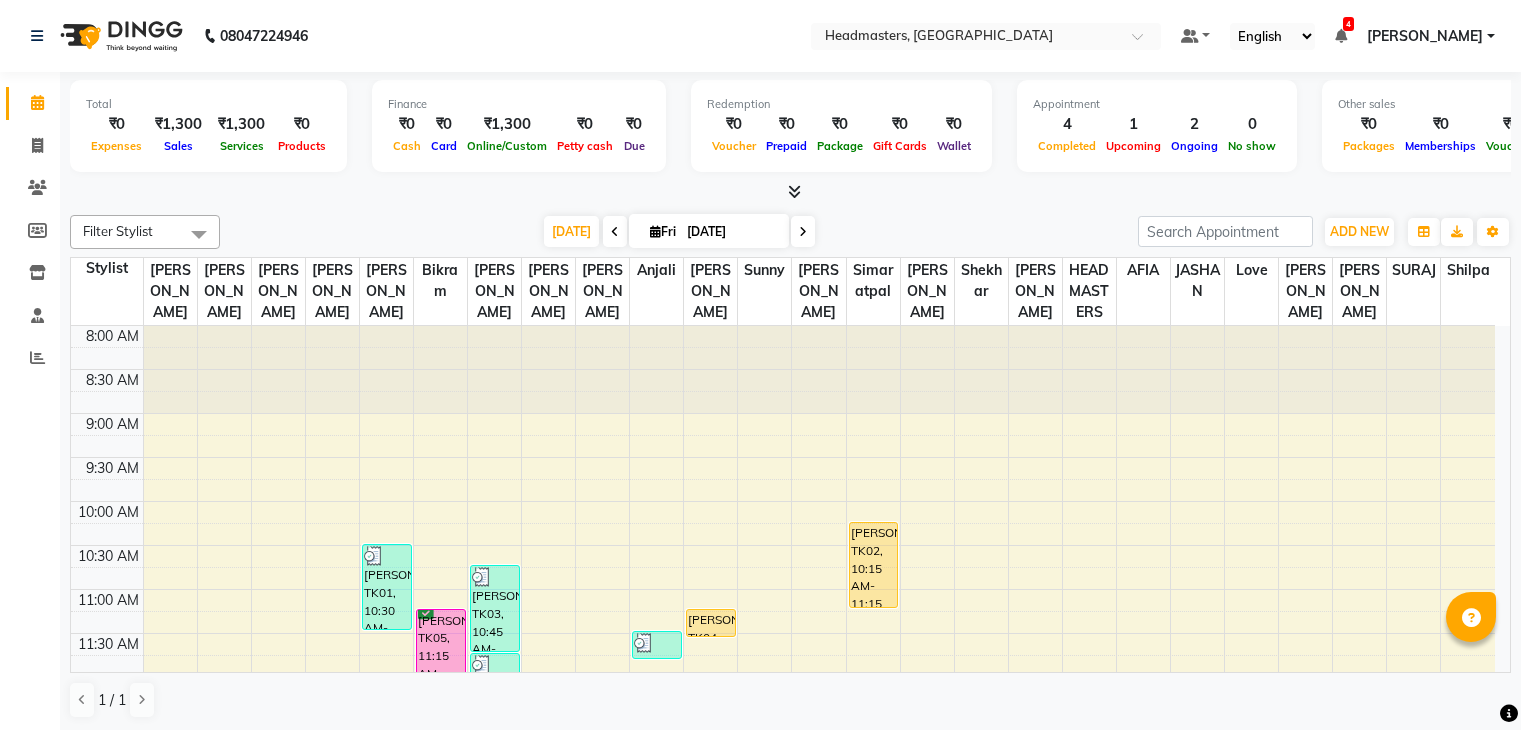 scroll, scrollTop: 0, scrollLeft: 0, axis: both 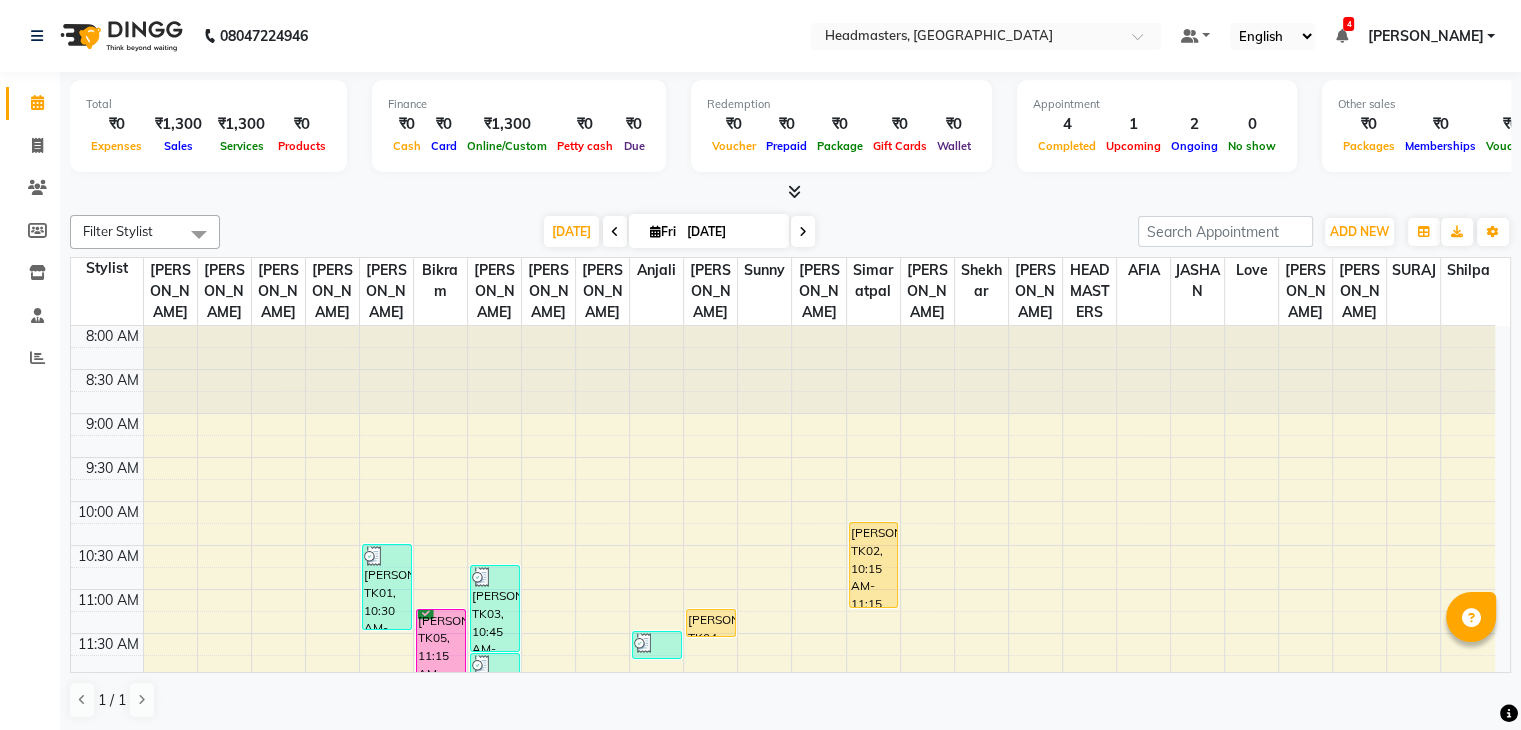 click at bounding box center (966, 38) 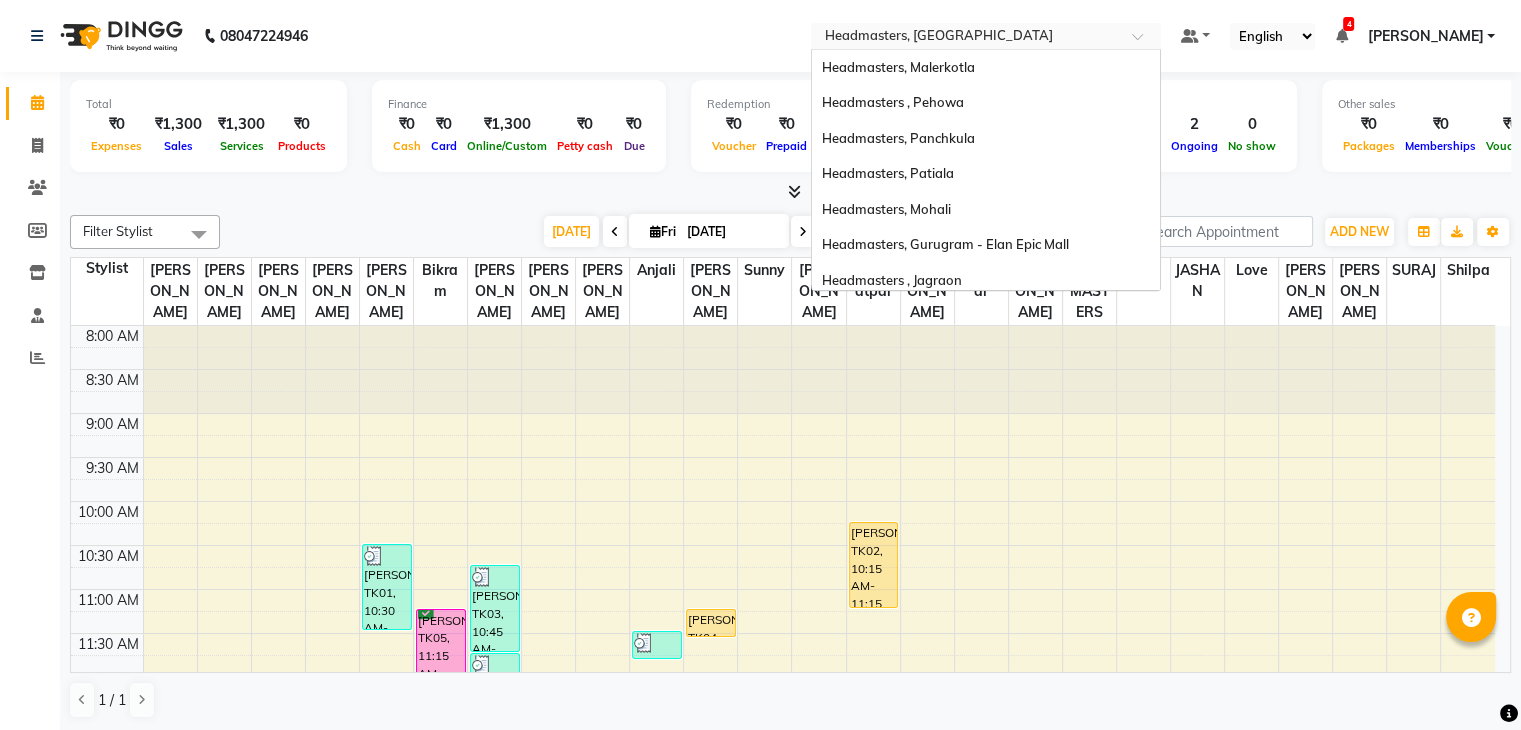 scroll, scrollTop: 328, scrollLeft: 0, axis: vertical 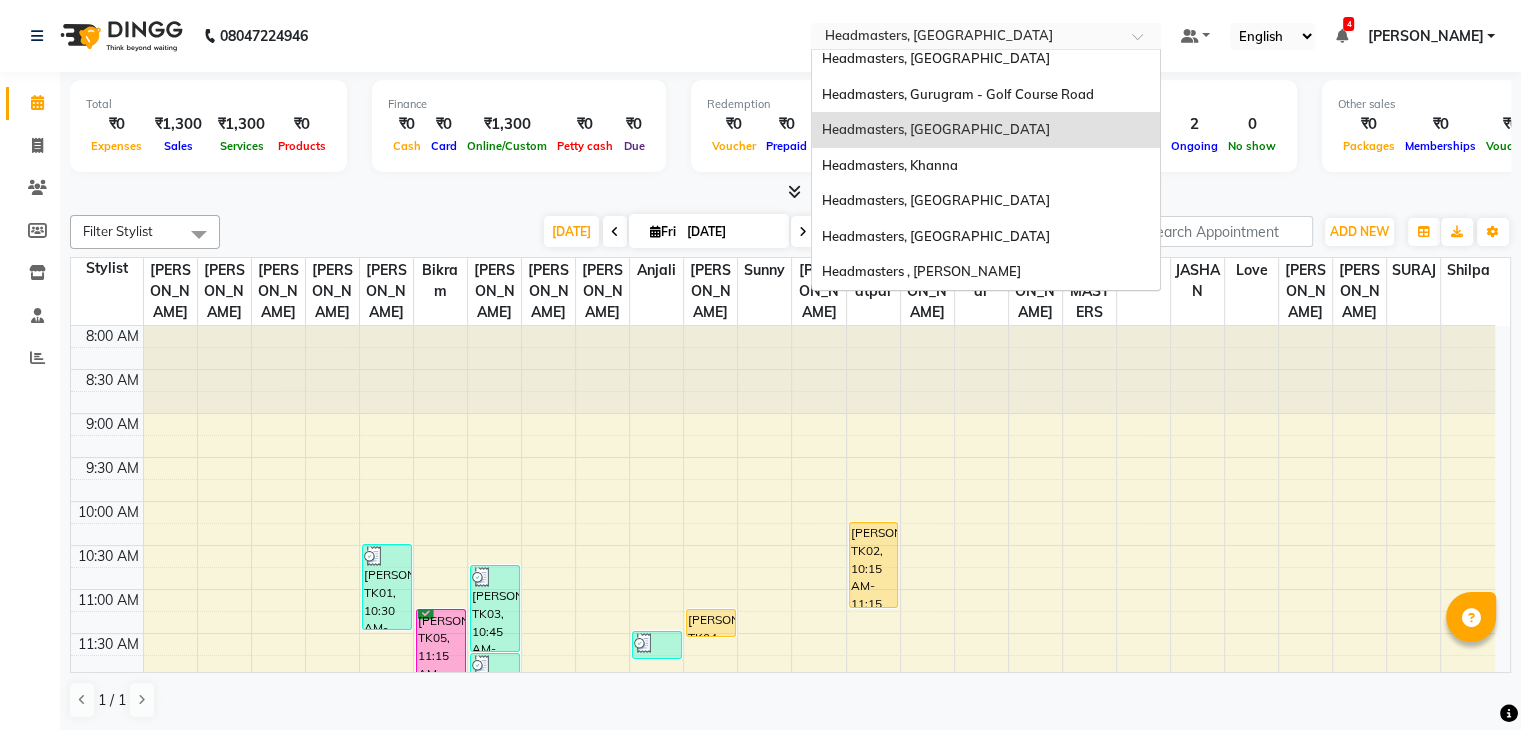 click on "Headmasters, [GEOGRAPHIC_DATA]" at bounding box center [936, 129] 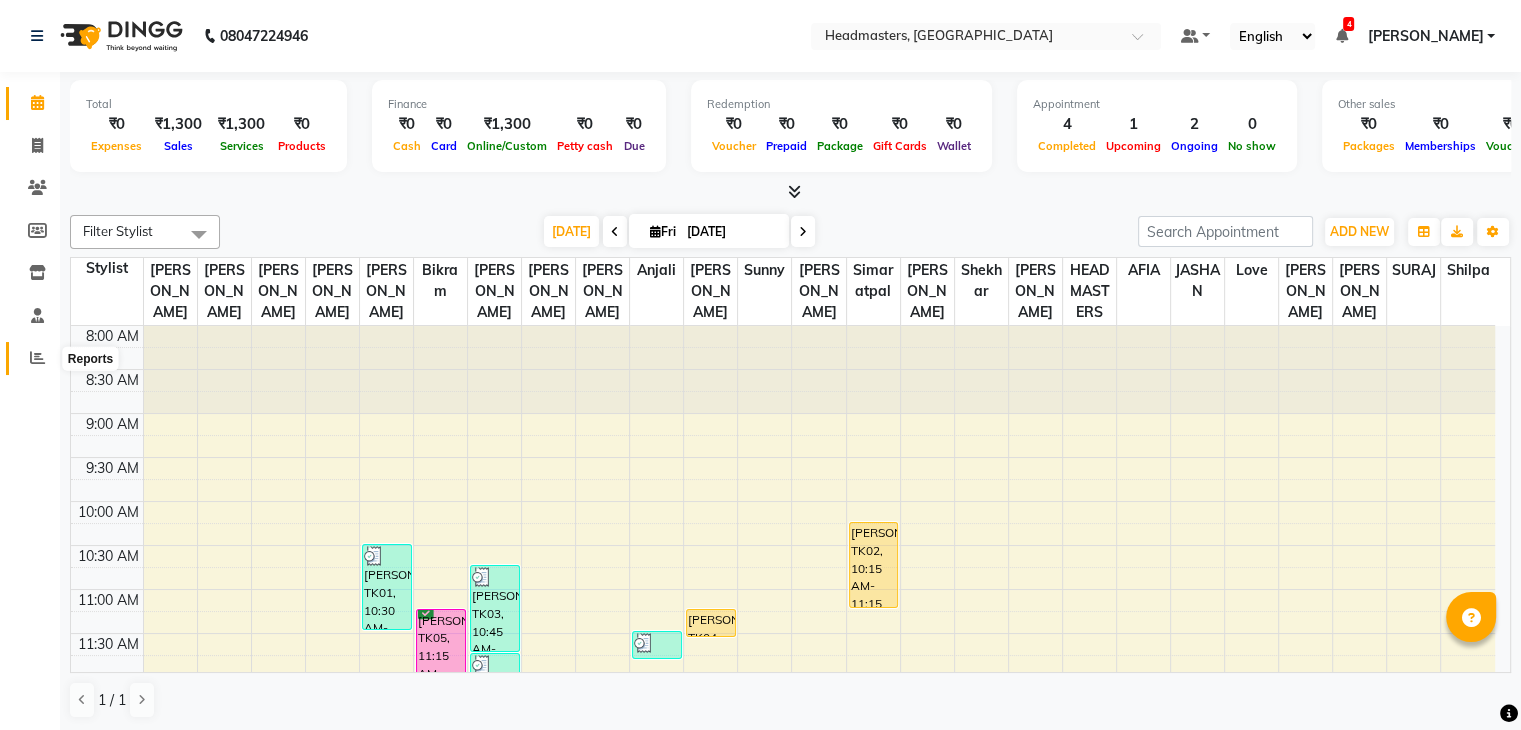 click 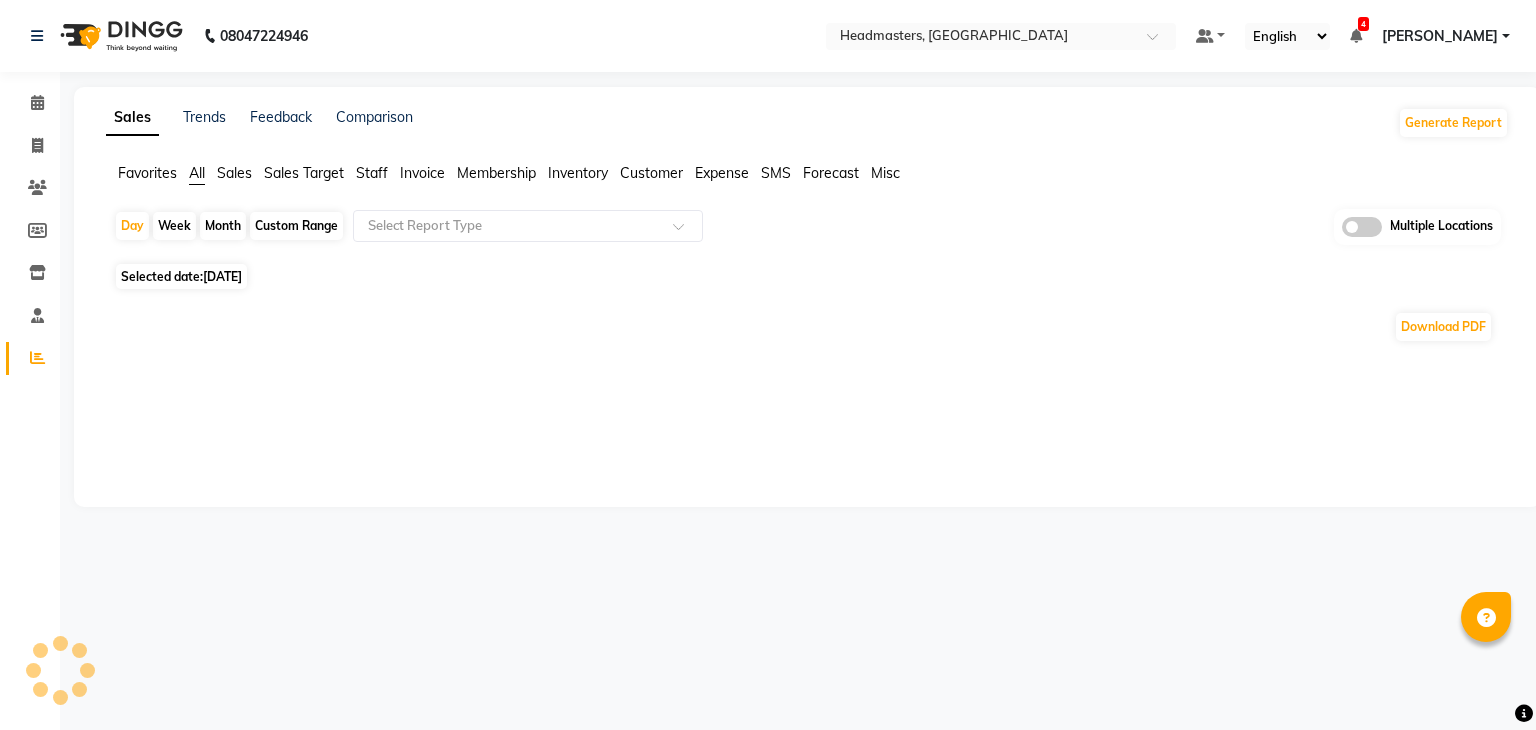 click on "Sales" 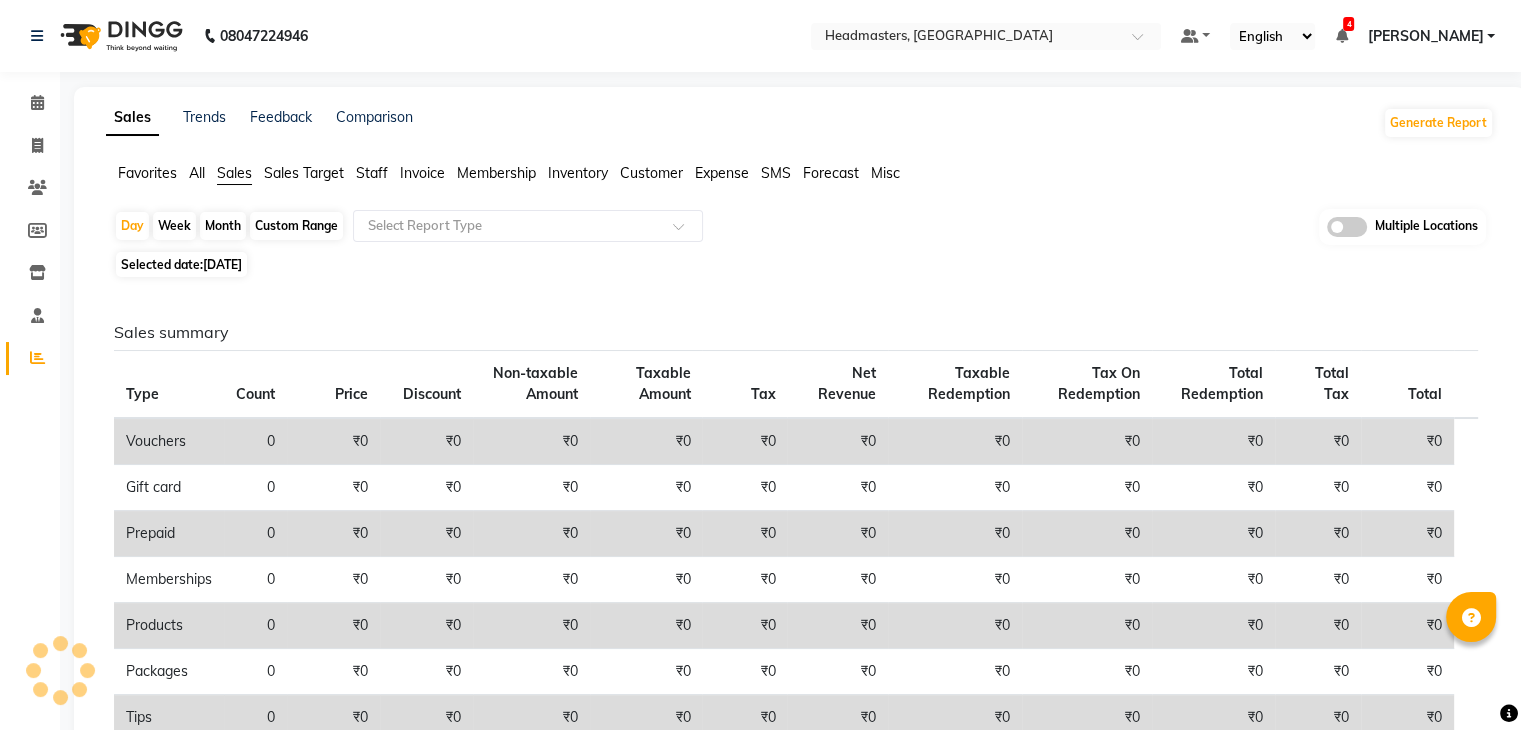 click on "[DATE]" 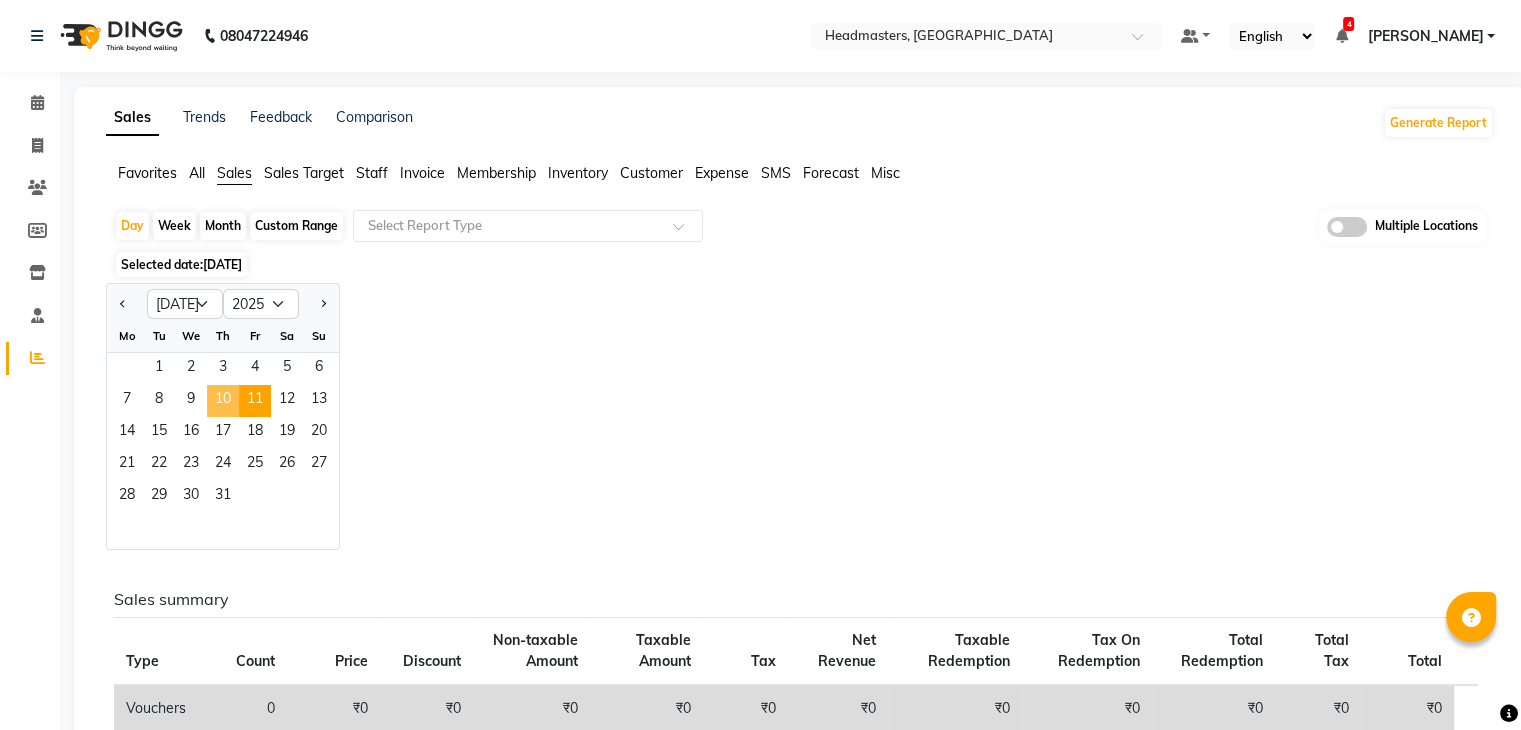 click on "10" 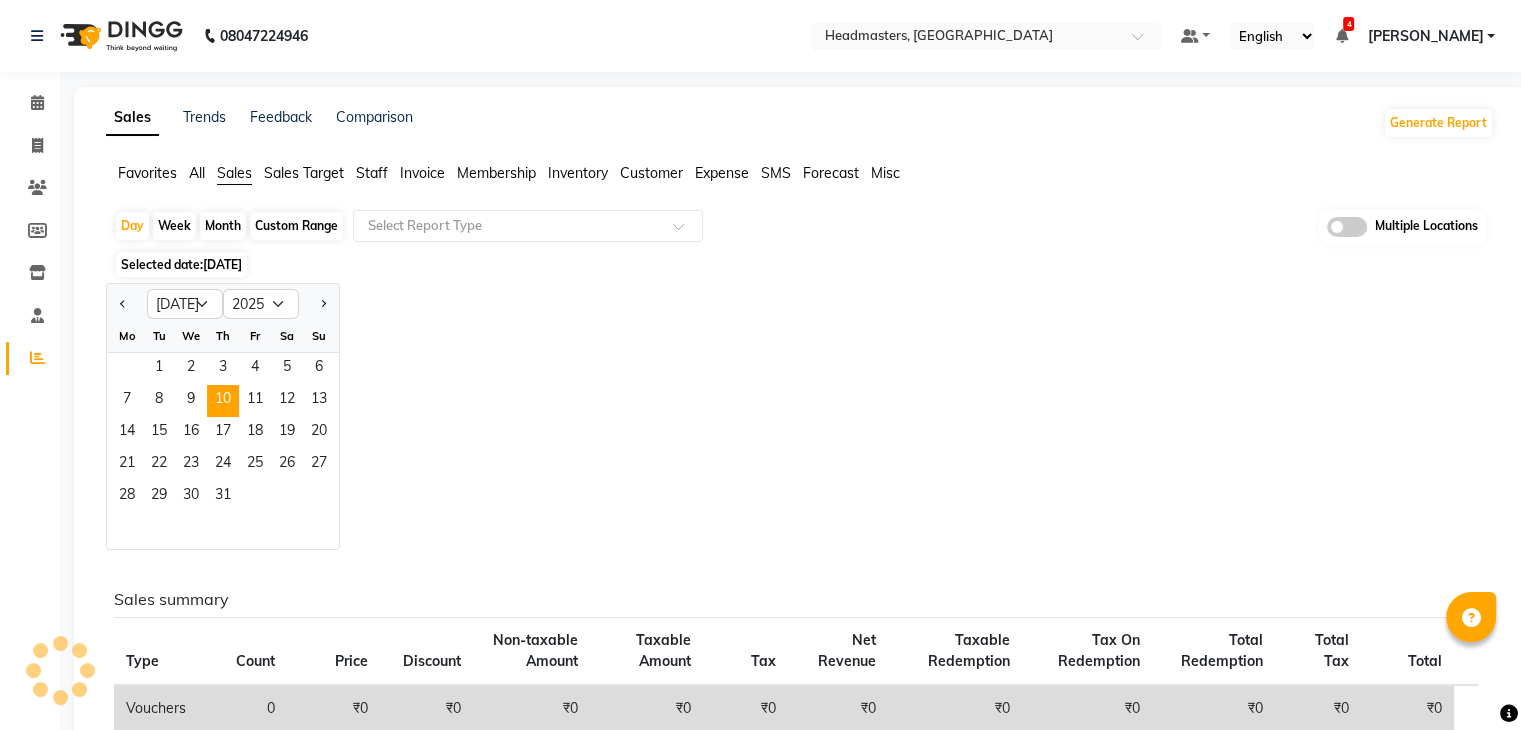 click on "Price" 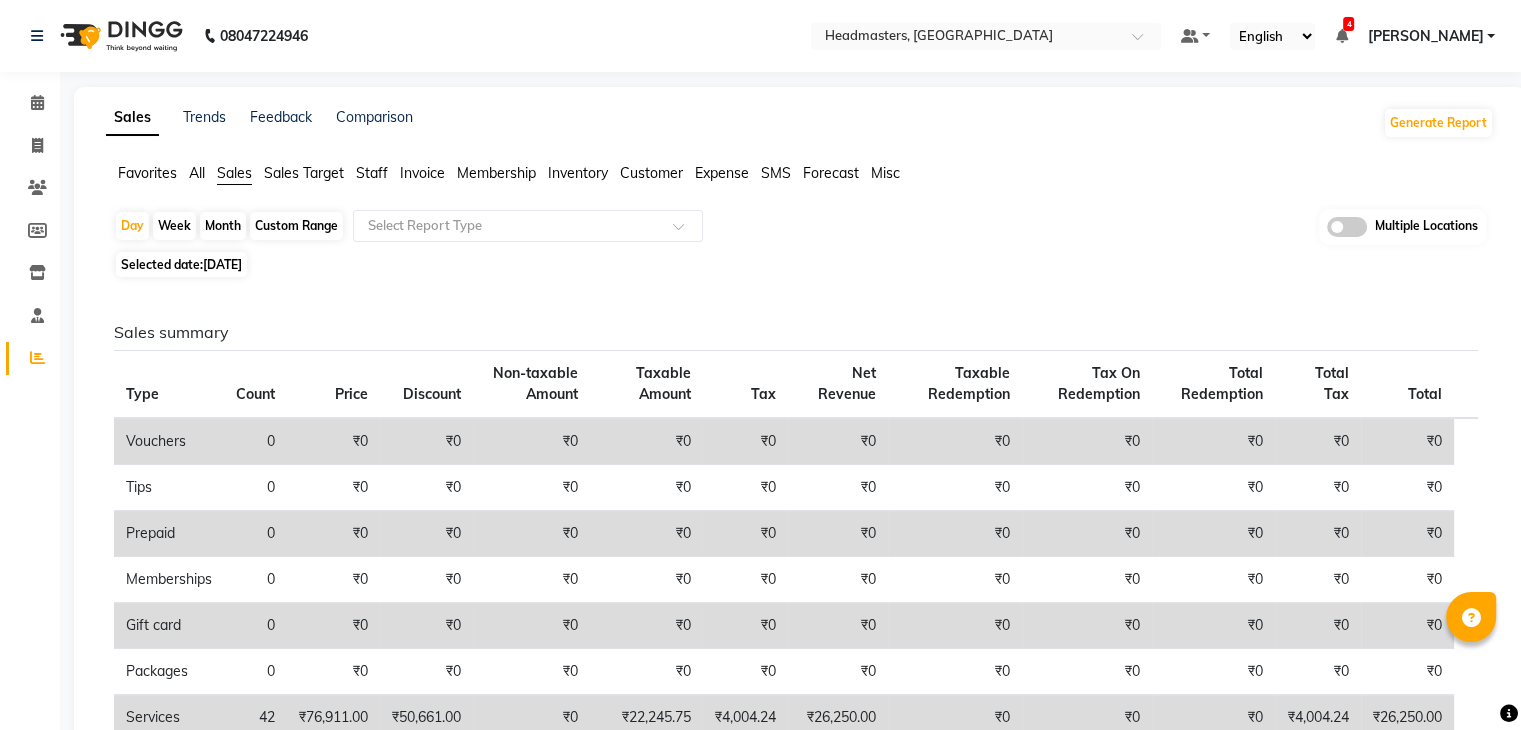 click on "Sales Trends Feedback Comparison Generate Report Favorites All Sales Sales Target Staff Invoice Membership Inventory Customer Expense SMS Forecast Misc  Day   Week   Month   Custom Range  Select Report Type Multiple Locations Selected date:  10-07-2025  Sales summary Type Count Price Discount Non-taxable Amount Taxable Amount Tax Net Revenue Taxable Redemption Tax On Redemption Total Redemption Total Tax Total  Vouchers 0 ₹0 ₹0 ₹0 ₹0 ₹0 ₹0 ₹0 ₹0 ₹0 ₹0 ₹0  Tips 0 ₹0 ₹0 ₹0 ₹0 ₹0 ₹0 ₹0 ₹0 ₹0 ₹0 ₹0  Prepaid 0 ₹0 ₹0 ₹0 ₹0 ₹0 ₹0 ₹0 ₹0 ₹0 ₹0 ₹0  Memberships 0 ₹0 ₹0 ₹0 ₹0 ₹0 ₹0 ₹0 ₹0 ₹0 ₹0 ₹0  Gift card 0 ₹0 ₹0 ₹0 ₹0 ₹0 ₹0 ₹0 ₹0 ₹0 ₹0 ₹0  Packages 0 ₹0 ₹0 ₹0 ₹0 ₹0 ₹0 ₹0 ₹0 ₹0 ₹0 ₹0  Services 42 ₹76,911.00 ₹50,661.00 ₹0 ₹22,245.75 ₹4,004.24 ₹26,250.00 ₹0 ₹0 ₹0 ₹4,004.24 ₹26,250.00  Products 4 ₹5,970.00 ₹500.00 ₹0 ₹4,635.59 ₹834.41 ₹5,470.00 ₹0 ₹0 ₹0" 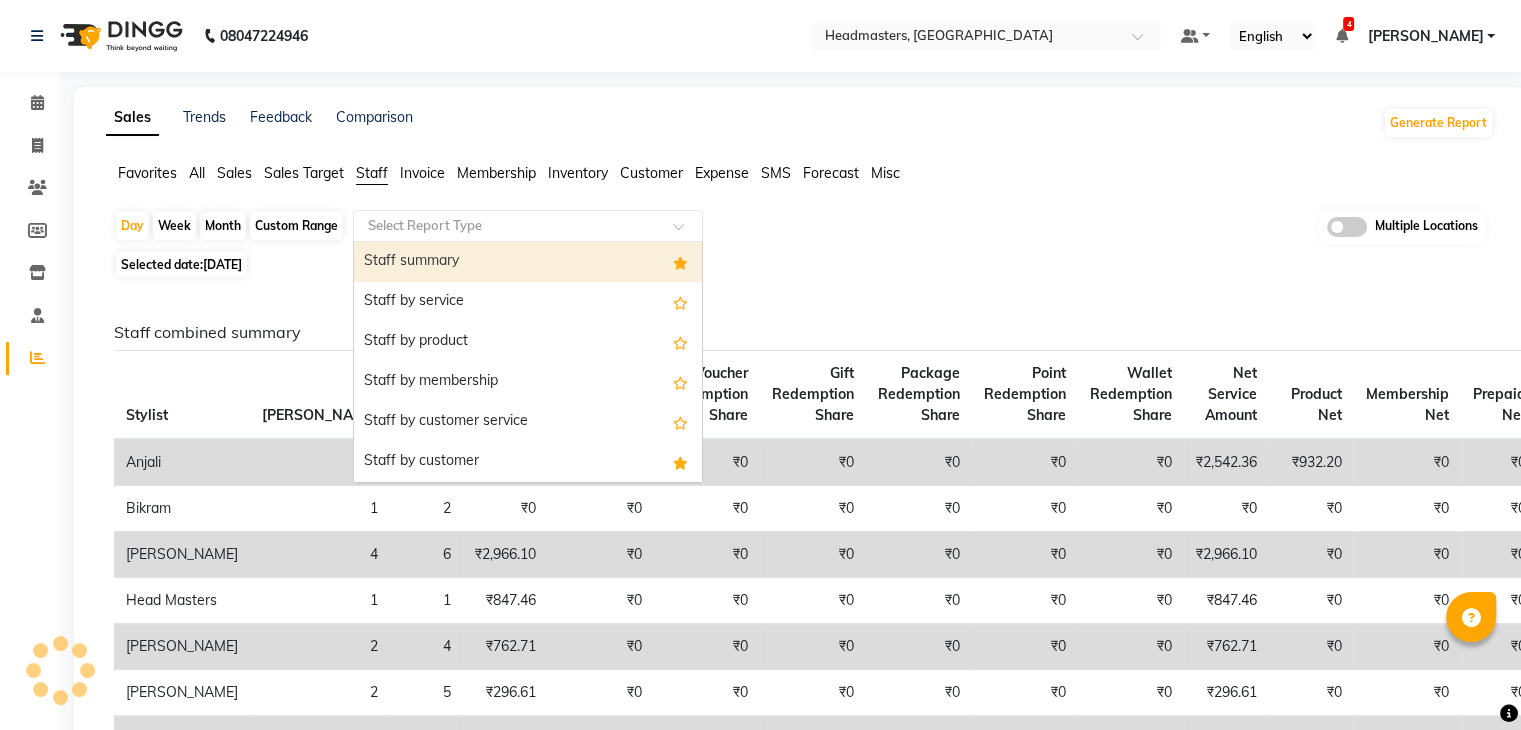 click 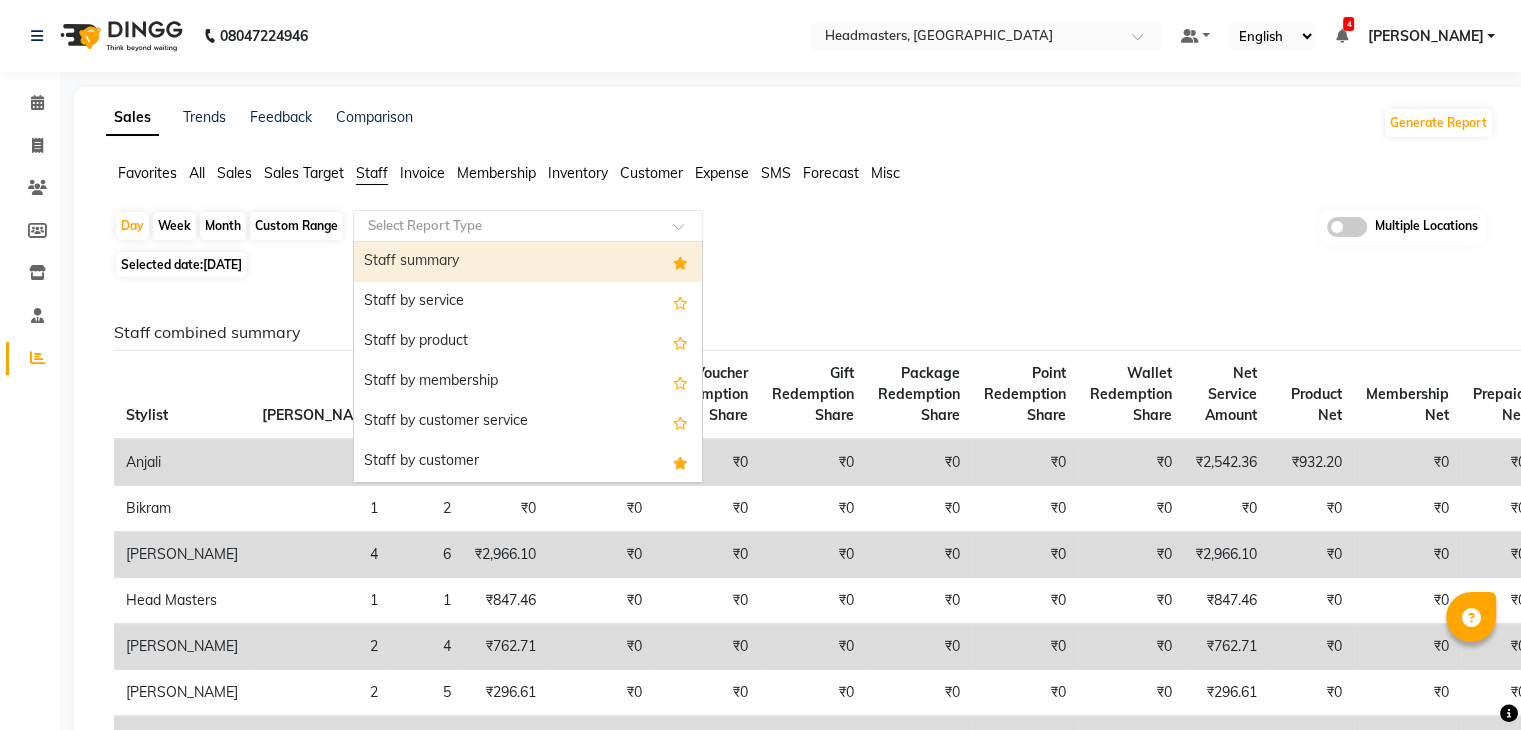 click on "Staff summary" at bounding box center [528, 262] 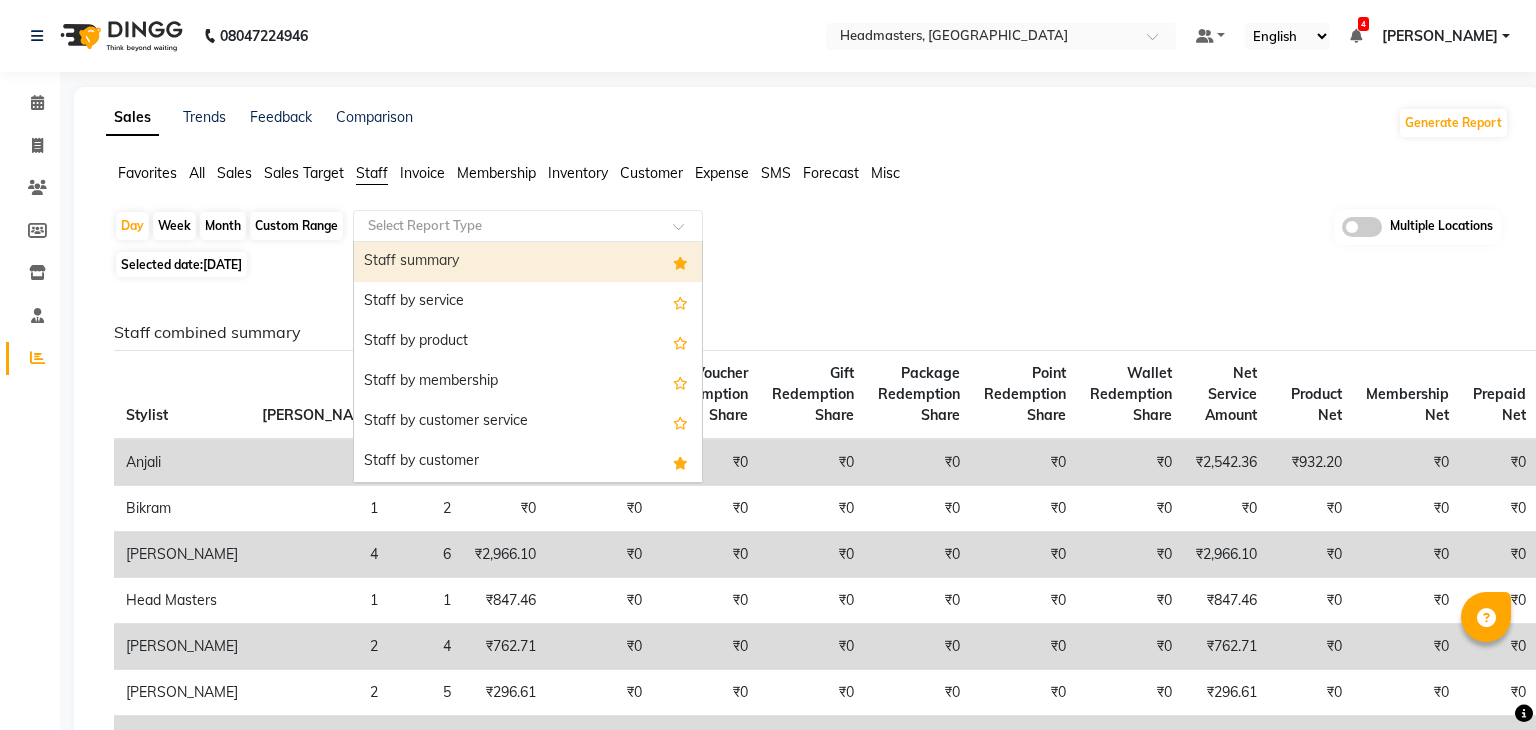 select on "full_report" 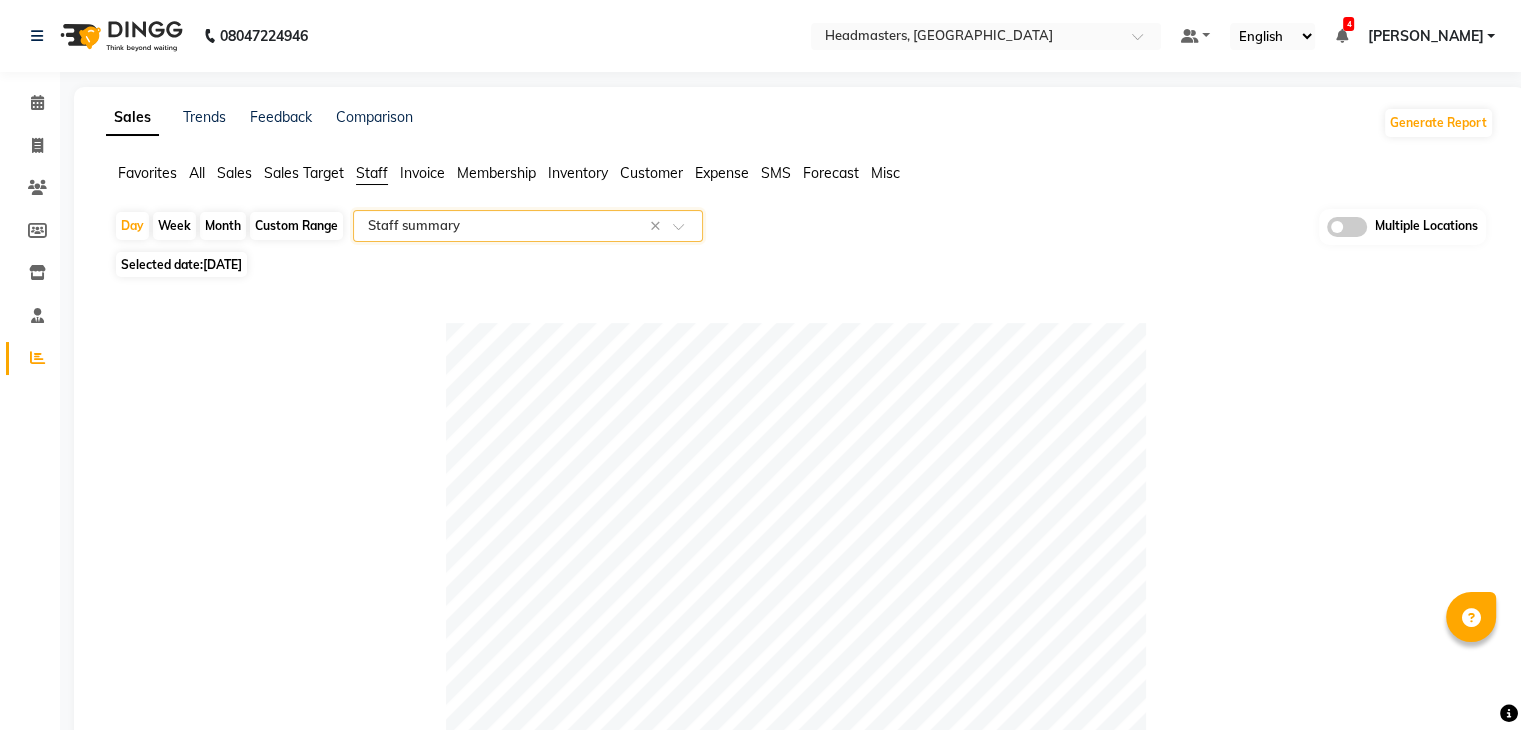 click on "Table View   Pivot View  Pie Chart Bar Chart Select Full Report Filtered Report Select CSV PDF  Export  Show  10 25 50 100  entries Search: Location Stylist Customer Invoices Services Services W/o Tax Memberships Products Packages Vouchers Prepaid Gifts Average Total Total W/o Tax Payment Redemption Redemption Share Emp Code Location Stylist Customer Invoices Services Services W/o Tax Memberships Products Packages Vouchers Prepaid Gifts Average Total Total W/o Tax Payment Redemption Redemption Share Emp Code Total 21 22 ₹26,250.00 ₹22,245.76 ₹0 ₹5,470.00 ₹0 ₹0 ₹0 ₹0 ₹24,745.00 ₹31,720.00 ₹26,881.35 ₹31,720.00 ₹0 ₹0 Headmasters, Batala Sahil Kumar 1 1 ₹8,000.00 ₹6,779.66 ₹0 ₹0 ₹0 ₹0 ₹0 ₹0 ₹8,000.00 ₹8,000.00 ₹6,779.66 ₹8,000.00 ₹0 ₹0 e3148-04 Headmasters, Batala Tejpal 1 1 ₹6,000.00 ₹5,084.75 ₹0 ₹0 ₹0 ₹0 ₹0 ₹0 ₹6,000.00 ₹6,000.00 ₹5,084.75 ₹6,000.00 ₹0 ₹0 e3148-05 Headmasters, Batala Simaratpal  1 2 ₹0 ₹0 ₹0 ₹0 ₹0" 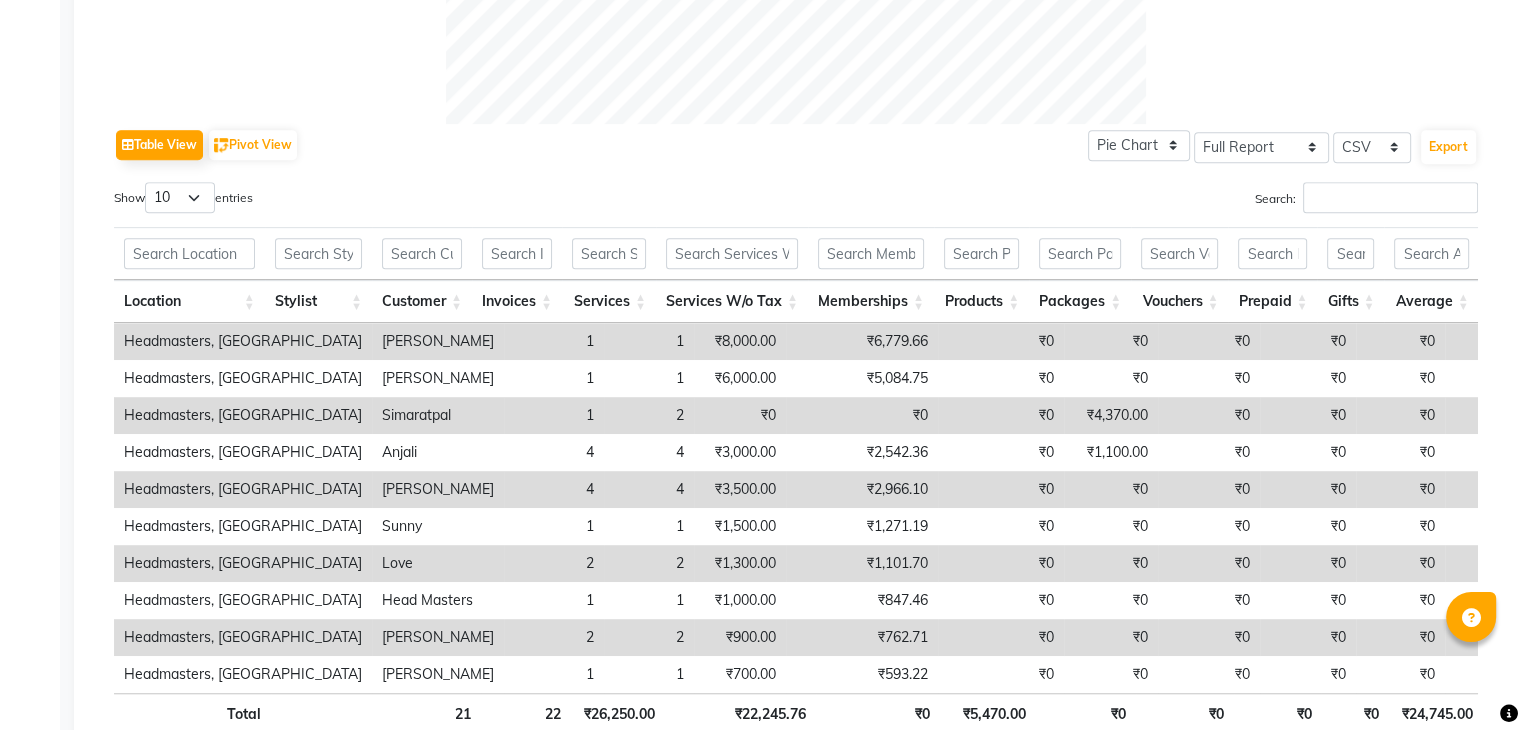 scroll, scrollTop: 841, scrollLeft: 0, axis: vertical 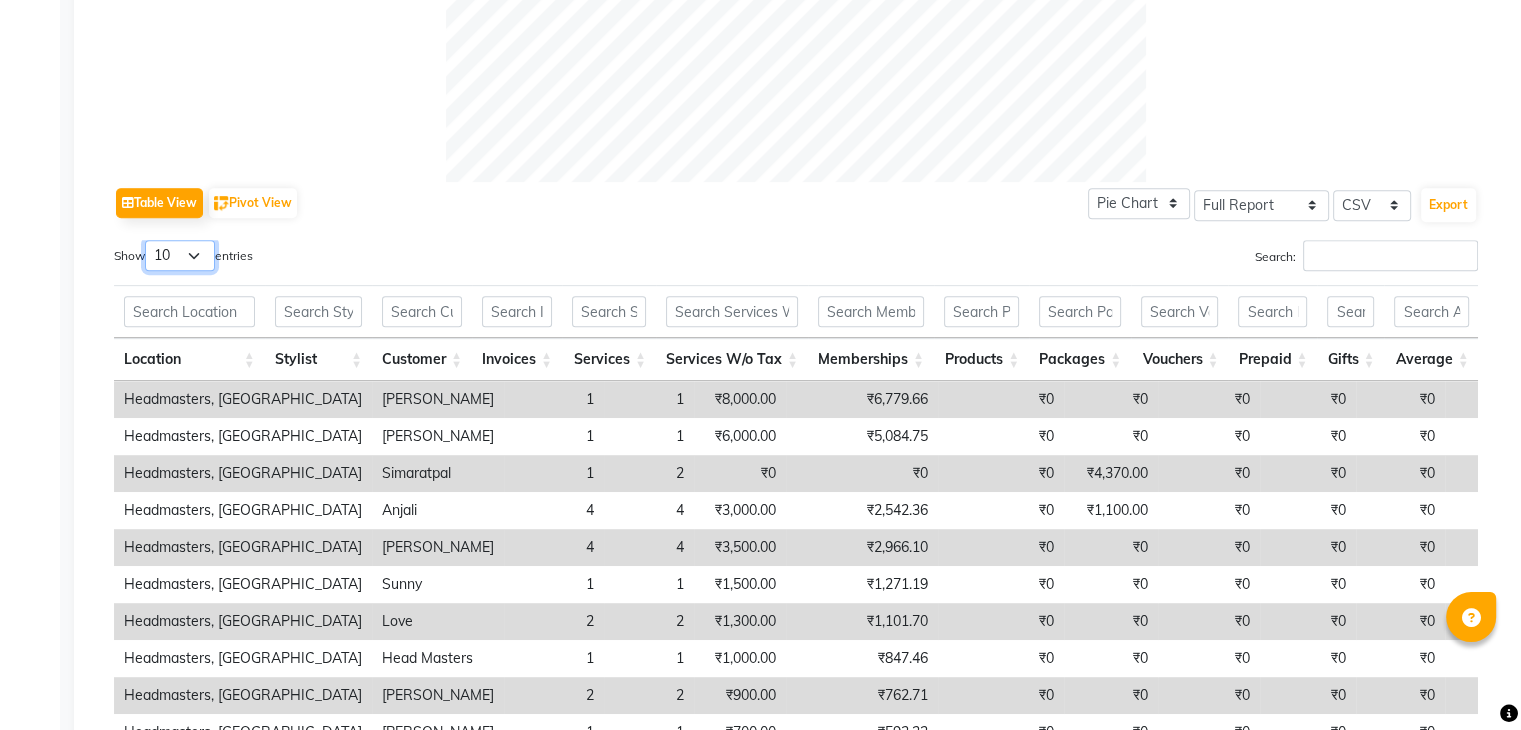 click on "10 25 50 100" at bounding box center [180, 255] 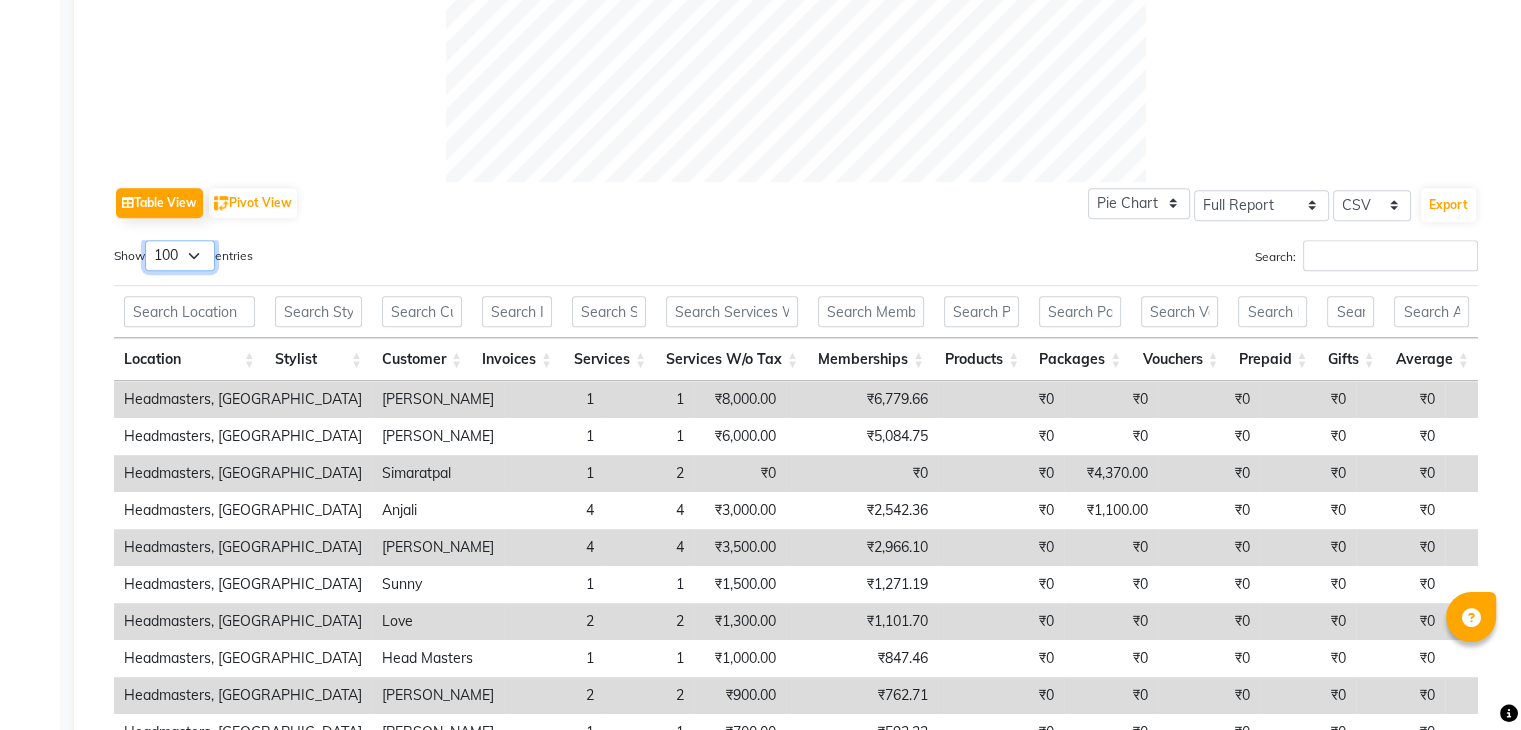click on "10 25 50 100" at bounding box center [180, 255] 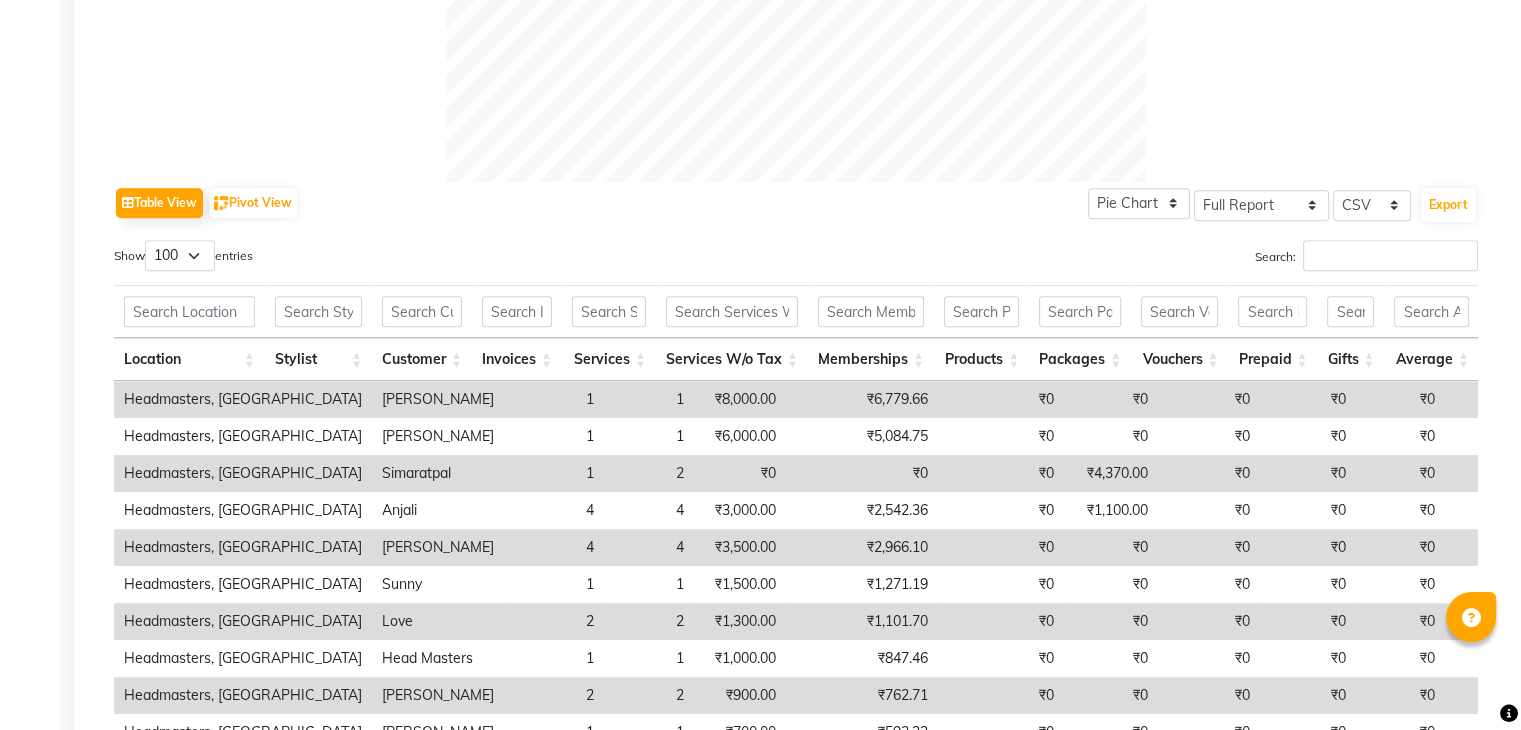 click on "Show  10 25 50 100  entries" at bounding box center (447, 259) 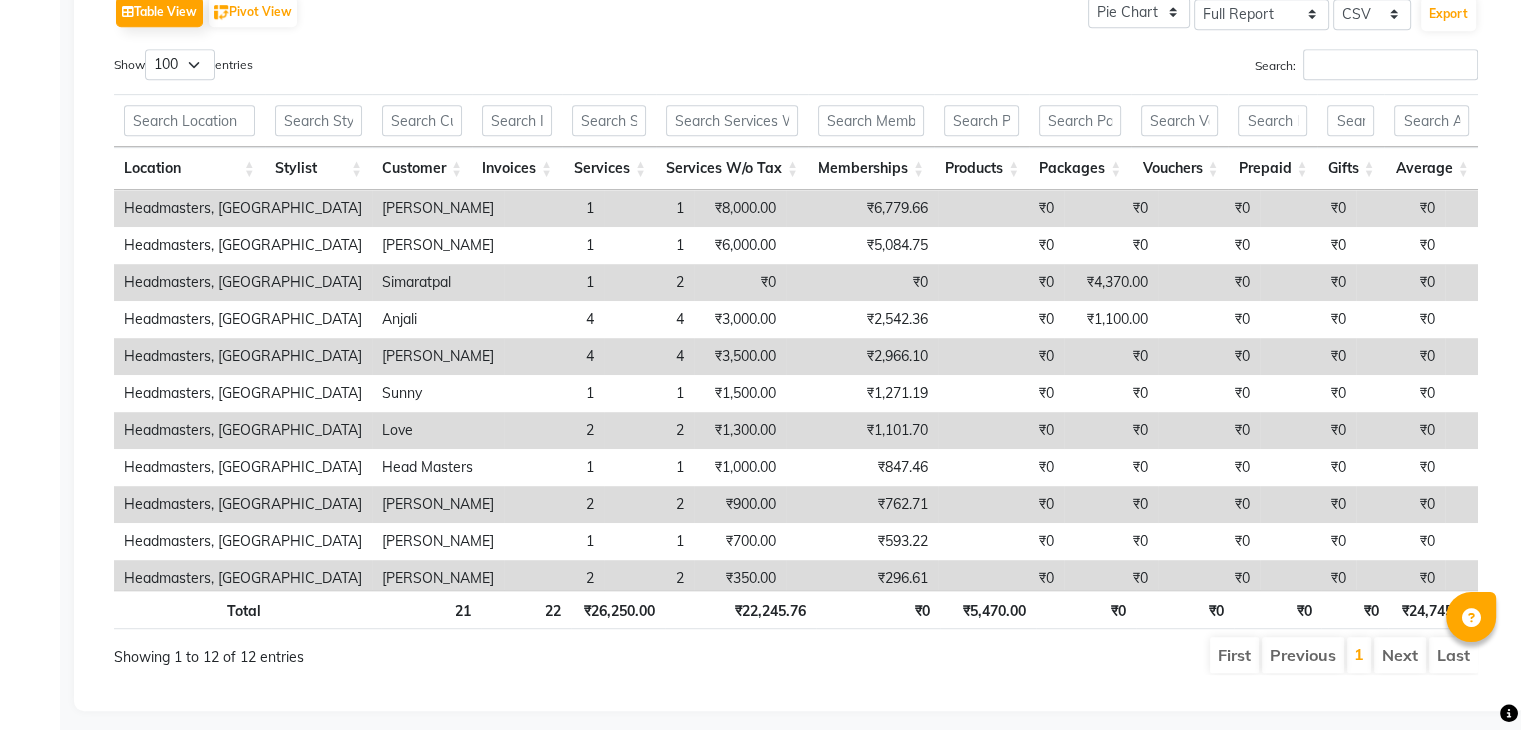 scroll, scrollTop: 1056, scrollLeft: 0, axis: vertical 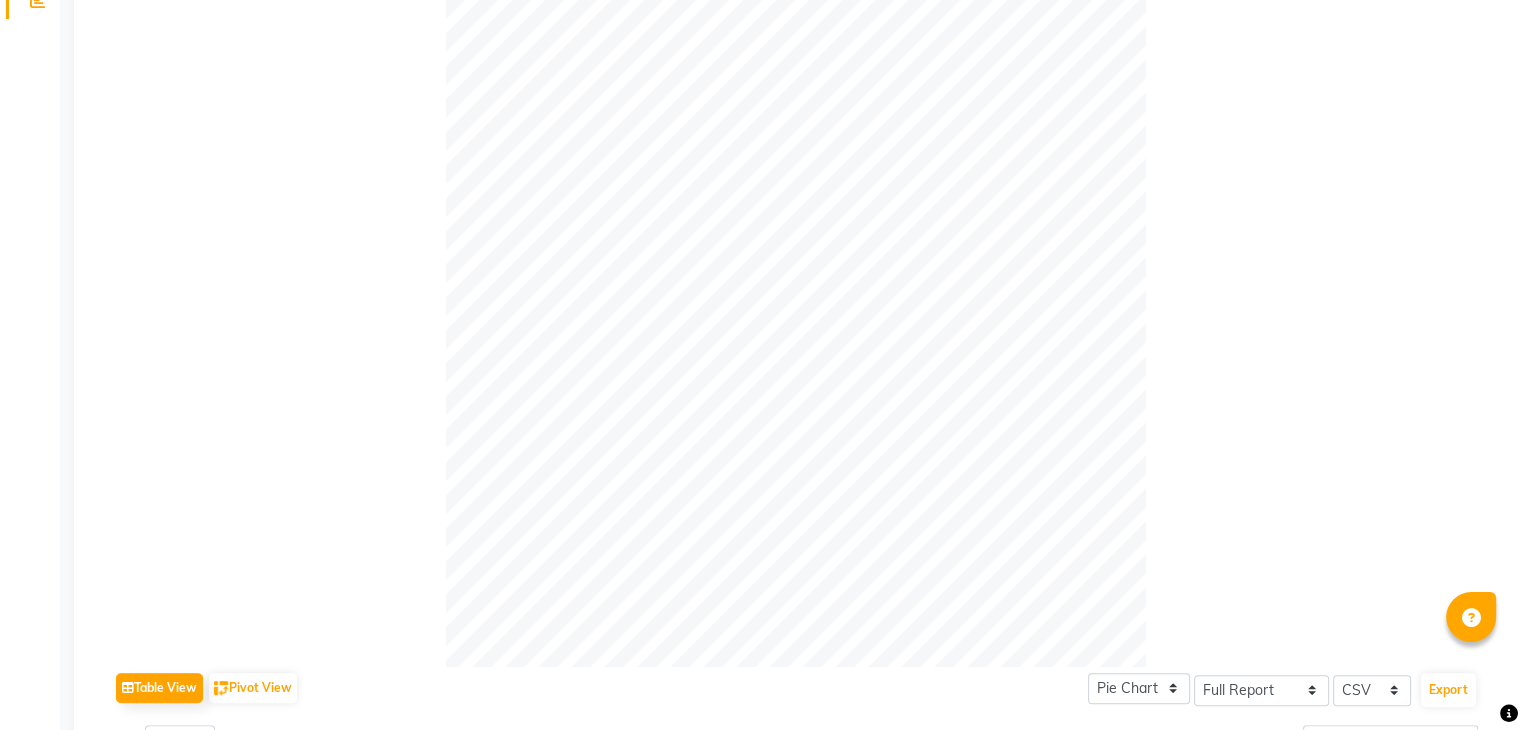 click 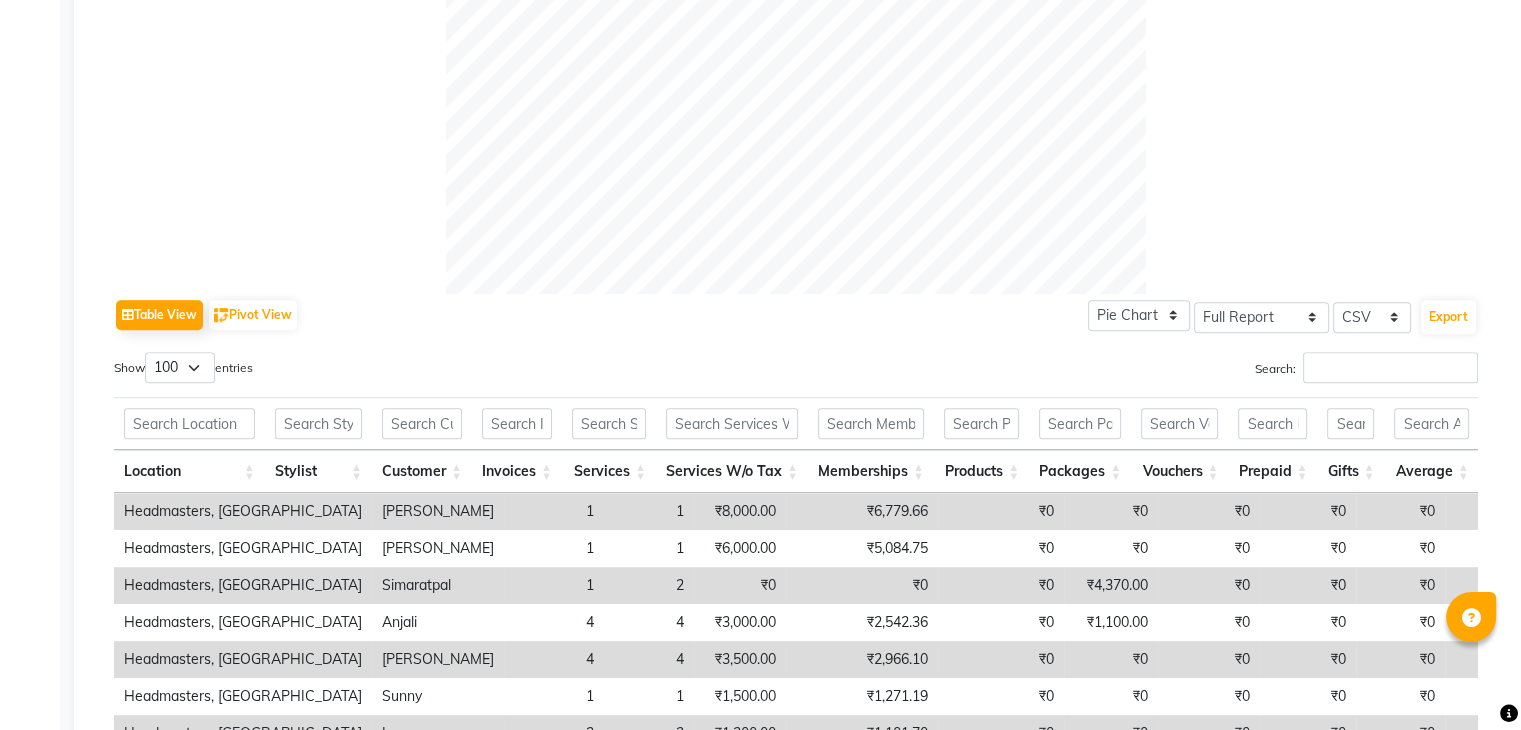 scroll, scrollTop: 856, scrollLeft: 0, axis: vertical 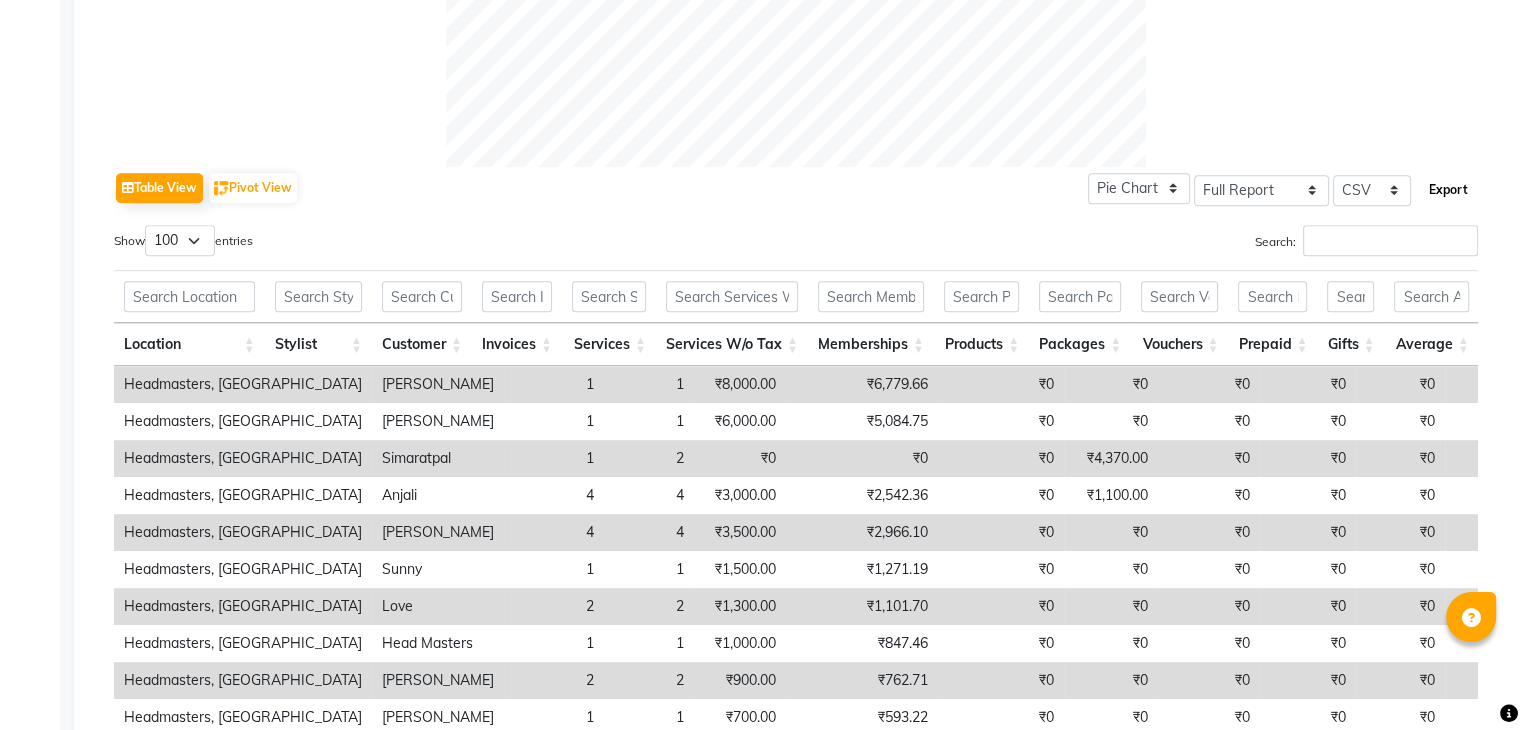 click on "Export" 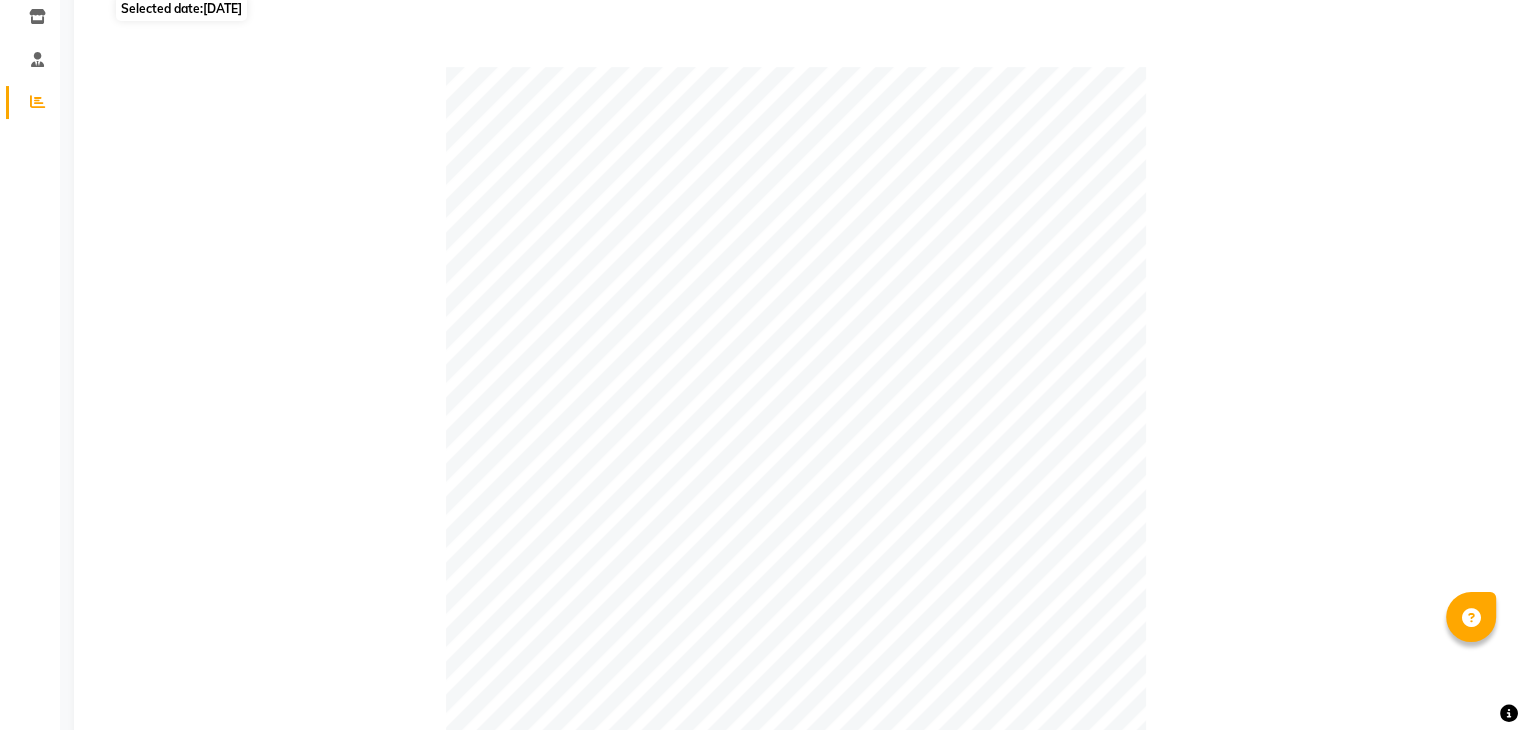 scroll, scrollTop: 956, scrollLeft: 0, axis: vertical 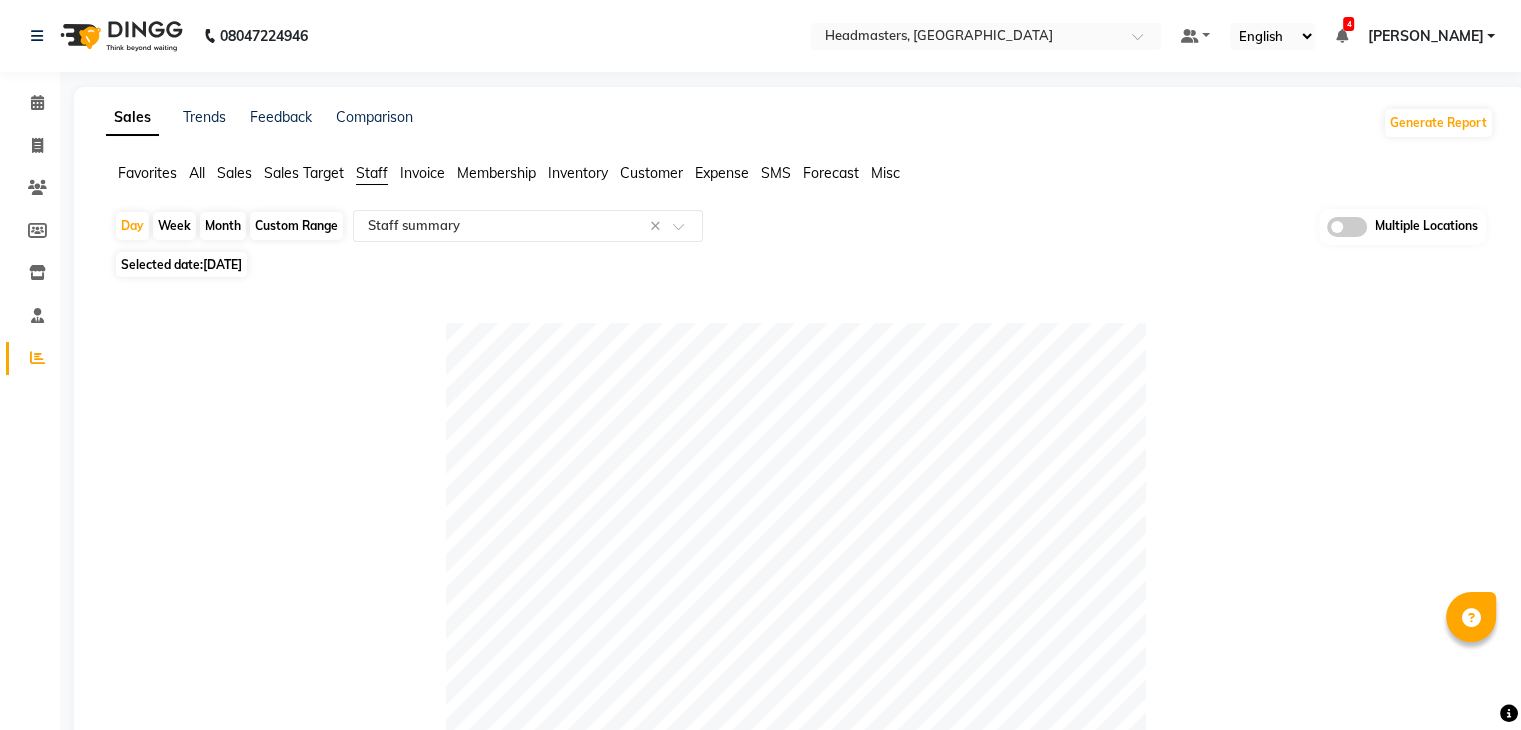 drag, startPoint x: 232, startPoint y: 170, endPoint x: 270, endPoint y: 206, distance: 52.34501 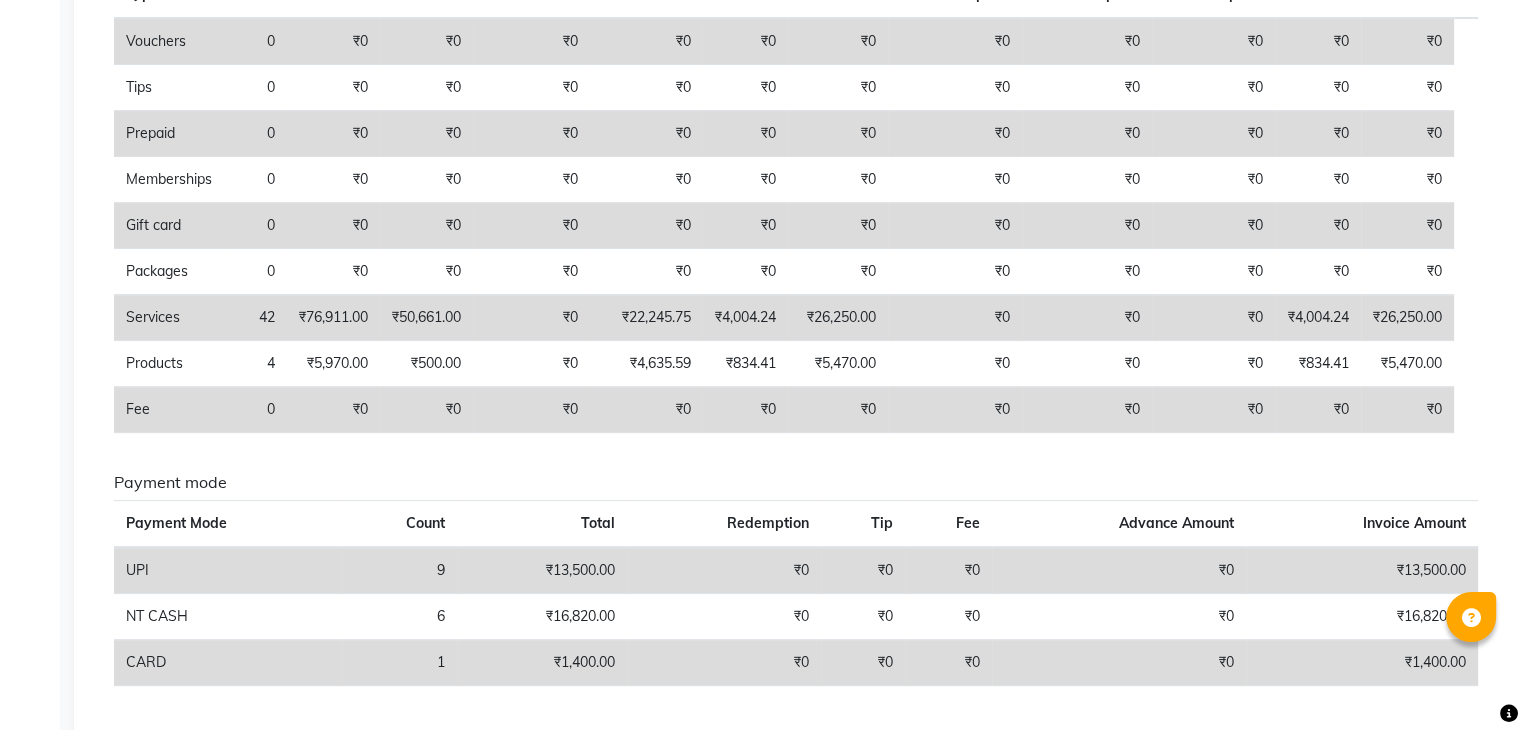 scroll, scrollTop: 0, scrollLeft: 0, axis: both 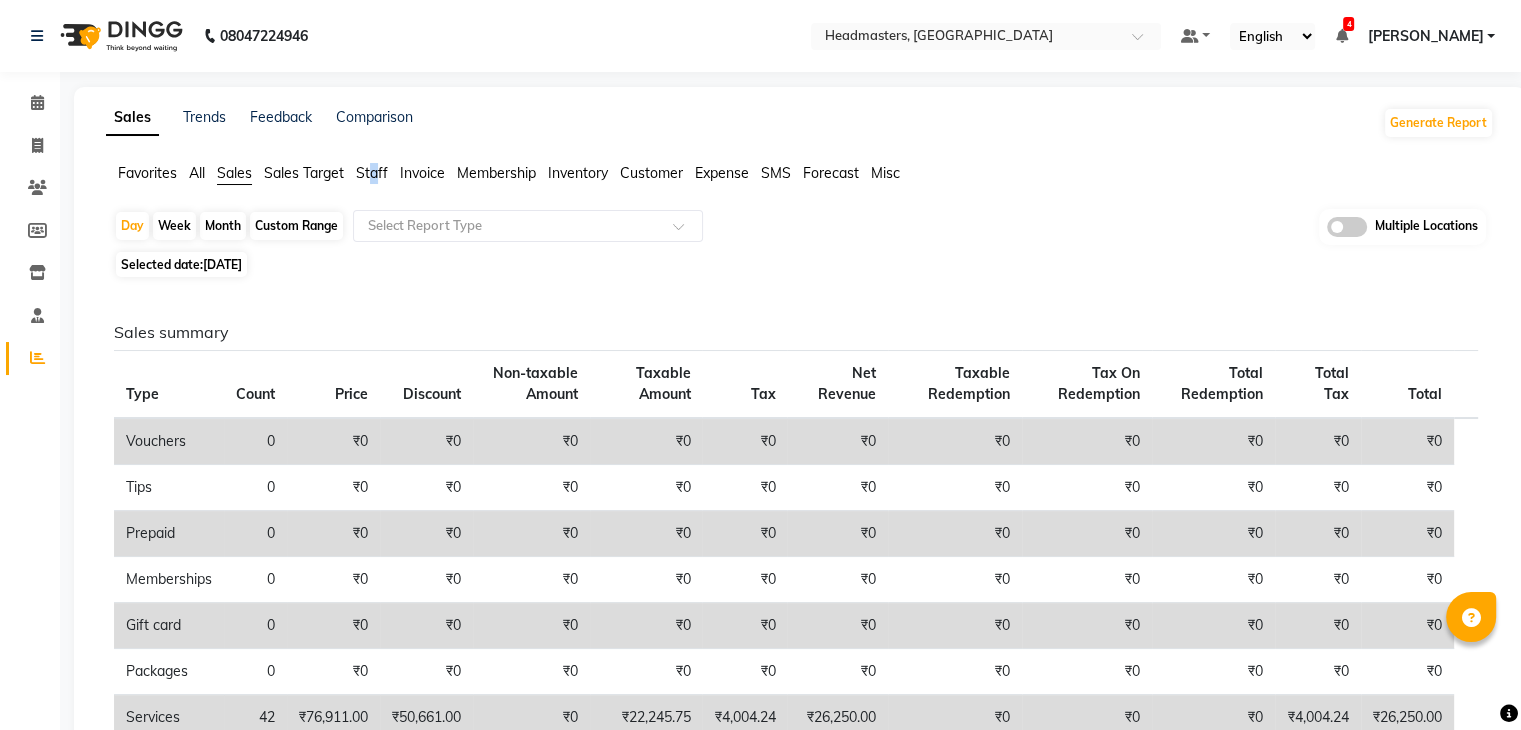 drag, startPoint x: 376, startPoint y: 169, endPoint x: 381, endPoint y: 183, distance: 14.866069 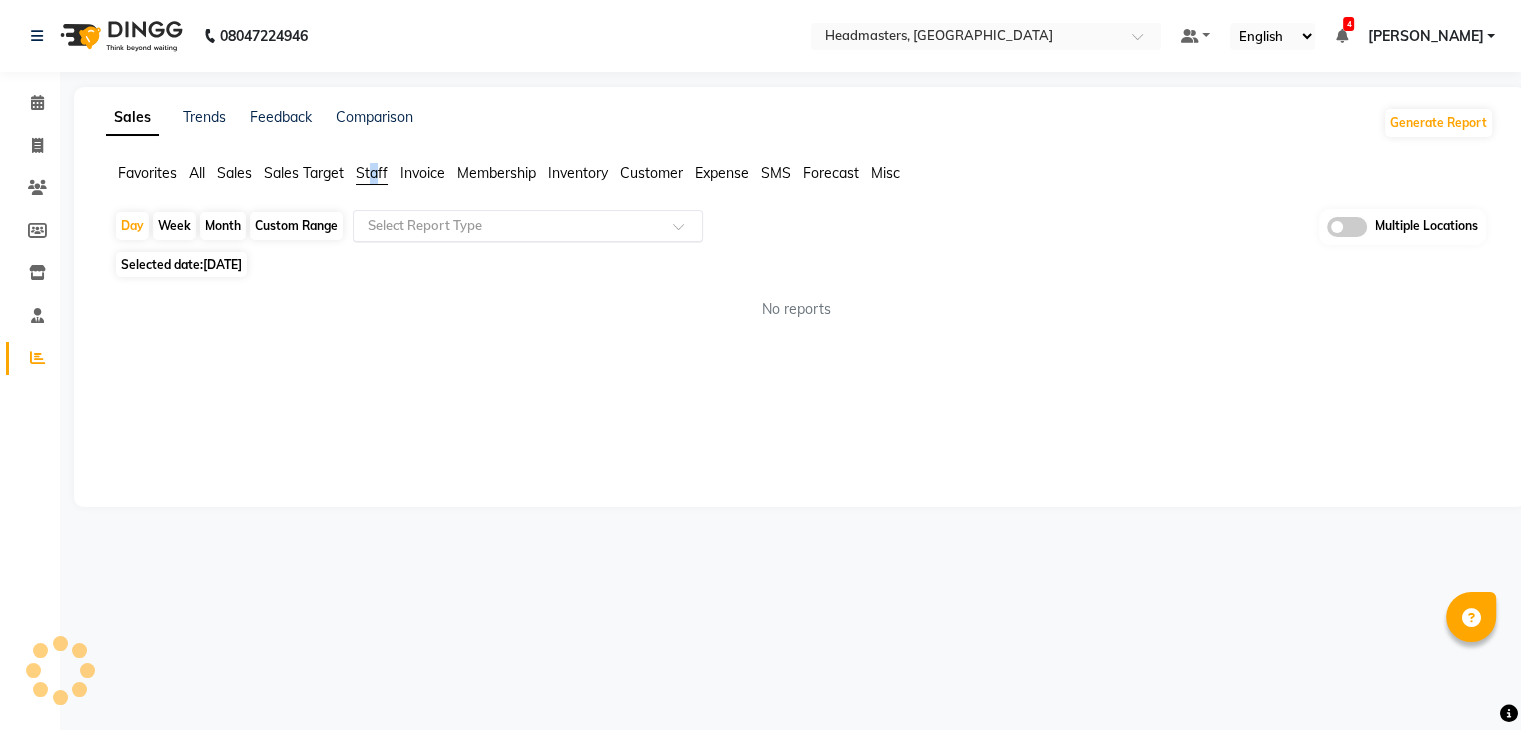 click 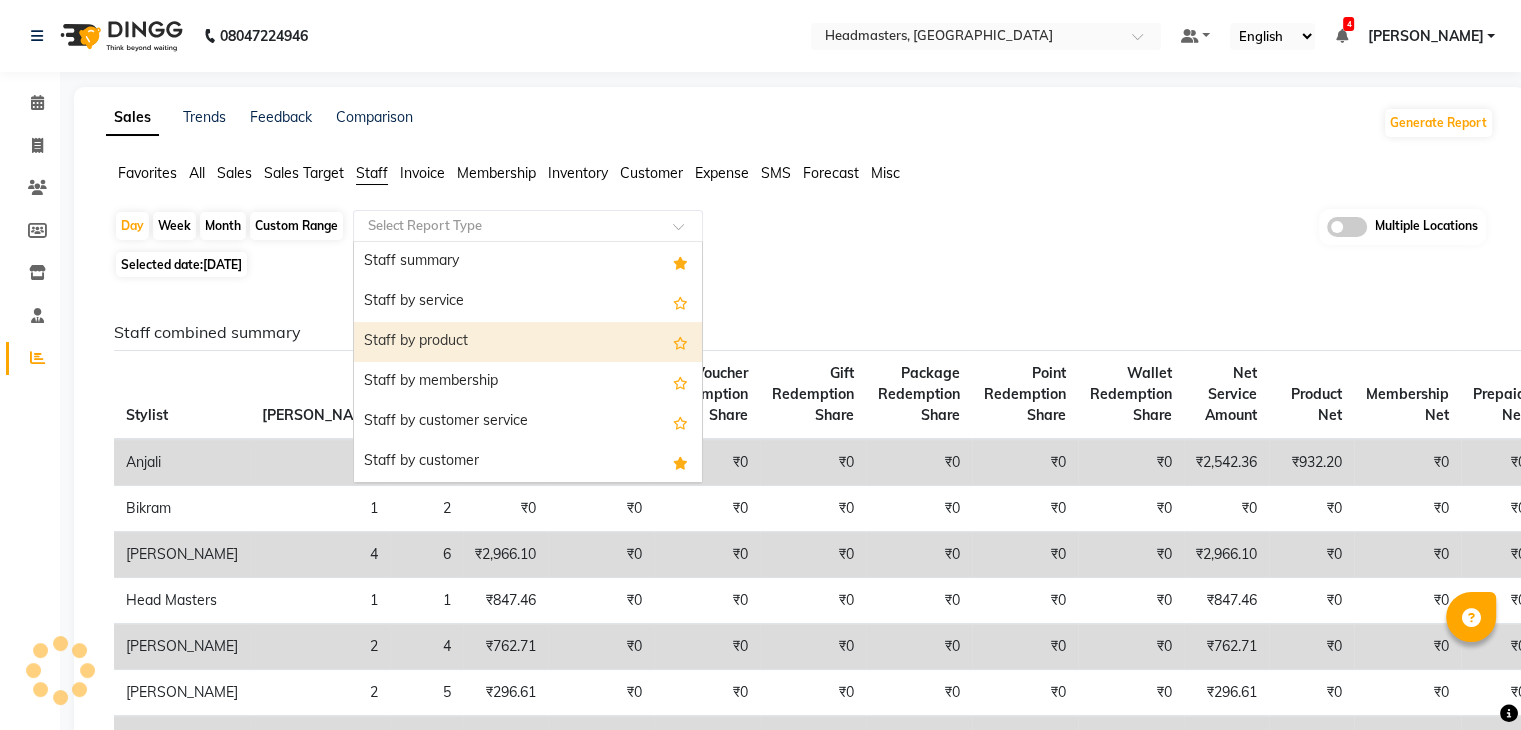 click on "Staff by product" at bounding box center [528, 342] 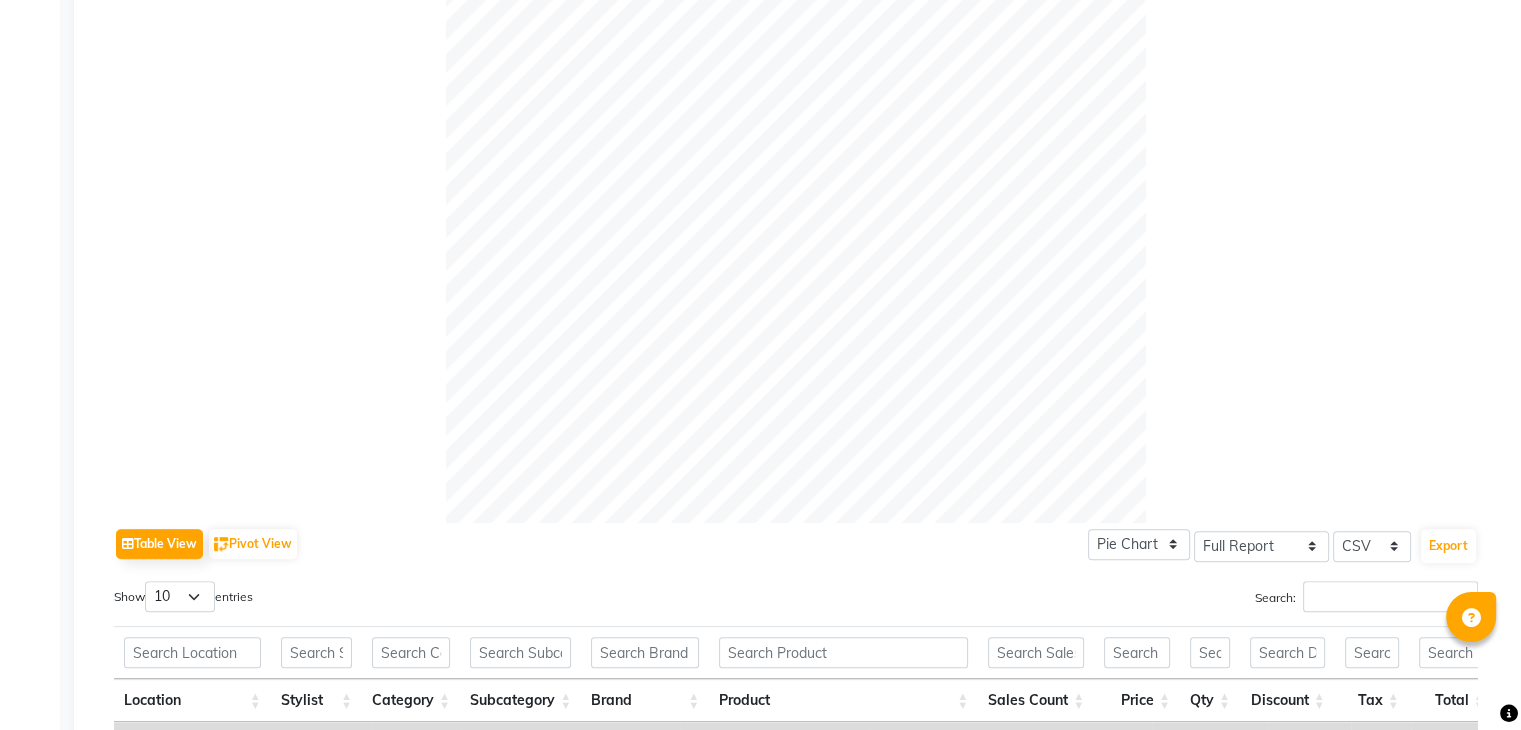 scroll, scrollTop: 820, scrollLeft: 0, axis: vertical 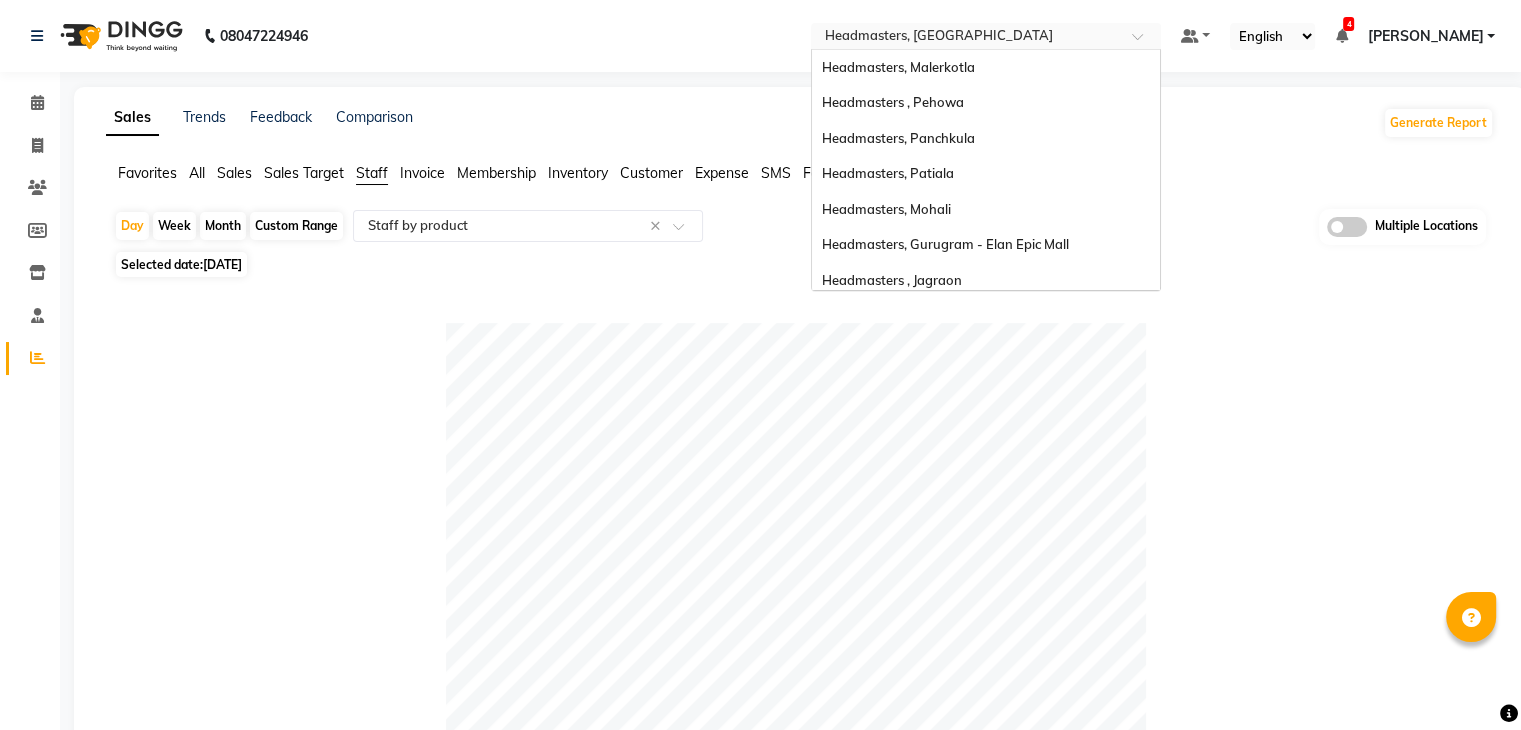 click at bounding box center (966, 38) 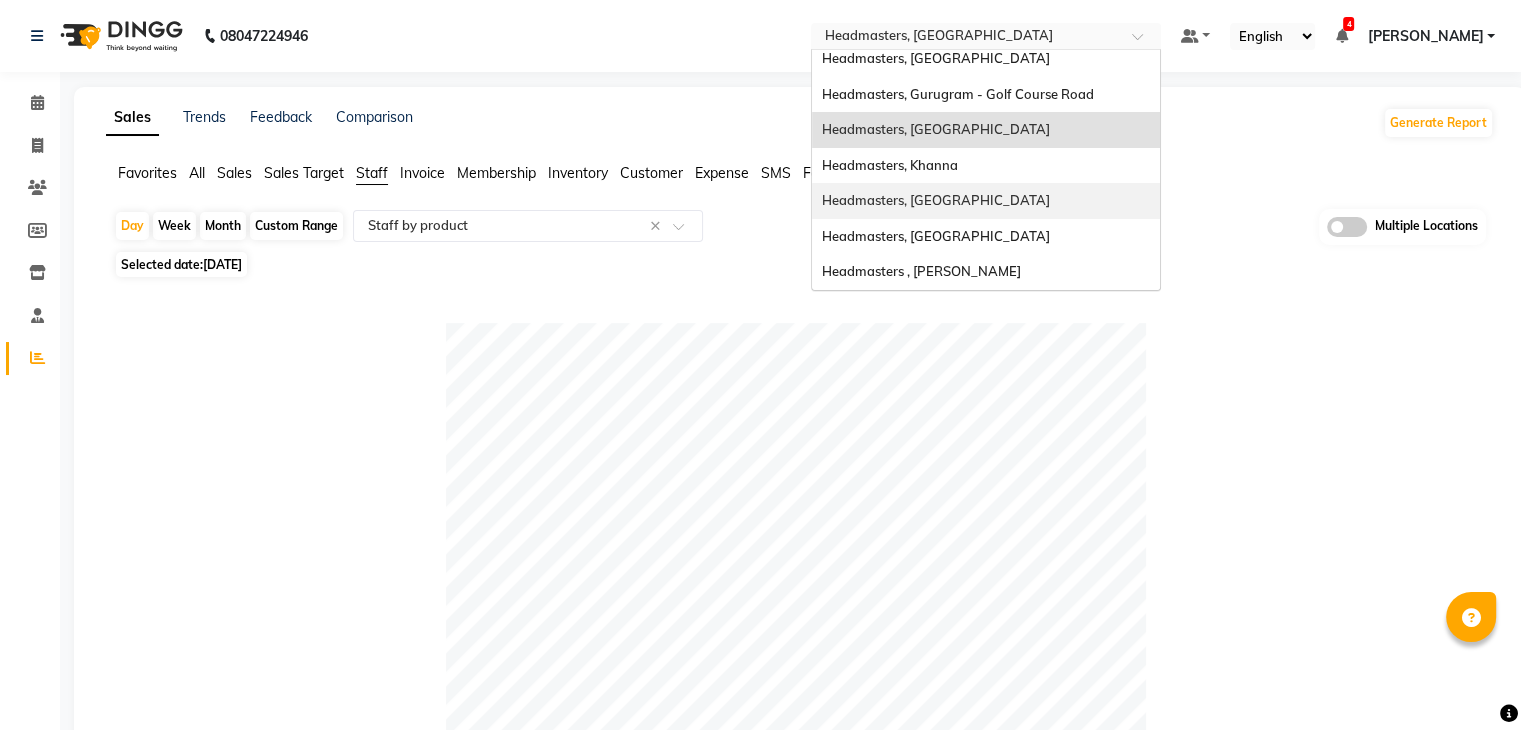 scroll, scrollTop: 100, scrollLeft: 0, axis: vertical 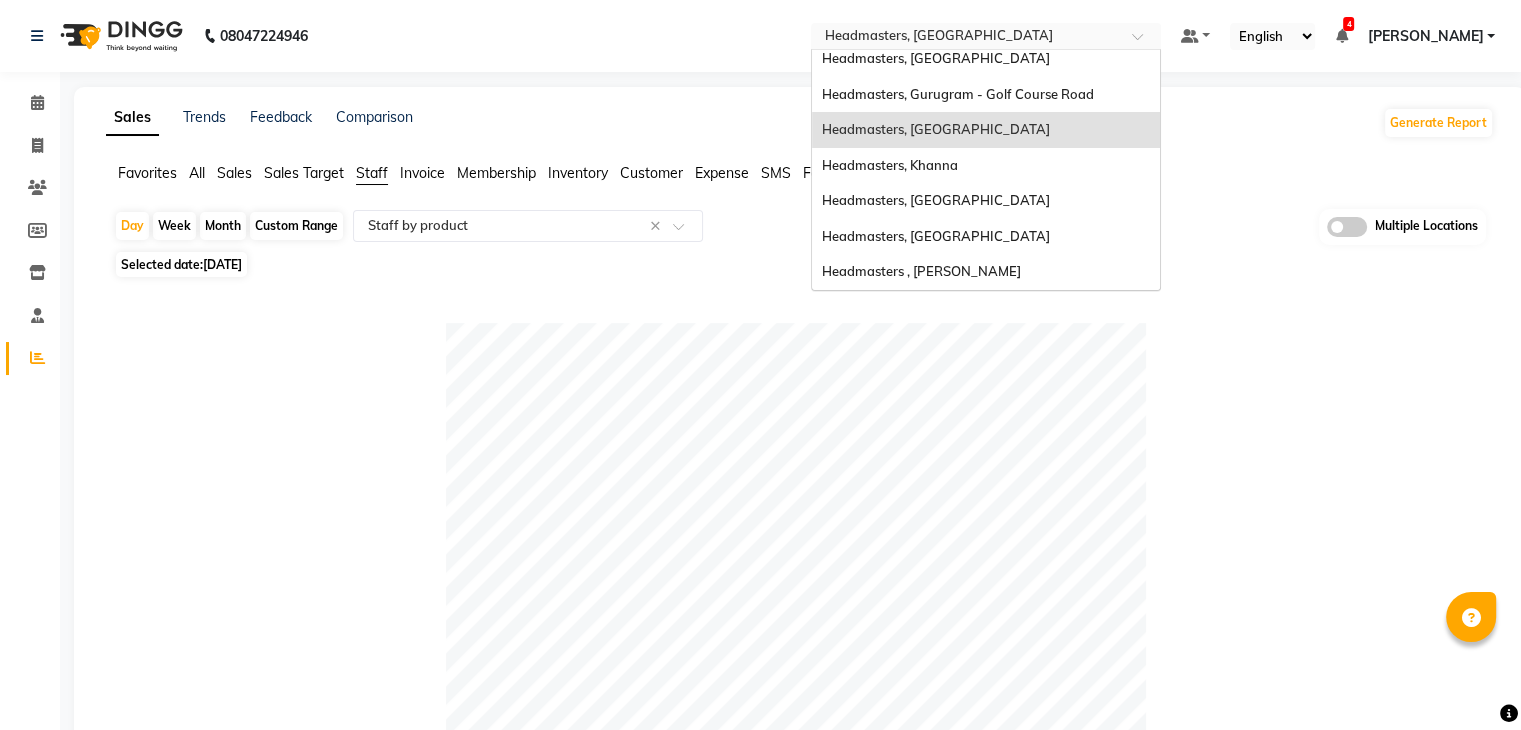 click on "Headmasters, Batala" at bounding box center [986, 130] 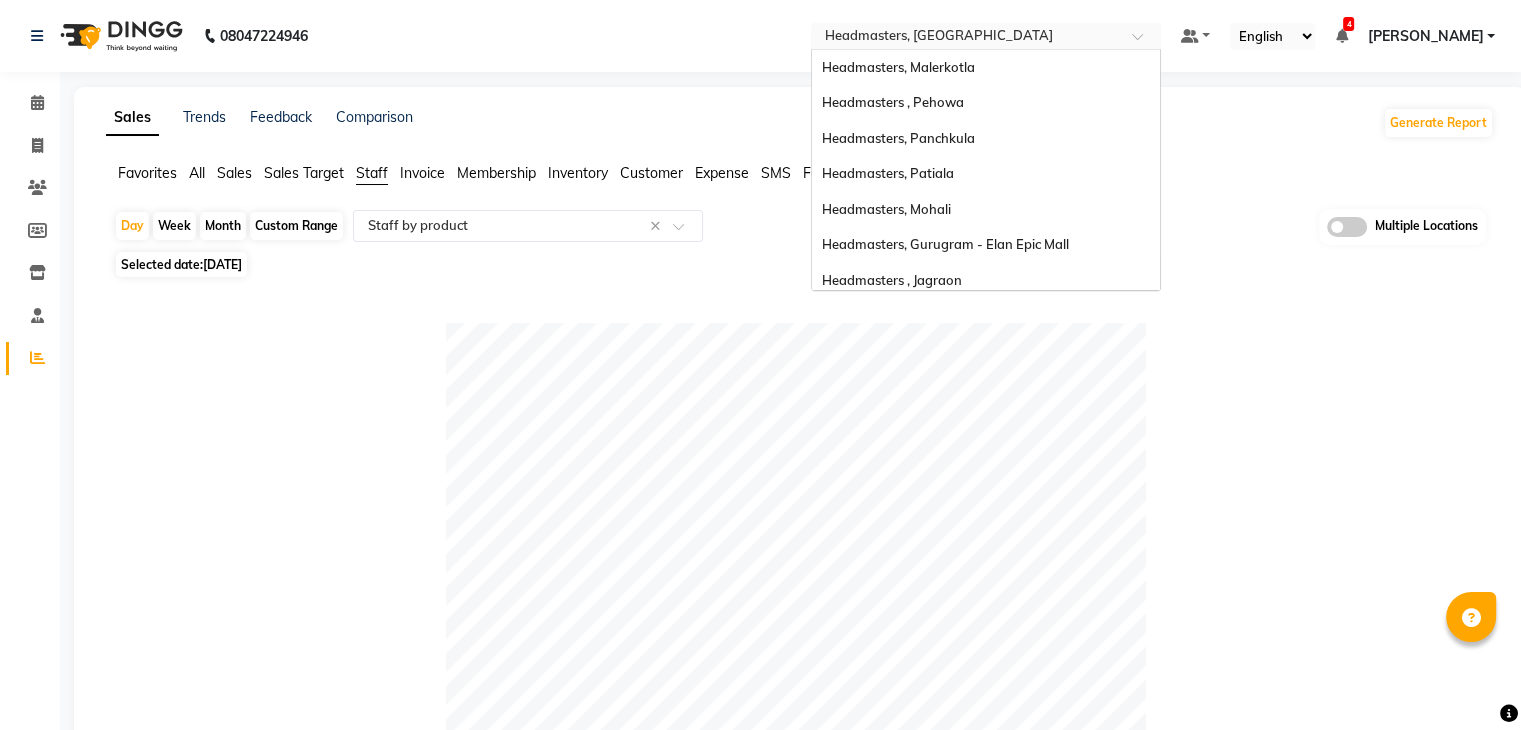 click at bounding box center [966, 38] 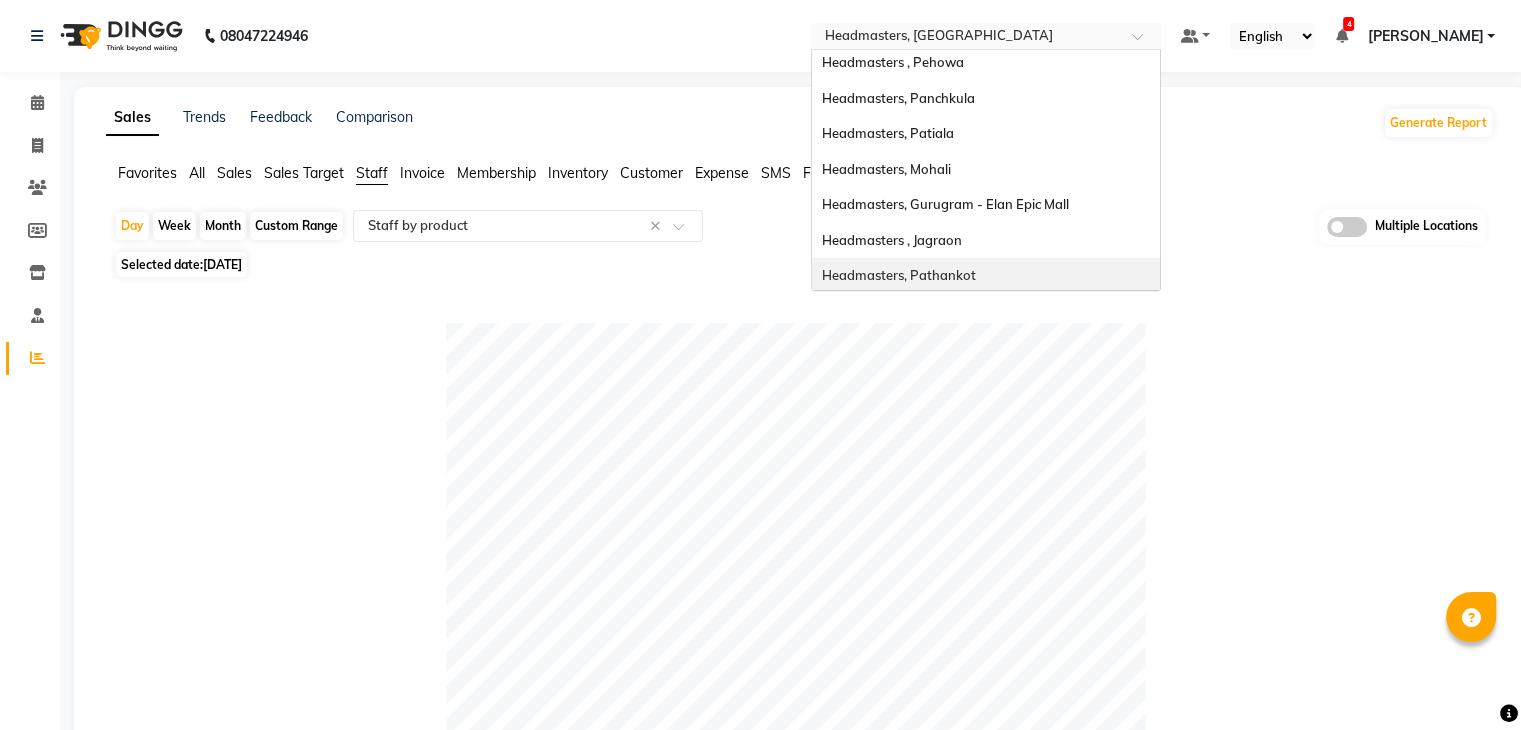 scroll, scrollTop: 0, scrollLeft: 0, axis: both 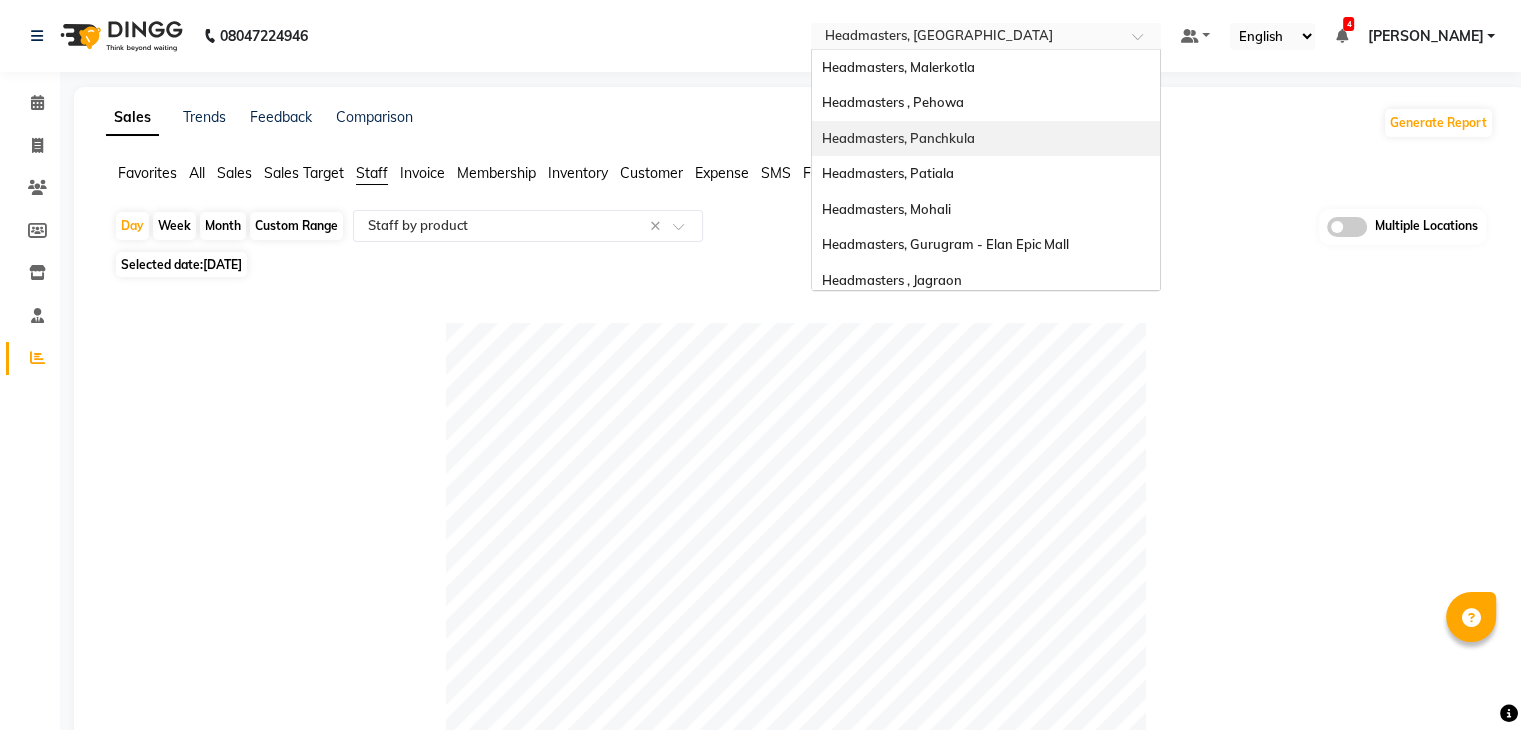 click on "Headmasters, Panchkula" at bounding box center (898, 138) 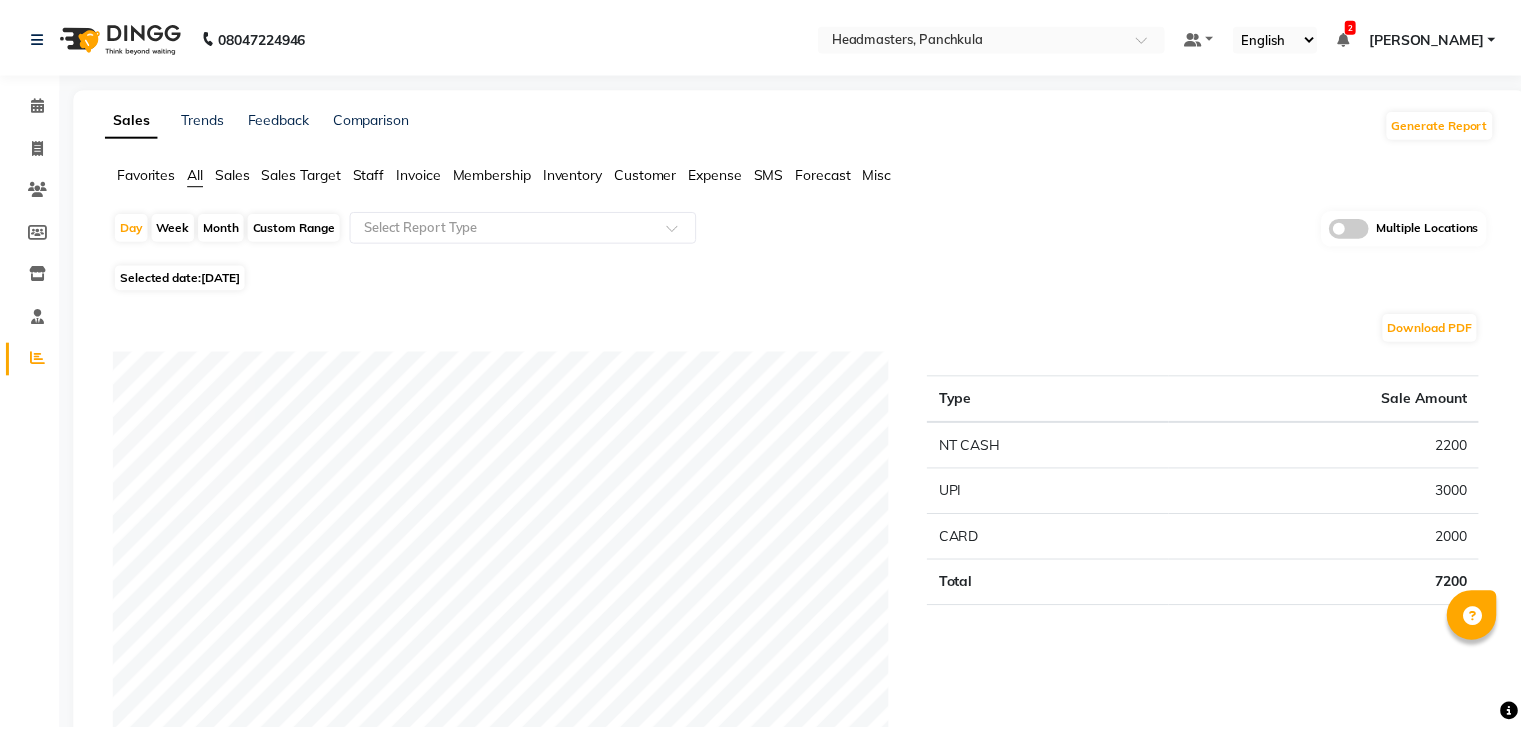 scroll, scrollTop: 0, scrollLeft: 0, axis: both 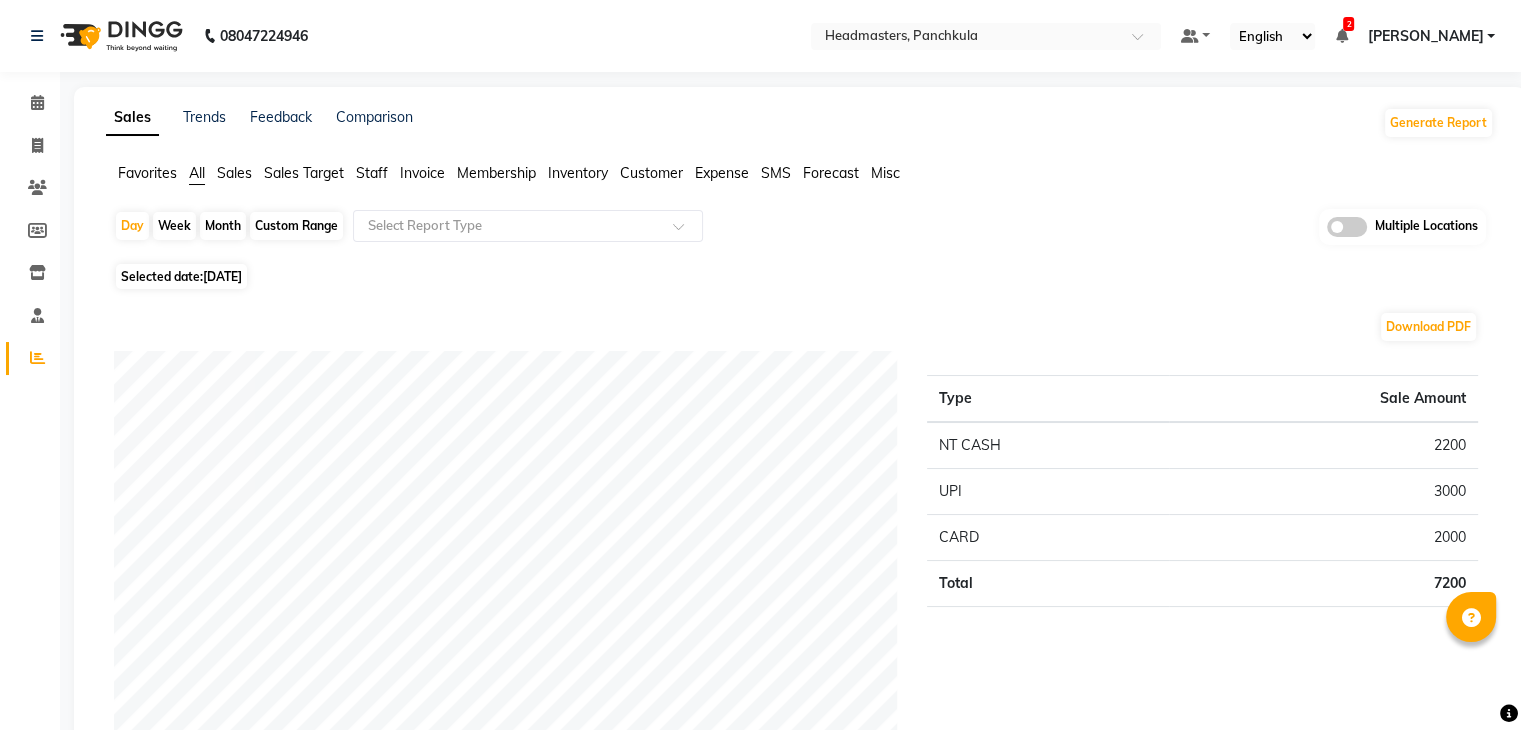 click on "Staff" 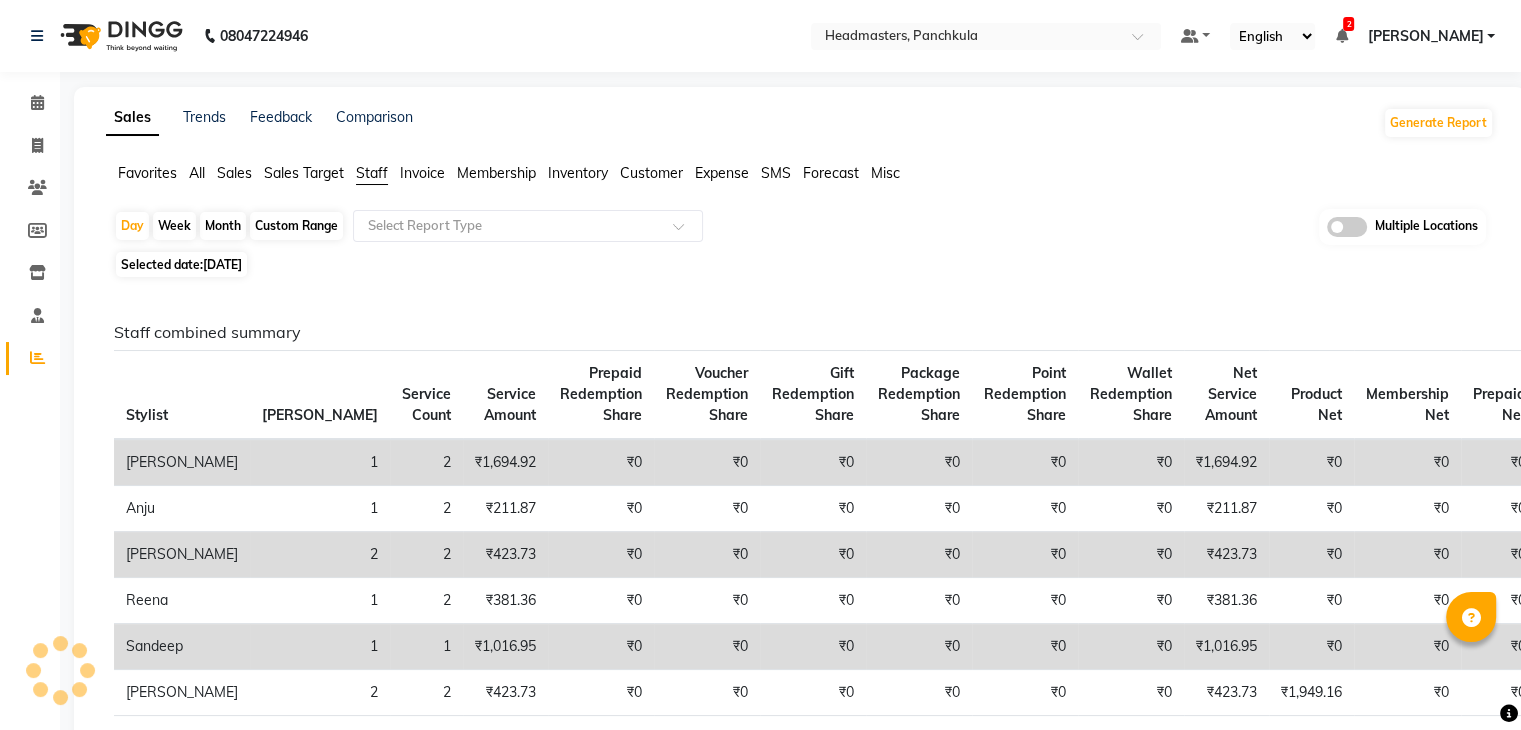click on "[DATE]" 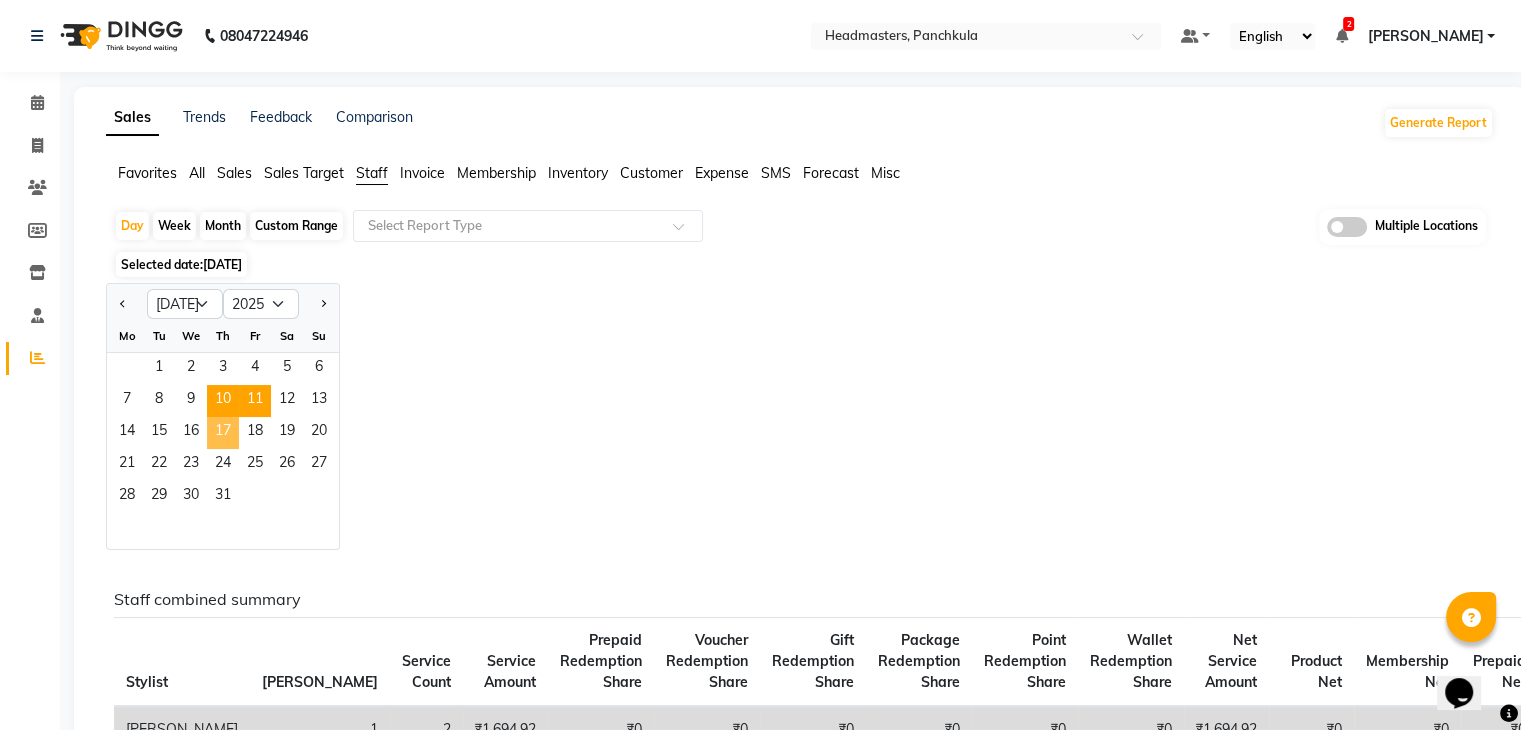 scroll, scrollTop: 0, scrollLeft: 0, axis: both 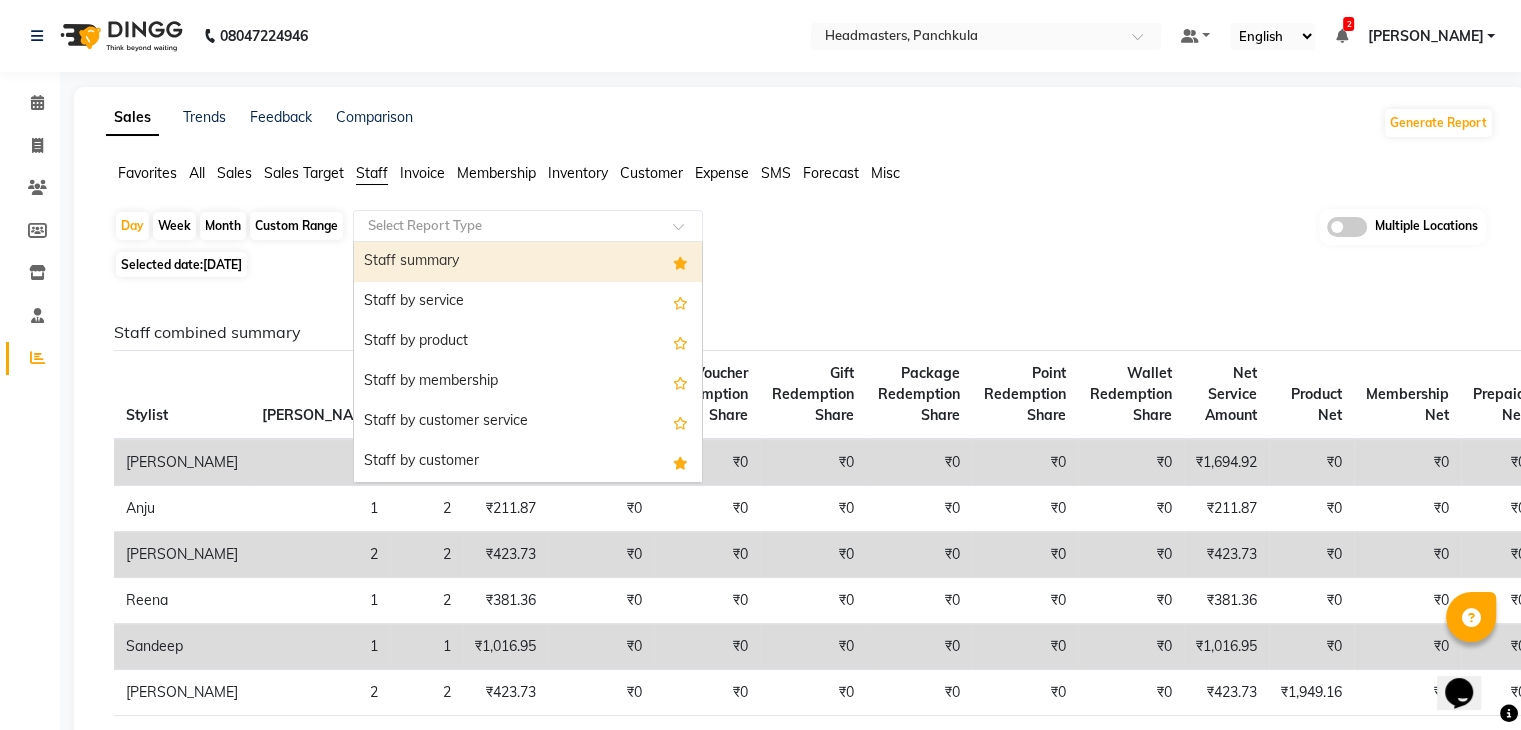 click 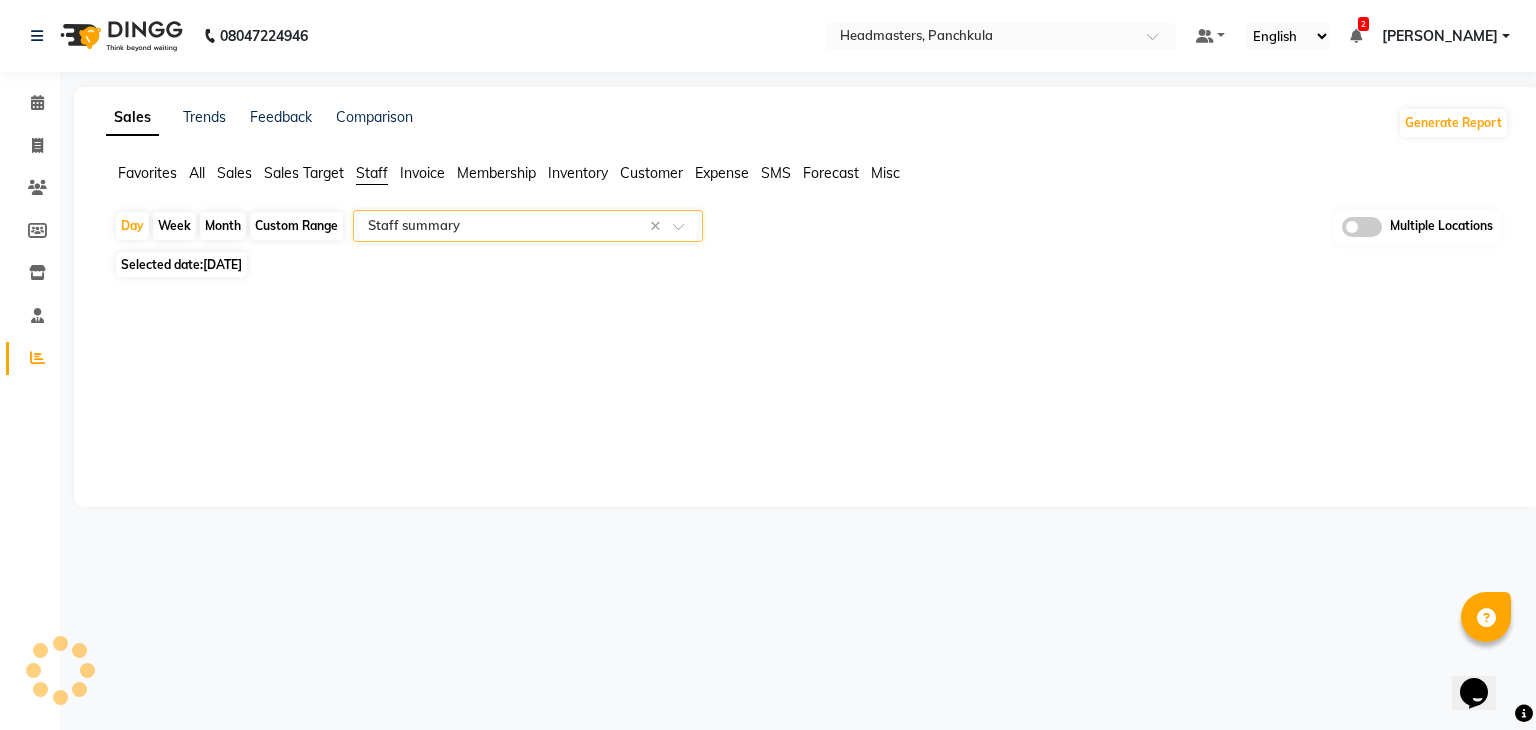 click 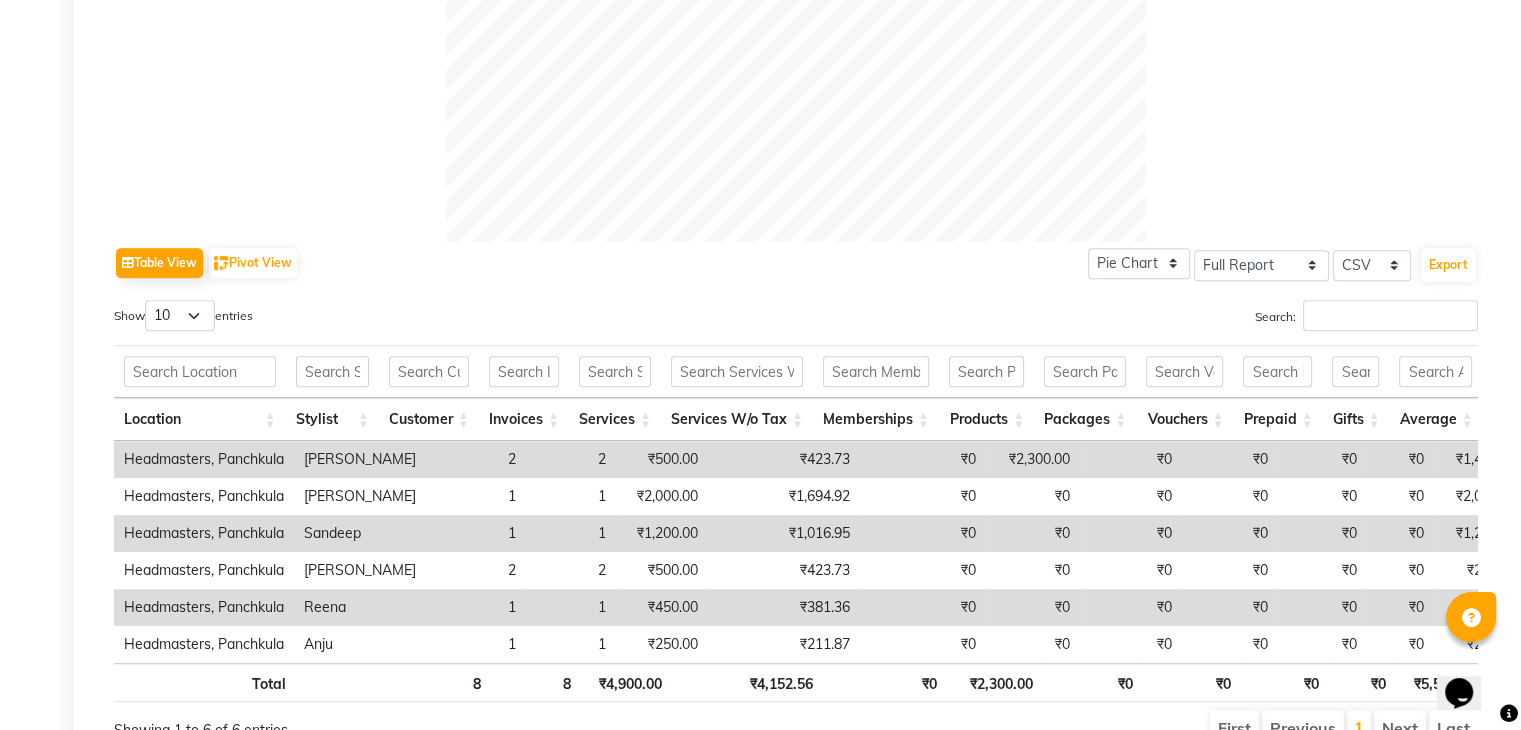 scroll, scrollTop: 893, scrollLeft: 0, axis: vertical 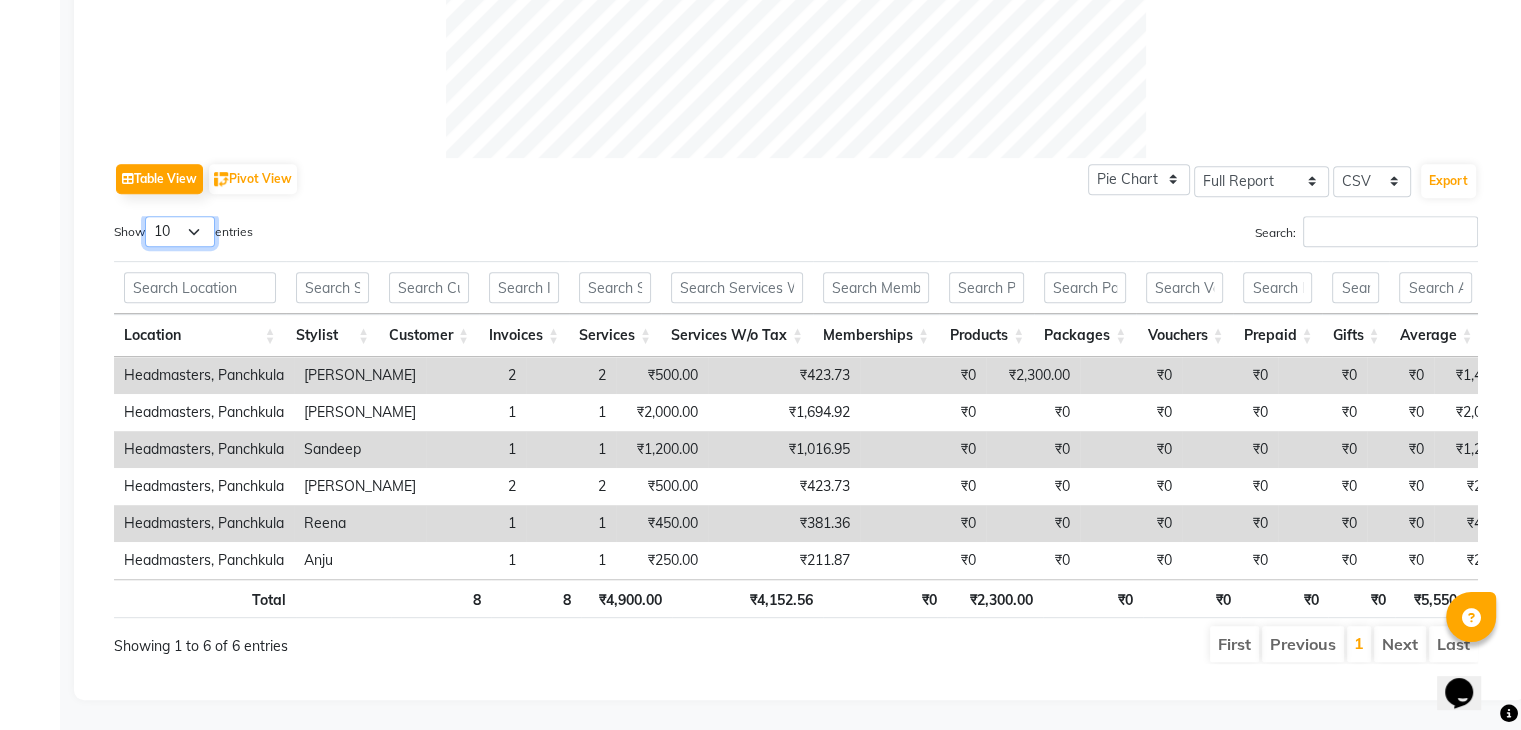 click on "10 25 50 100" at bounding box center [180, 231] 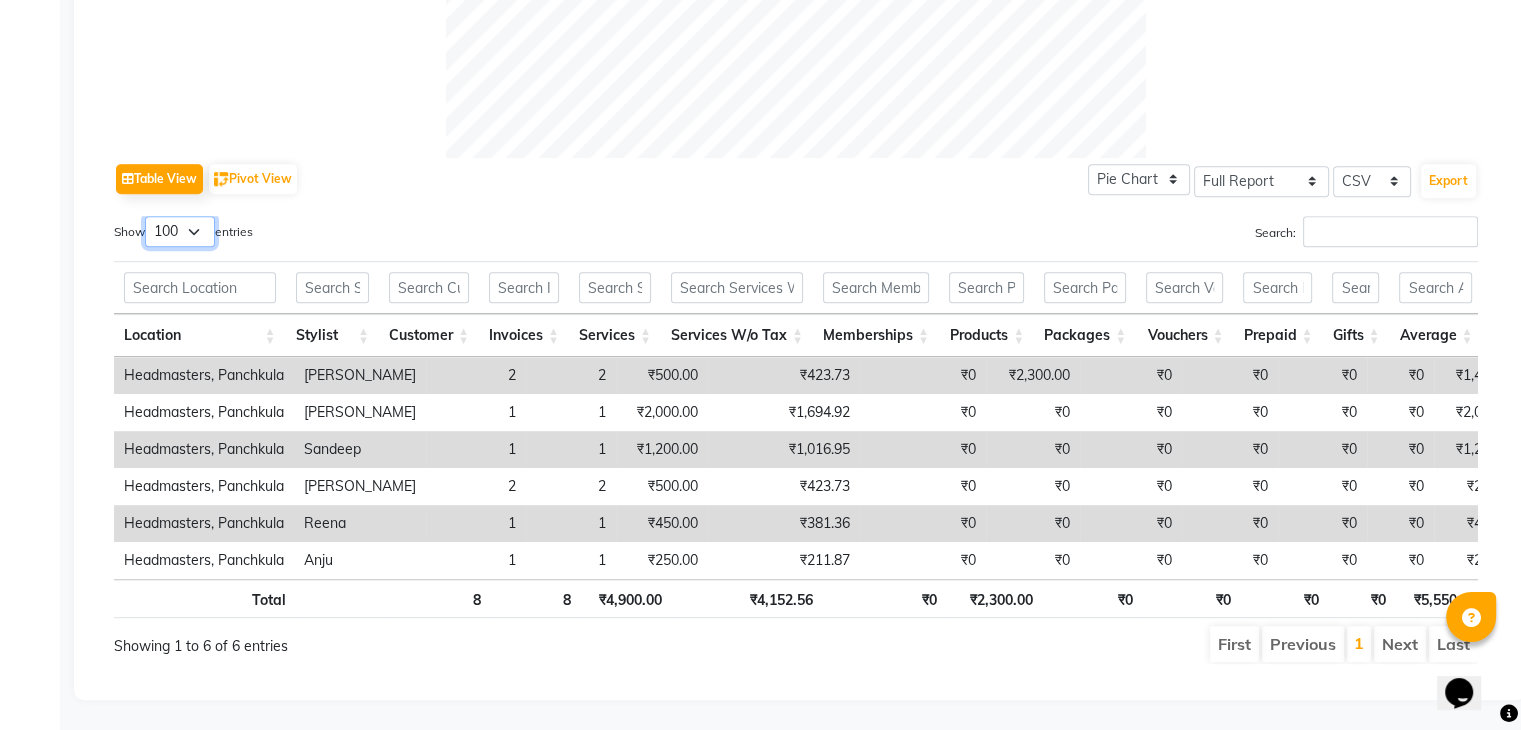 click on "10 25 50 100" at bounding box center (180, 231) 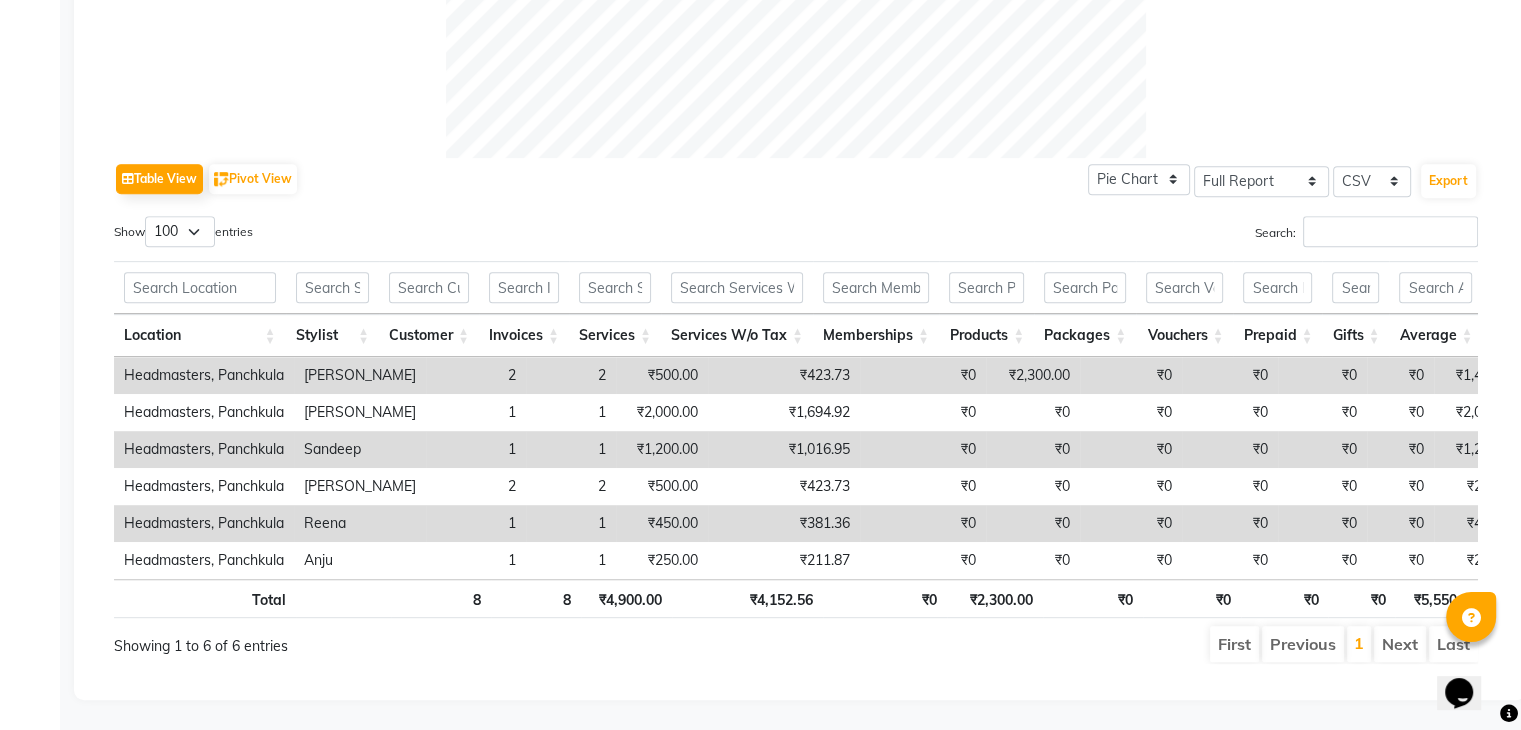 click on "Show  10 25 50 100  entries" at bounding box center (447, 235) 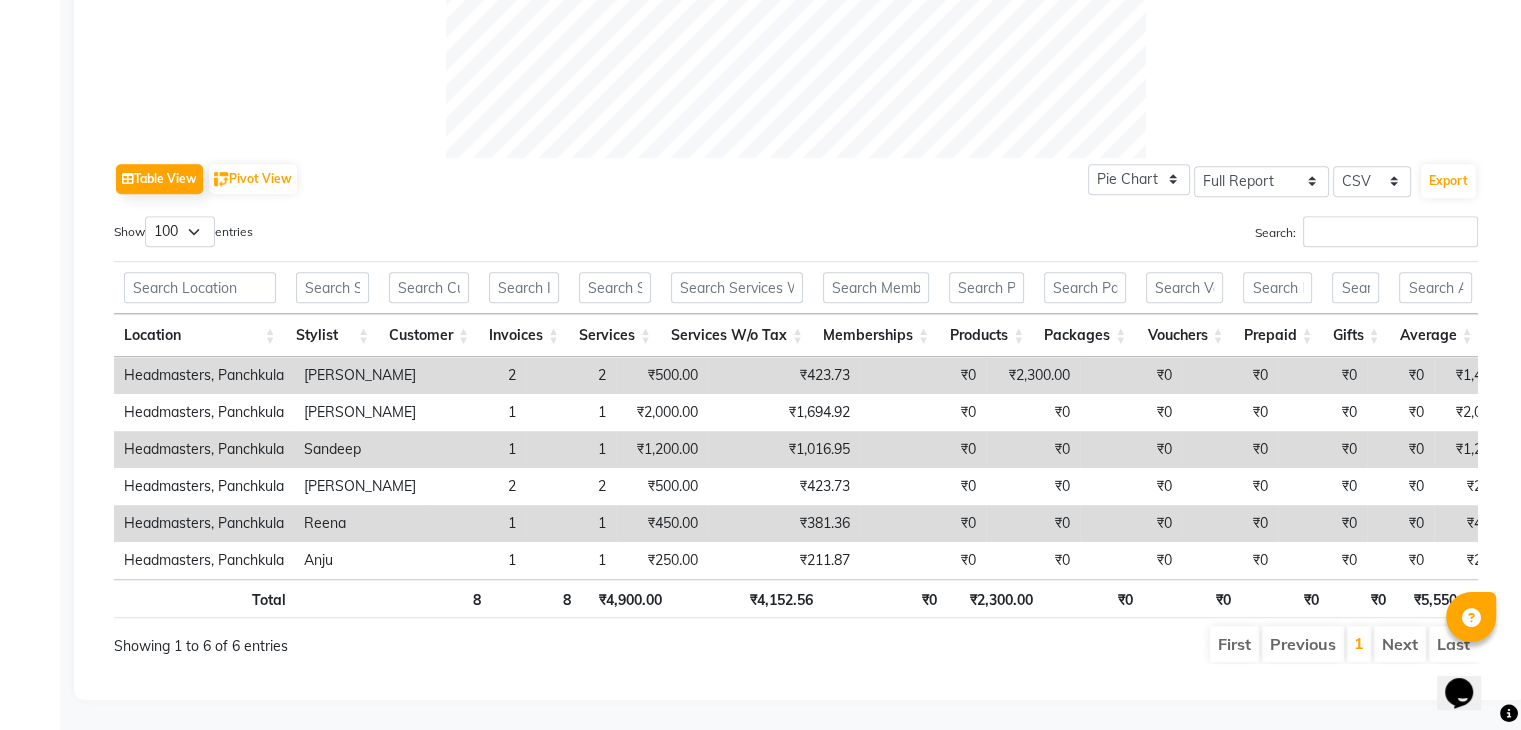 click on "Table View   Pivot View  Pie Chart Bar Chart Select Full Report Filtered Report Select CSV PDF  Export" 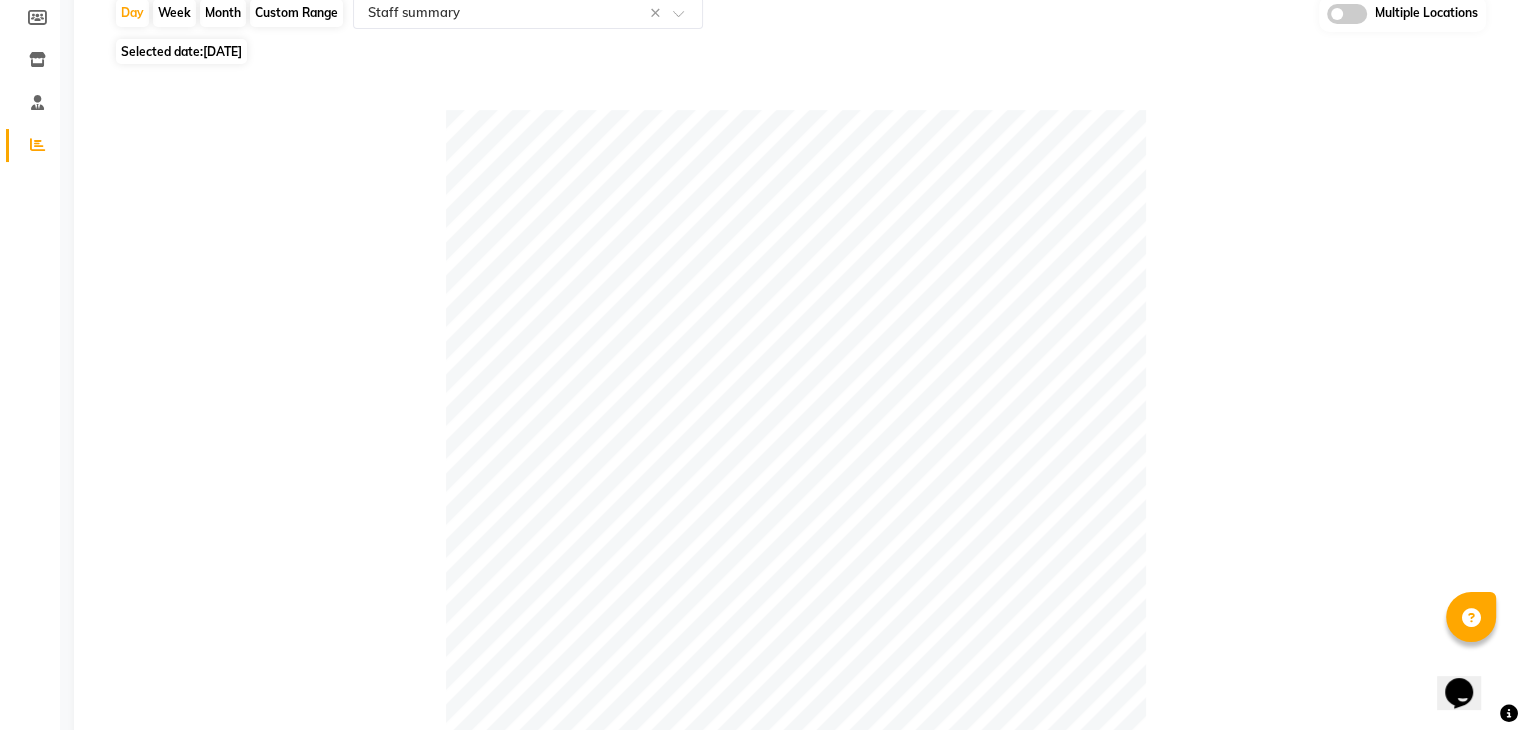 scroll, scrollTop: 93, scrollLeft: 0, axis: vertical 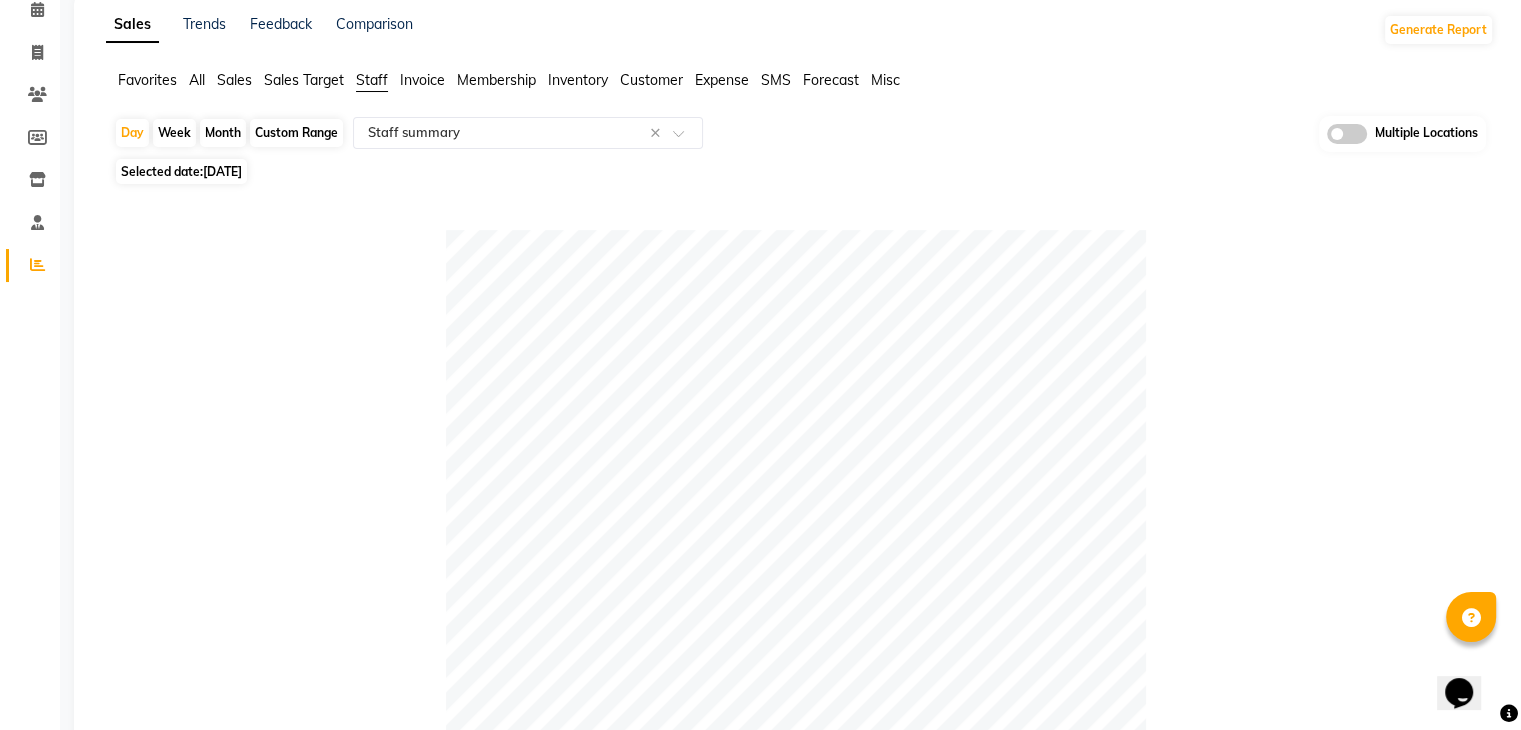 click on "Table View   Pivot View  Pie Chart Bar Chart Select Full Report Filtered Report Select CSV PDF  Export  Show  10 25 50 100  entries Search: Location Stylist Customer Invoices Services Services W/o Tax Memberships Products Packages Vouchers Prepaid Gifts Average Total Total W/o Tax Payment Redemption Redemption Share Emp Code Location Stylist Customer Invoices Services Services W/o Tax Memberships Products Packages Vouchers Prepaid Gifts Average Total Total W/o Tax Payment Redemption Redemption Share Emp Code Total 8 8 ₹4,900.00 ₹4,152.56 ₹0 ₹2,300.00 ₹0 ₹0 ₹0 ₹0 ₹5,550.00 ₹7,200.00 ₹6,101.72 ₹7,200.00 ₹0 ₹0 Headmasters, Panchkula Wajid Shah 2 2 ₹500.00 ₹423.73 ₹0 ₹2,300.00 ₹0 ₹0 ₹0 ₹0 ₹1,400.00 ₹2,800.00 ₹2,372.89 ₹2,800.00 ₹0 ₹0 e3255-04 Headmasters, Panchkula Amjad 1 1 ₹2,000.00 ₹1,694.92 ₹0 ₹0 ₹0 ₹0 ₹0 ₹0 ₹2,000.00 ₹2,000.00 ₹1,694.92 ₹2,000.00 ₹0 ₹0 e3255-11 Headmasters, Panchkula Sandeep 1 1 ₹1,200.00 ₹1,016.95 2 2" 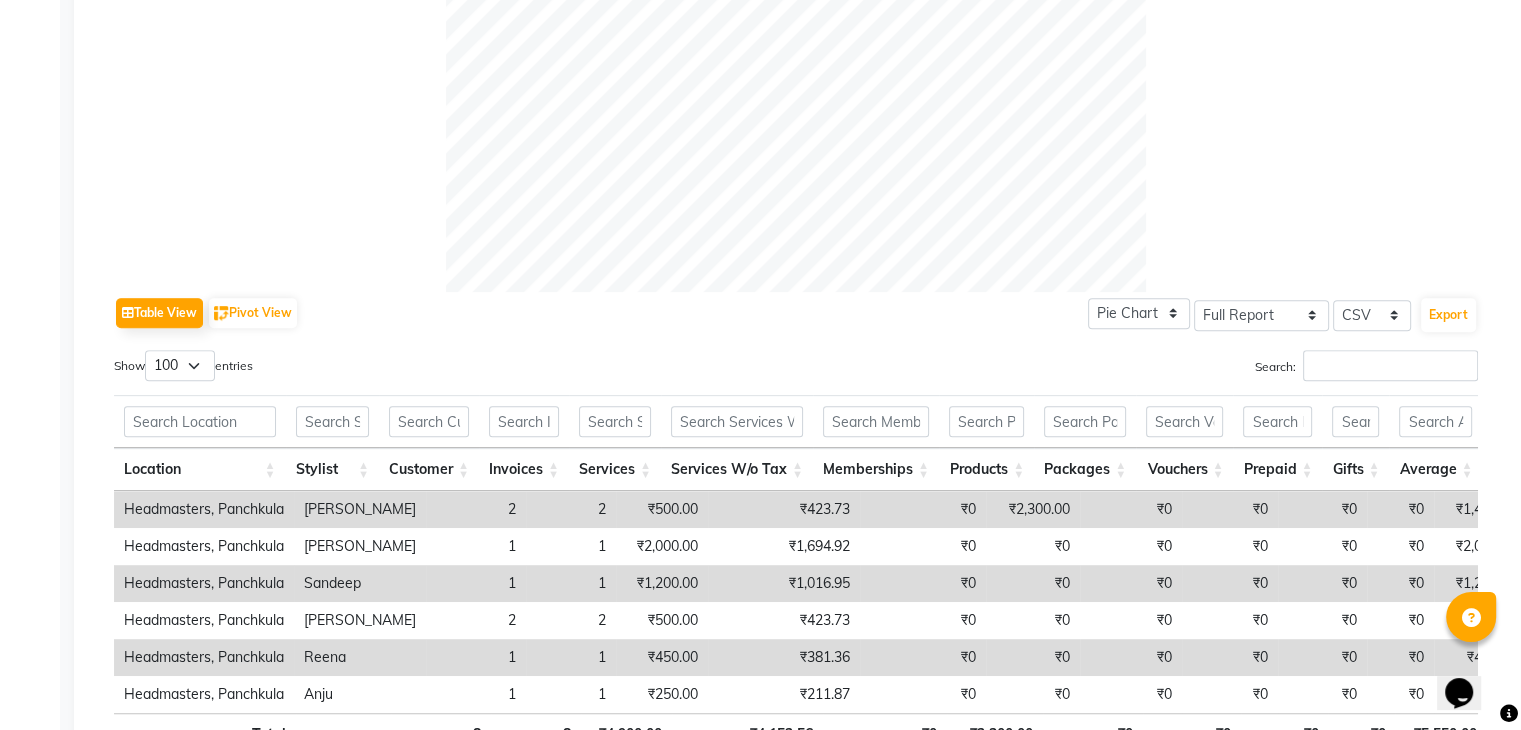 scroll, scrollTop: 893, scrollLeft: 0, axis: vertical 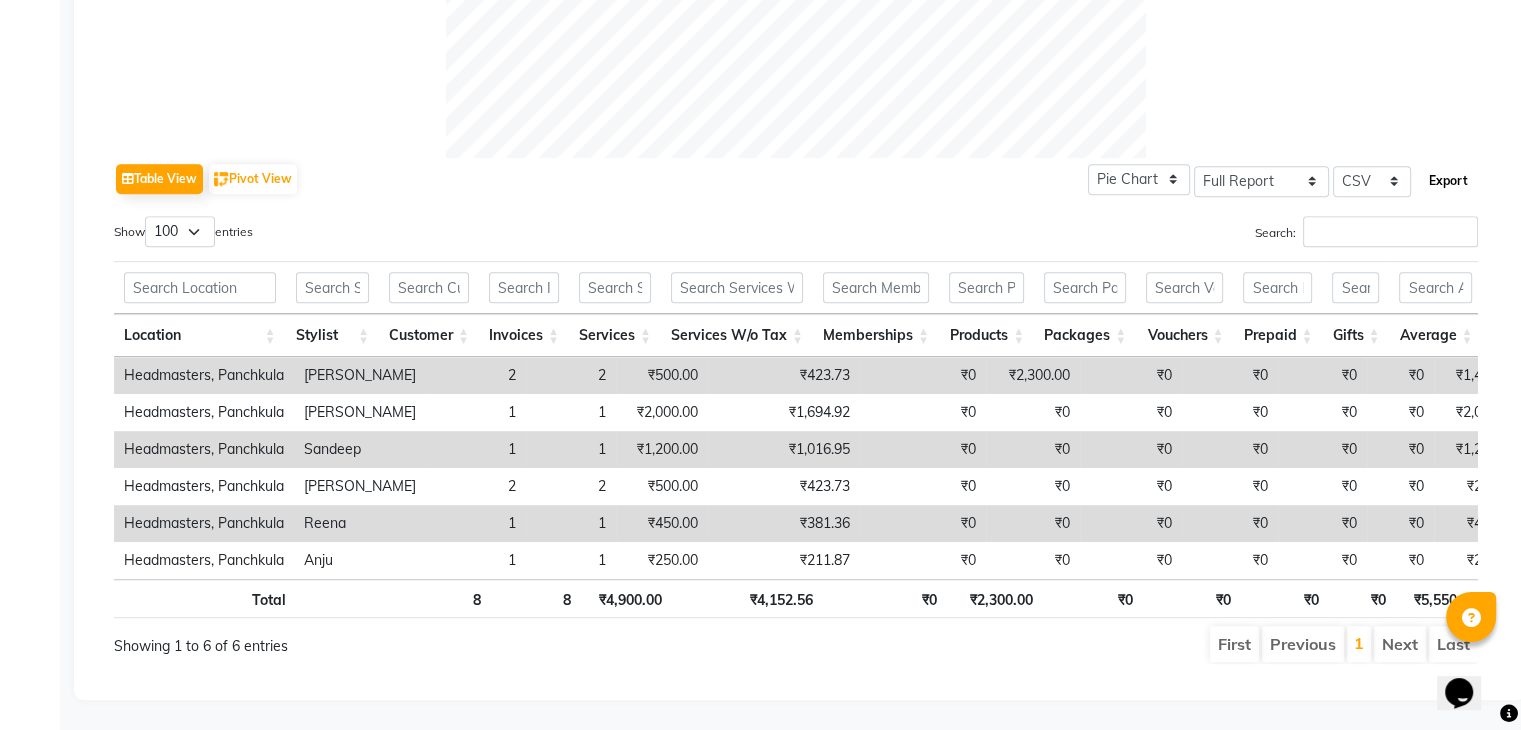 click on "Export" 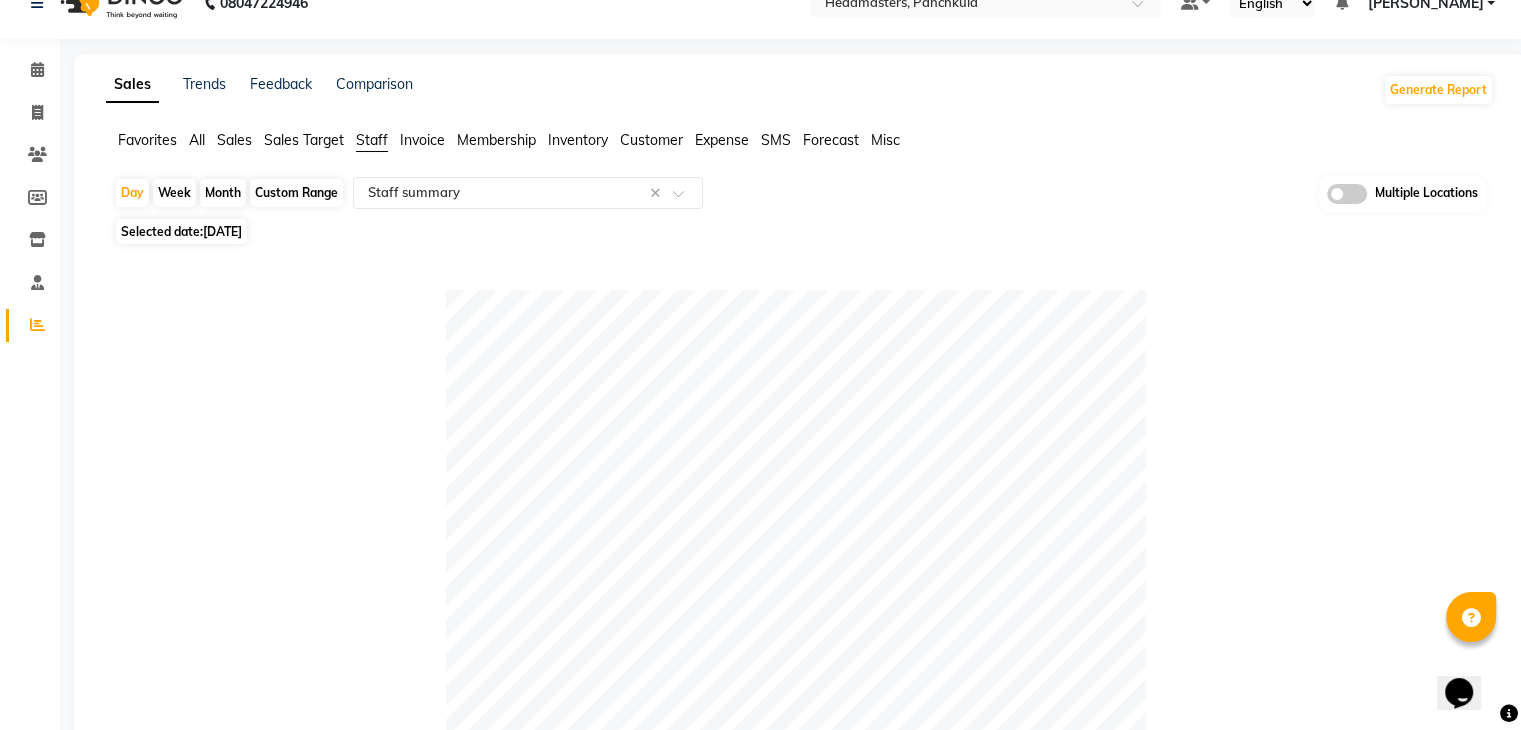 scroll, scrollTop: 0, scrollLeft: 0, axis: both 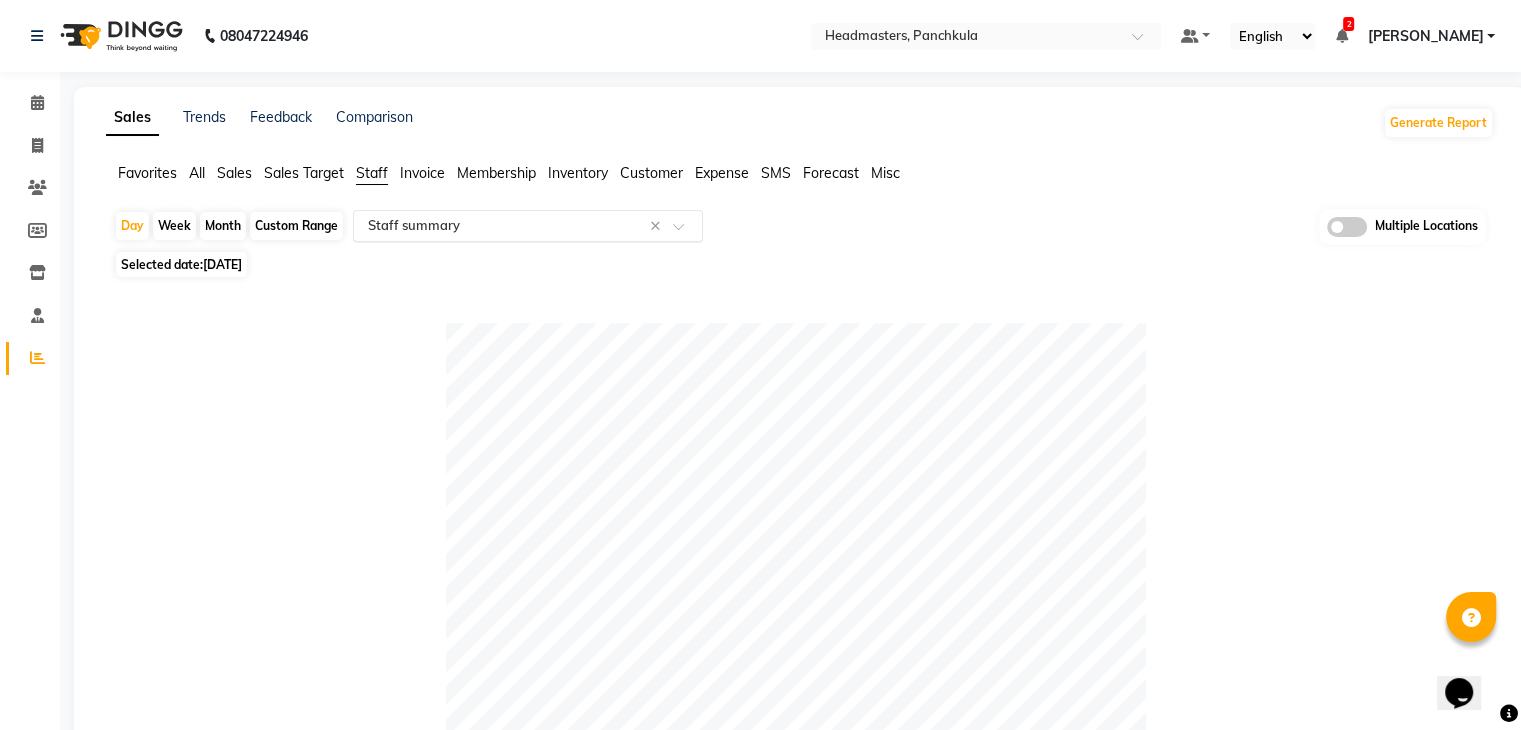 click 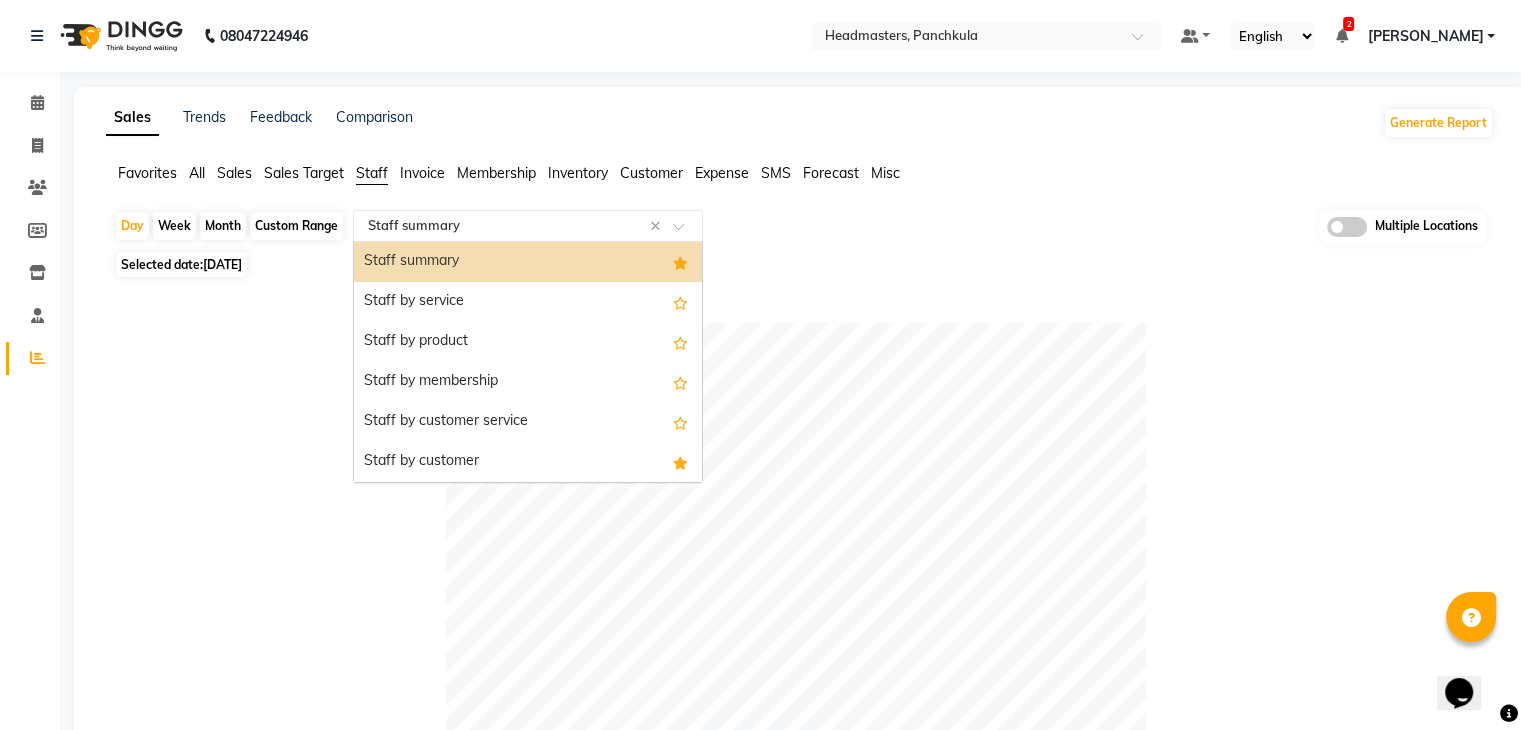 click on "Table View   Pivot View  Pie Chart Bar Chart Select Full Report Filtered Report Select CSV PDF  Export  Show  10 25 50 100  entries Search: Location Stylist Customer Invoices Services Services W/o Tax Memberships Products Packages Vouchers Prepaid Gifts Average Total Total W/o Tax Payment Redemption Redemption Share Emp Code Location Stylist Customer Invoices Services Services W/o Tax Memberships Products Packages Vouchers Prepaid Gifts Average Total Total W/o Tax Payment Redemption Redemption Share Emp Code Total 8 8 ₹4,900.00 ₹4,152.56 ₹0 ₹2,300.00 ₹0 ₹0 ₹0 ₹0 ₹5,550.00 ₹7,200.00 ₹6,101.72 ₹7,200.00 ₹0 ₹0 Headmasters, Panchkula Wajid Shah 2 2 ₹500.00 ₹423.73 ₹0 ₹2,300.00 ₹0 ₹0 ₹0 ₹0 ₹1,400.00 ₹2,800.00 ₹2,372.89 ₹2,800.00 ₹0 ₹0 e3255-04 Headmasters, Panchkula Amjad 1 1 ₹2,000.00 ₹1,694.92 ₹0 ₹0 ₹0 ₹0 ₹0 ₹0 ₹2,000.00 ₹2,000.00 ₹1,694.92 ₹2,000.00 ₹0 ₹0 e3255-11 Headmasters, Panchkula Sandeep 1 1 ₹1,200.00 ₹1,016.95 2 2" 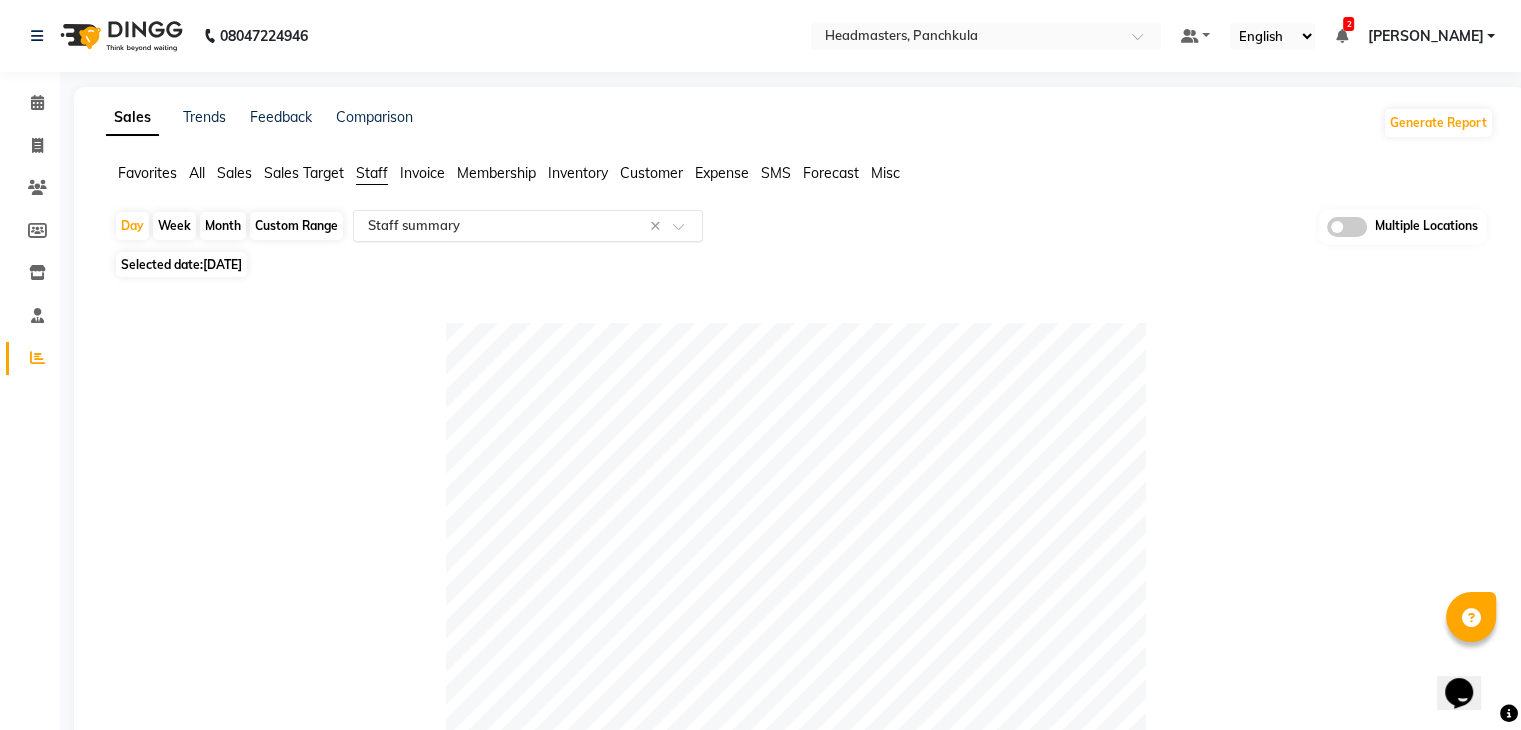 click 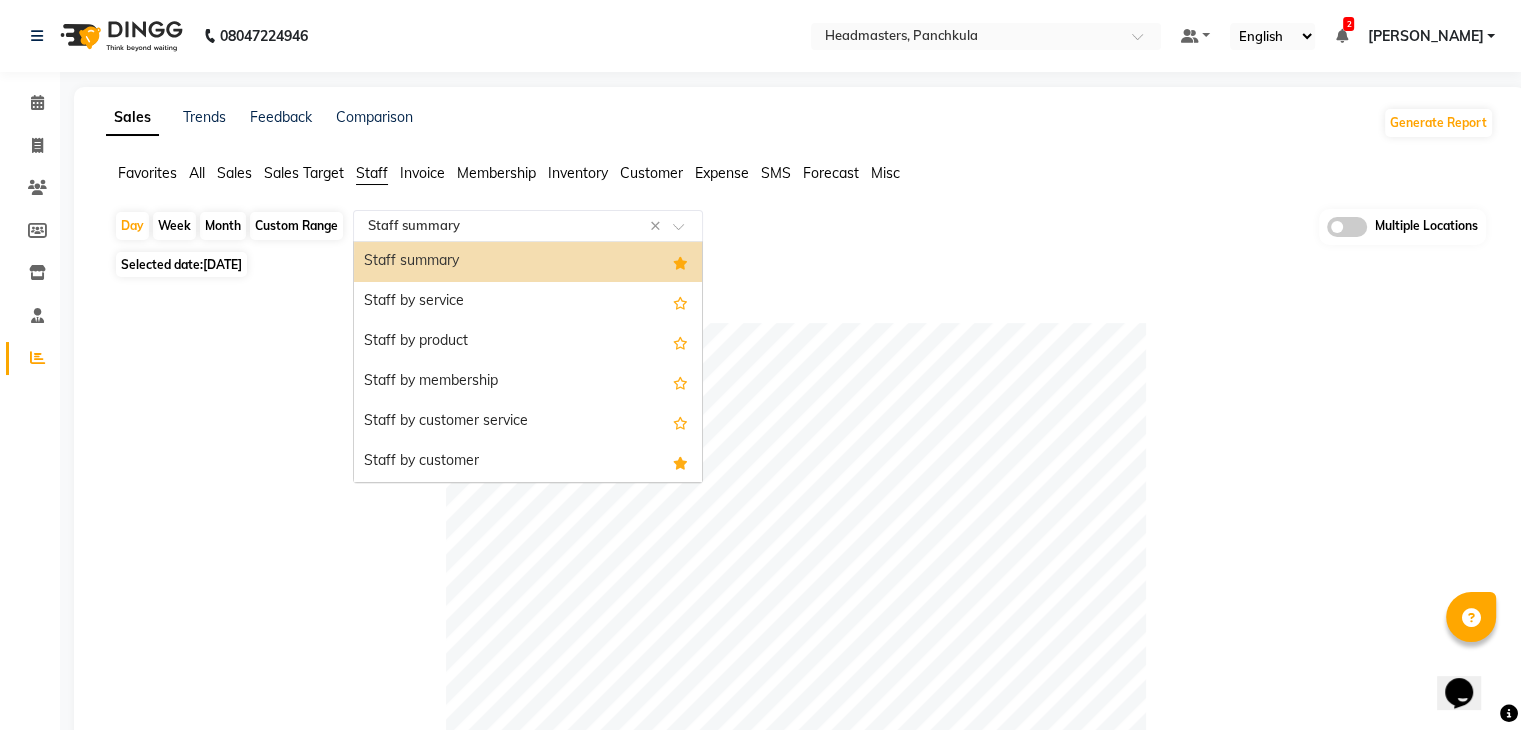 click on "Staff summary" at bounding box center [528, 262] 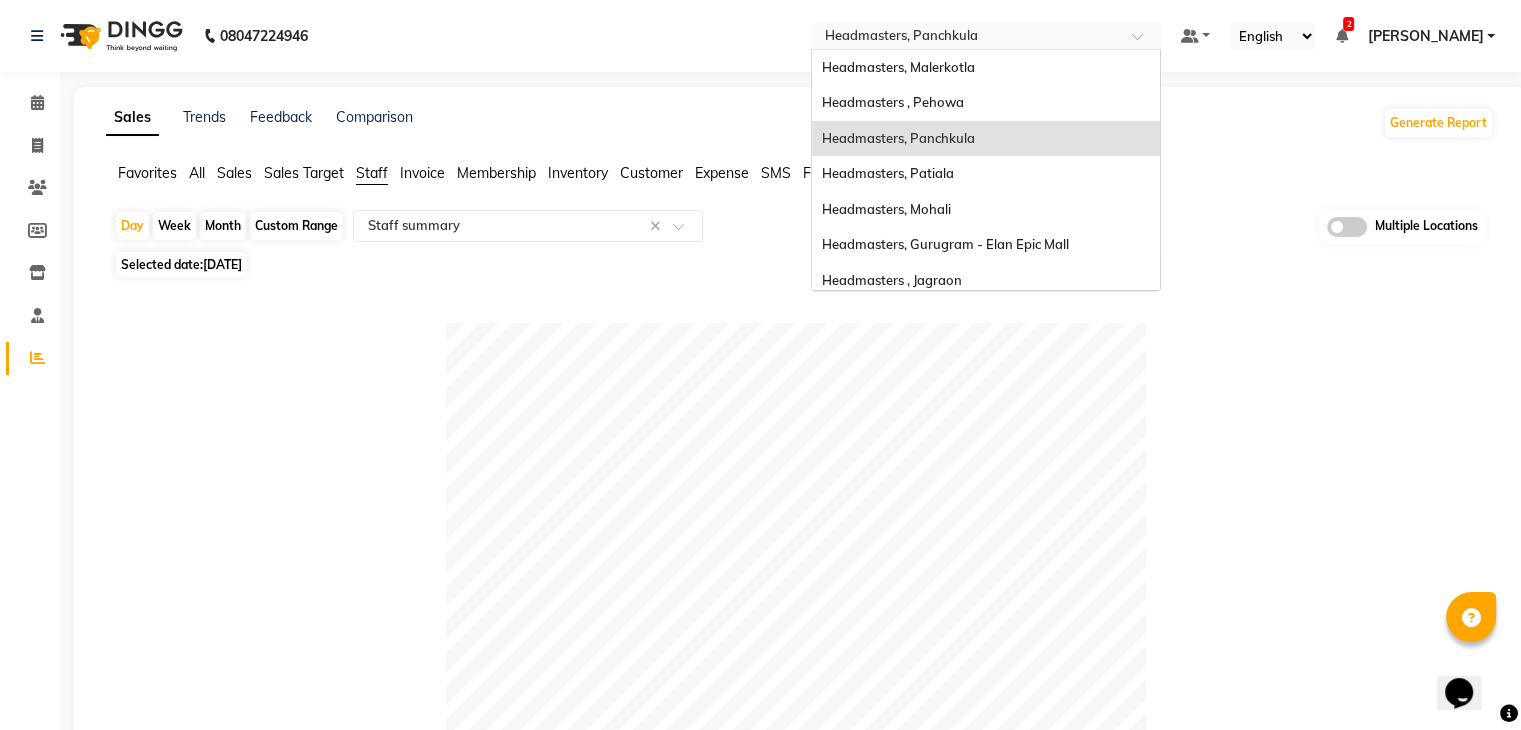 click at bounding box center [966, 38] 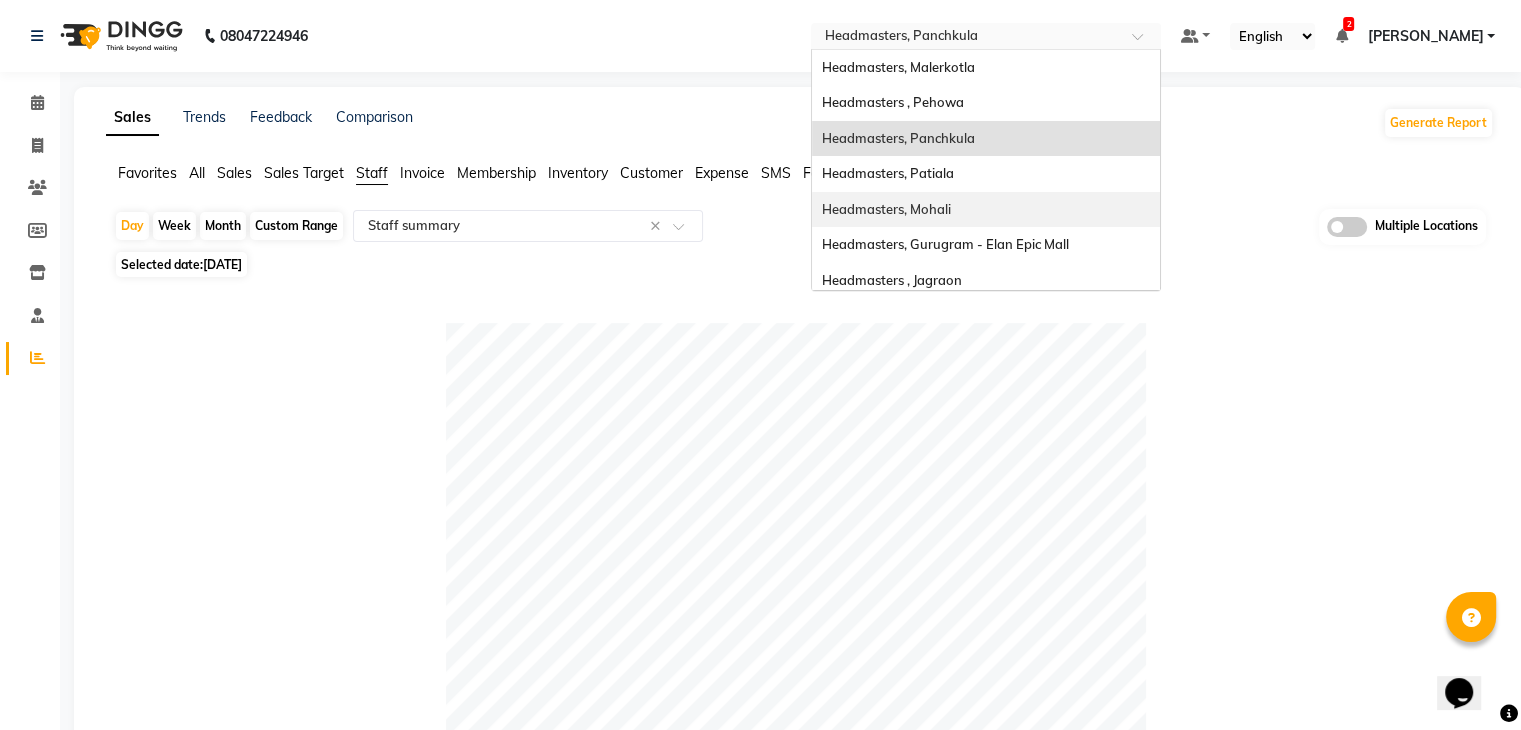 scroll, scrollTop: 328, scrollLeft: 0, axis: vertical 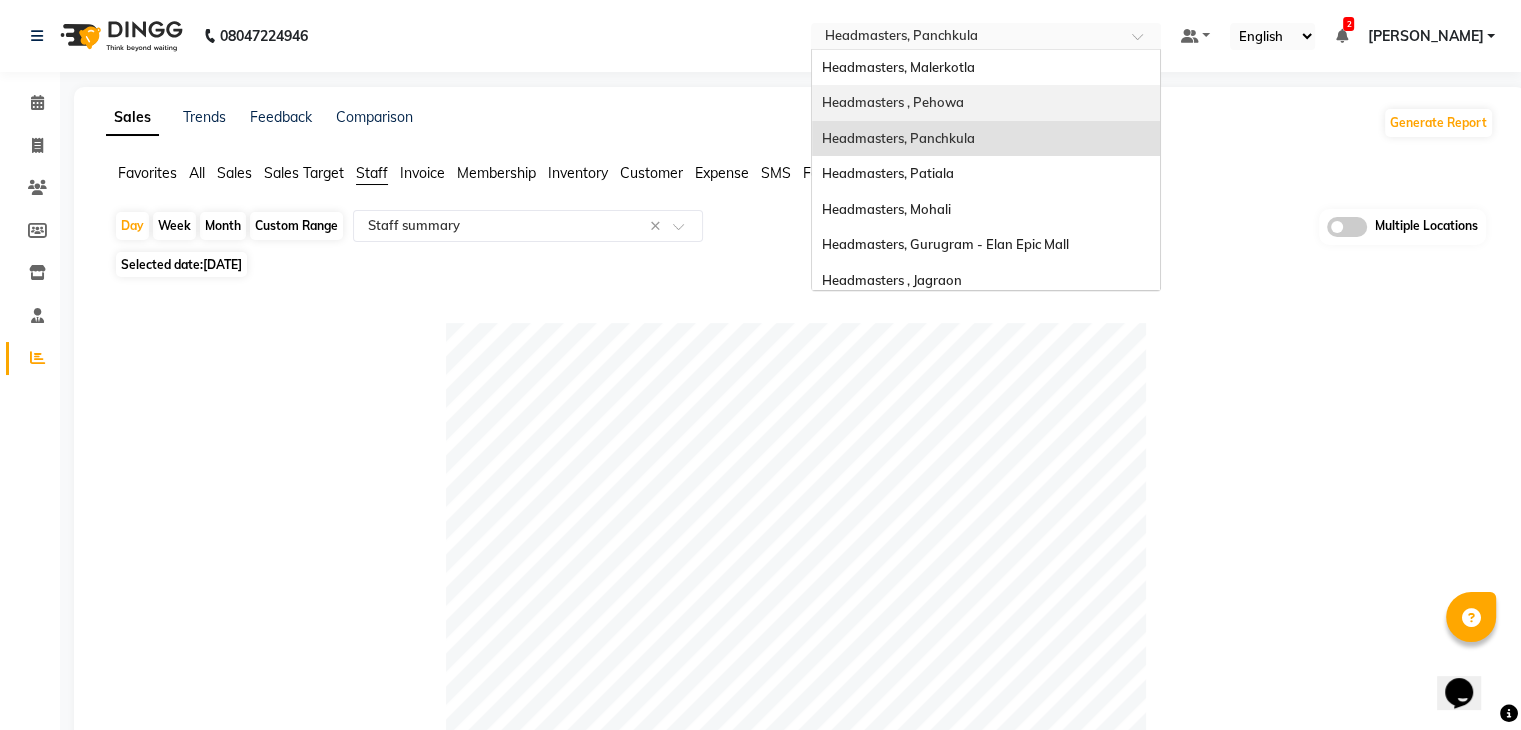 click on "Headmasters , Pehowa" at bounding box center [986, 103] 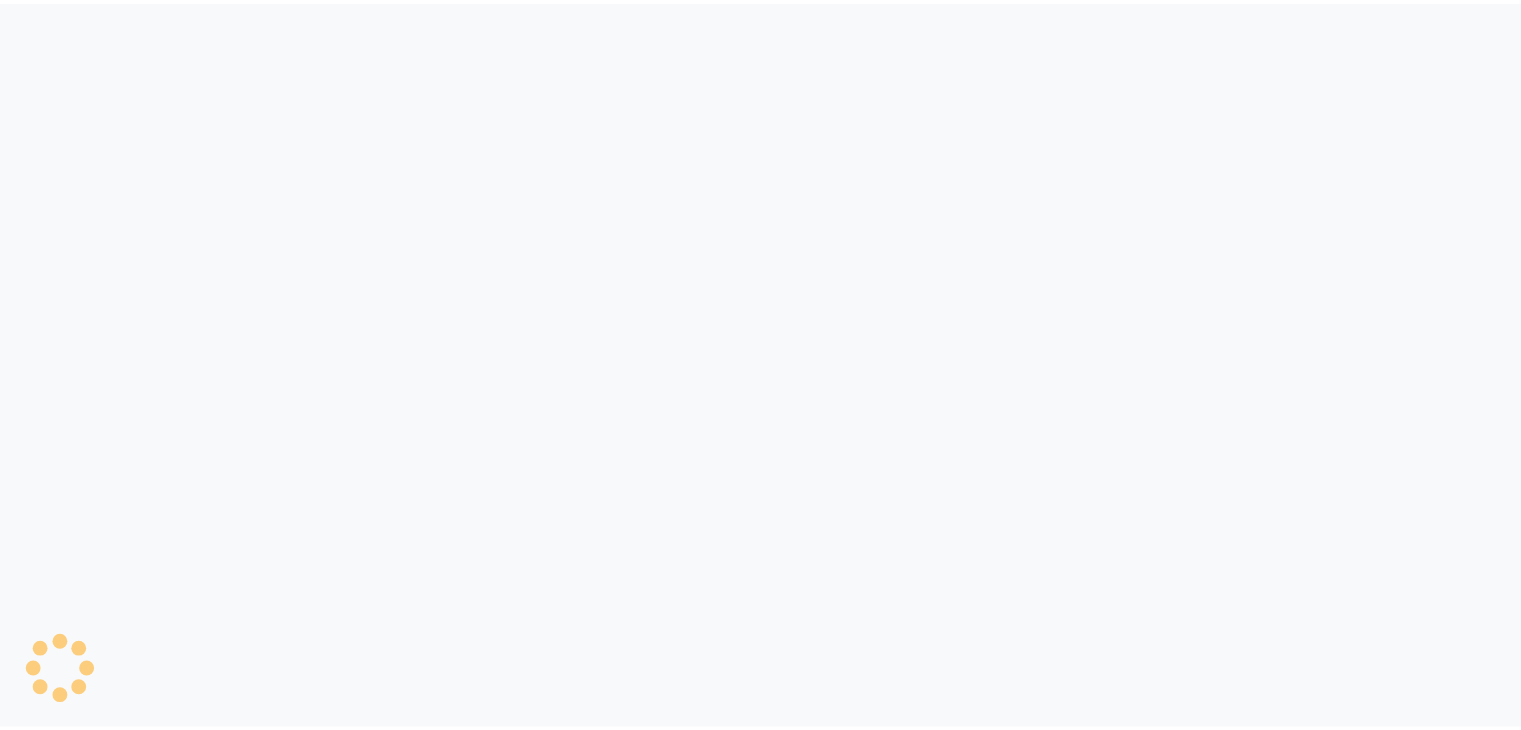 scroll, scrollTop: 0, scrollLeft: 0, axis: both 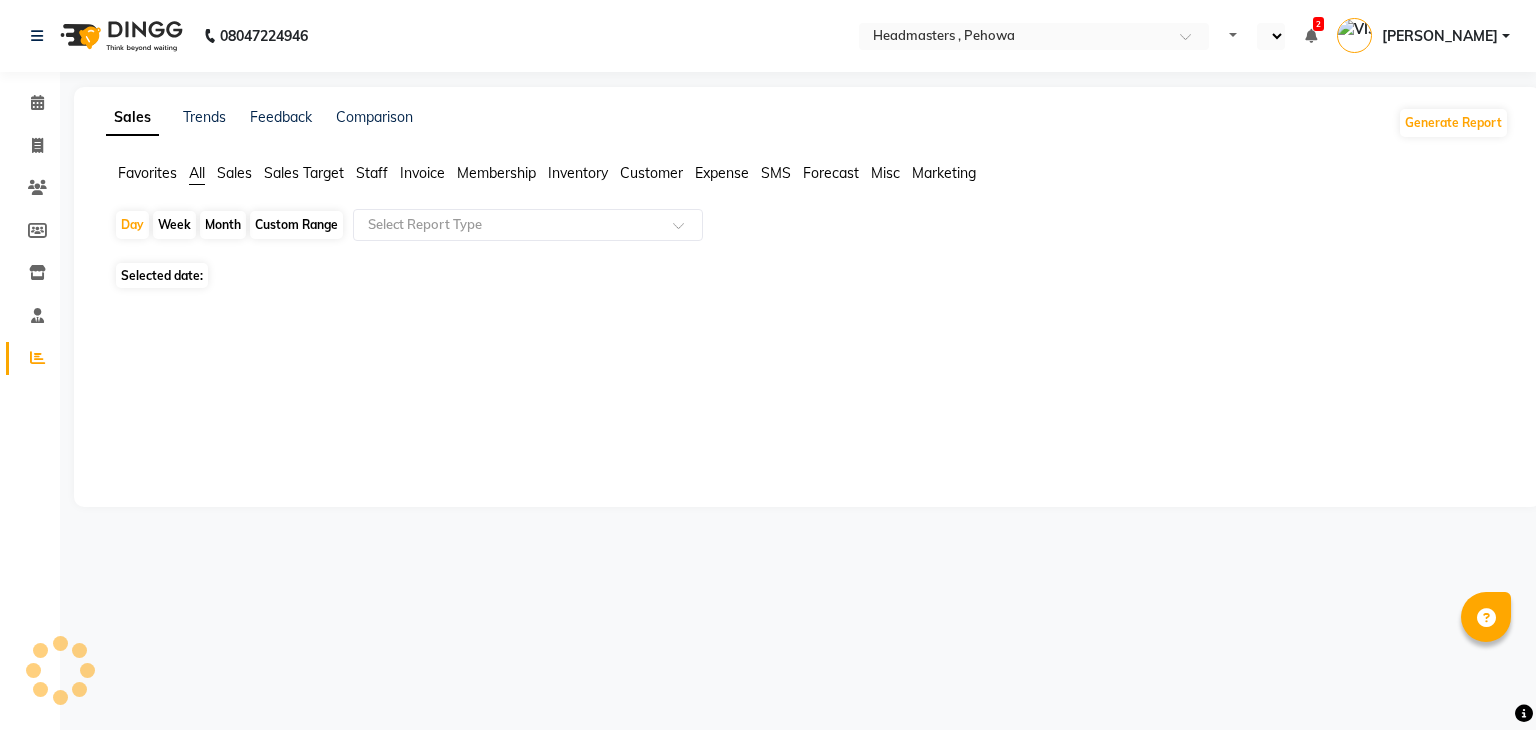 select on "en" 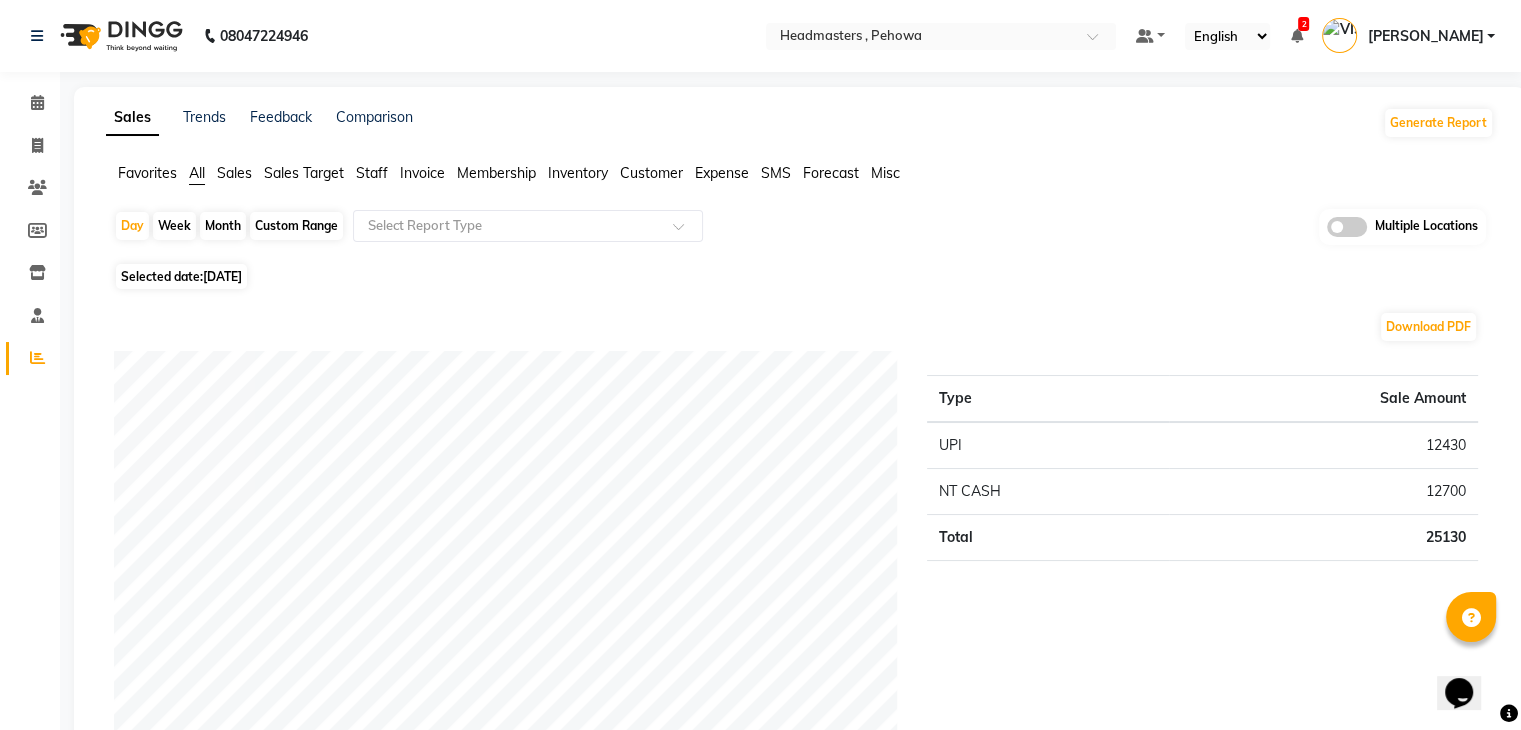 scroll, scrollTop: 0, scrollLeft: 0, axis: both 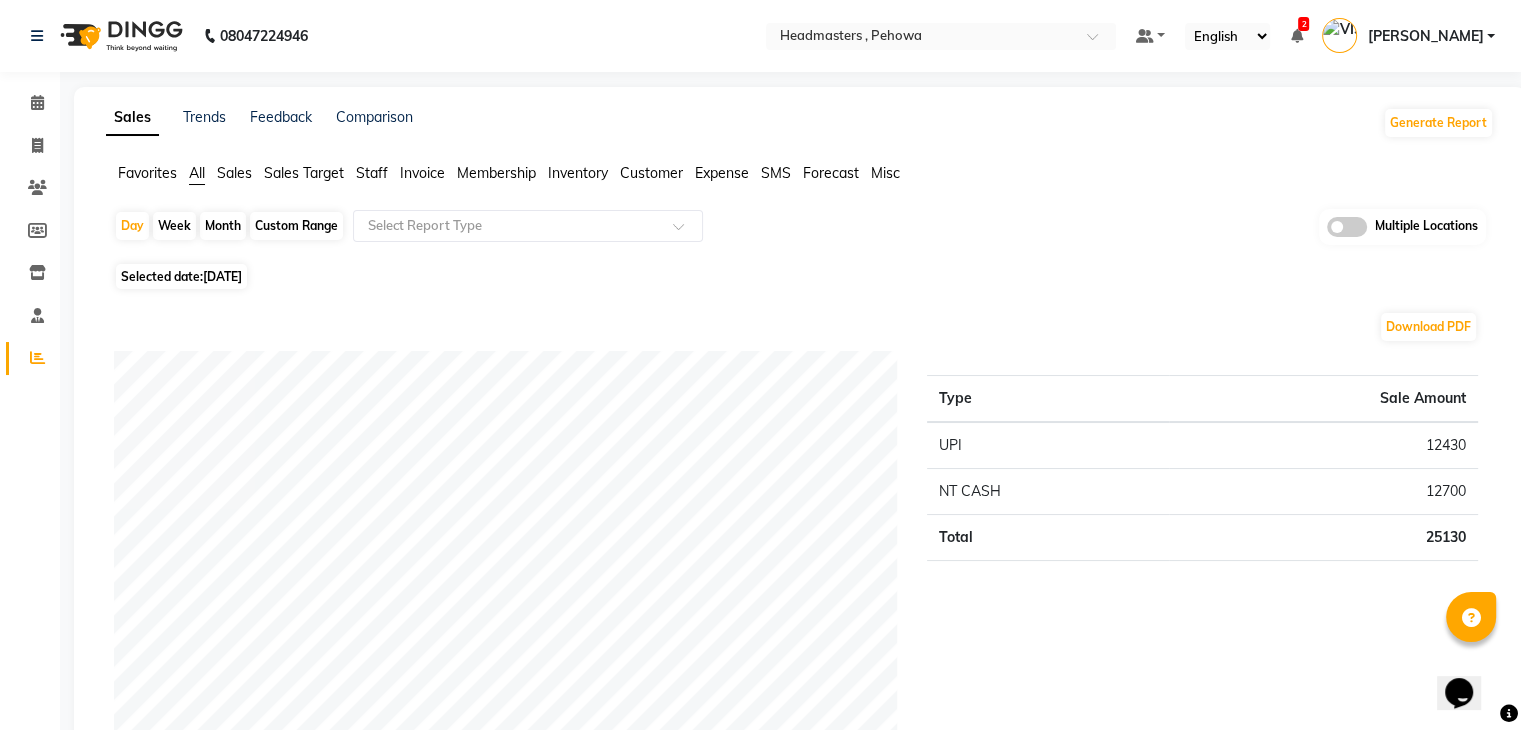 click on "[DATE]" 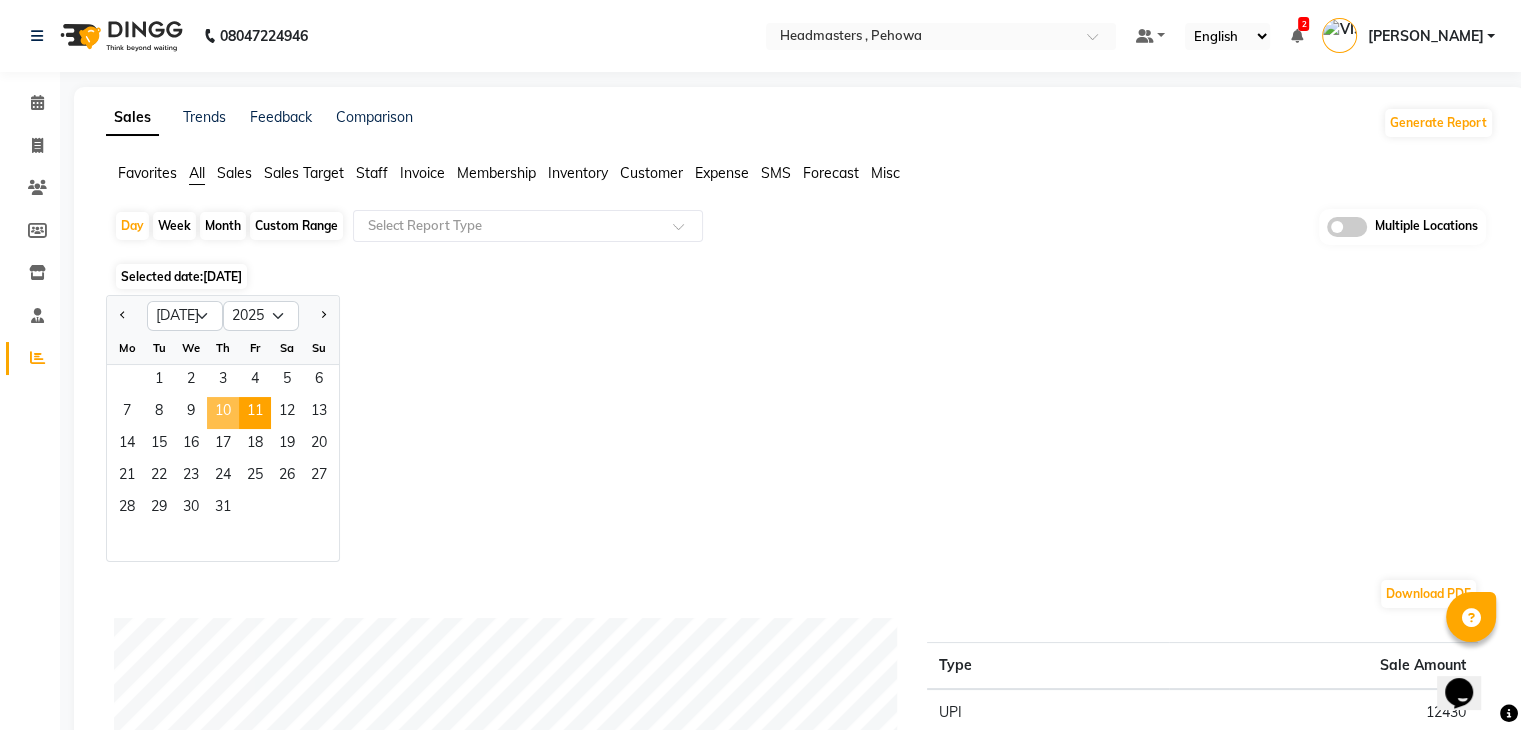 click on "10" 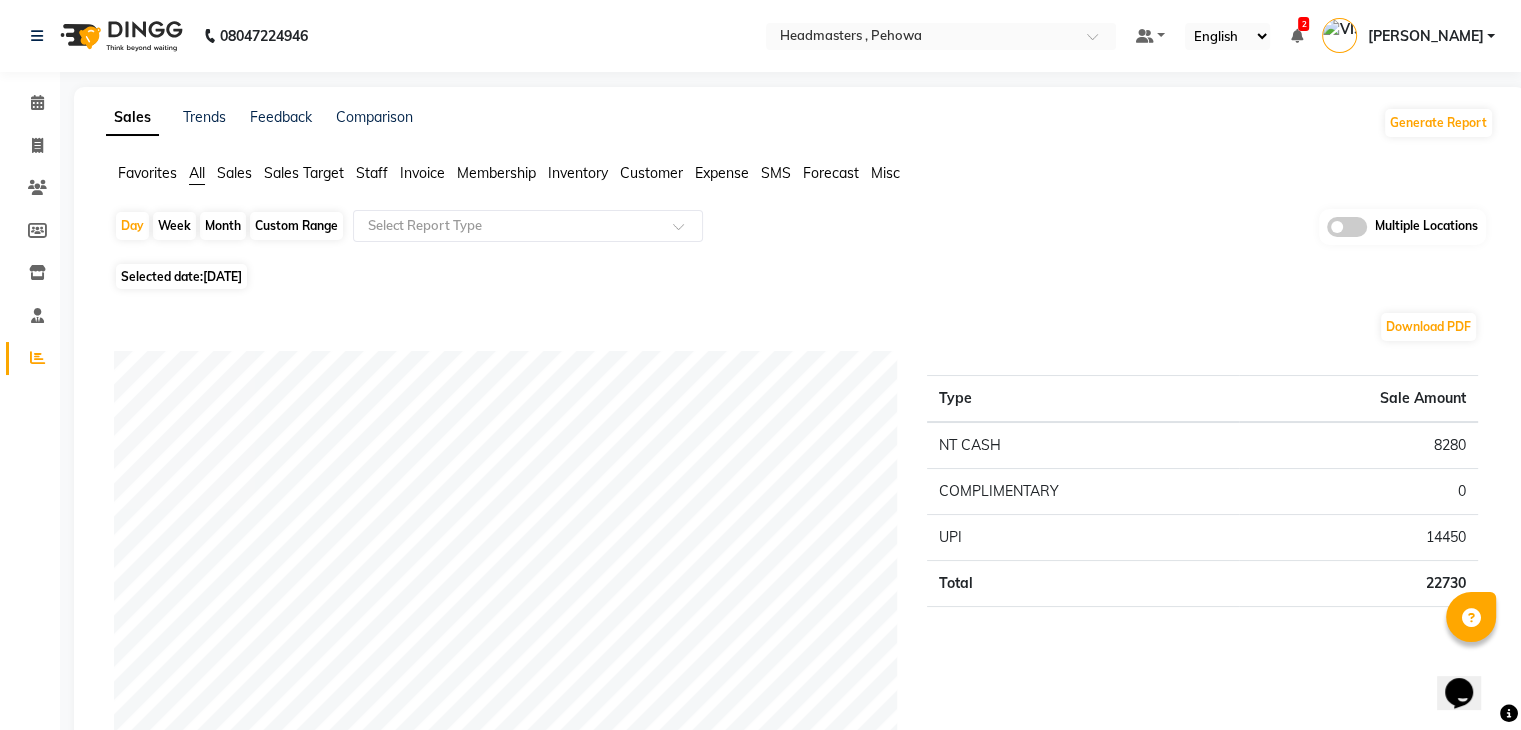 click on "Download PDF" 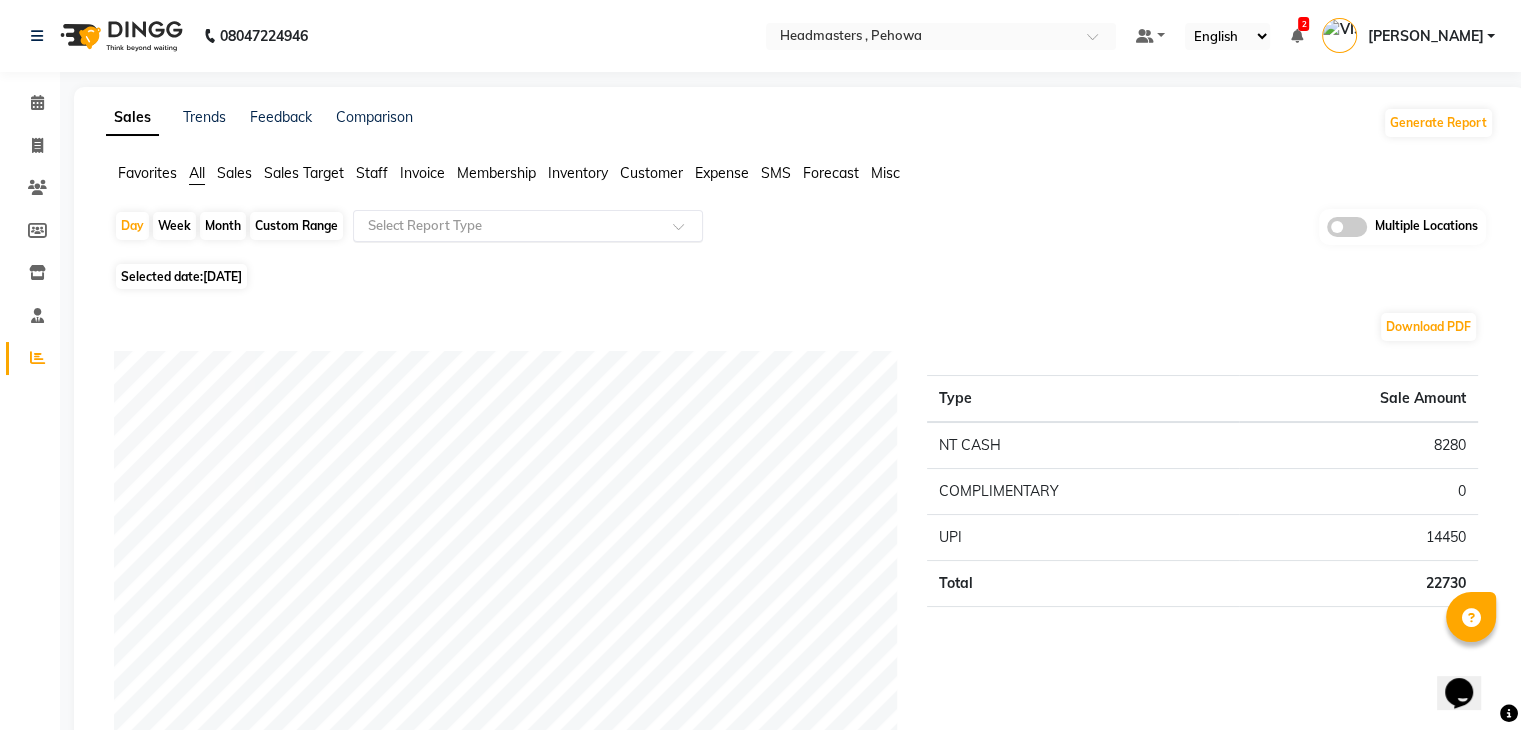 click 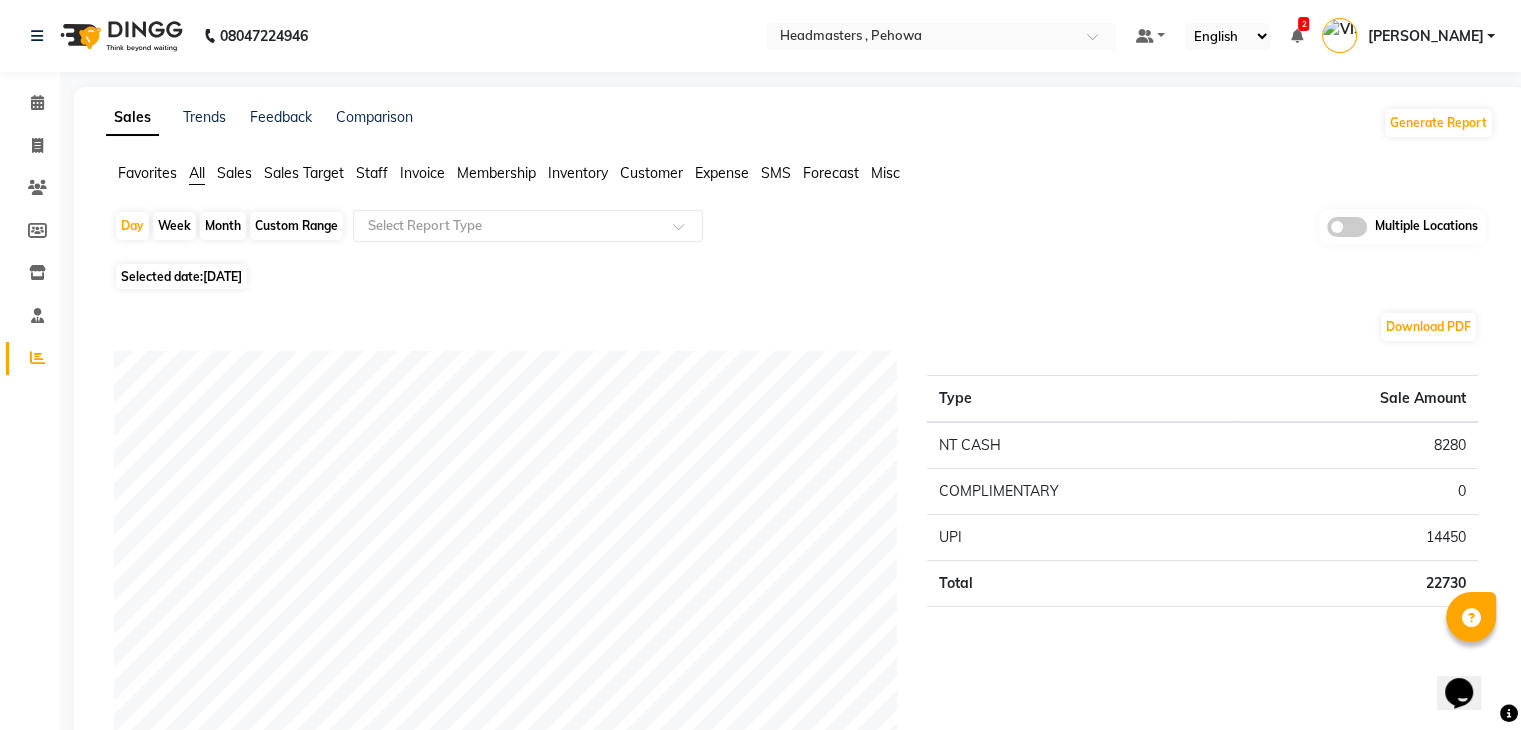 click on "Staff" 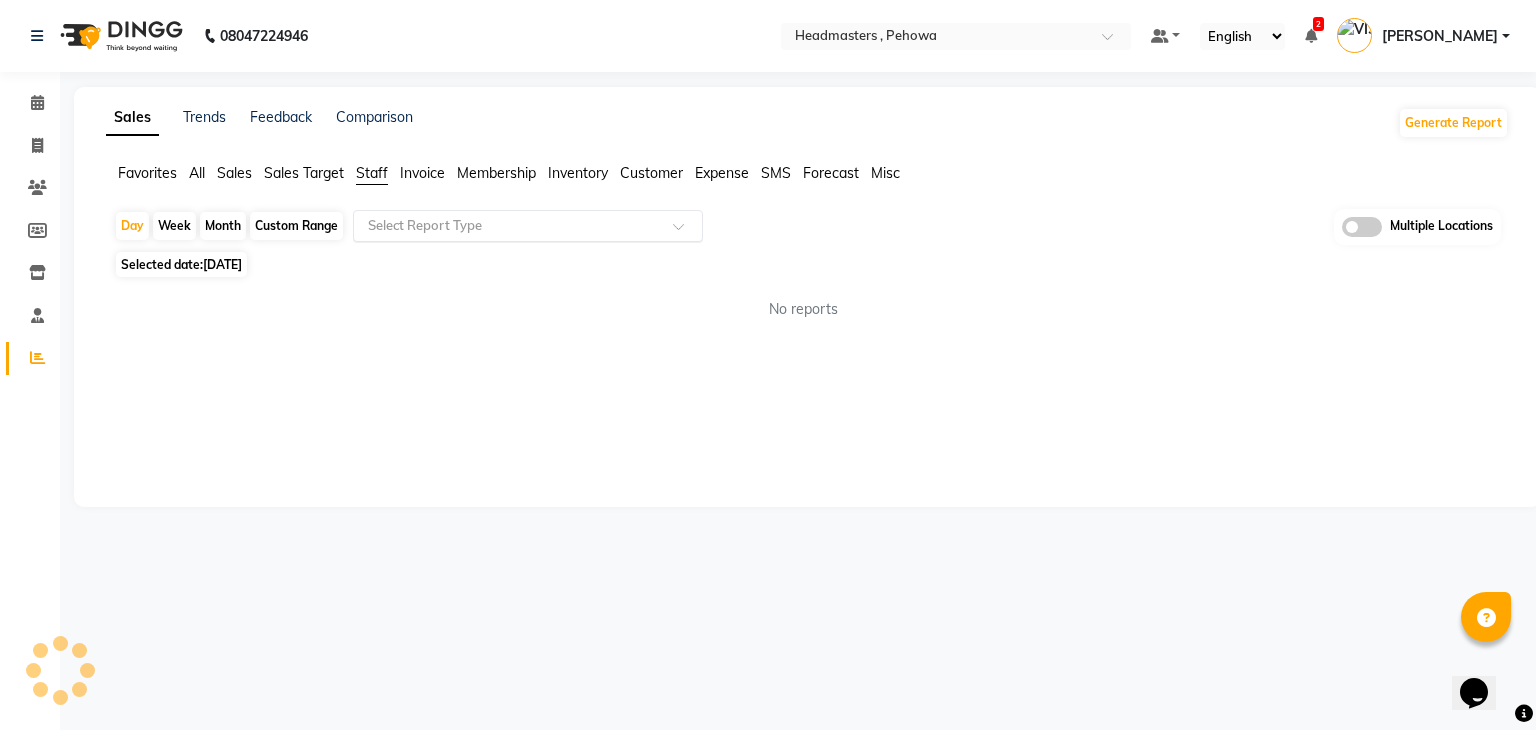 click 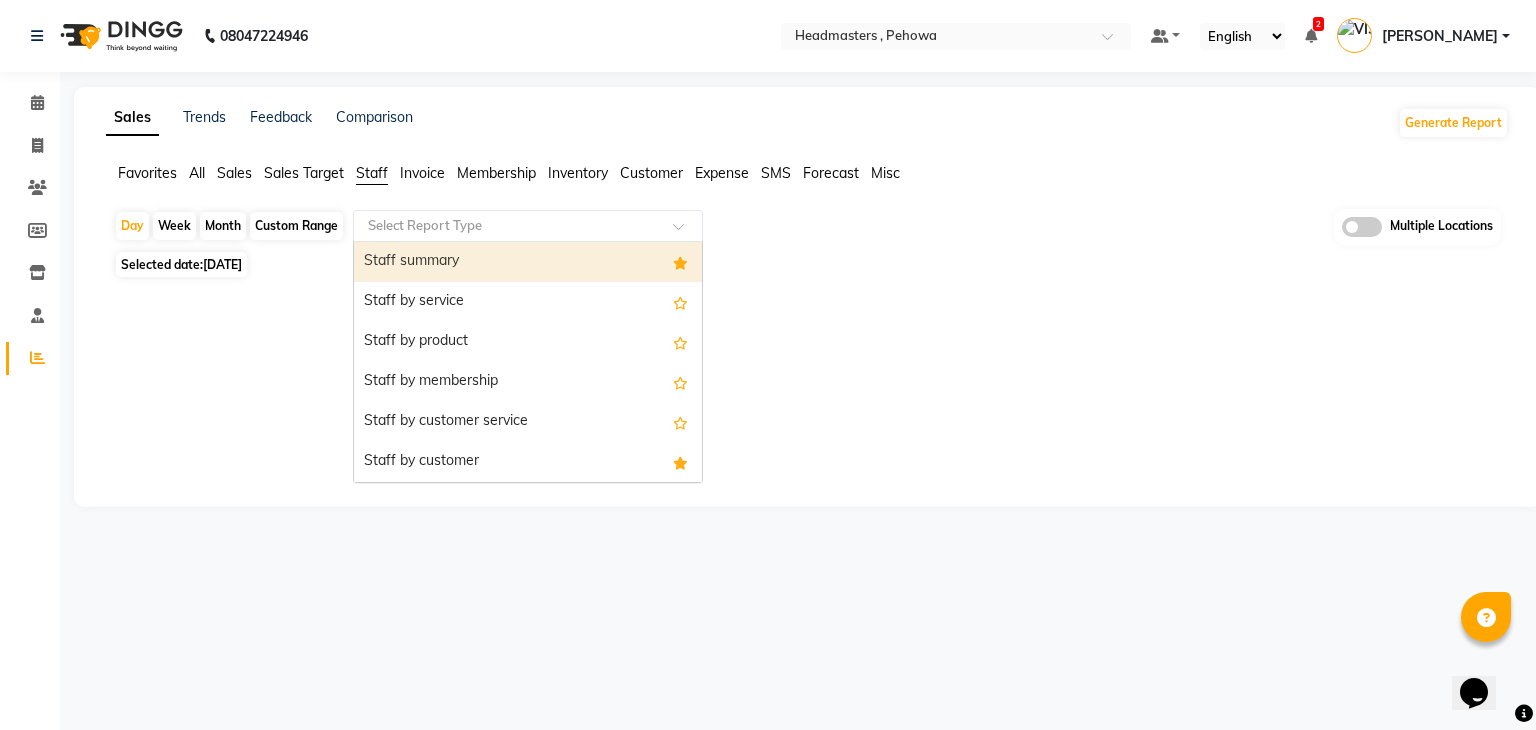 click on "Staff summary" at bounding box center [528, 262] 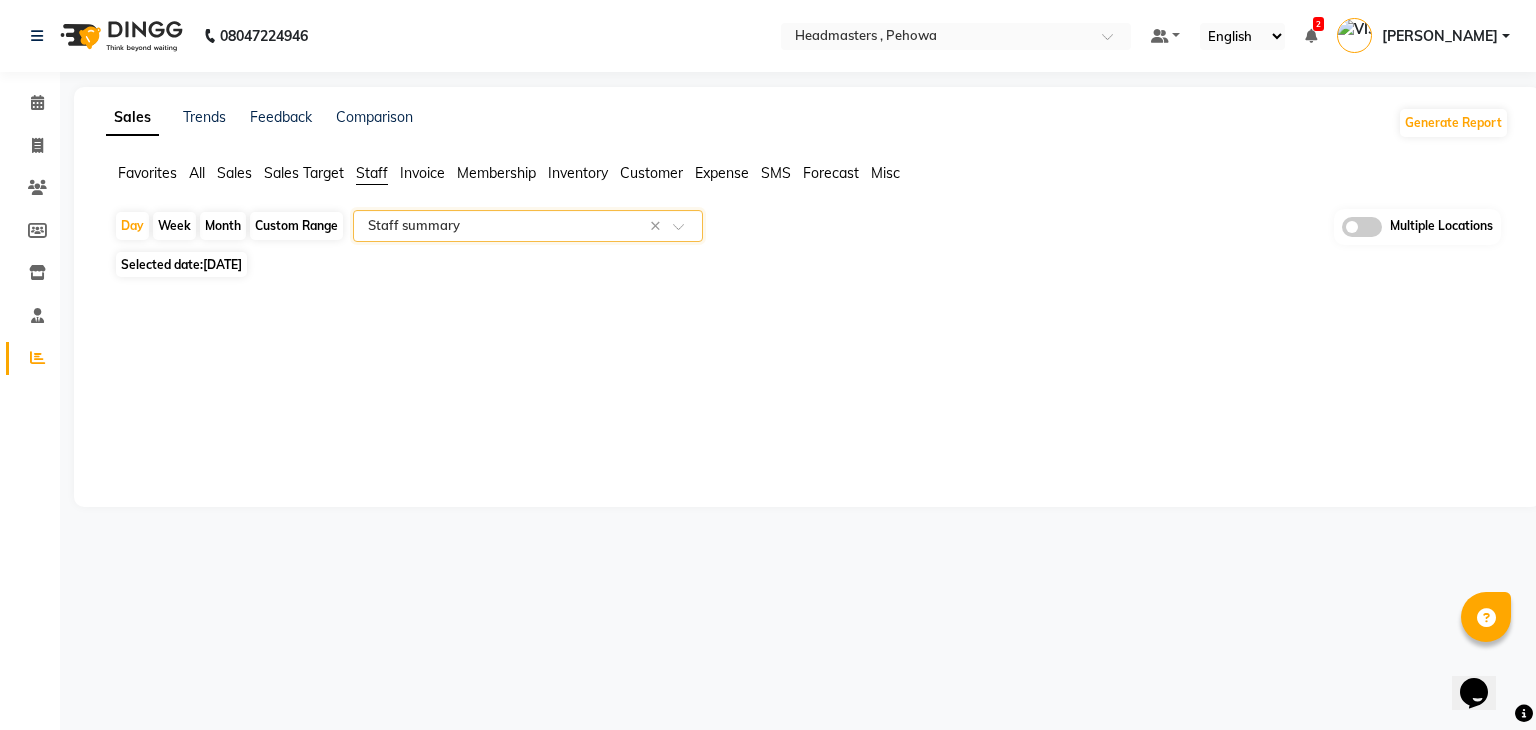 click 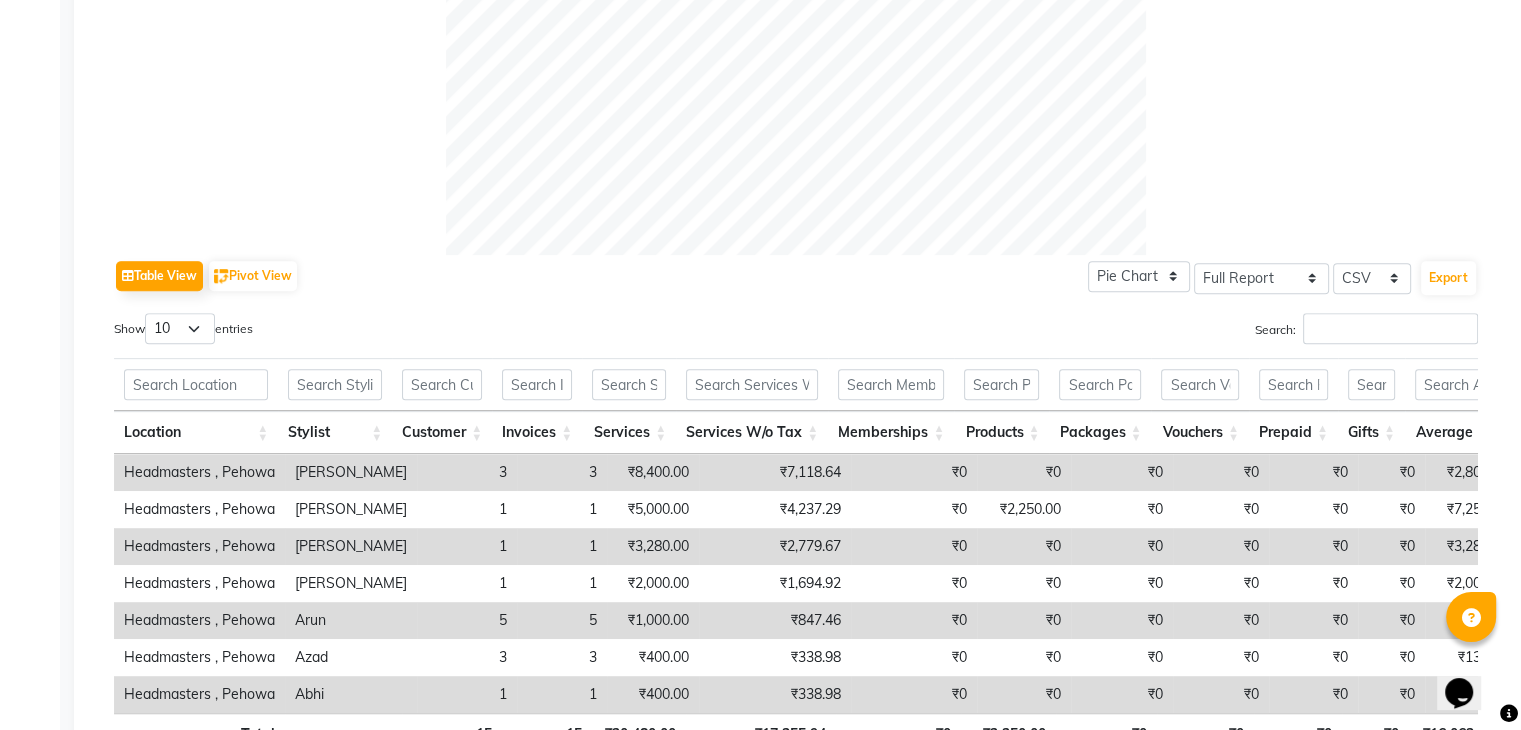 scroll, scrollTop: 800, scrollLeft: 0, axis: vertical 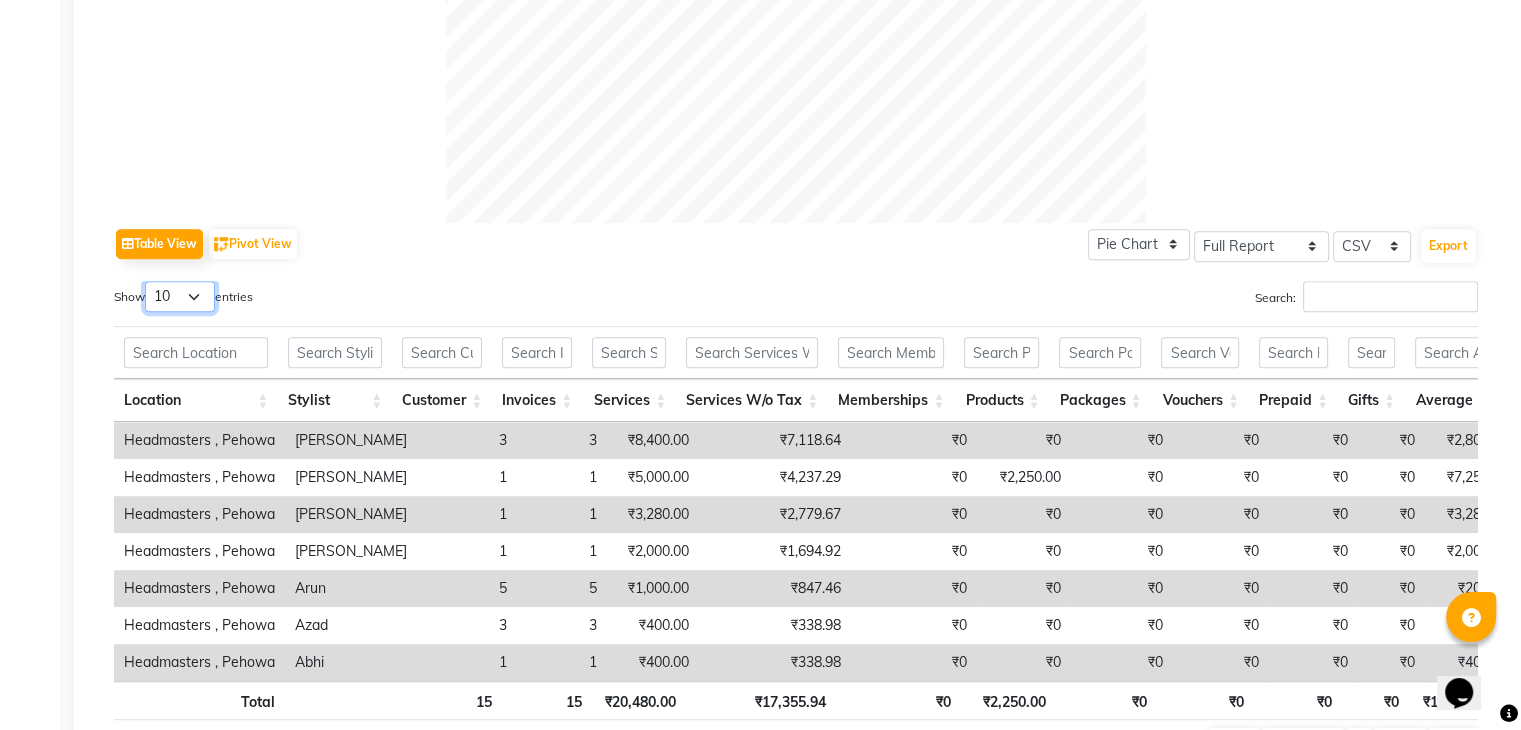 drag, startPoint x: 185, startPoint y: 294, endPoint x: 188, endPoint y: 305, distance: 11.401754 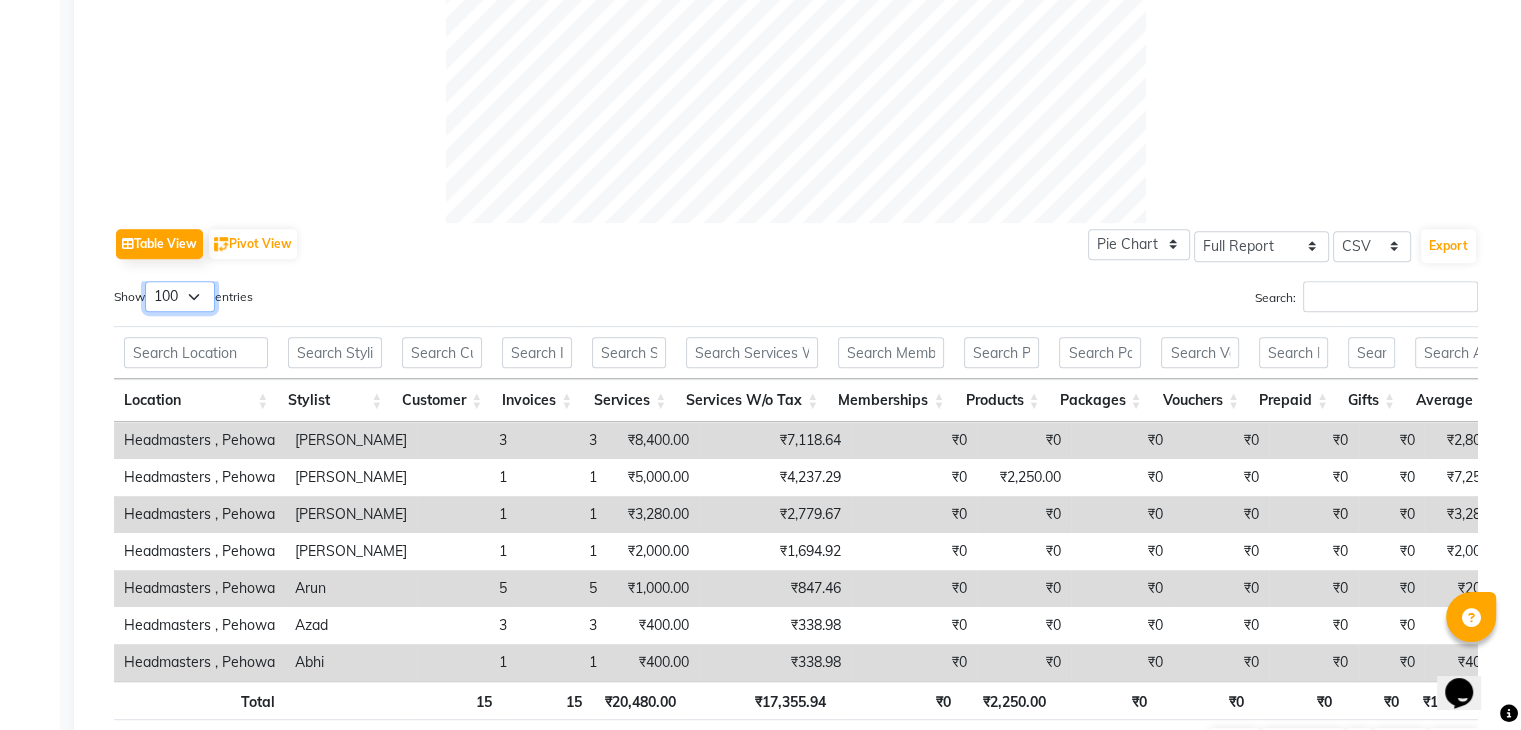 click on "10 25 50 100" at bounding box center (180, 296) 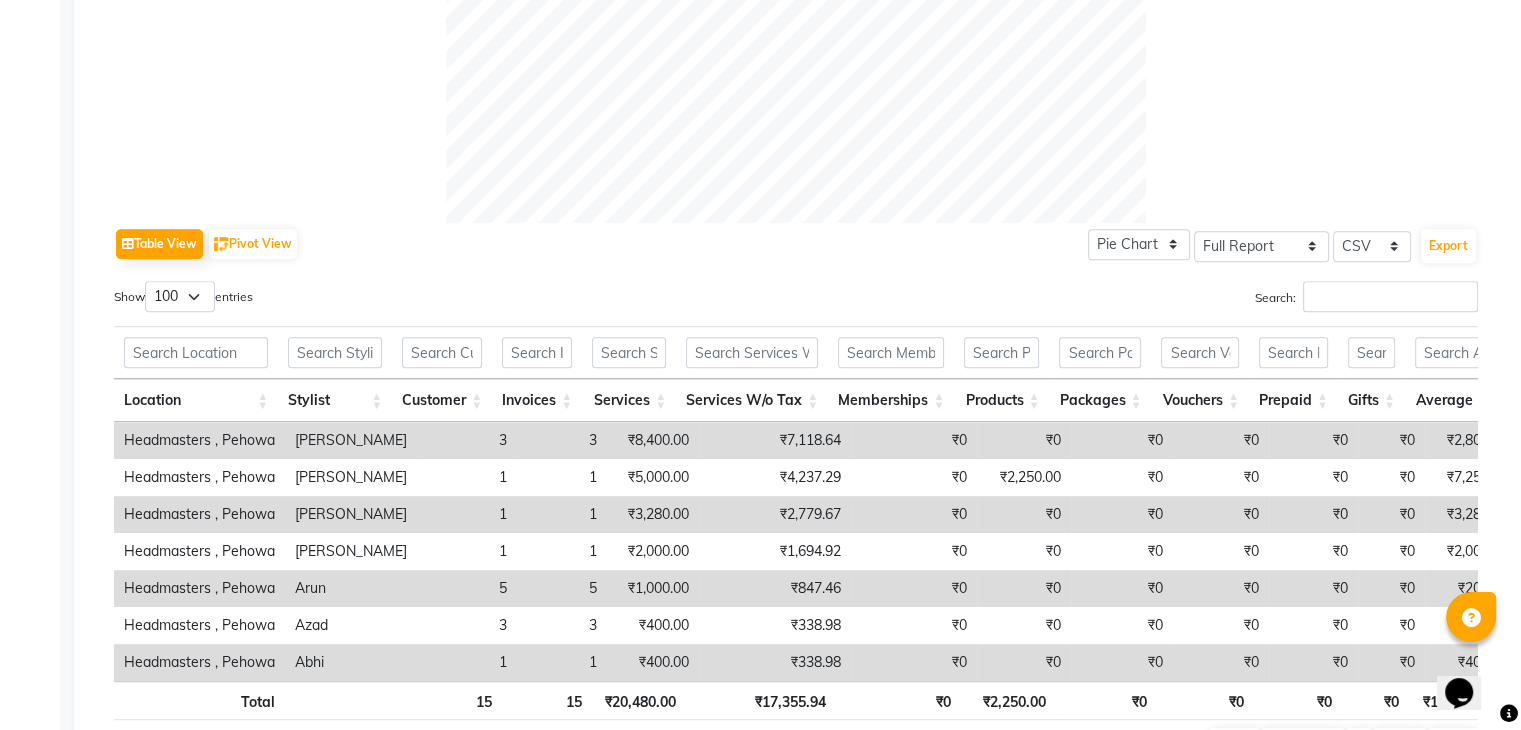 click on "Table View   Pivot View  Pie Chart Bar Chart Select Full Report Filtered Report Select CSV PDF  Export  Show  10 25 50 100  entries Search: Location Stylist Customer Invoices Services Services W/o Tax Memberships Products Packages Vouchers Prepaid Gifts Average Total Total W/o Tax Payment Redemption Redemption Share Emp Code Location Stylist Customer Invoices Services Services W/o Tax Memberships Products Packages Vouchers Prepaid Gifts Average Total Total W/o Tax Payment Redemption Redemption Share Emp Code Total 15 15 ₹20,480.00 ₹17,355.94 ₹0 ₹2,250.00 ₹0 ₹0 ₹0 ₹0 ₹16,063.33 ₹22,730.00 ₹19,262.72 ₹22,730.00 ₹0 ₹0 Headmasters , Pehowa Amanpreet 3 3 ₹8,400.00 ₹7,118.64 ₹0 ₹0 ₹0 ₹0 ₹0 ₹0 ₹2,800.00 ₹8,400.00 ₹7,118.64 ₹8,400.00 ₹0 ₹0 e3422-19 Headmasters , Pehowa Sahil Machal 1 1 ₹5,000.00 ₹4,237.29 ₹0 ₹2,250.00 ₹0 ₹0 ₹0 ₹0 ₹7,250.00 ₹7,250.00 ₹6,144.07 ₹7,250.00 ₹0 ₹0 e3422-22 Headmasters , Pehowa Neha Chauhan 1 1 ₹0 ₹0" 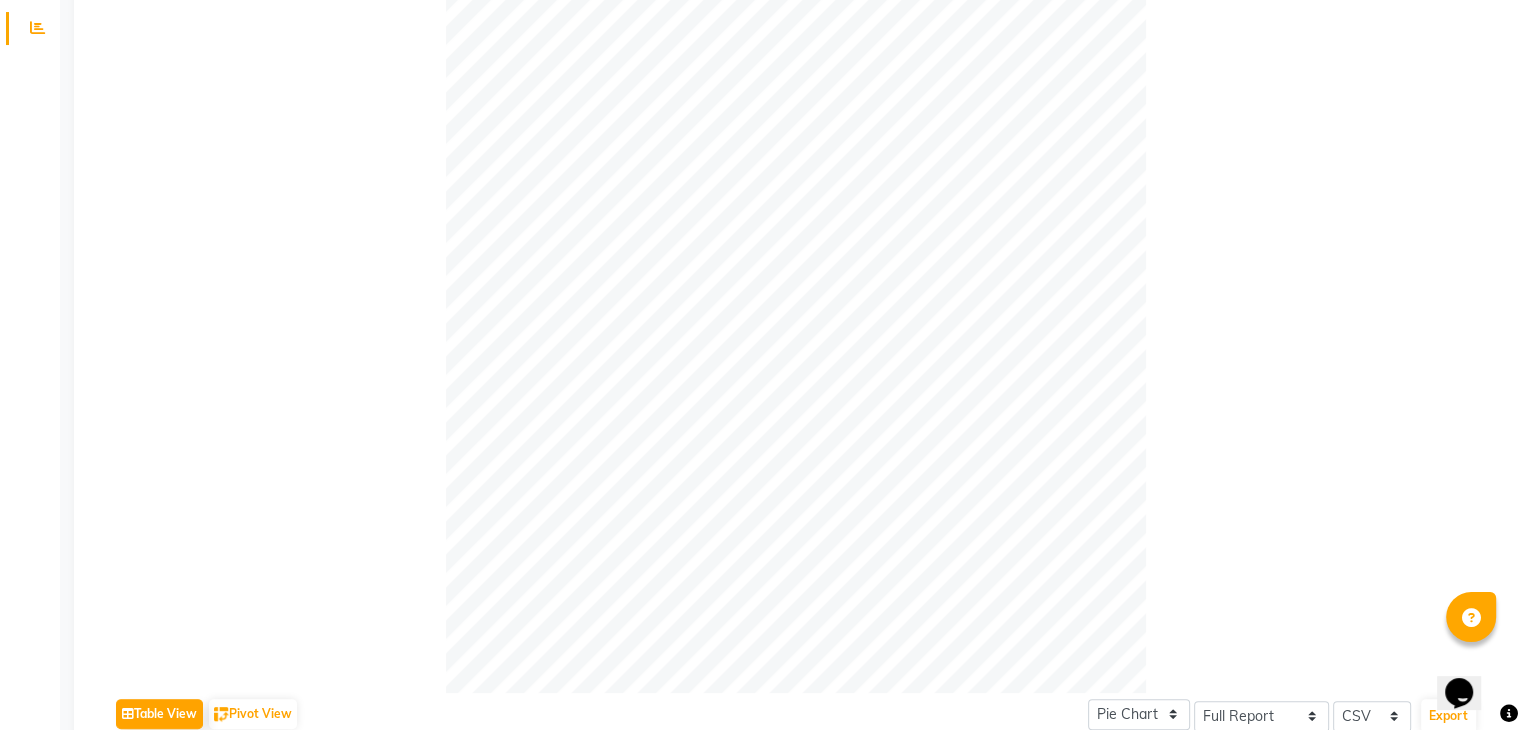 scroll, scrollTop: 30, scrollLeft: 0, axis: vertical 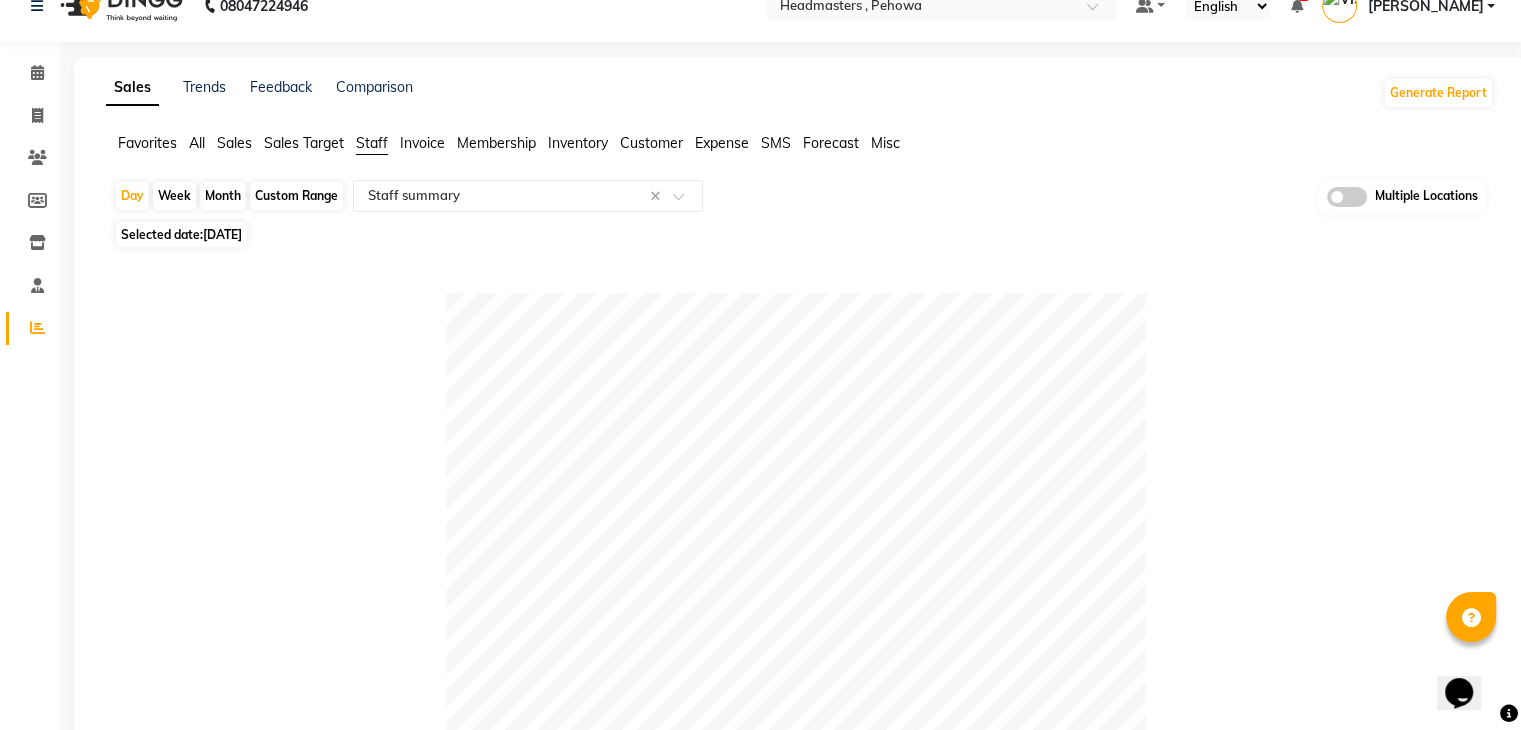 click 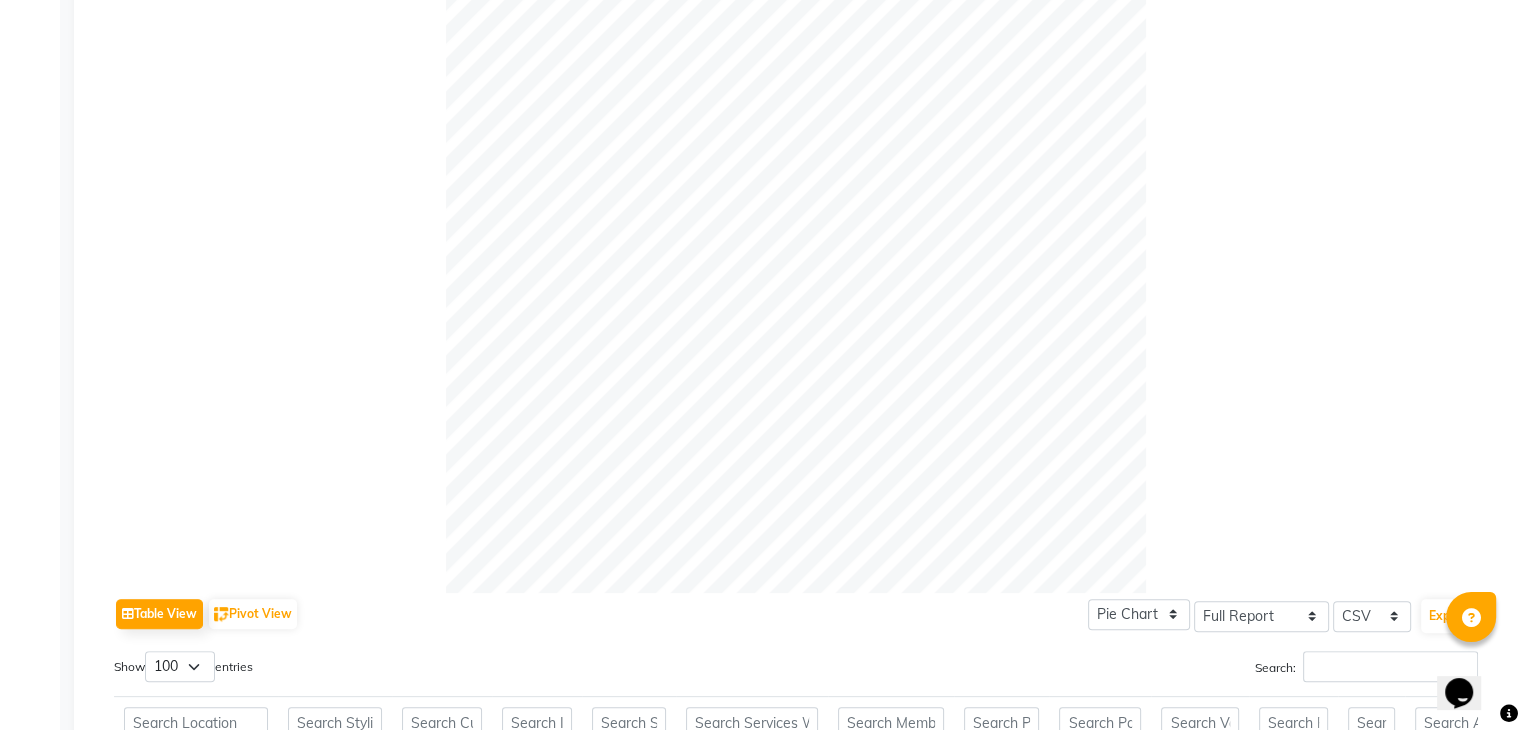 scroll, scrollTop: 630, scrollLeft: 0, axis: vertical 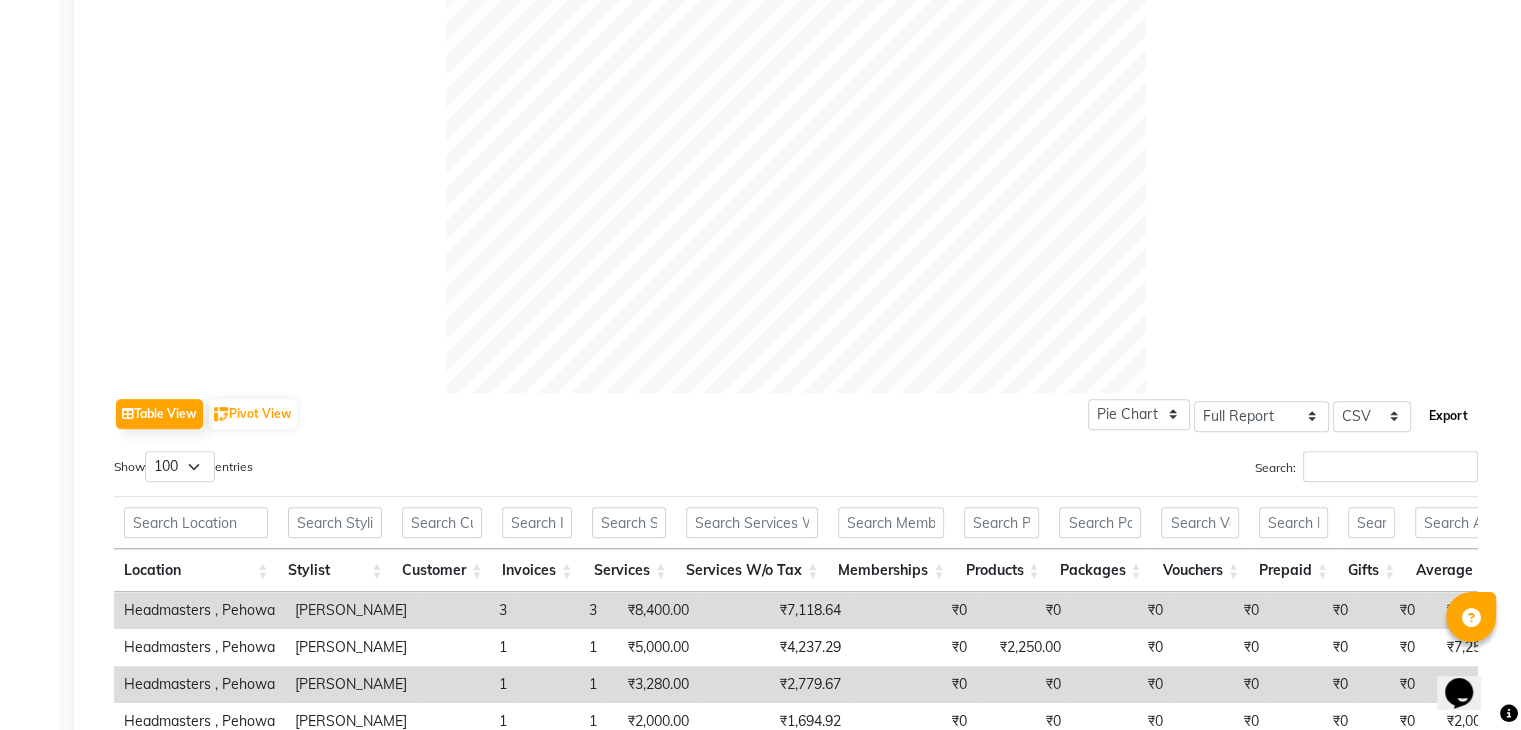 click on "Export" 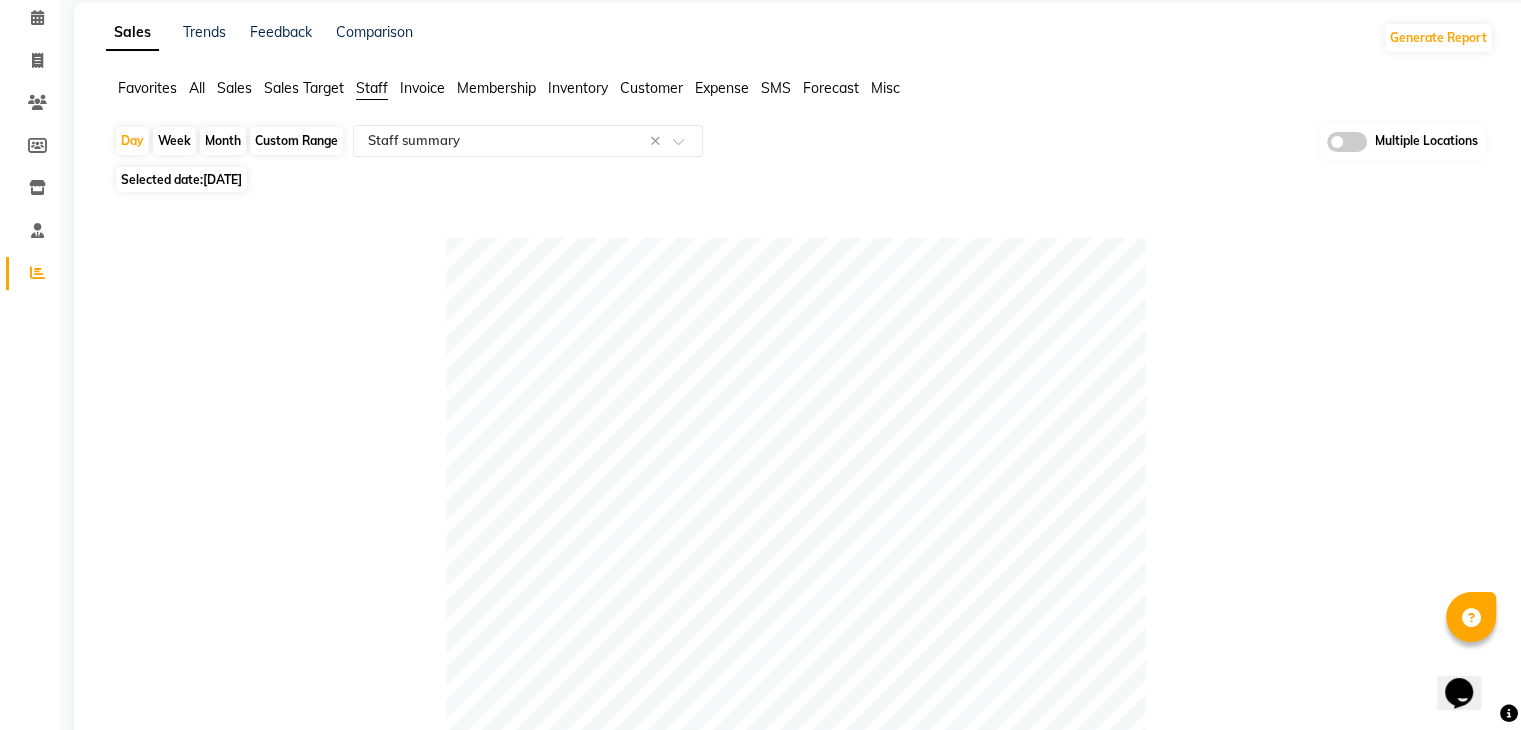 scroll, scrollTop: 0, scrollLeft: 0, axis: both 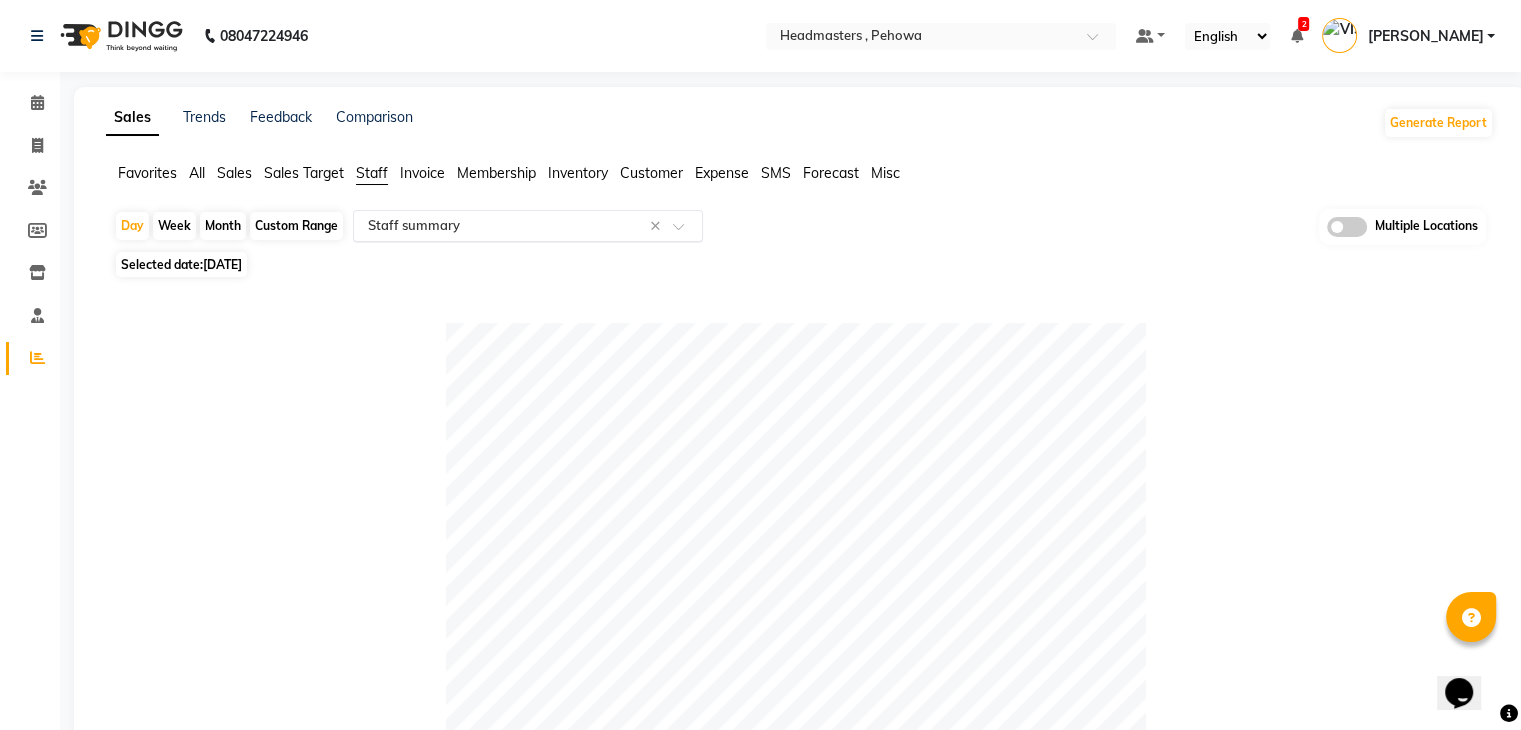 click 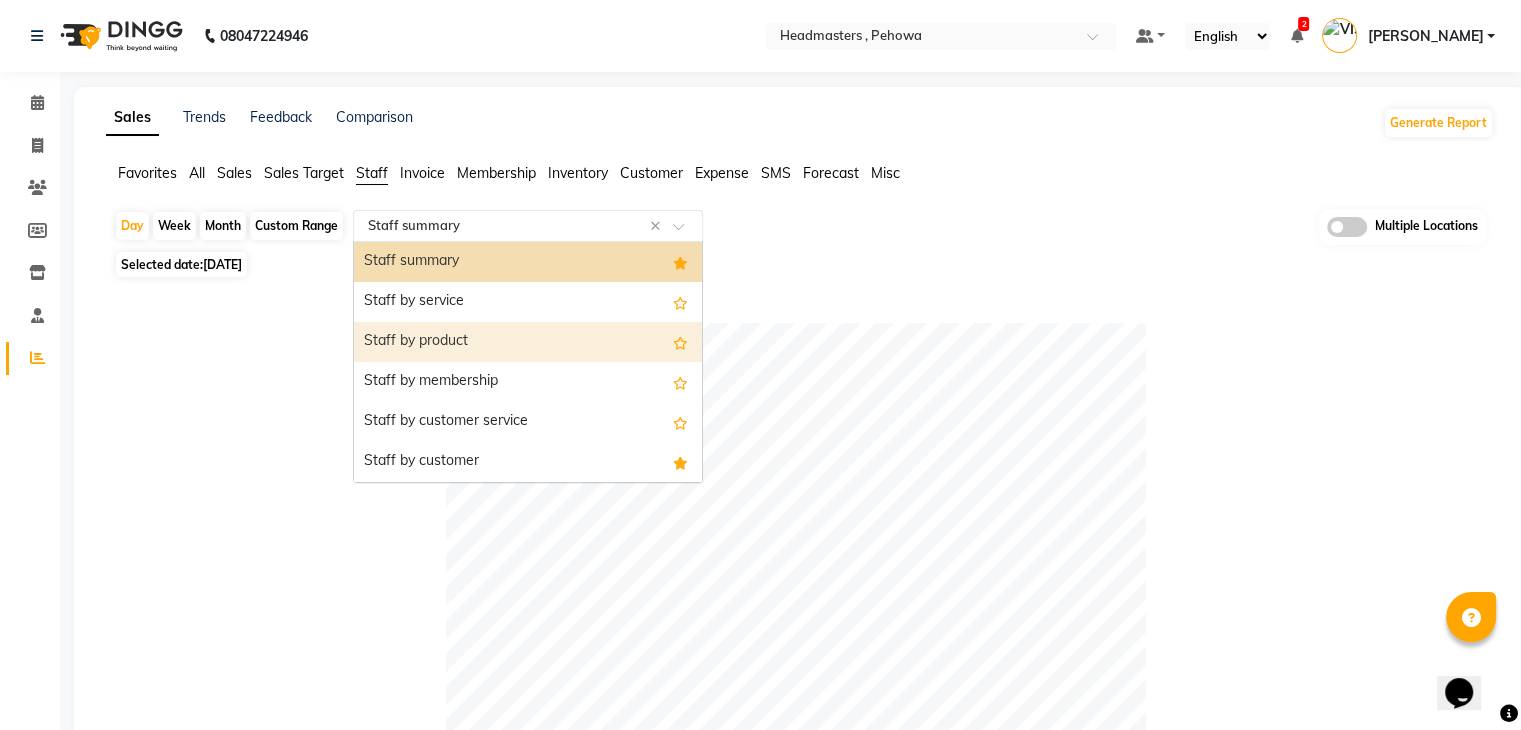 click on "Staff by product" at bounding box center [528, 342] 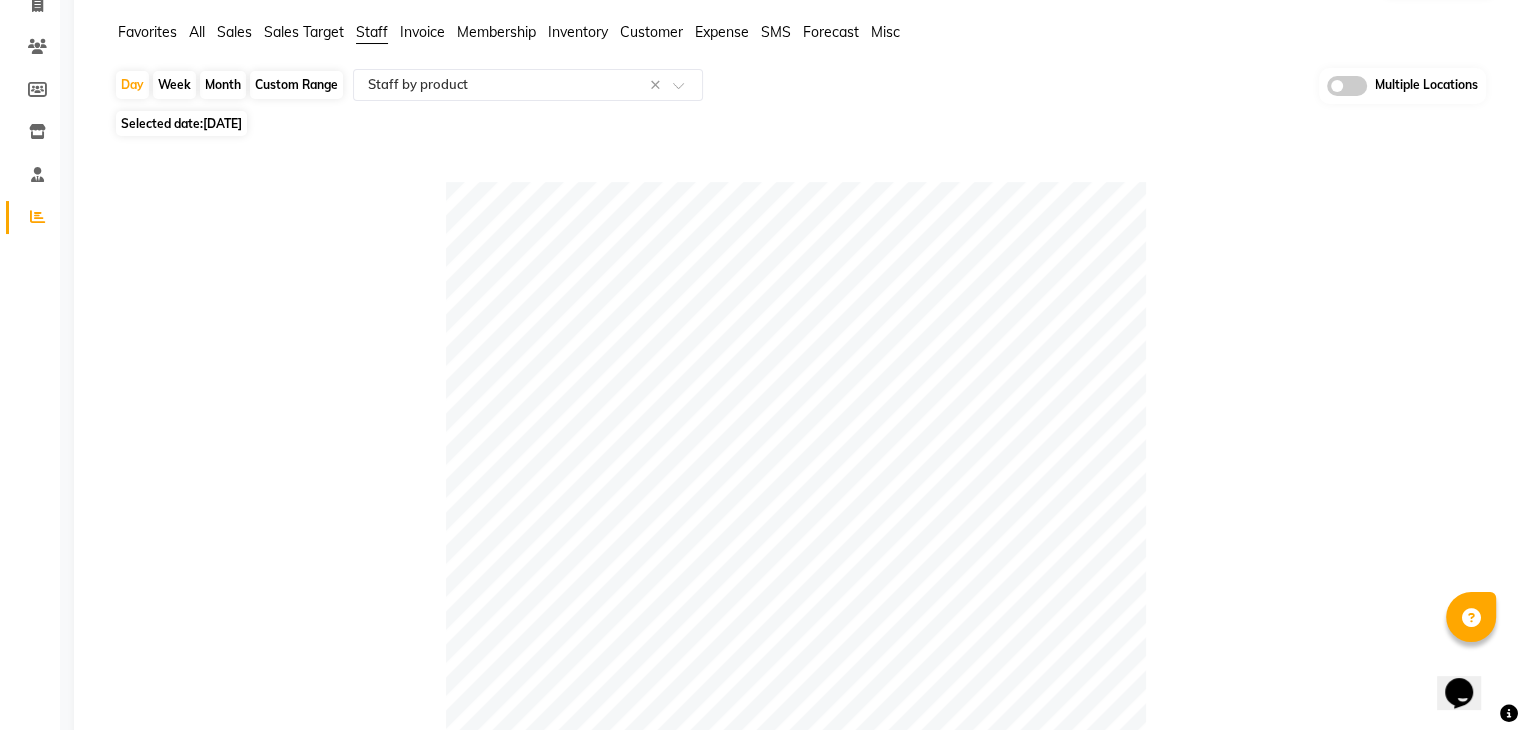 scroll, scrollTop: 0, scrollLeft: 0, axis: both 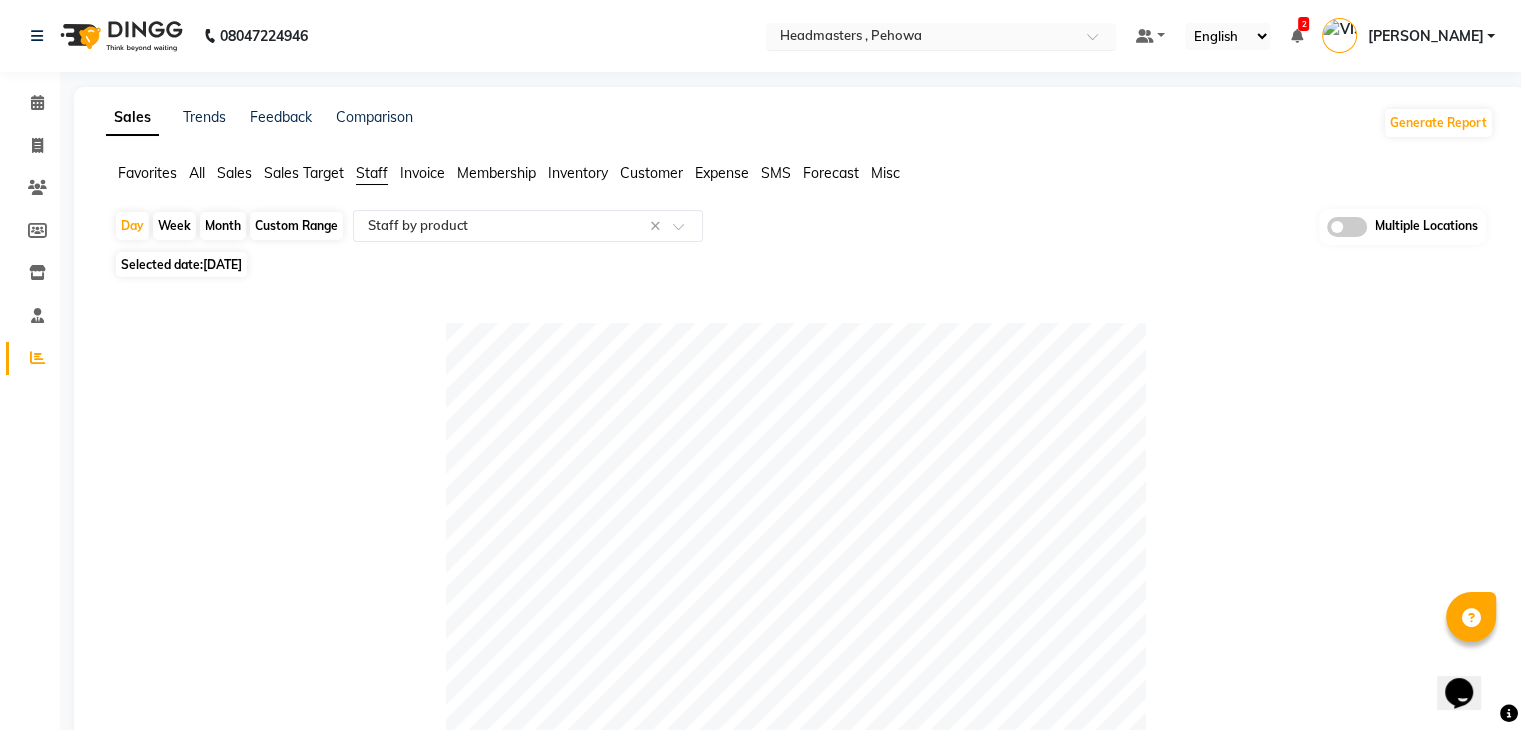 click at bounding box center [921, 38] 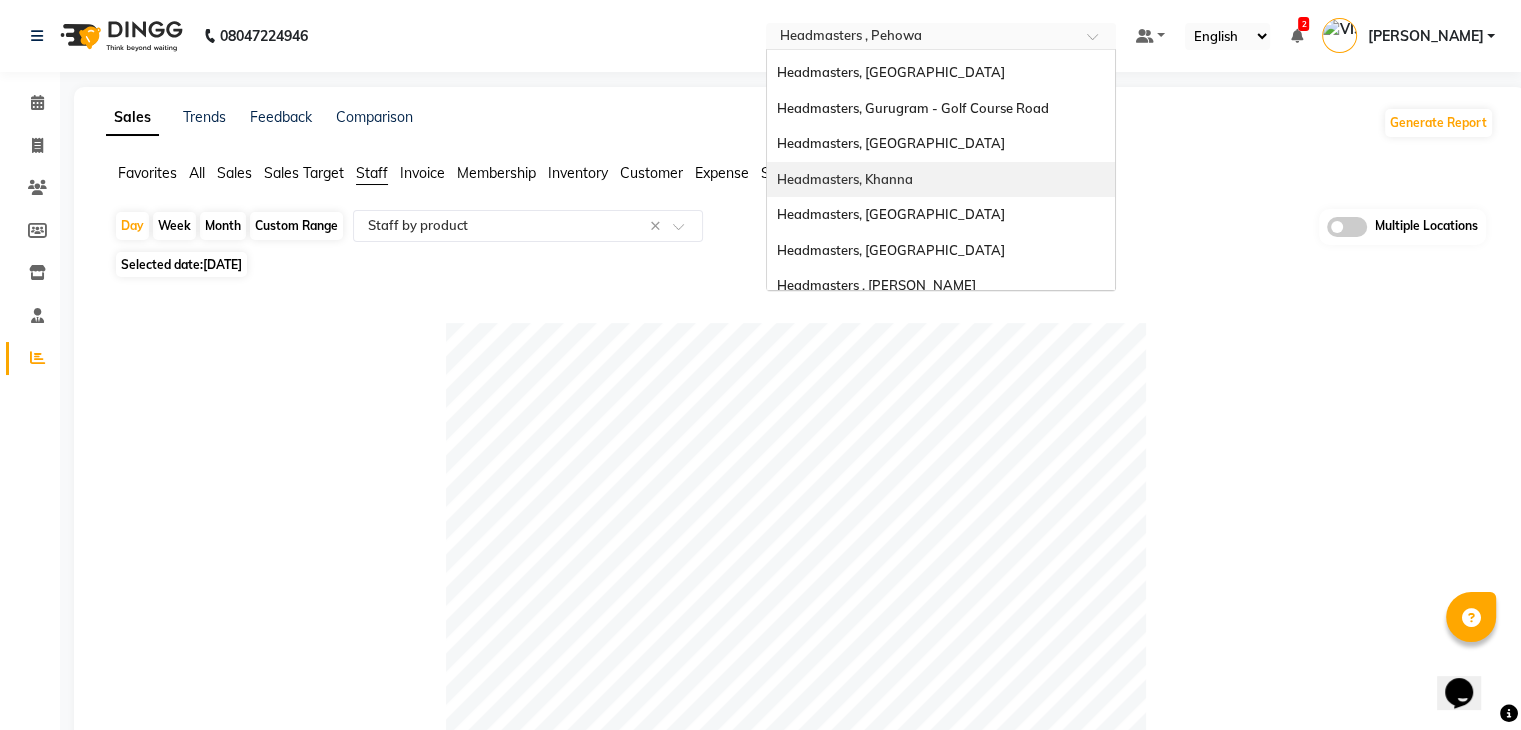 scroll, scrollTop: 328, scrollLeft: 0, axis: vertical 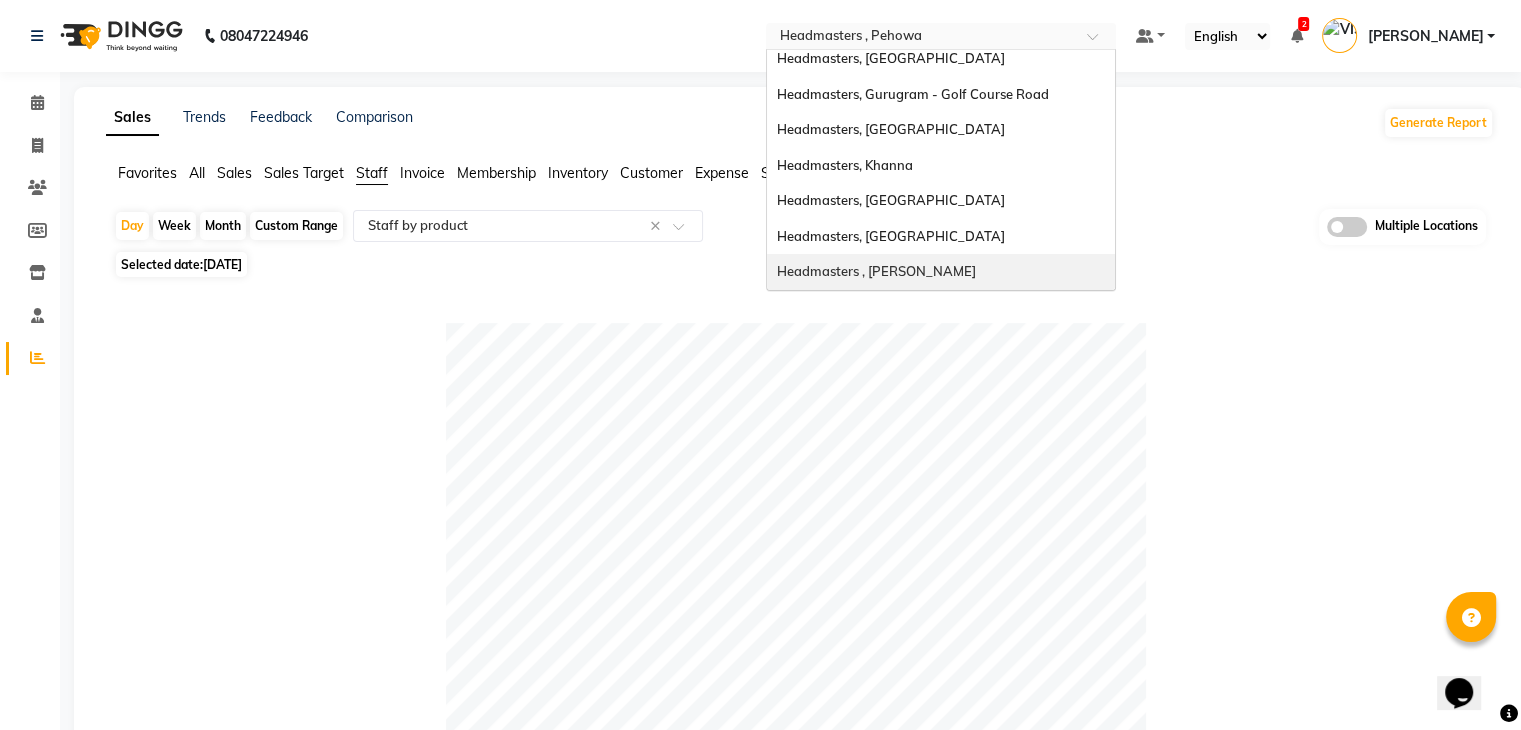 click on "Headmasters , [PERSON_NAME]" at bounding box center [876, 271] 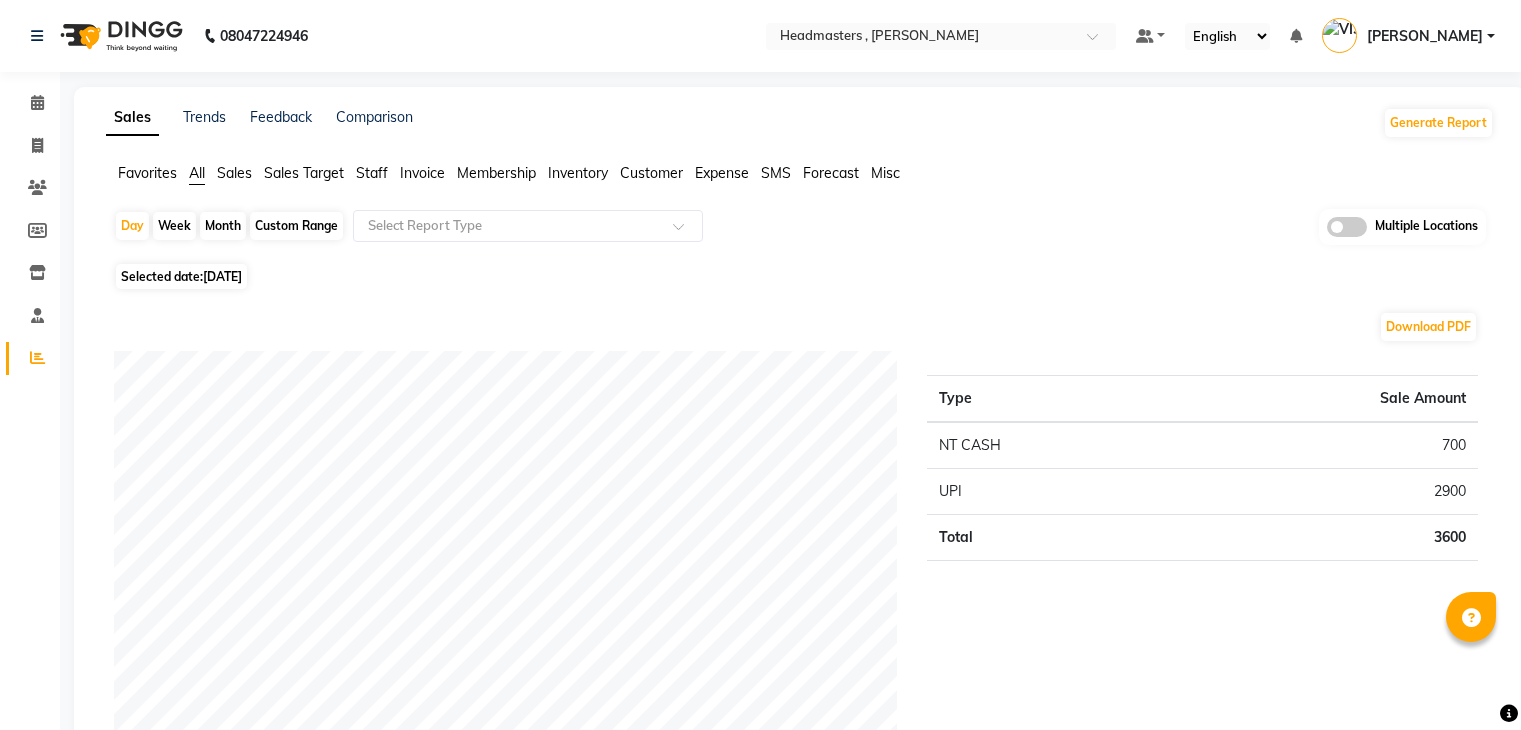 scroll, scrollTop: 0, scrollLeft: 0, axis: both 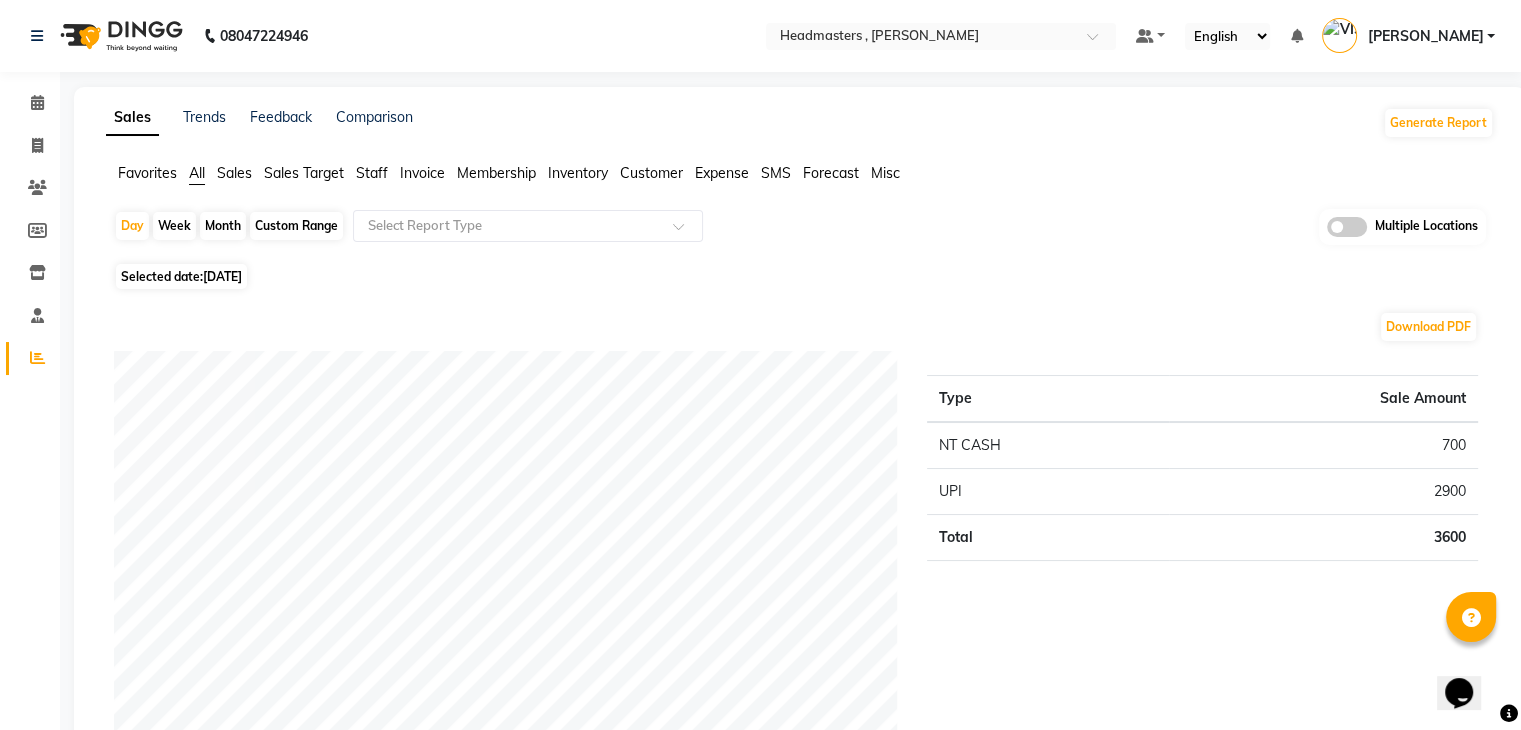 click on "[DATE]" 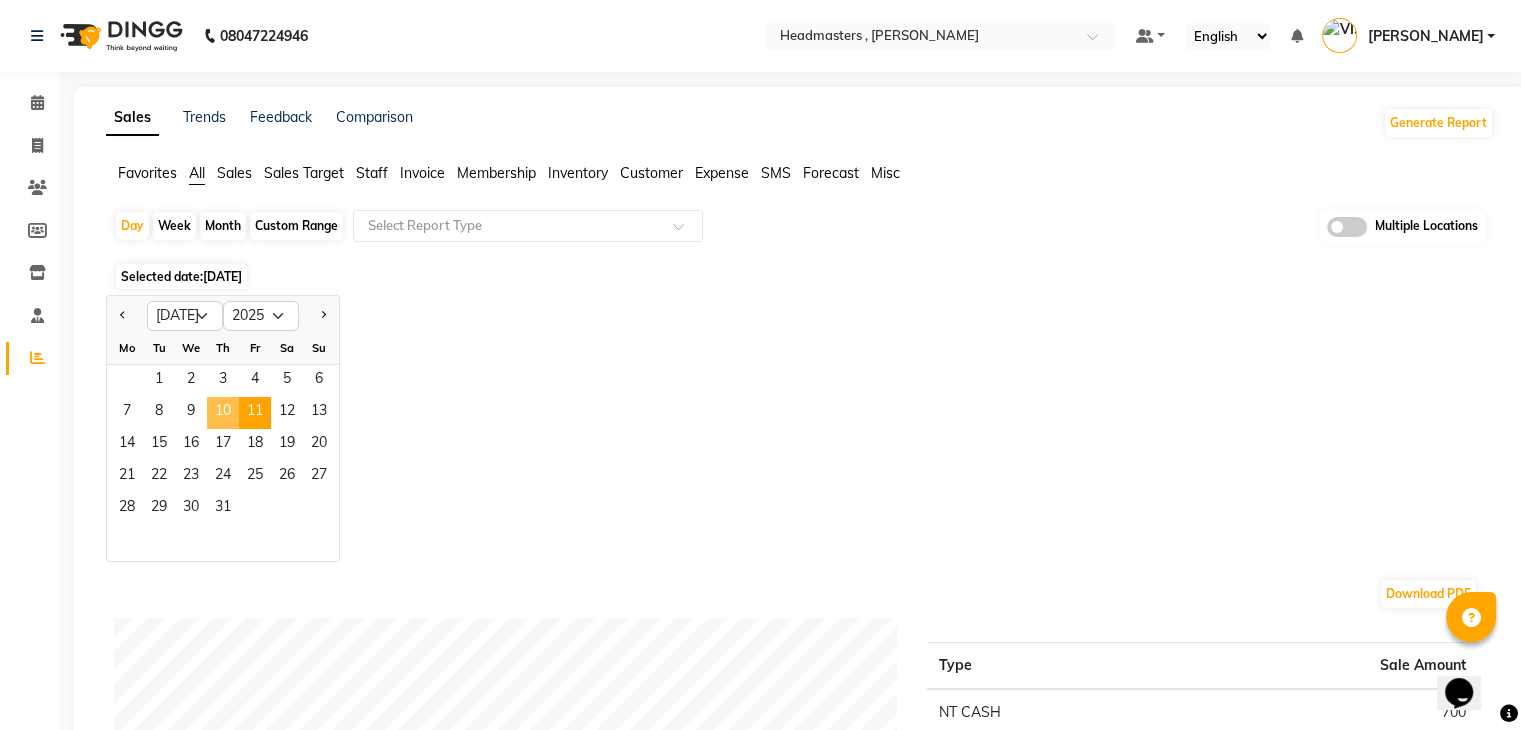 scroll, scrollTop: 0, scrollLeft: 0, axis: both 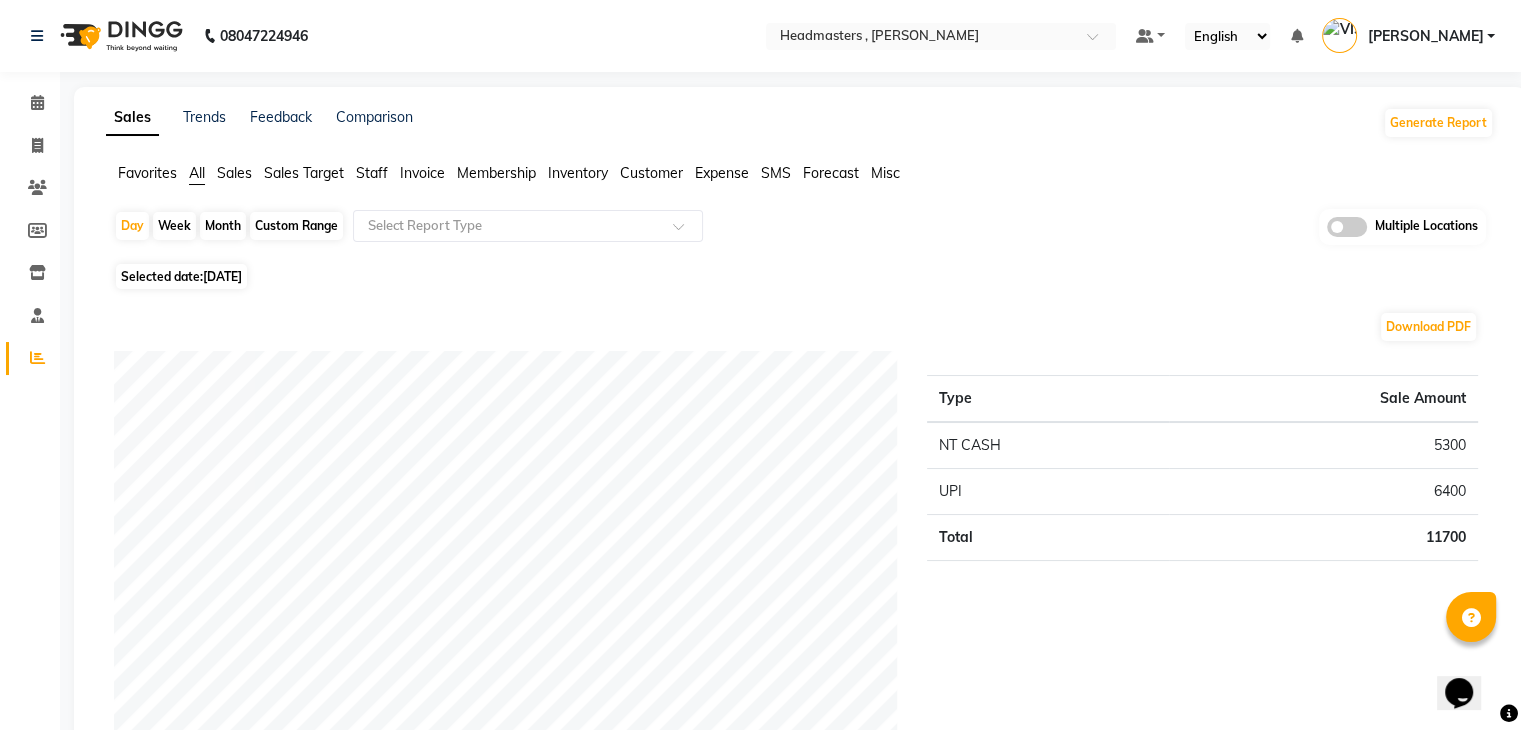 click on "Download PDF" 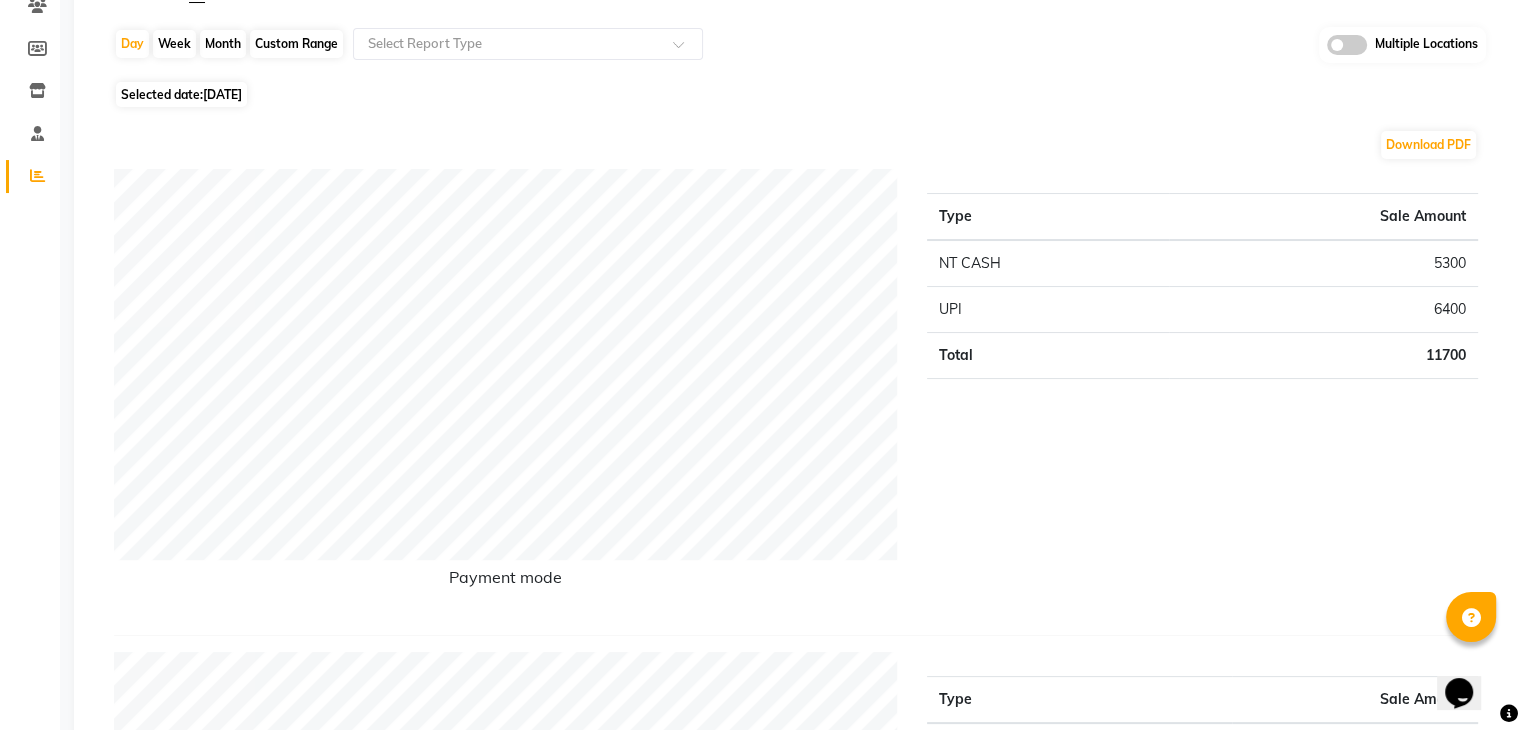 scroll, scrollTop: 0, scrollLeft: 0, axis: both 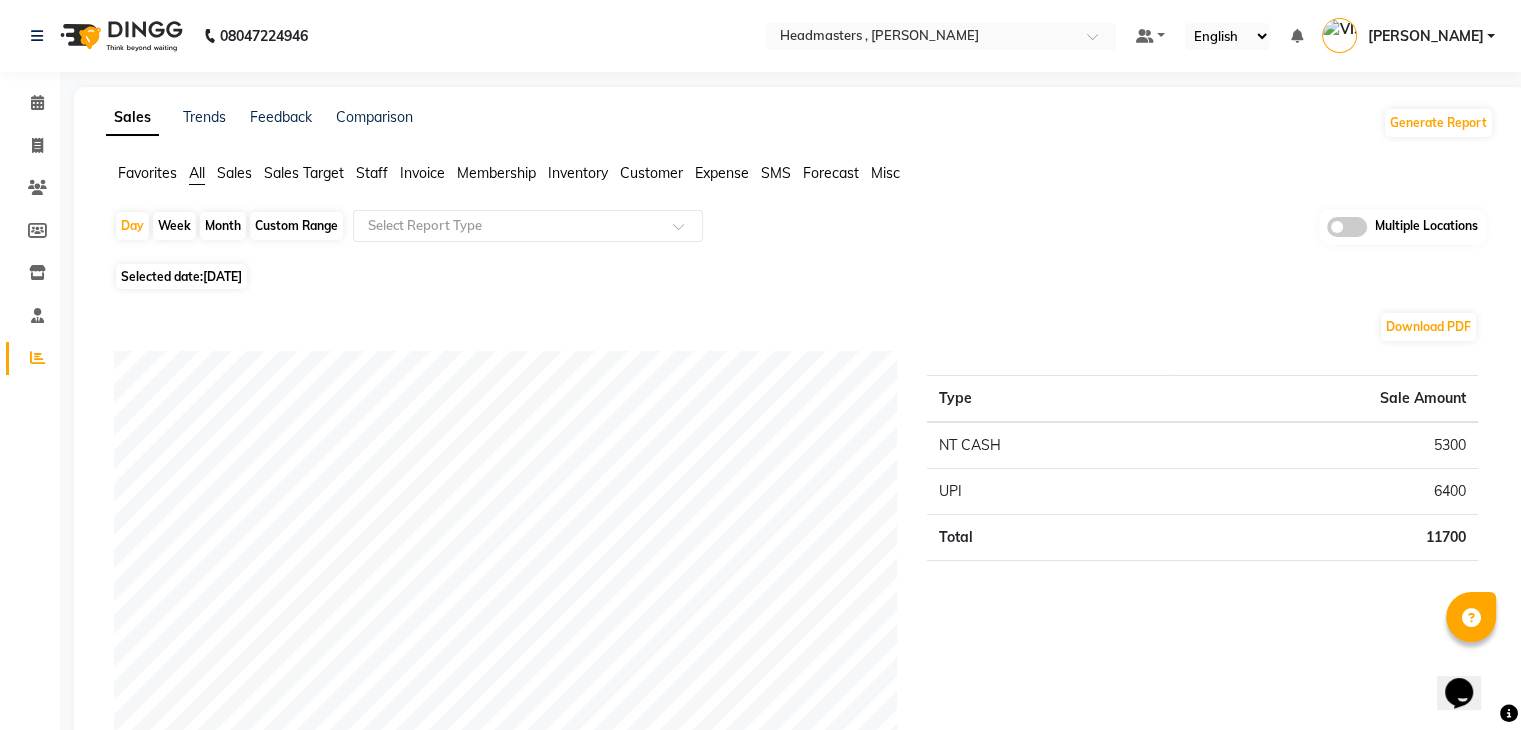 click on "Staff" 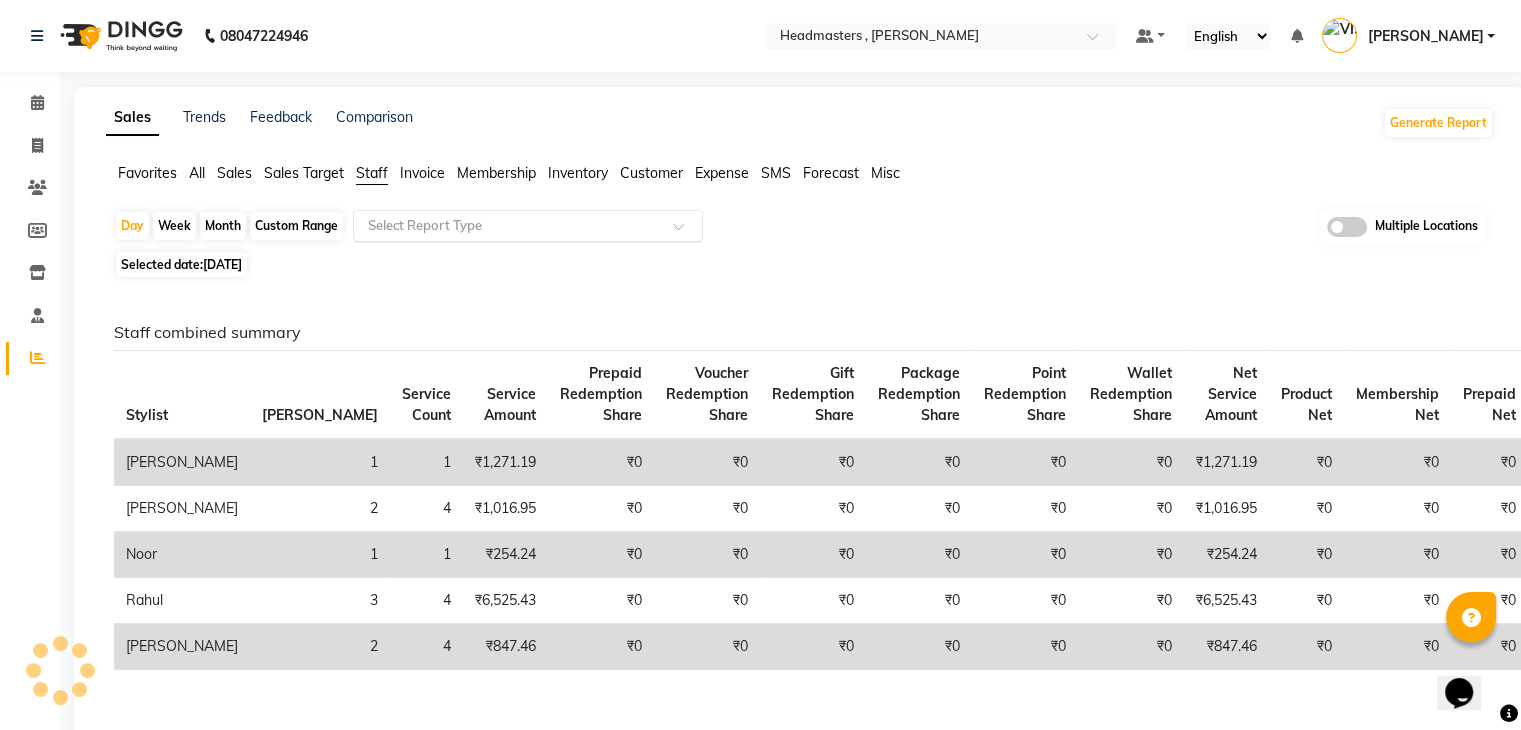 click 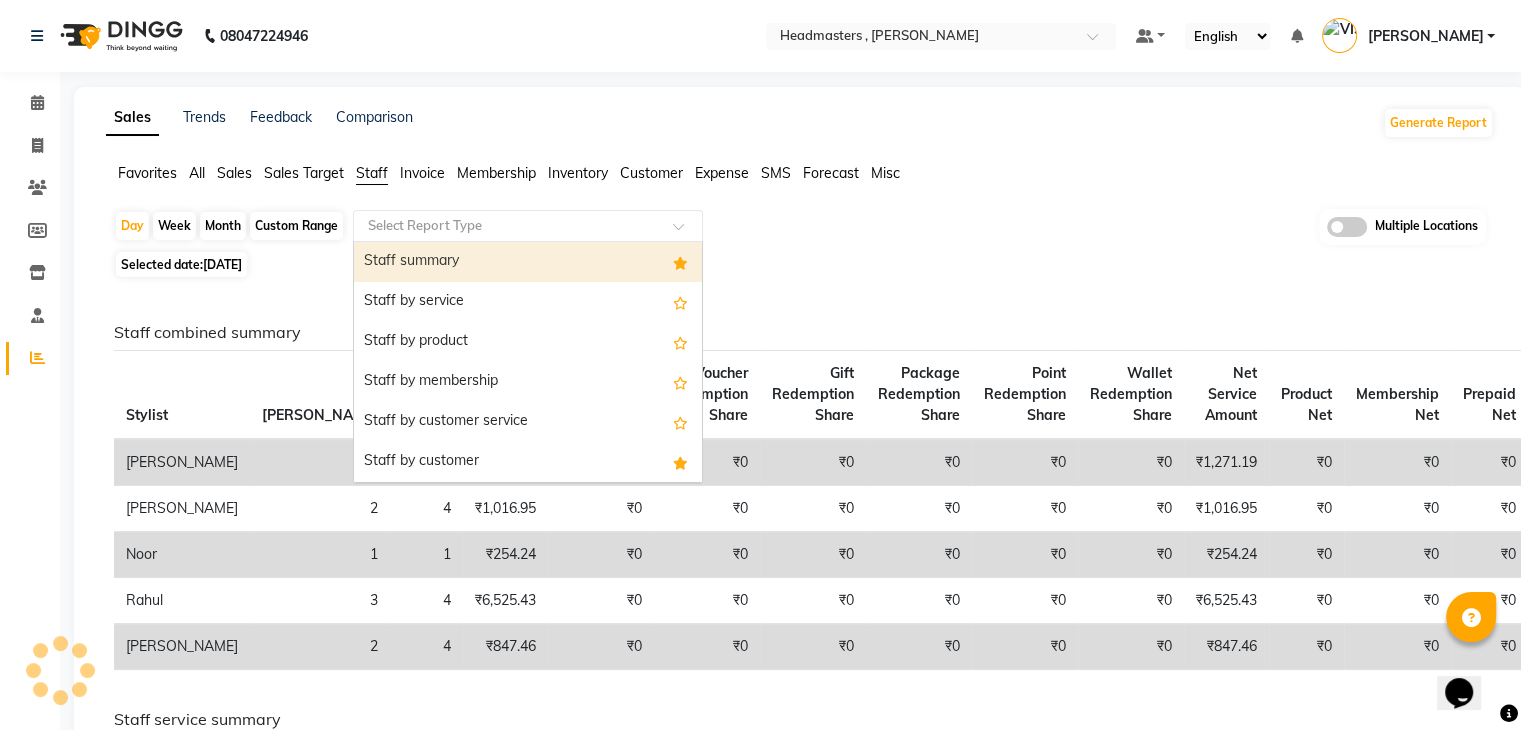click on "Staff summary" at bounding box center [528, 262] 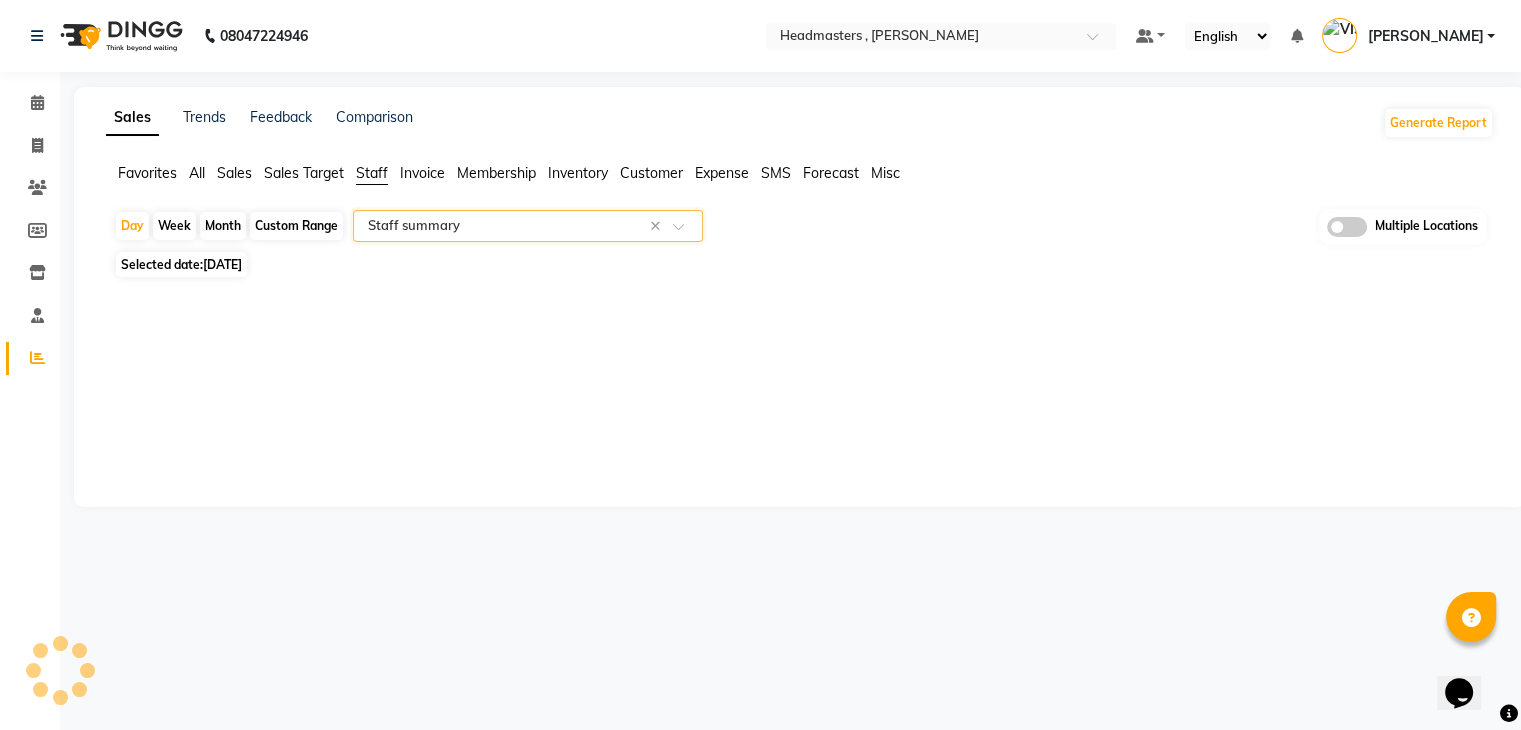 select on "full_report" 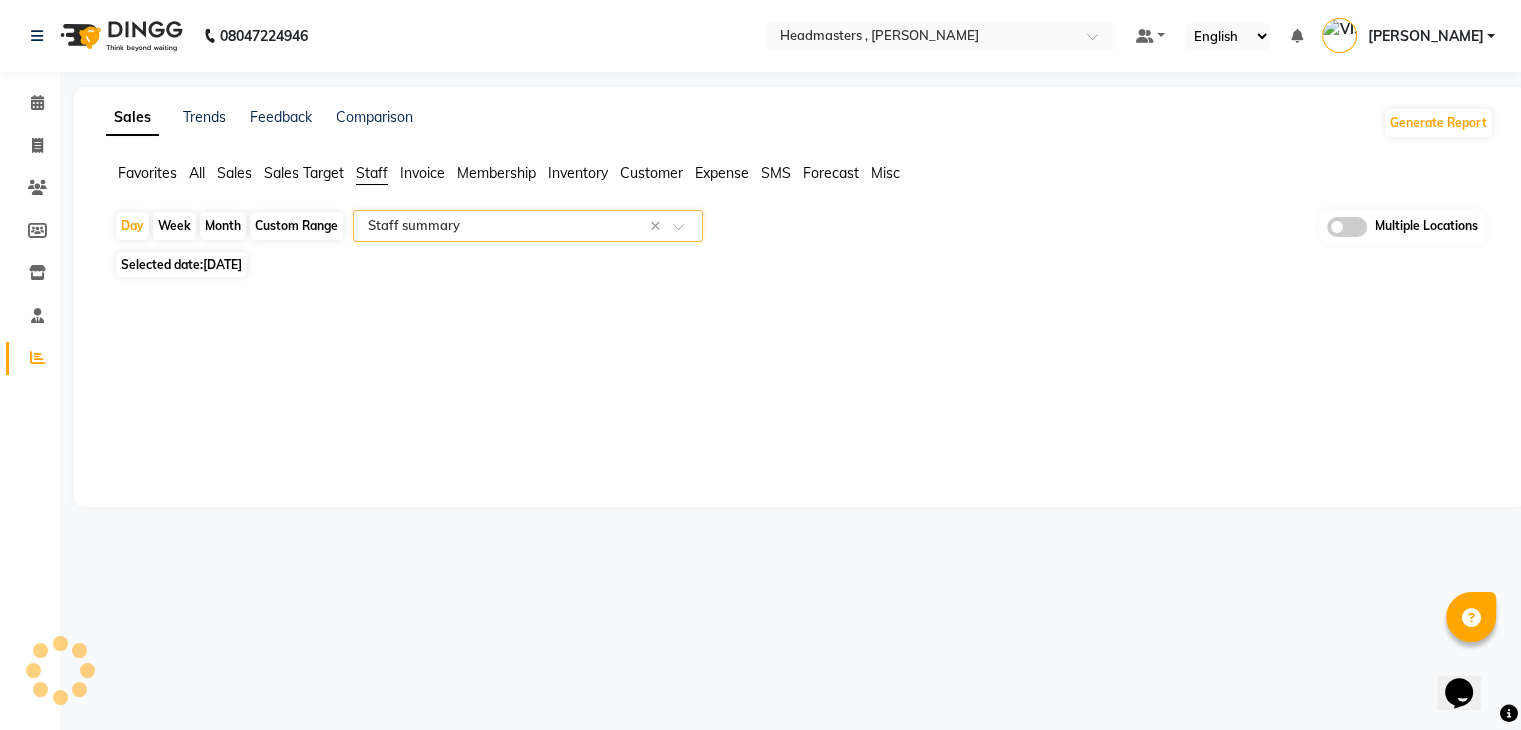 select on "csv" 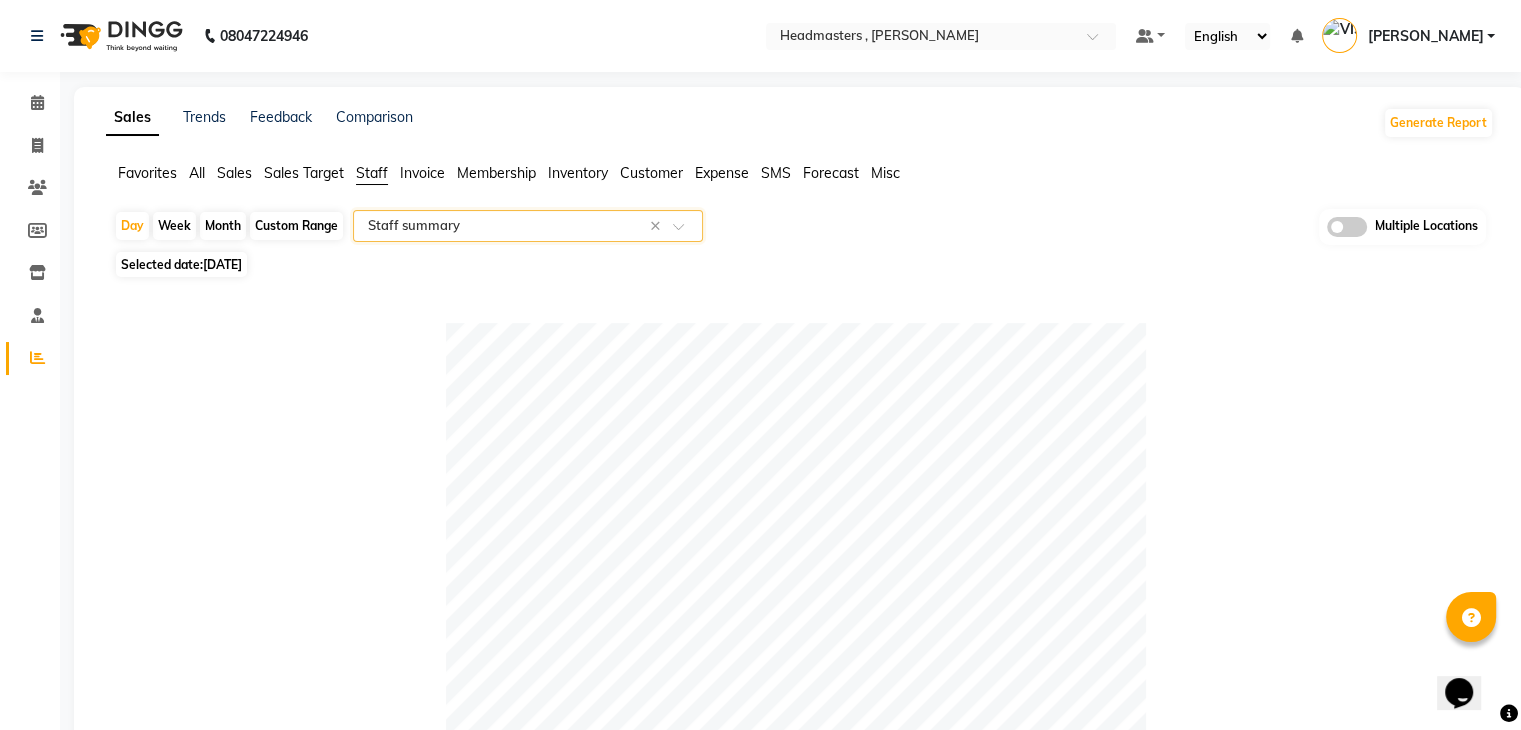 click on "Table View   Pivot View  Pie Chart Bar Chart Select Full Report Filtered Report Select CSV PDF  Export  Show  10 25 50 100  entries Search: Location Stylist Customer Invoices Services Services W/o Tax Memberships Products Packages Vouchers Prepaid Gifts Average Total Total W/o Tax Payment Redemption Redemption Share Emp Code Location Stylist Customer Invoices Services Services W/o Tax Memberships Products Packages Vouchers Prepaid Gifts Average Total Total W/o Tax Payment Redemption Redemption Share Emp Code Total 9 9 ₹11,700.00 ₹9,915.27 ₹0 ₹0 ₹0 ₹0 ₹0 ₹0 ₹5,466.67 ₹11,700.00 ₹9,915.27 ₹11,700.00 ₹0 ₹0 Headmasters , Sri Muktsar Sahib Rahul 3 3 ₹7,700.00 ₹6,525.43 ₹0 ₹0 ₹0 ₹0 ₹0 ₹0 ₹2,566.67 ₹7,700.00 ₹6,525.43 ₹7,700.00 ₹0 ₹0 e3798-26 Headmasters , Sri Muktsar Sahib [PERSON_NAME] 1 1 ₹1,500.00 ₹1,271.19 ₹0 ₹0 ₹0 ₹0 ₹0 ₹0 ₹1,500.00 ₹1,500.00 ₹1,271.19 ₹1,500.00 ₹0 ₹0 e3798-03 Headmasters , [PERSON_NAME] 2 2 ₹0 2 2" 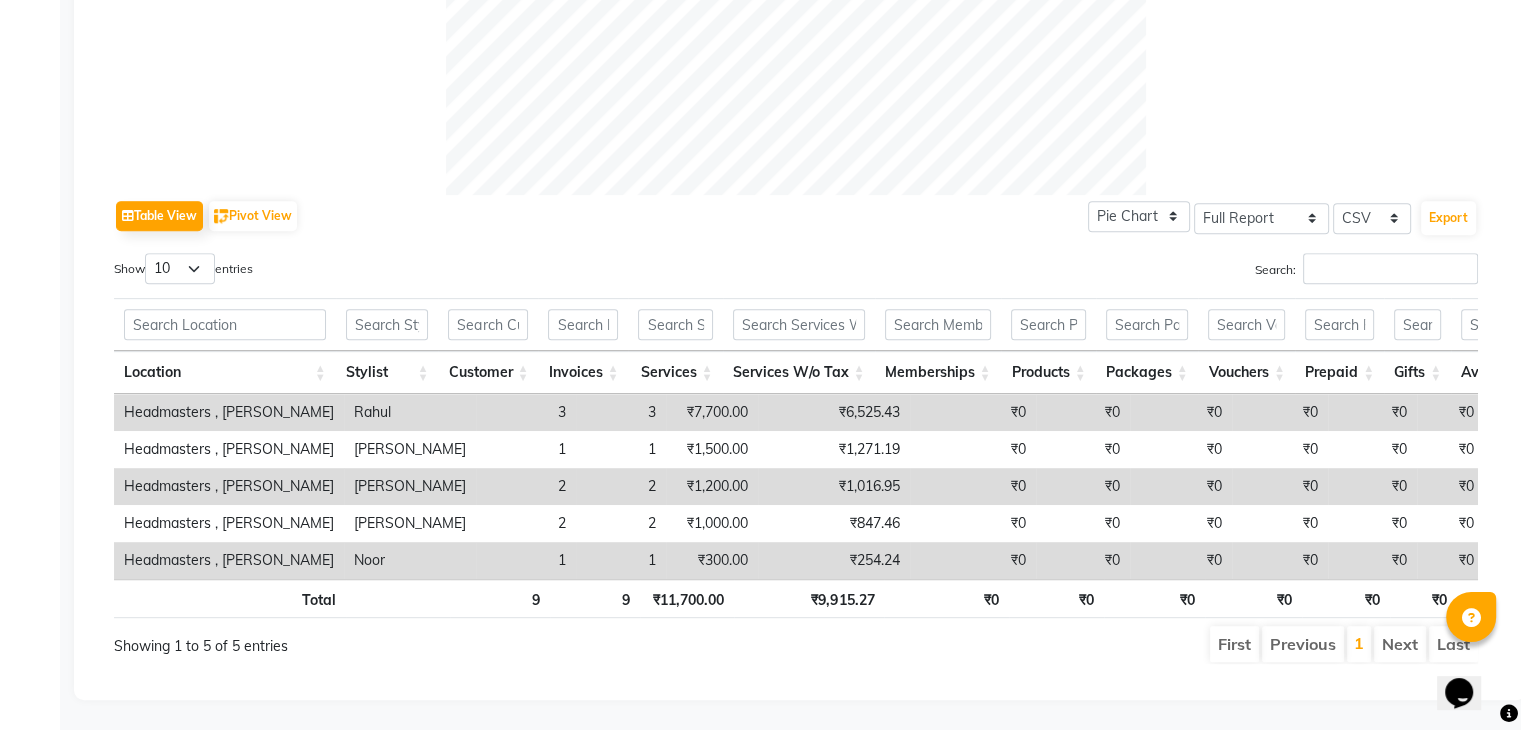 scroll, scrollTop: 856, scrollLeft: 0, axis: vertical 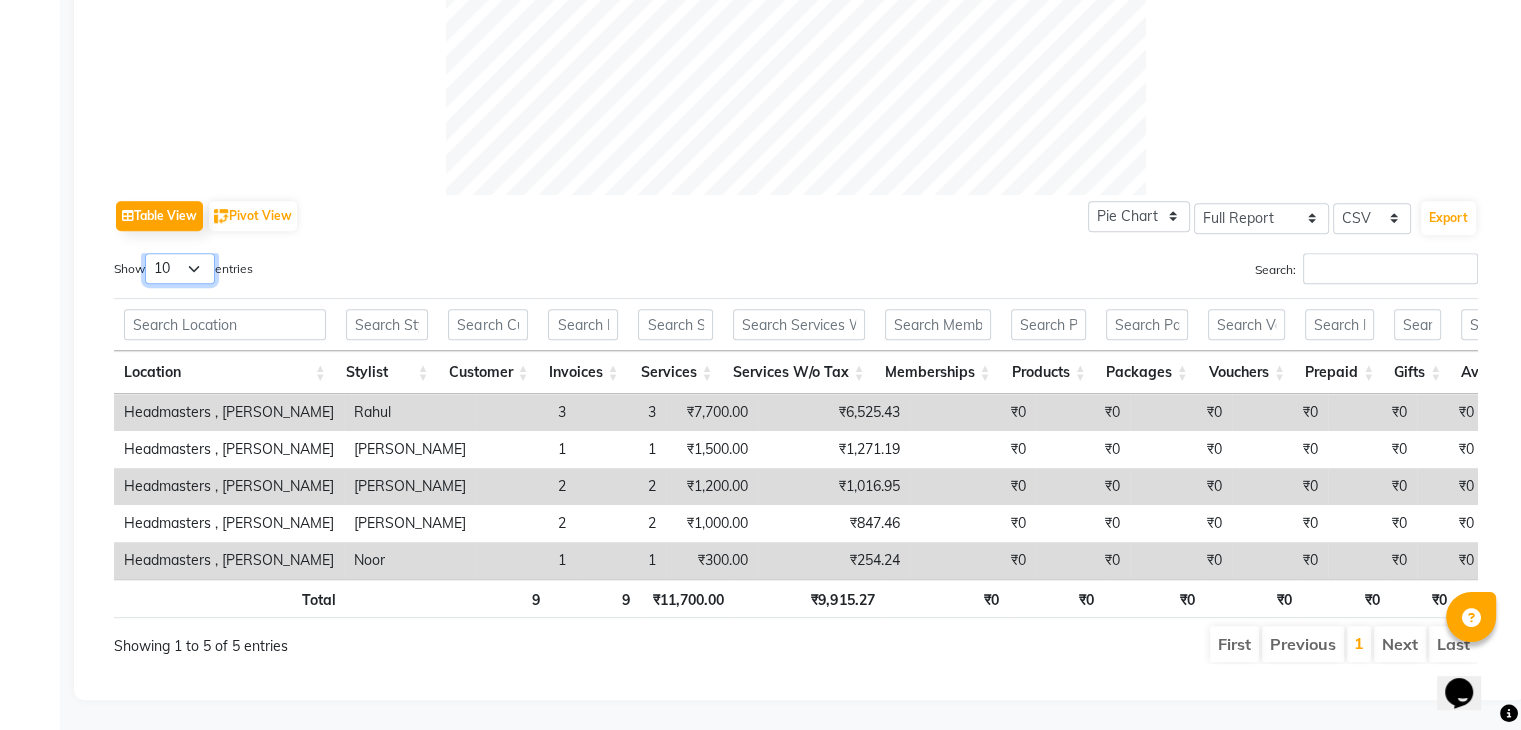 click on "10 25 50 100" at bounding box center (180, 268) 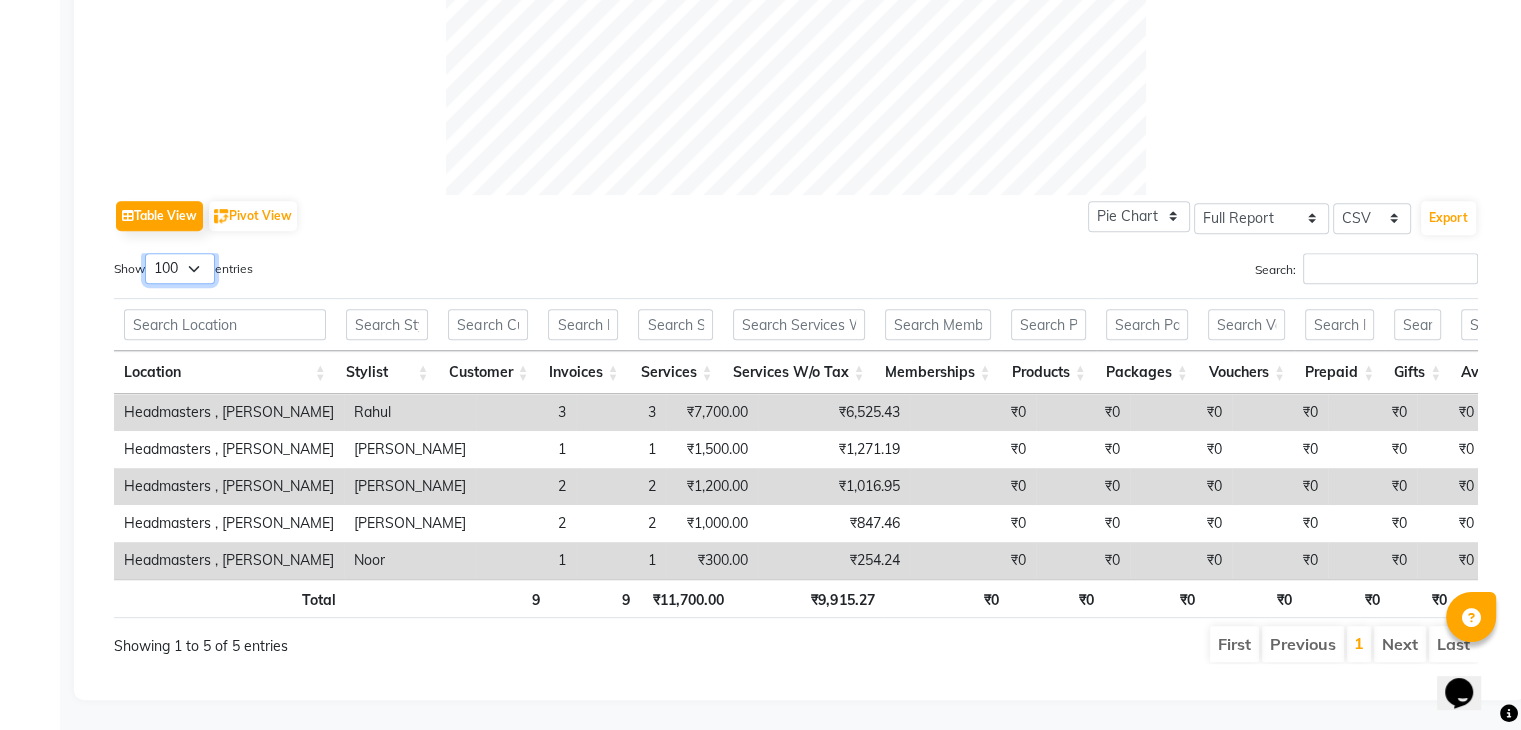 click on "10 25 50 100" at bounding box center (180, 268) 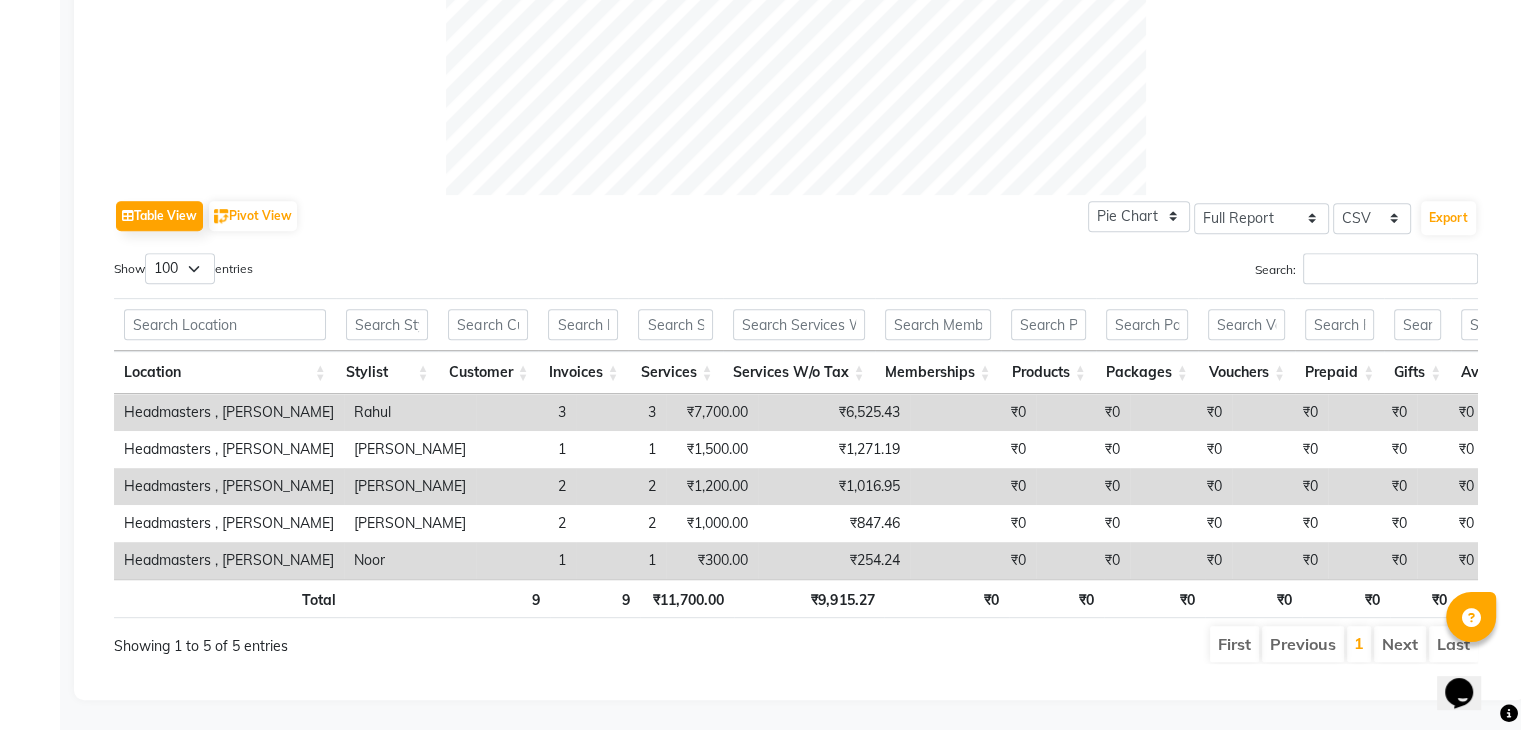 click on "Table View   Pivot View  Pie Chart Bar Chart Select Full Report Filtered Report Select CSV PDF  Export  Show  10 25 50 100  entries Search: Location Stylist Customer Invoices Services Services W/o Tax Memberships Products Packages Vouchers Prepaid Gifts Average Total Total W/o Tax Payment Redemption Redemption Share Emp Code Location Stylist Customer Invoices Services Services W/o Tax Memberships Products Packages Vouchers Prepaid Gifts Average Total Total W/o Tax Payment Redemption Redemption Share Emp Code Total 9 9 ₹11,700.00 ₹9,915.27 ₹0 ₹0 ₹0 ₹0 ₹0 ₹0 ₹5,466.67 ₹11,700.00 ₹9,915.27 ₹11,700.00 ₹0 ₹0 Headmasters , Sri Muktsar Sahib Rahul 3 3 ₹7,700.00 ₹6,525.43 ₹0 ₹0 ₹0 ₹0 ₹0 ₹0 ₹2,566.67 ₹7,700.00 ₹6,525.43 ₹7,700.00 ₹0 ₹0 e3798-26 Headmasters , Sri Muktsar Sahib [PERSON_NAME] 1 1 ₹1,500.00 ₹1,271.19 ₹0 ₹0 ₹0 ₹0 ₹0 ₹0 ₹1,500.00 ₹1,500.00 ₹1,271.19 ₹1,500.00 ₹0 ₹0 e3798-03 Headmasters , [PERSON_NAME] 2 2 ₹0 2 2" 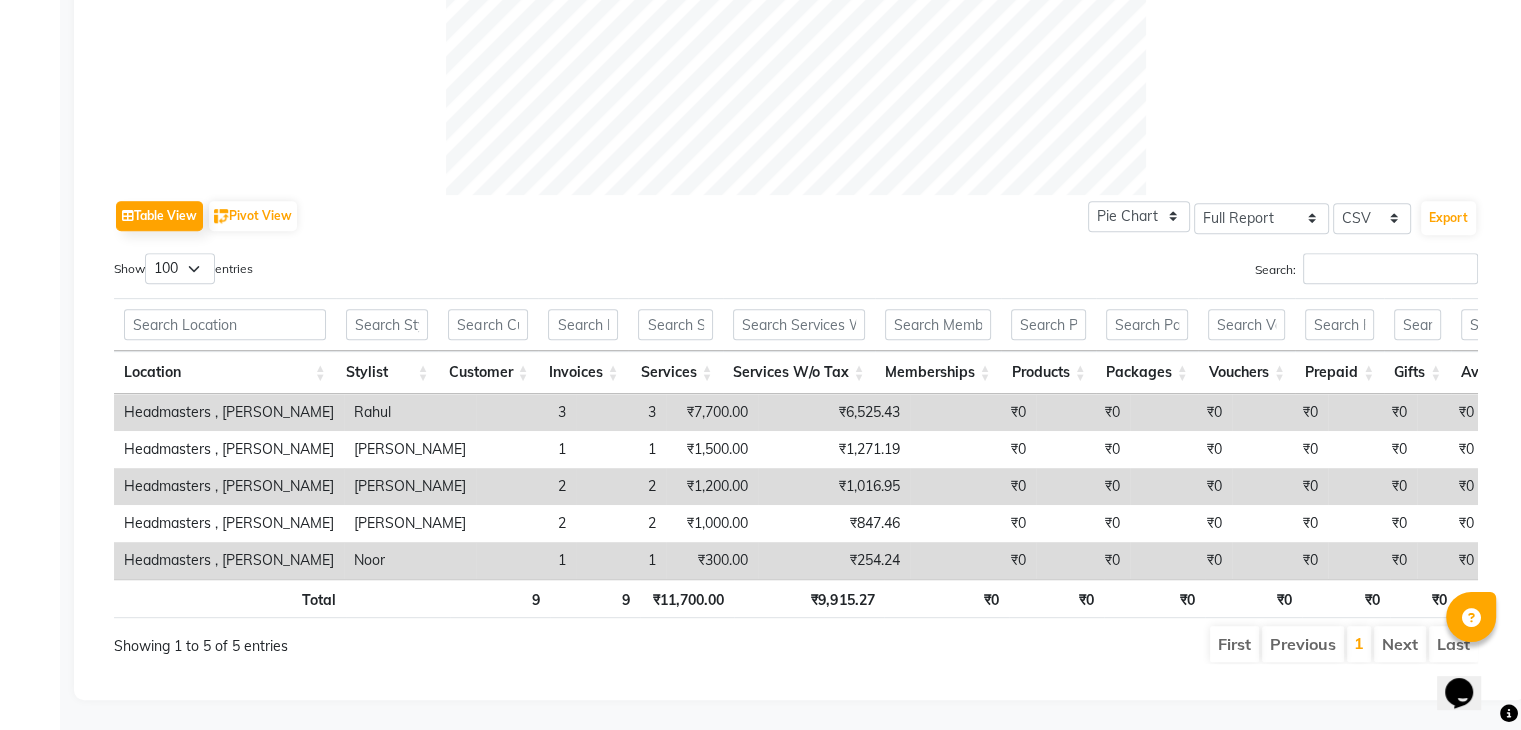 click 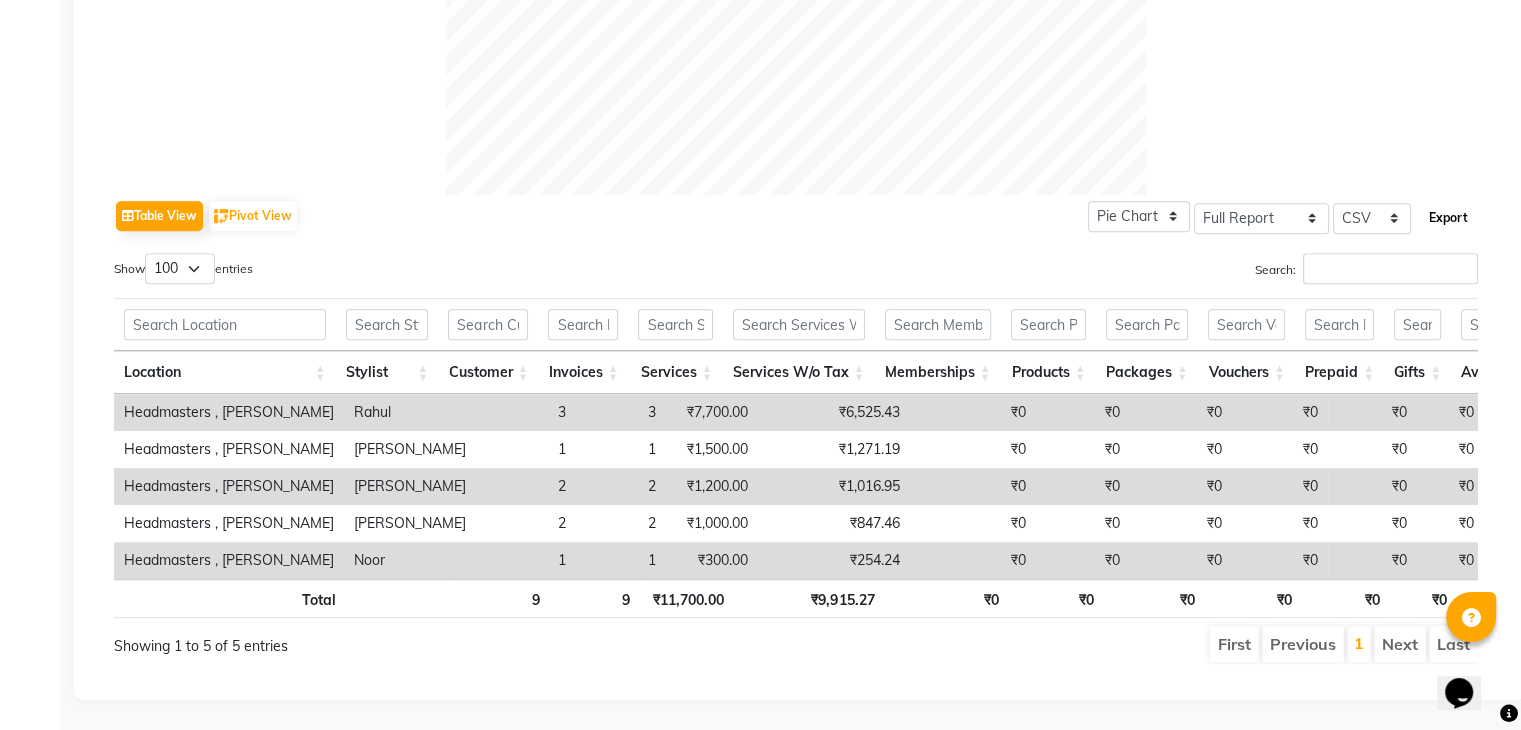 click on "Export" 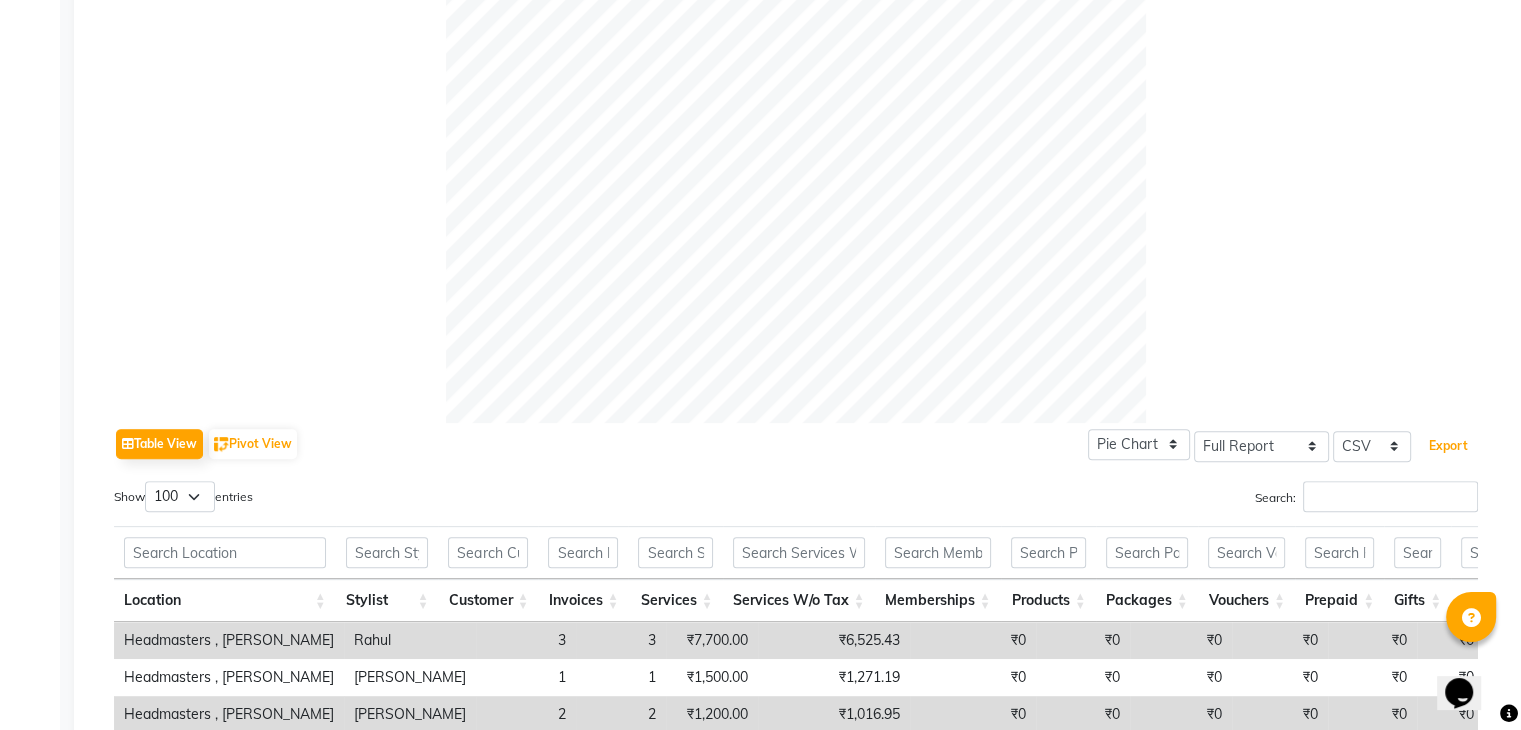 scroll, scrollTop: 856, scrollLeft: 0, axis: vertical 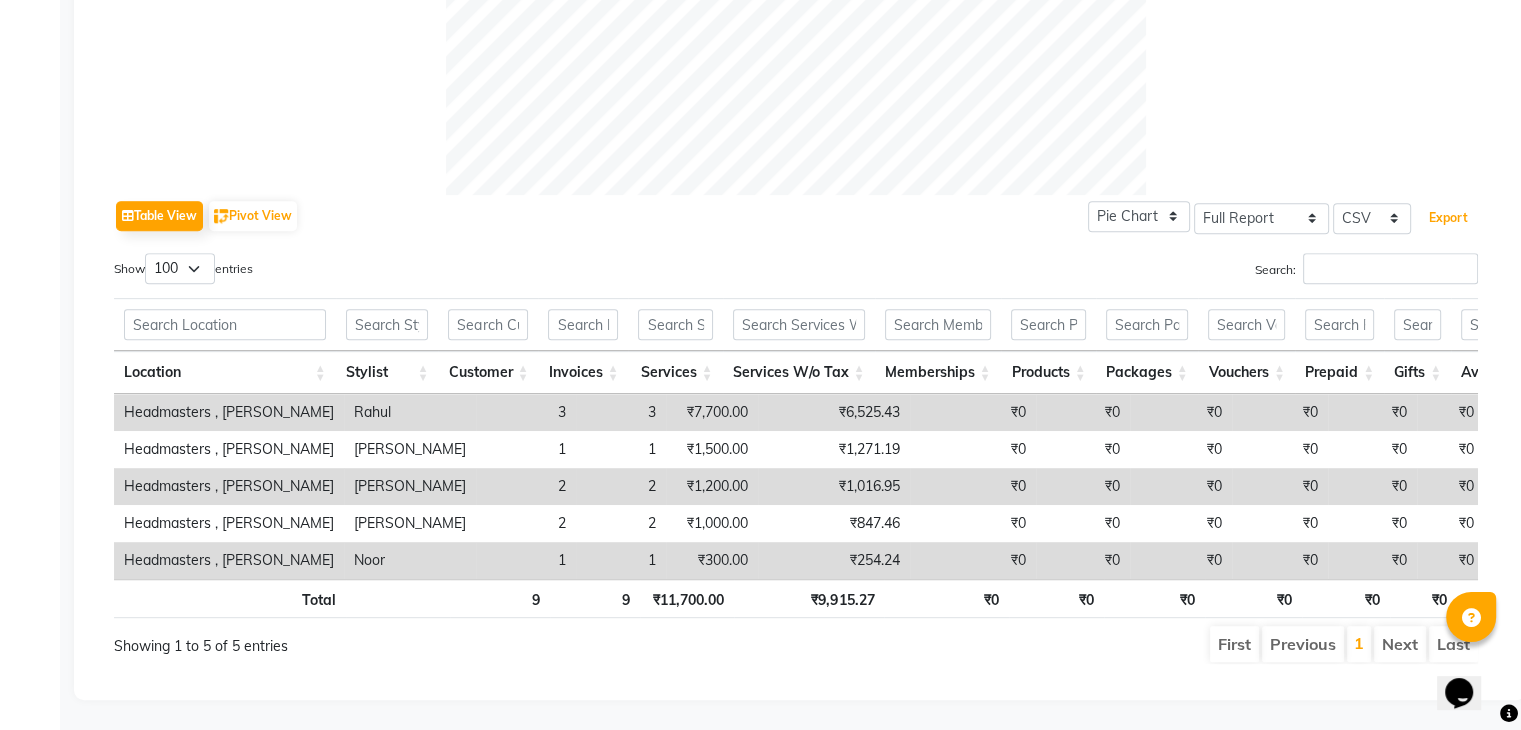 type 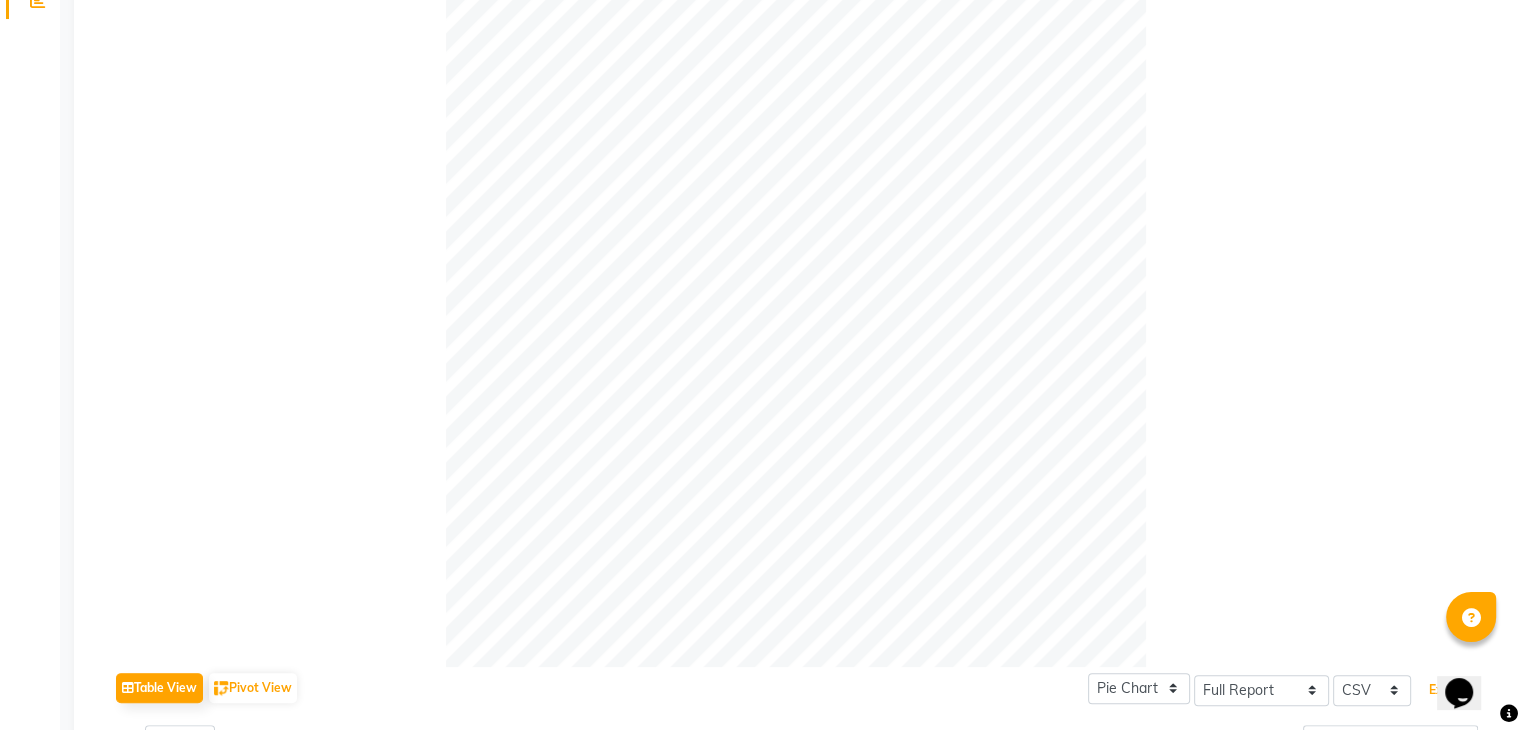 scroll, scrollTop: 56, scrollLeft: 0, axis: vertical 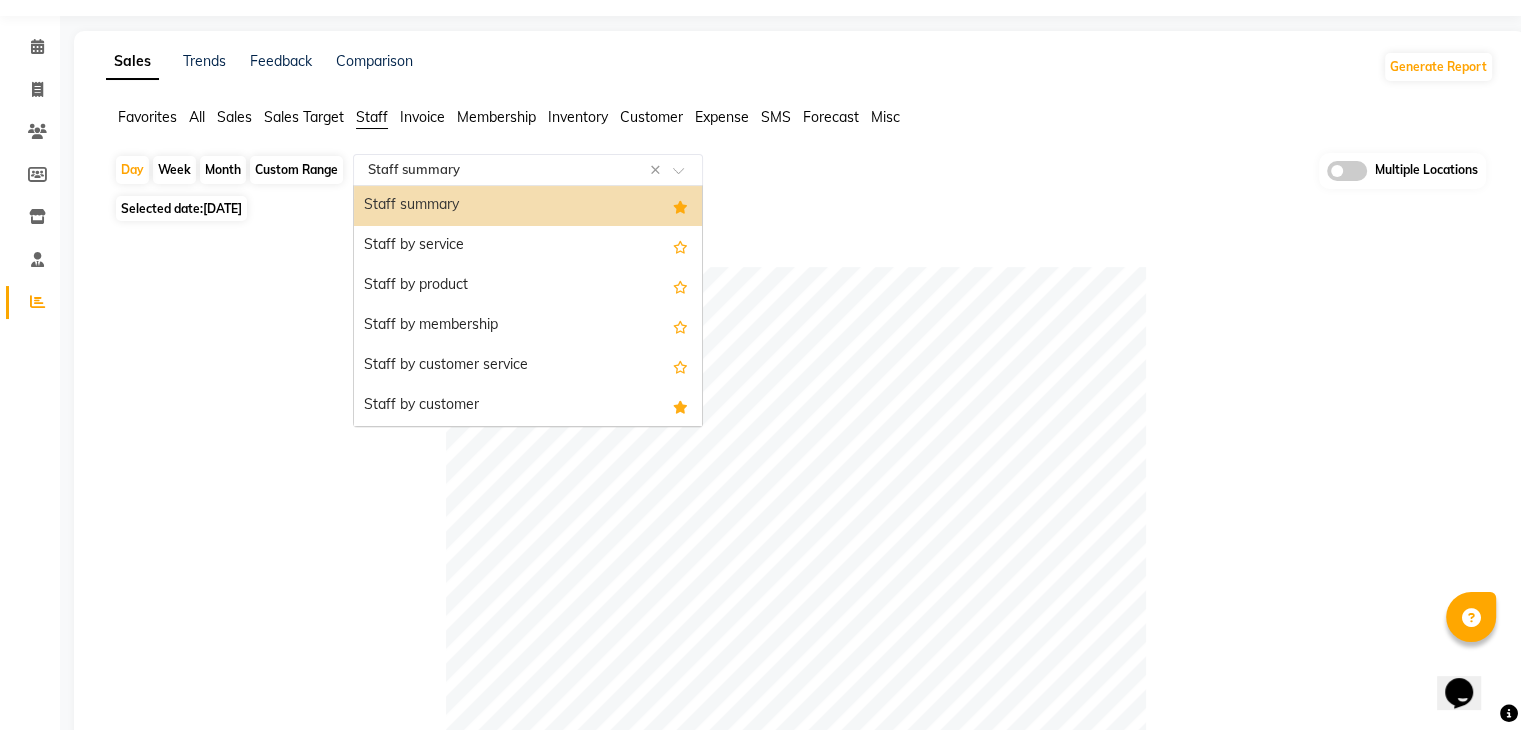 click 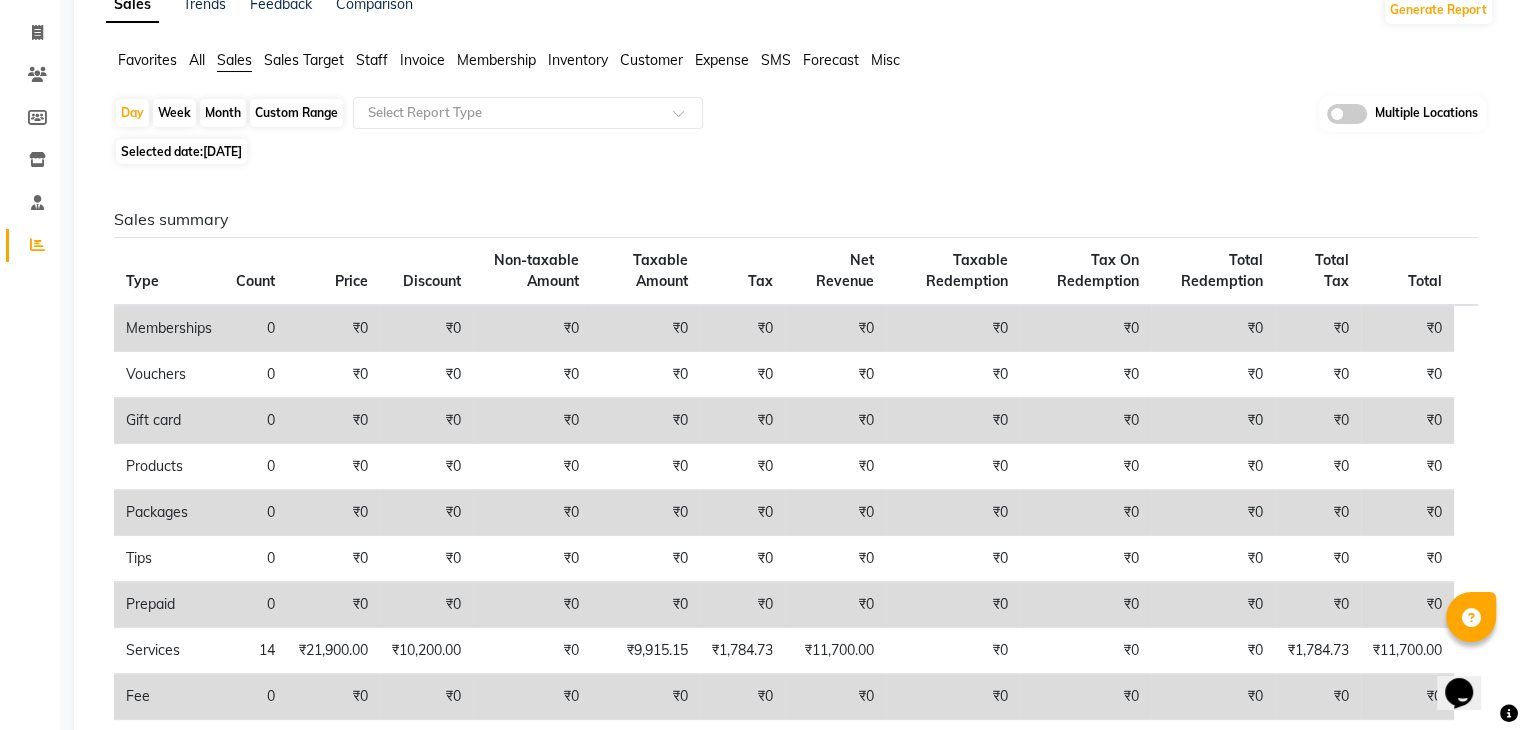 scroll, scrollTop: 0, scrollLeft: 0, axis: both 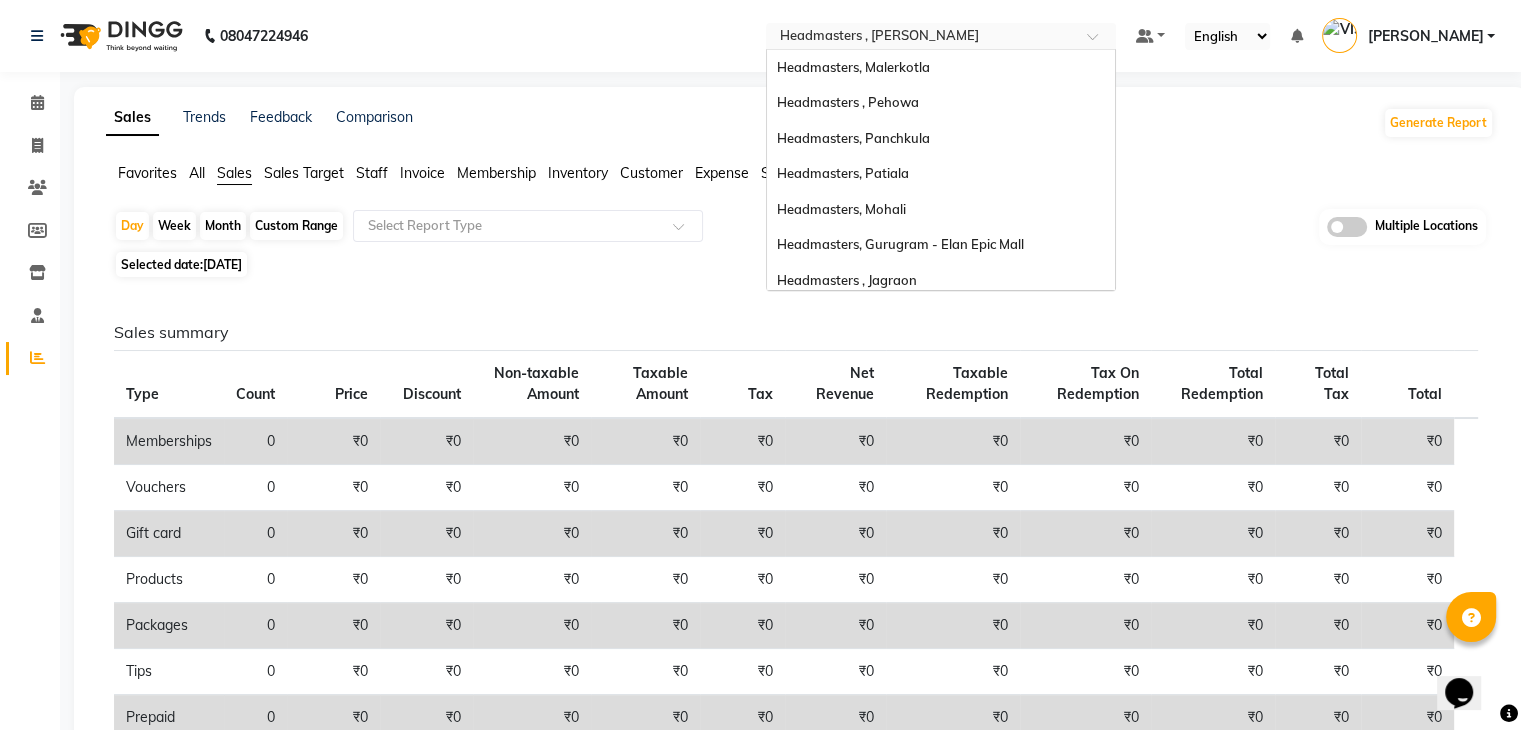 click at bounding box center (921, 38) 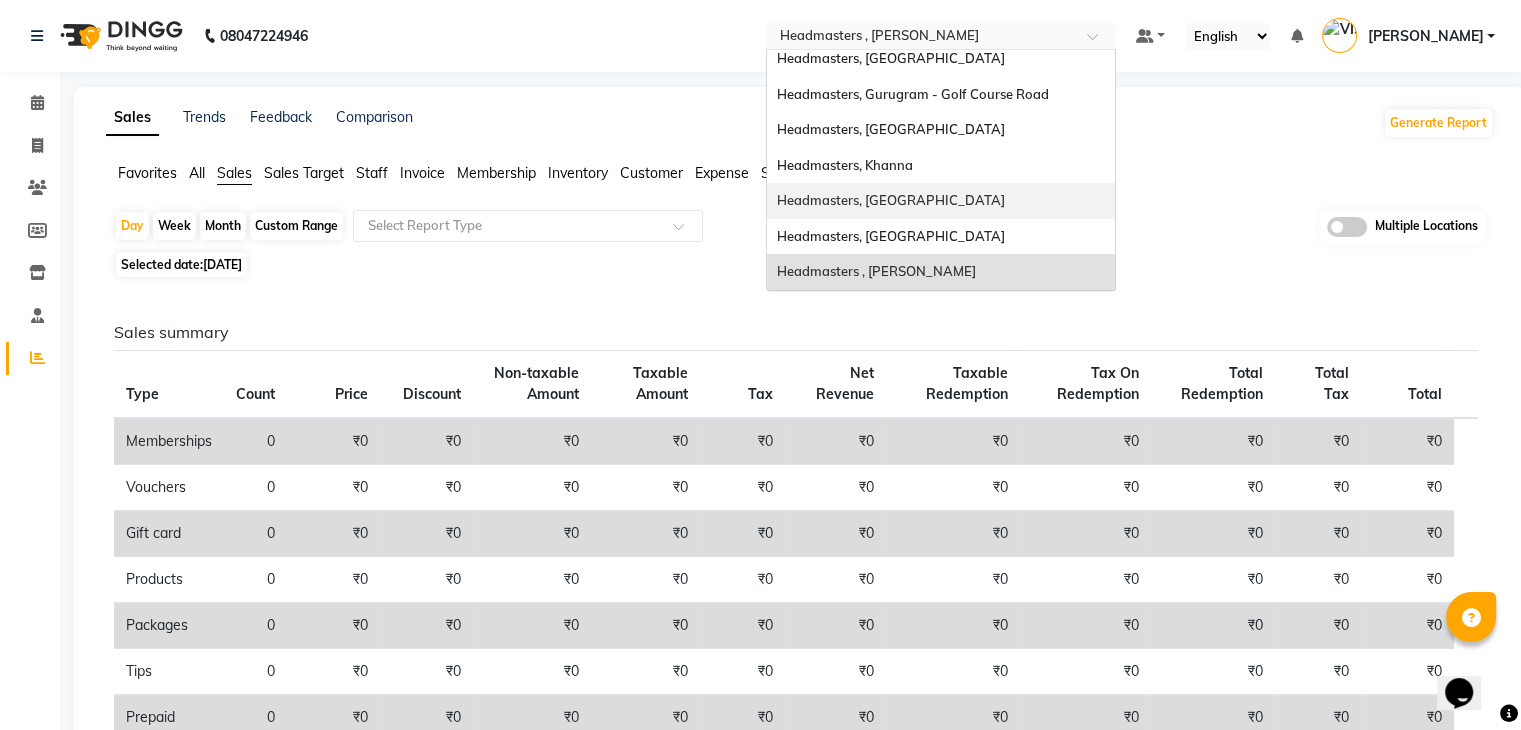 scroll, scrollTop: 0, scrollLeft: 0, axis: both 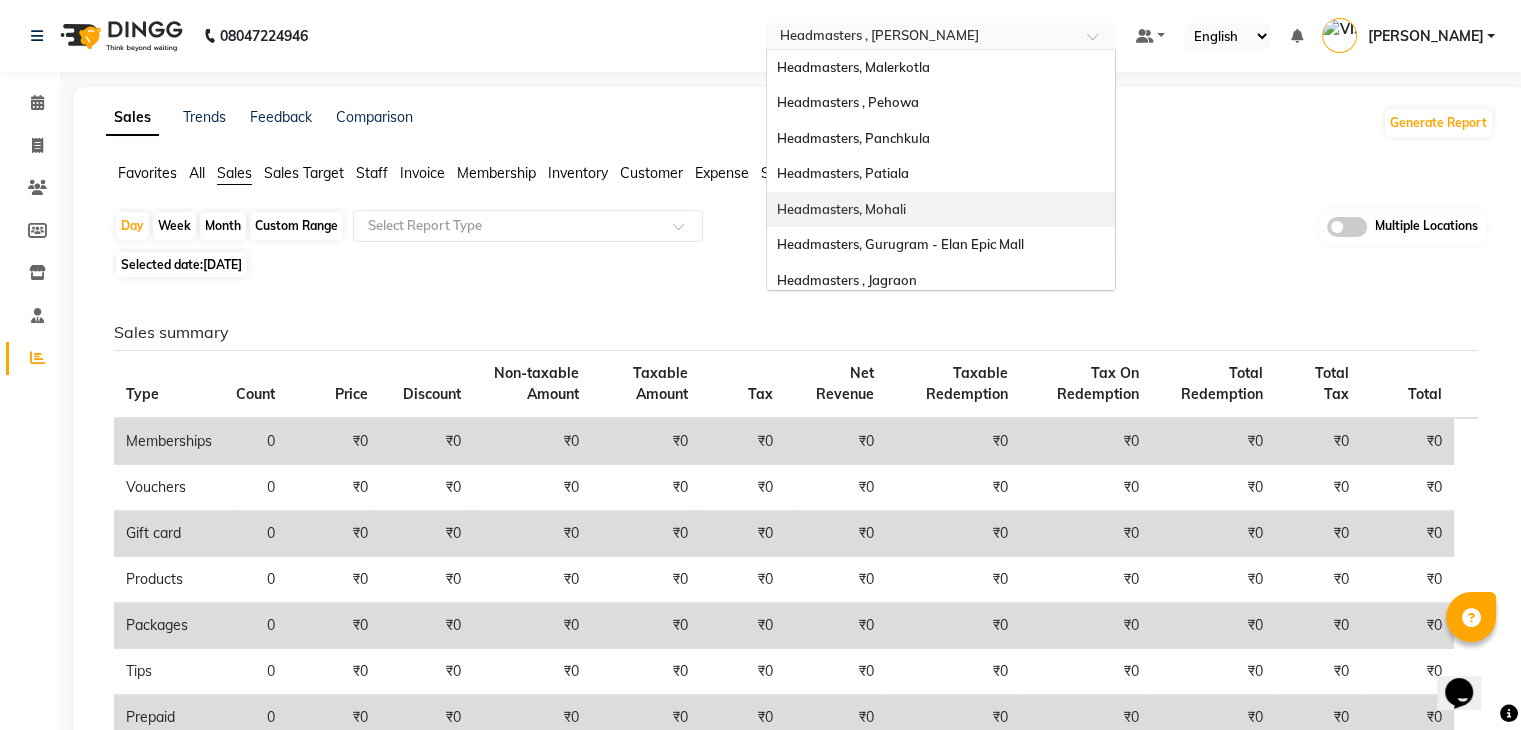 click on "Headmasters, Mohali" at bounding box center (841, 209) 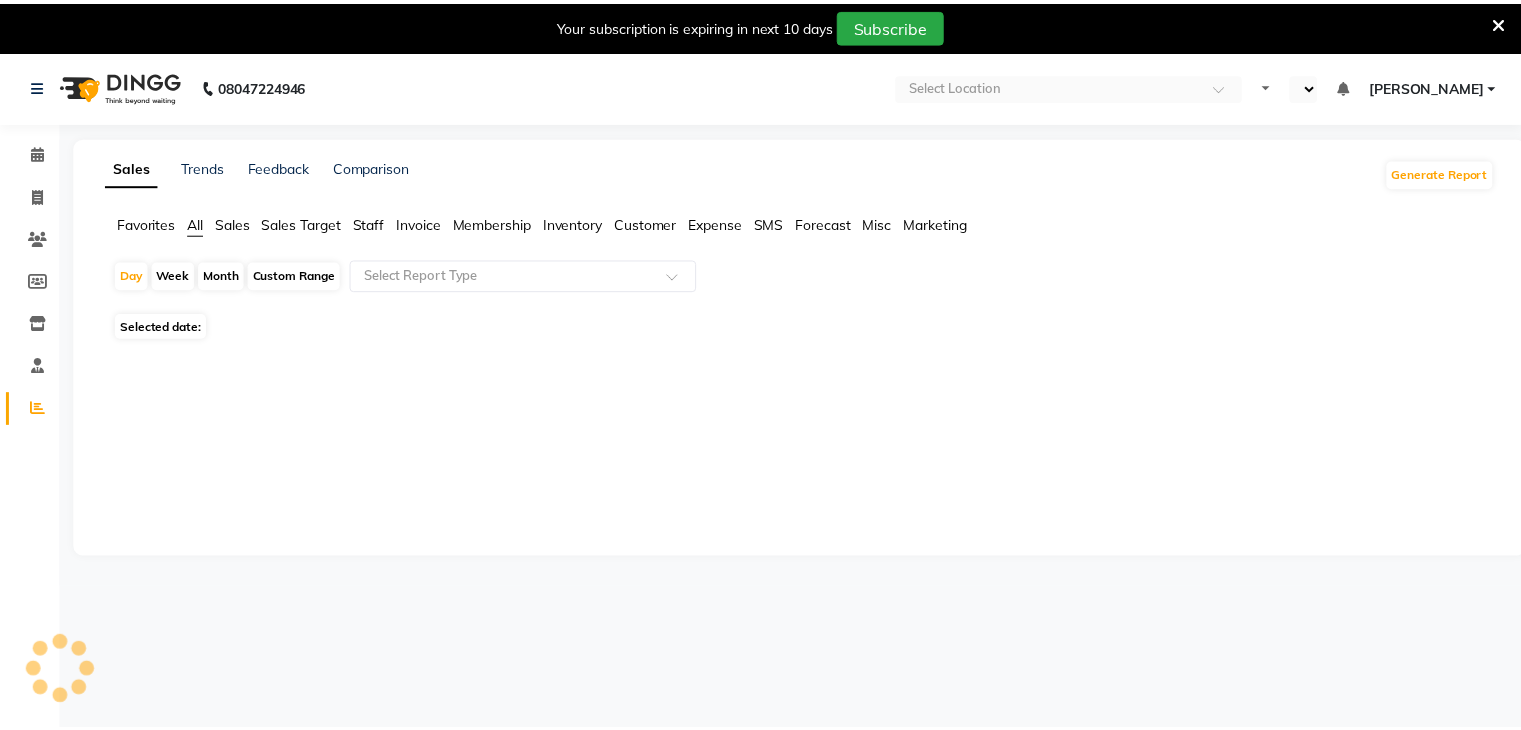 scroll, scrollTop: 0, scrollLeft: 0, axis: both 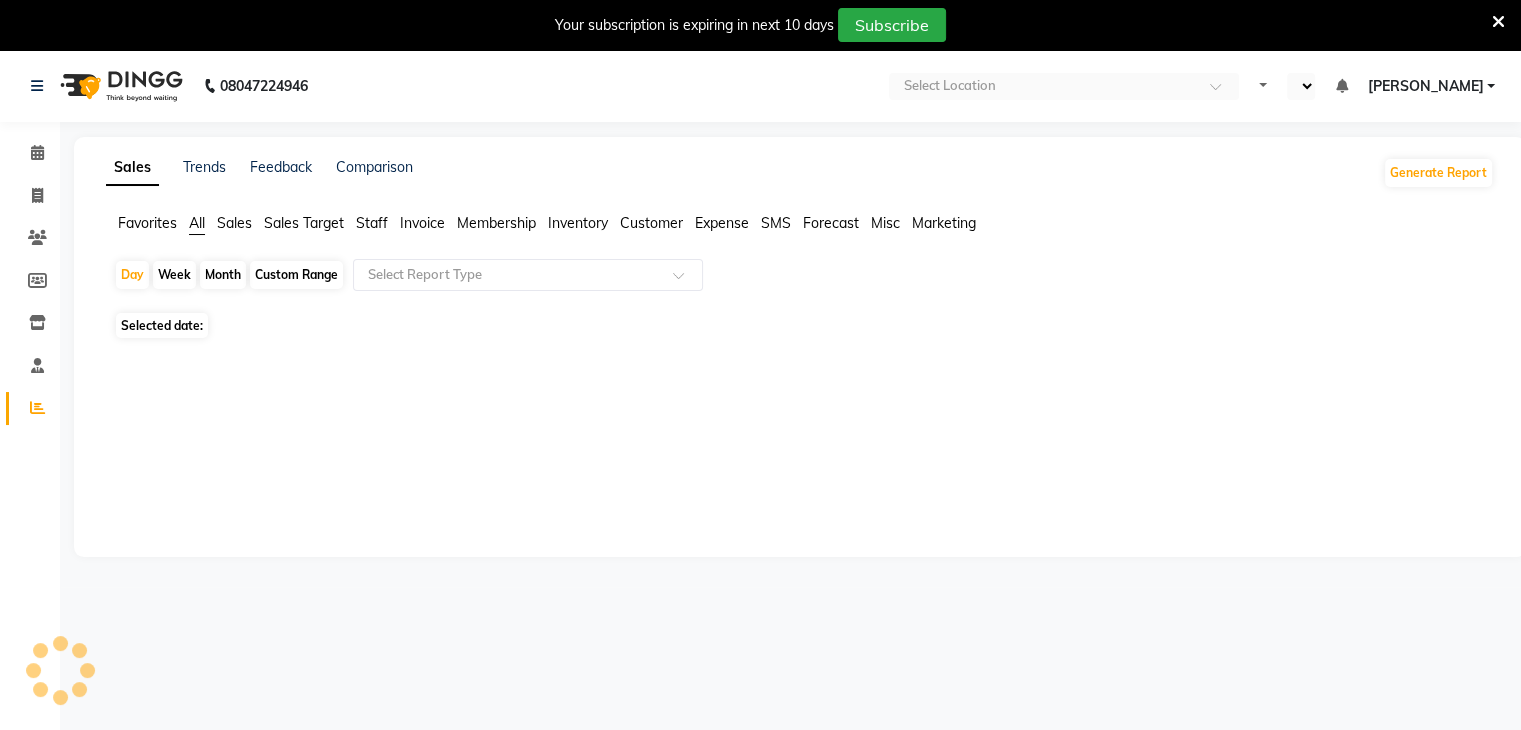select on "en" 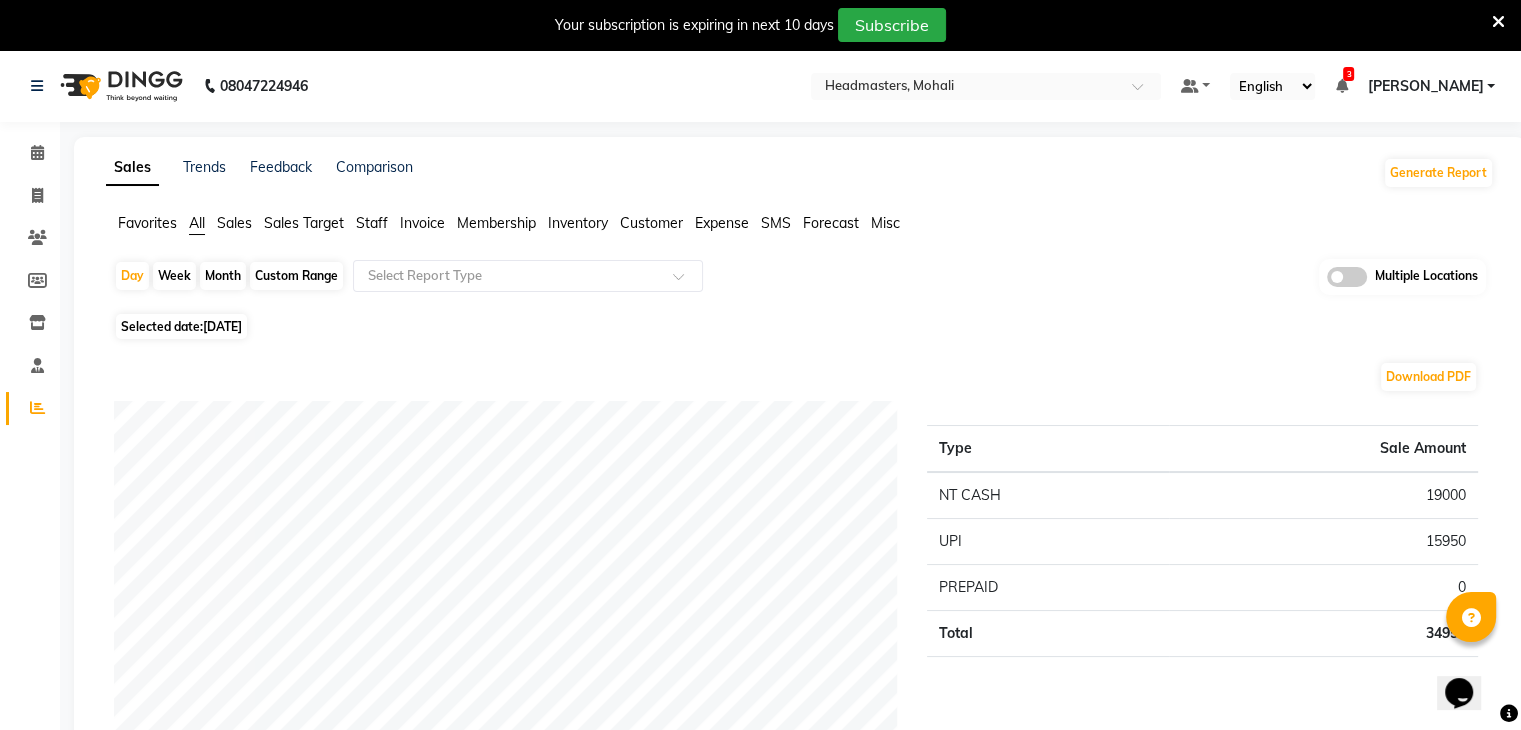 scroll, scrollTop: 0, scrollLeft: 0, axis: both 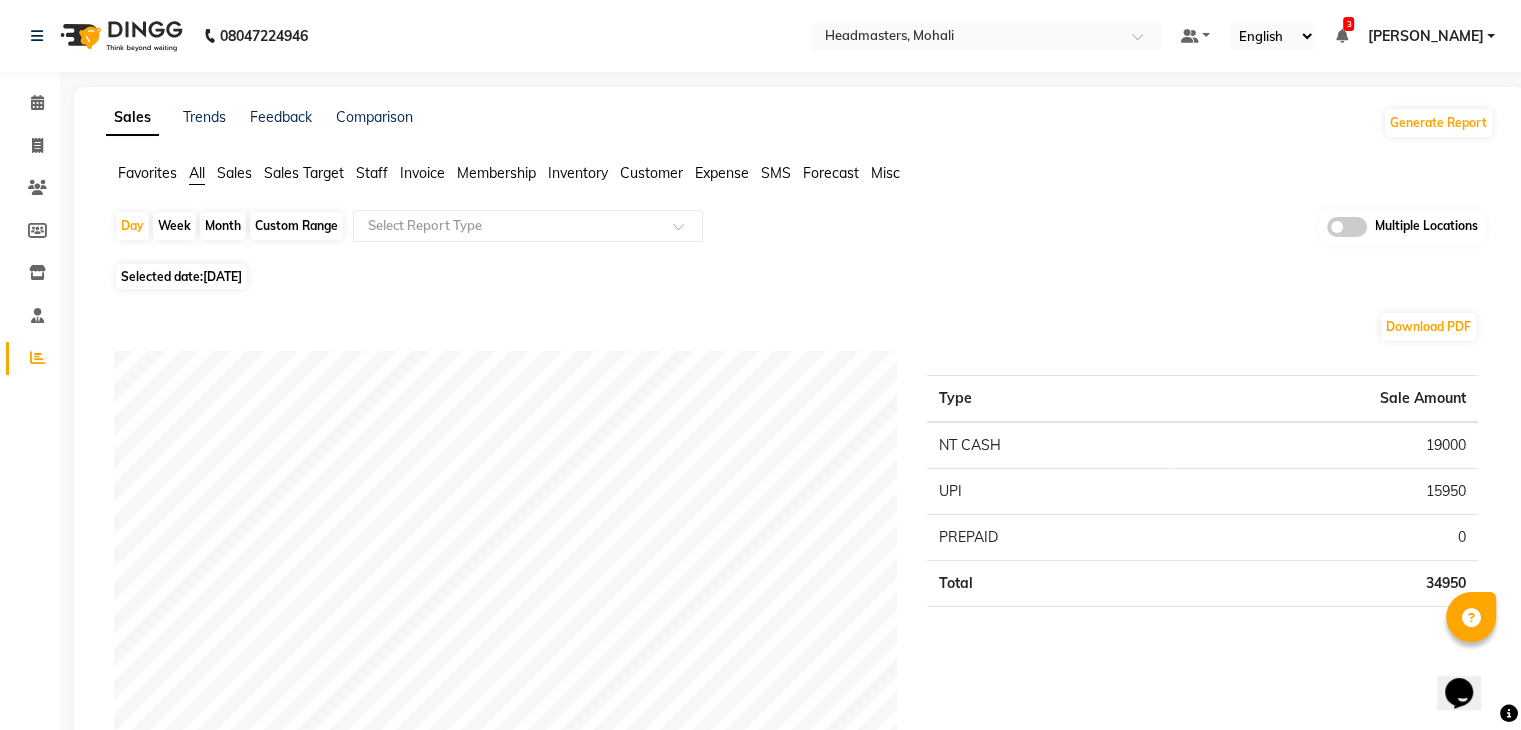 click on "Sales" 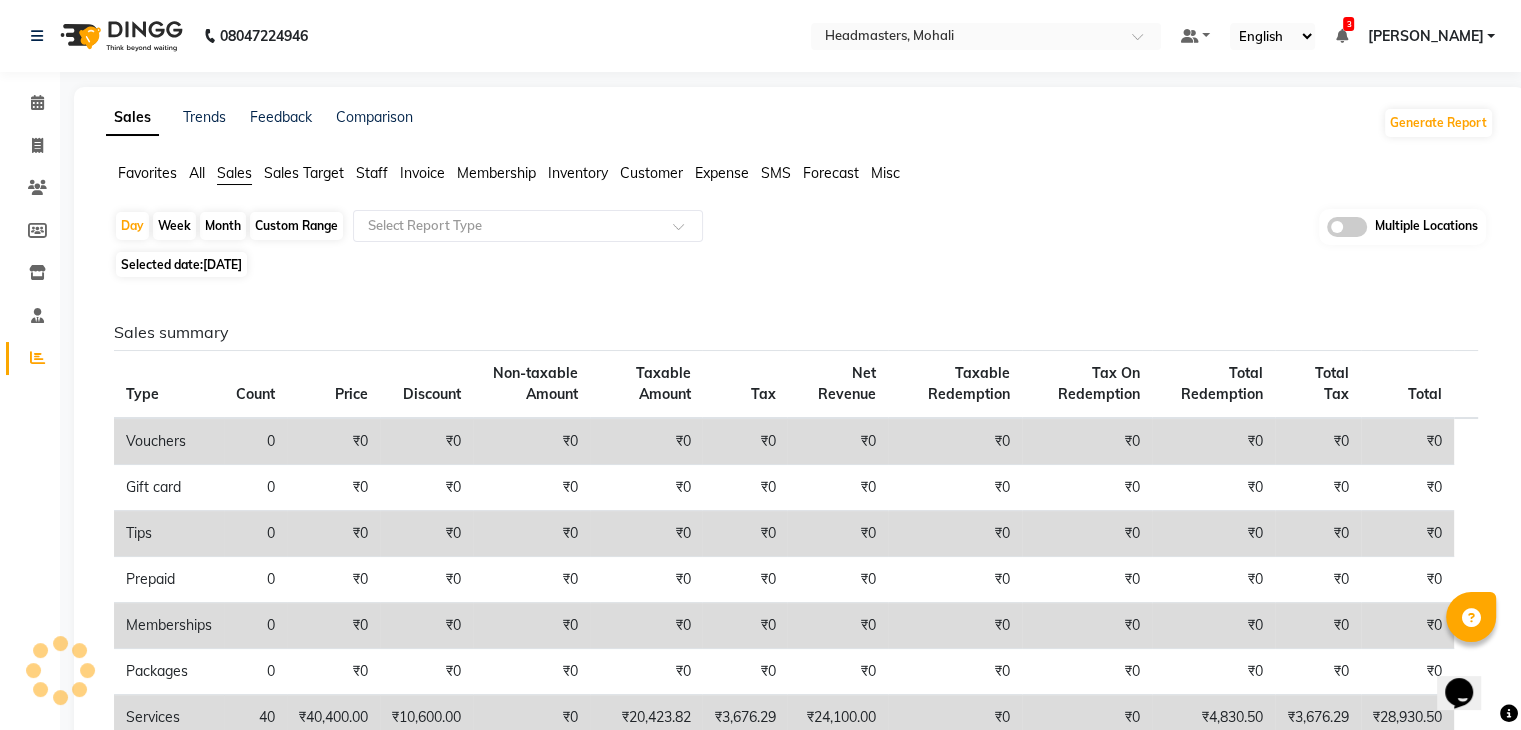 click on "[DATE]" 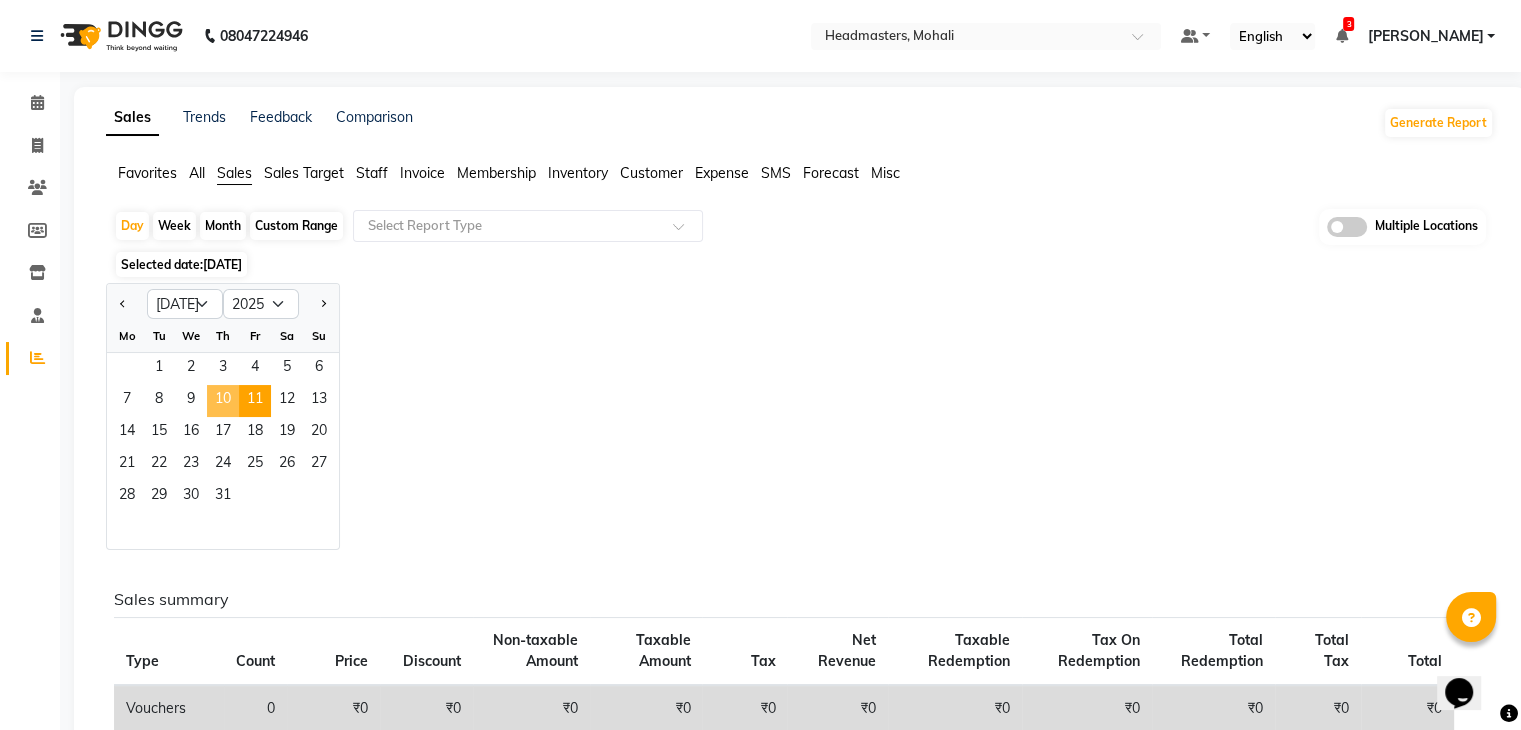 click on "10" 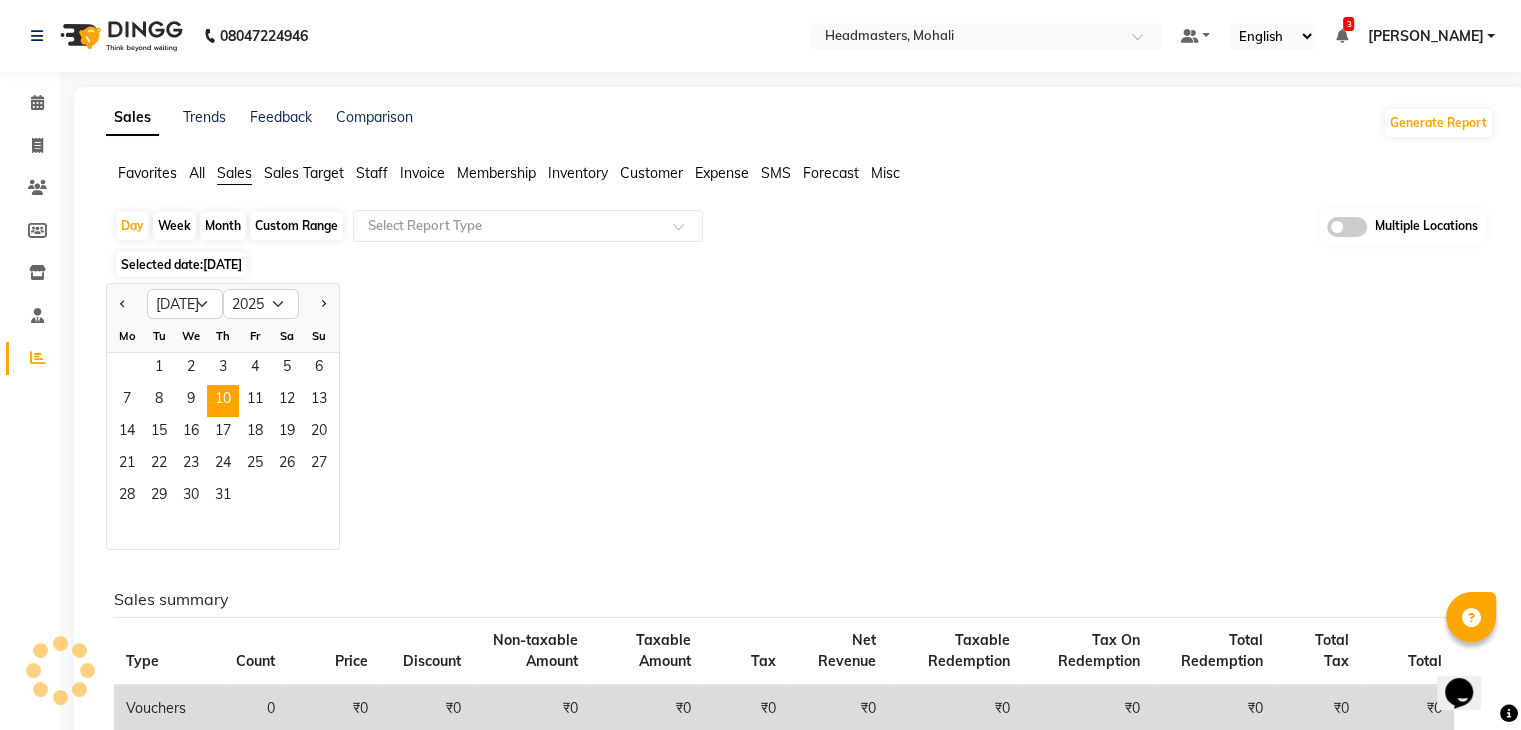 click on "Jan Feb Mar Apr May Jun Jul Aug Sep Oct Nov Dec 2015 2016 2017 2018 2019 2020 2021 2022 2023 2024 2025 2026 2027 2028 2029 2030 2031 2032 2033 2034 2035 Mo Tu We Th Fr Sa Su  1   2   3   4   5   6   7   8   9   10   11   12   13   14   15   16   17   18   19   20   21   22   23   24   25   26   27   28   29   30   31" 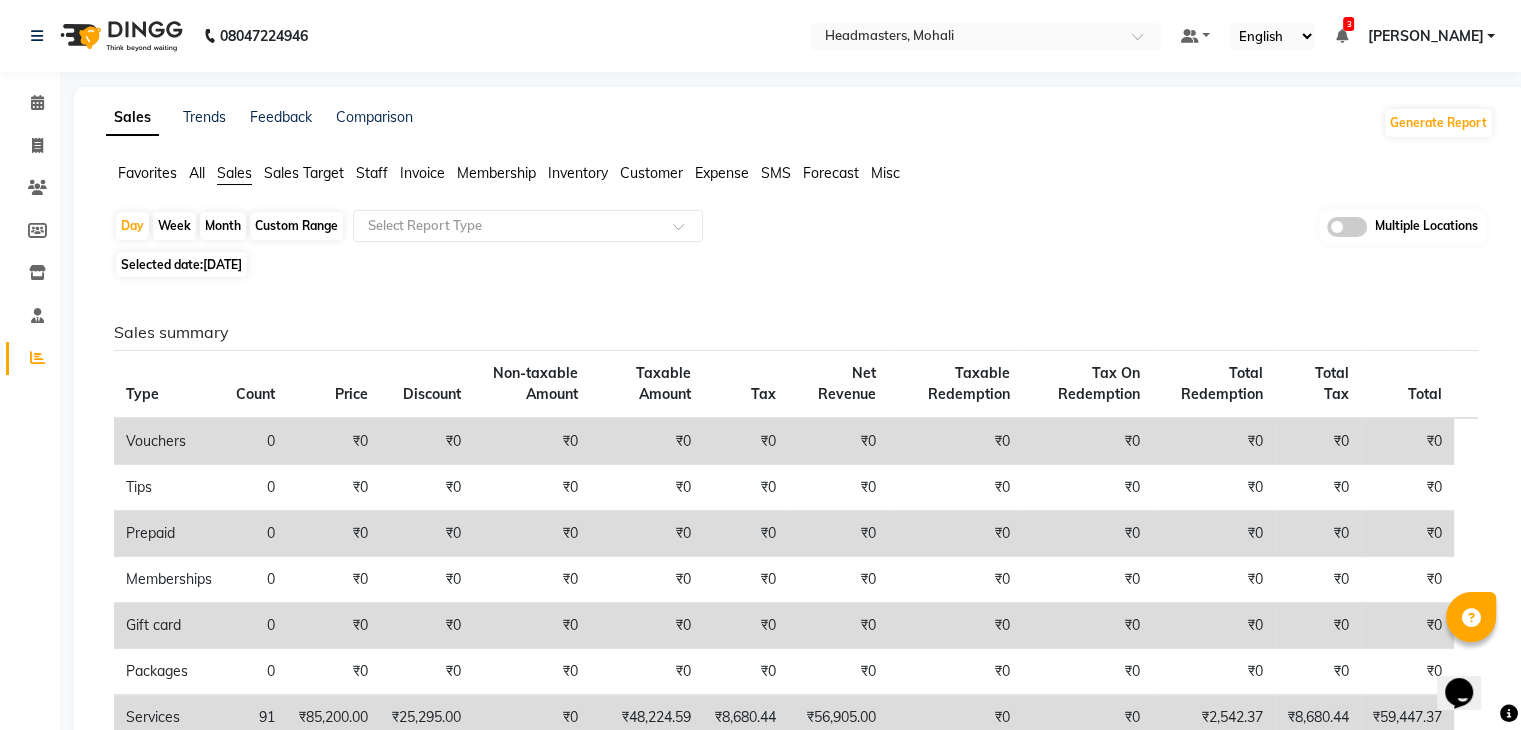 click on "Staff" 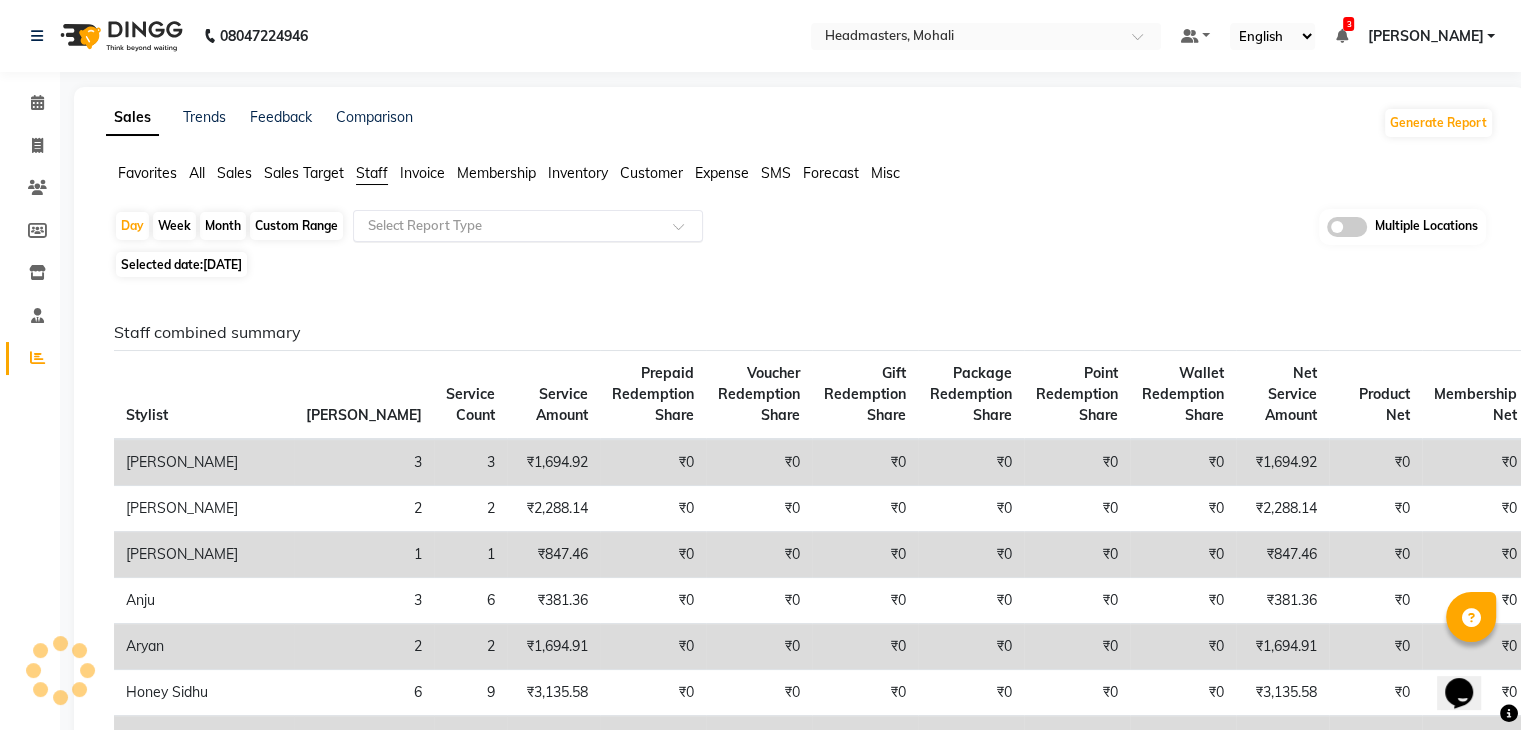 click 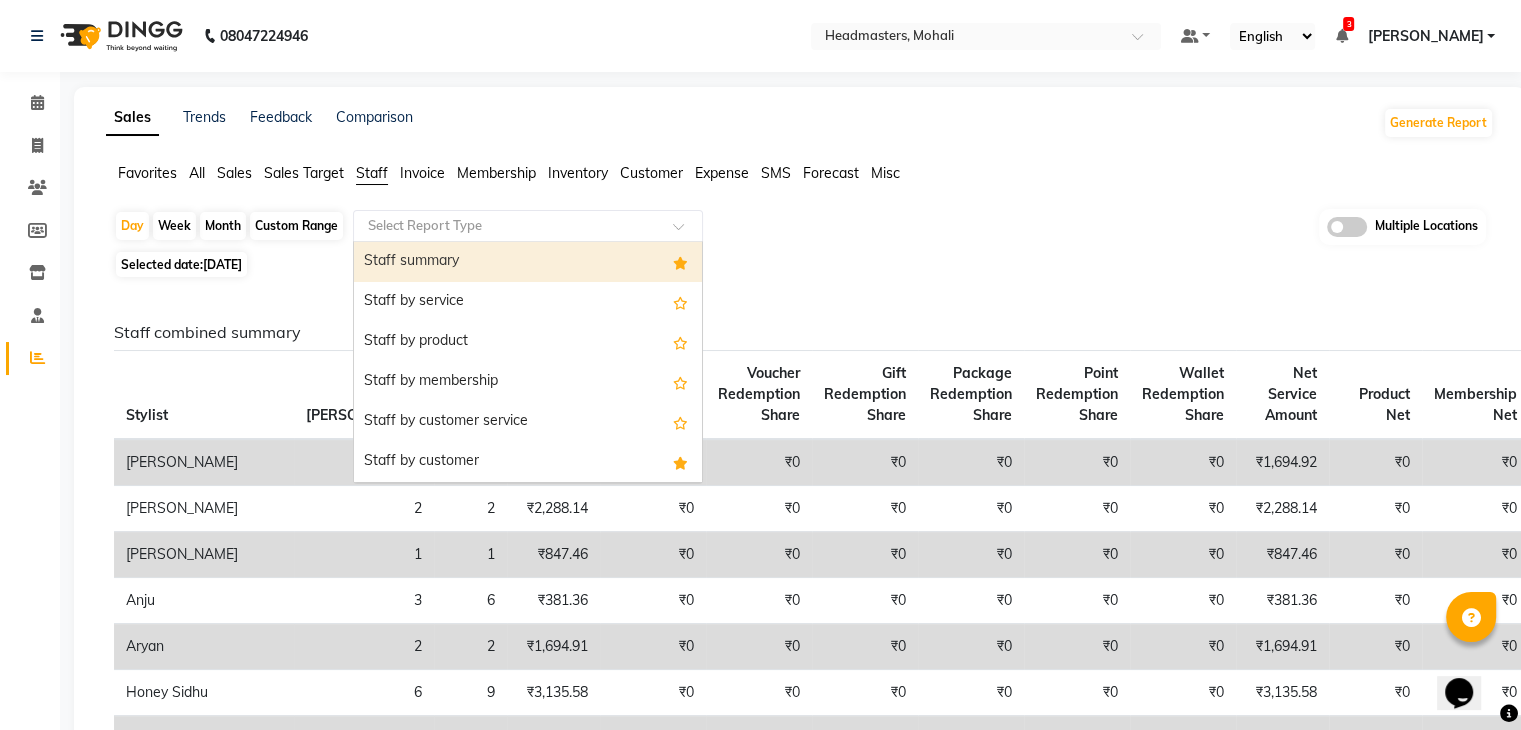 click on "Staff summary" at bounding box center [528, 262] 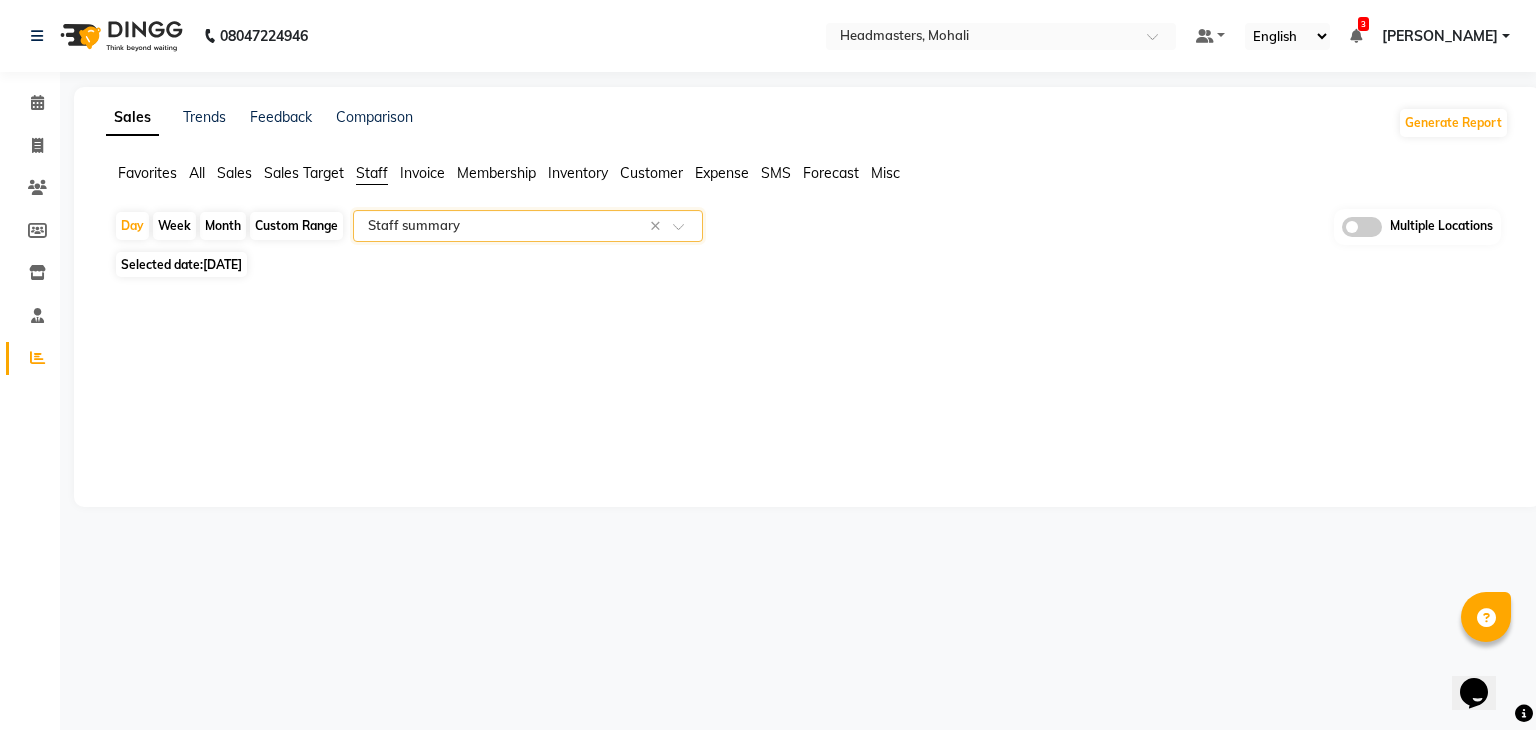 select on "full_report" 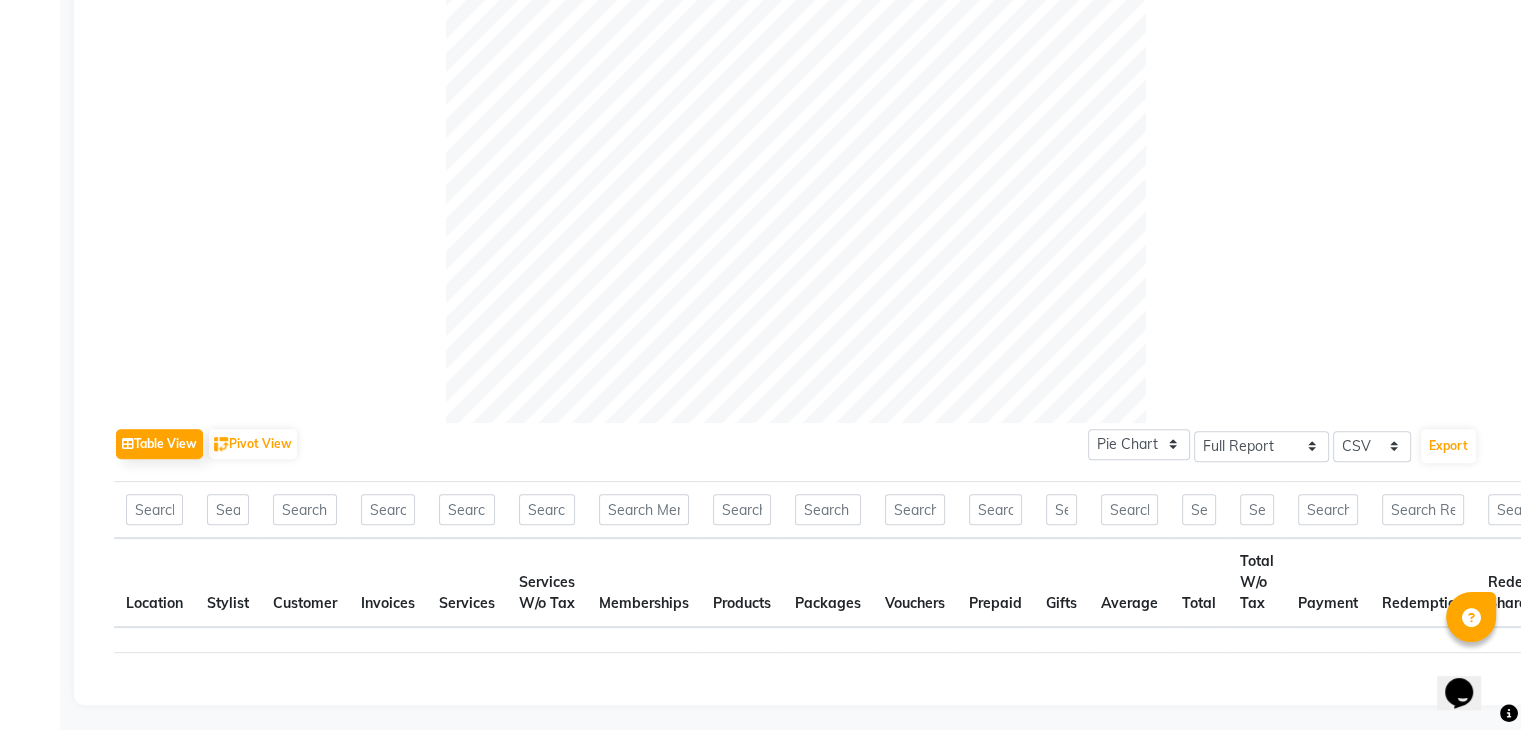 scroll, scrollTop: 570, scrollLeft: 0, axis: vertical 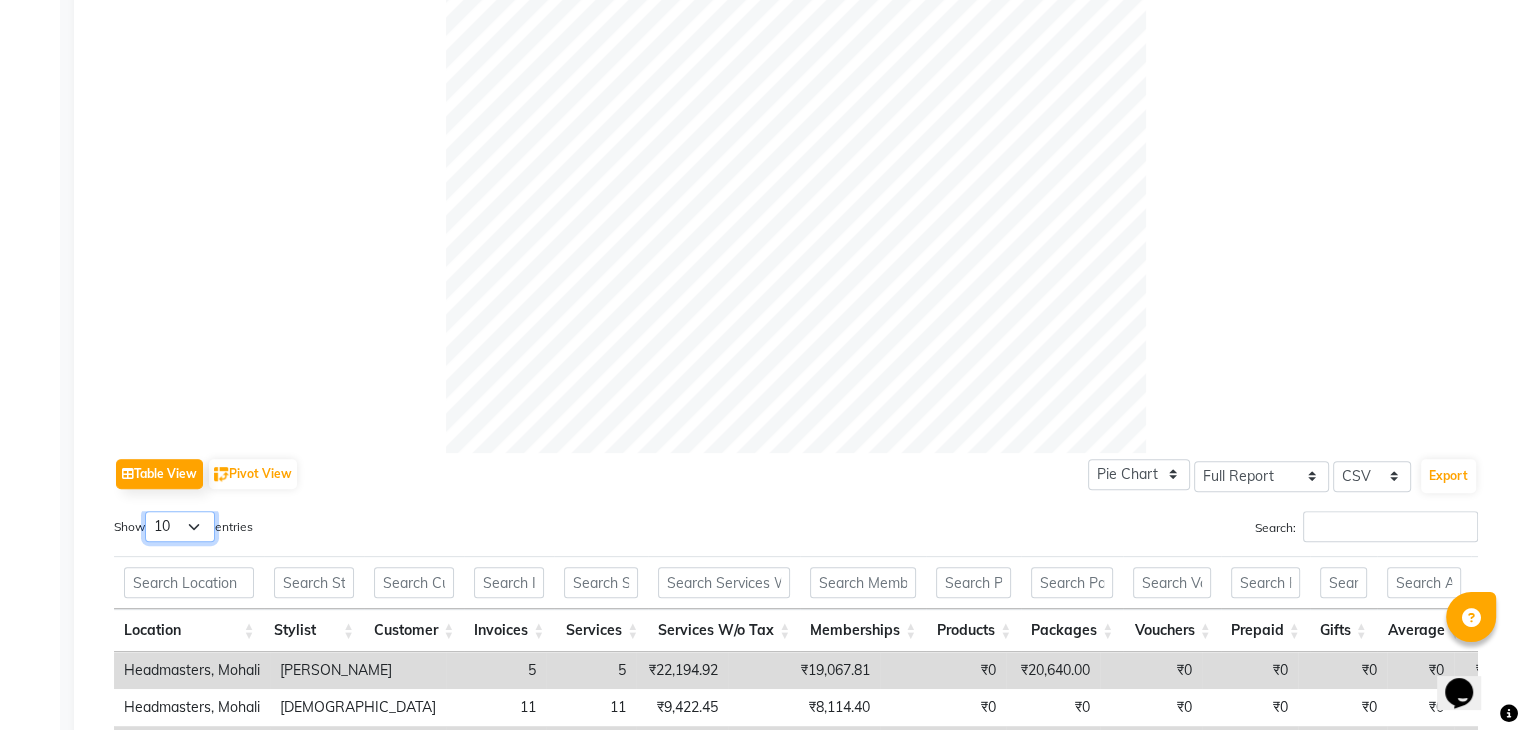 drag, startPoint x: 184, startPoint y: 523, endPoint x: 180, endPoint y: 537, distance: 14.56022 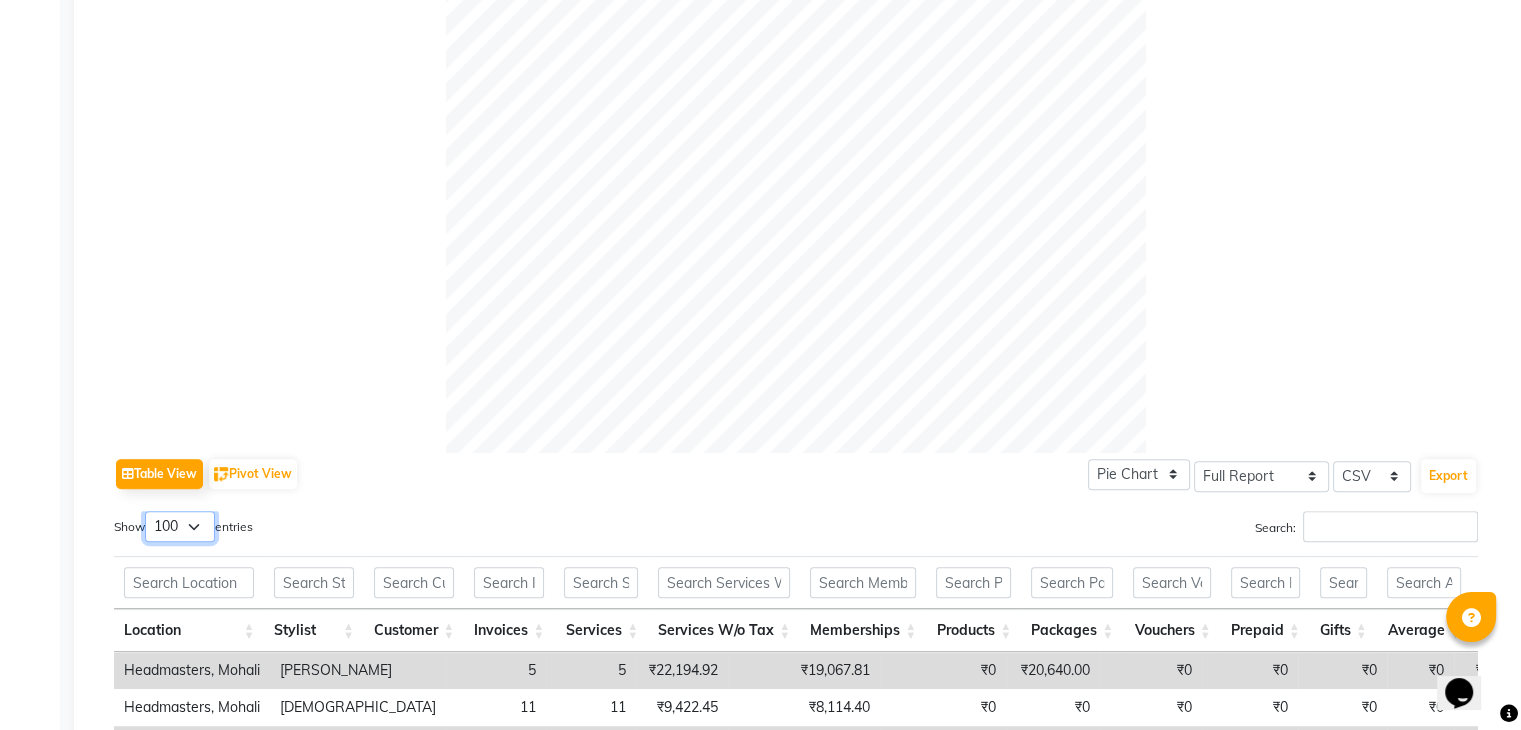 click on "10 25 50 100" at bounding box center [180, 526] 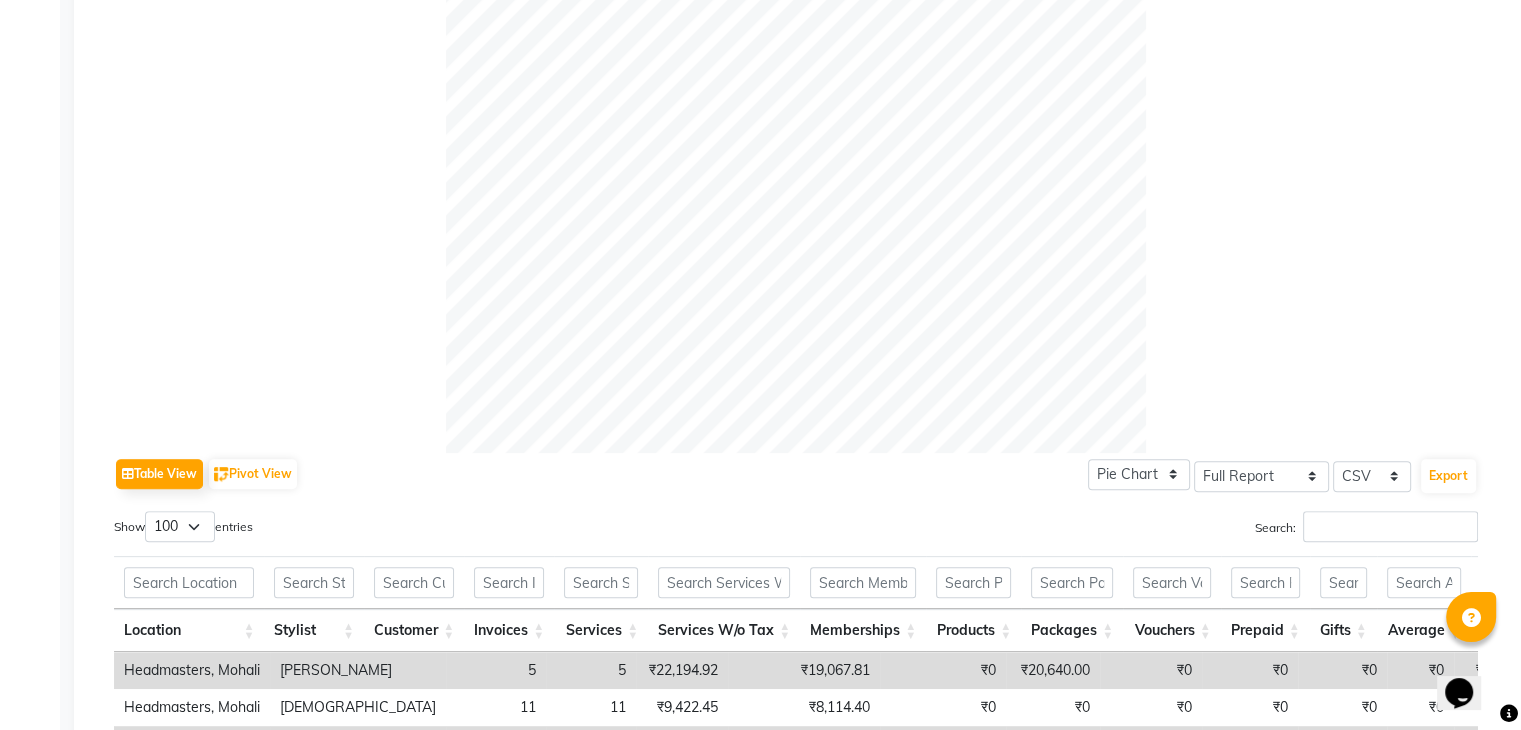 click on "Table View   Pivot View  Pie Chart Bar Chart Select Full Report Filtered Report Select CSV PDF  Export" 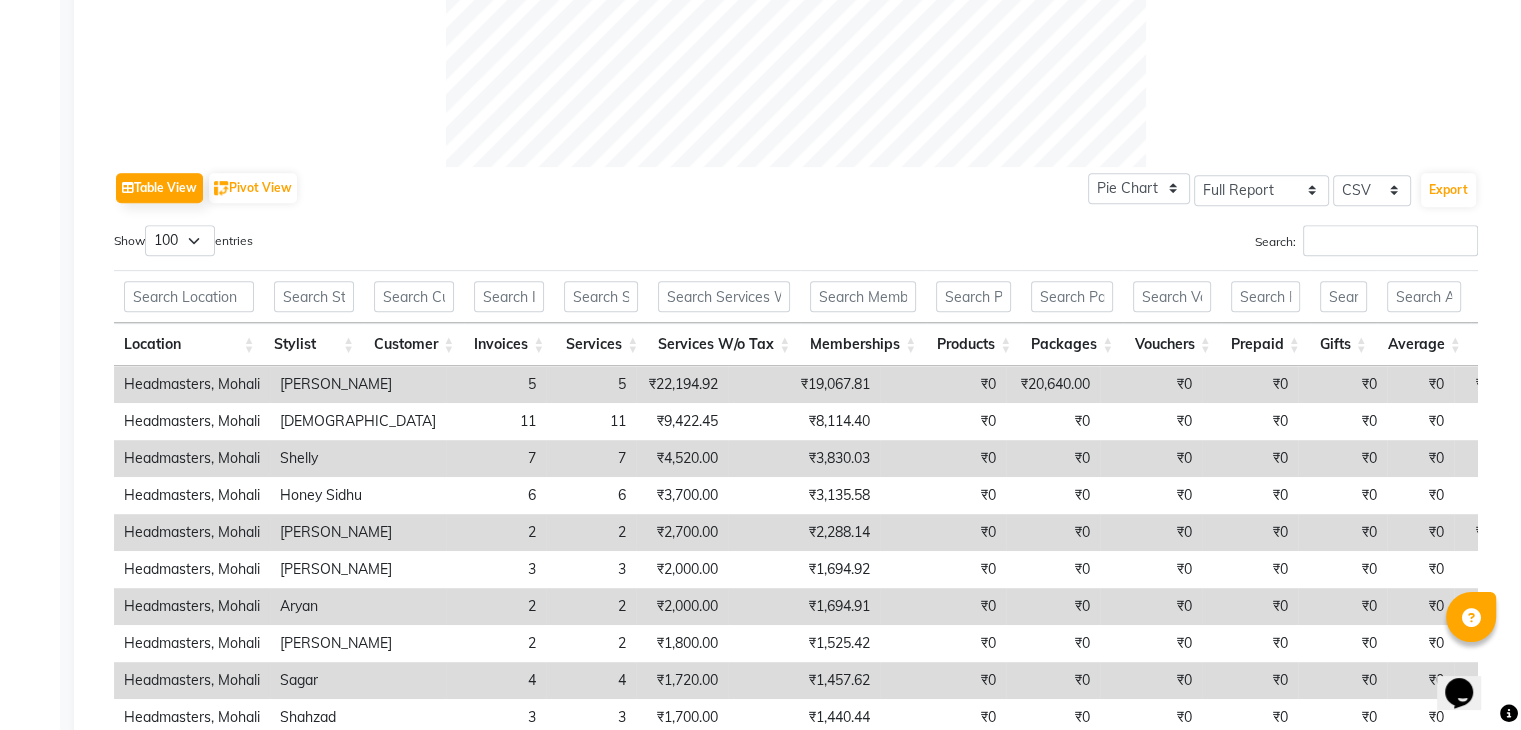 scroll, scrollTop: 1056, scrollLeft: 0, axis: vertical 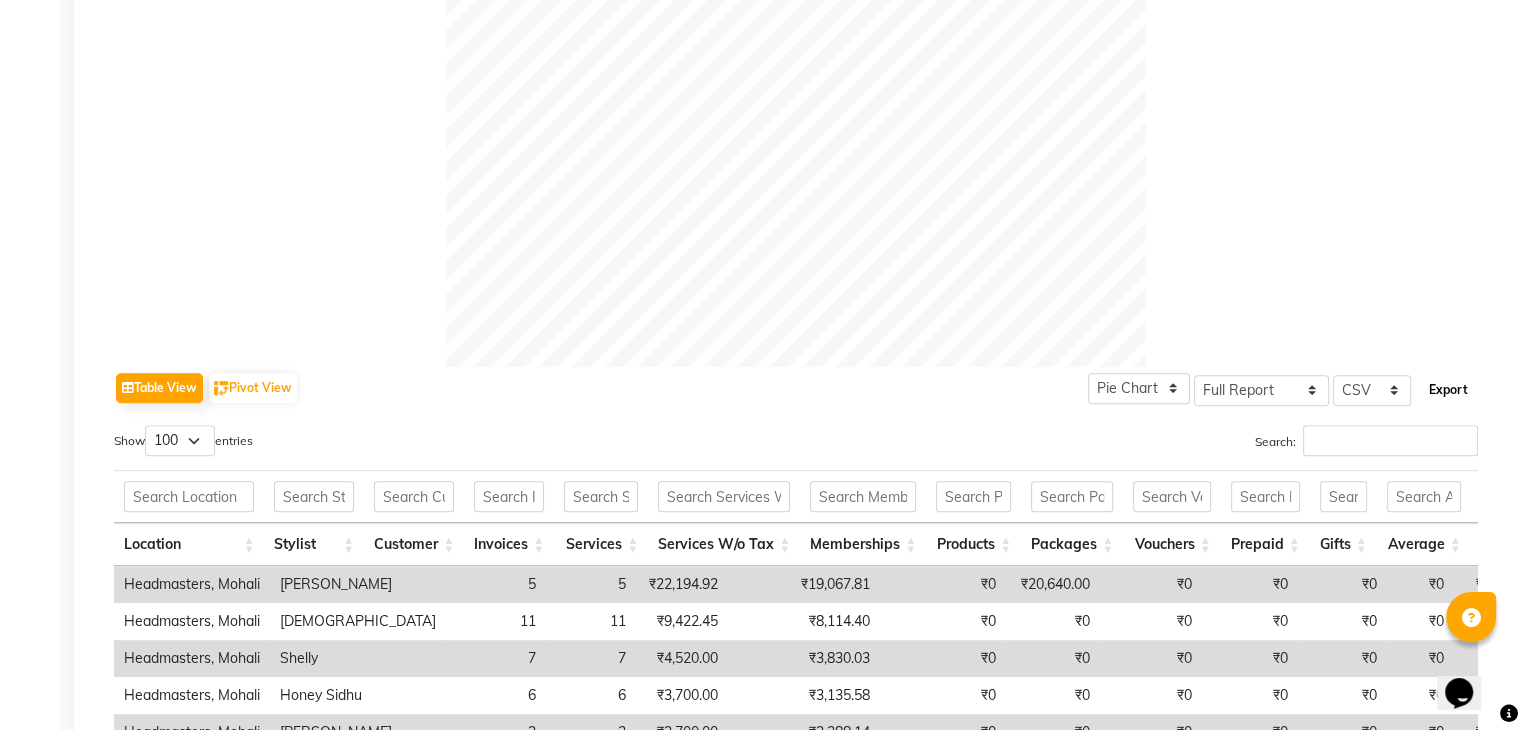 click on "Export" 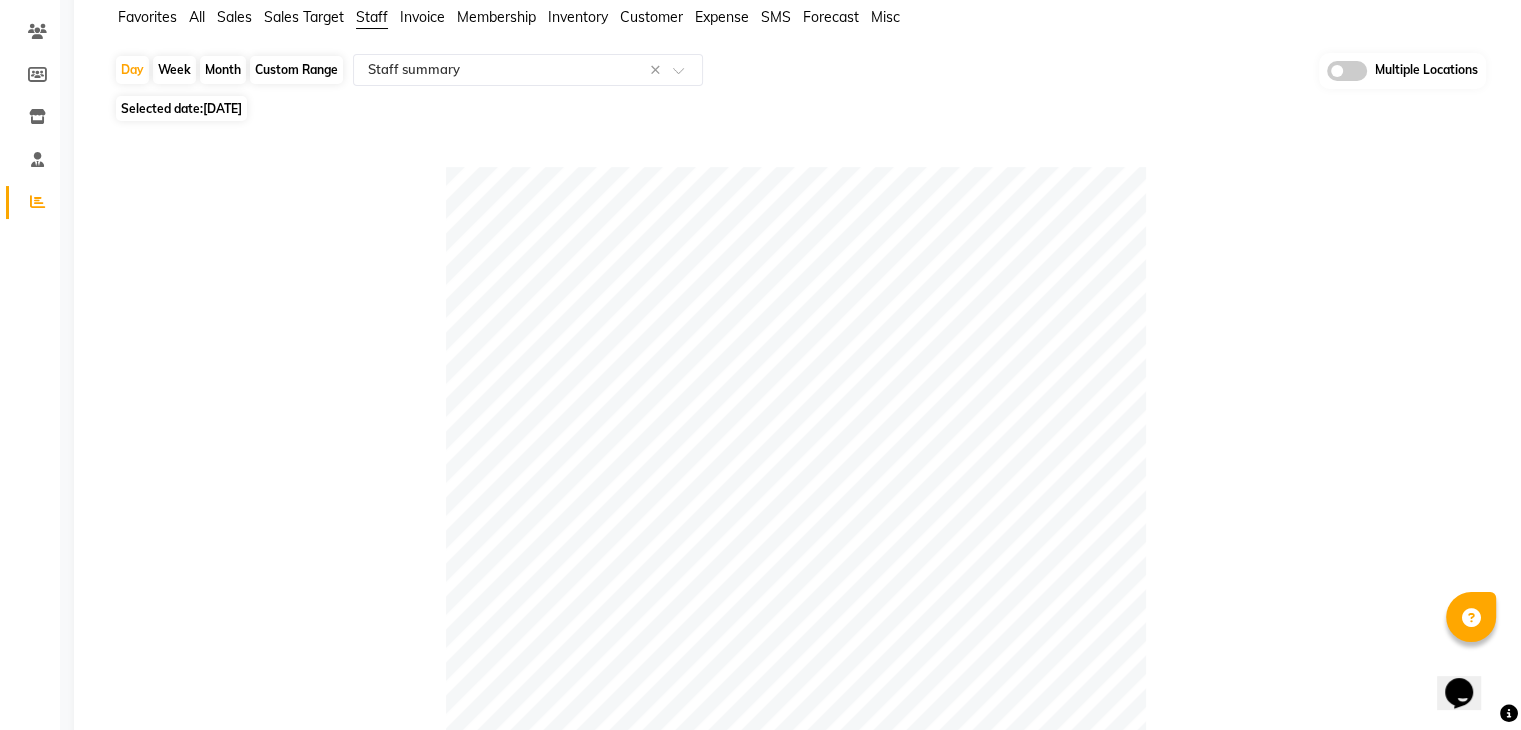 scroll, scrollTop: 0, scrollLeft: 0, axis: both 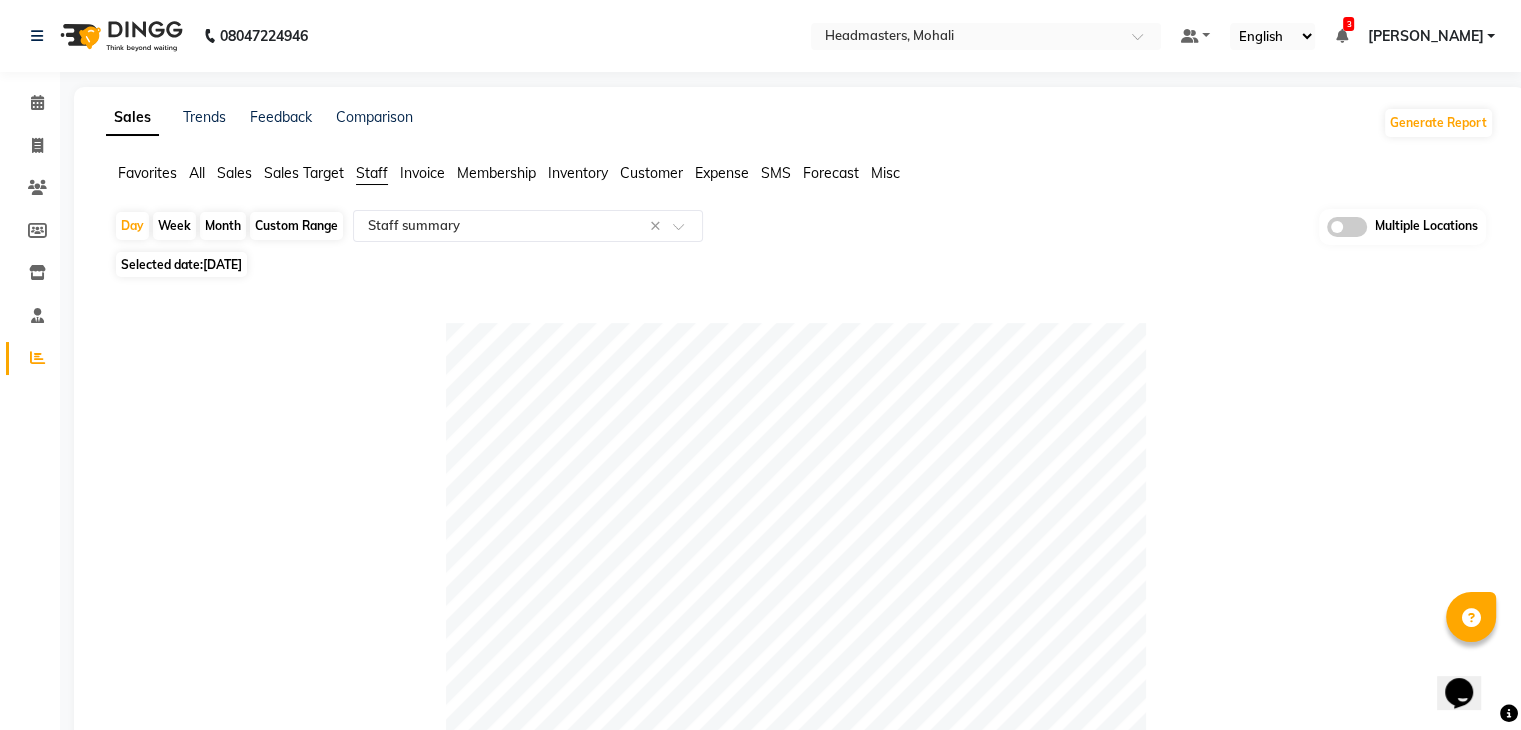 type 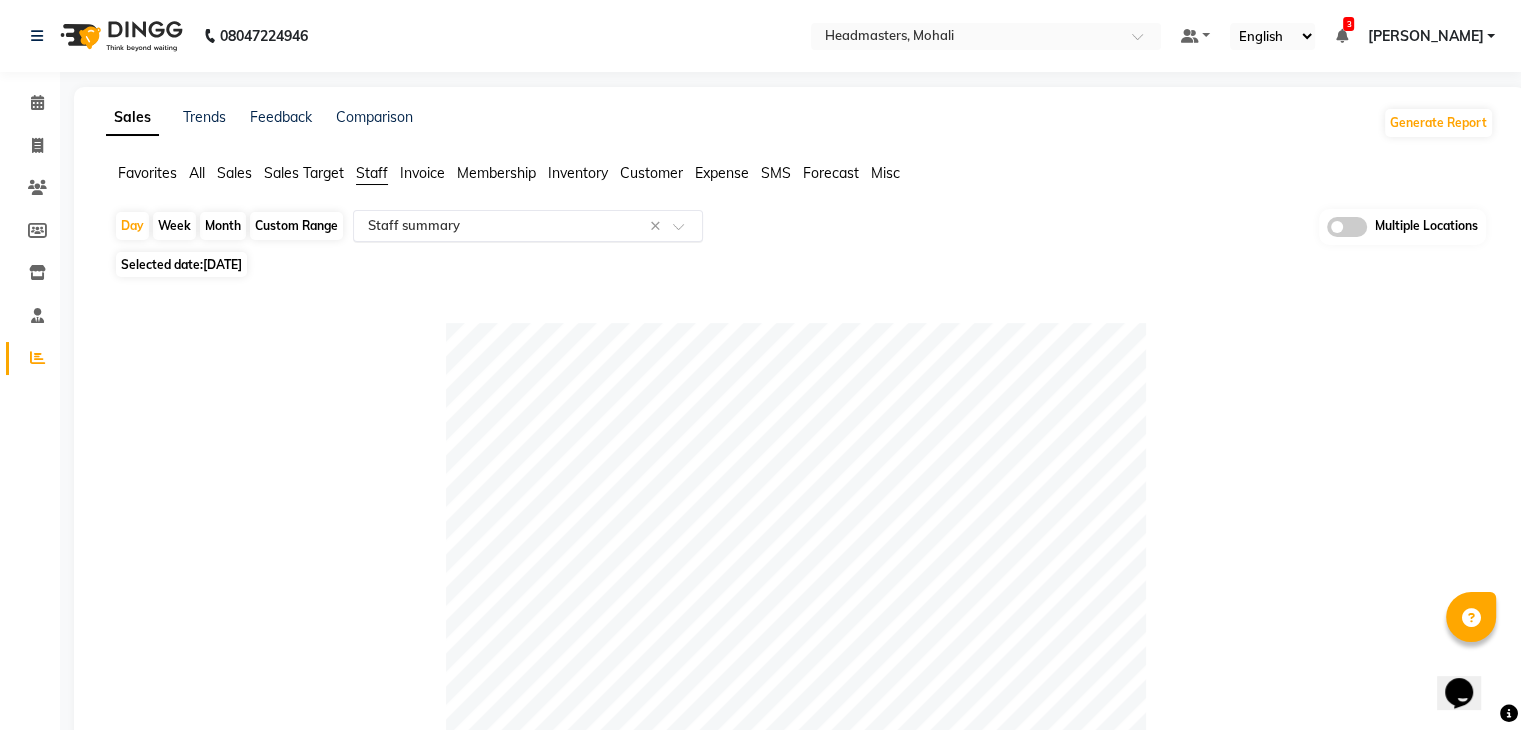 click 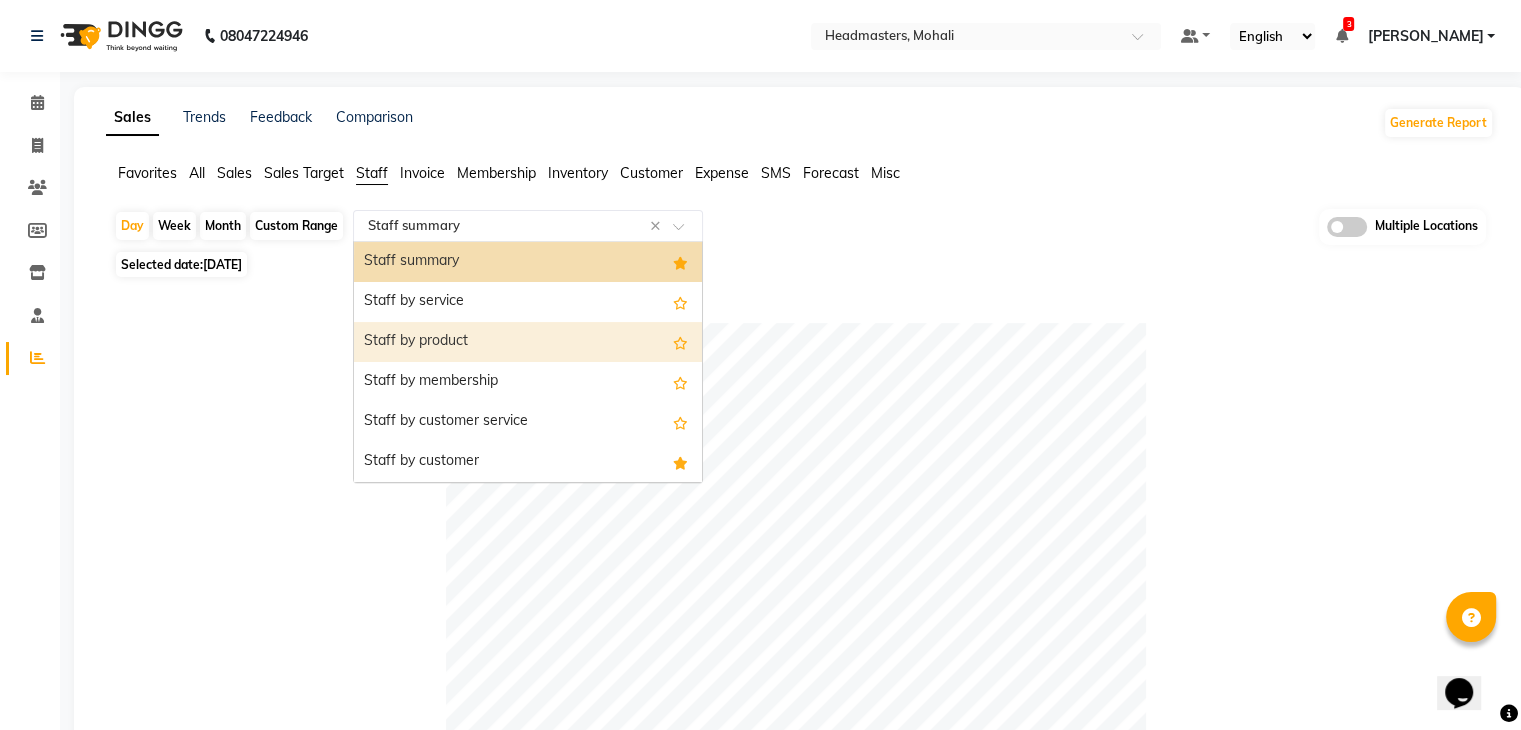 click on "Staff by product" at bounding box center [528, 342] 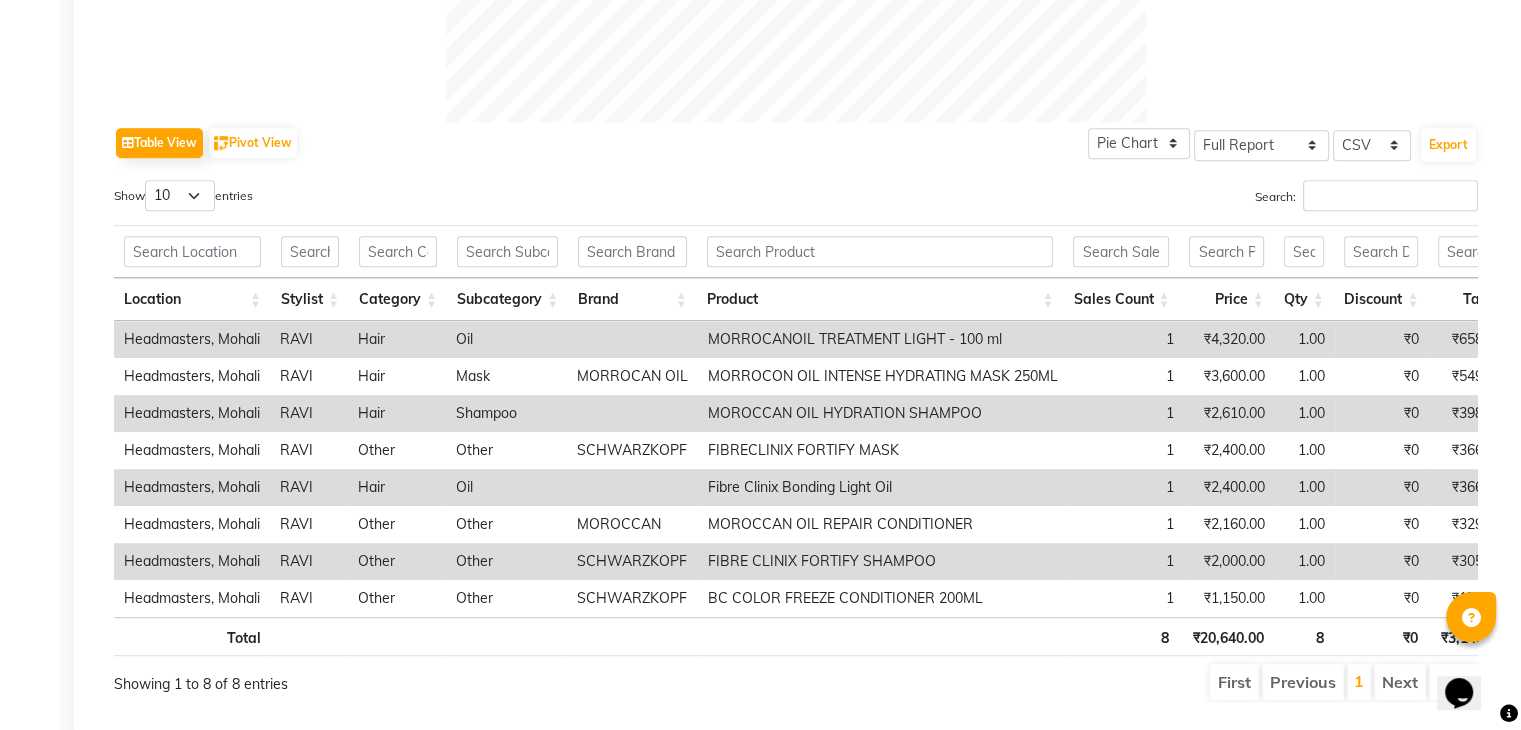 scroll, scrollTop: 968, scrollLeft: 0, axis: vertical 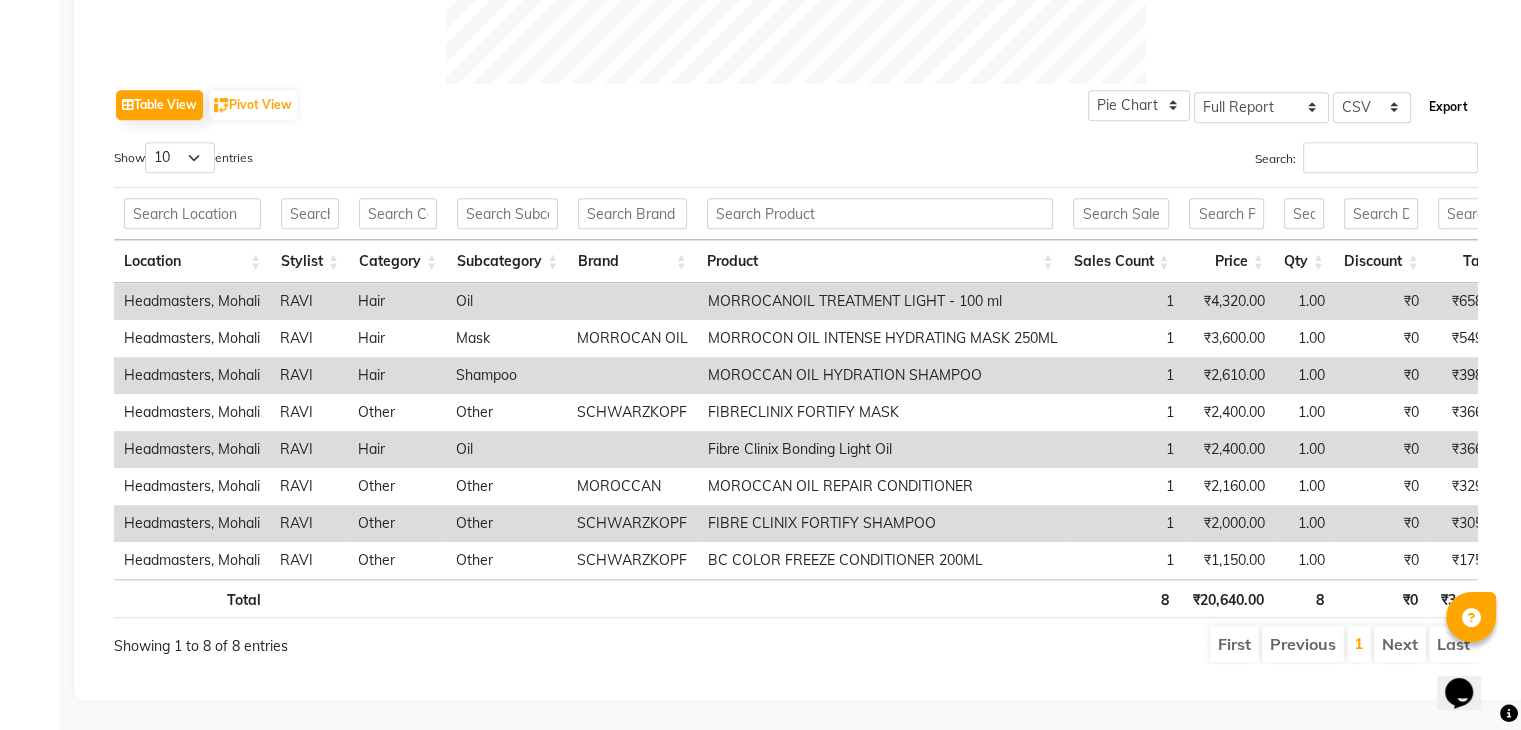 click on "Export" 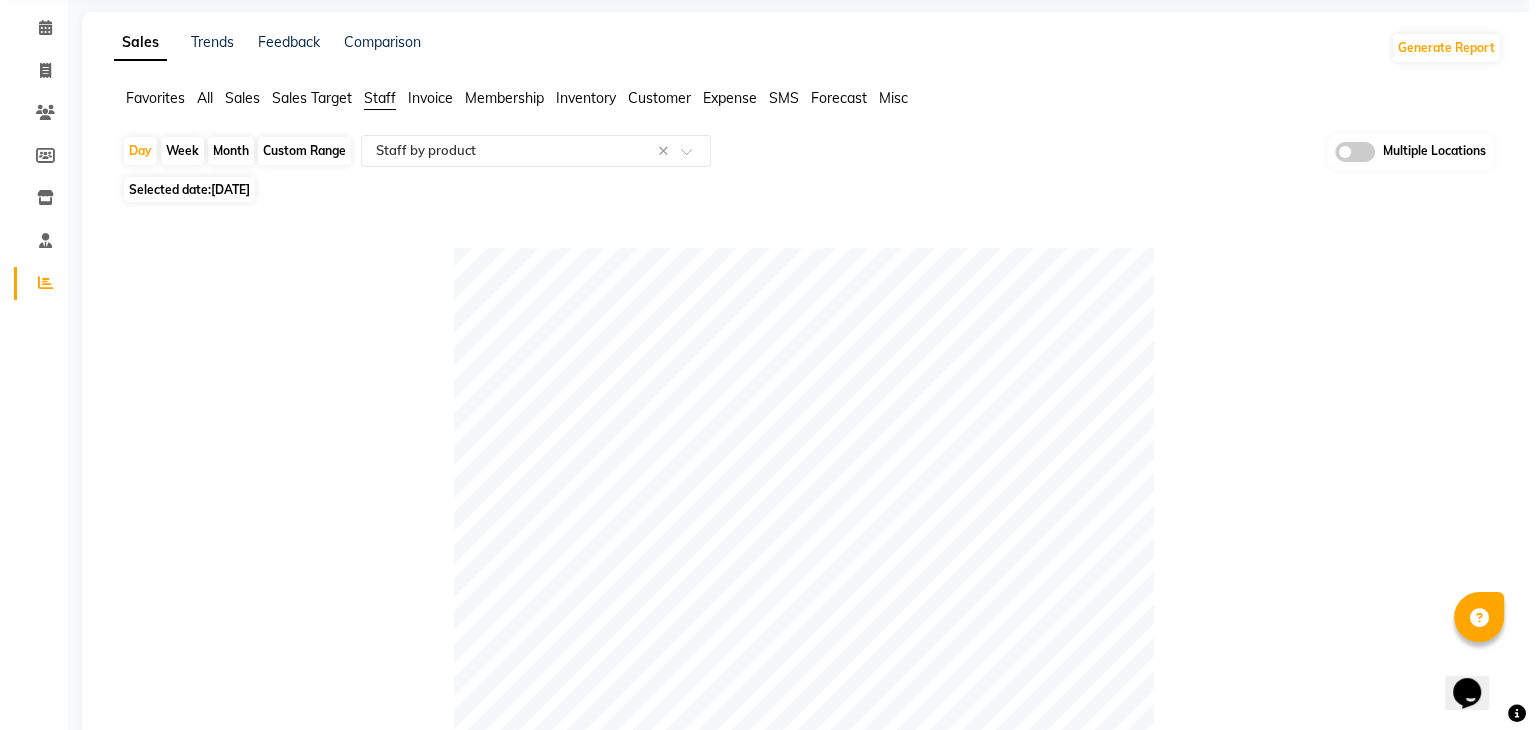 scroll, scrollTop: 0, scrollLeft: 0, axis: both 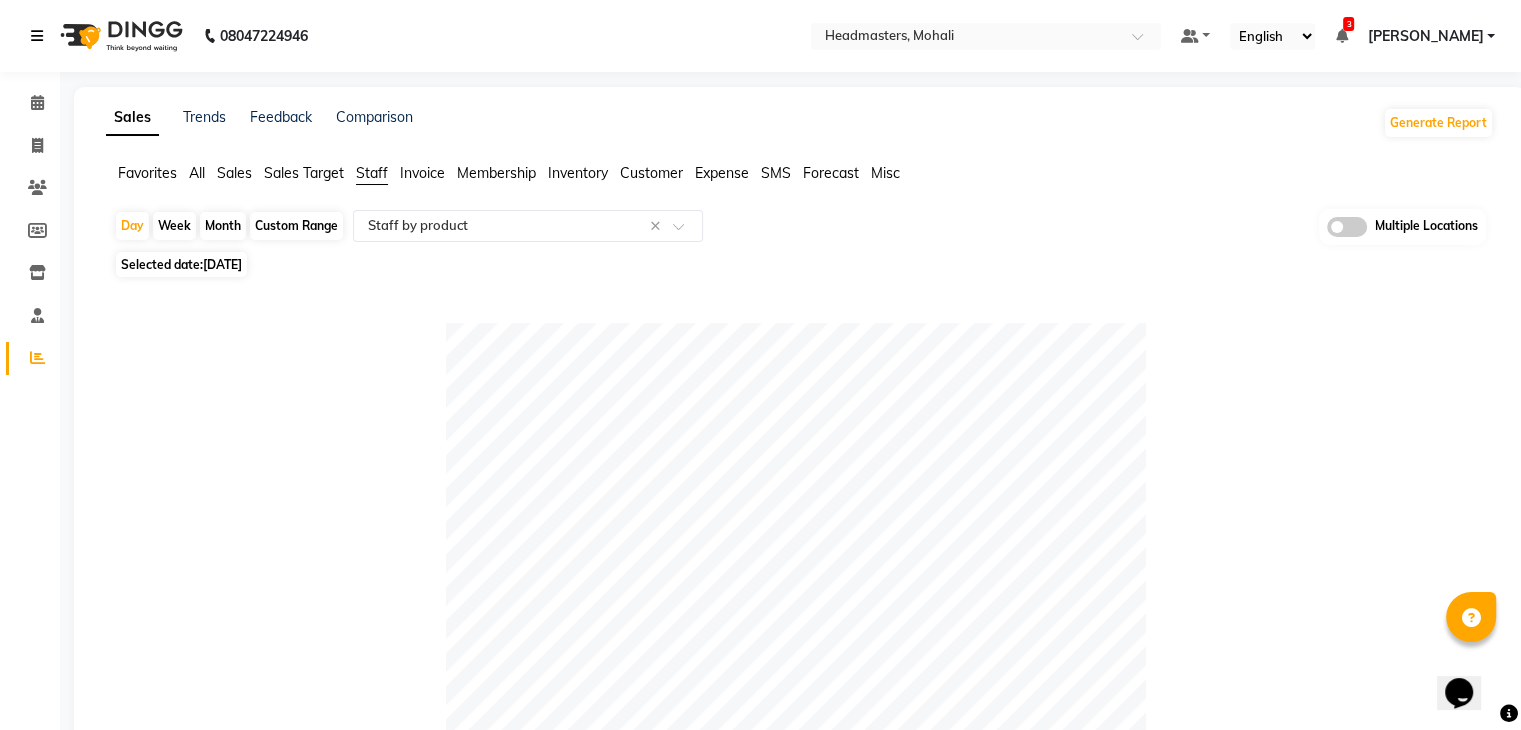 click at bounding box center [41, 36] 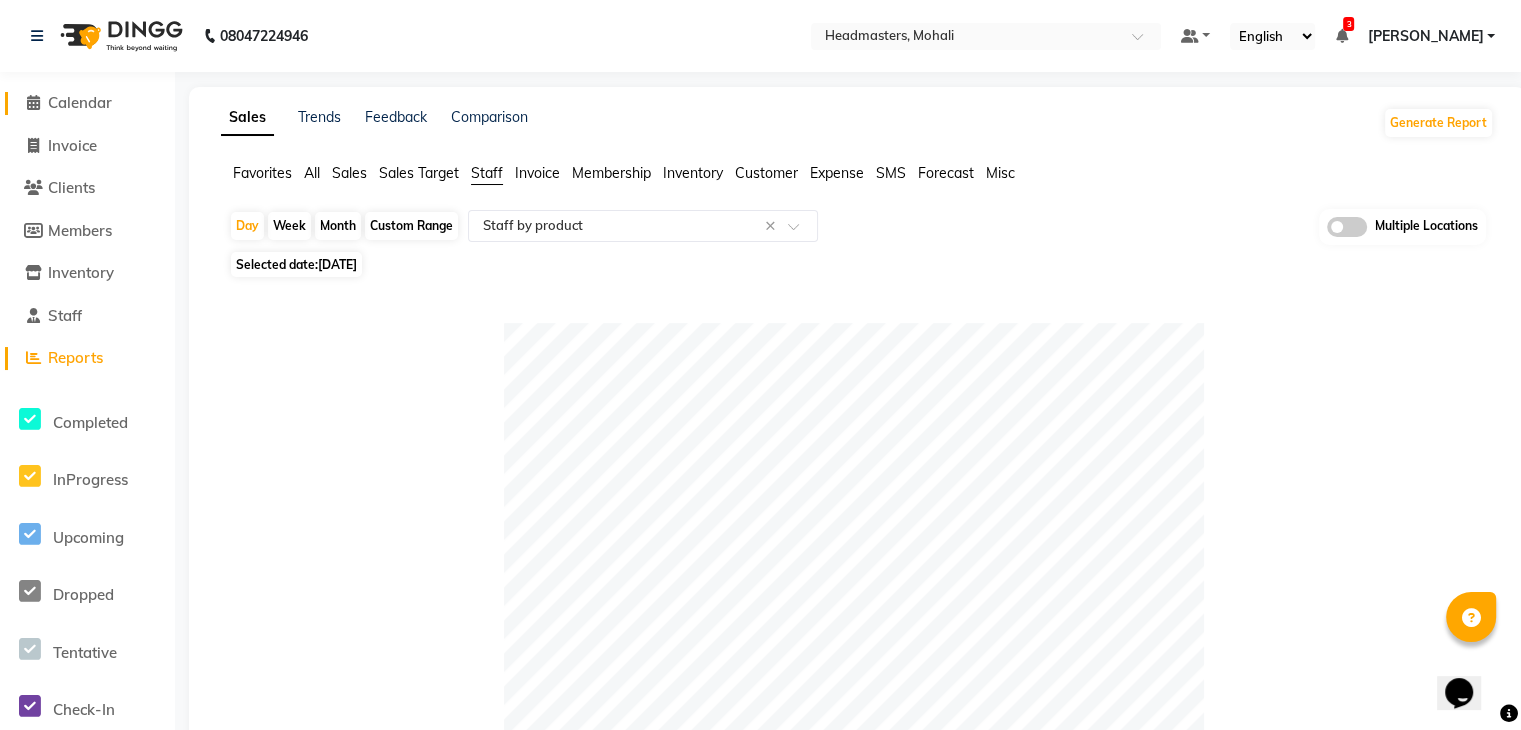 click on "Calendar" 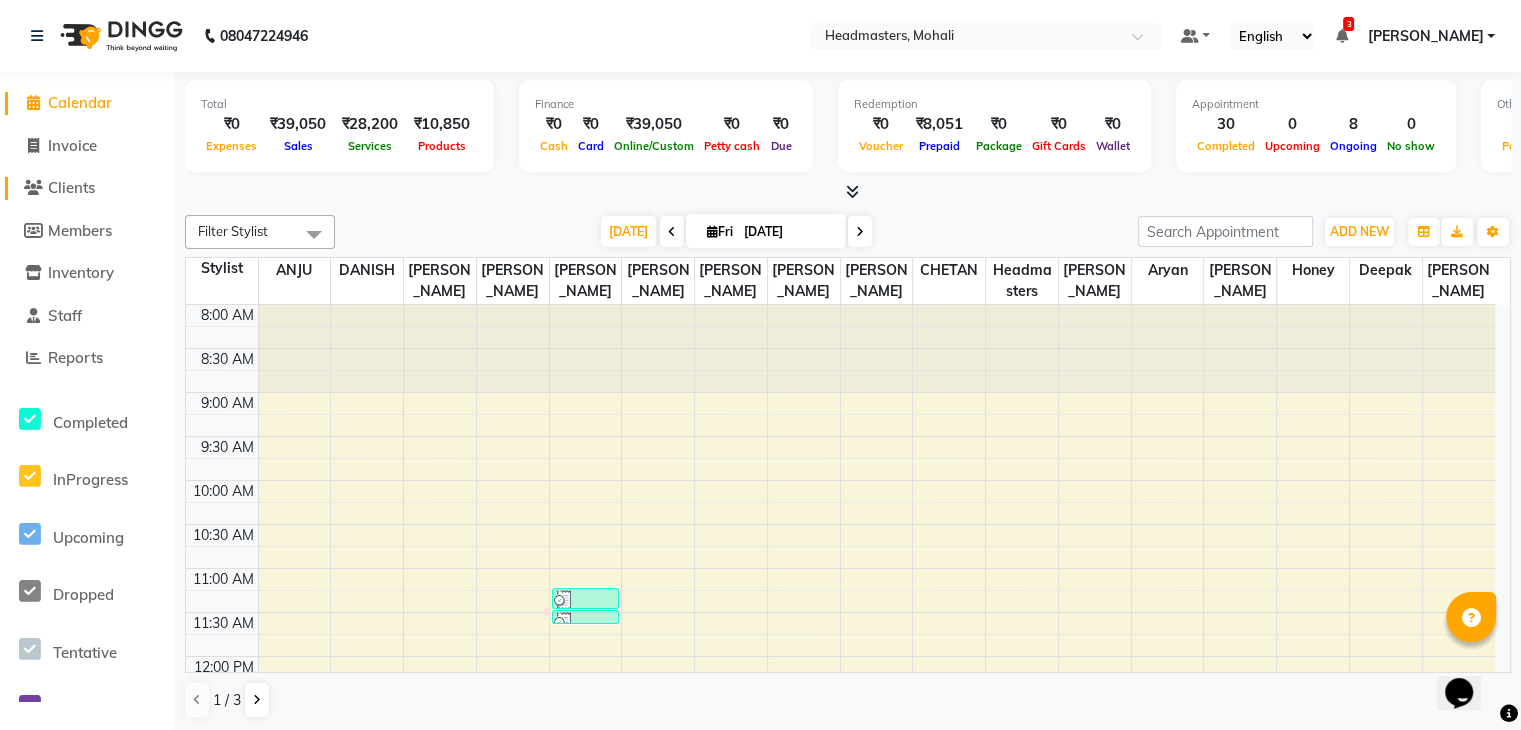 click on "Clients" 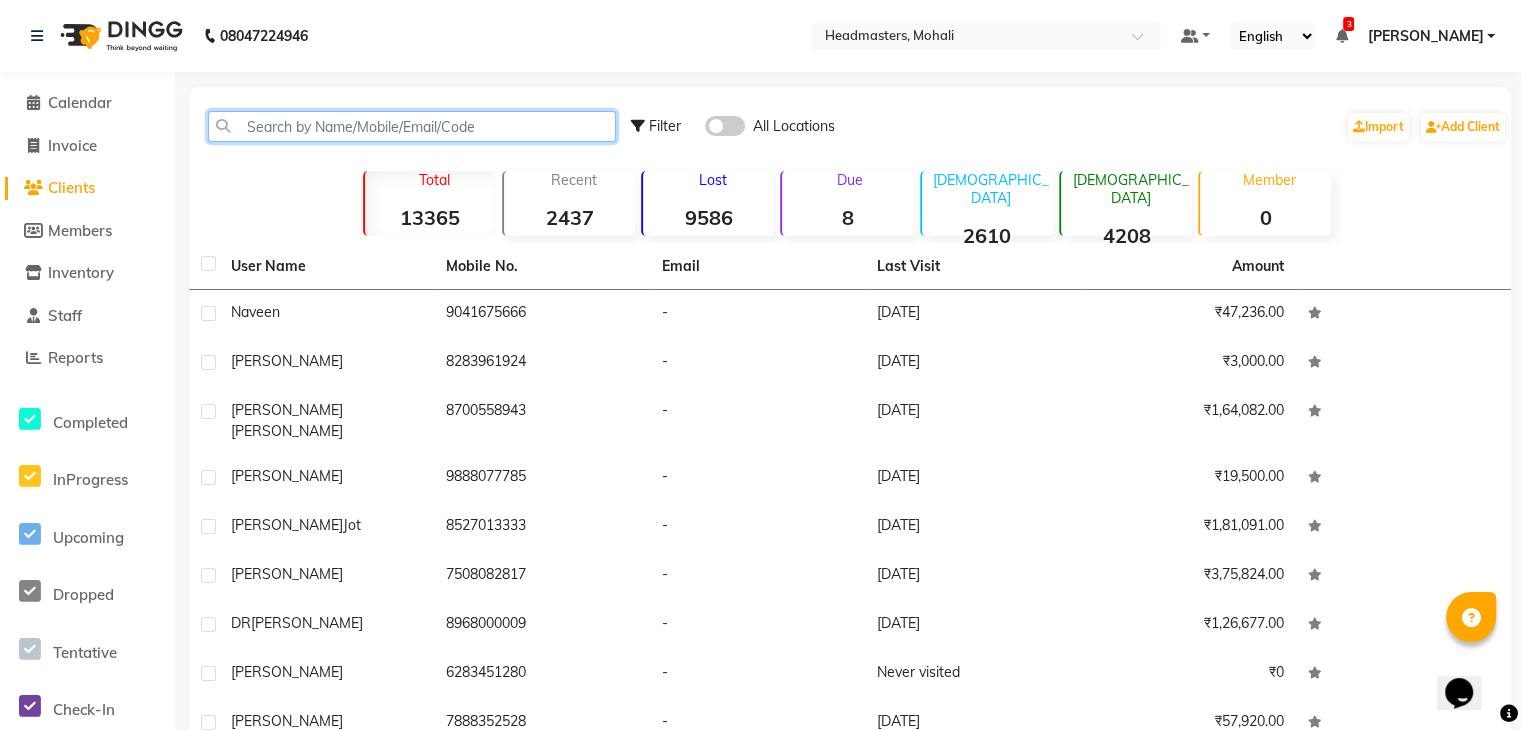 click 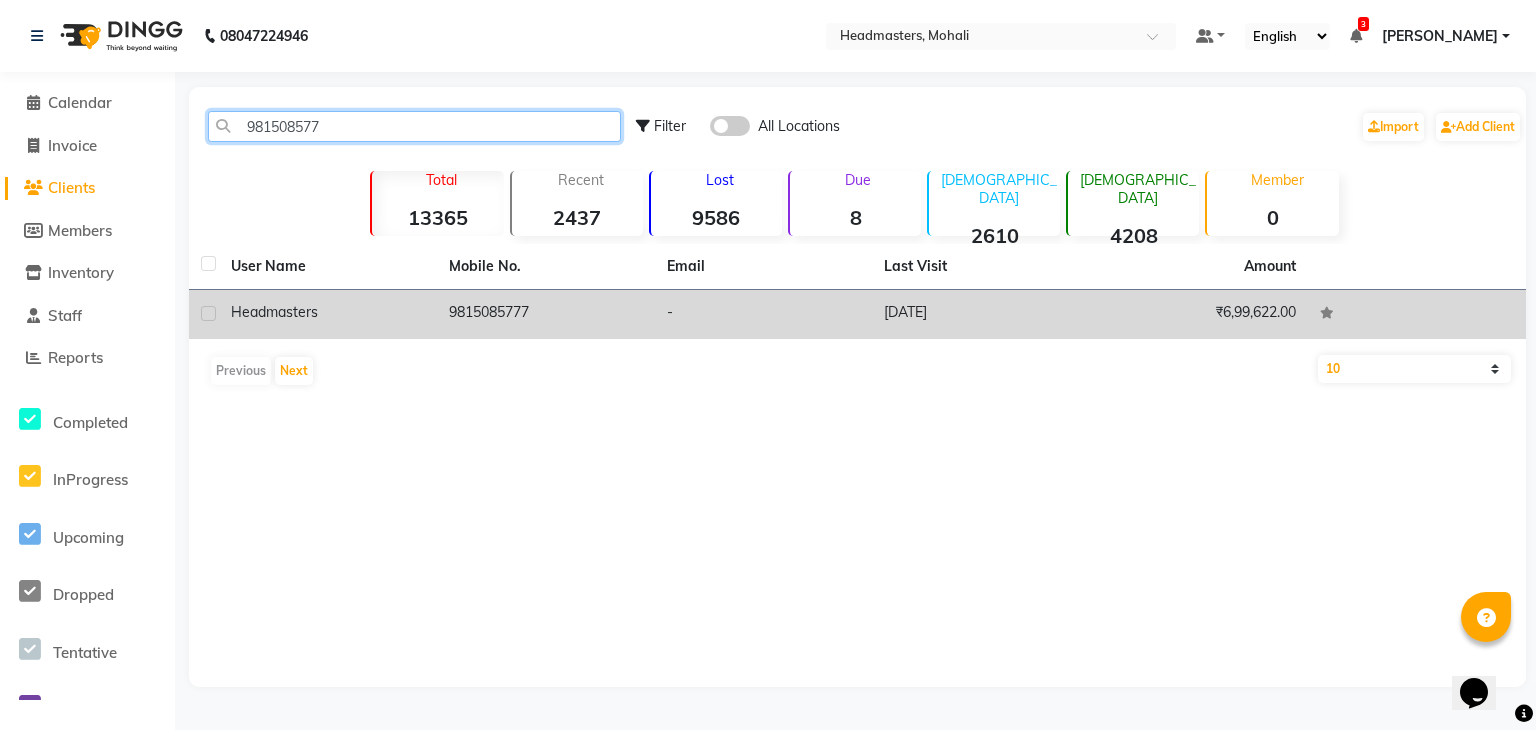 type on "981508577" 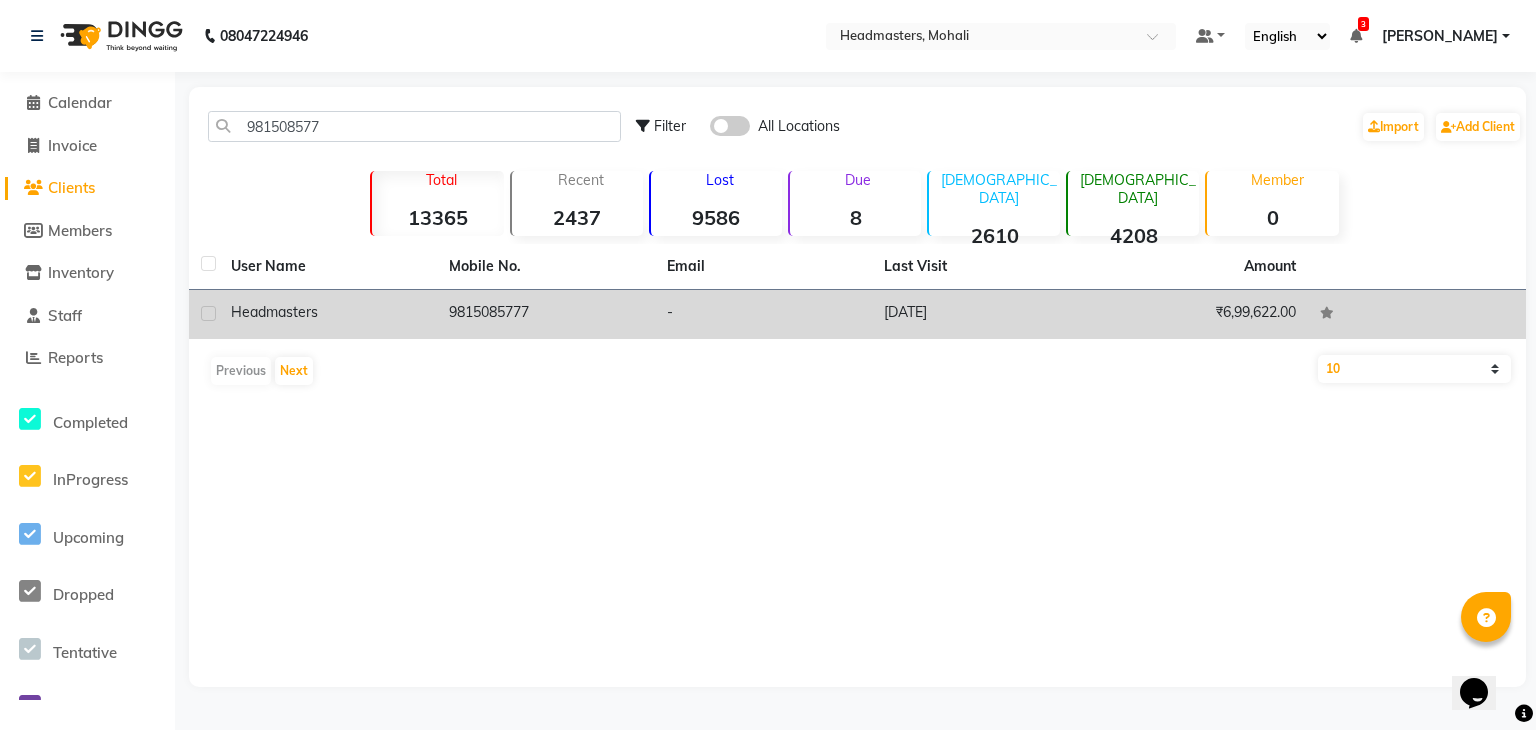 click on "9815085777" 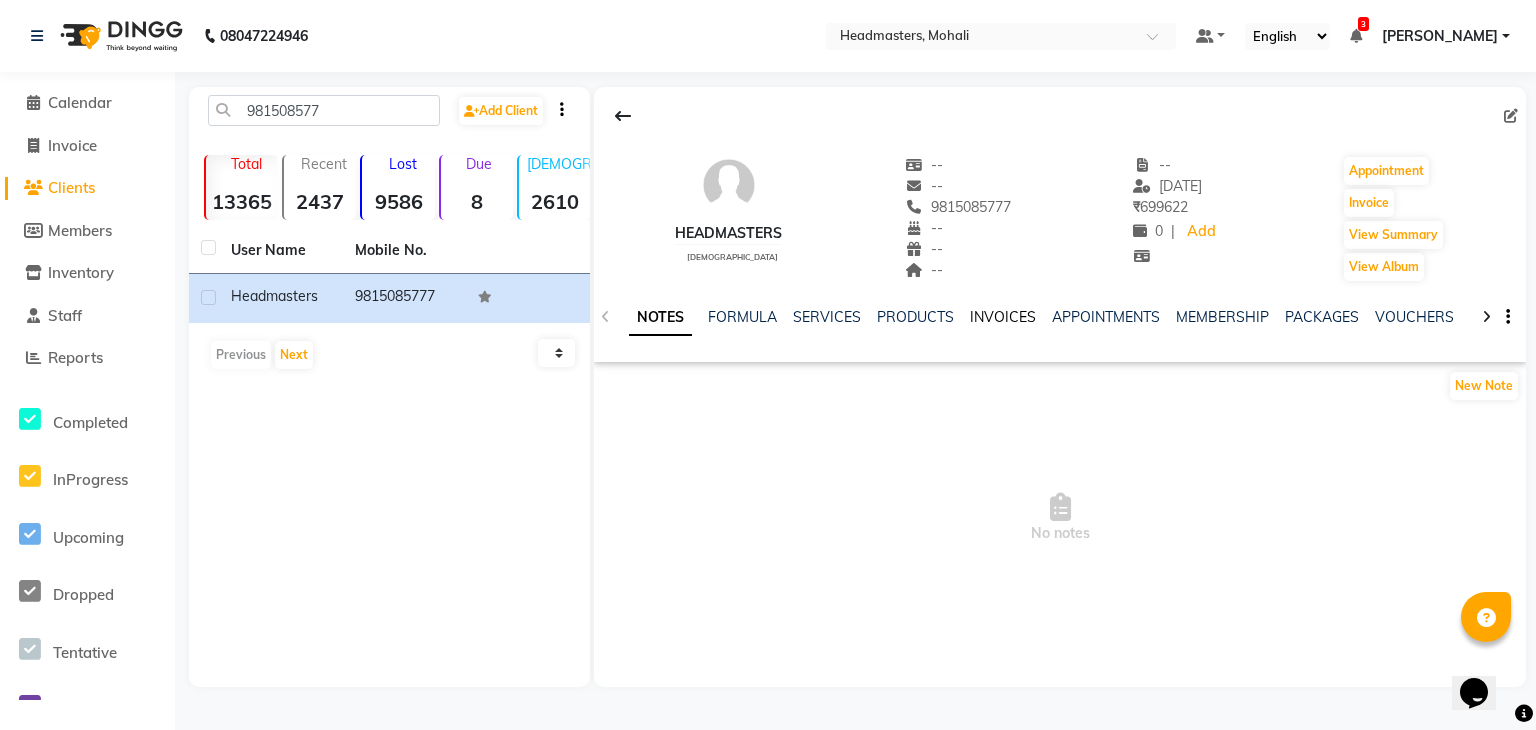 click on "INVOICES" 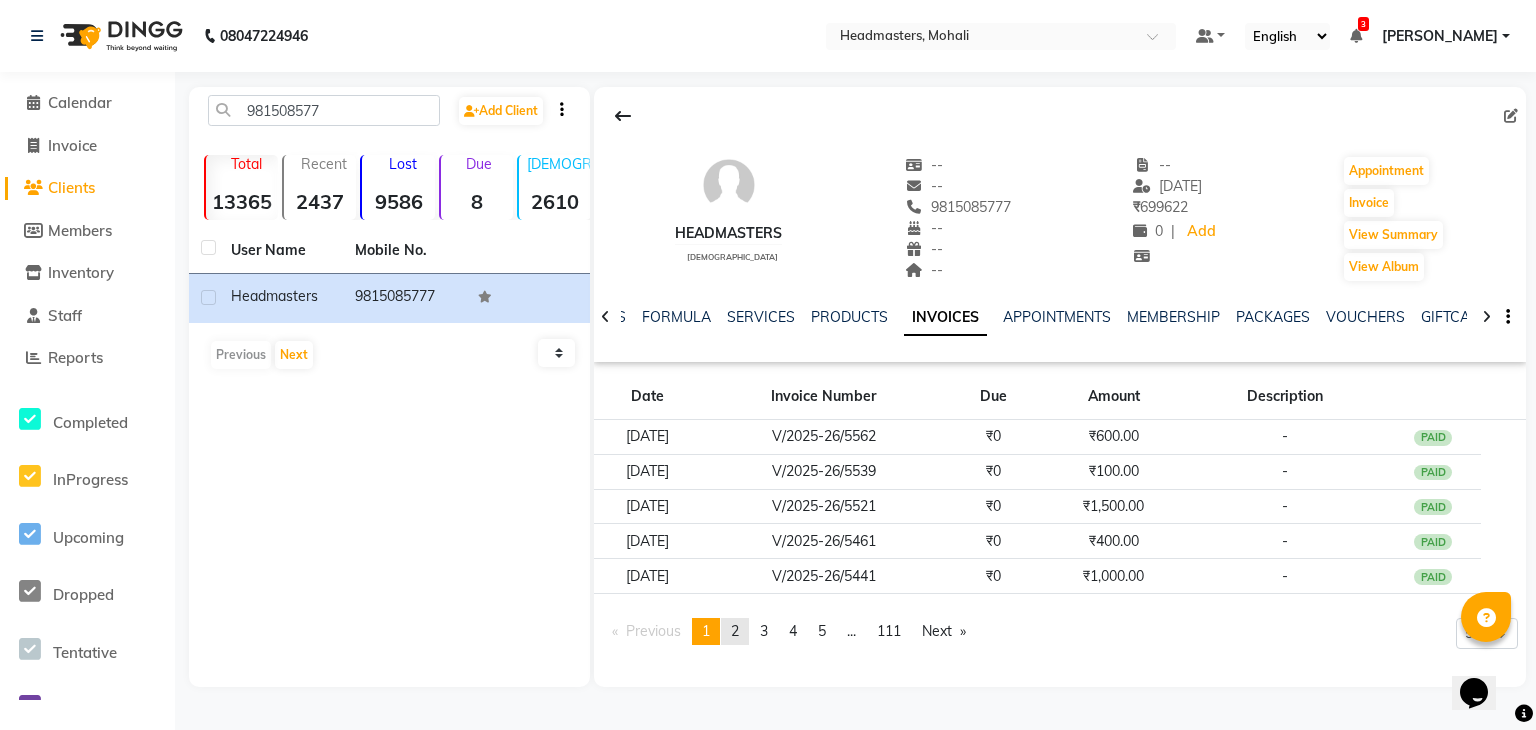 click on "2" 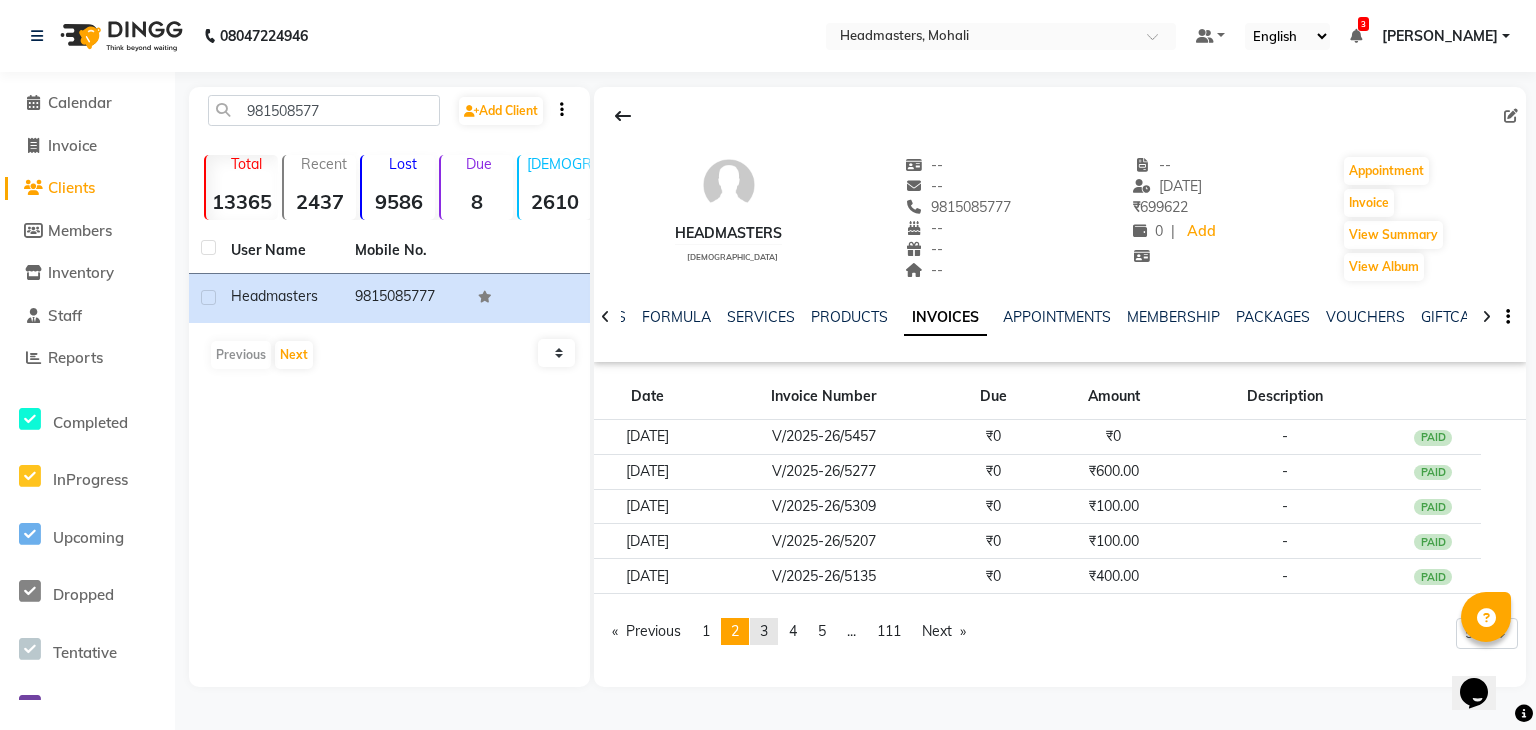 click on "page  3" 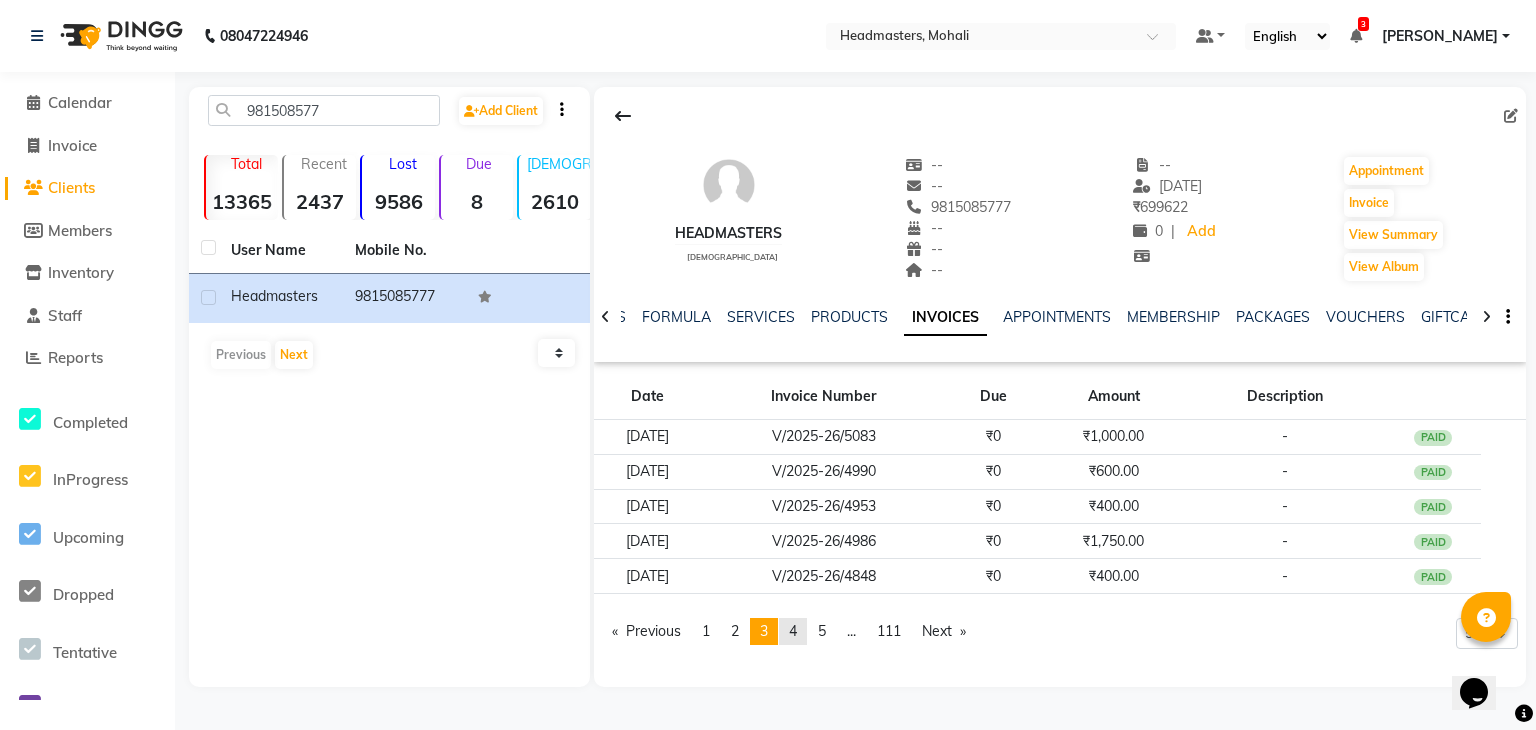 click on "4" 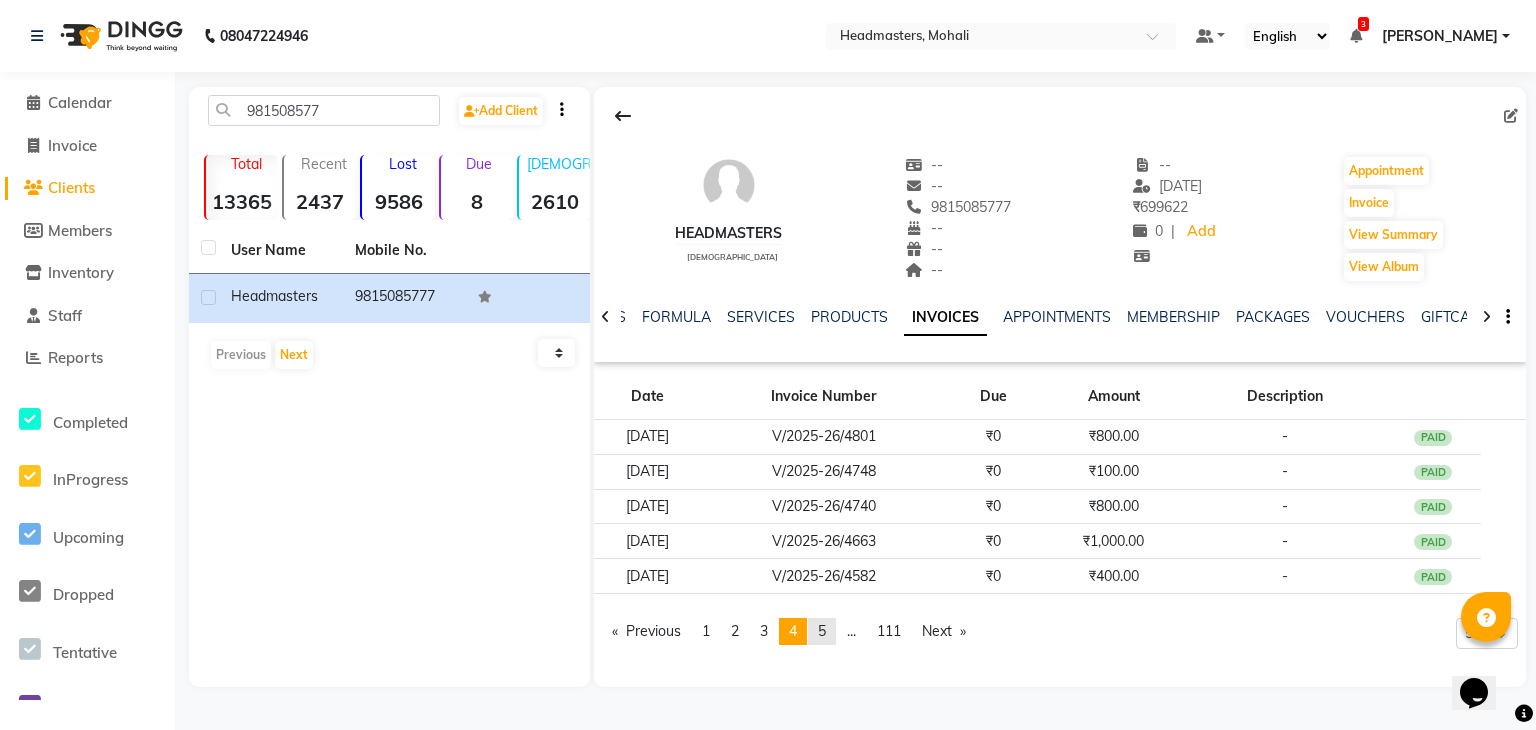 click on "5" 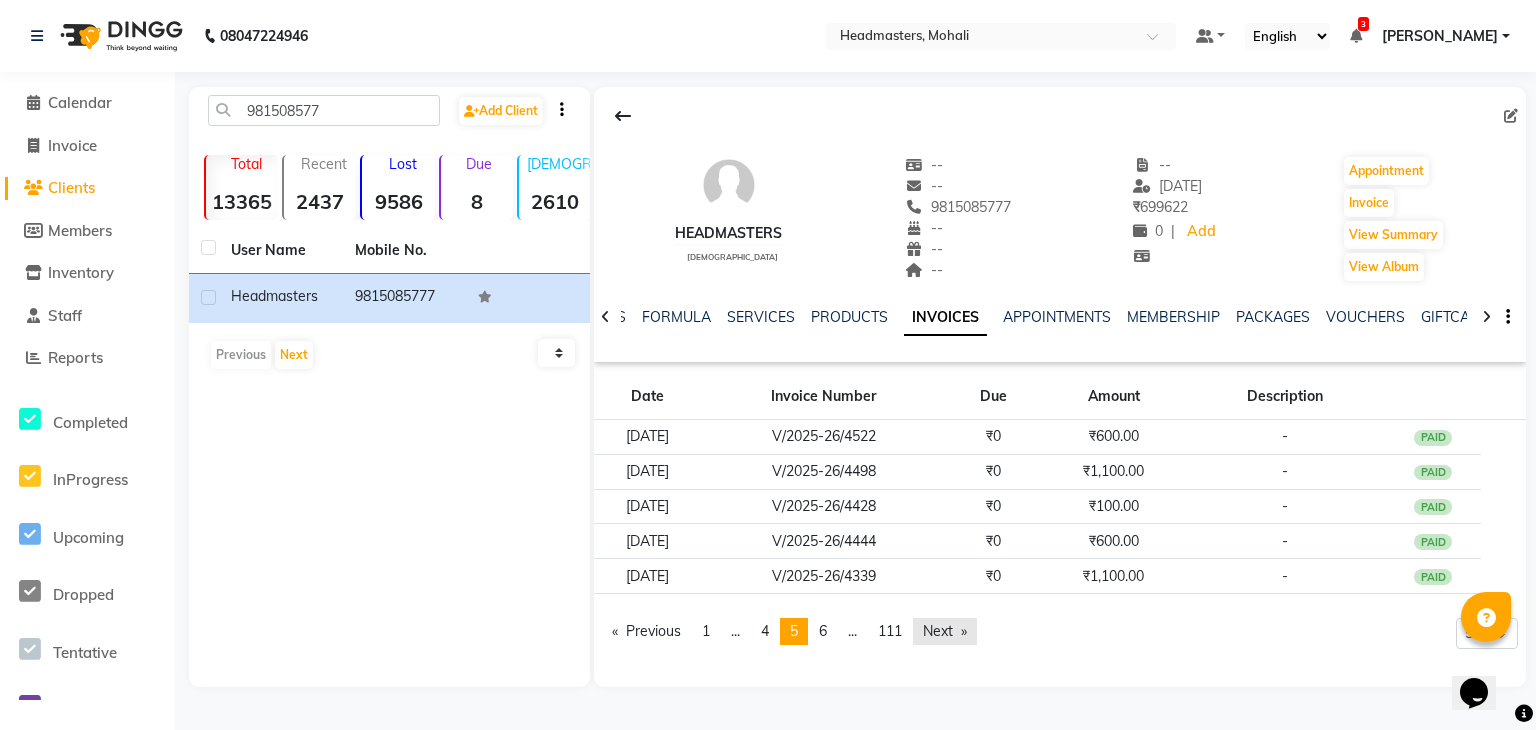 click on "Next  page" 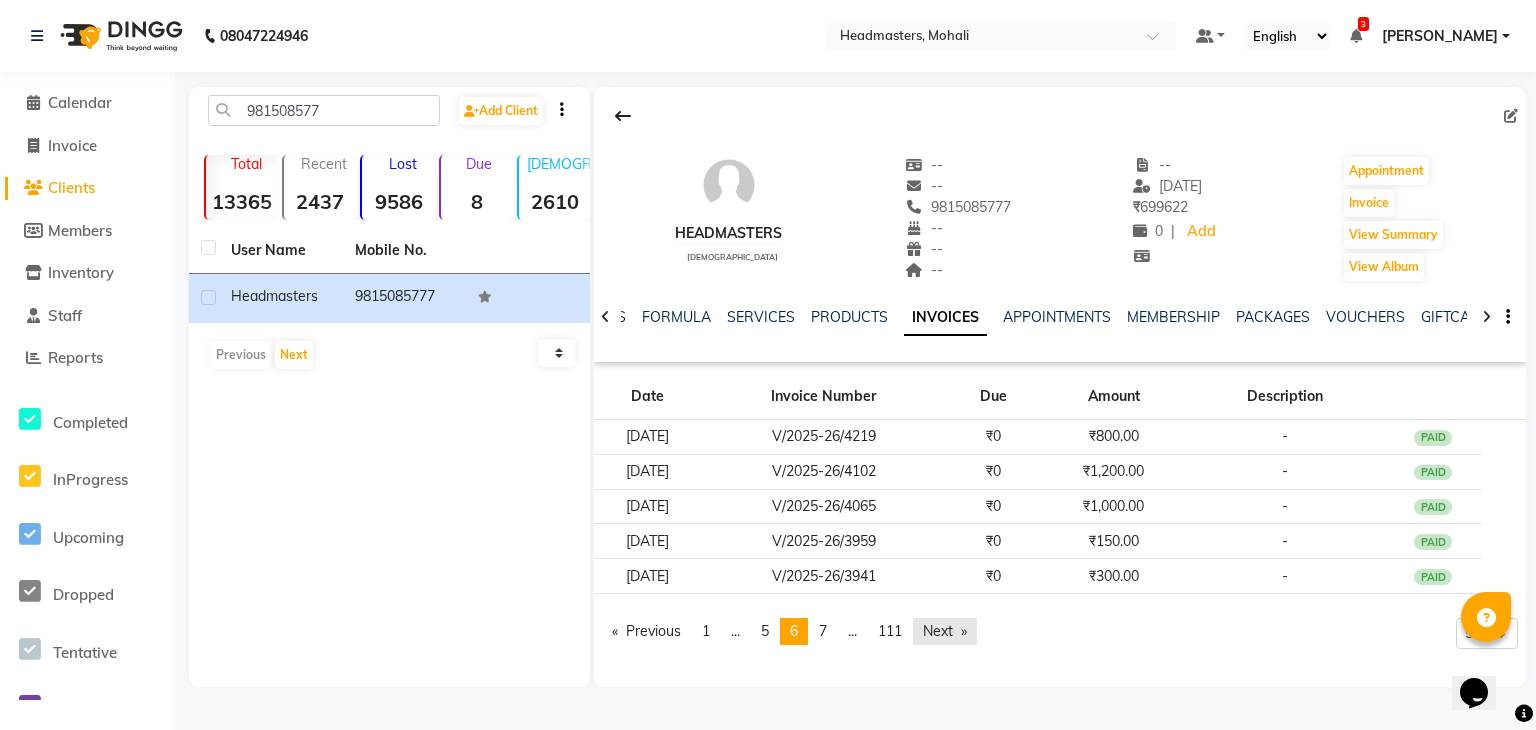 click on "Next  page" 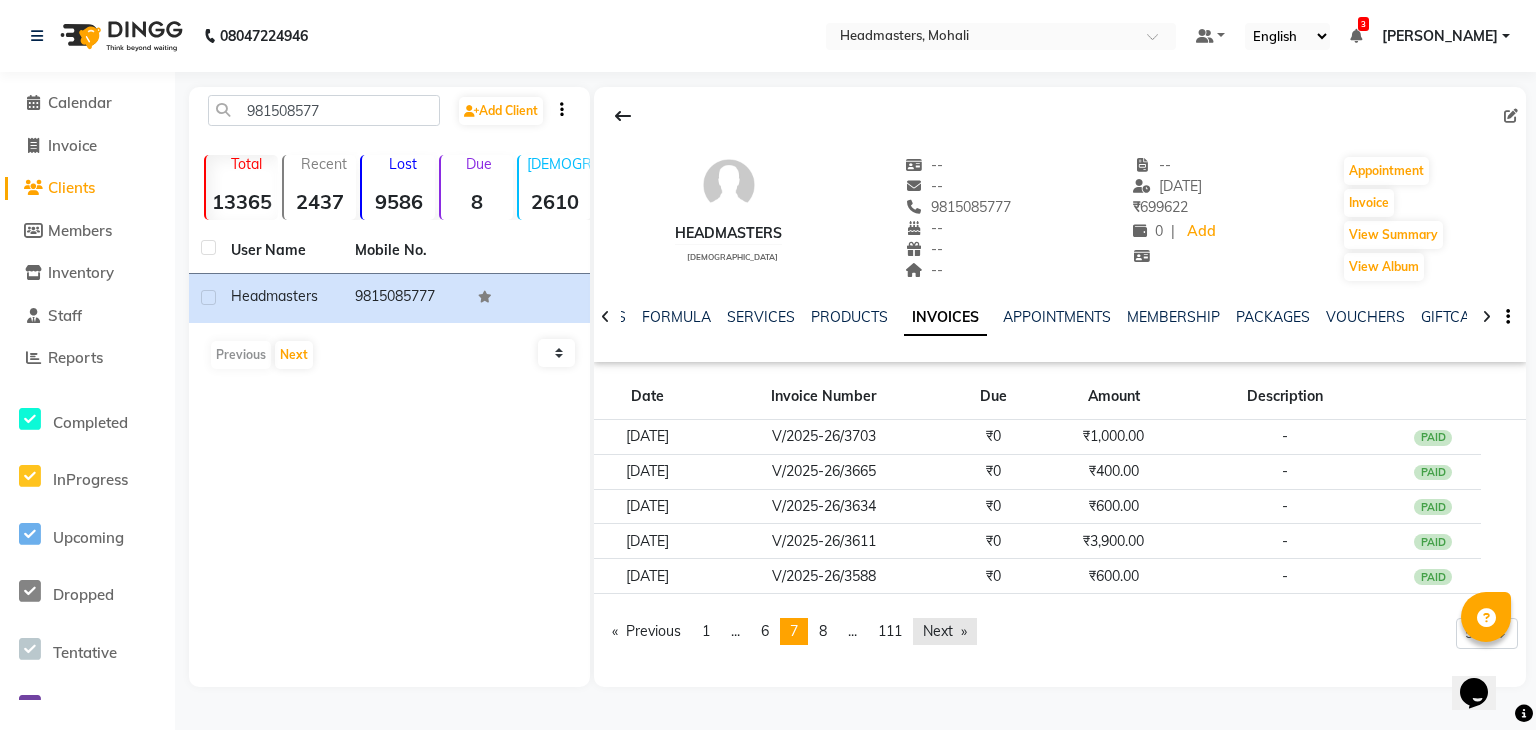 click on "Next  page" 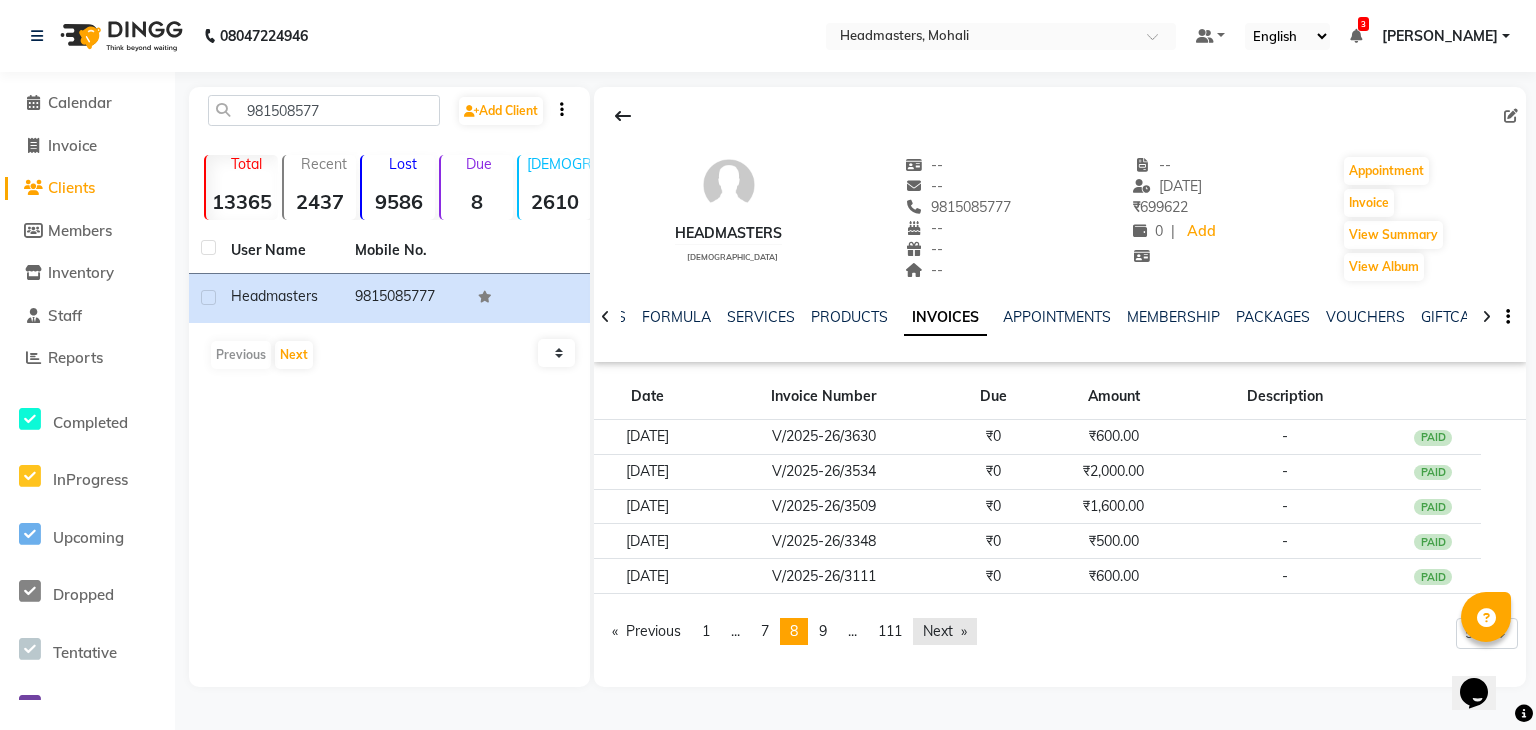 click on "Next  page" 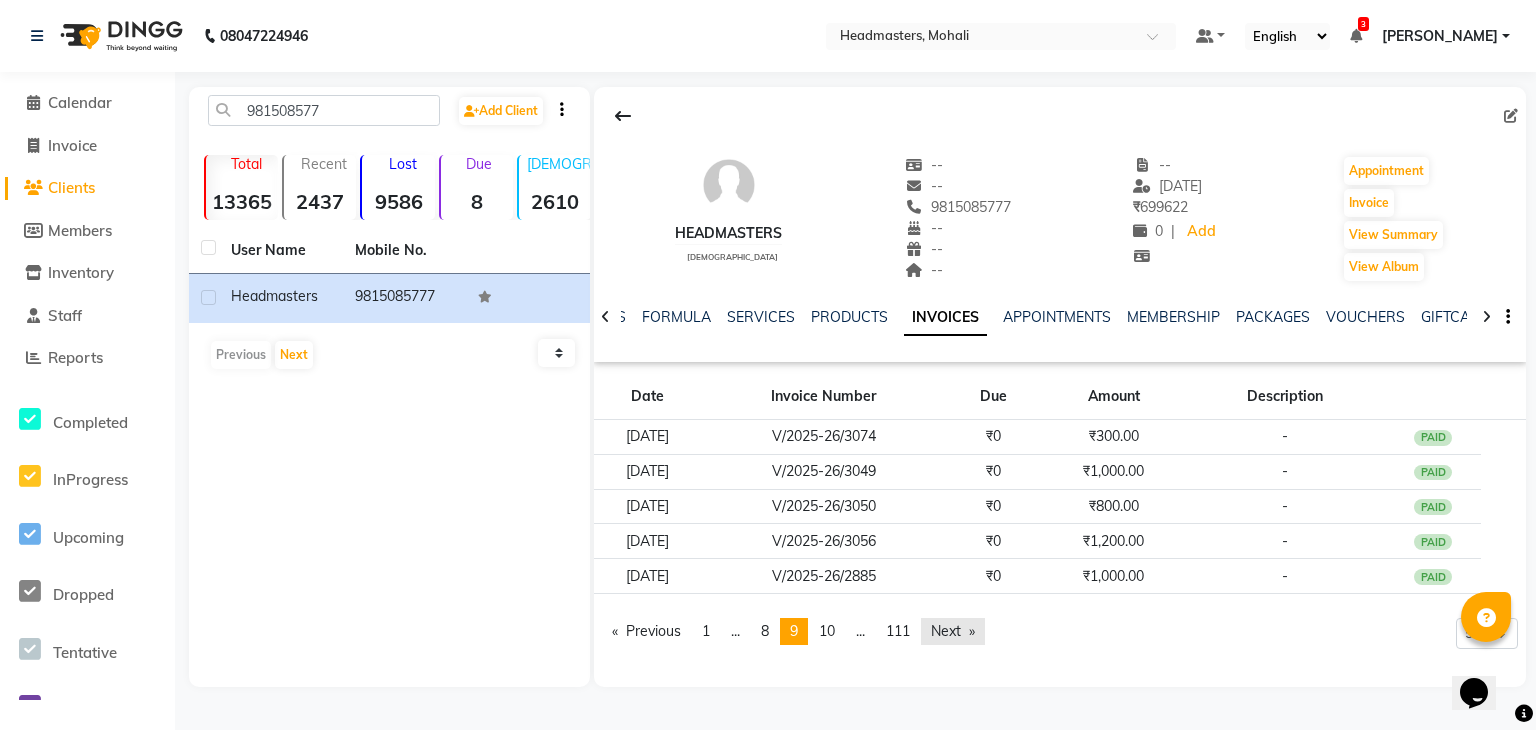 click on "Next  page" 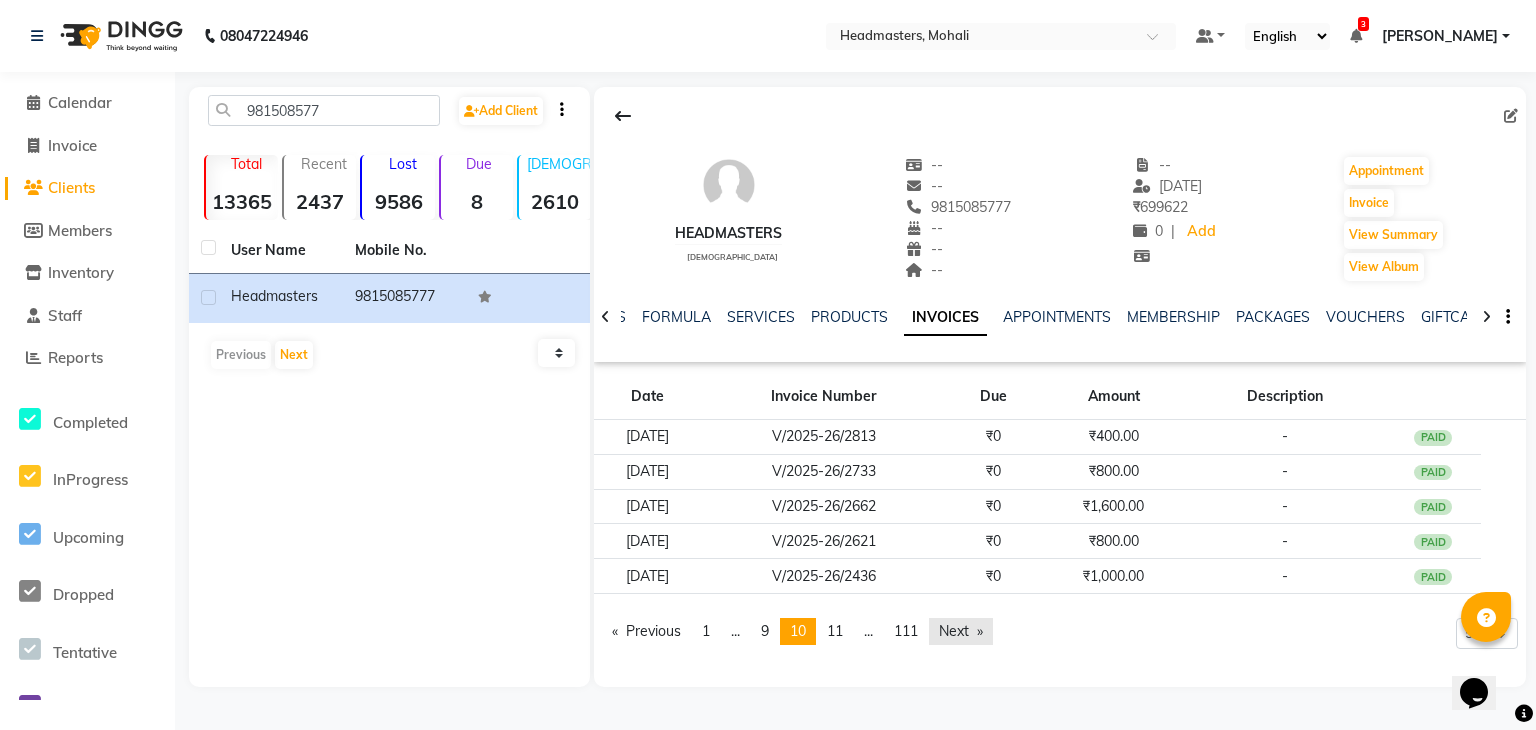 click on "Next  page" 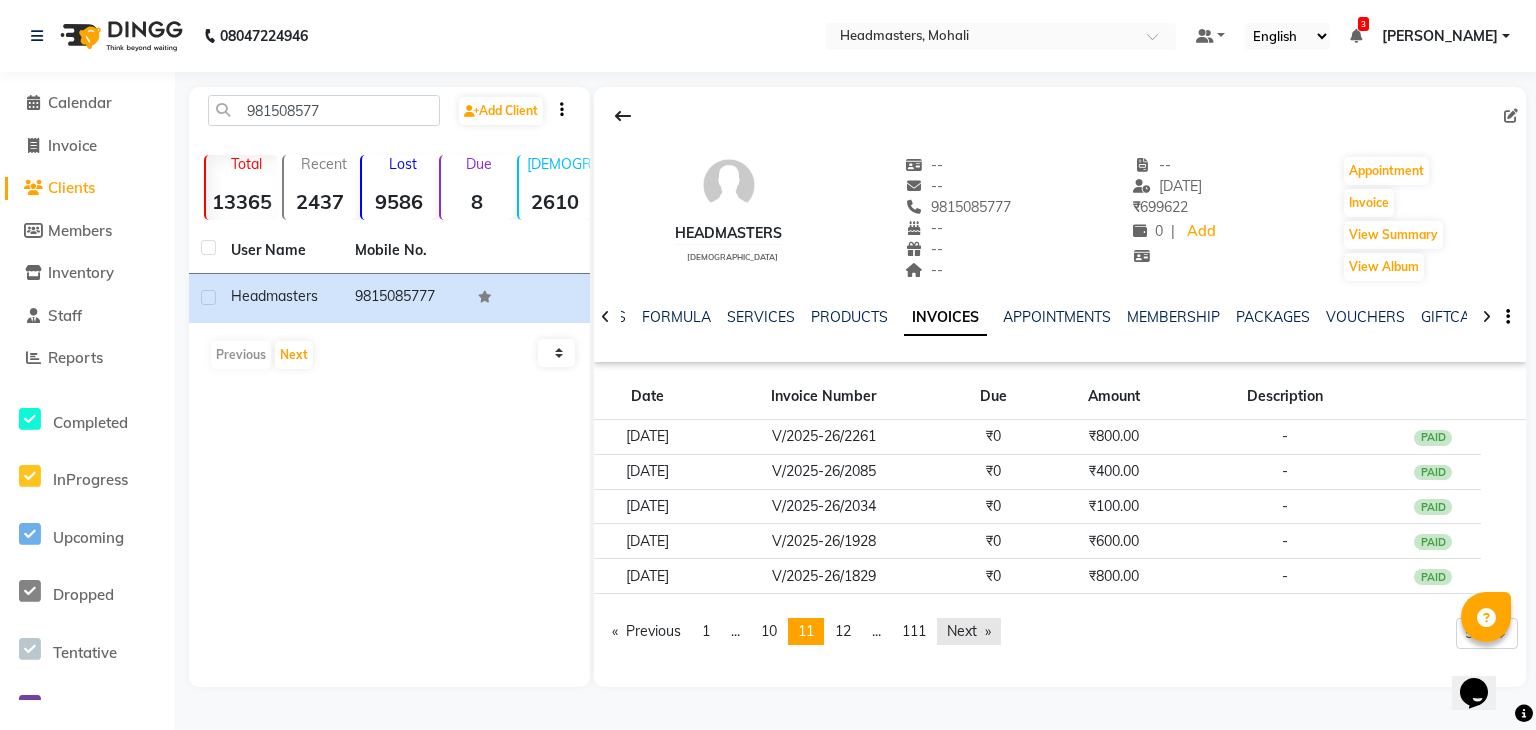 click on "Next  page" 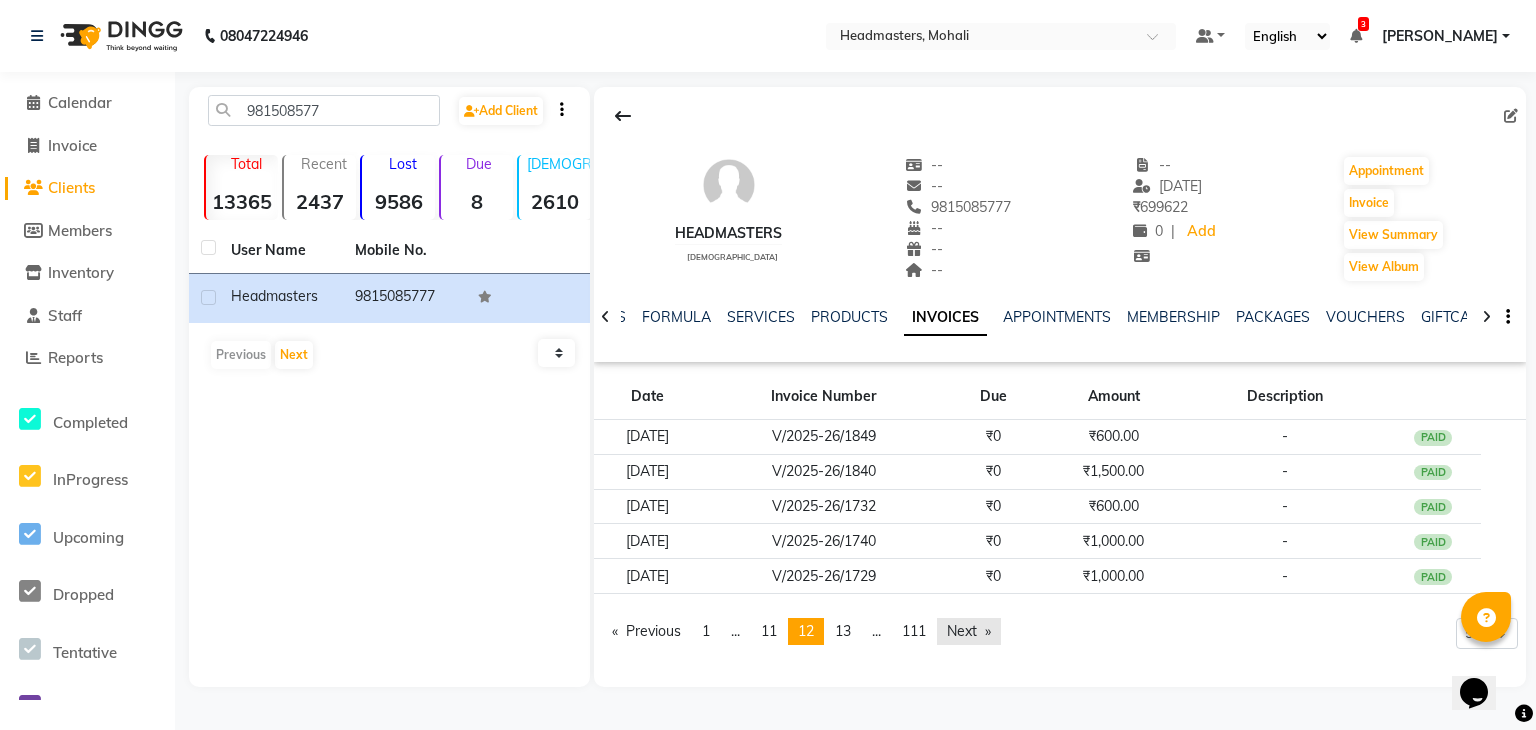 click on "Next  page" 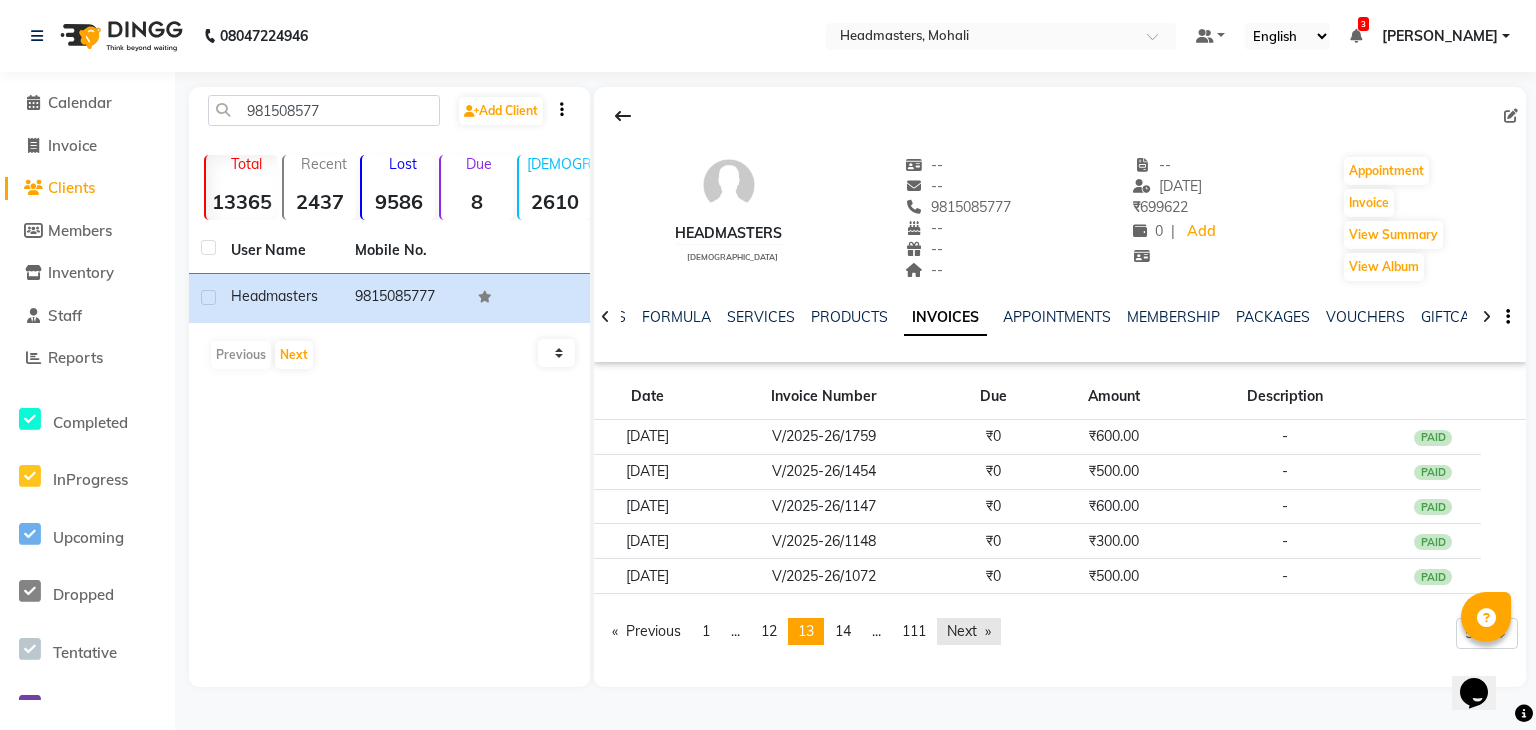 click on "Next  page" 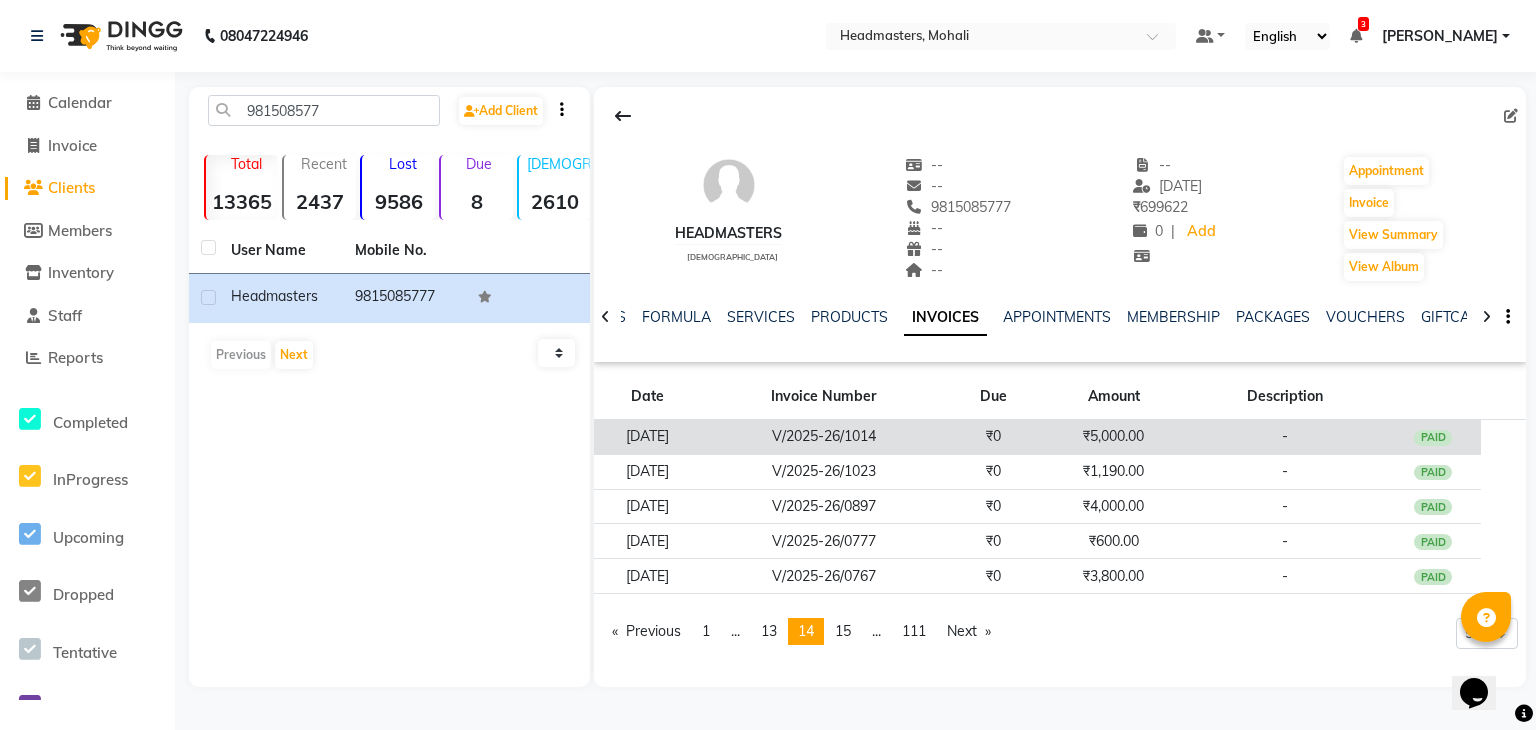 click on "17-04-2025" 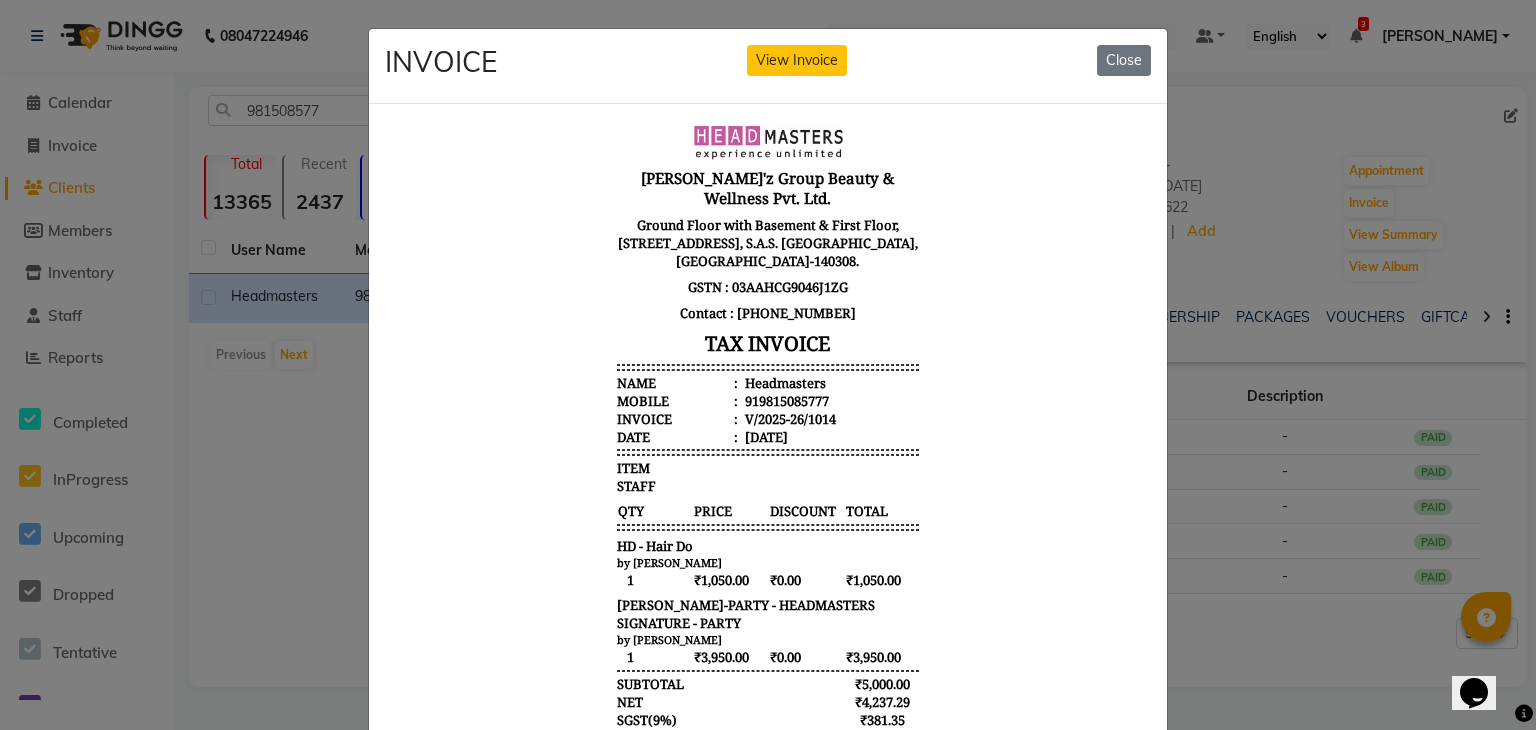 scroll, scrollTop: 16, scrollLeft: 0, axis: vertical 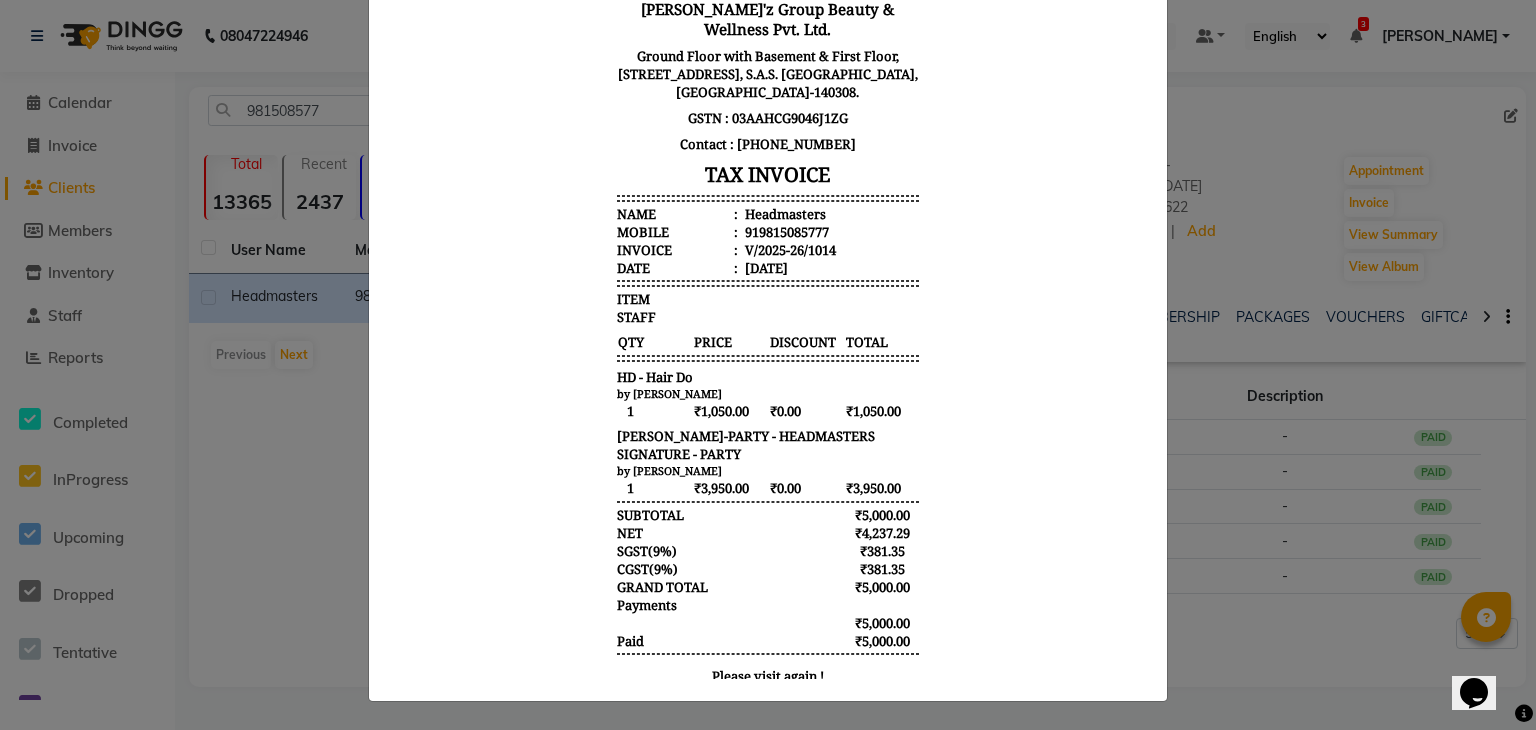 click on "INVOICE View Invoice Close" 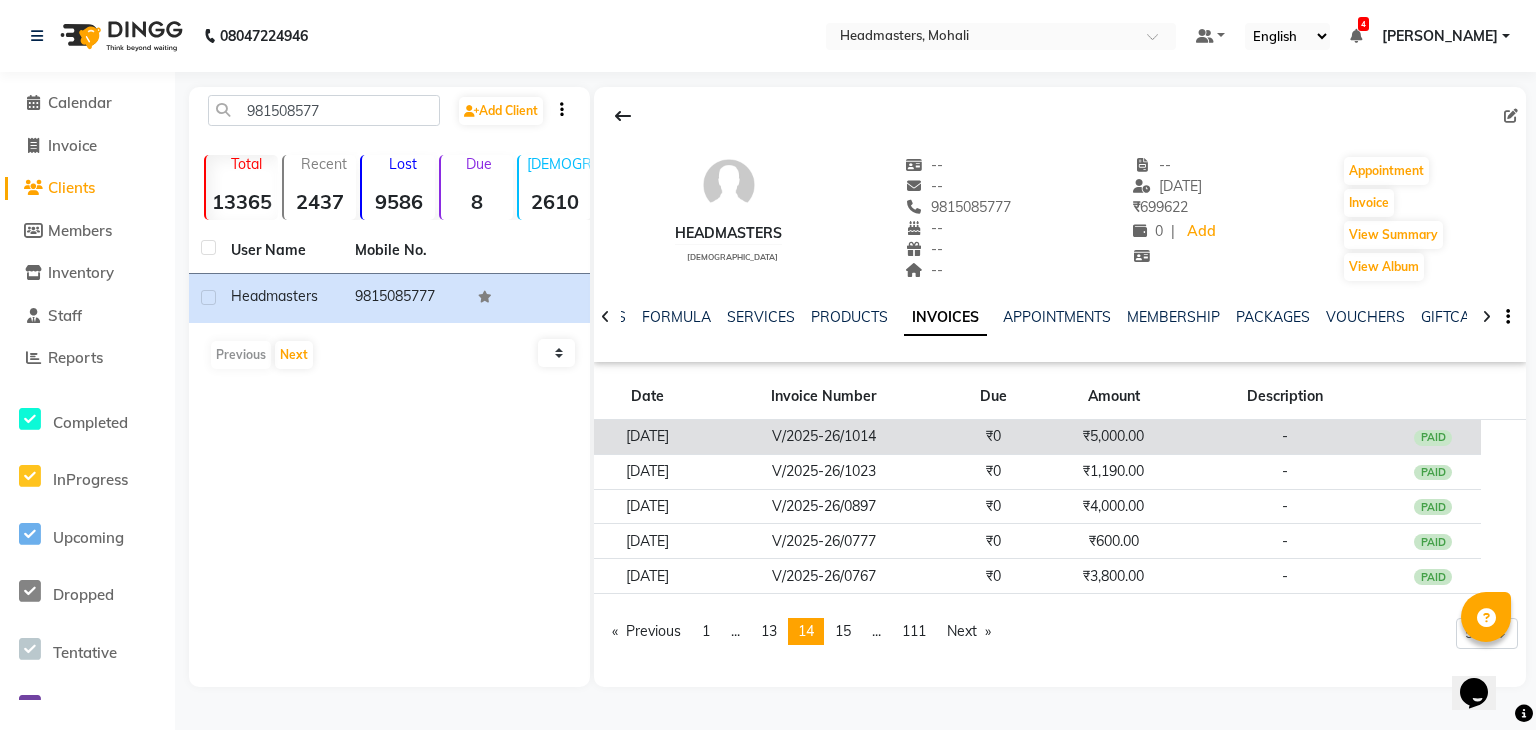 click on "V/2025-26/1014" 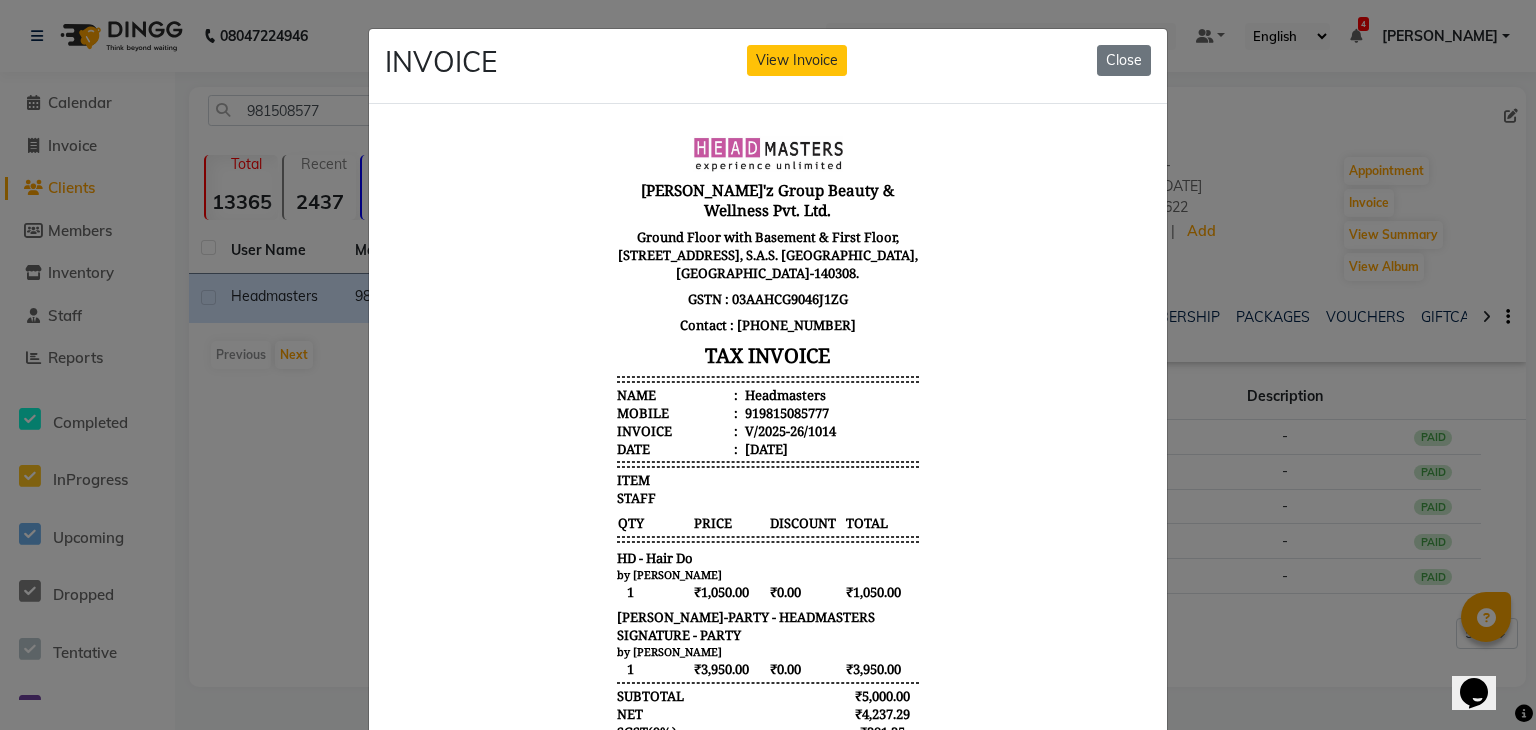 scroll, scrollTop: 16, scrollLeft: 0, axis: vertical 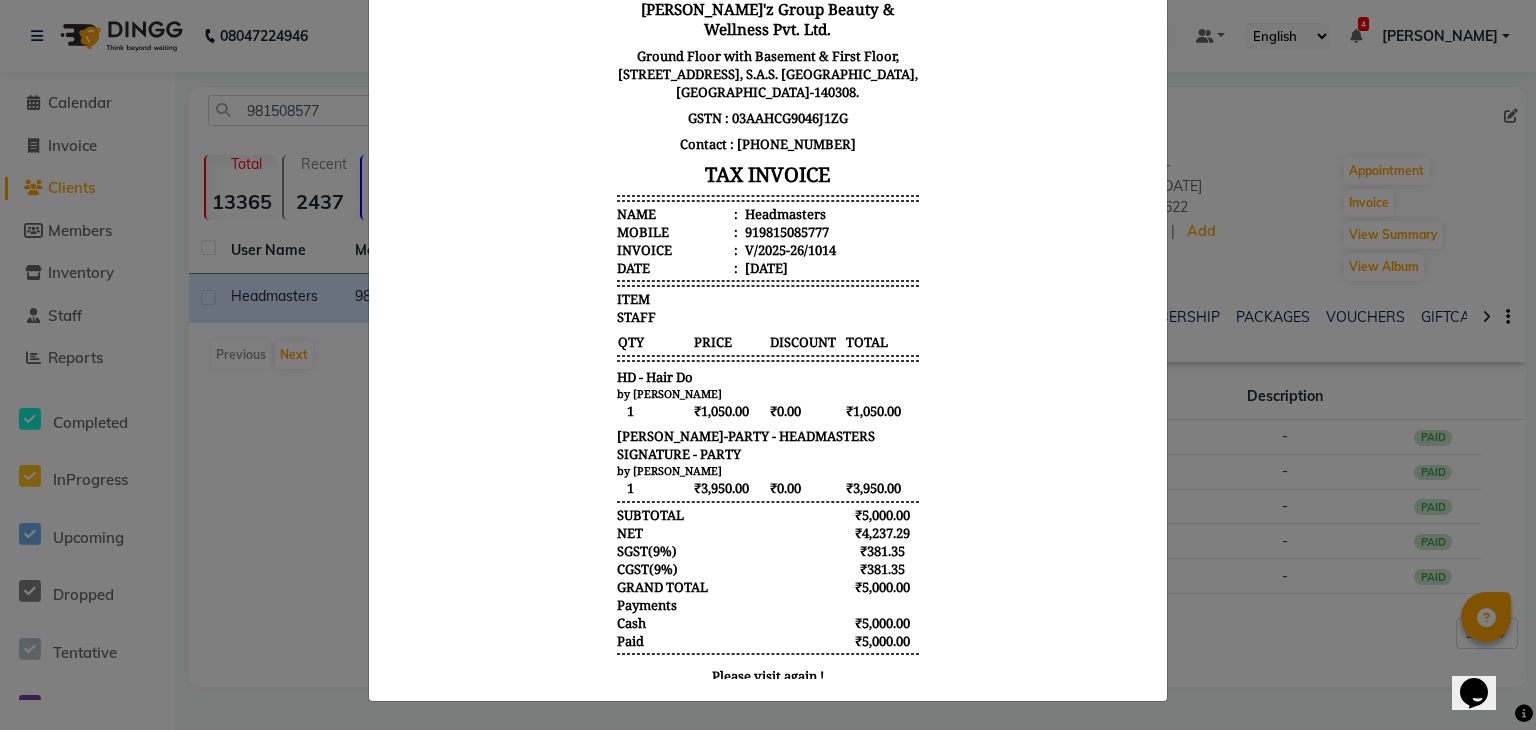 type 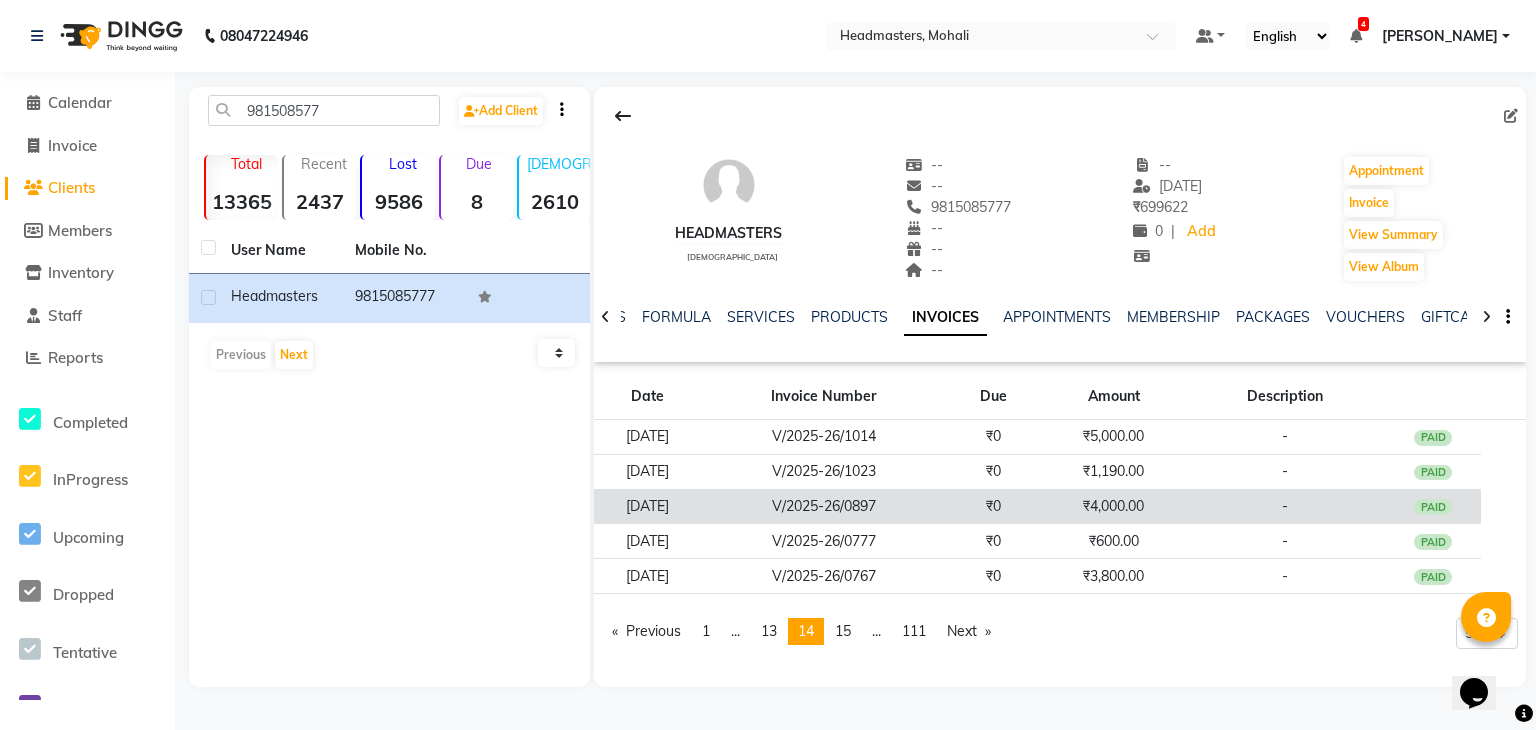 click on "V/2025-26/0897" 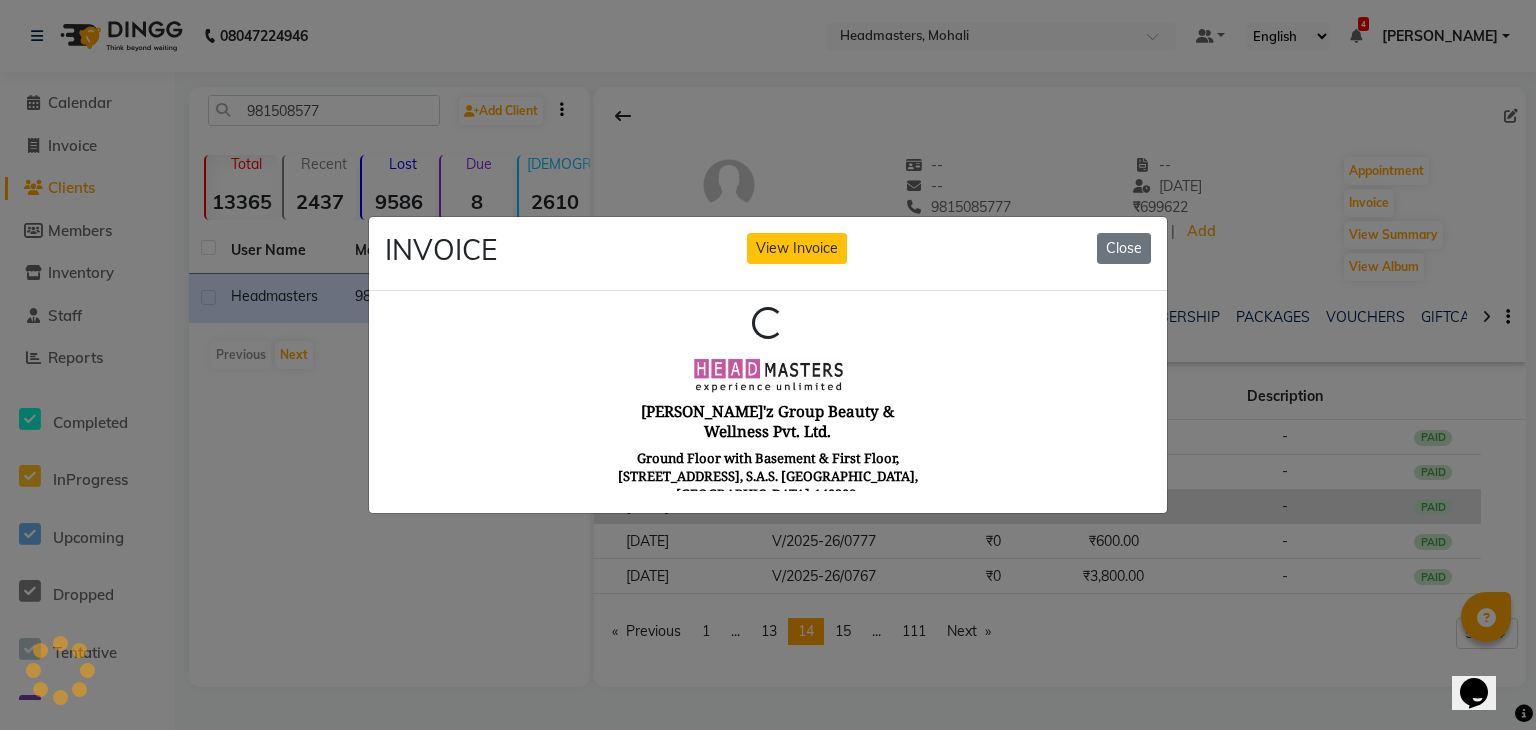 scroll, scrollTop: 0, scrollLeft: 0, axis: both 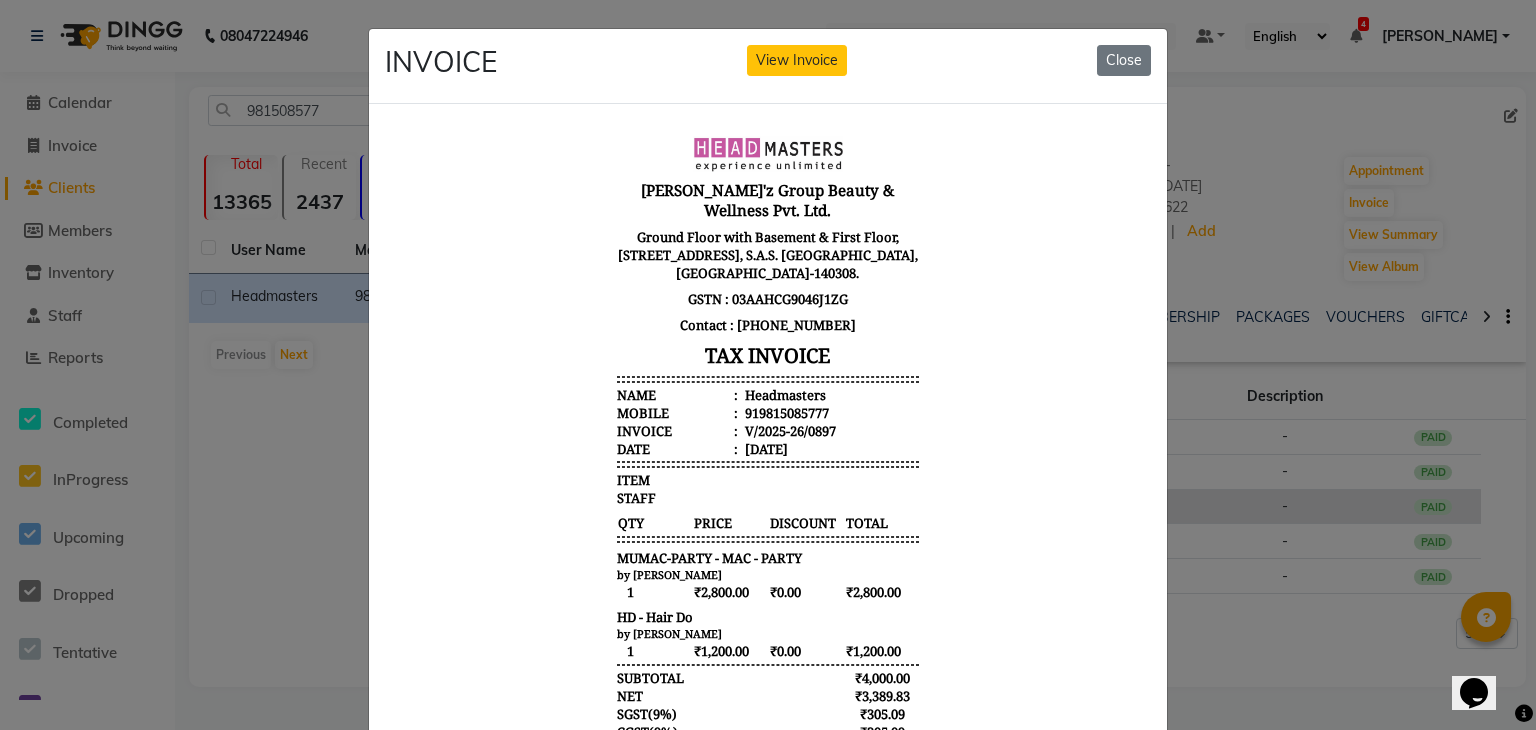 type 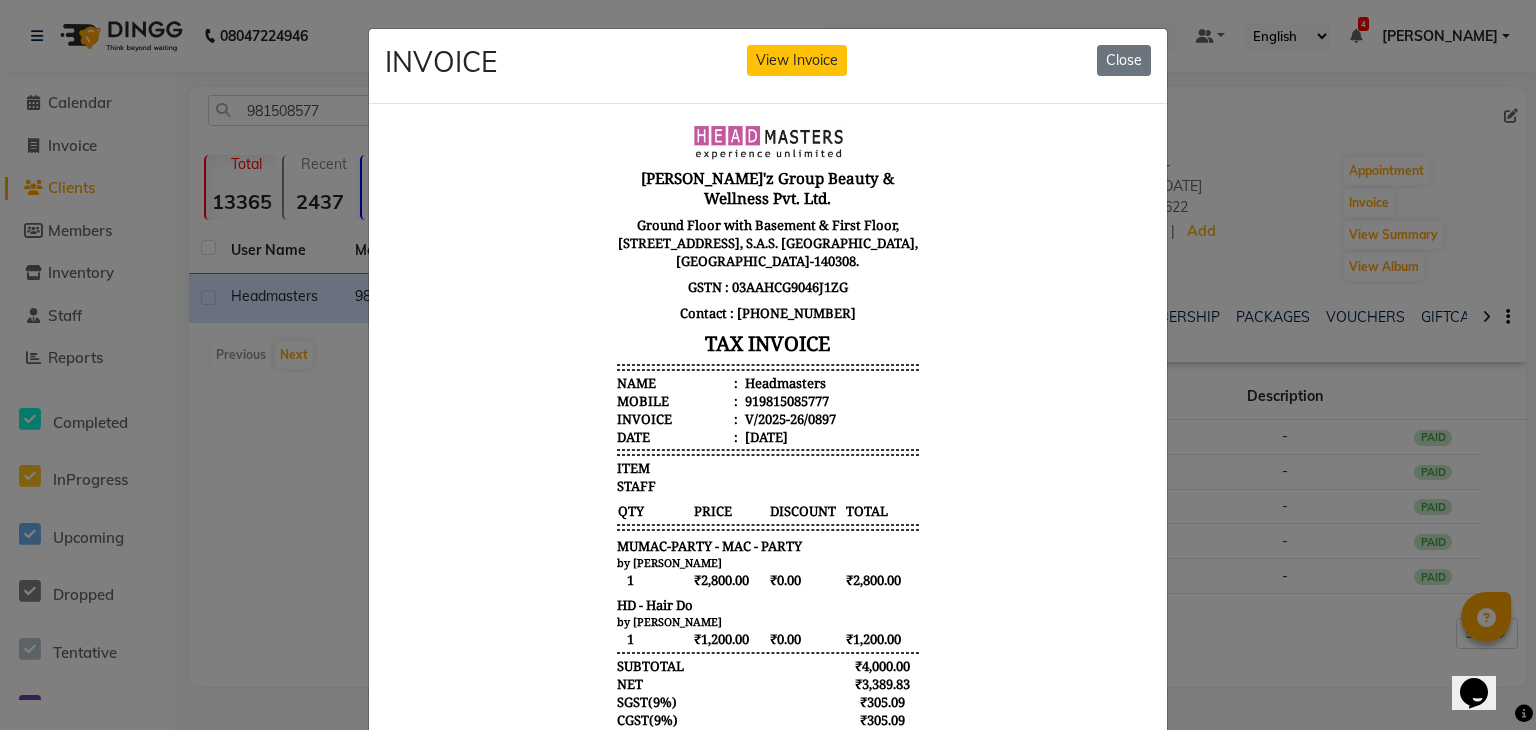 scroll, scrollTop: 16, scrollLeft: 0, axis: vertical 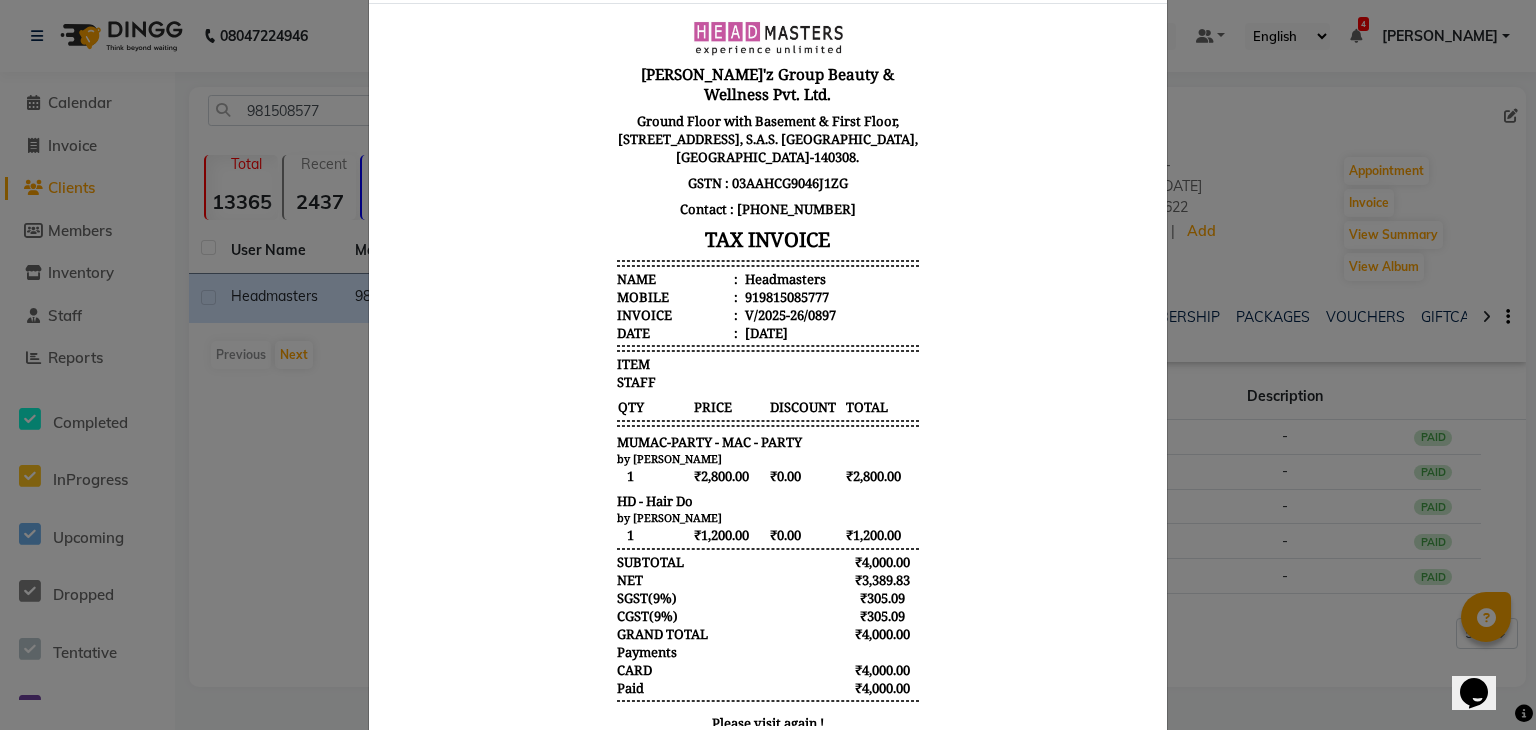 click on "INVOICE View Invoice Close" 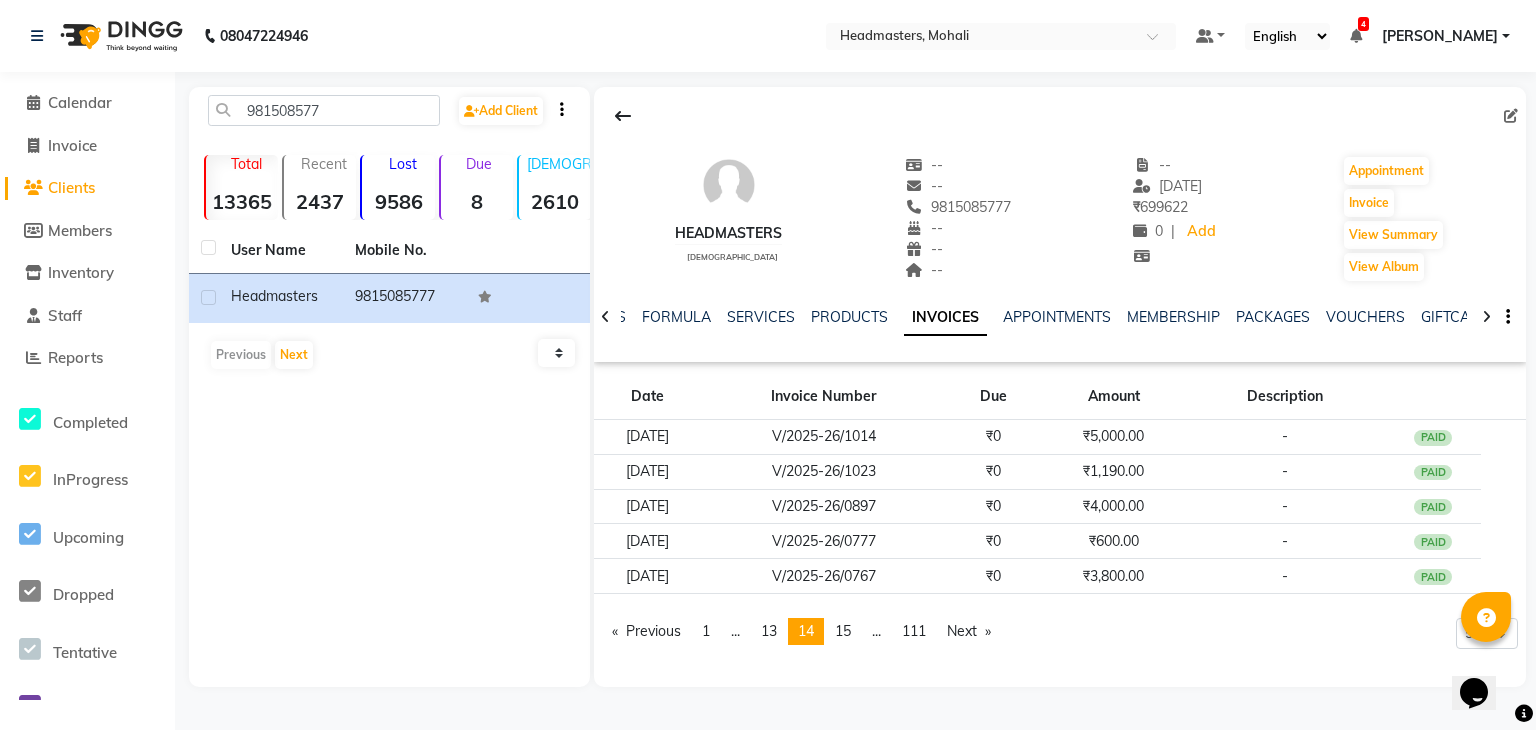 click on "Invoice" 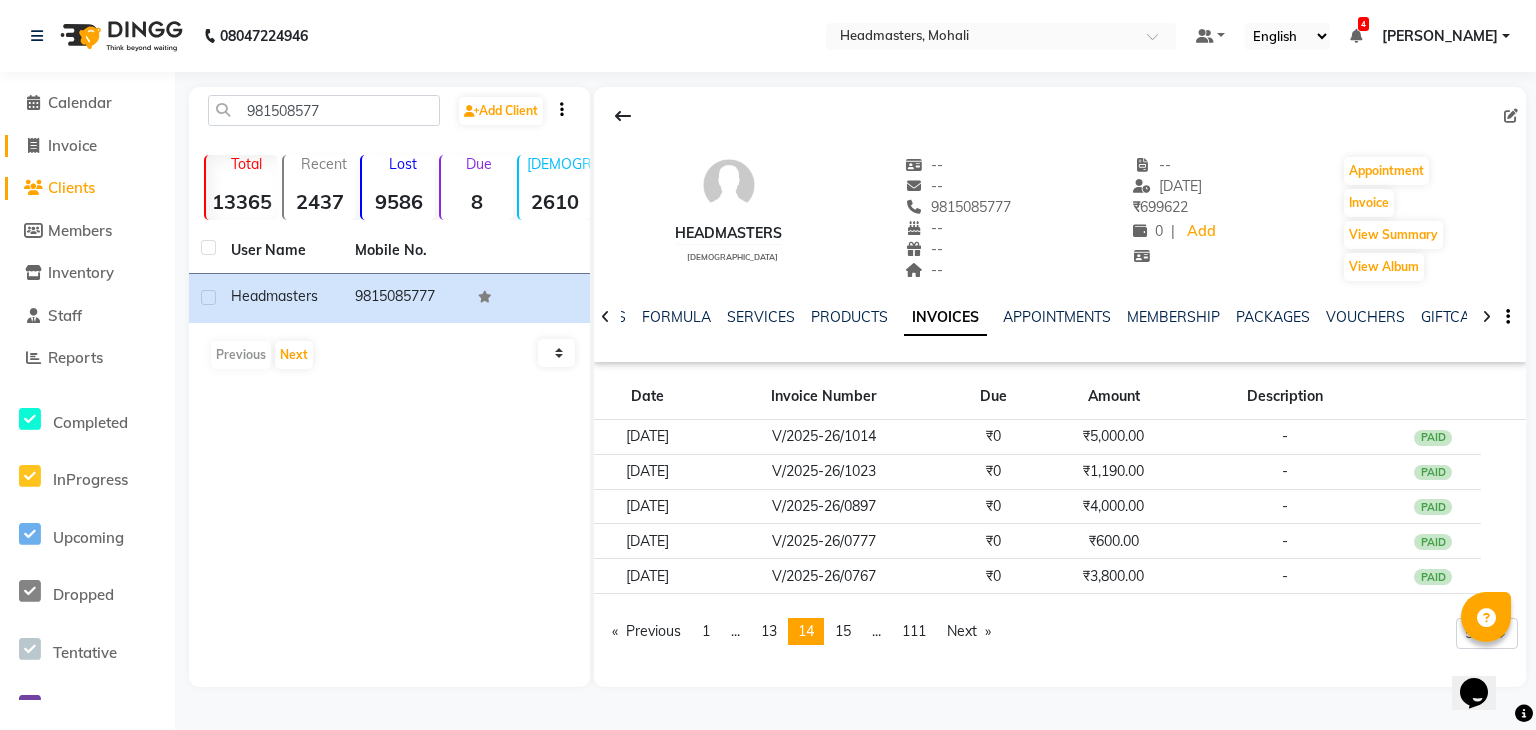 click on "Invoice" 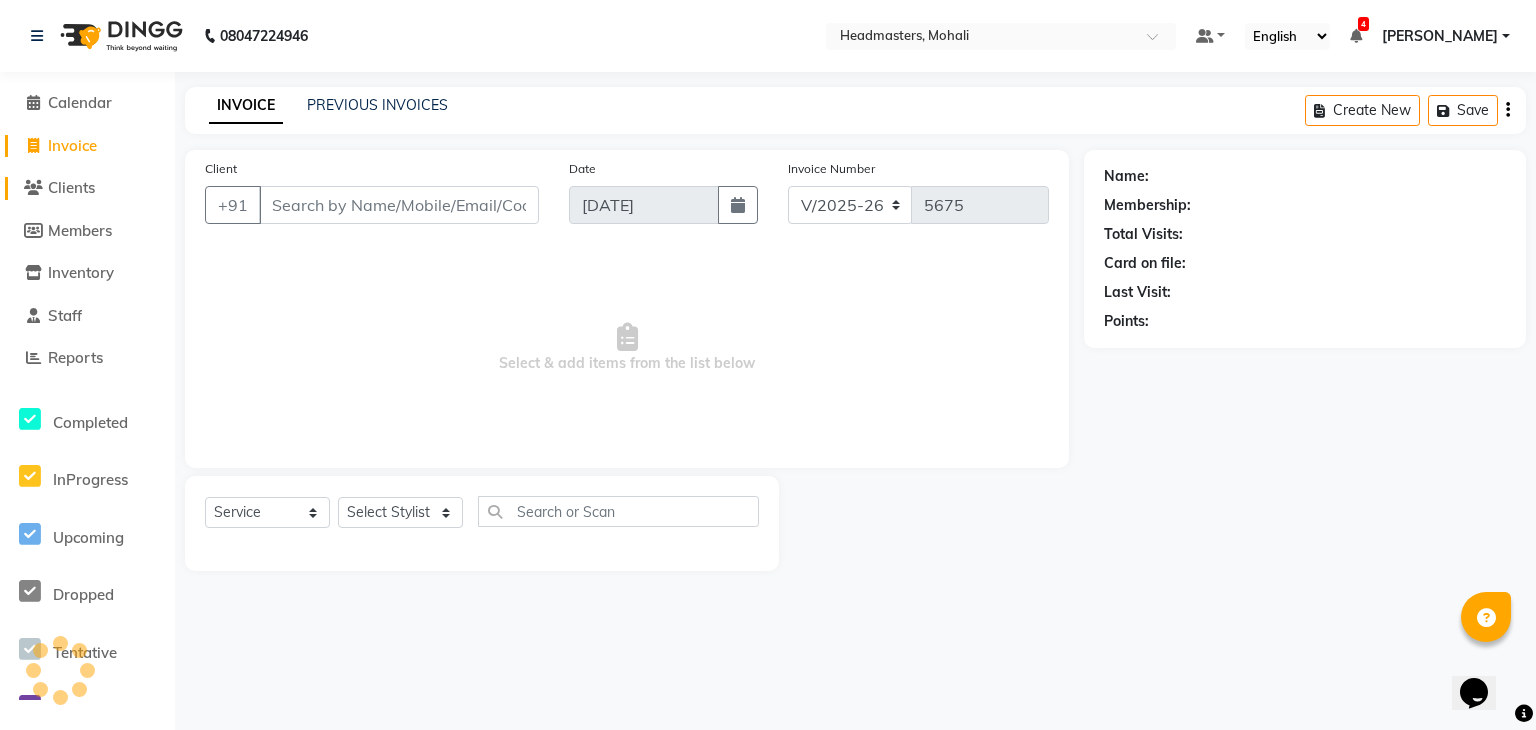click on "Clients" 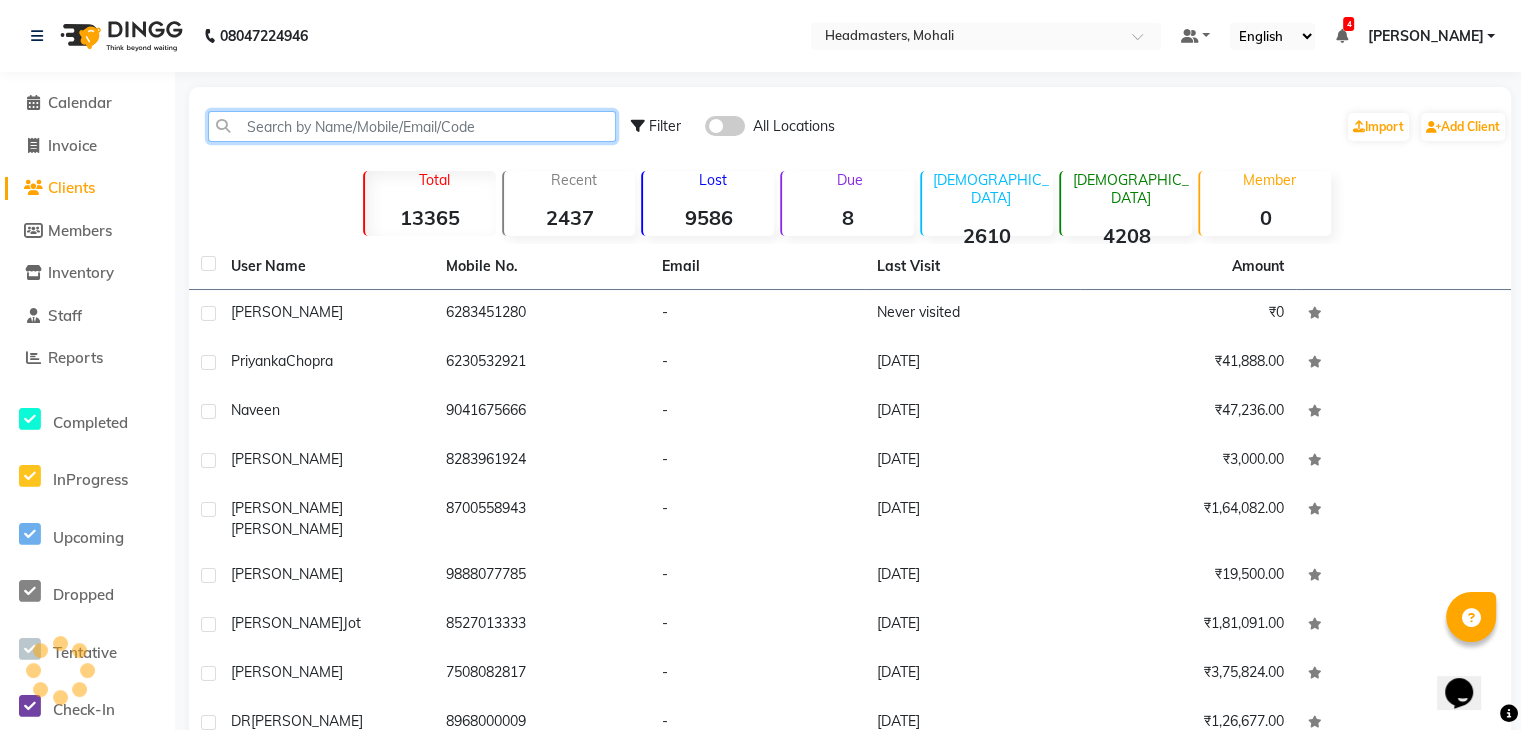 click 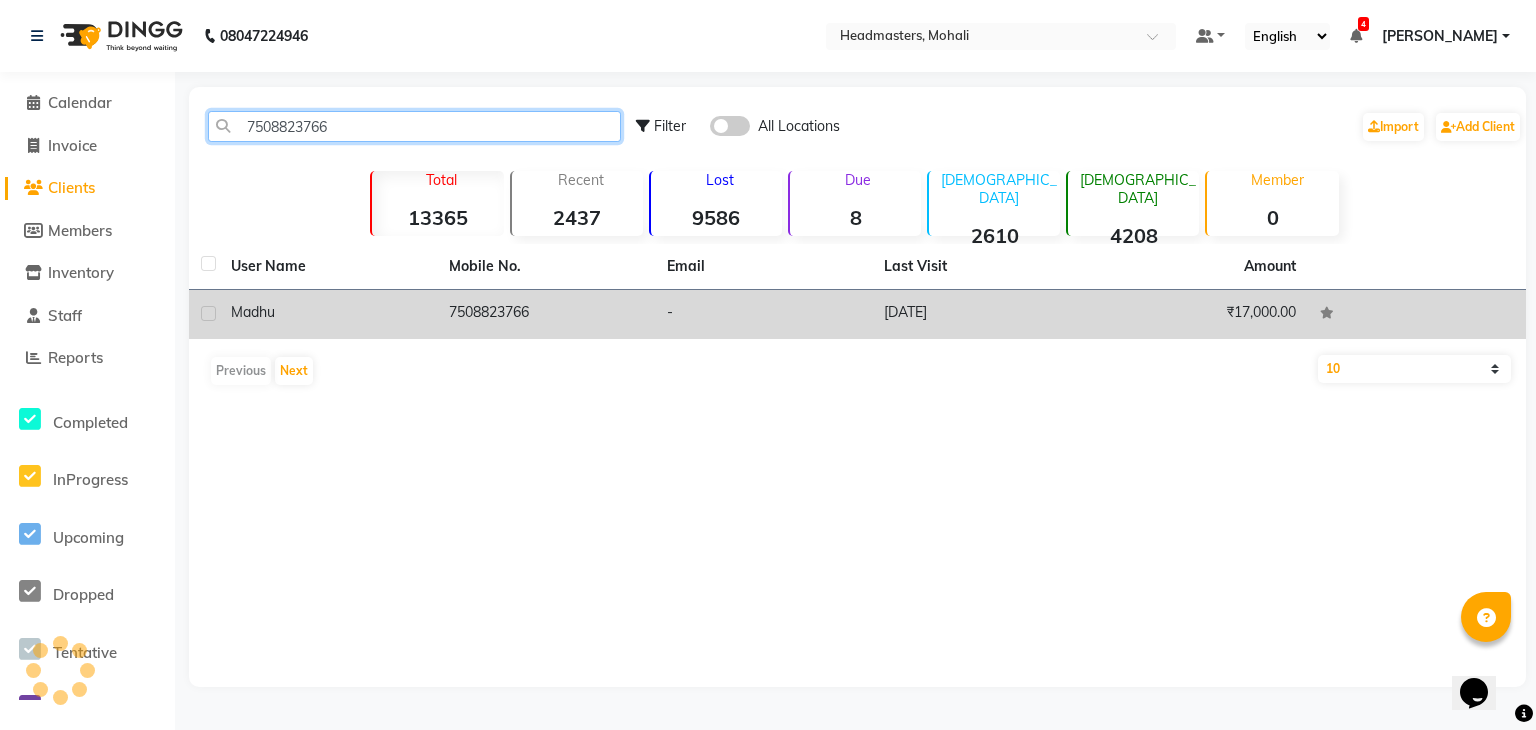 type on "7508823766" 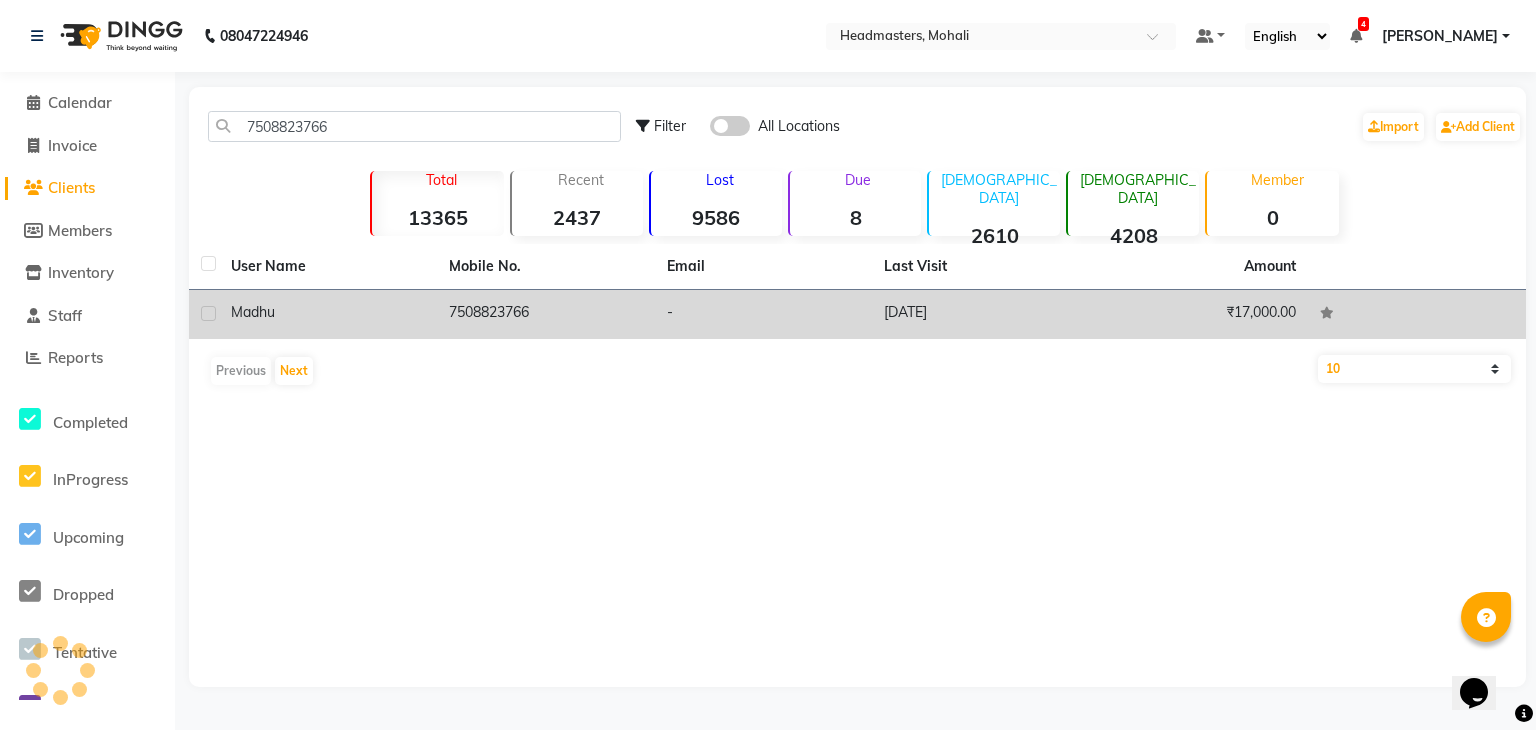 click on "7508823766" 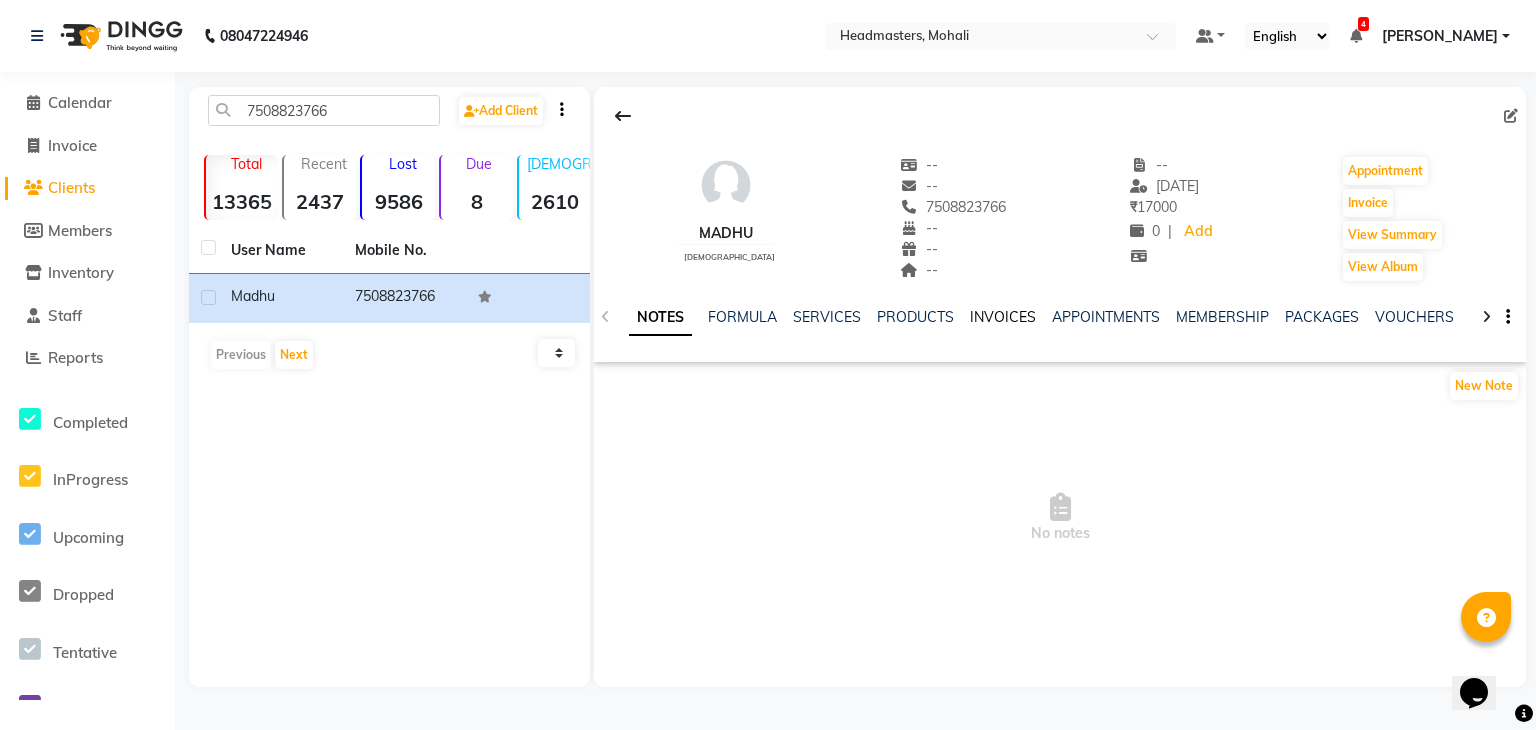 click on "INVOICES" 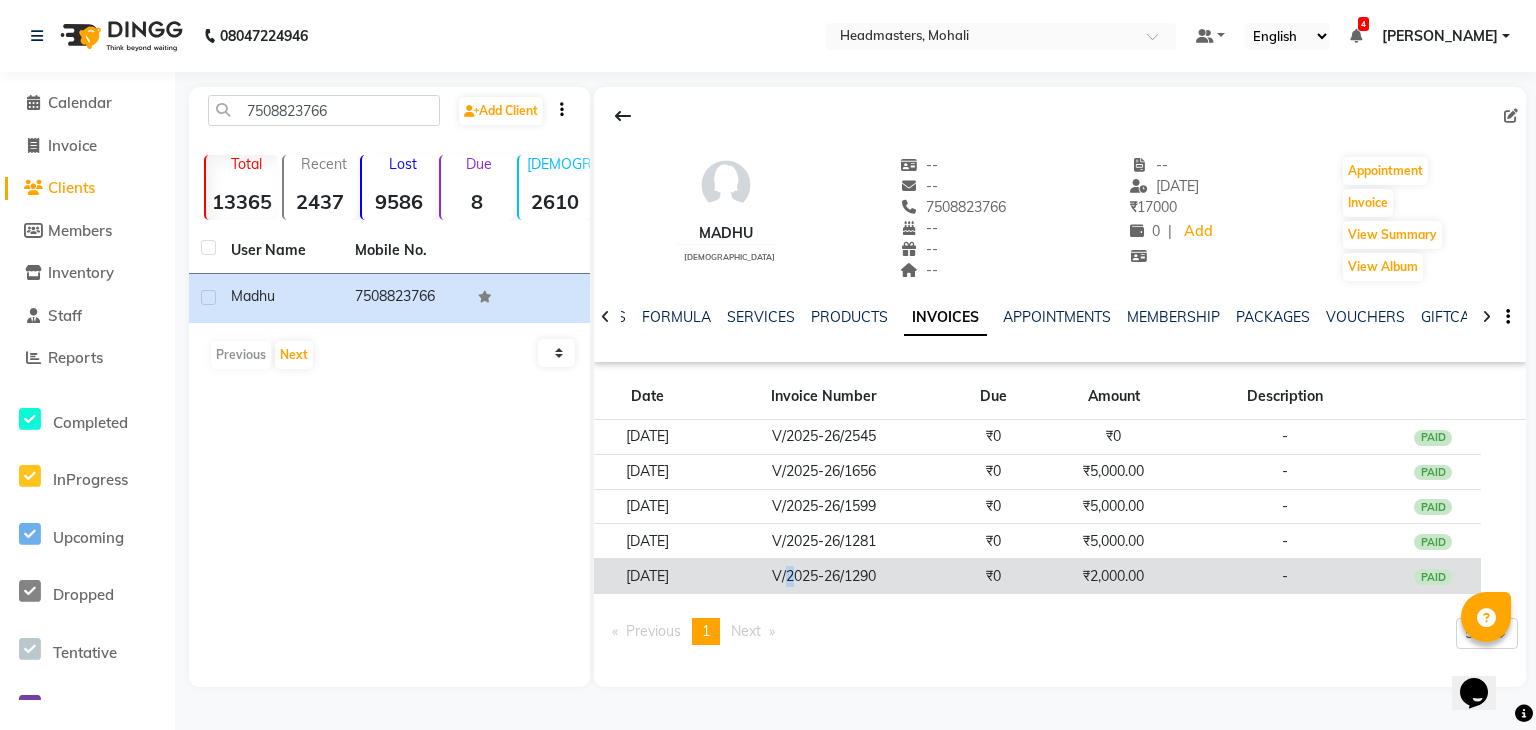 click on "V/2025-26/1290" 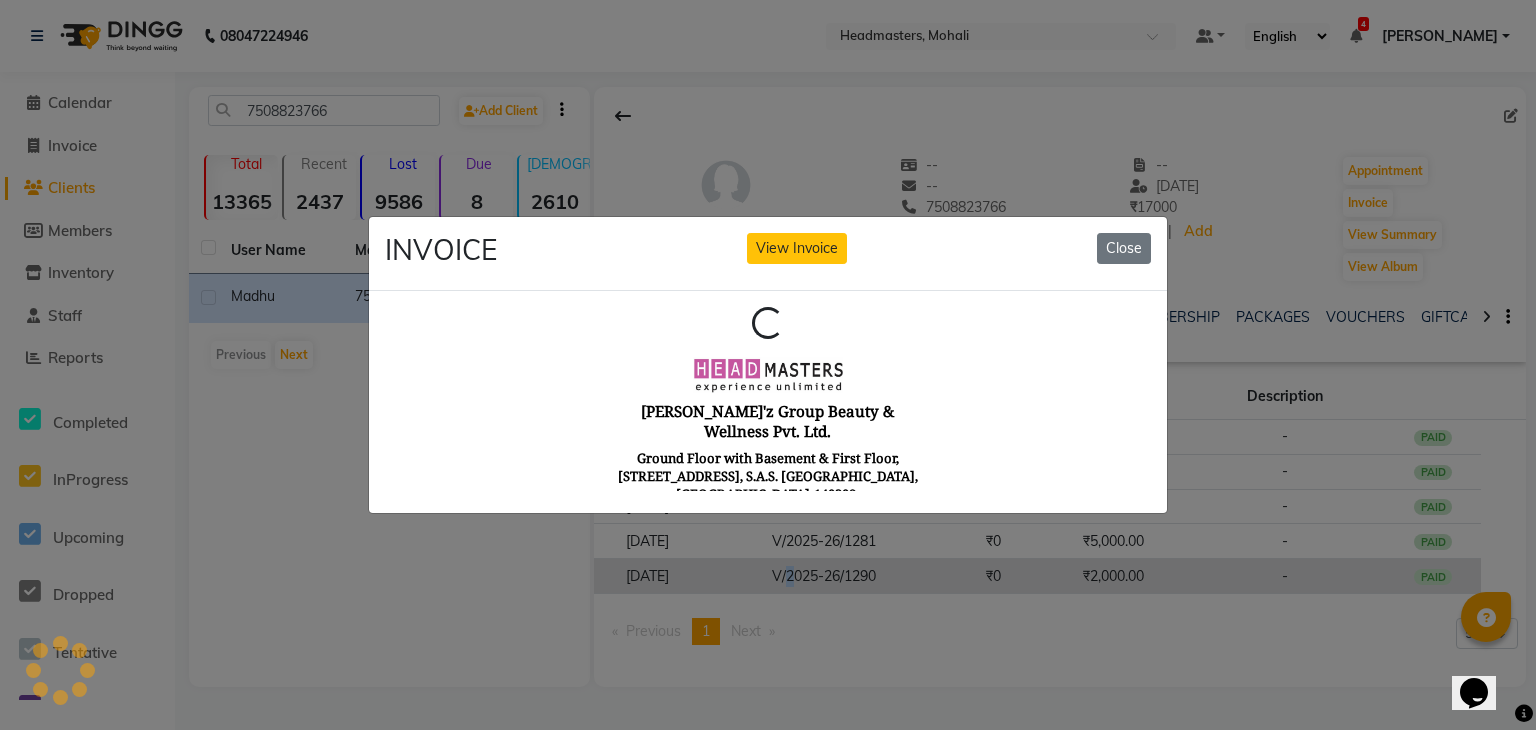 scroll, scrollTop: 0, scrollLeft: 0, axis: both 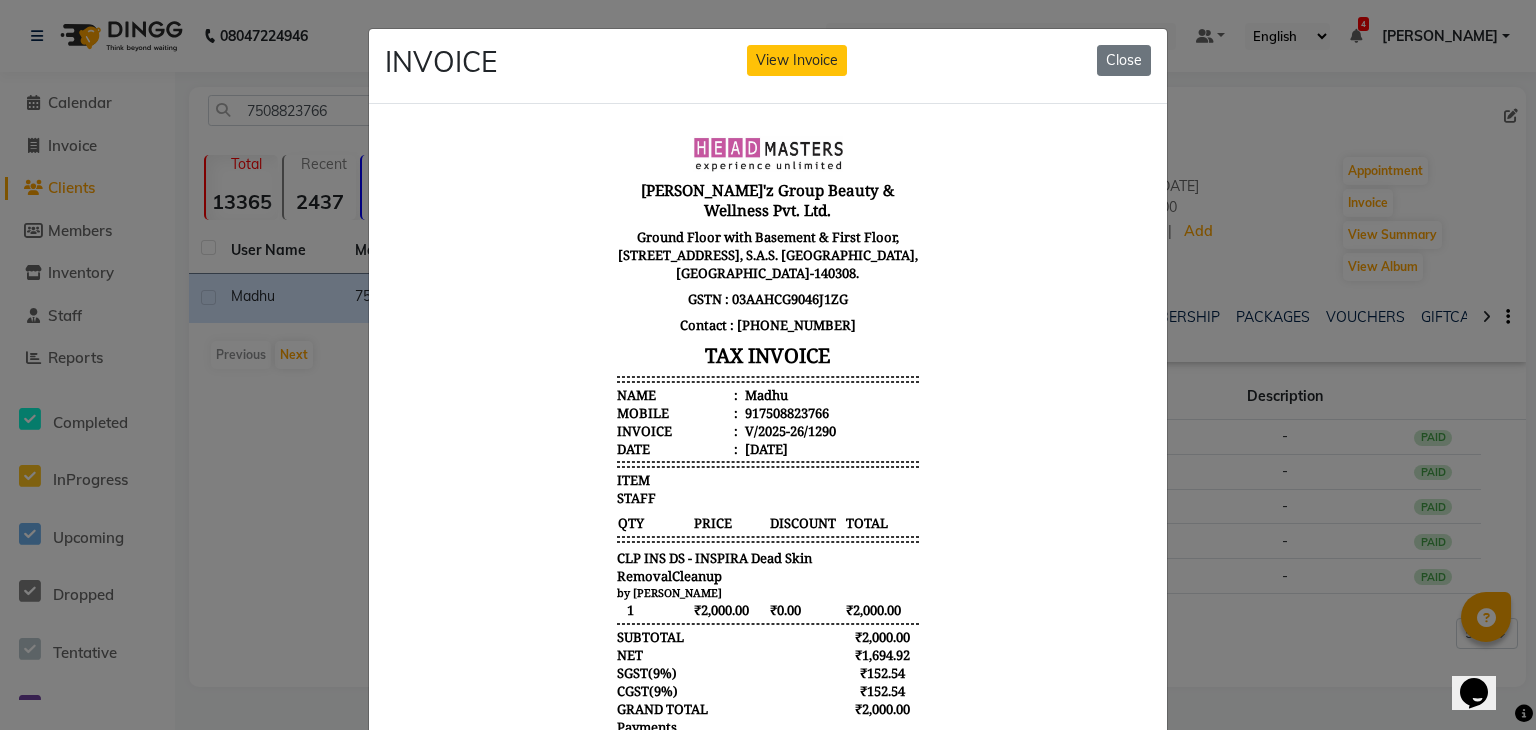 click on "INVOICE View Invoice Close" 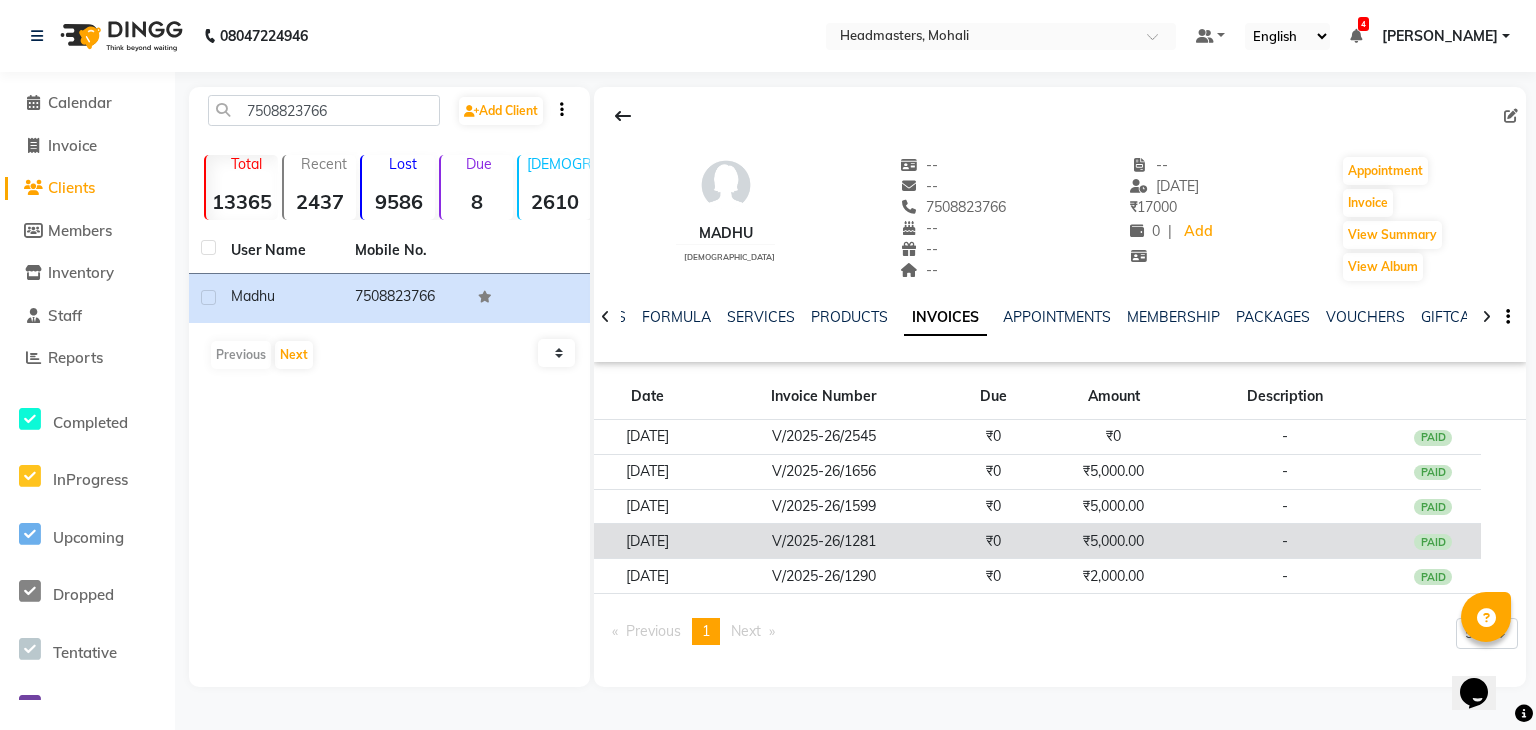 click on "₹5,000.00" 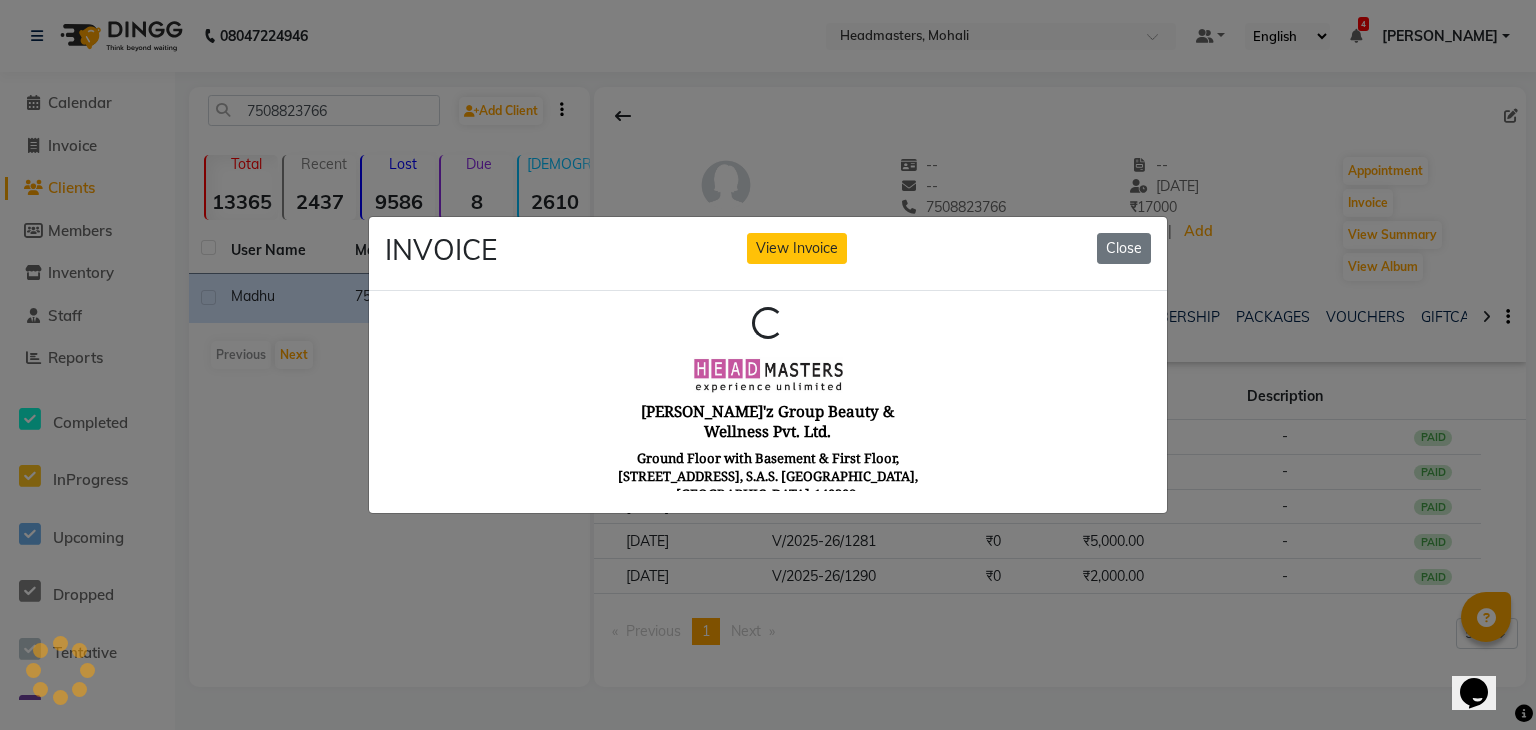 scroll, scrollTop: 0, scrollLeft: 0, axis: both 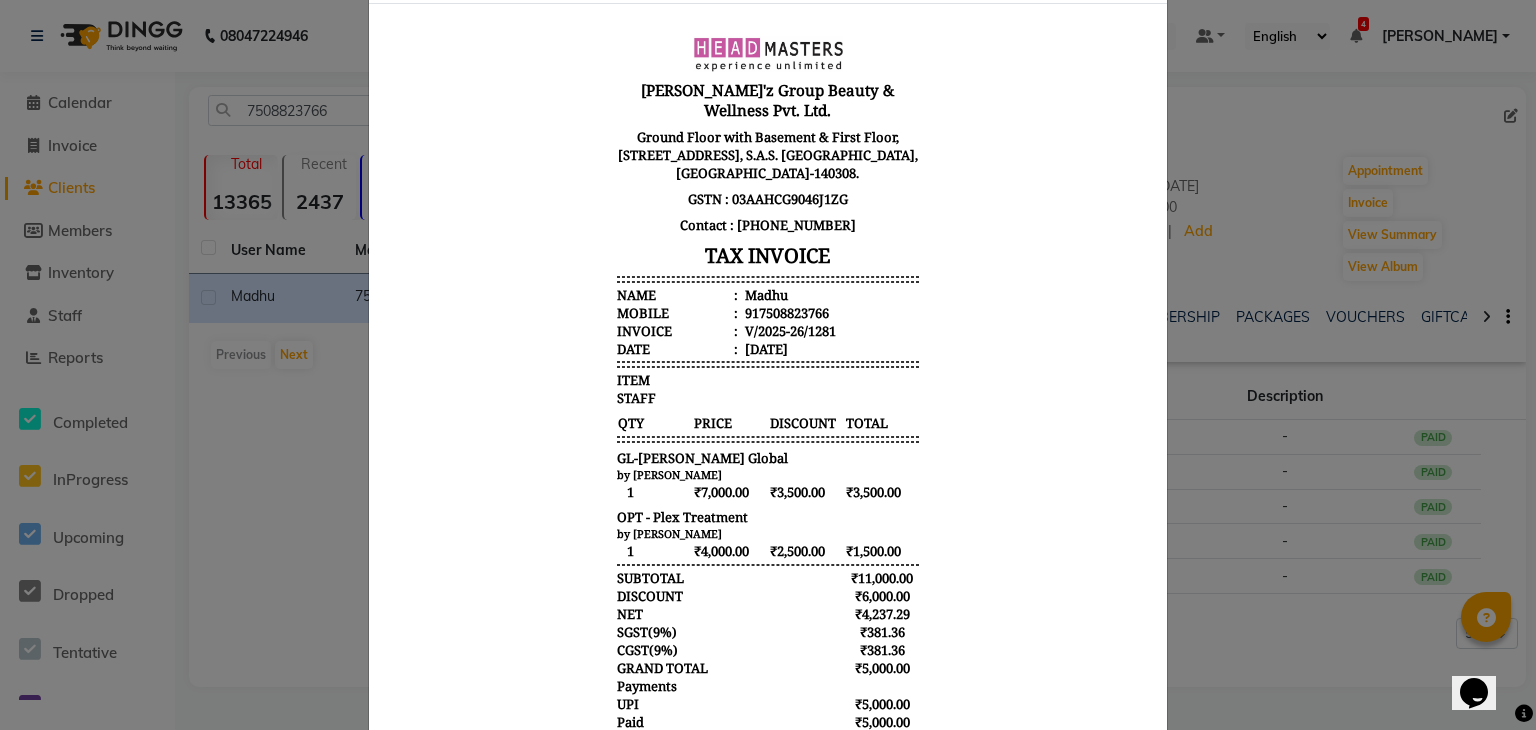 click on "INVOICE View Invoice Close" 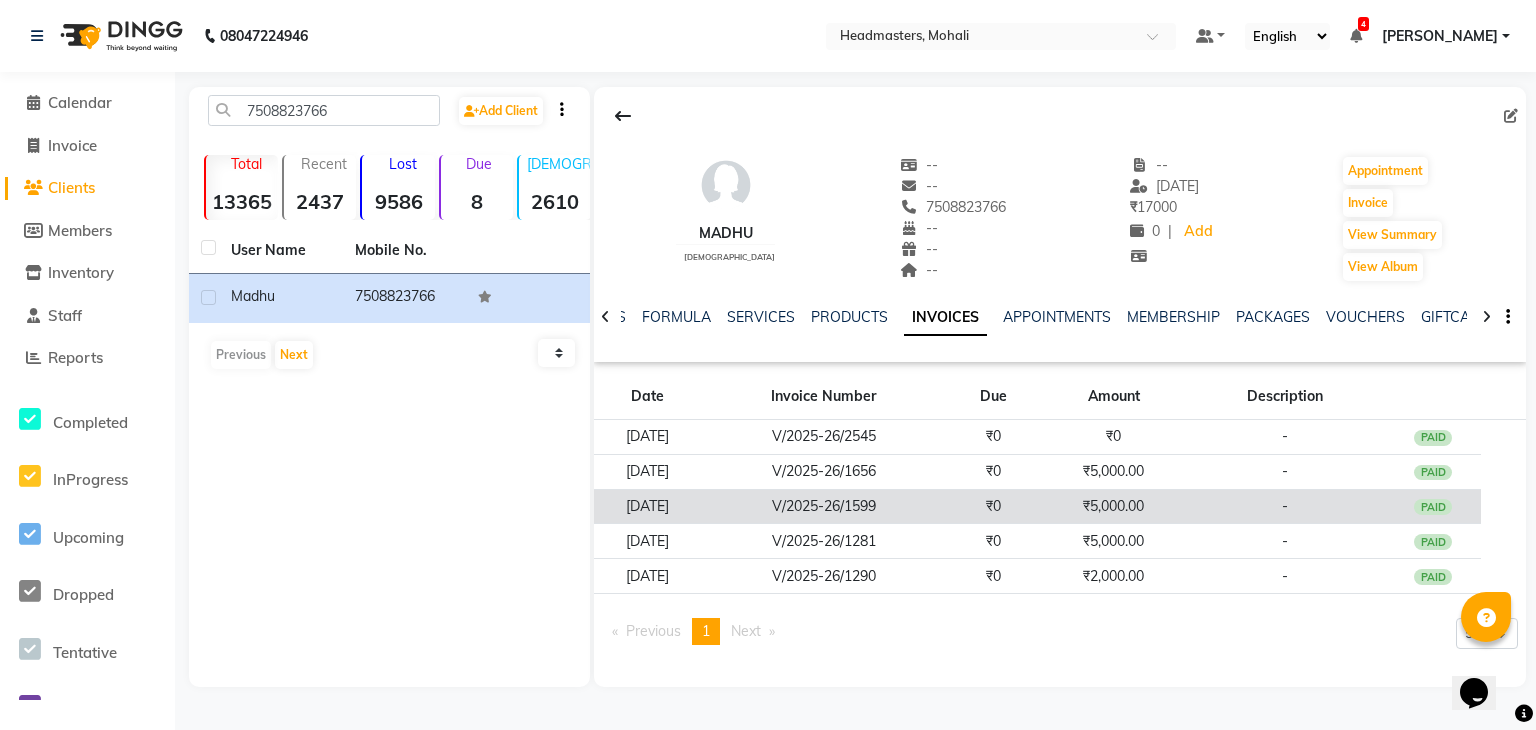 click on "₹5,000.00" 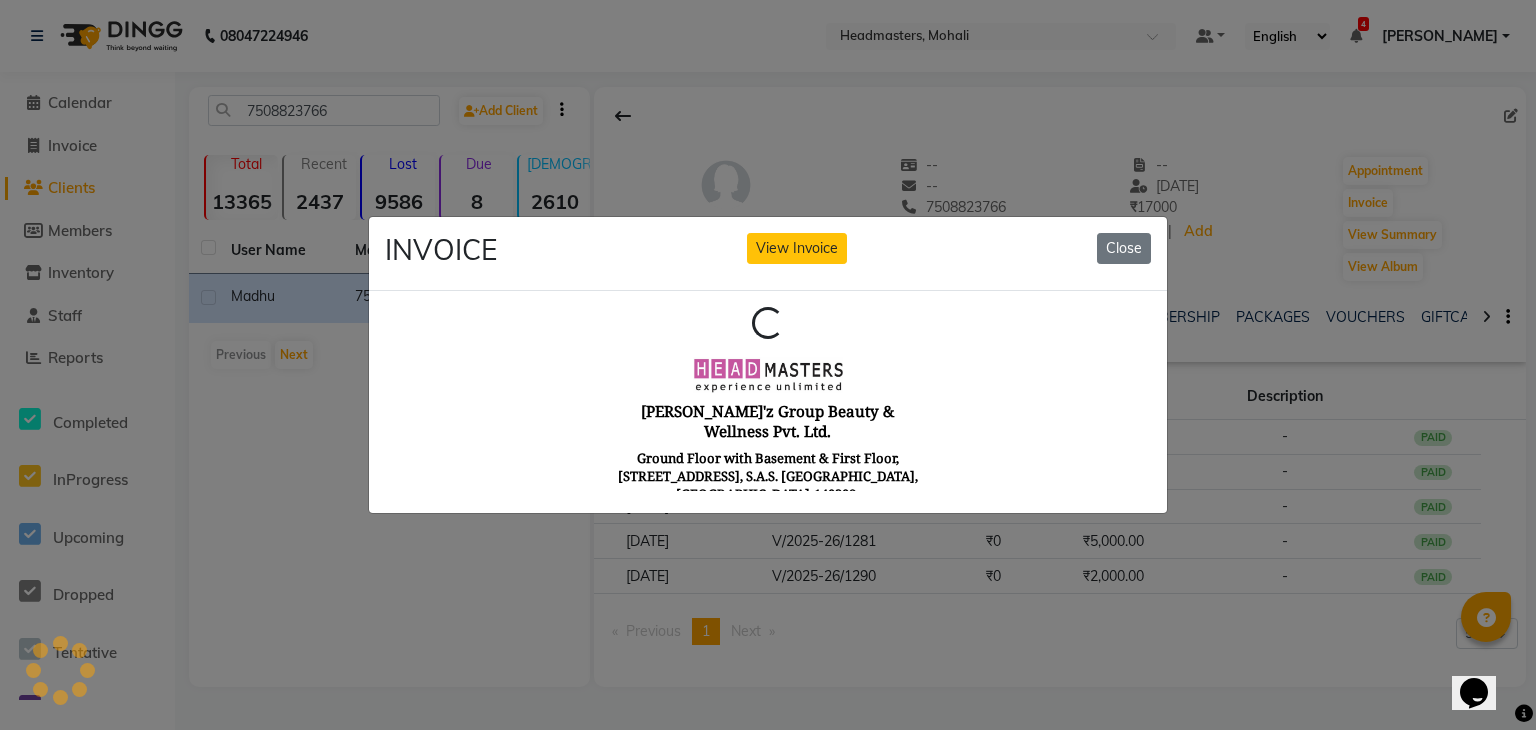 scroll, scrollTop: 0, scrollLeft: 0, axis: both 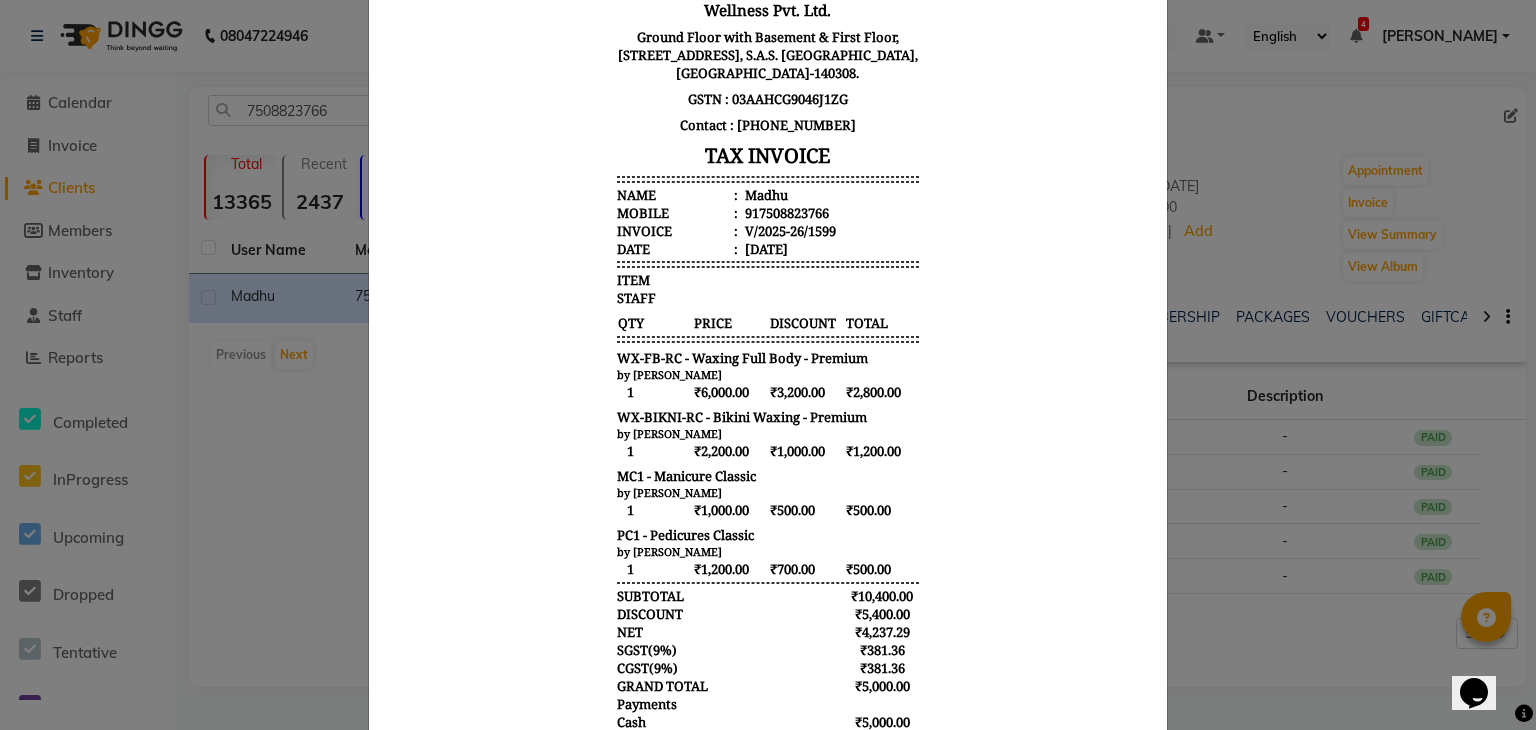 click on "INVOICE View Invoice Close" 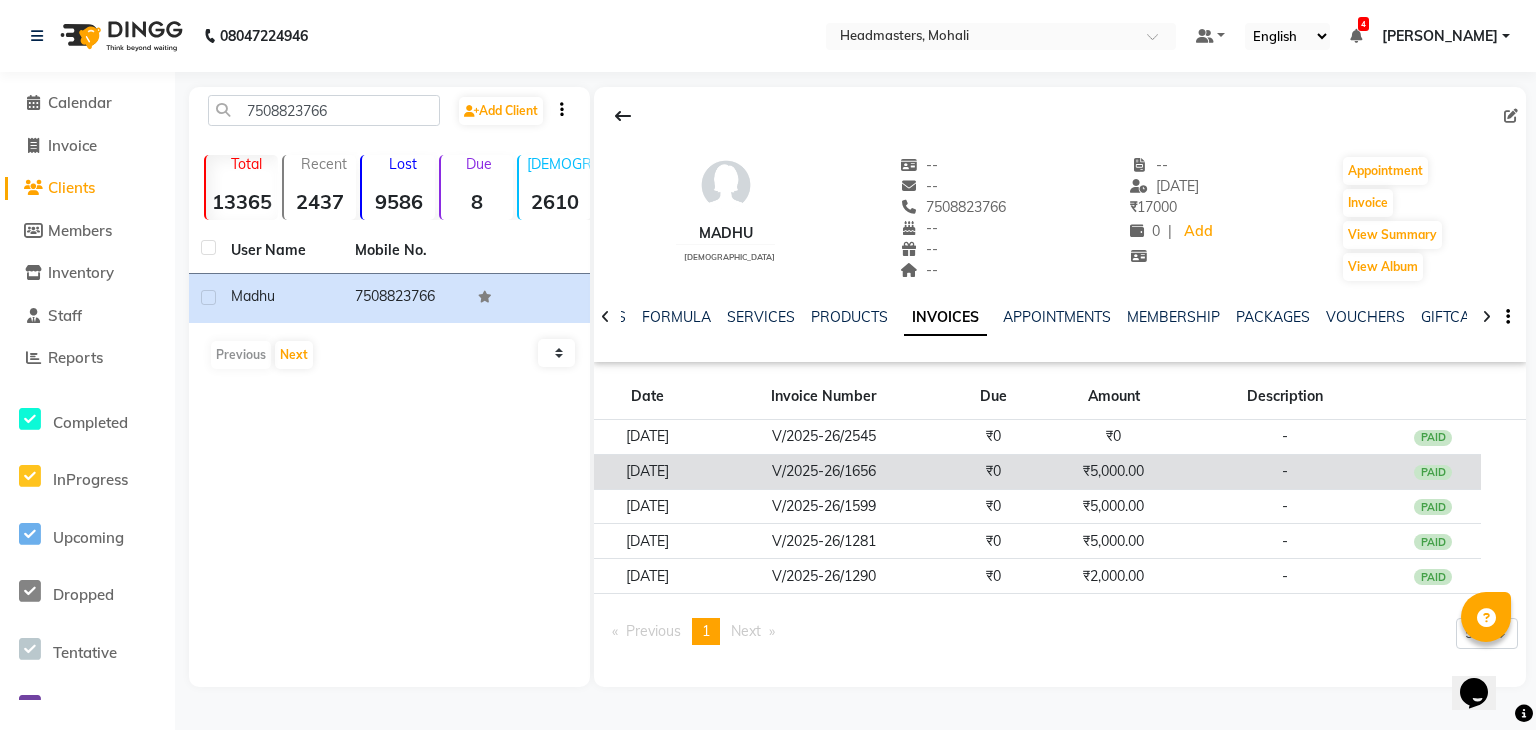 click on "₹5,000.00" 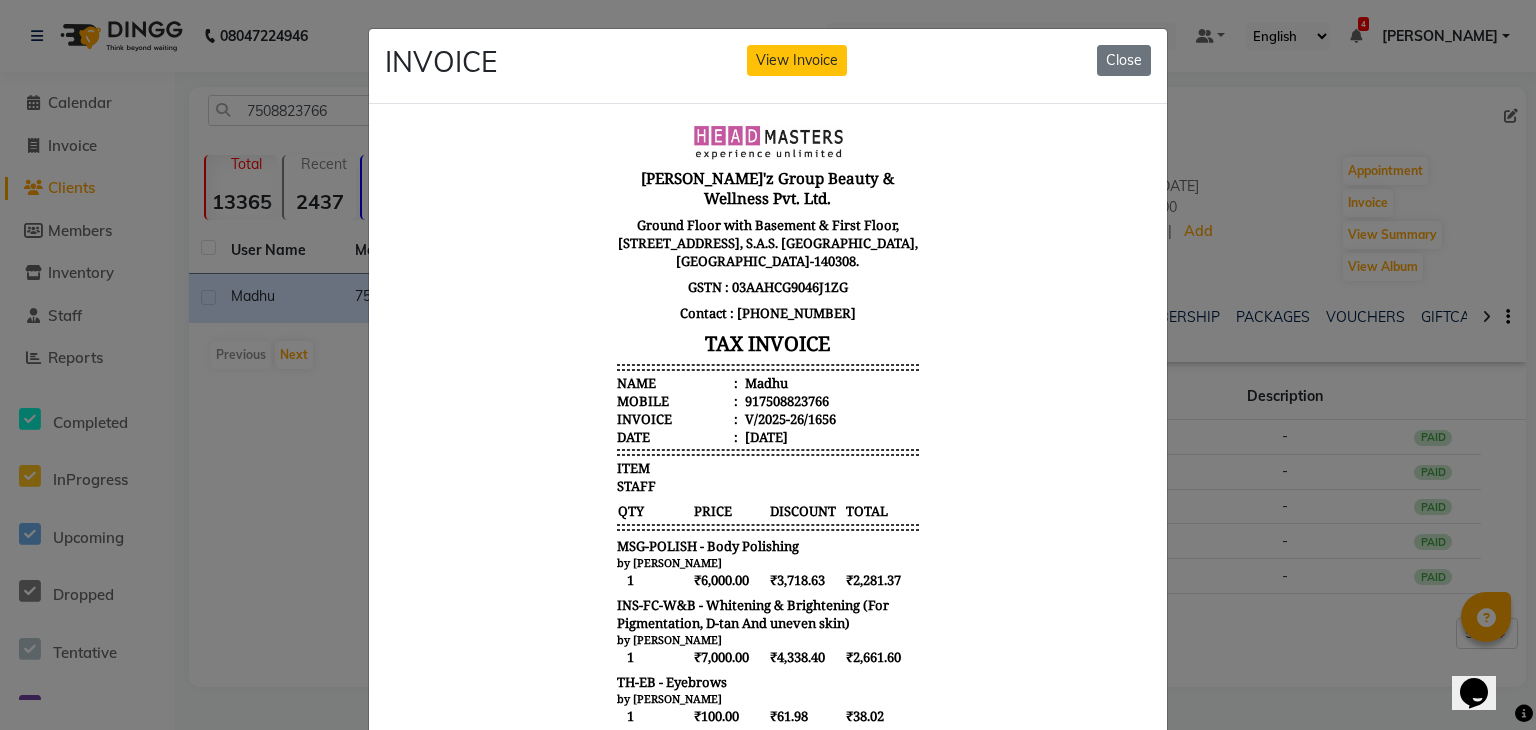scroll, scrollTop: 16, scrollLeft: 0, axis: vertical 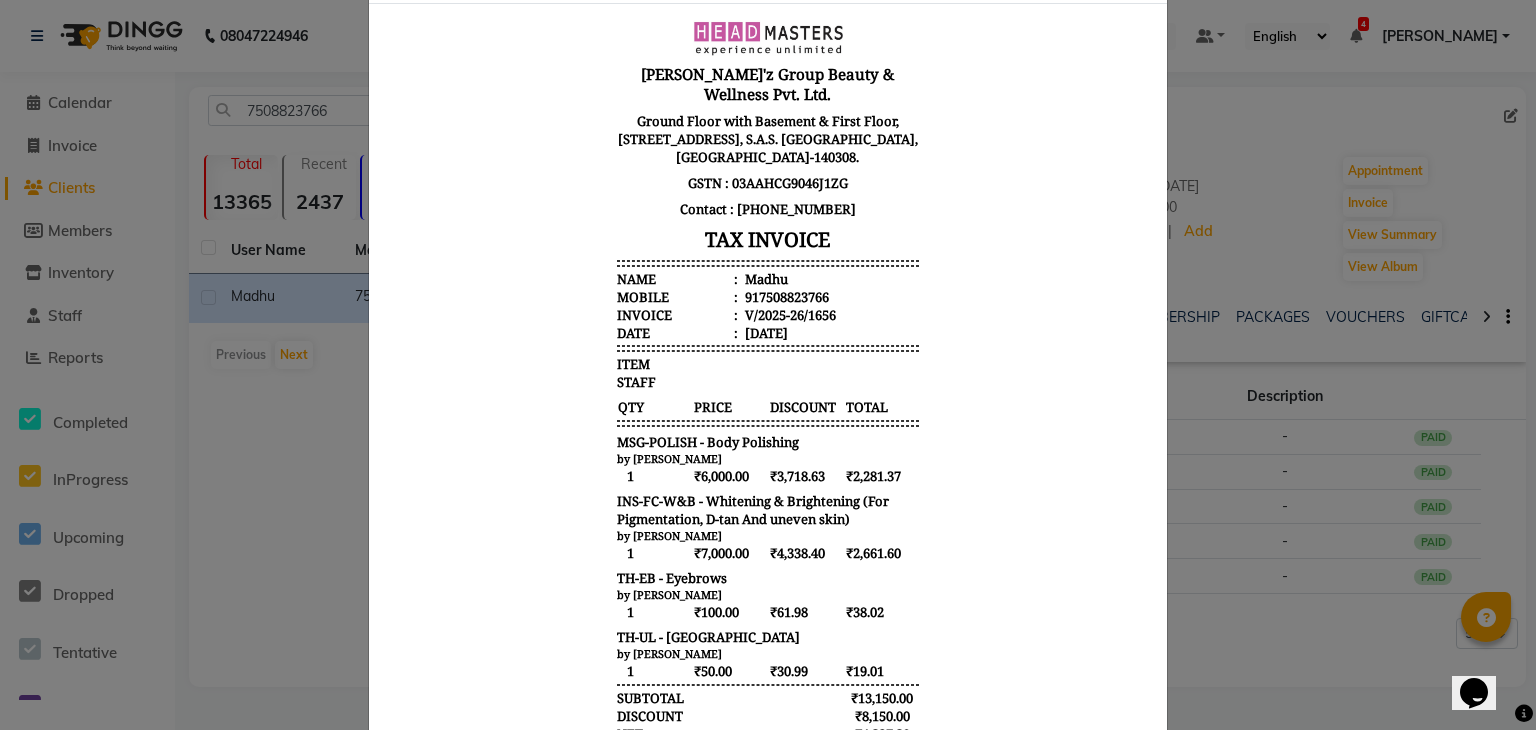 click on "INVOICE View Invoice Close" 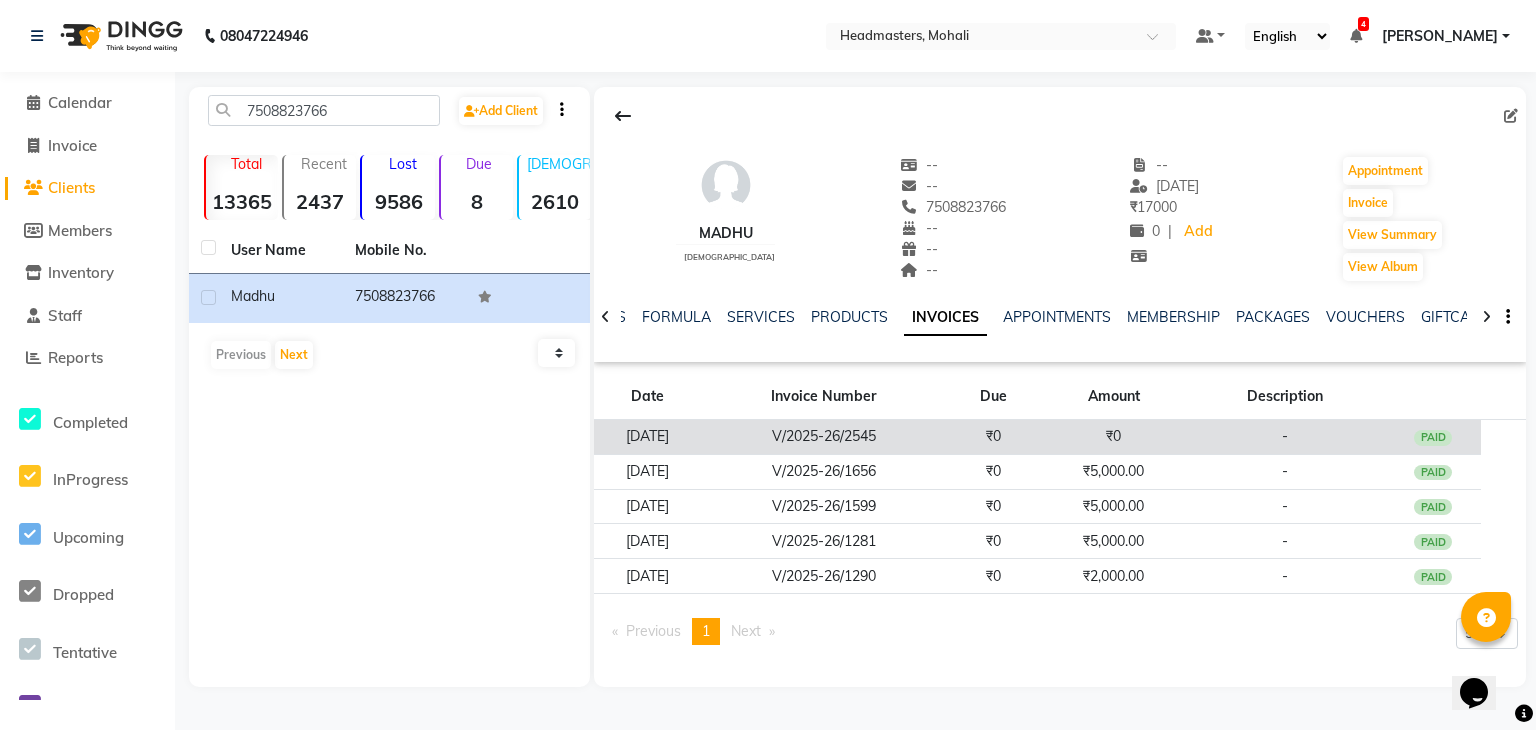 click on "₹0" 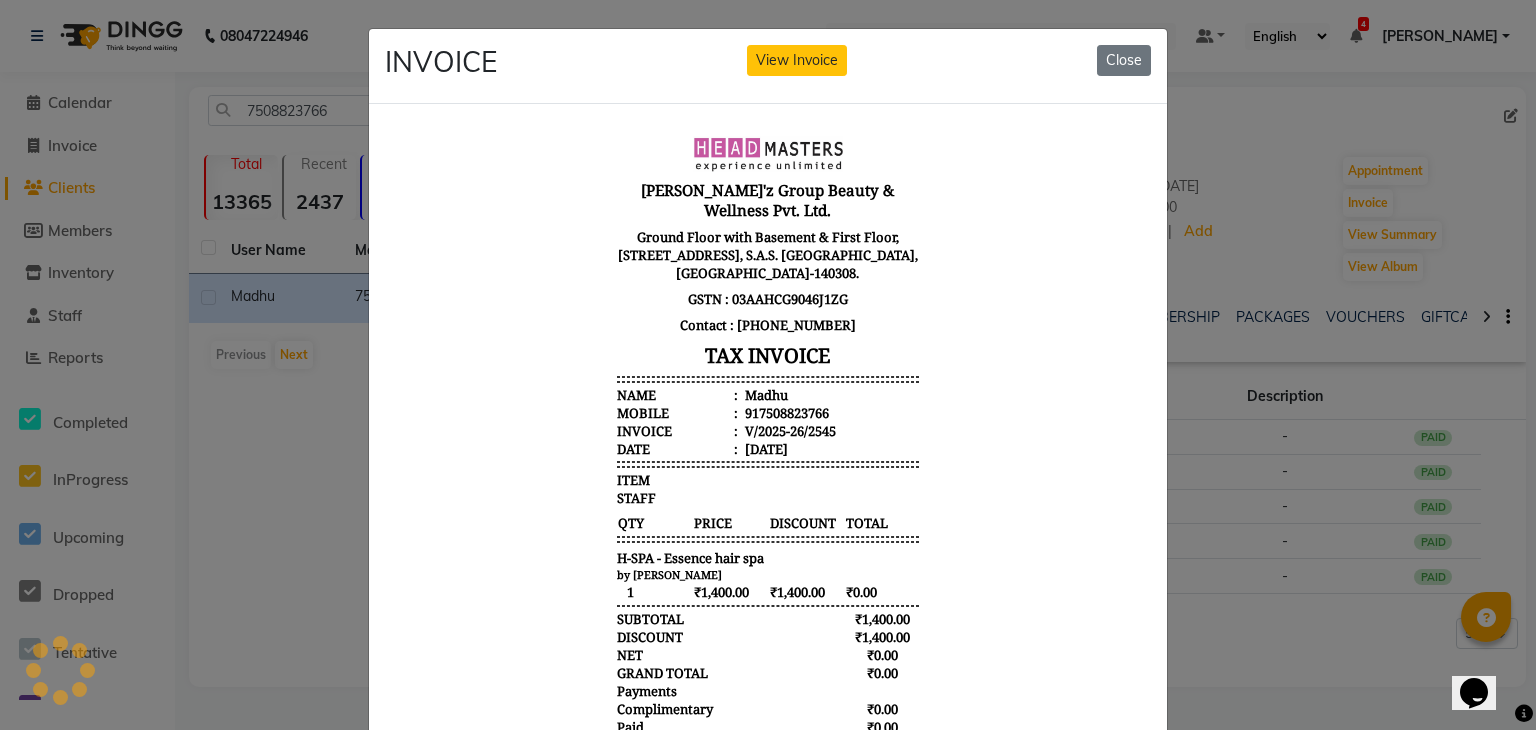 scroll, scrollTop: 0, scrollLeft: 0, axis: both 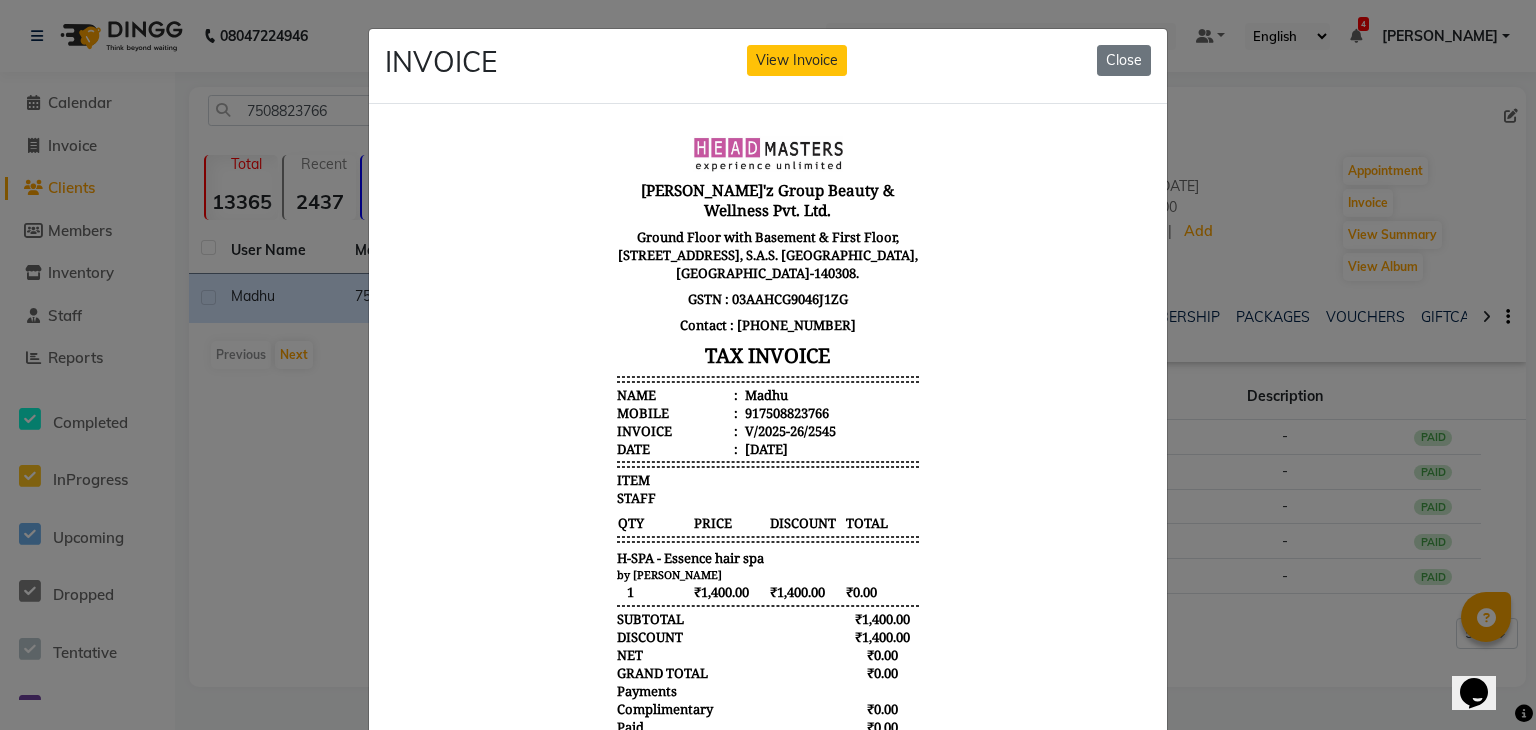 click on "INVOICE View Invoice Close" 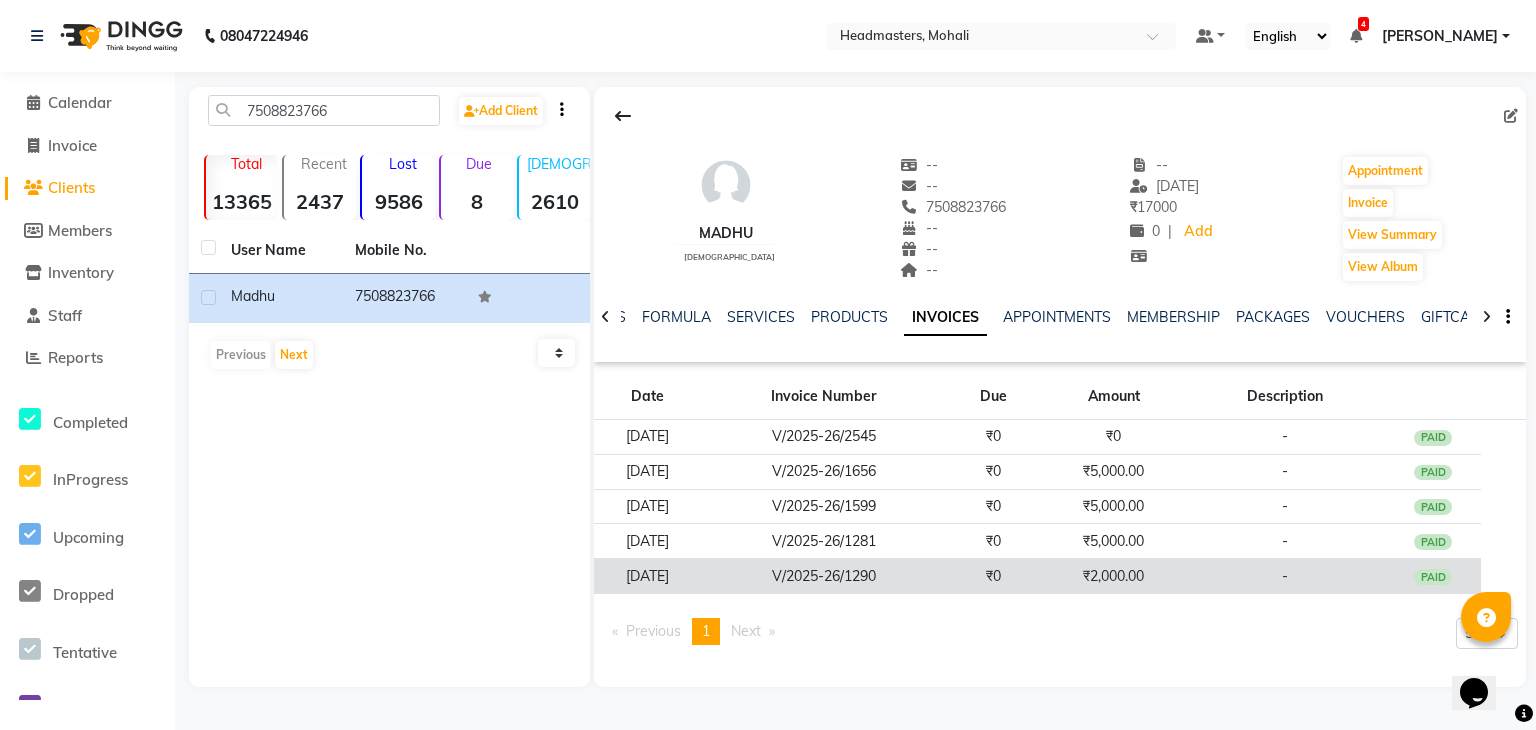 click on "V/2025-26/1290" 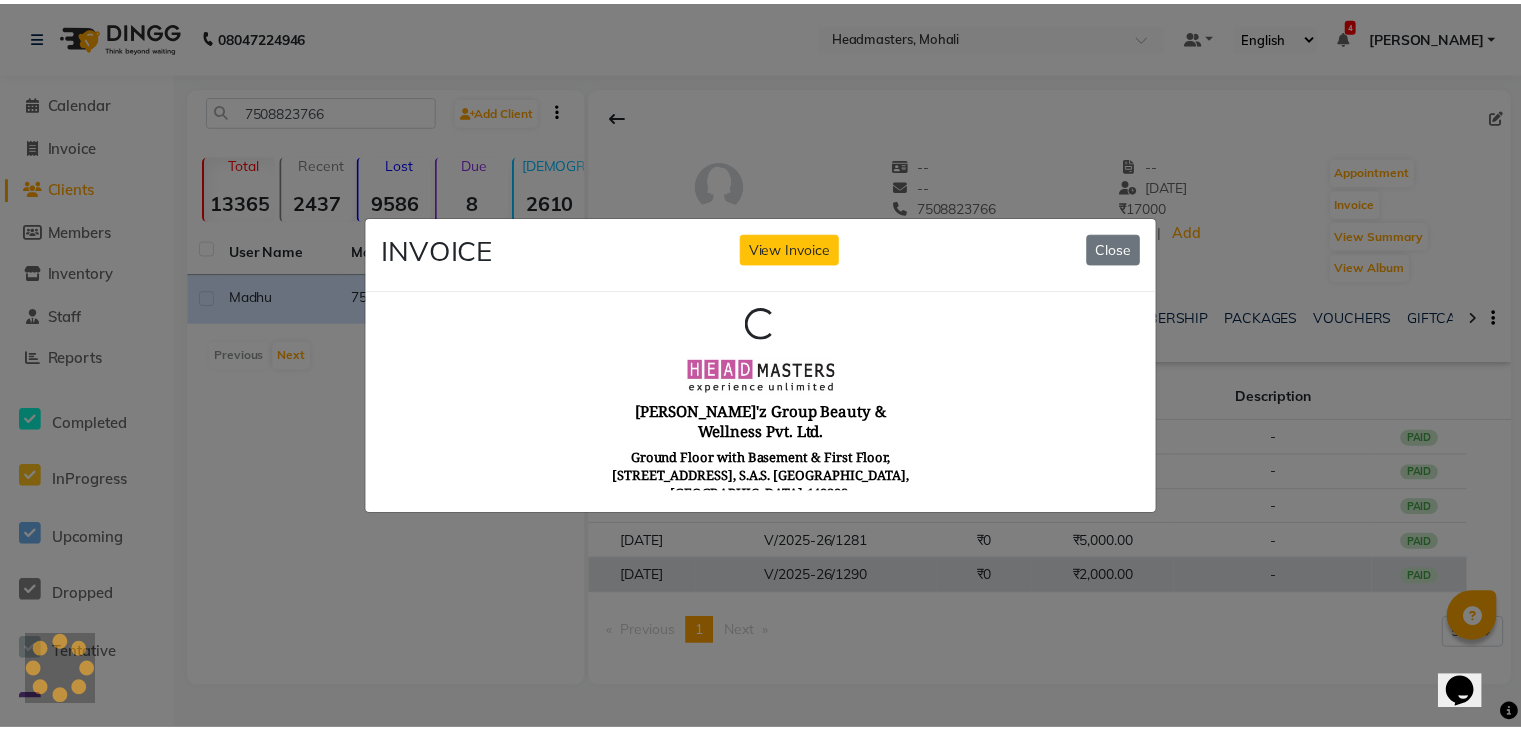 scroll, scrollTop: 0, scrollLeft: 0, axis: both 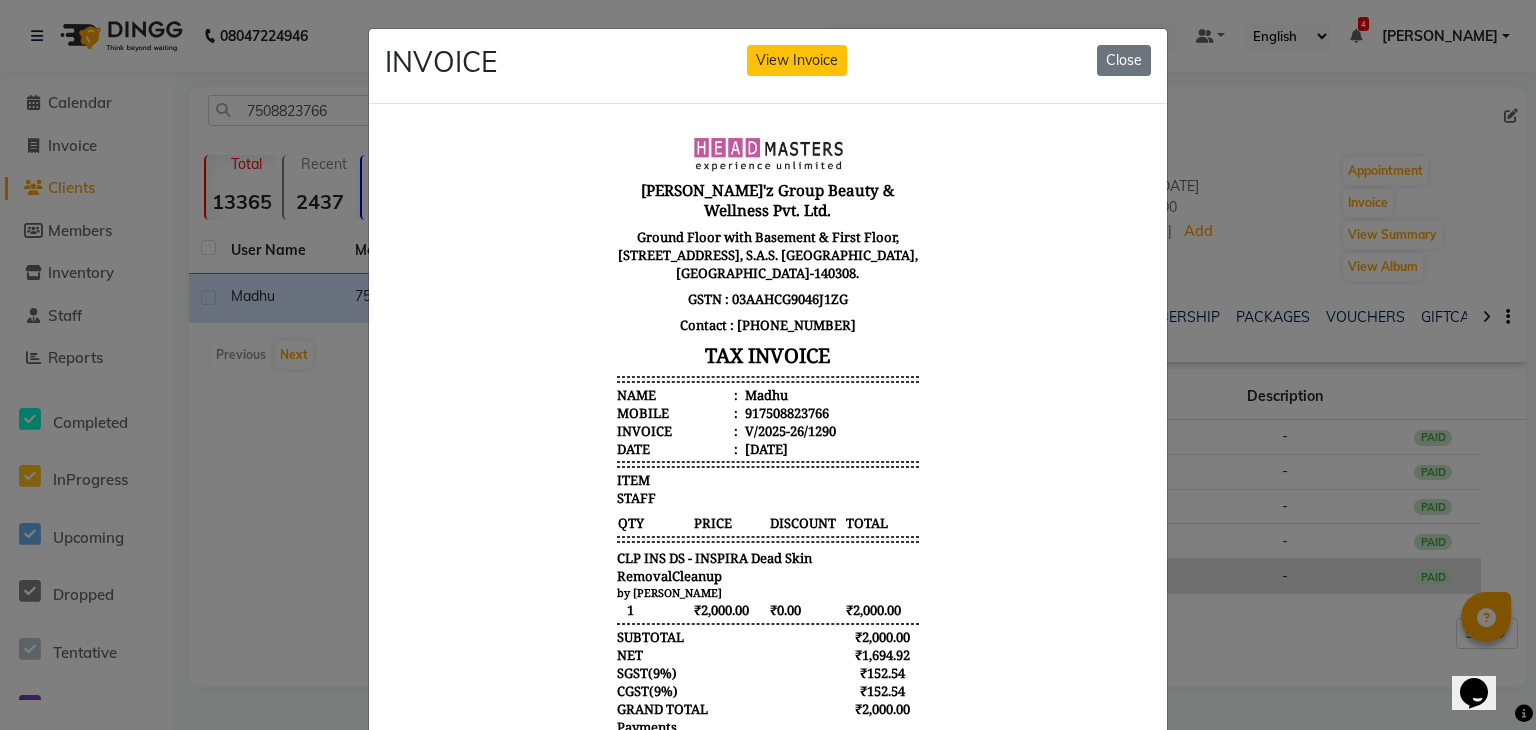 type 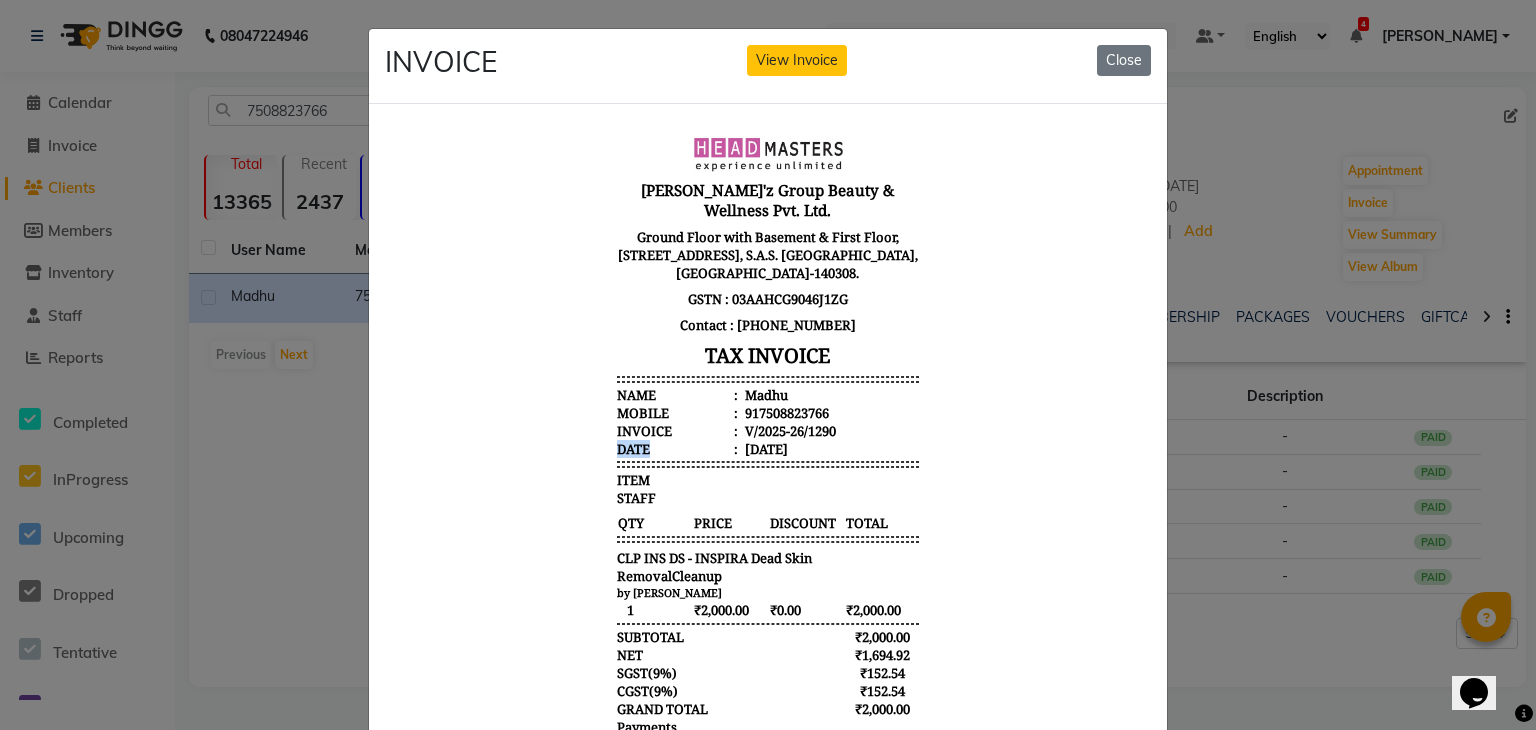 drag, startPoint x: 827, startPoint y: 401, endPoint x: 689, endPoint y: 414, distance: 138.61096 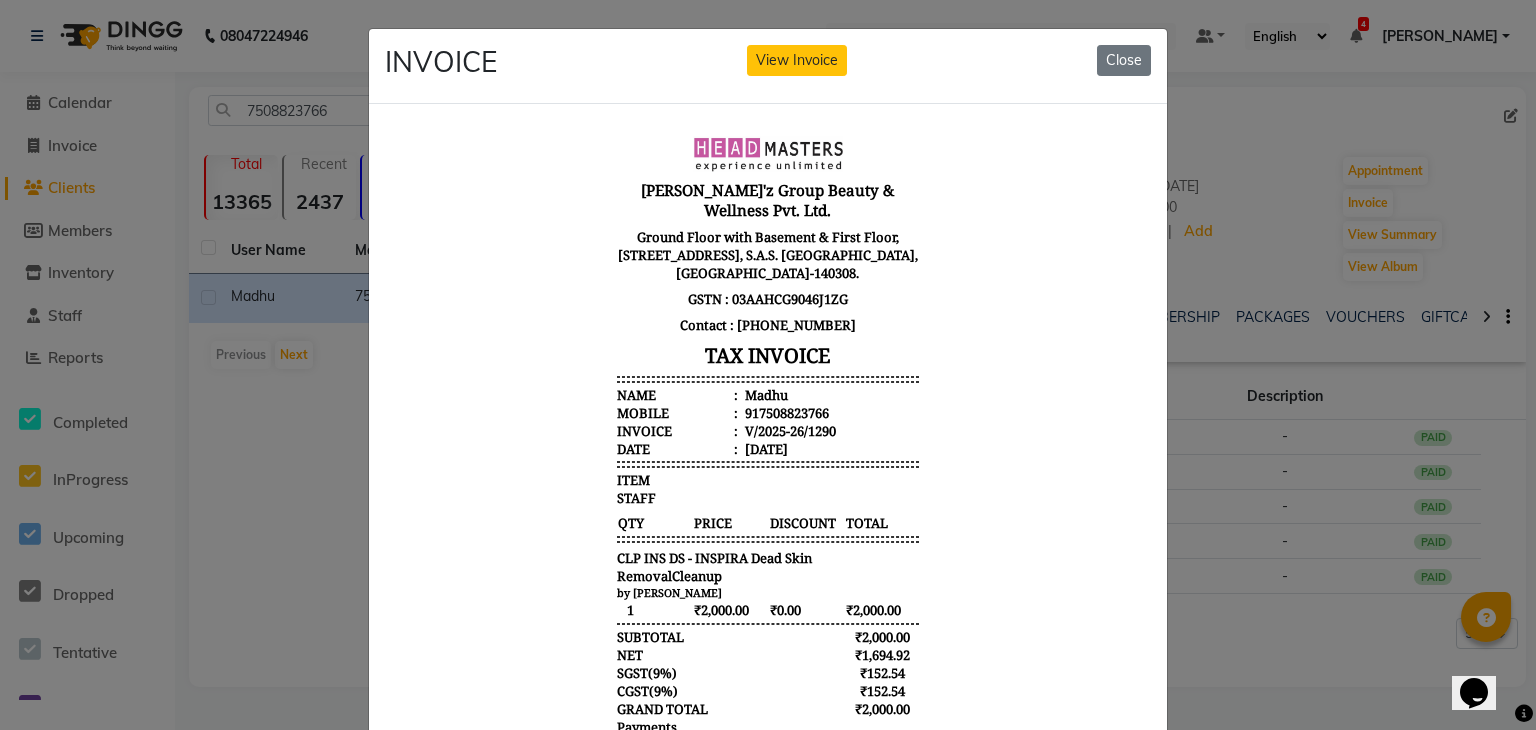 click on "20/04/2025" at bounding box center (764, 448) 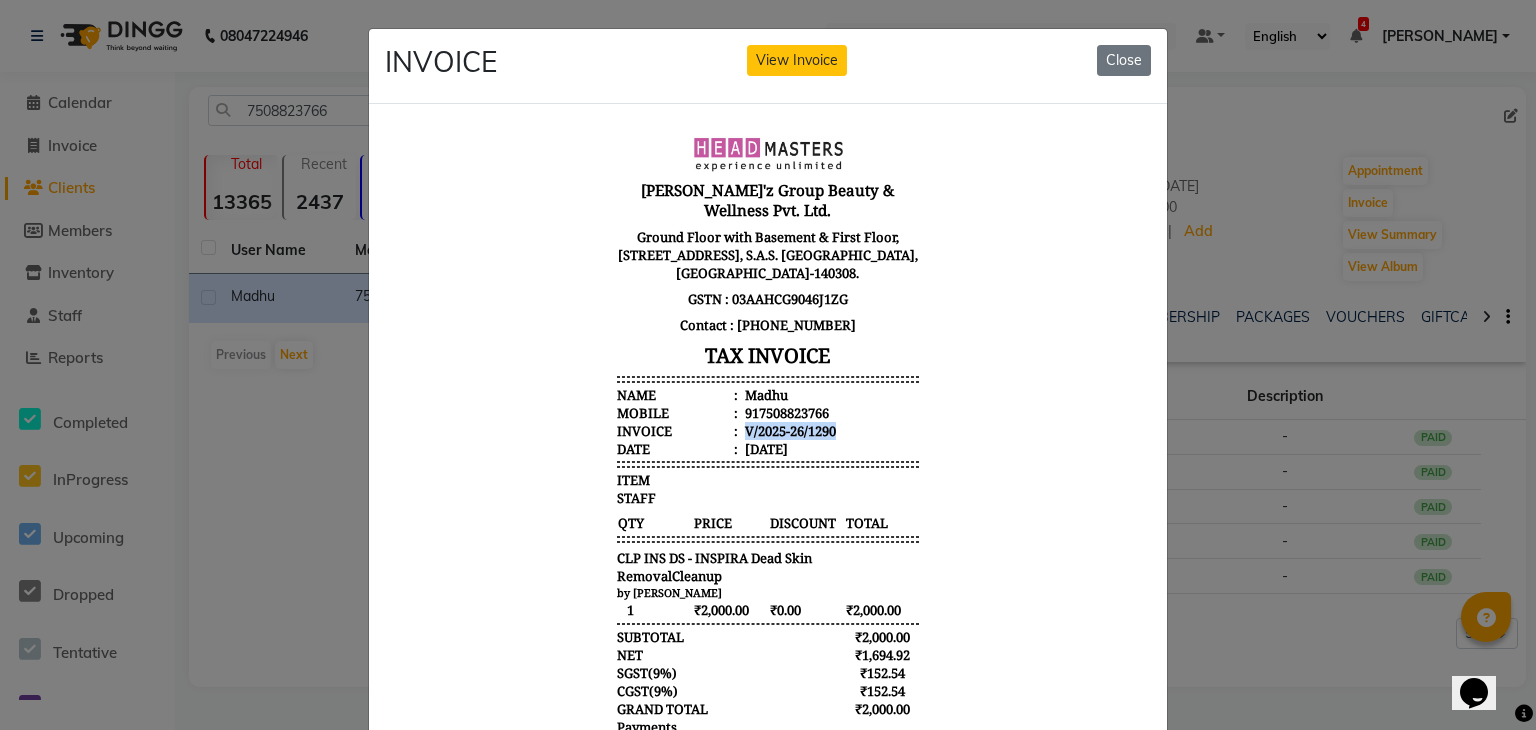 drag, startPoint x: 835, startPoint y: 405, endPoint x: 730, endPoint y: 407, distance: 105.01904 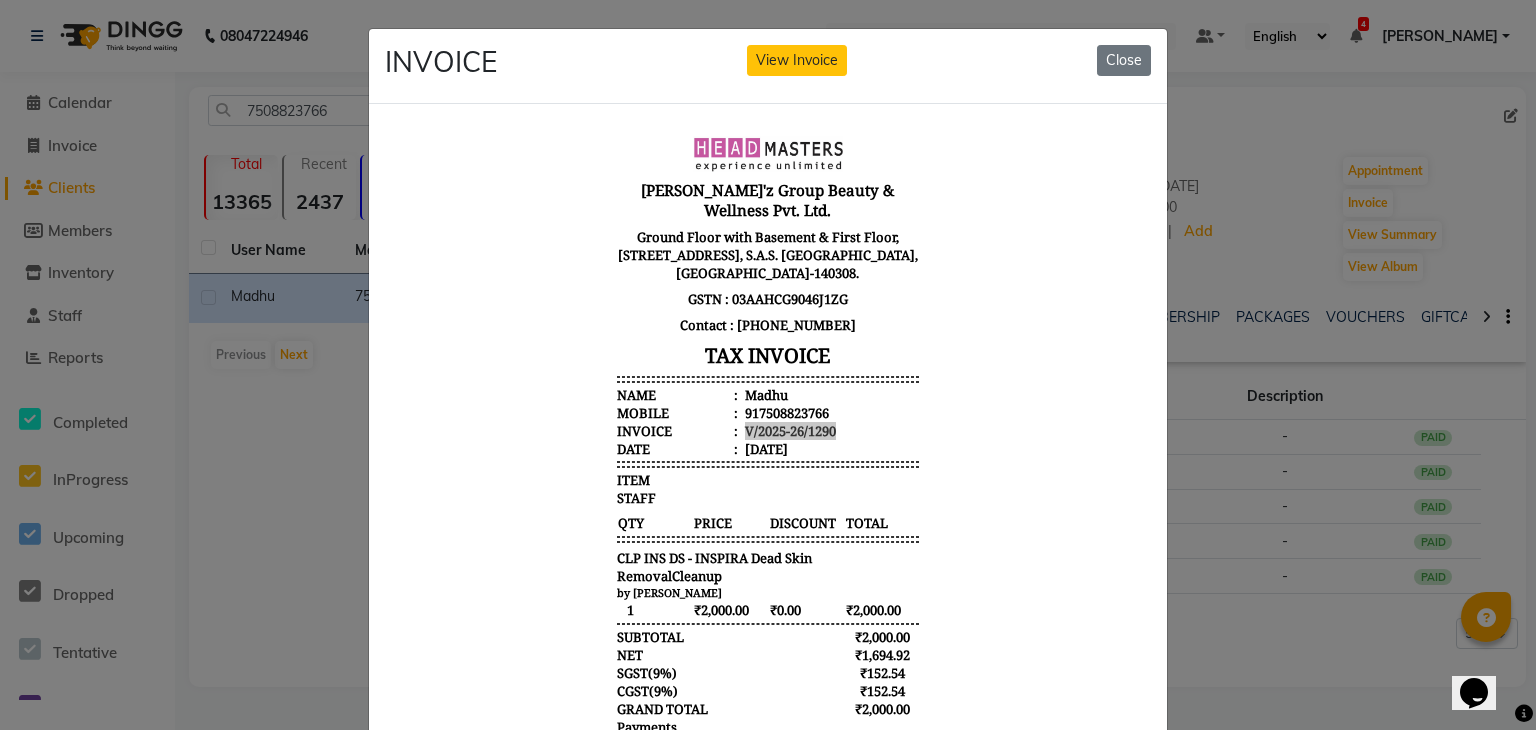 click on "INVOICE View Invoice Close" 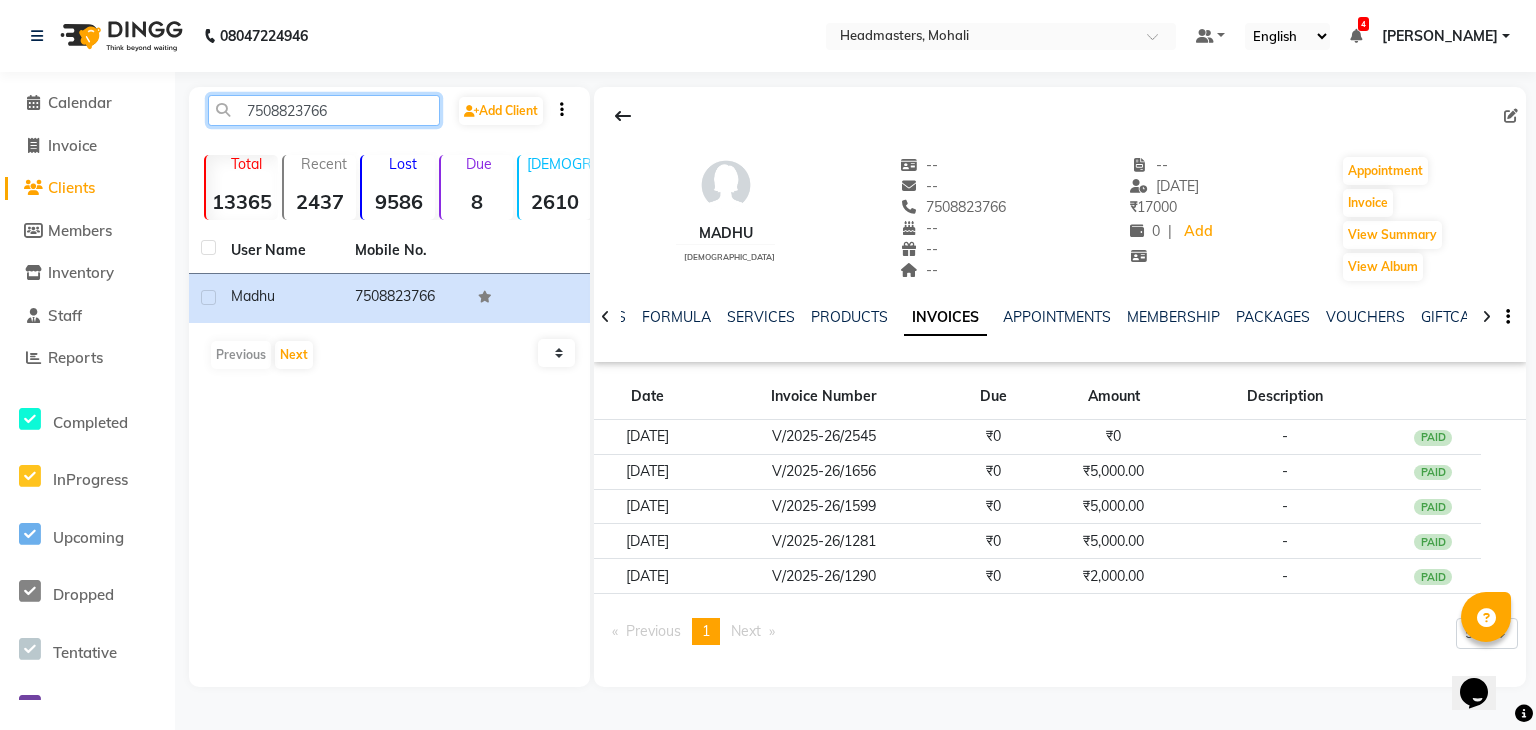 drag, startPoint x: 360, startPoint y: 113, endPoint x: 243, endPoint y: 124, distance: 117.51595 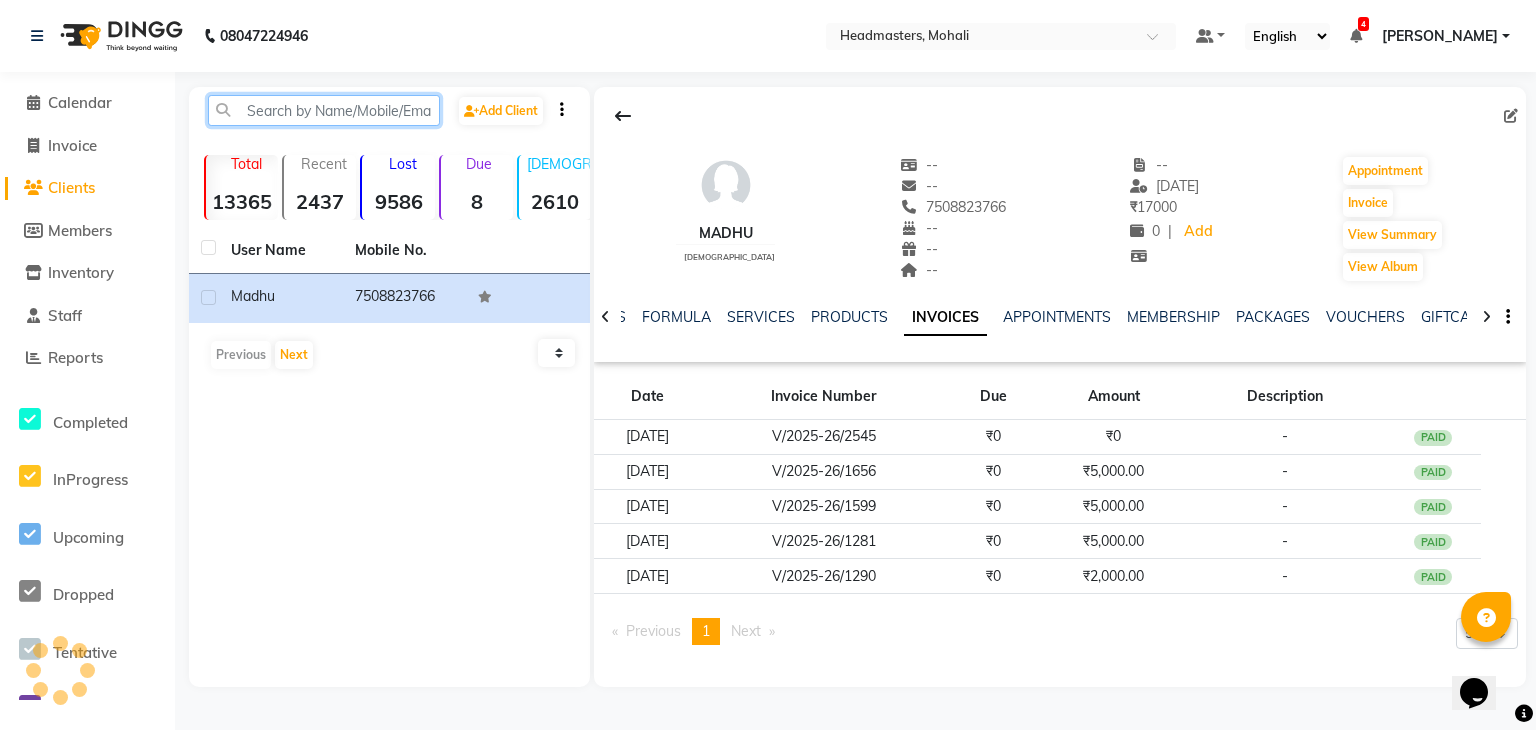 paste on "7040700001" 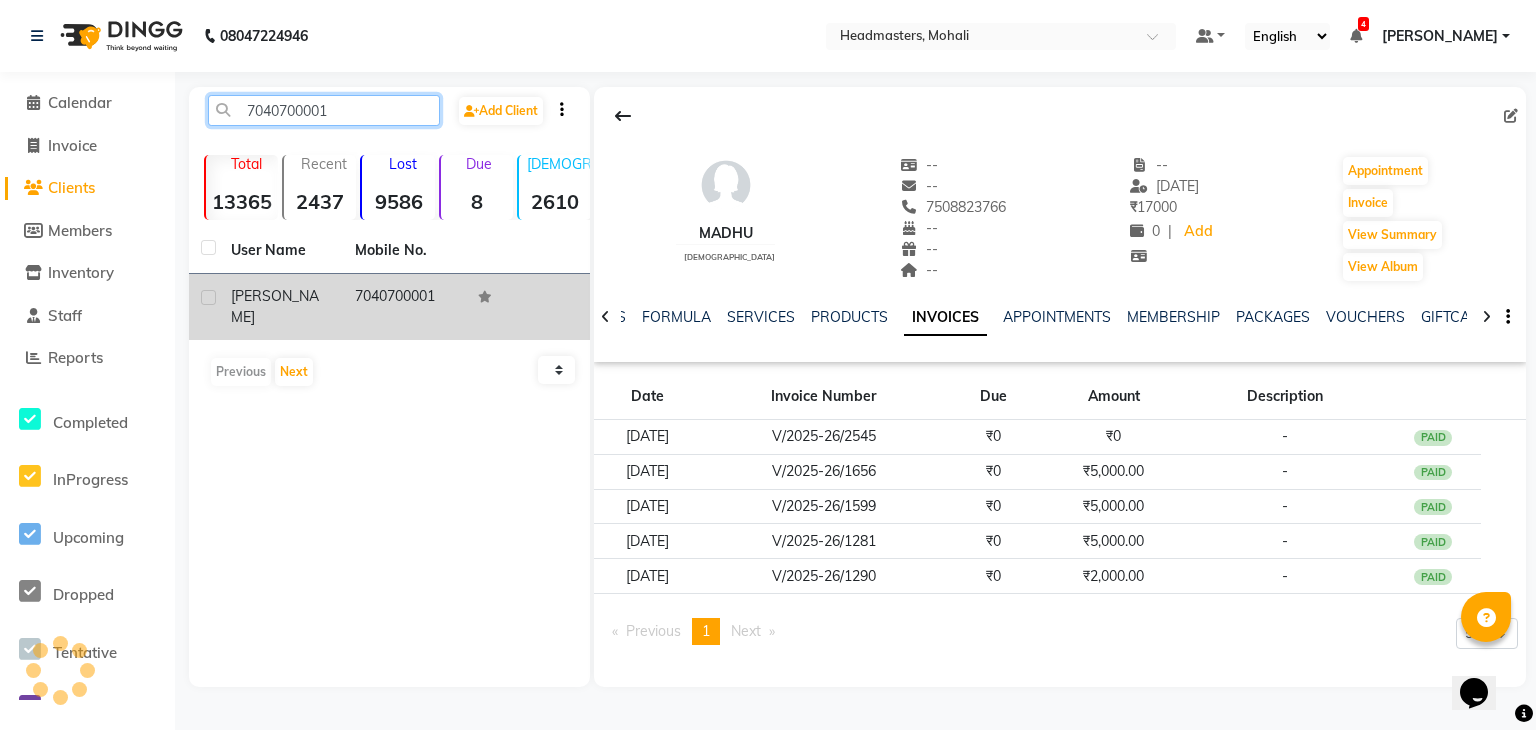 type on "7040700001" 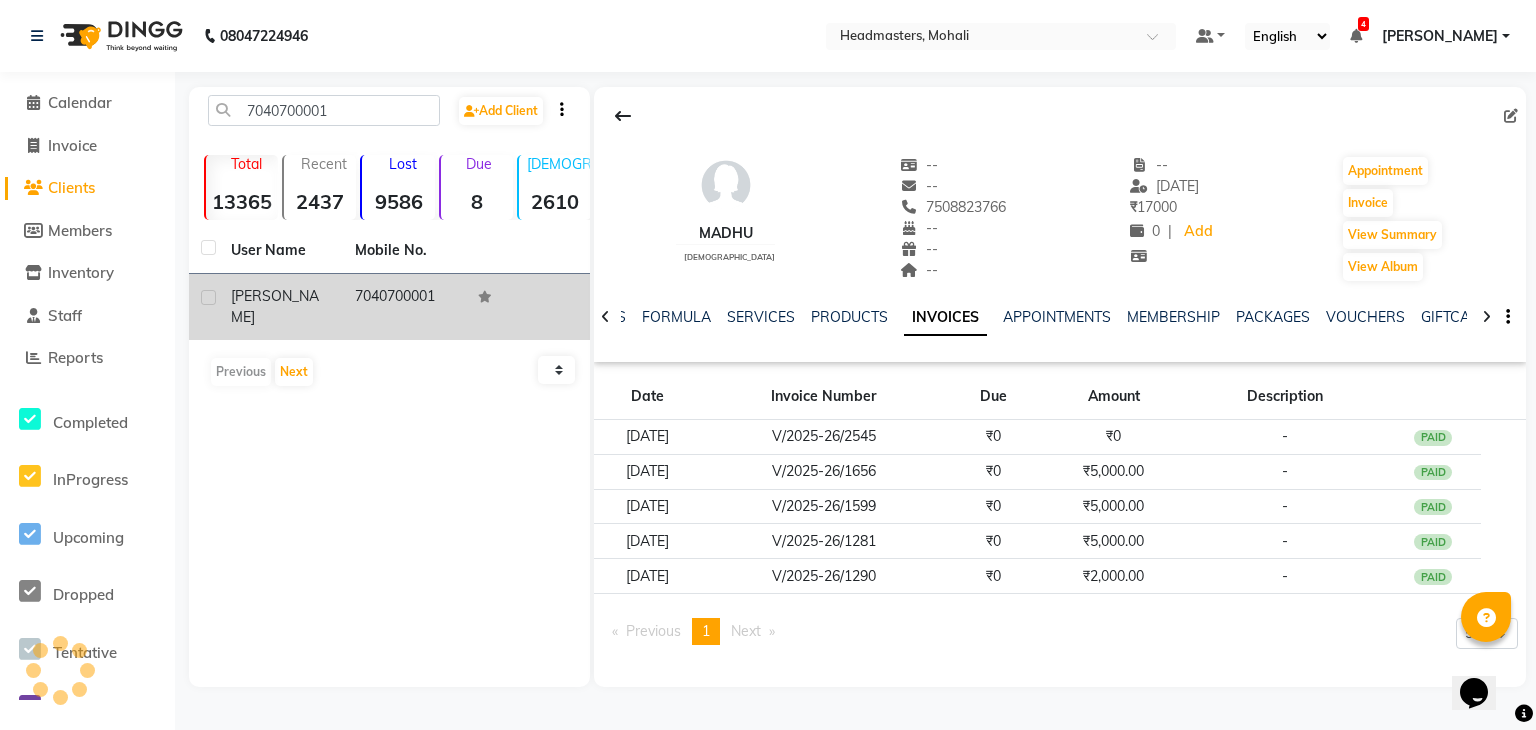 click on "7040700001" 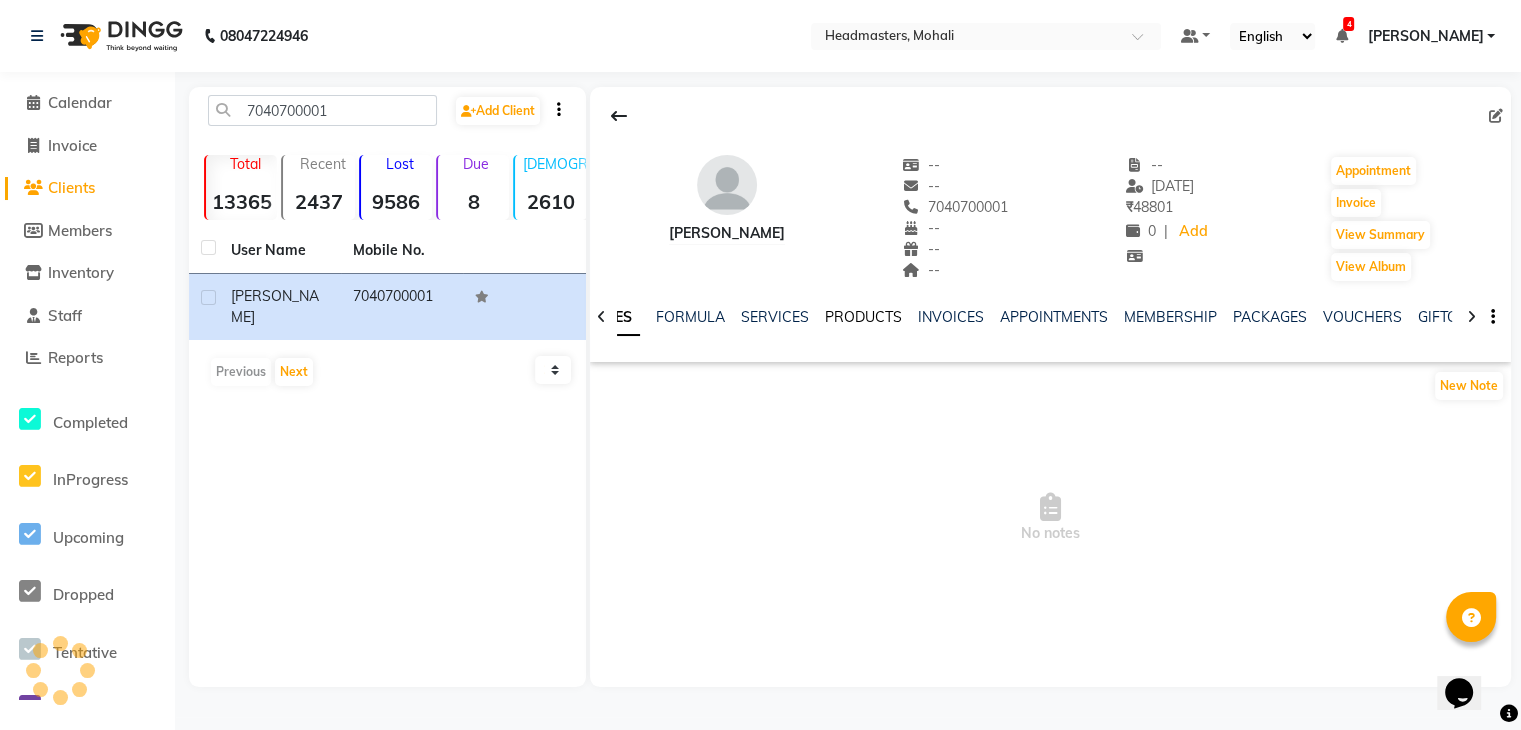 click on "PRODUCTS" 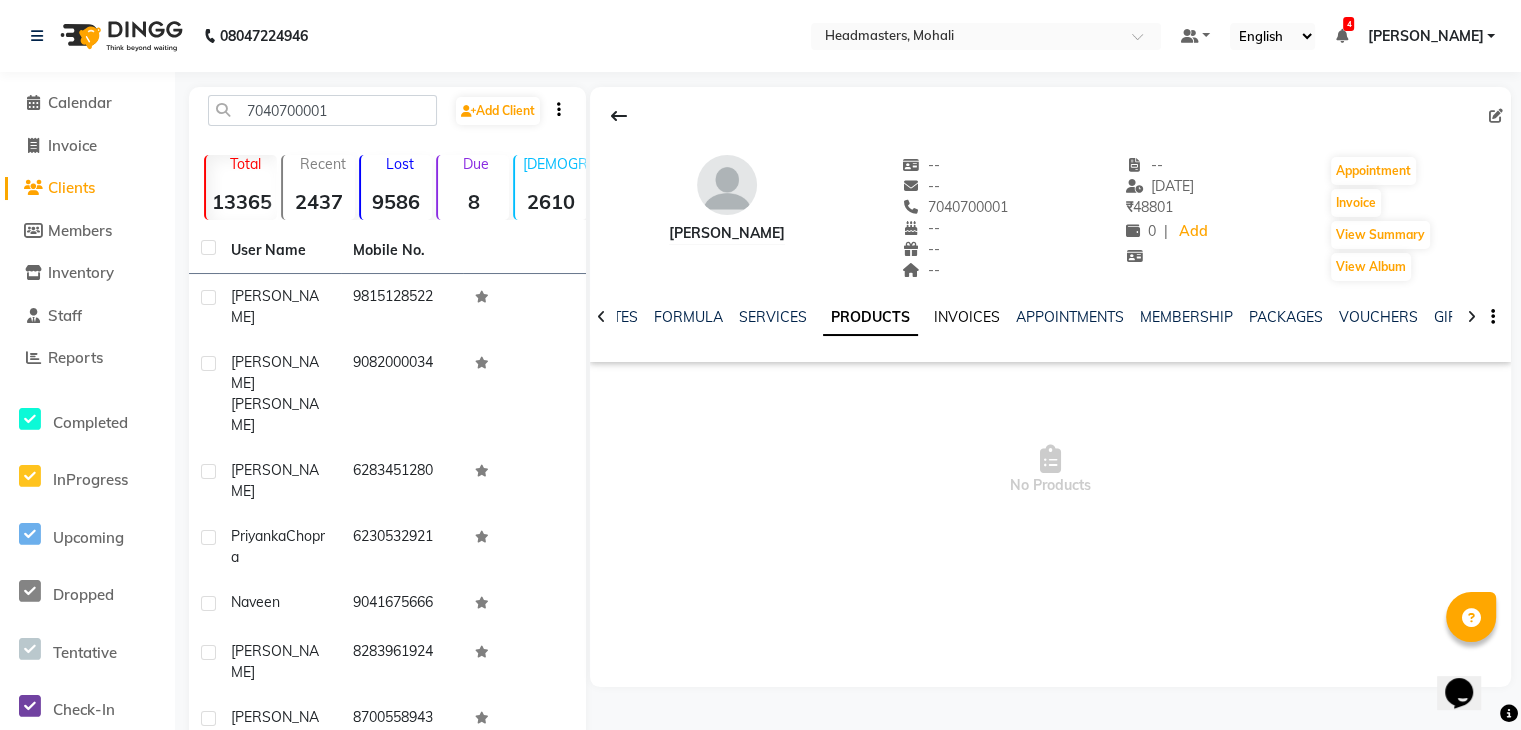 click on "INVOICES" 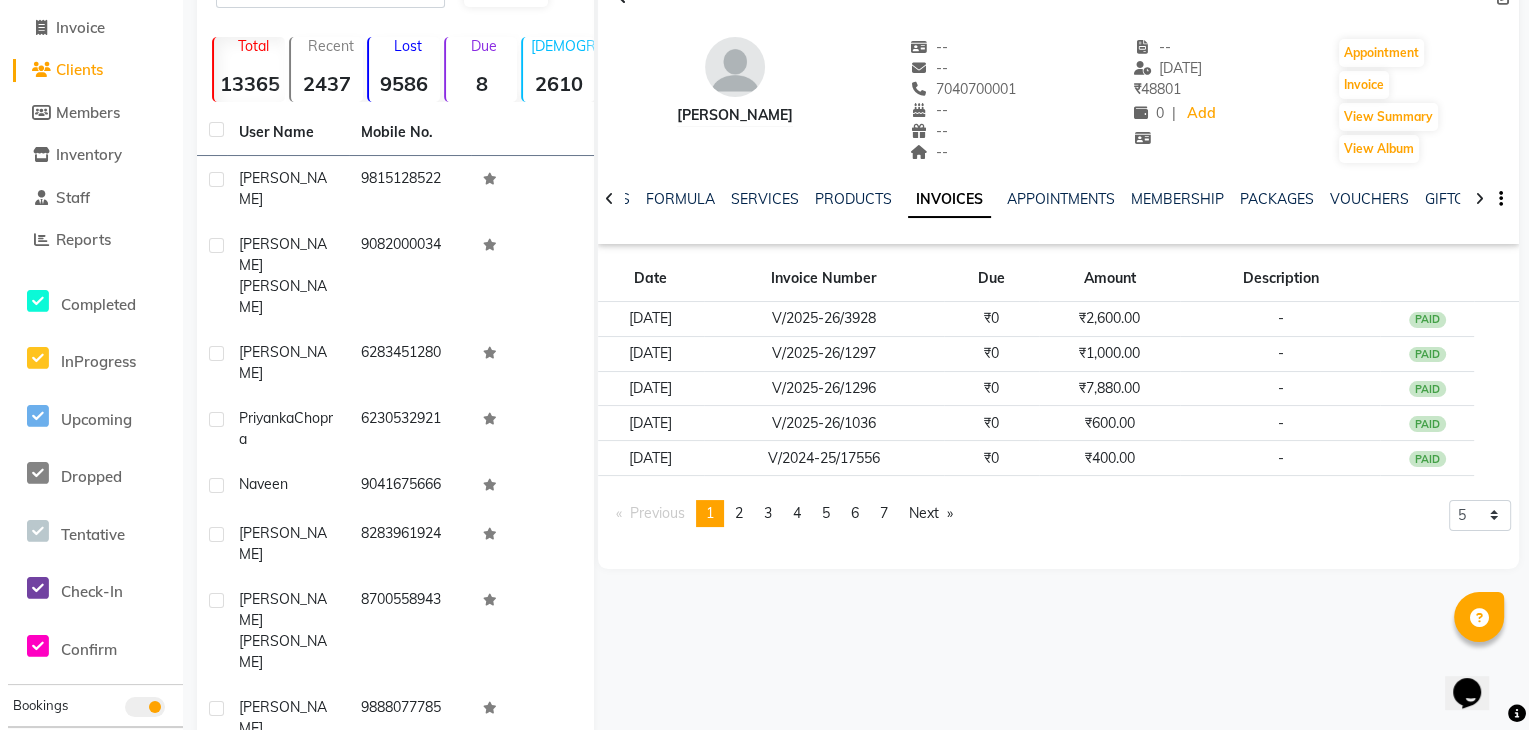 scroll, scrollTop: 71, scrollLeft: 0, axis: vertical 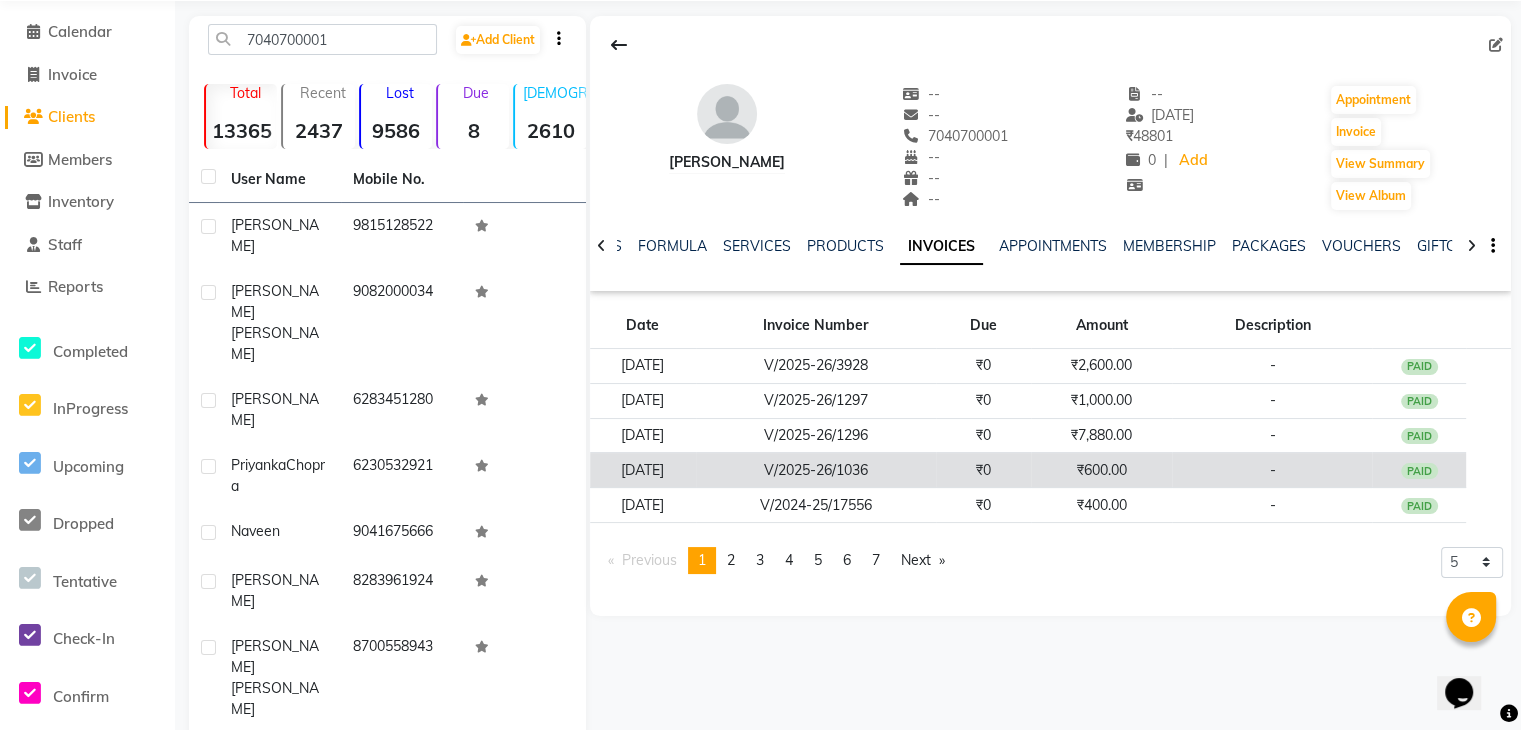 click on "V/2025-26/1036" 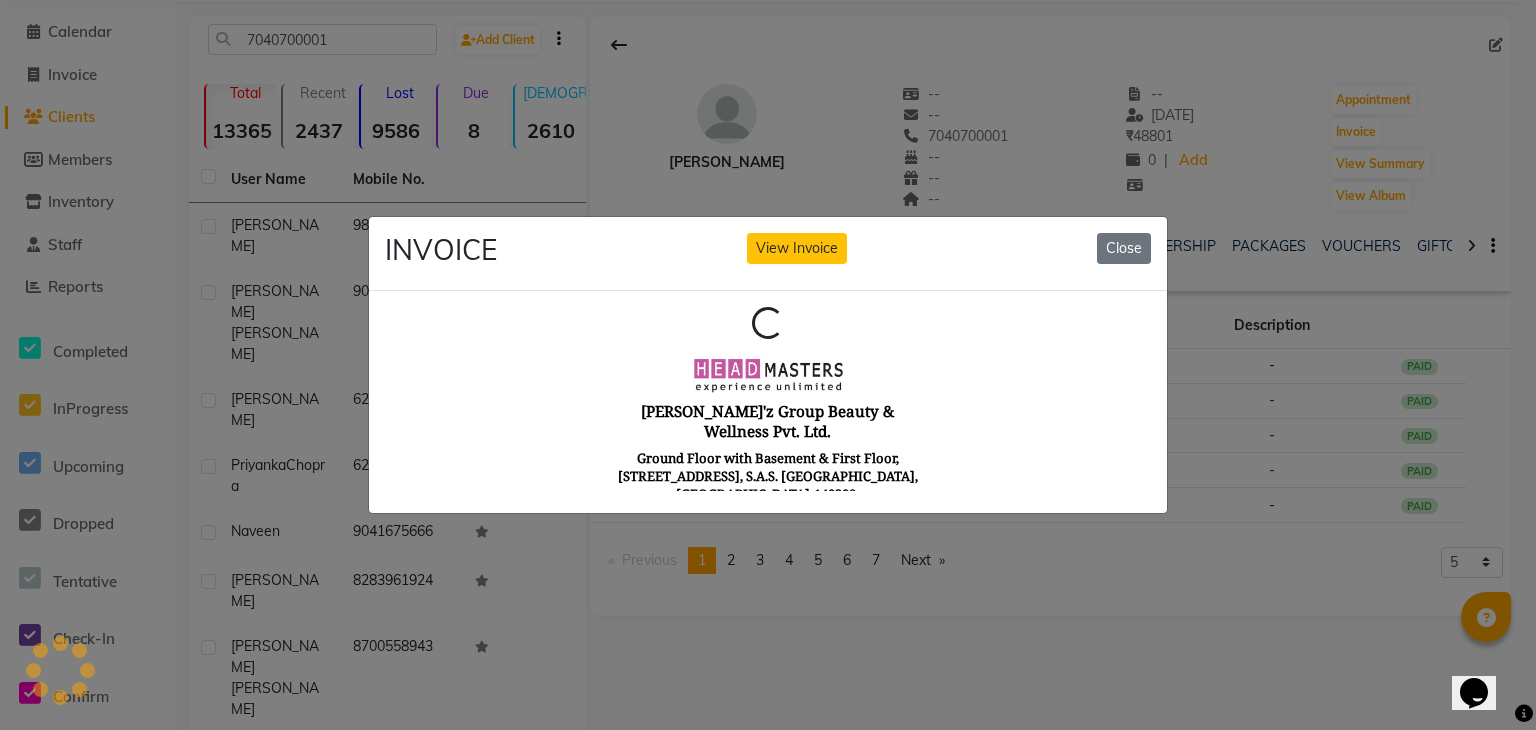 scroll, scrollTop: 0, scrollLeft: 0, axis: both 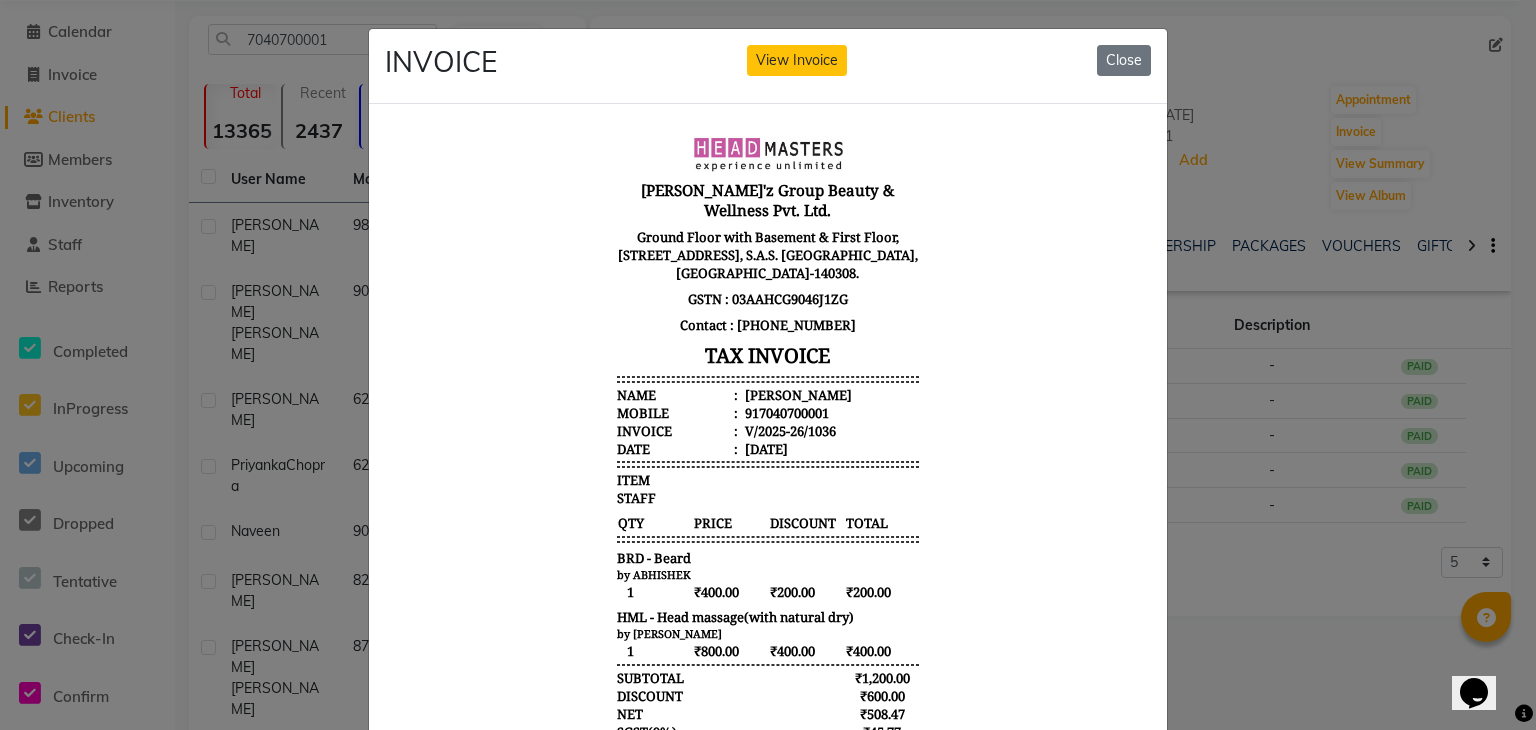 click on "INVOICE View Invoice Close" 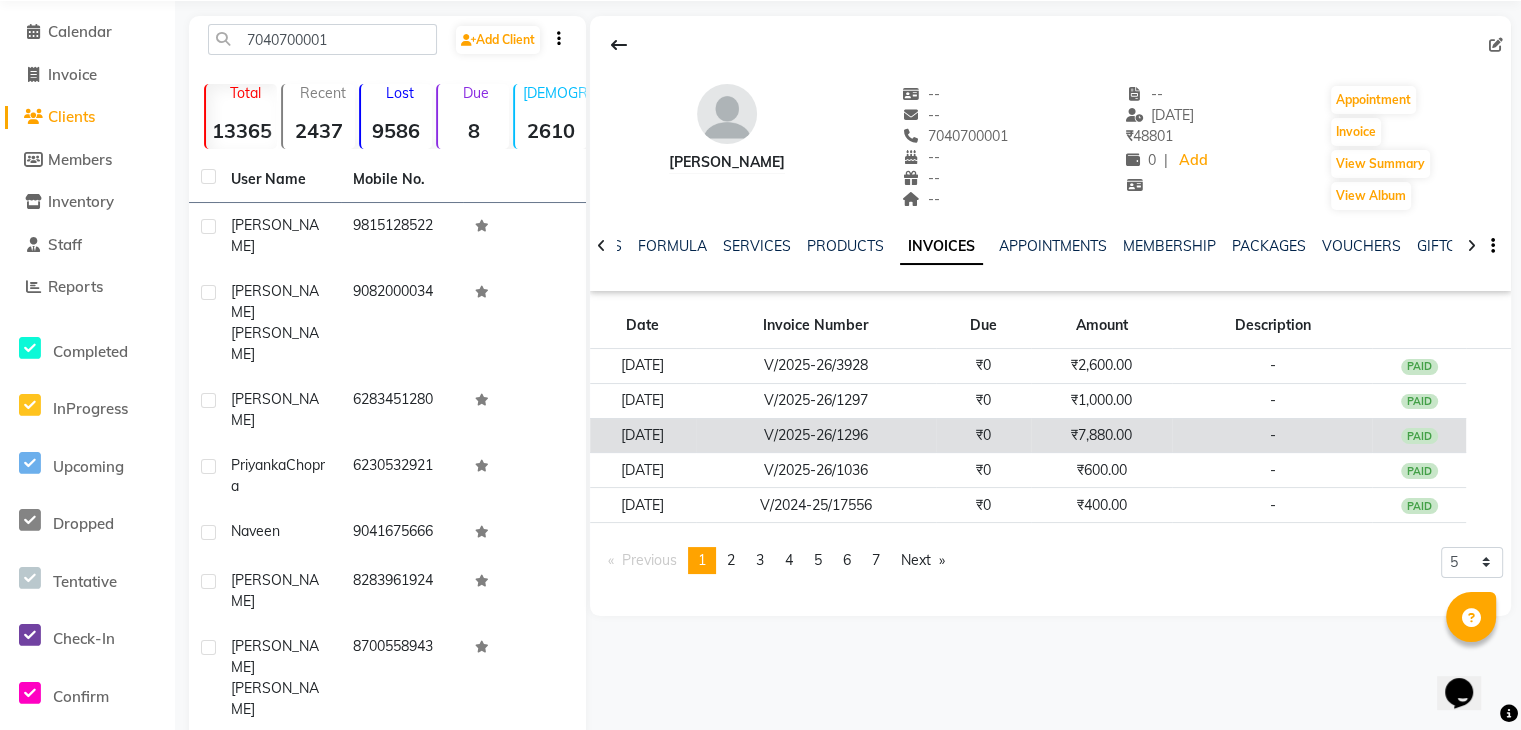 click on "₹7,880.00" 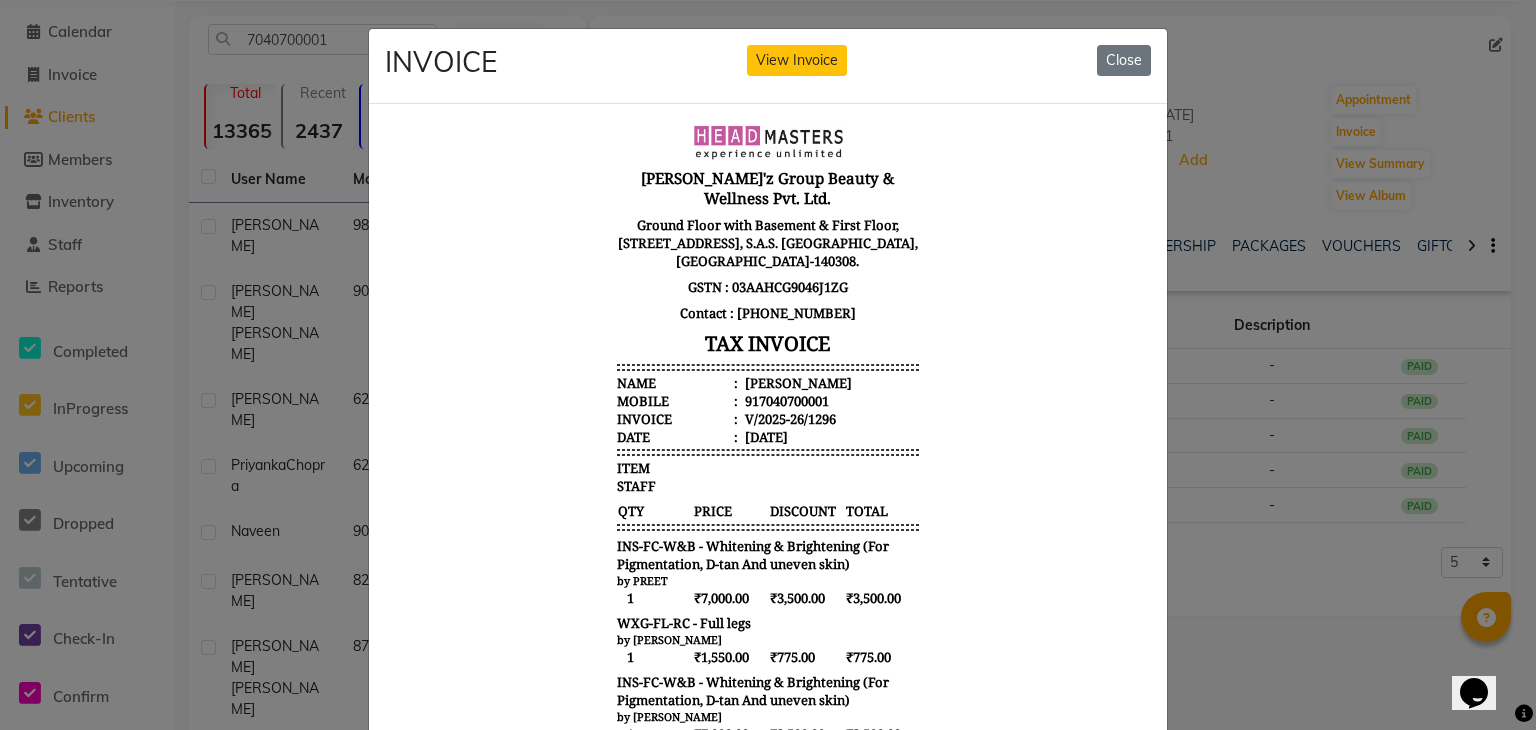 scroll, scrollTop: 15, scrollLeft: 0, axis: vertical 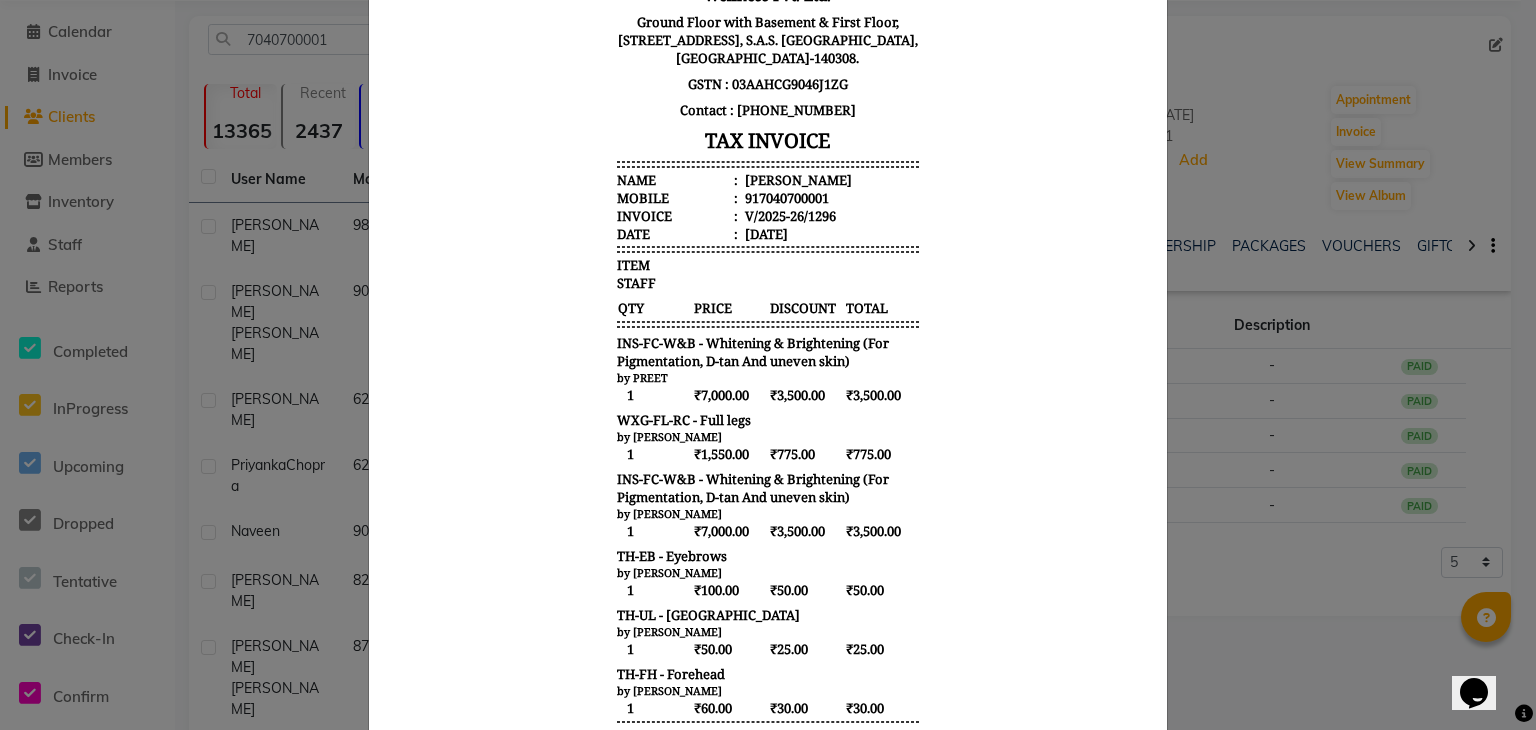 click on "INVOICE View Invoice Close" 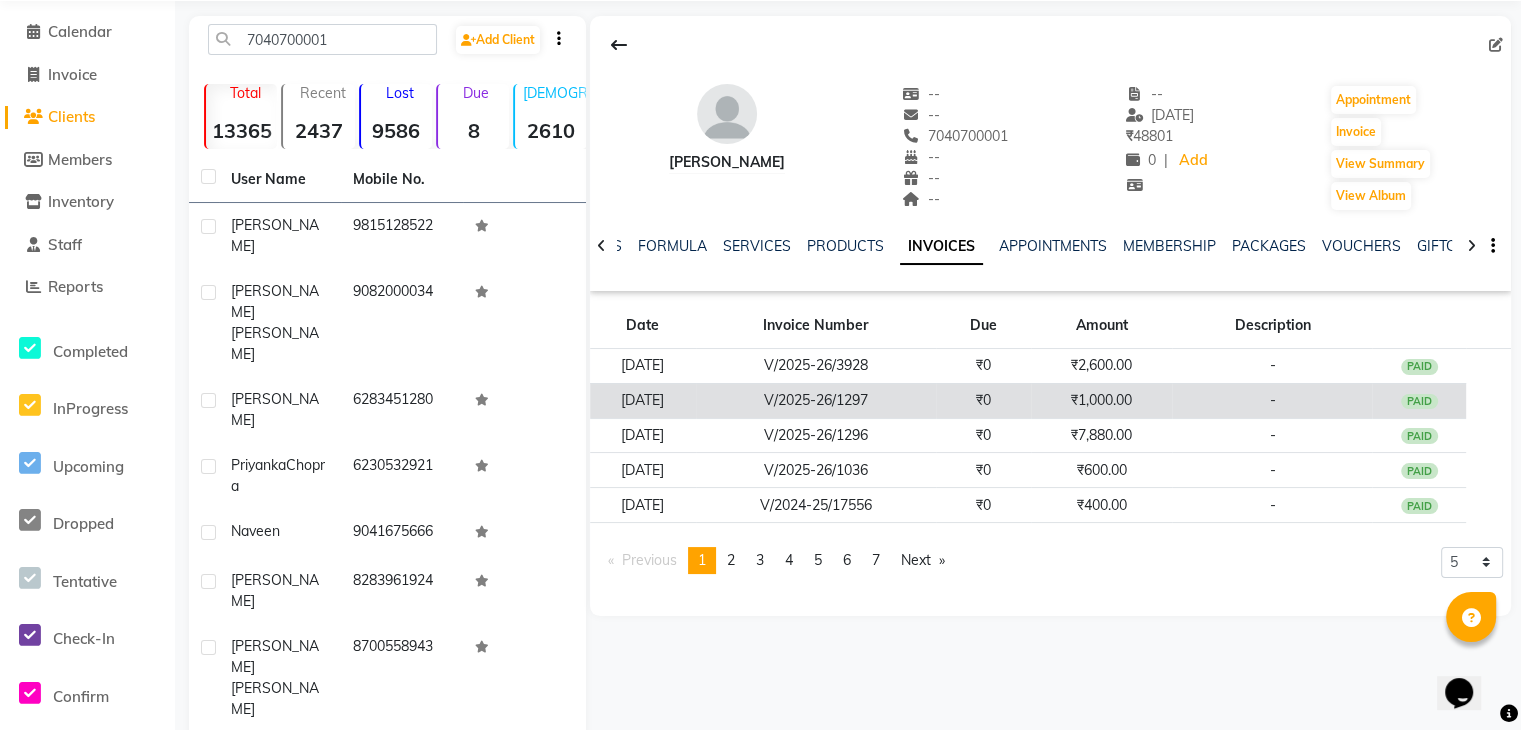 click on "₹1,000.00" 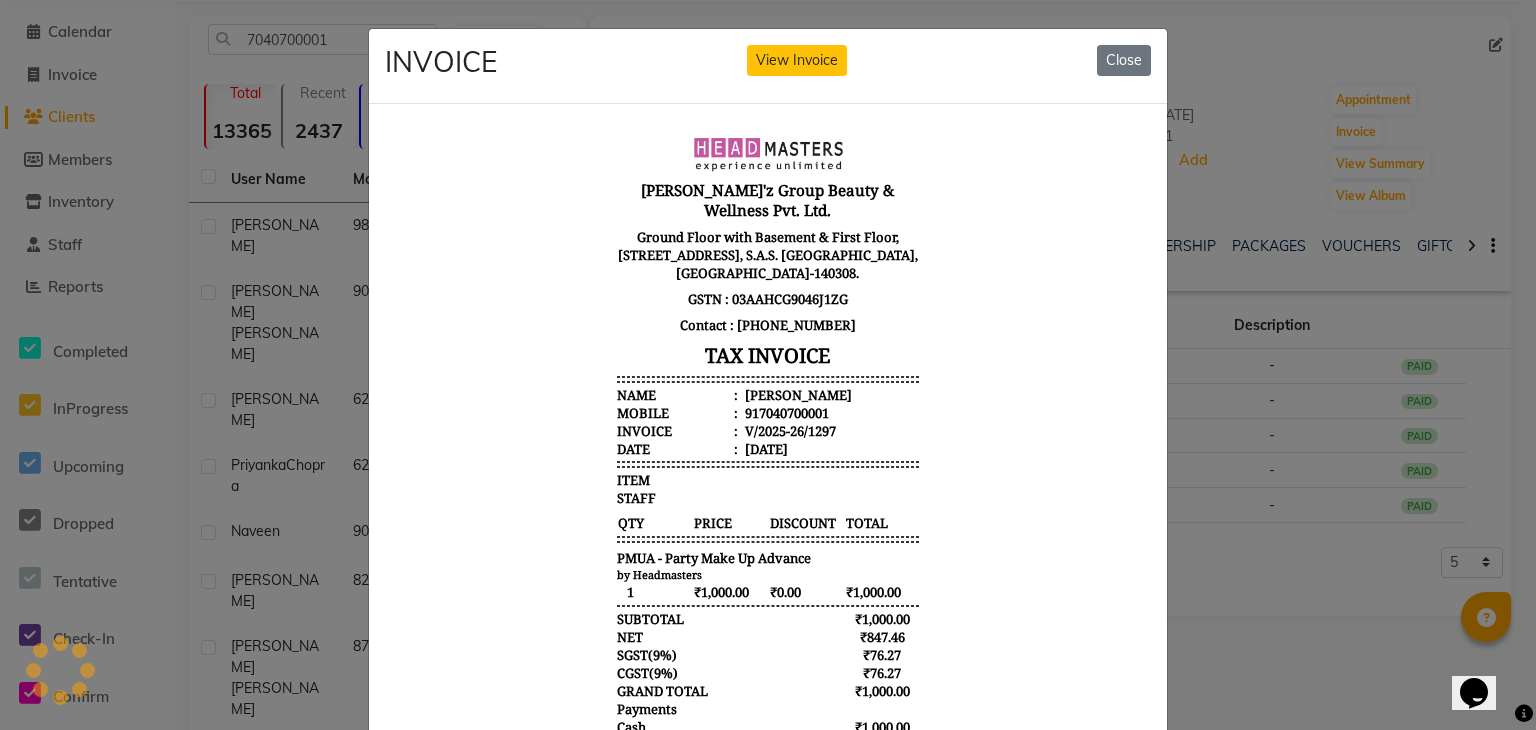 scroll, scrollTop: 0, scrollLeft: 0, axis: both 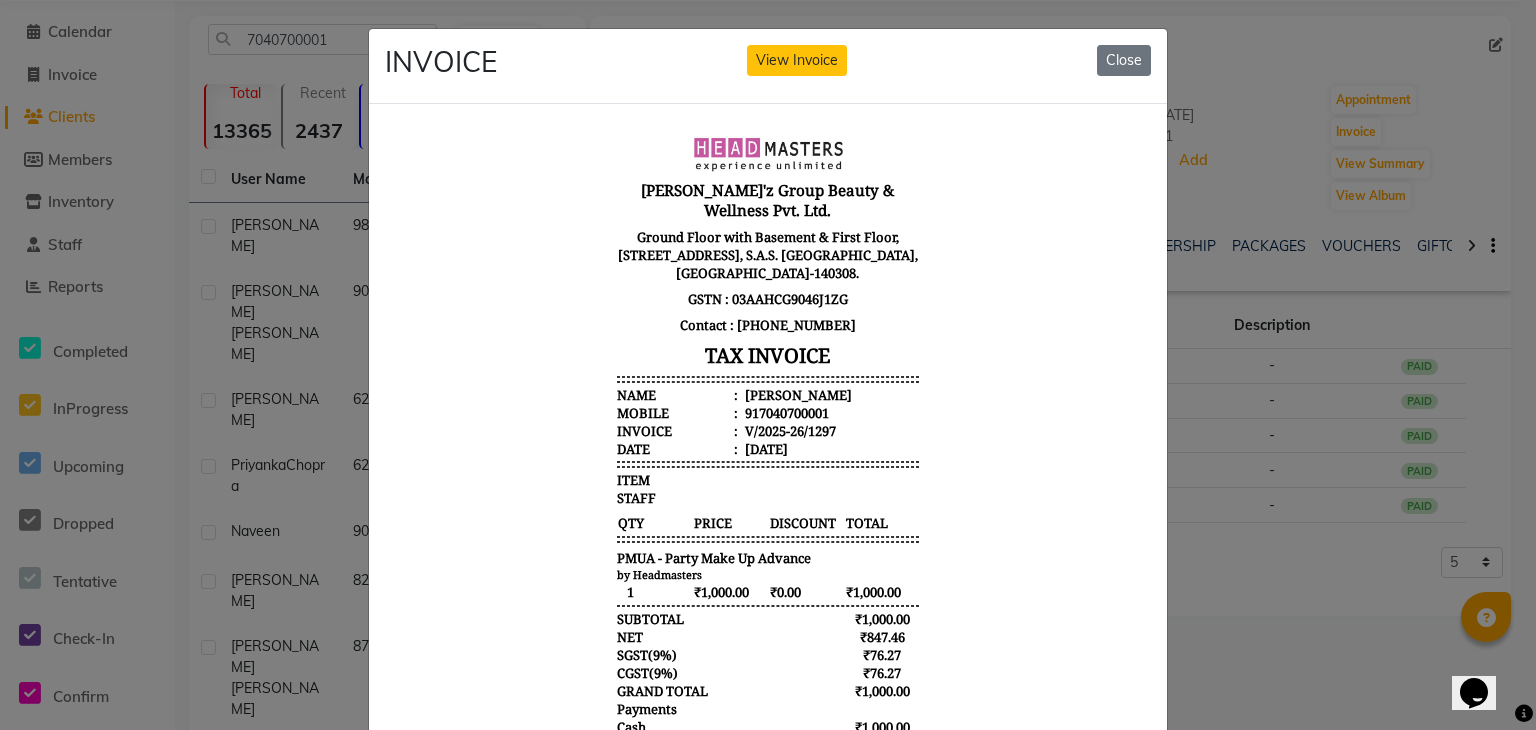 click on "INVOICE View Invoice Close" 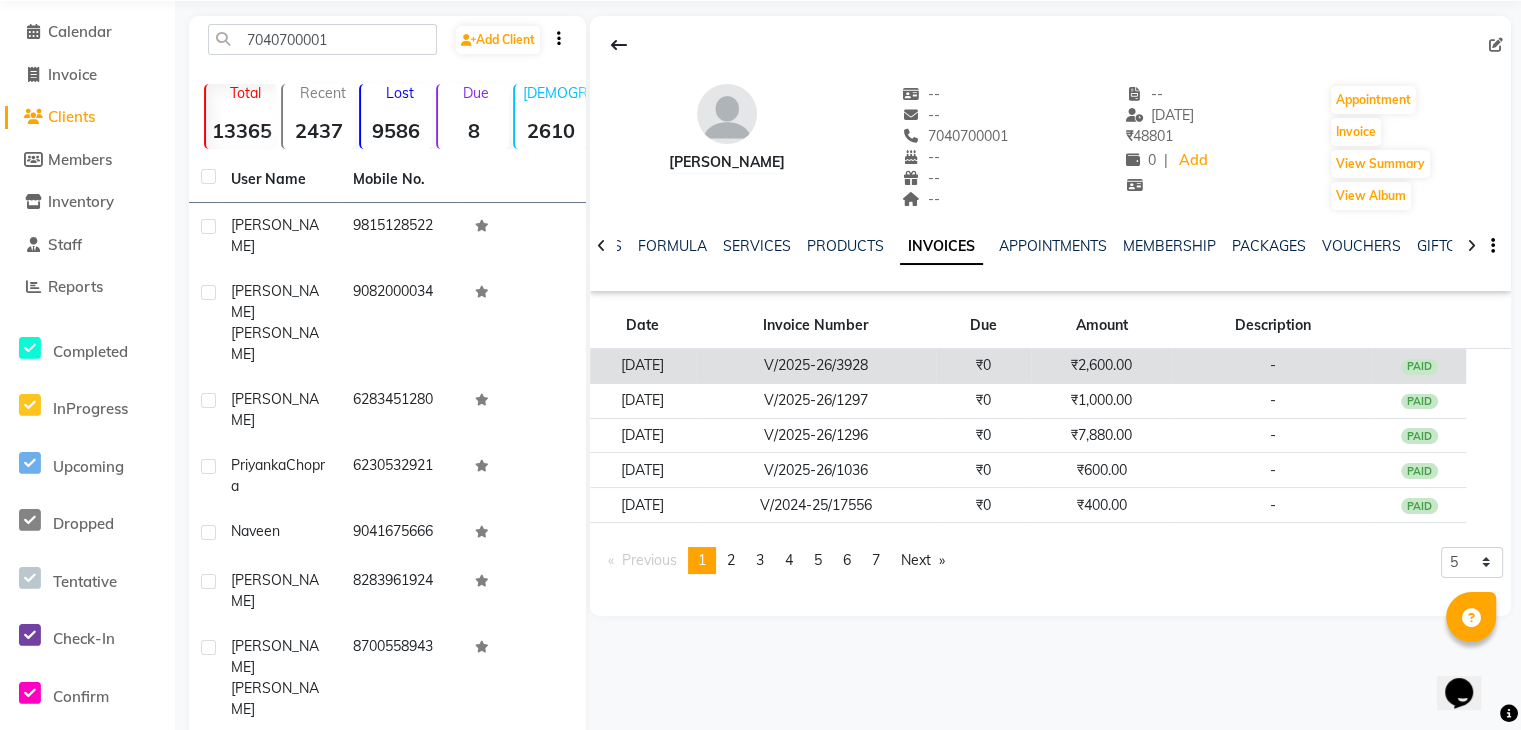 click on "₹2,600.00" 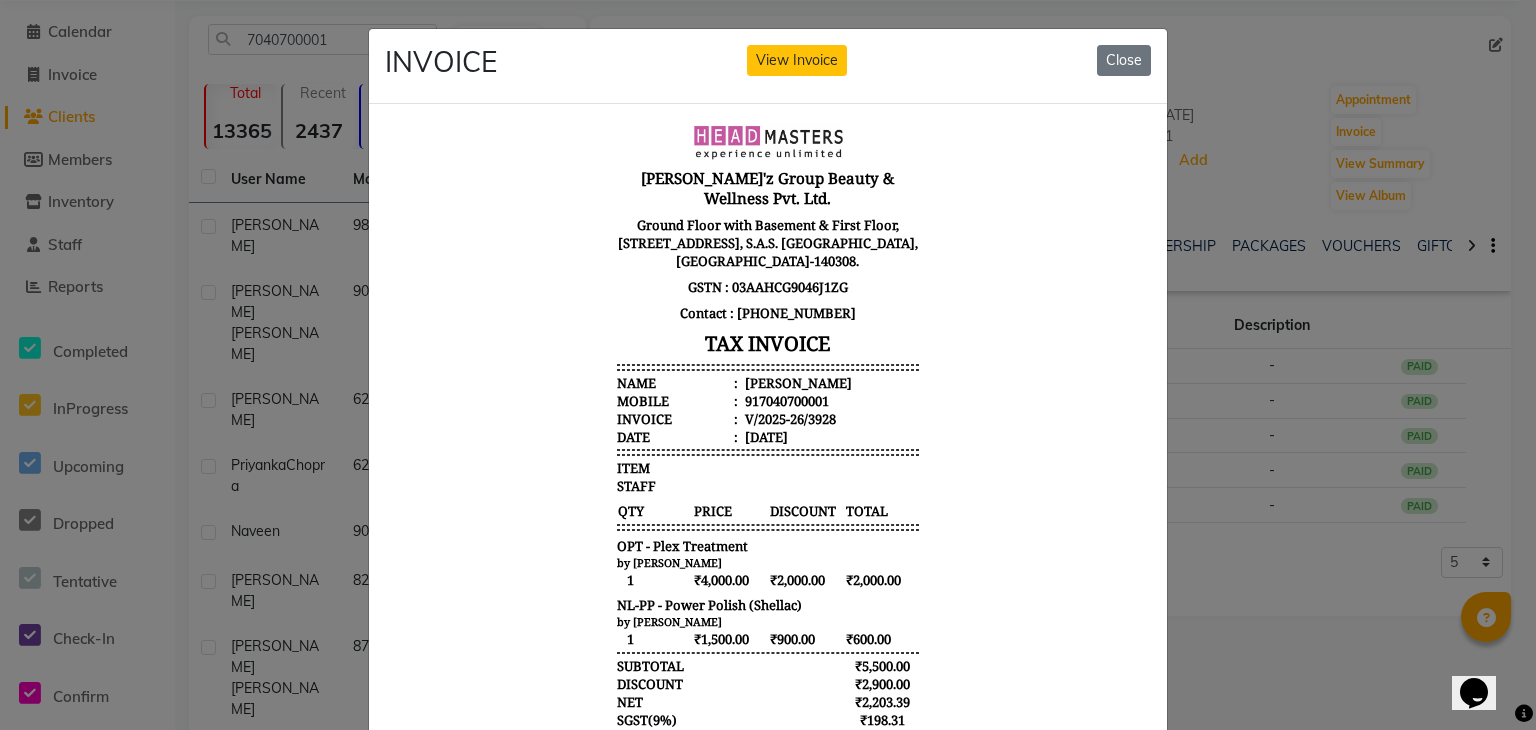 scroll, scrollTop: 16, scrollLeft: 0, axis: vertical 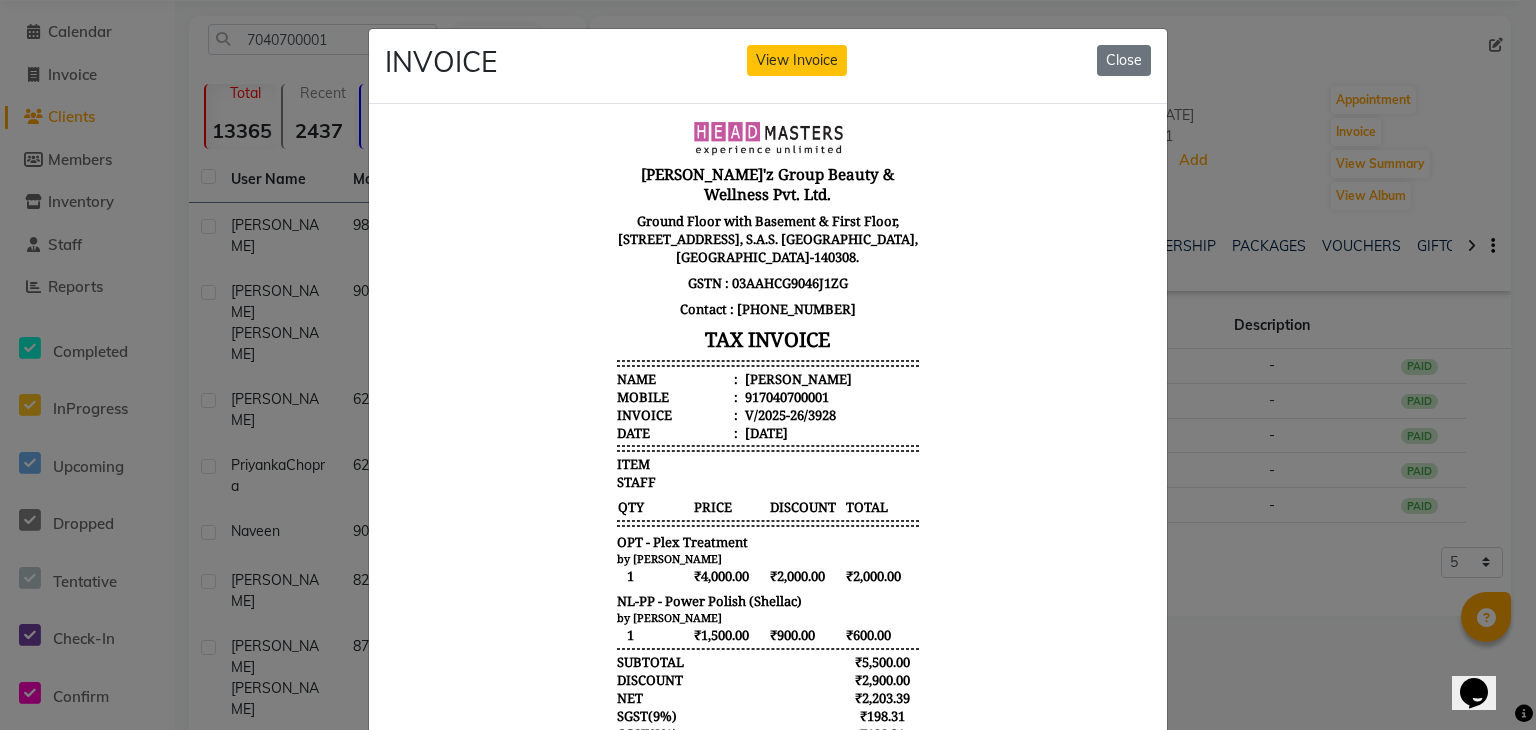 click on "INVOICE View Invoice Close" 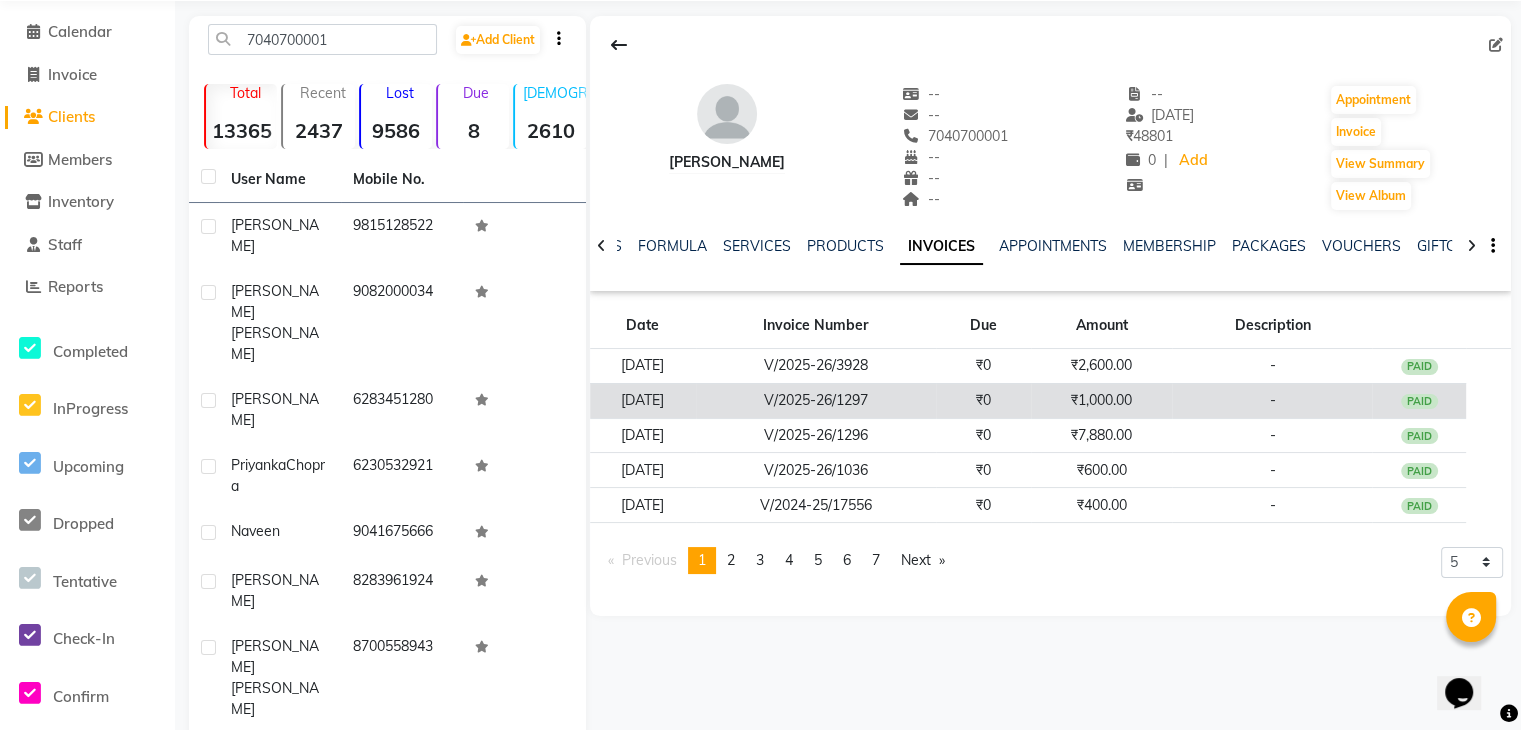 click on "₹1,000.00" 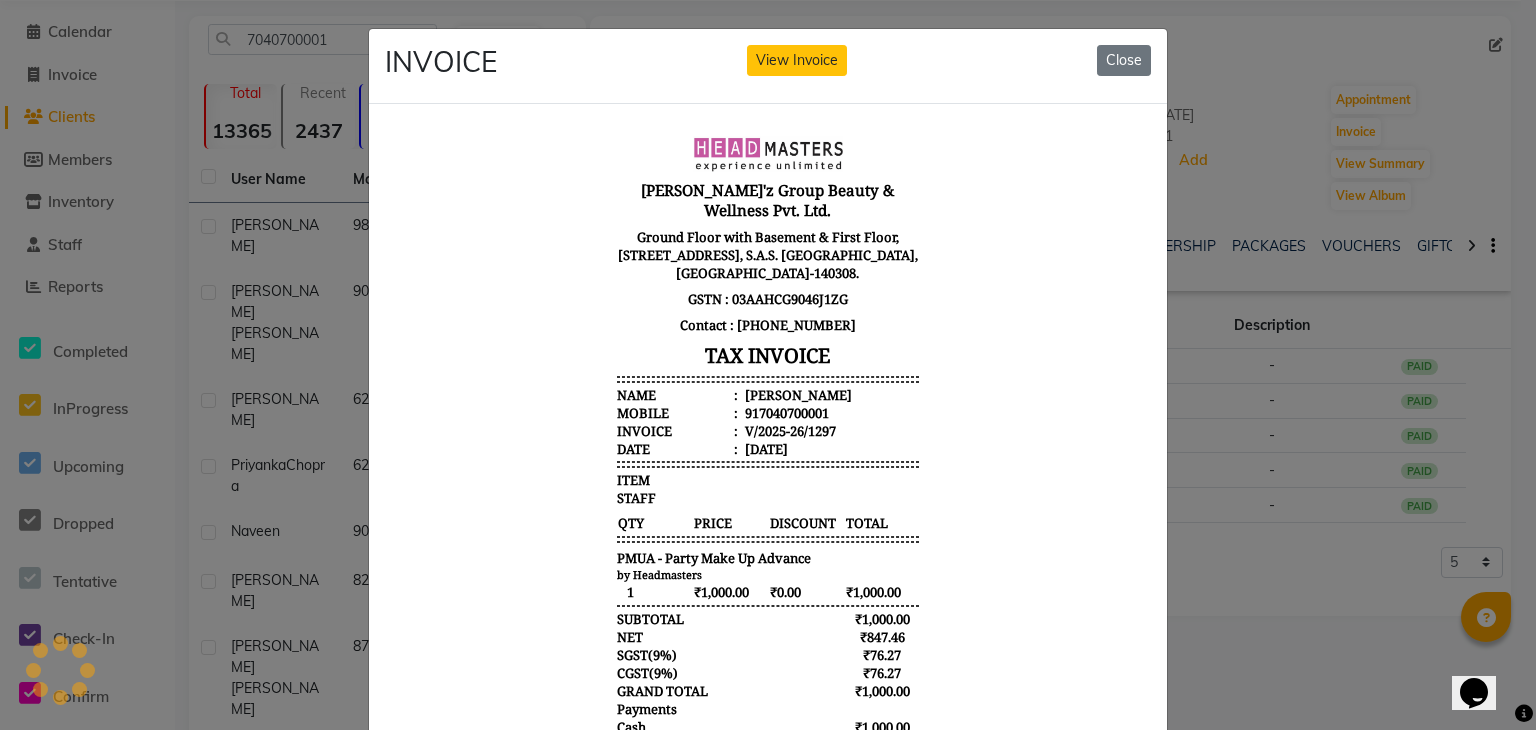 scroll, scrollTop: 0, scrollLeft: 0, axis: both 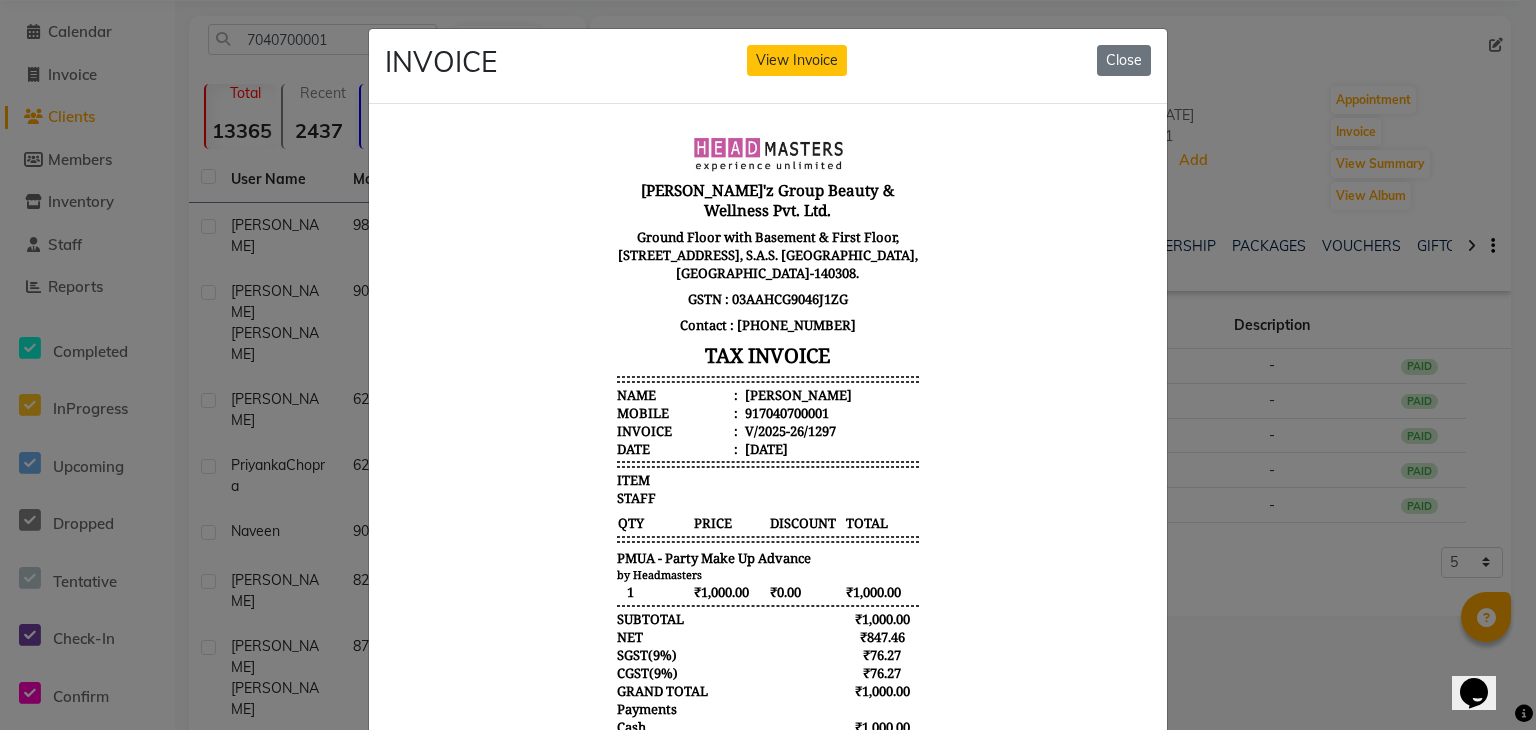 type 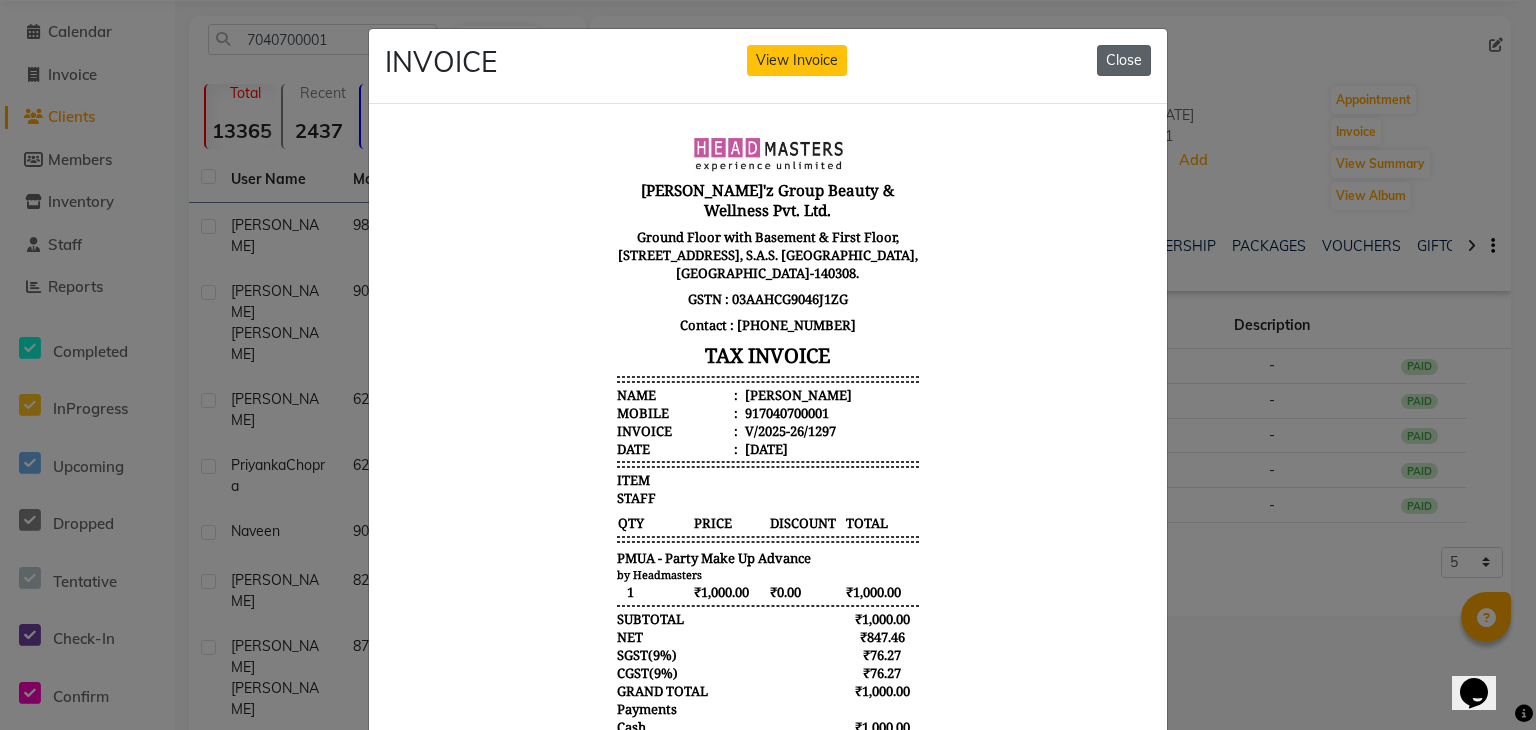 click on "Close" 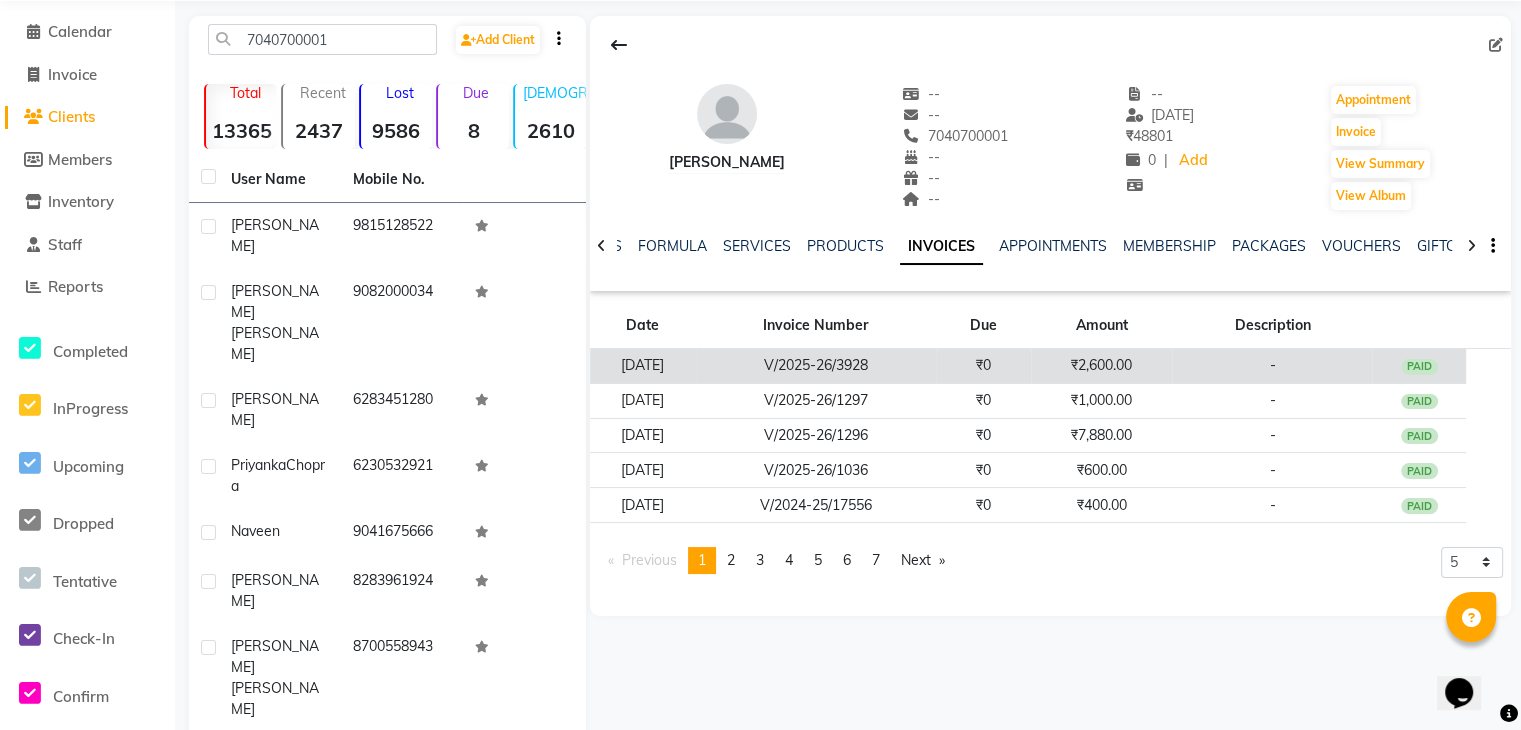 click on "₹2,600.00" 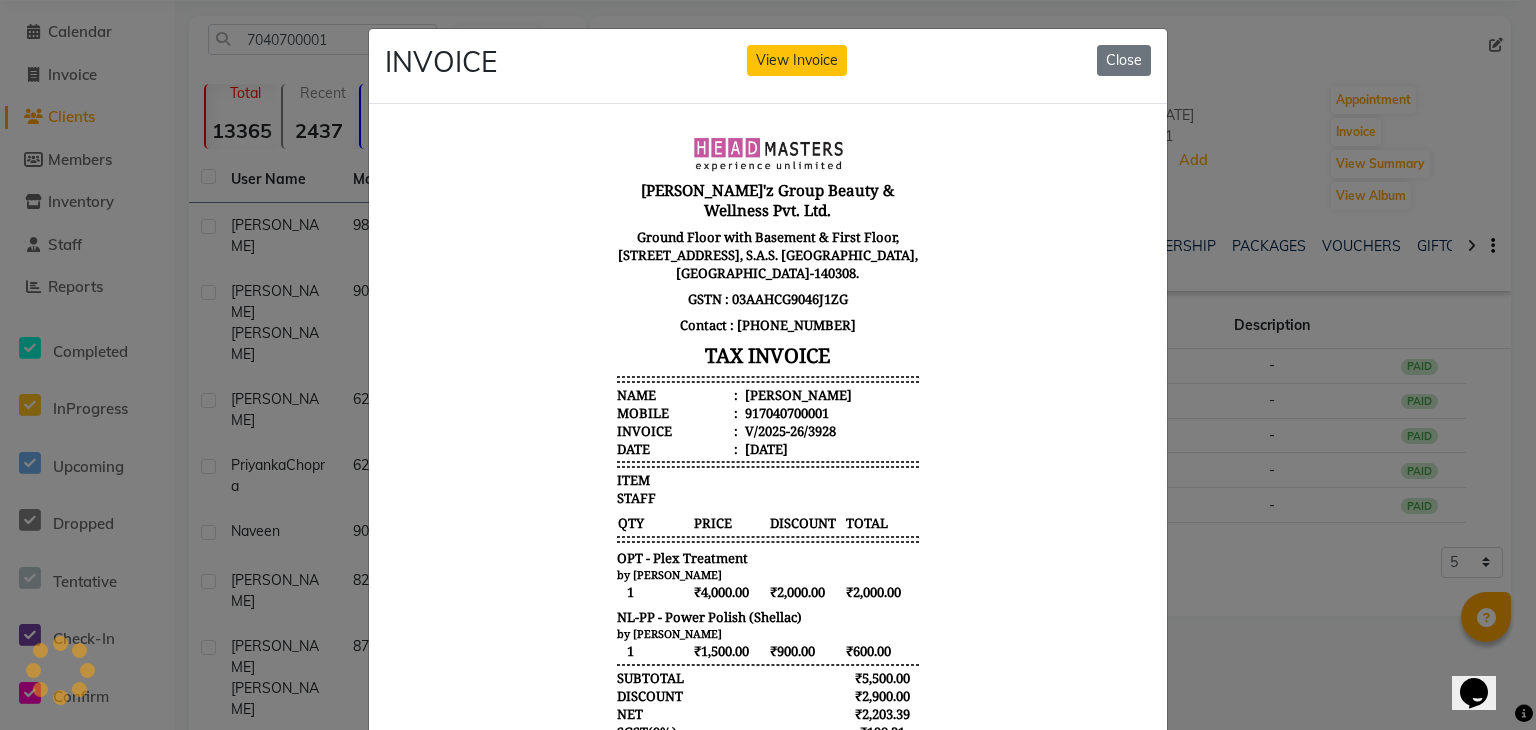 scroll, scrollTop: 0, scrollLeft: 0, axis: both 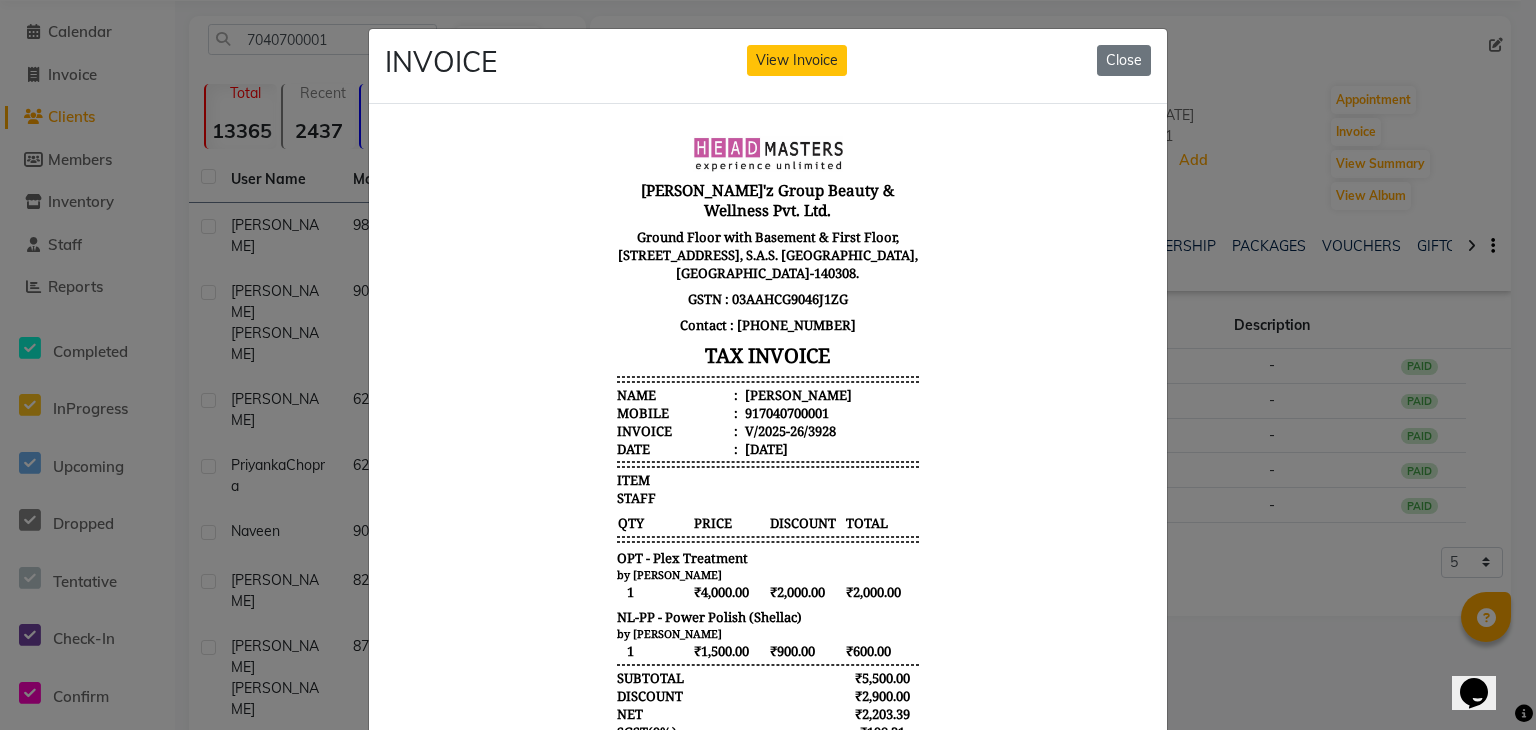 click on "INVOICE View Invoice Close" 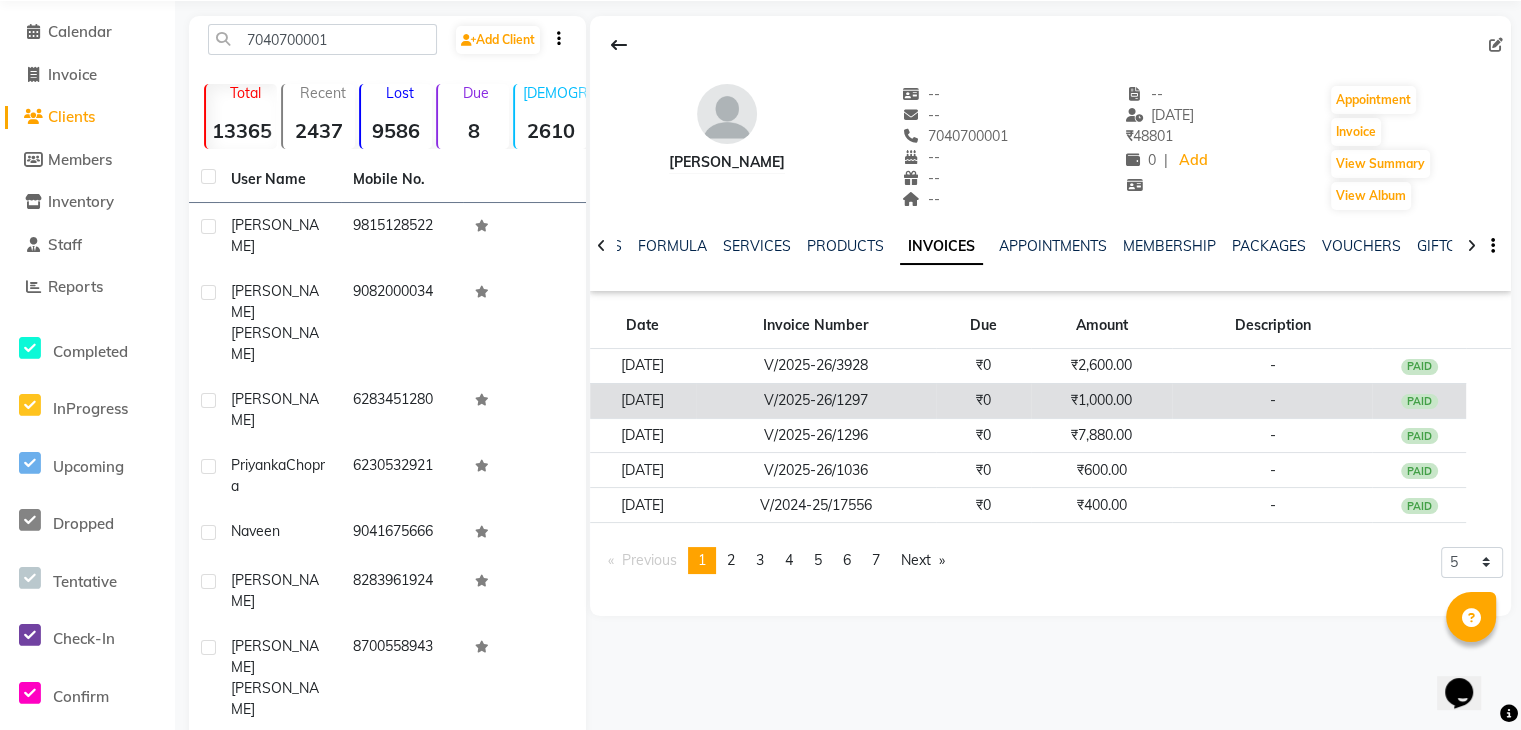 click on "₹1,000.00" 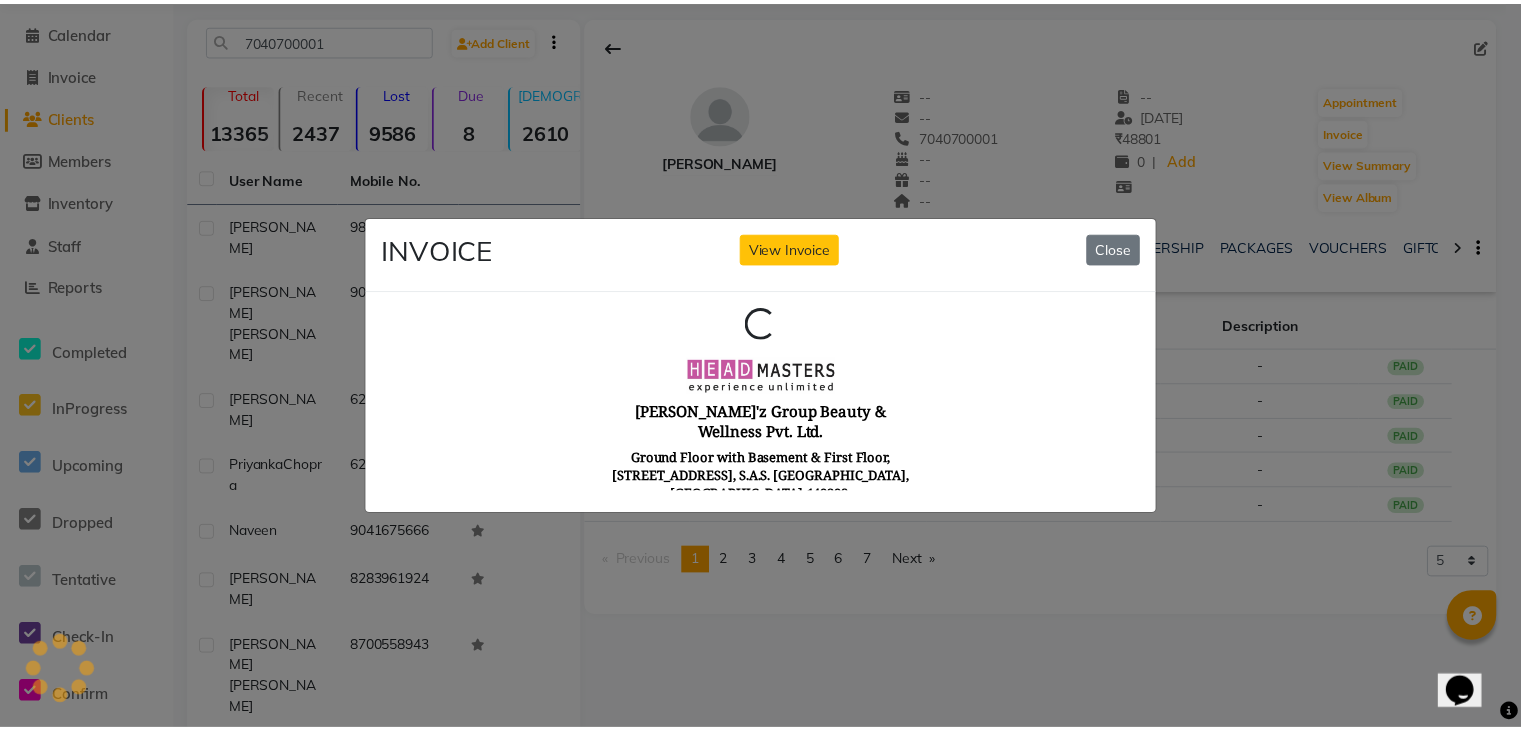 scroll, scrollTop: 0, scrollLeft: 0, axis: both 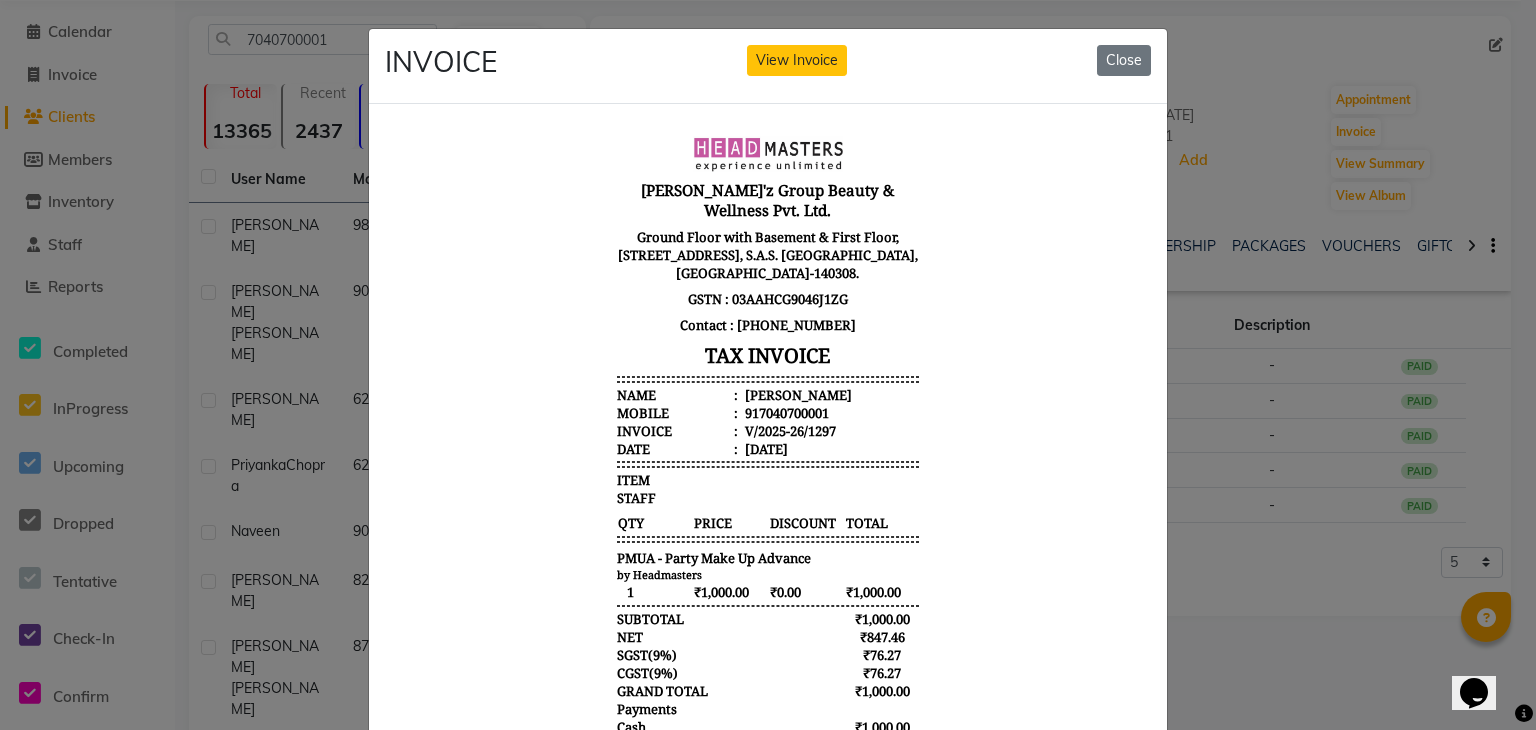 click on "INVOICE View Invoice Close" 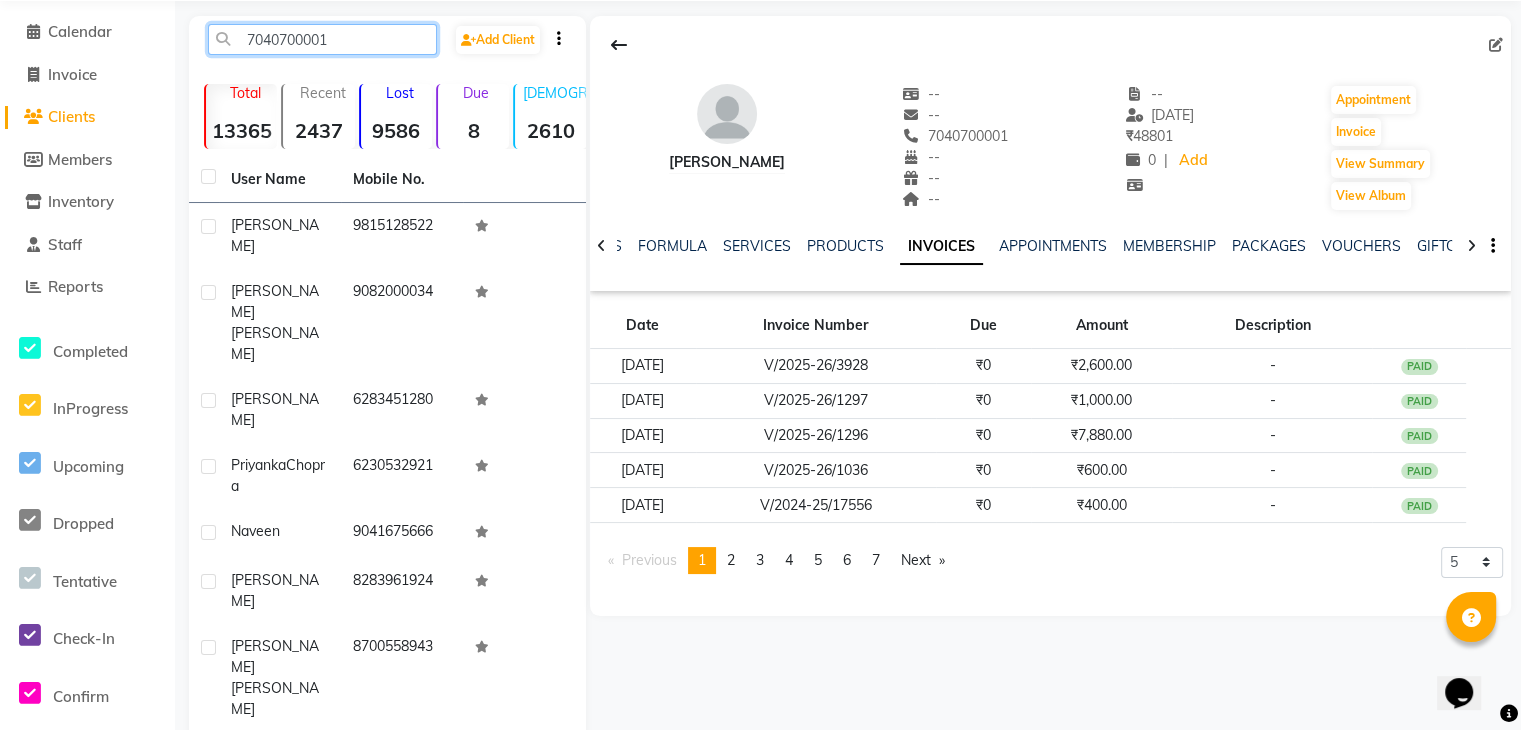 drag, startPoint x: 382, startPoint y: 42, endPoint x: 202, endPoint y: 47, distance: 180.06943 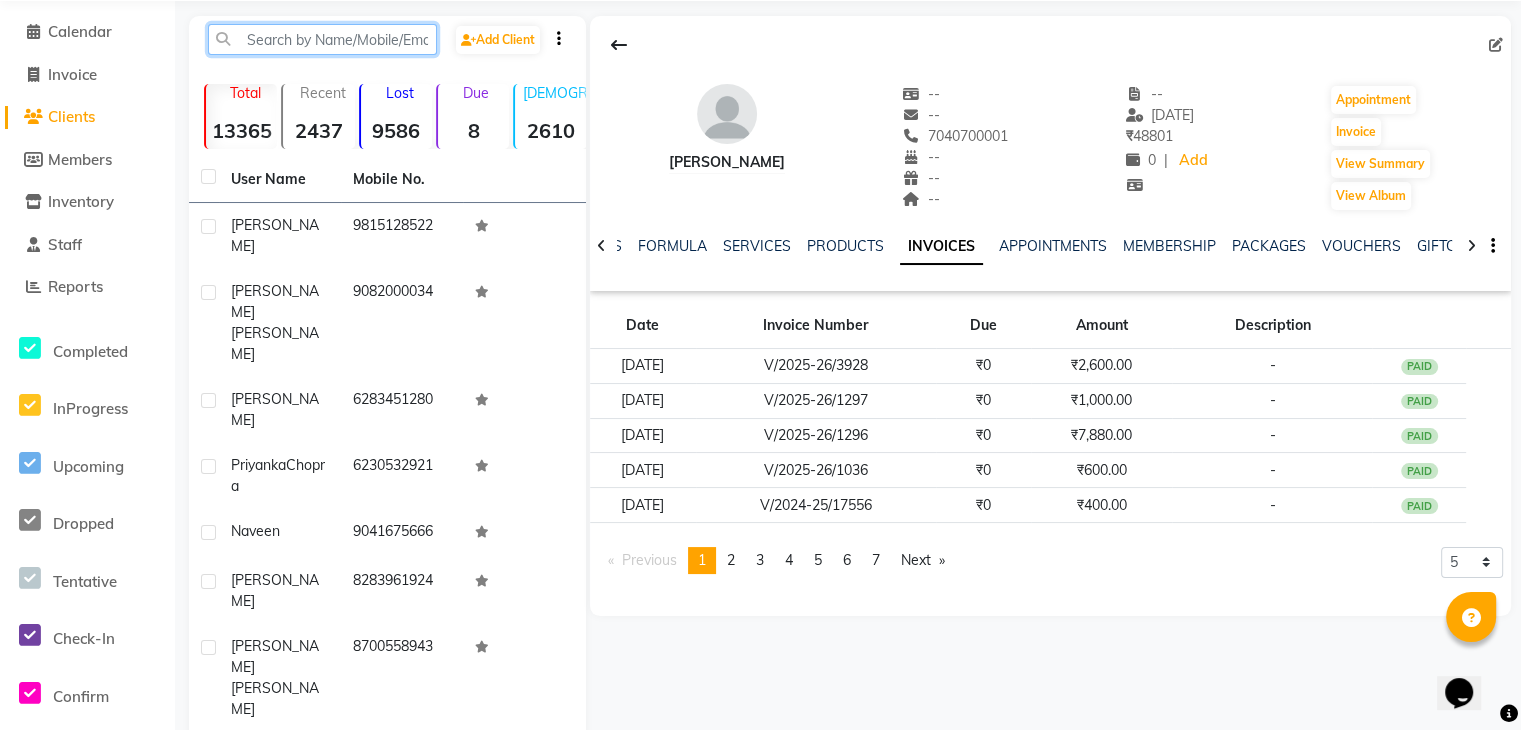 paste on "9876670007" 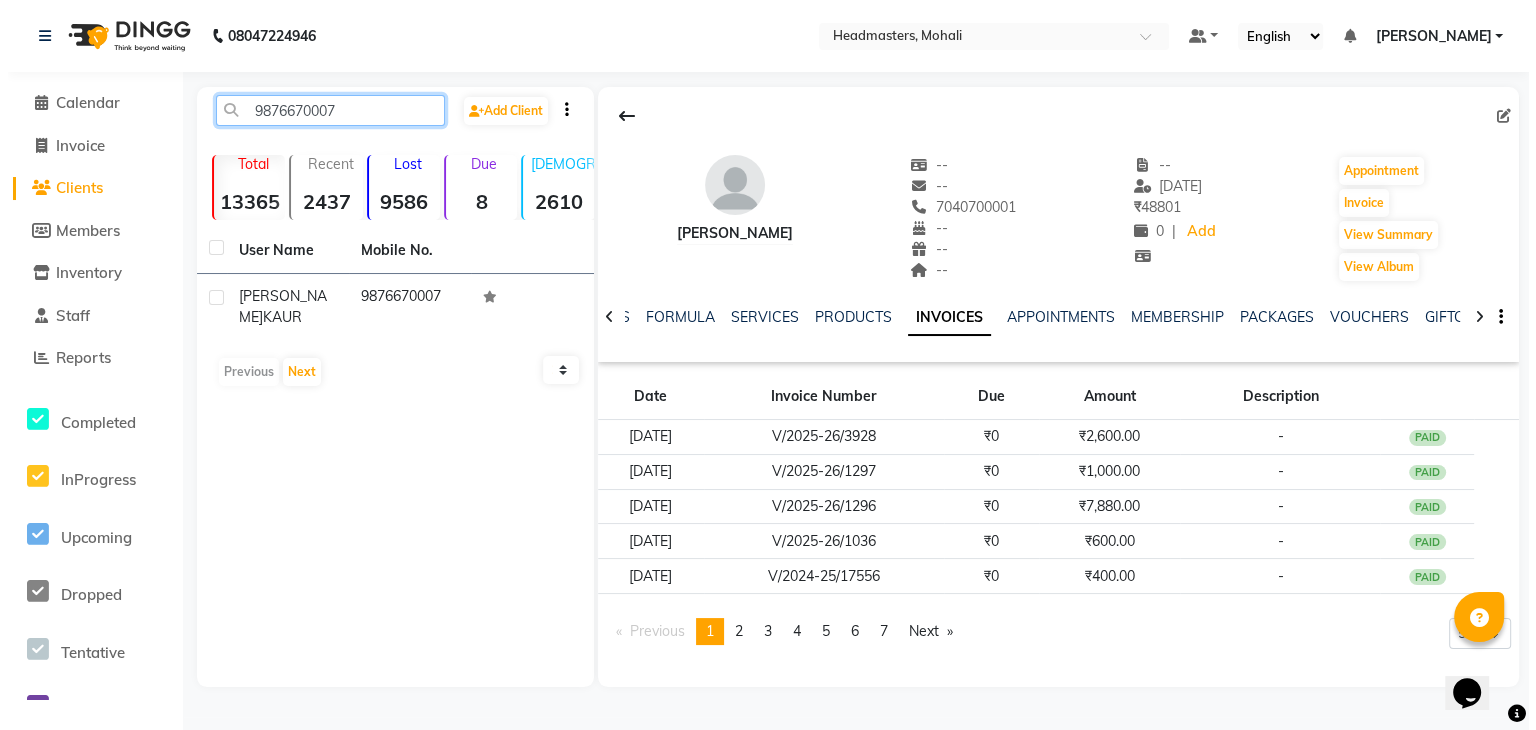 scroll, scrollTop: 0, scrollLeft: 0, axis: both 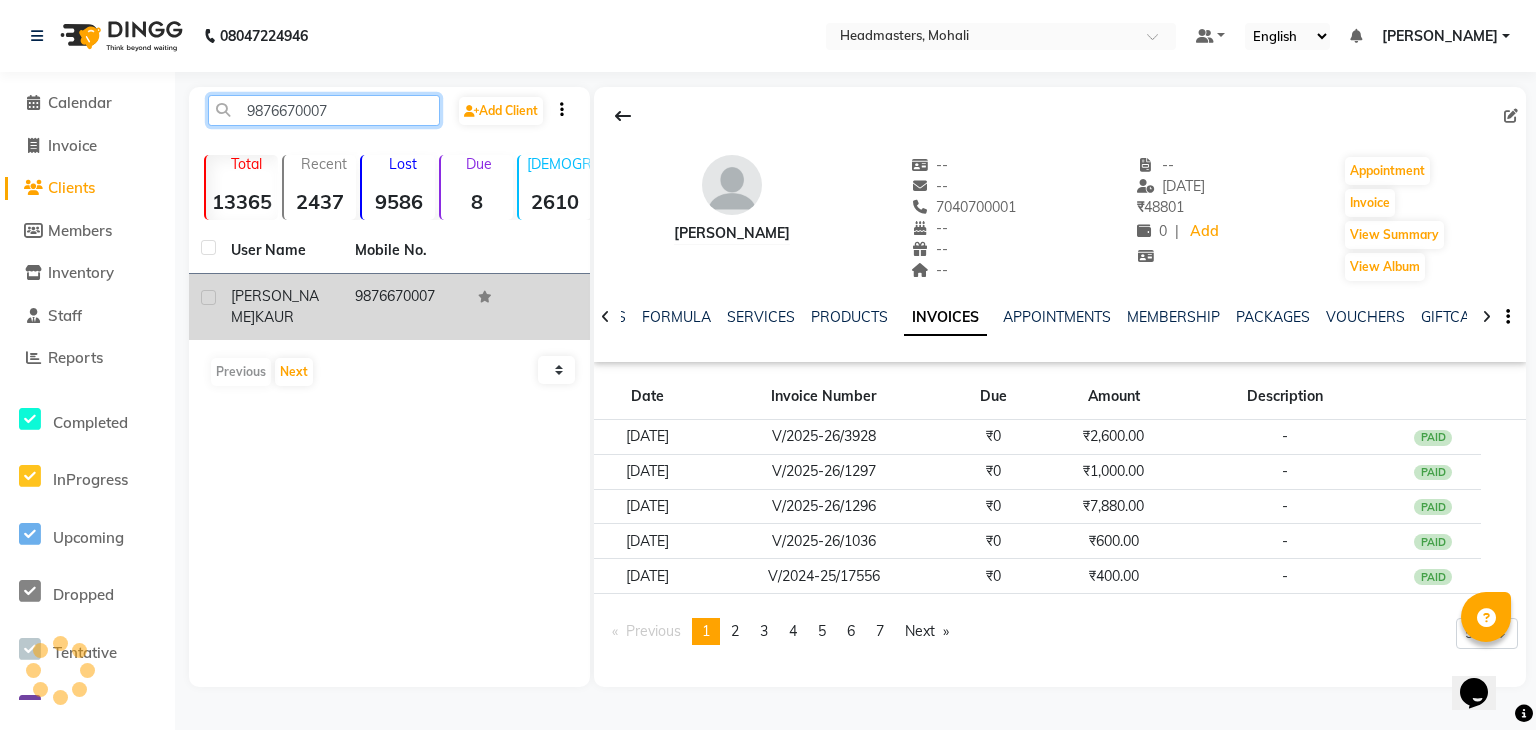 type on "9876670007" 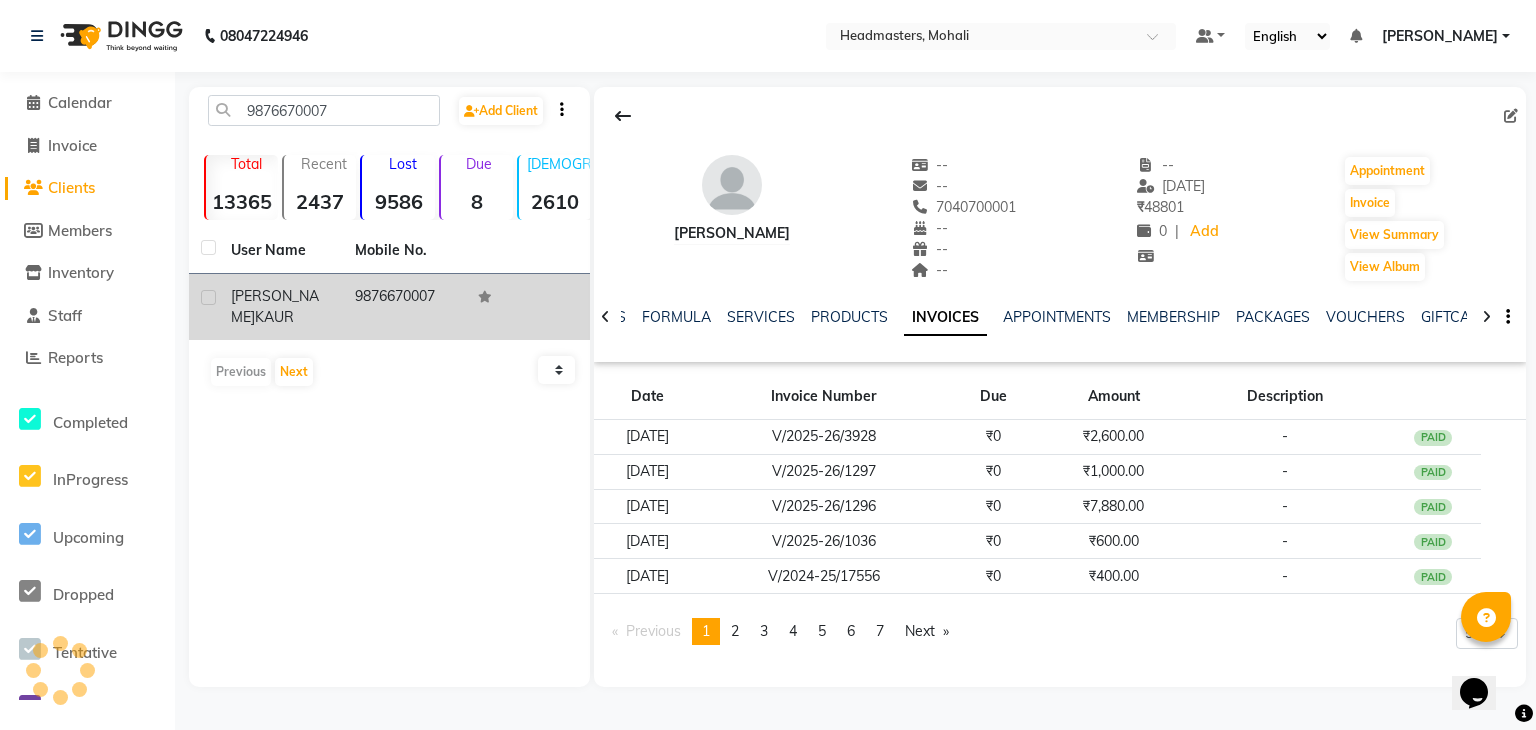 click on "9876670007" 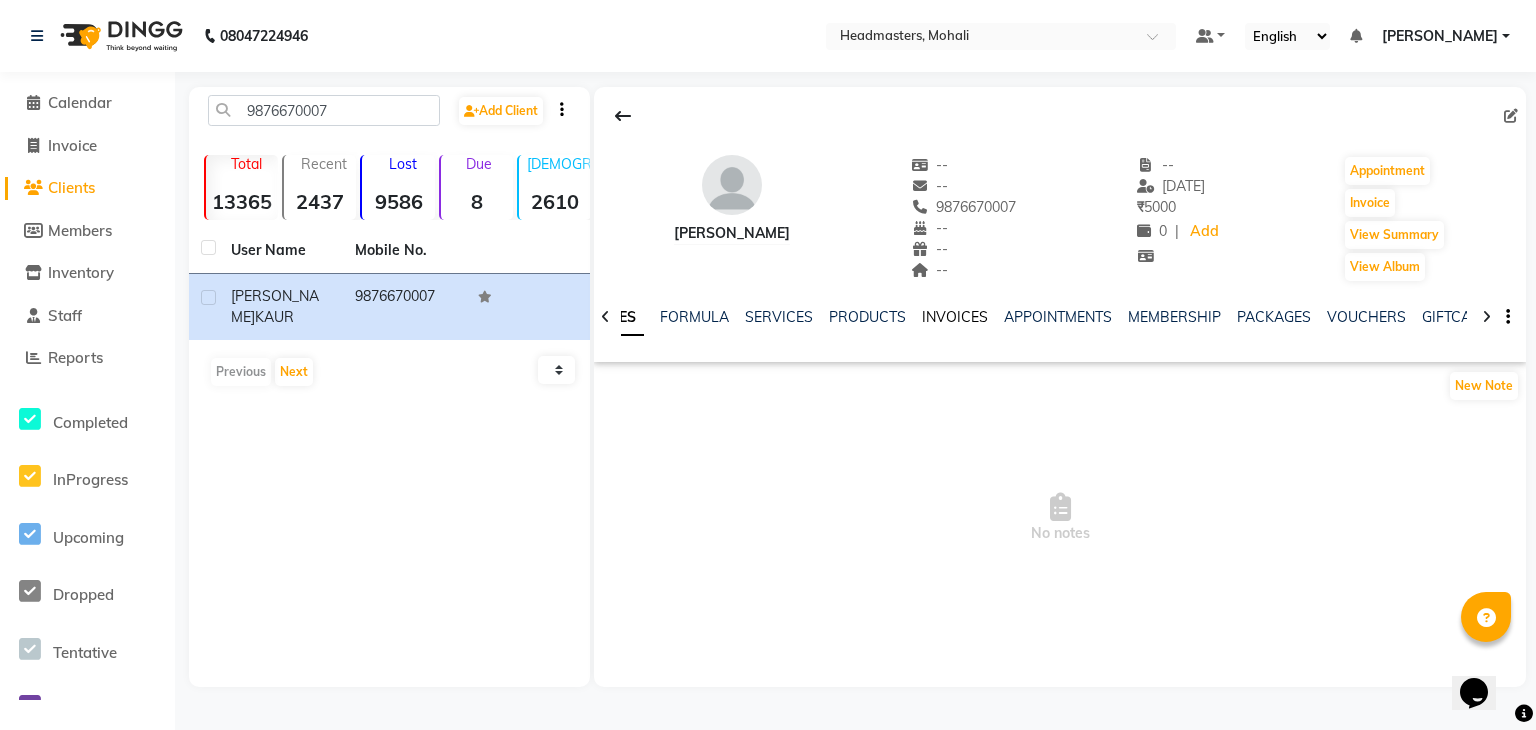 click on "INVOICES" 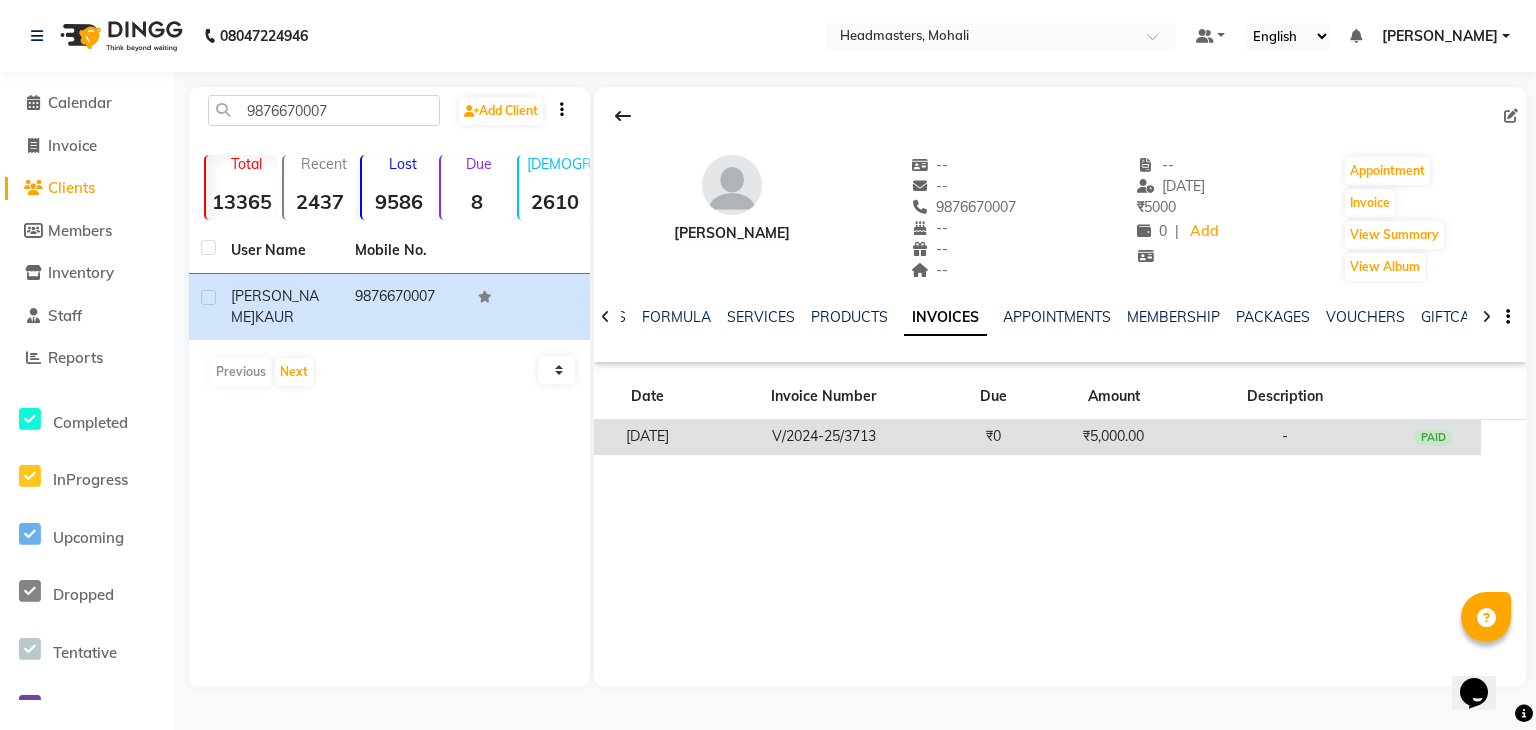 click on "V/2024-25/3713" 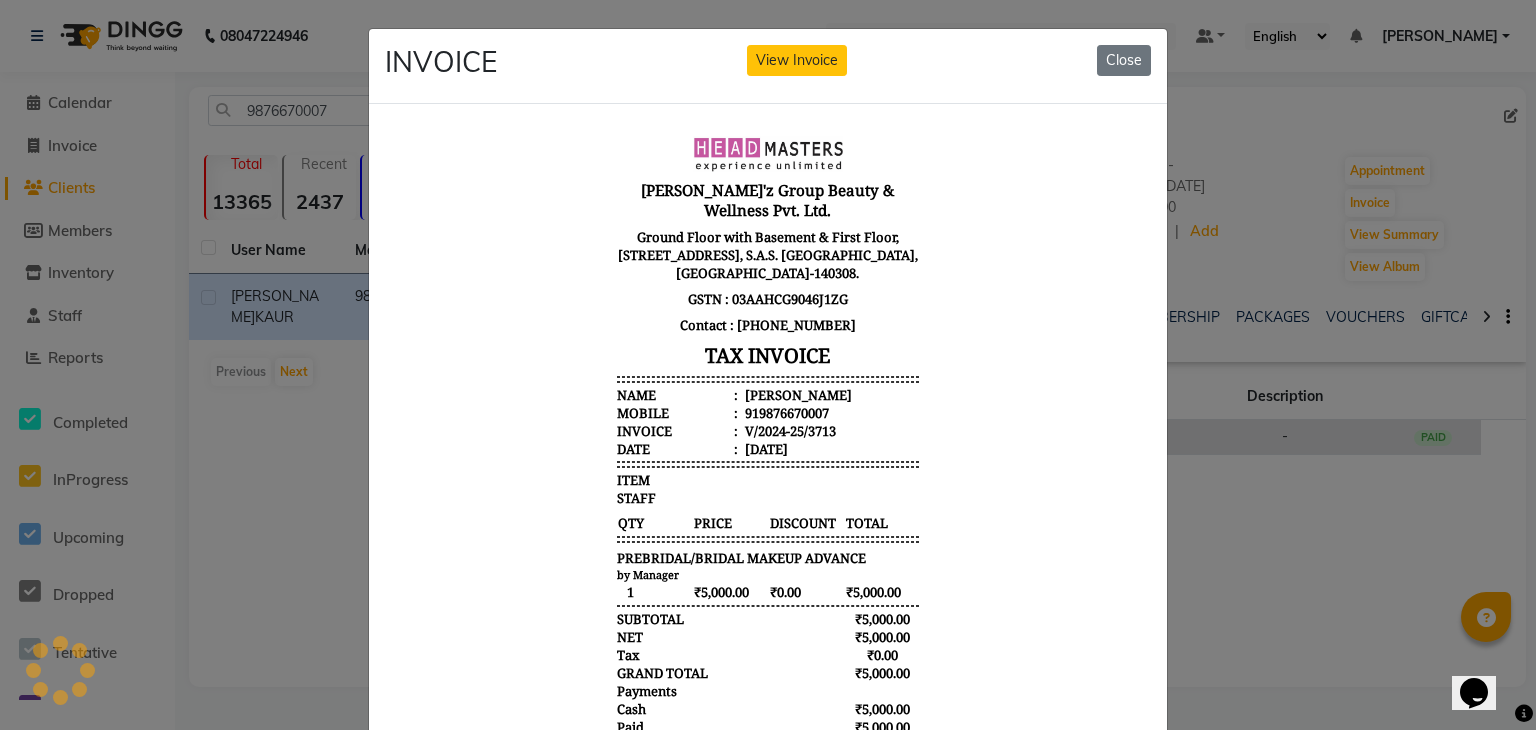 scroll, scrollTop: 0, scrollLeft: 0, axis: both 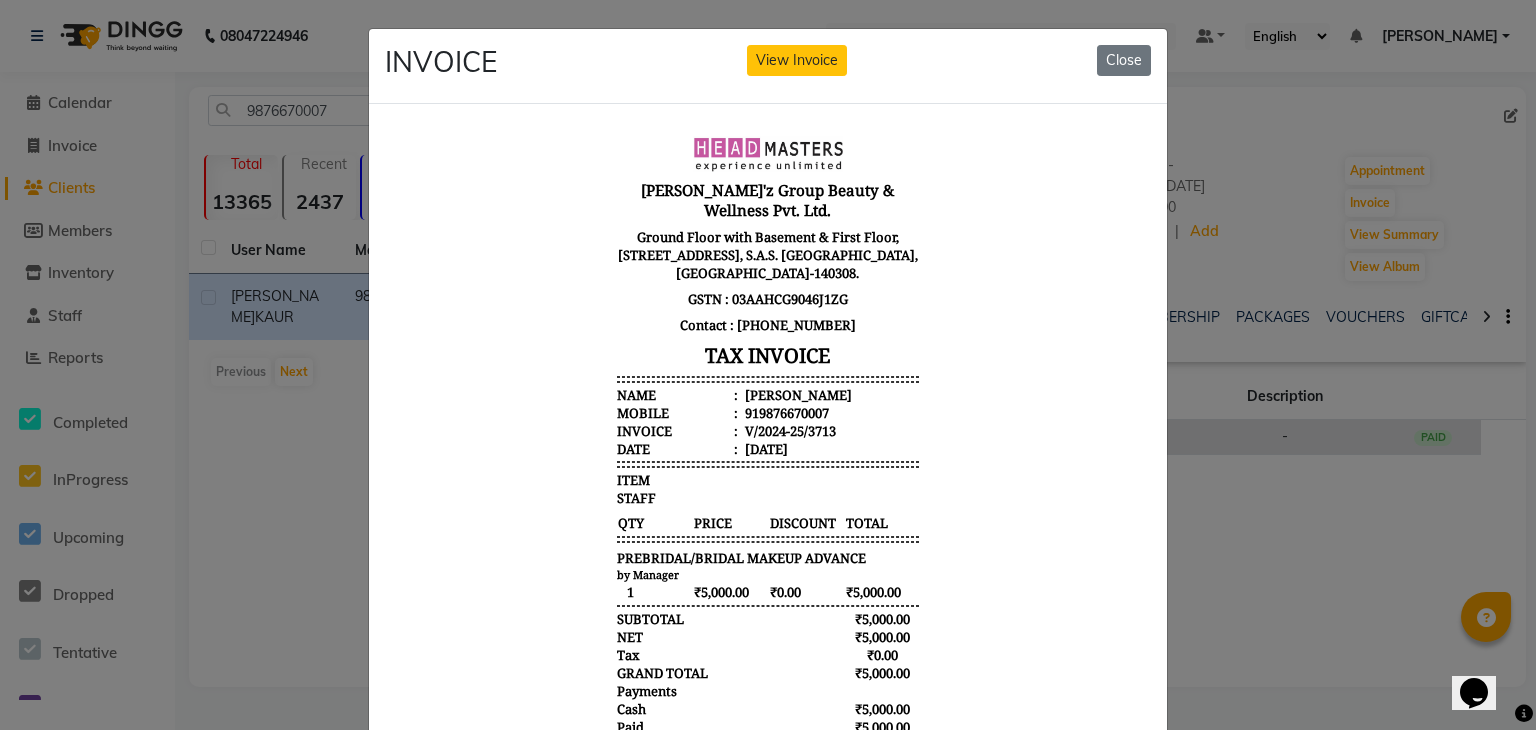 type 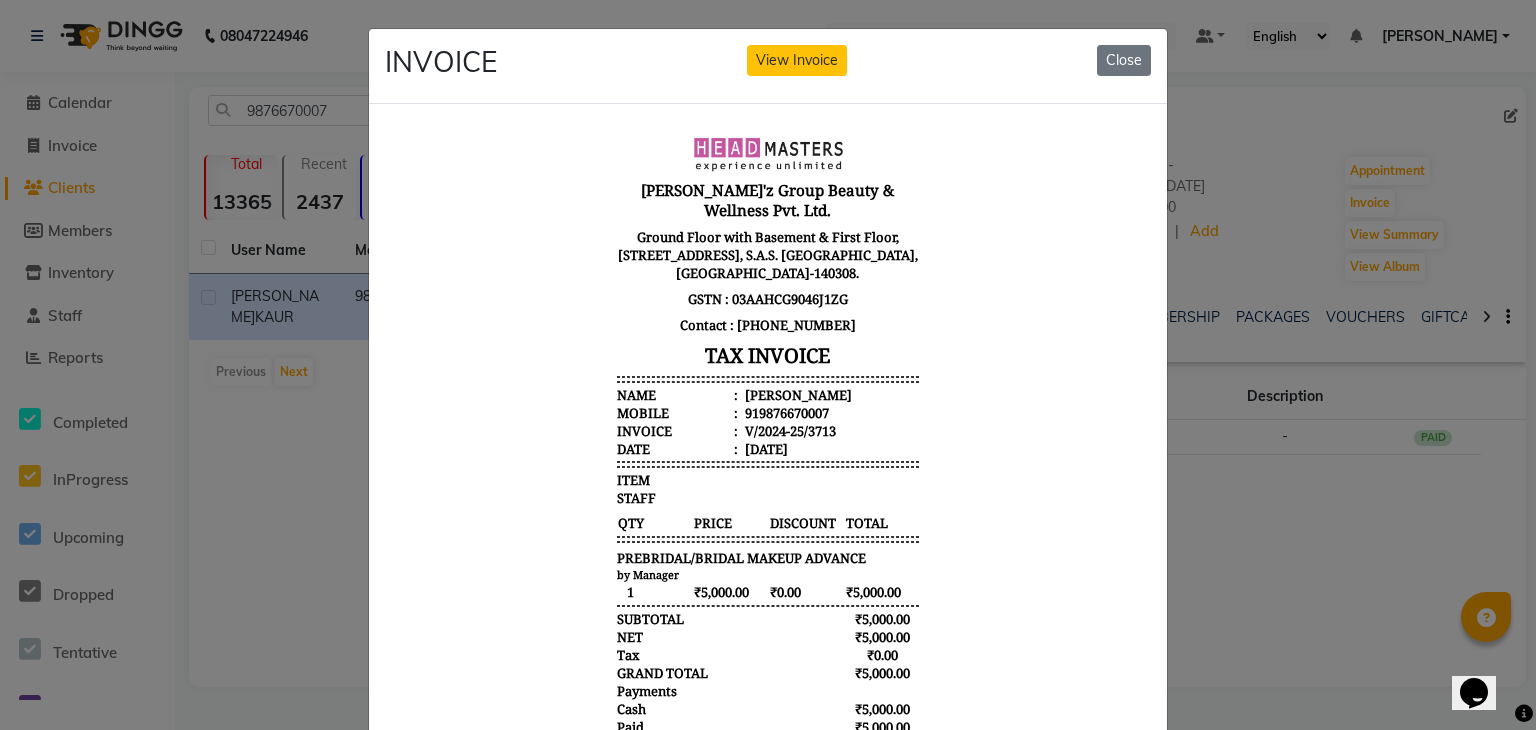 drag, startPoint x: 318, startPoint y: 457, endPoint x: 327, endPoint y: 358, distance: 99.40825 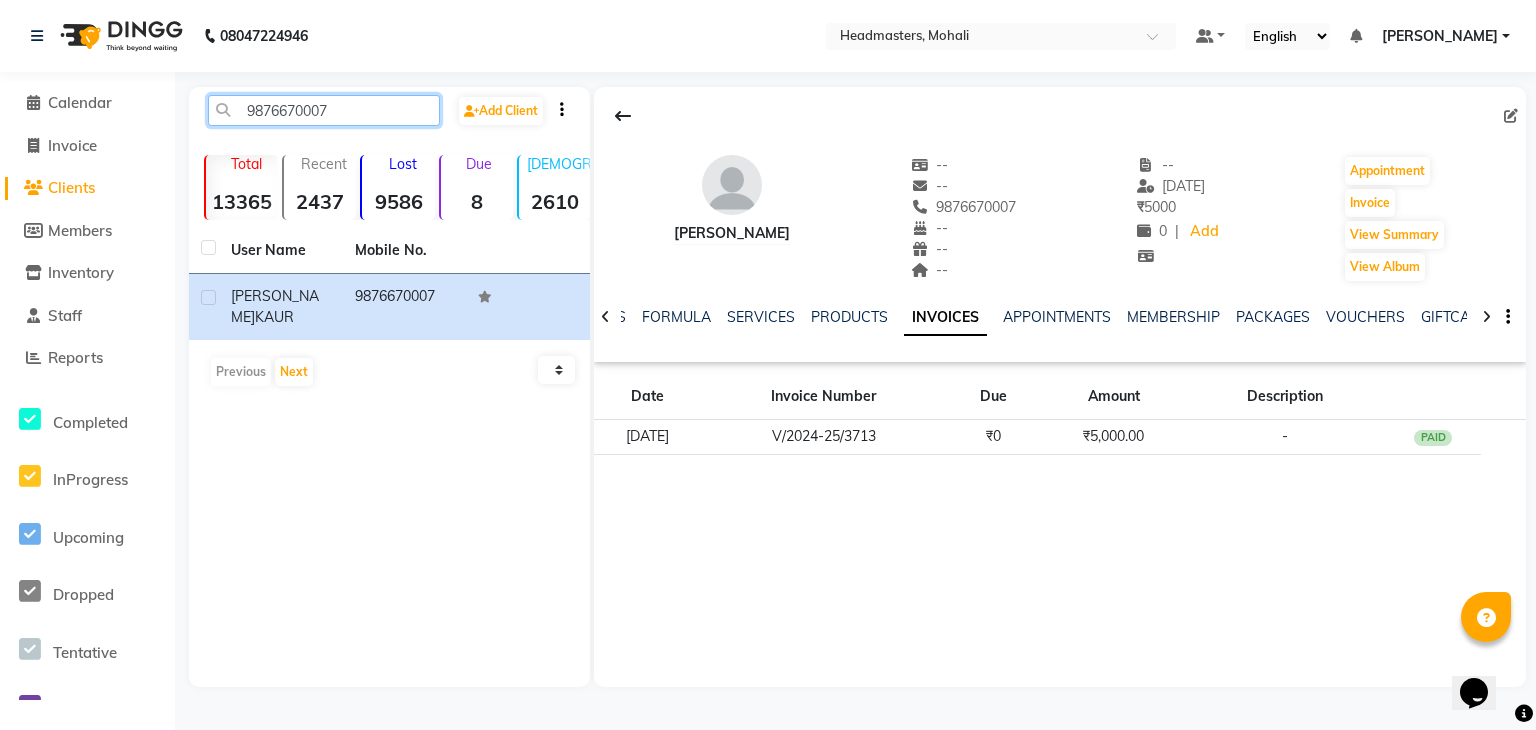drag, startPoint x: 350, startPoint y: 109, endPoint x: 170, endPoint y: 117, distance: 180.17769 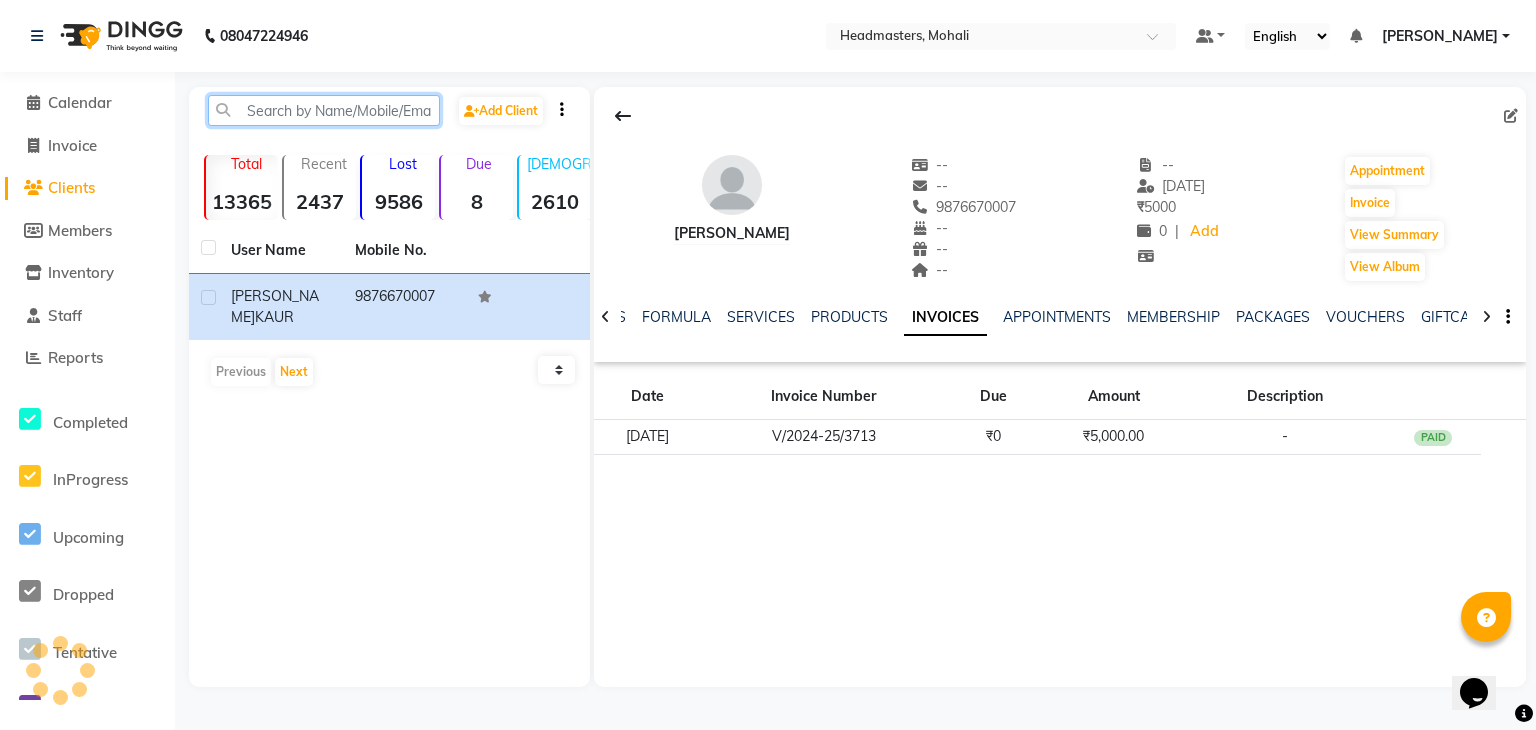 paste on "7040700001" 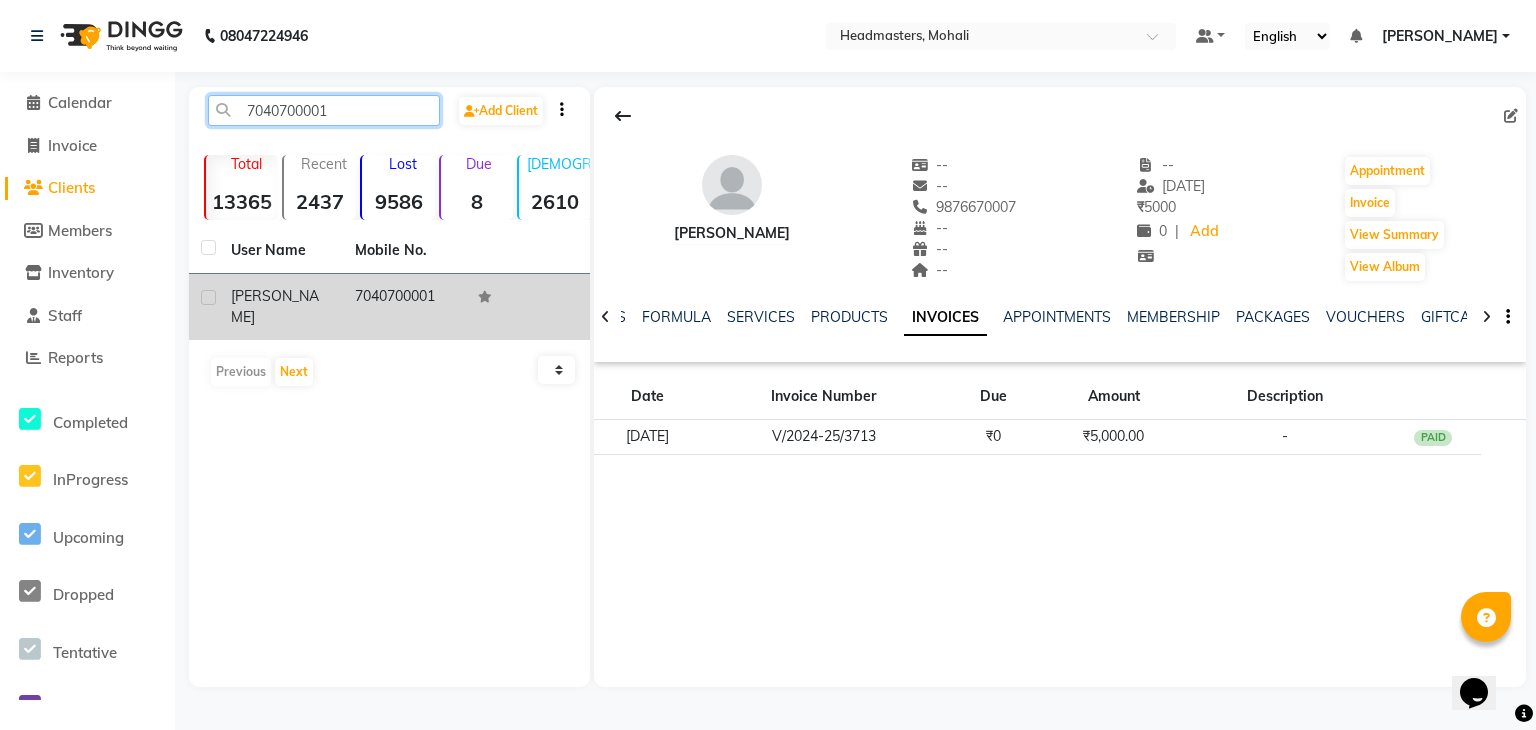 type on "7040700001" 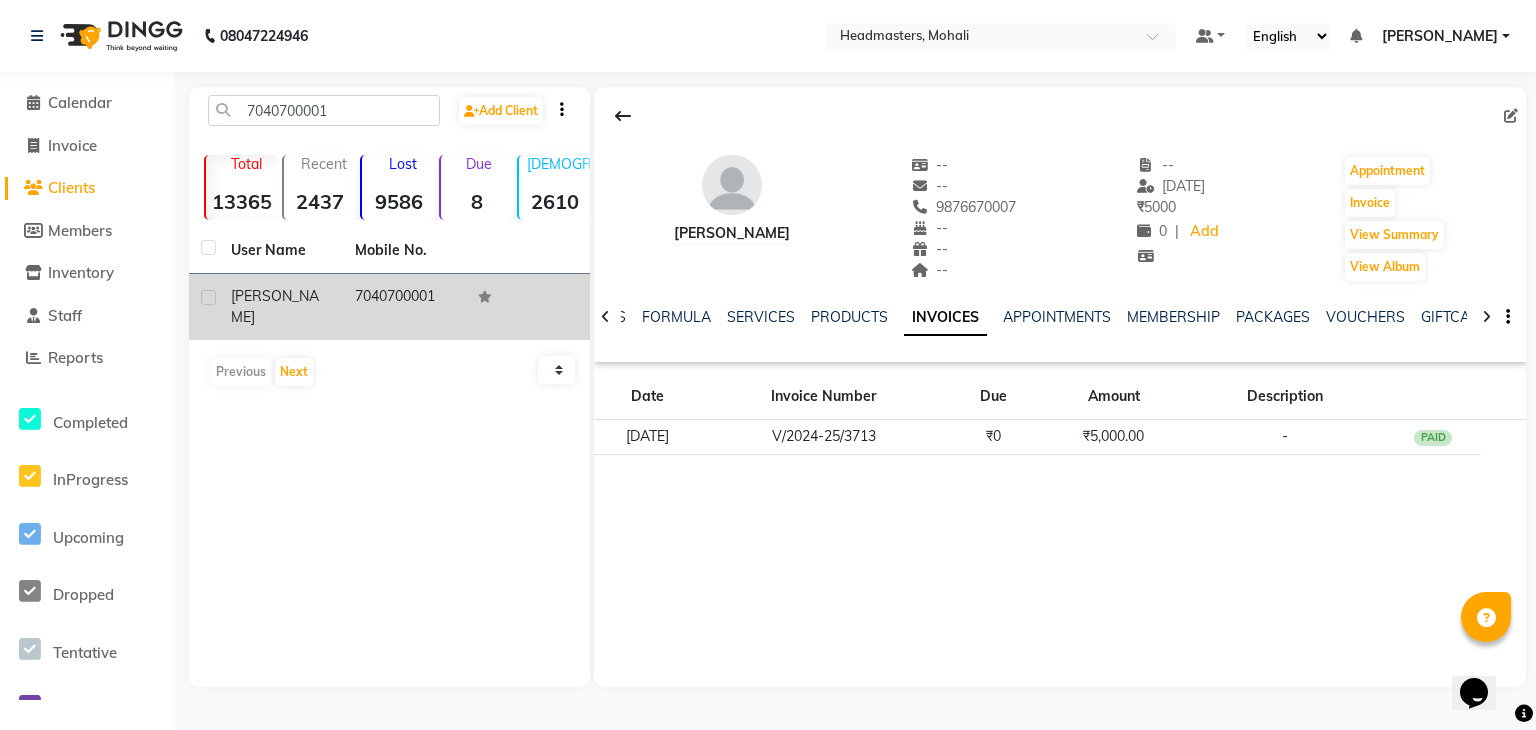 click on "7040700001" 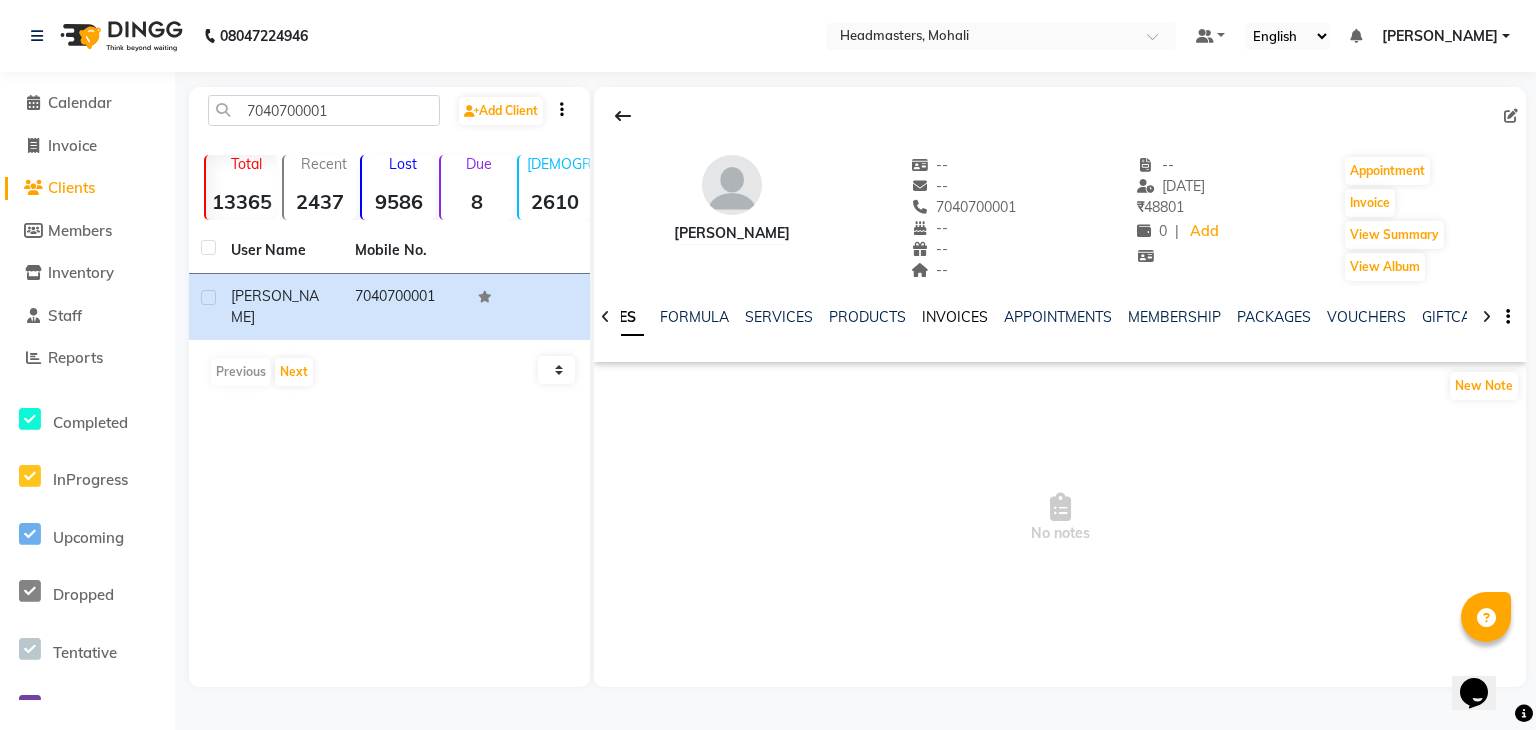click on "INVOICES" 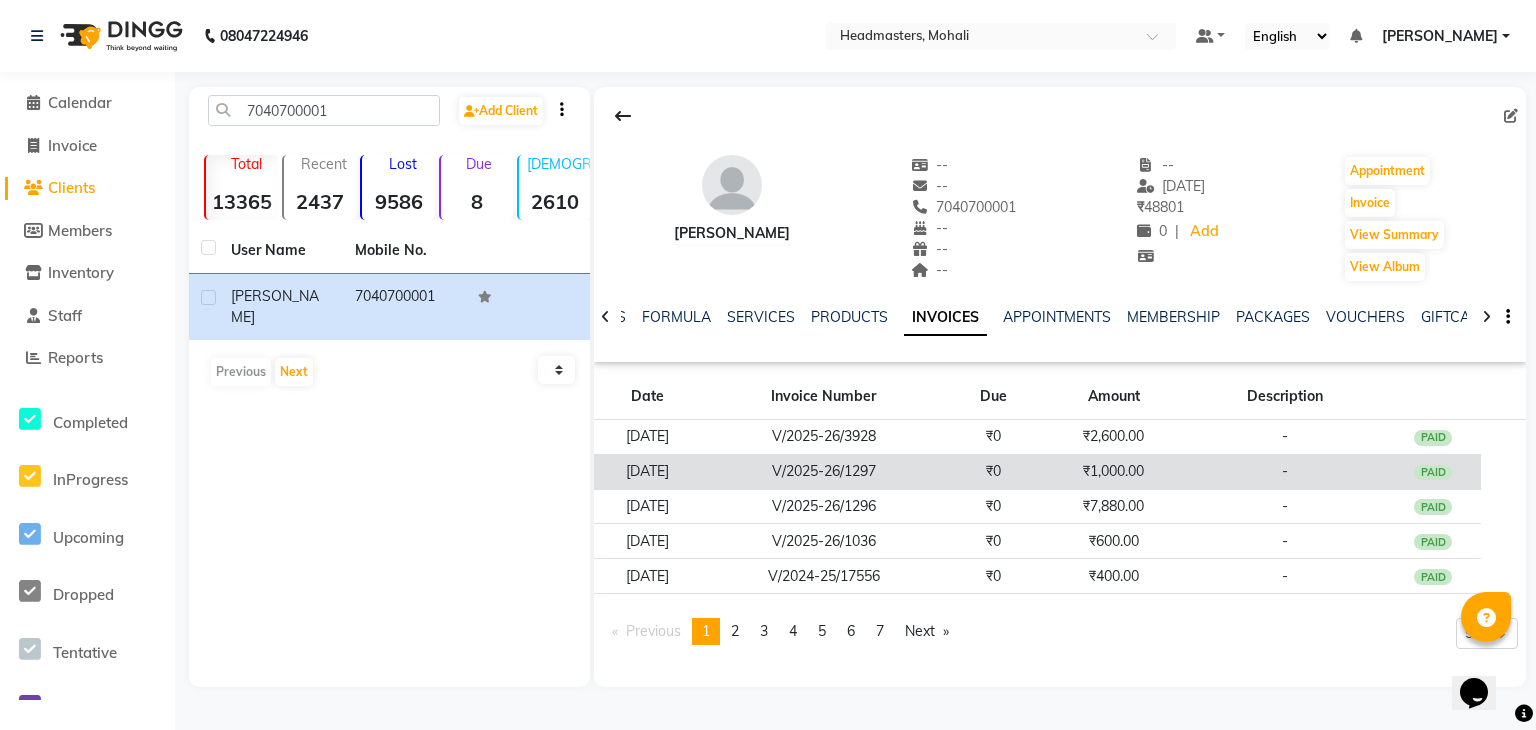 click on "V/2025-26/1297" 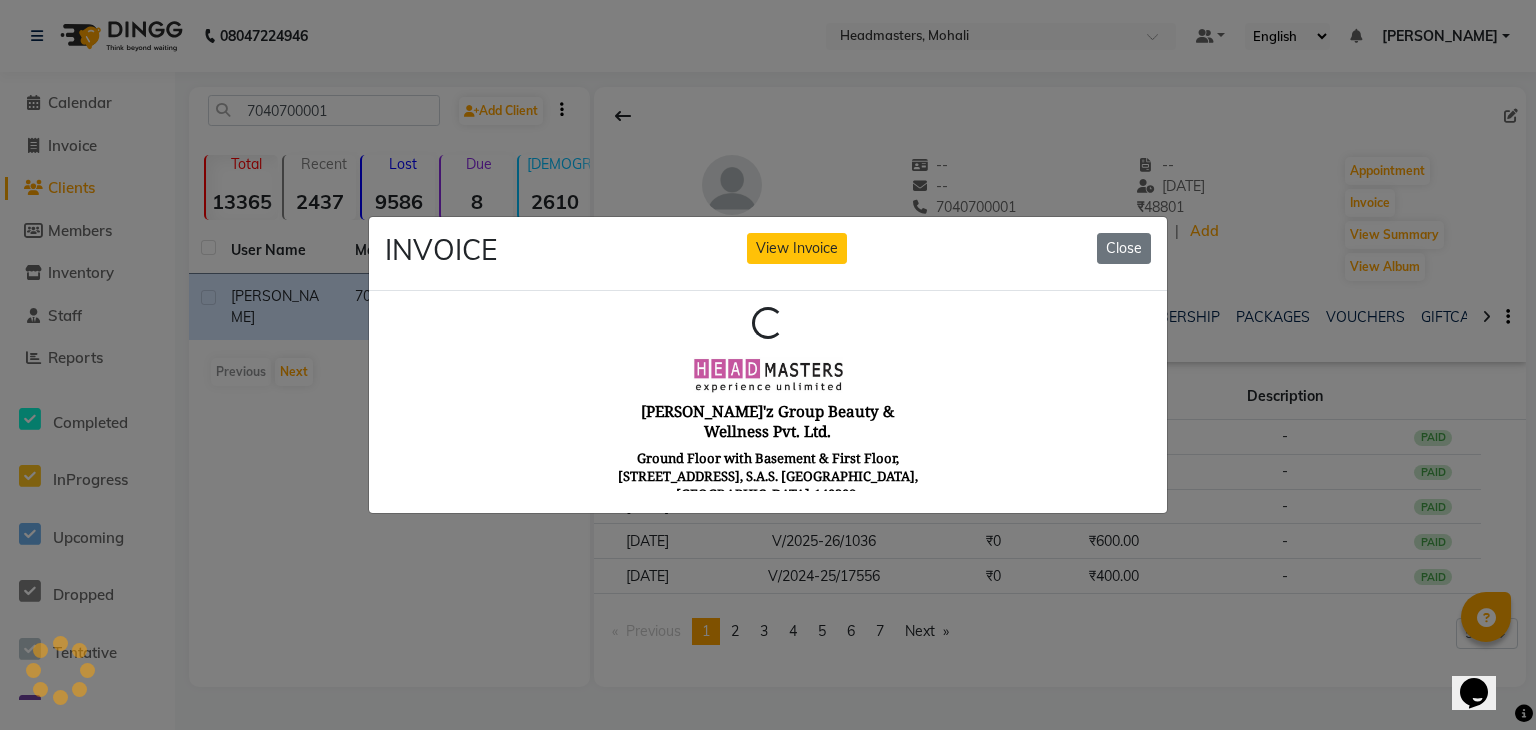 scroll, scrollTop: 0, scrollLeft: 0, axis: both 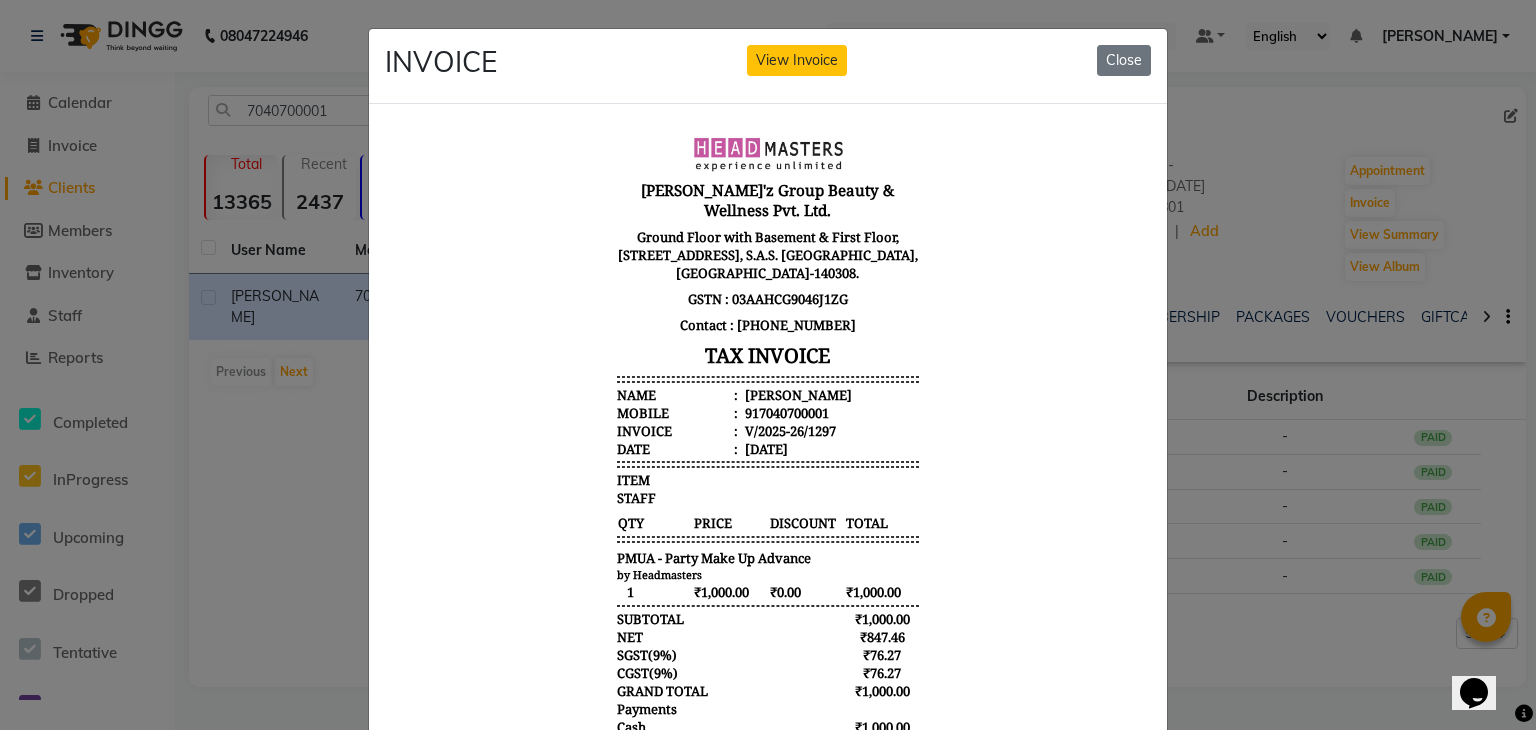 click on "INVOICE View Invoice Close" 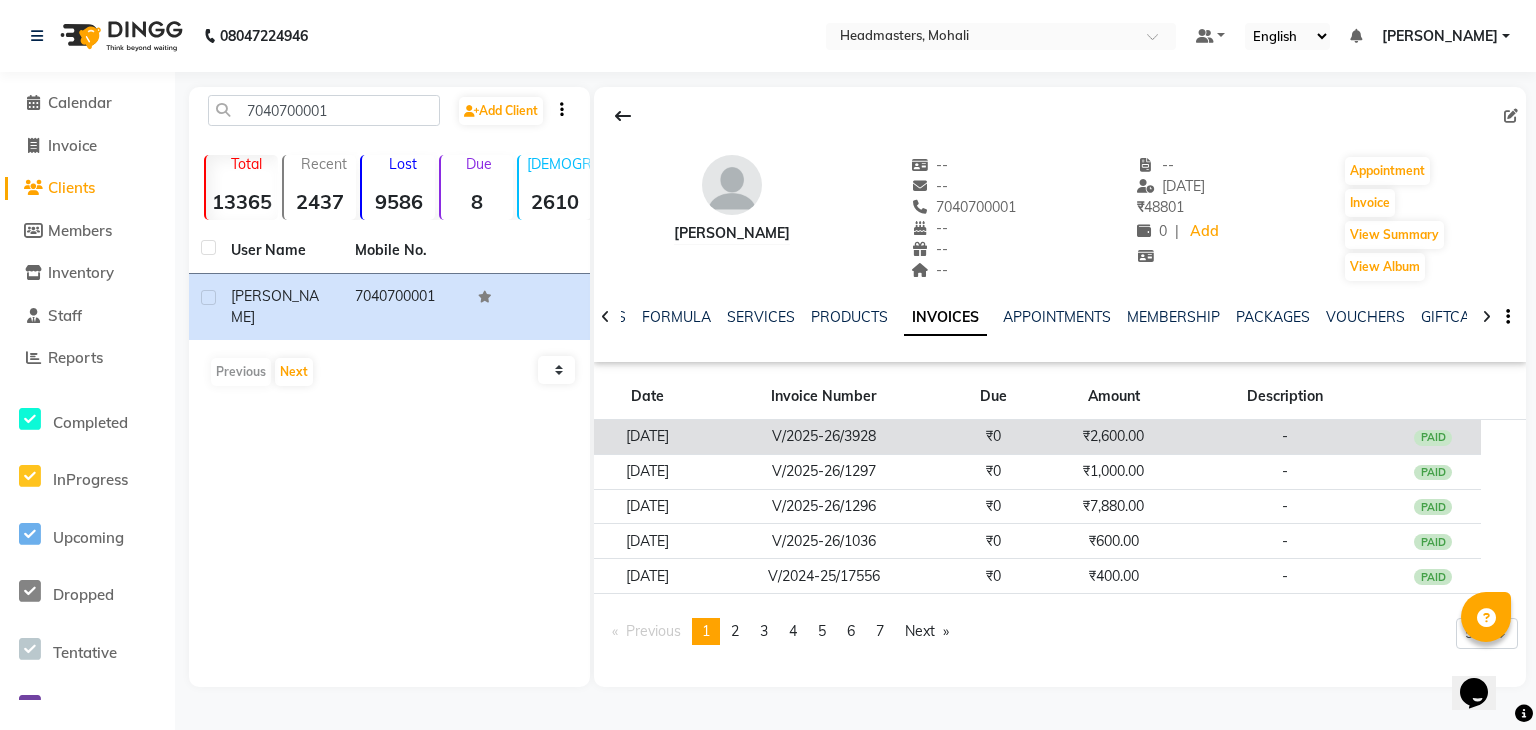 click on "V/2025-26/3928" 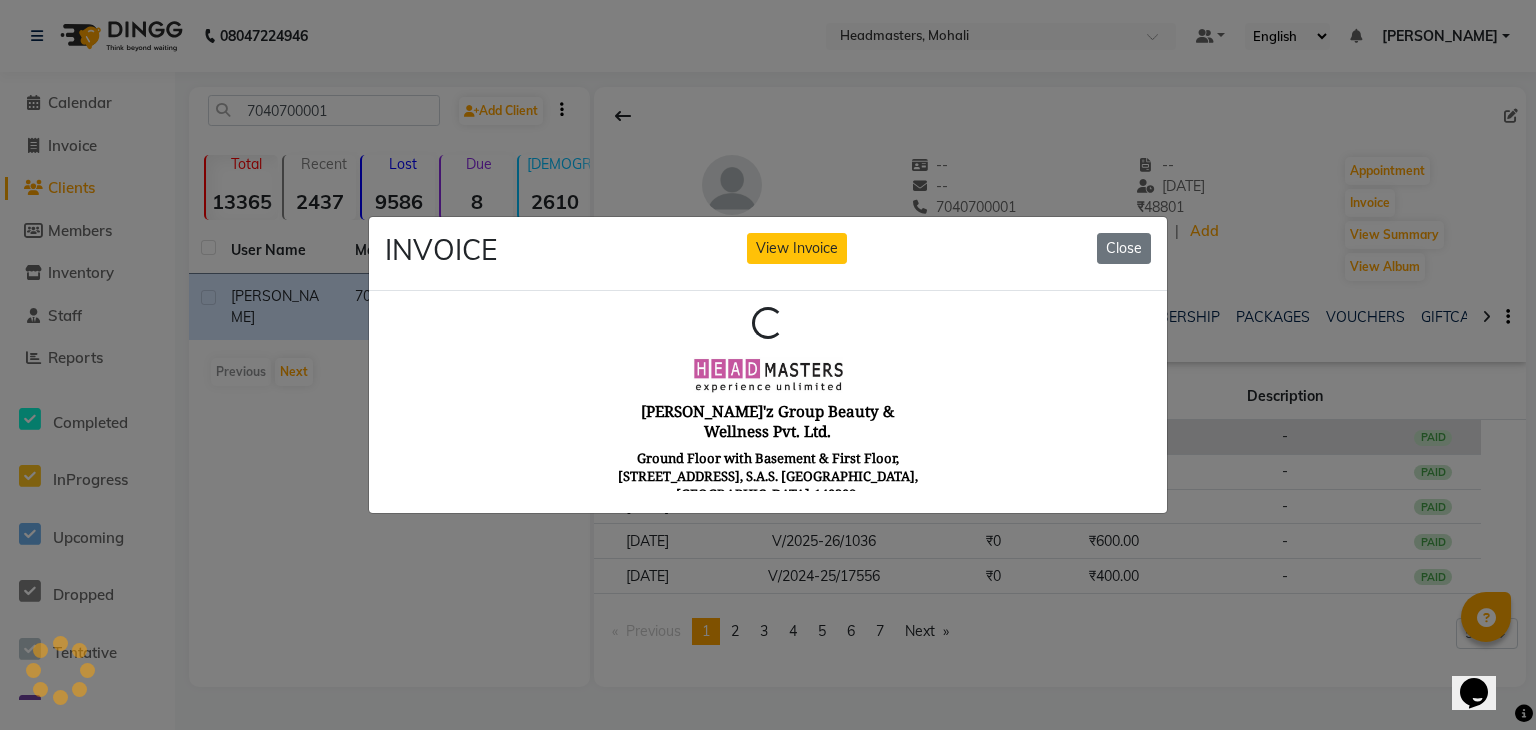 scroll, scrollTop: 0, scrollLeft: 0, axis: both 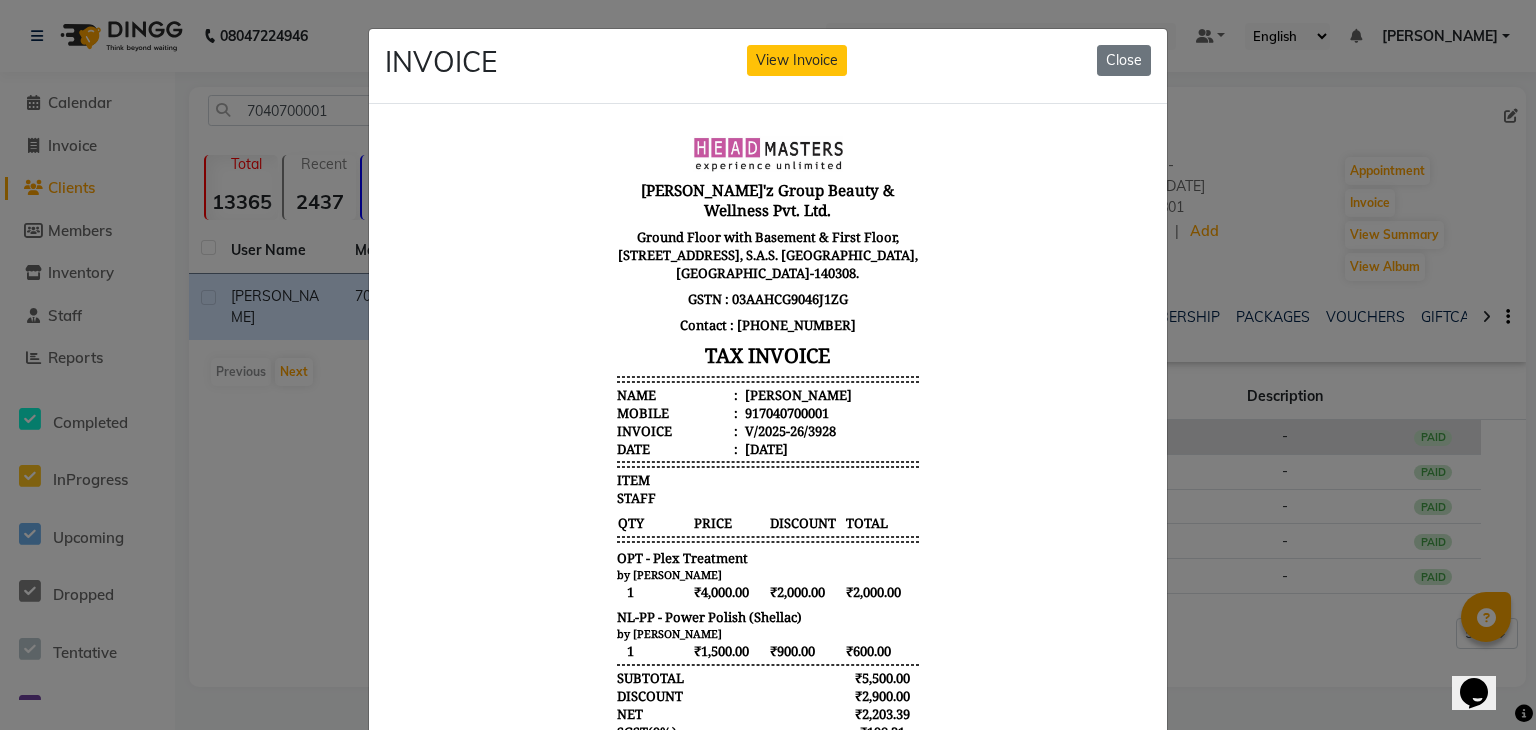 type 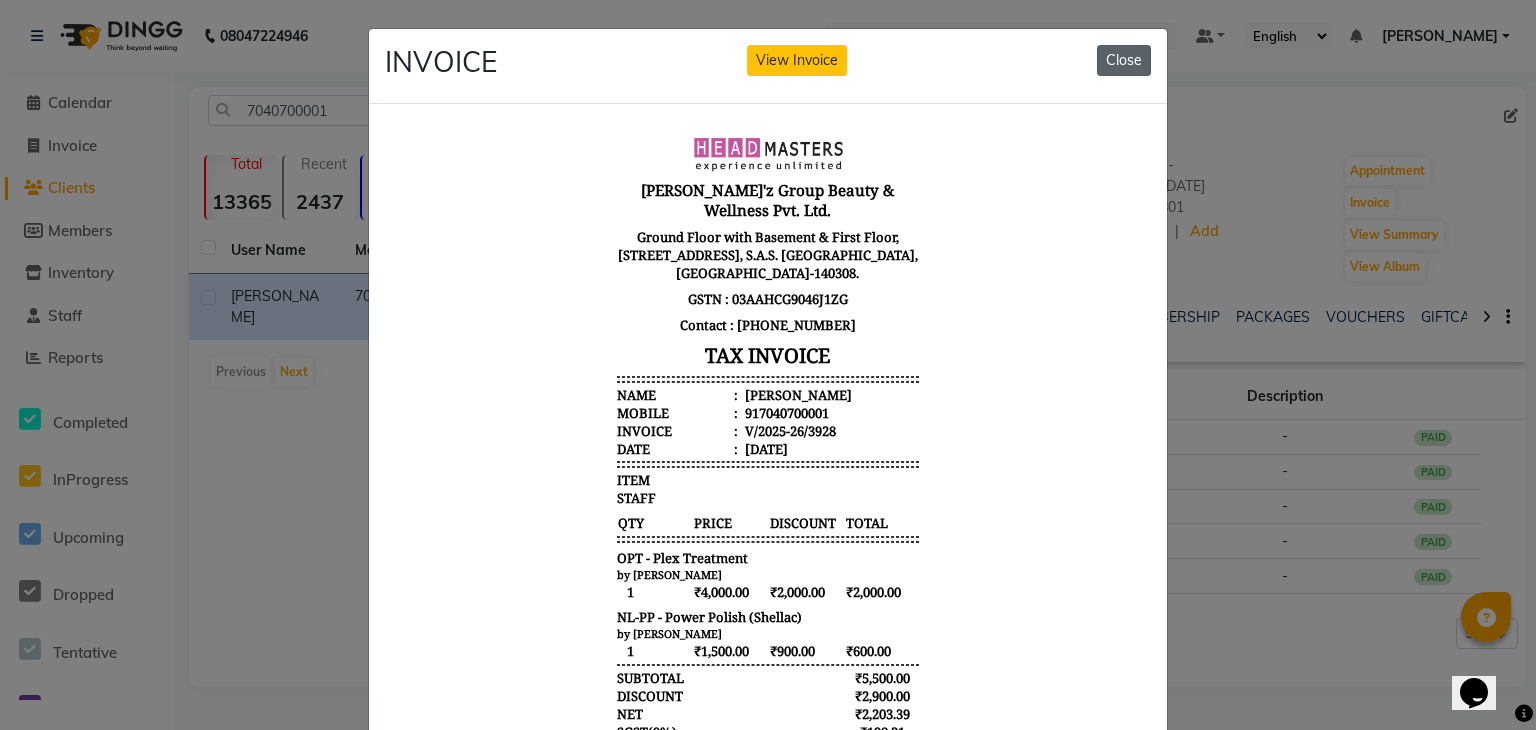 click on "Close" 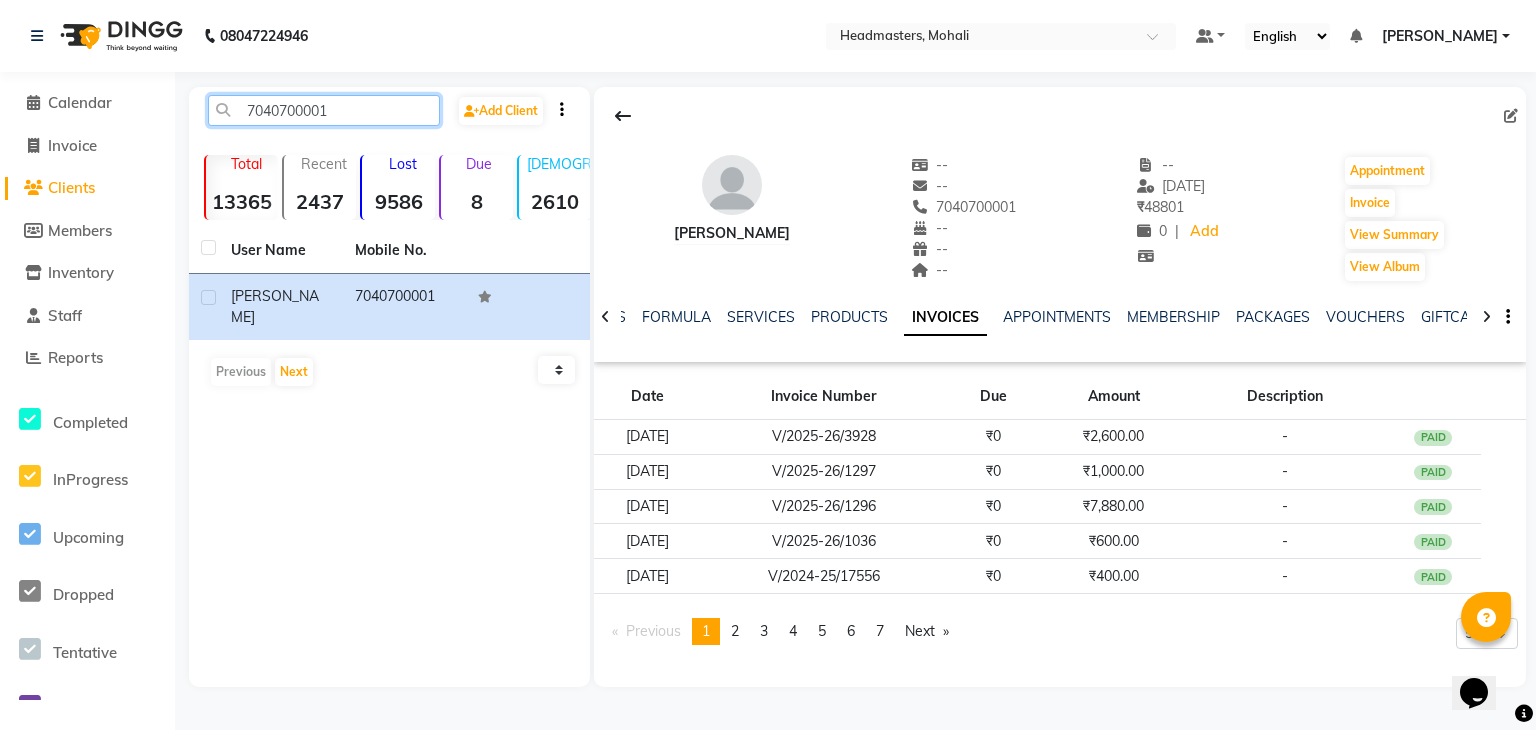 drag, startPoint x: 348, startPoint y: 112, endPoint x: 173, endPoint y: 118, distance: 175.10283 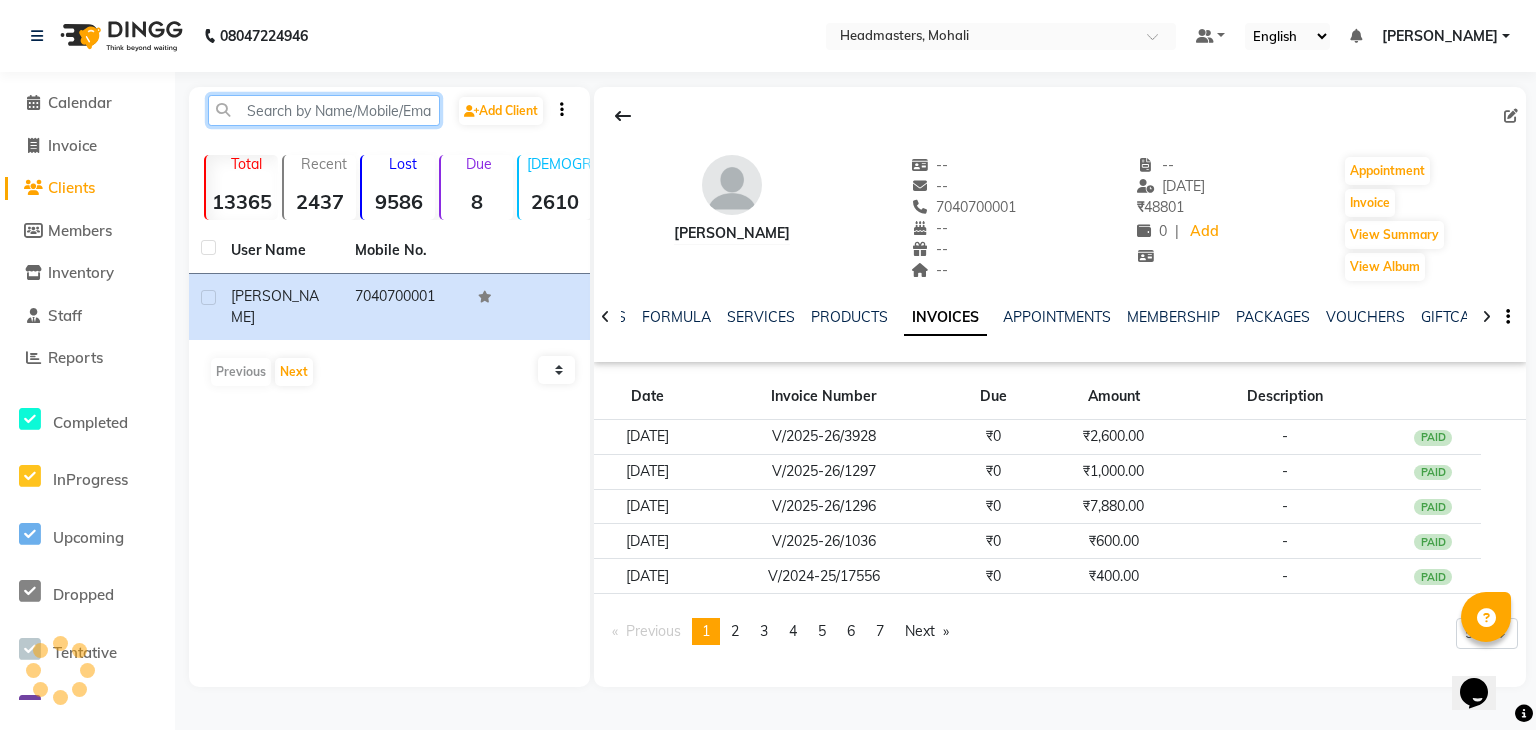 paste on "97779930028" 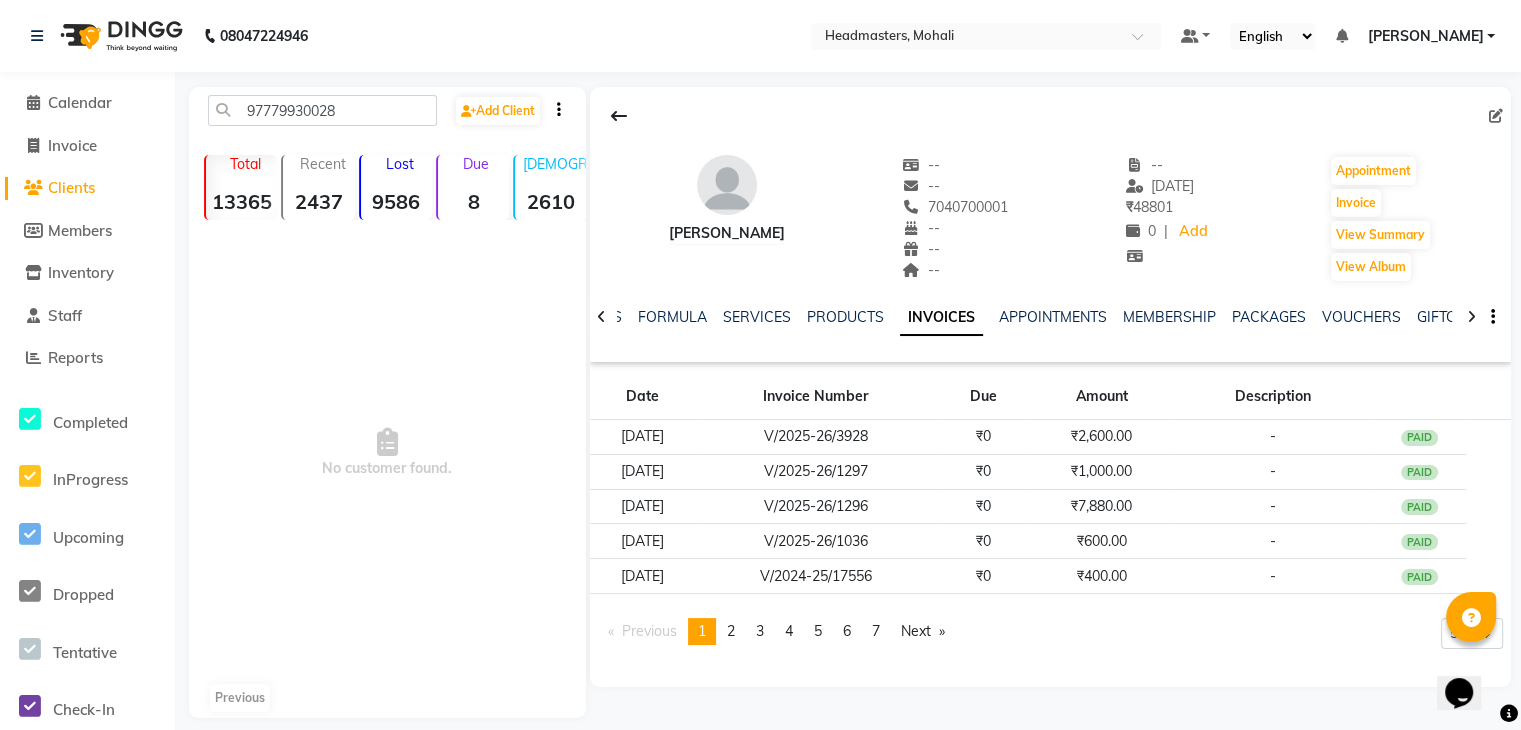 click on "Clients" 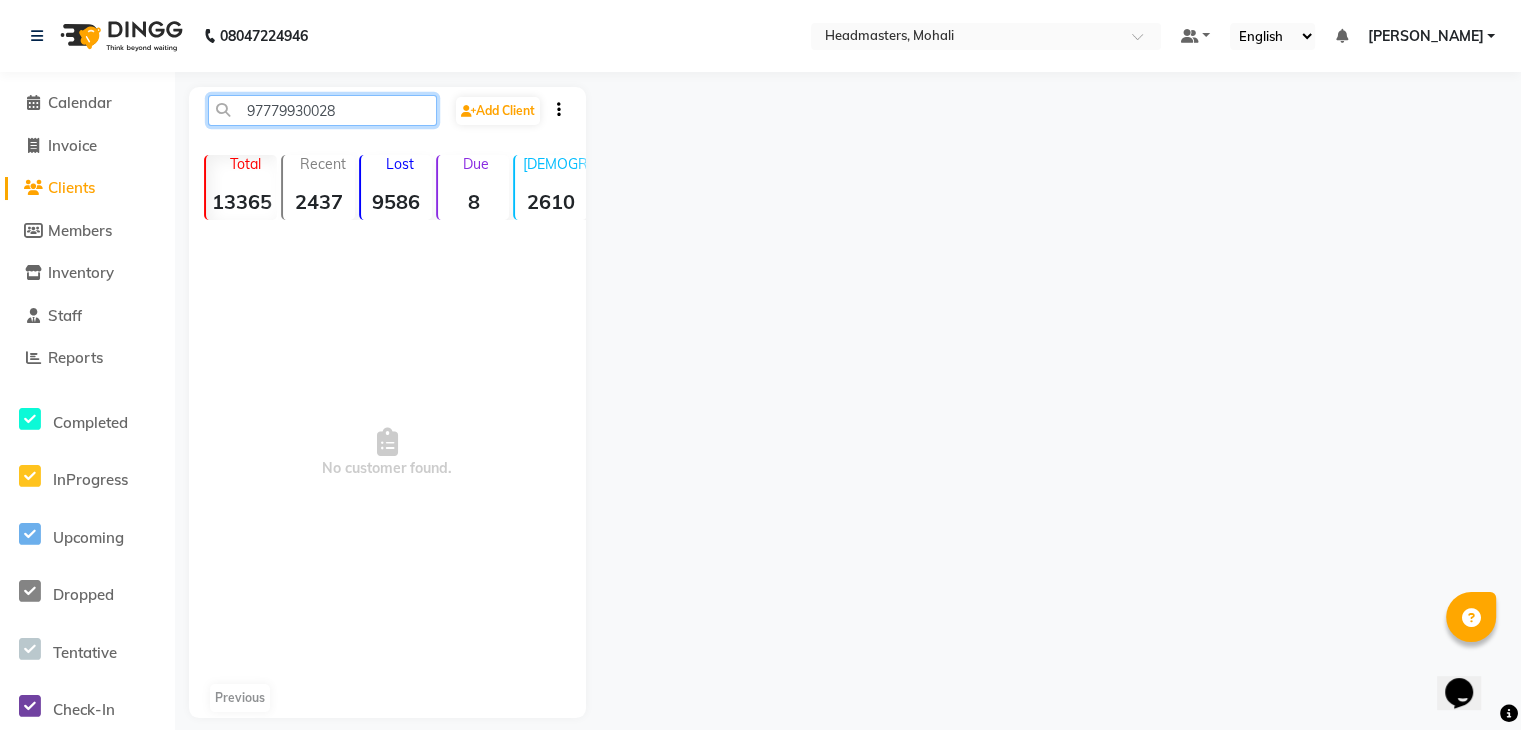 click on "97779930028" 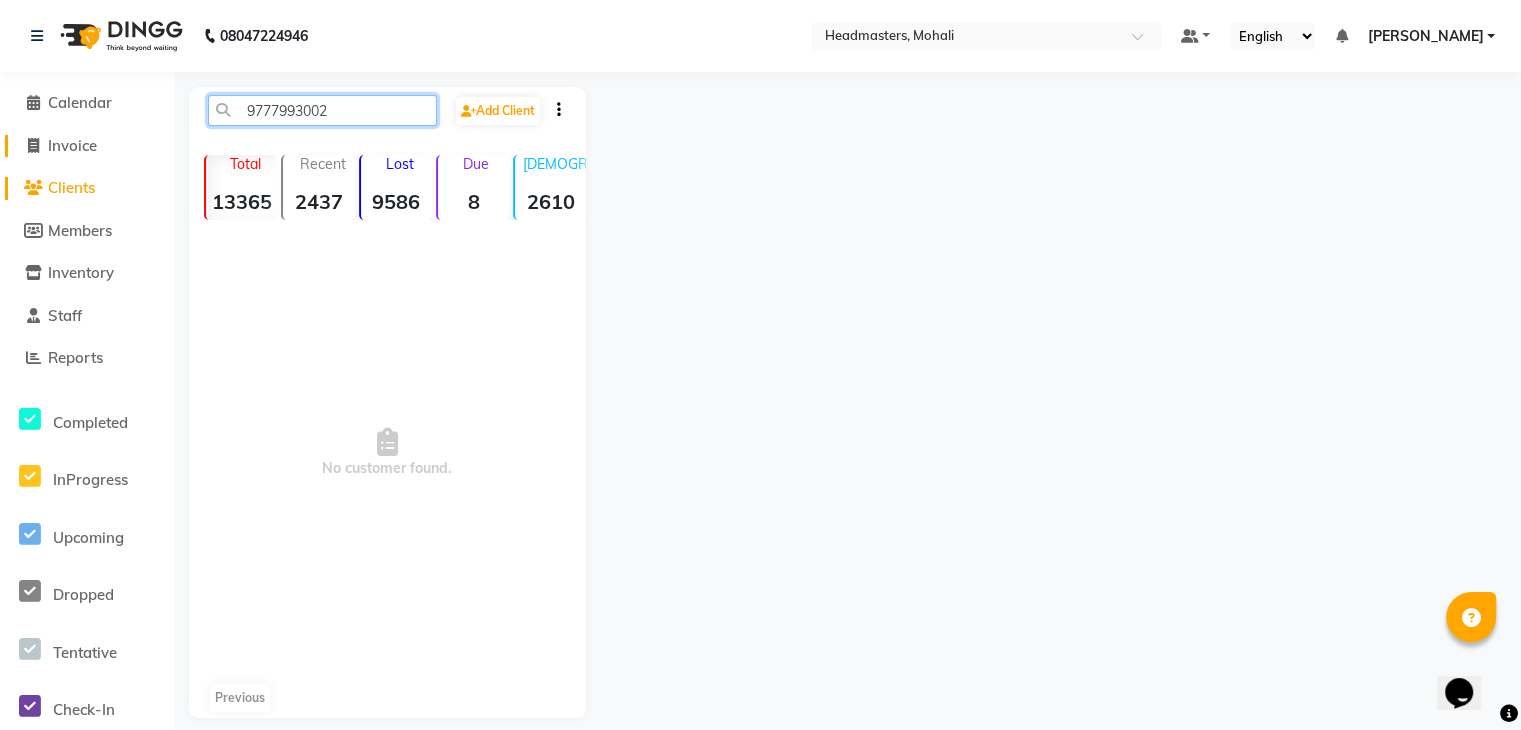 type on "9777993002" 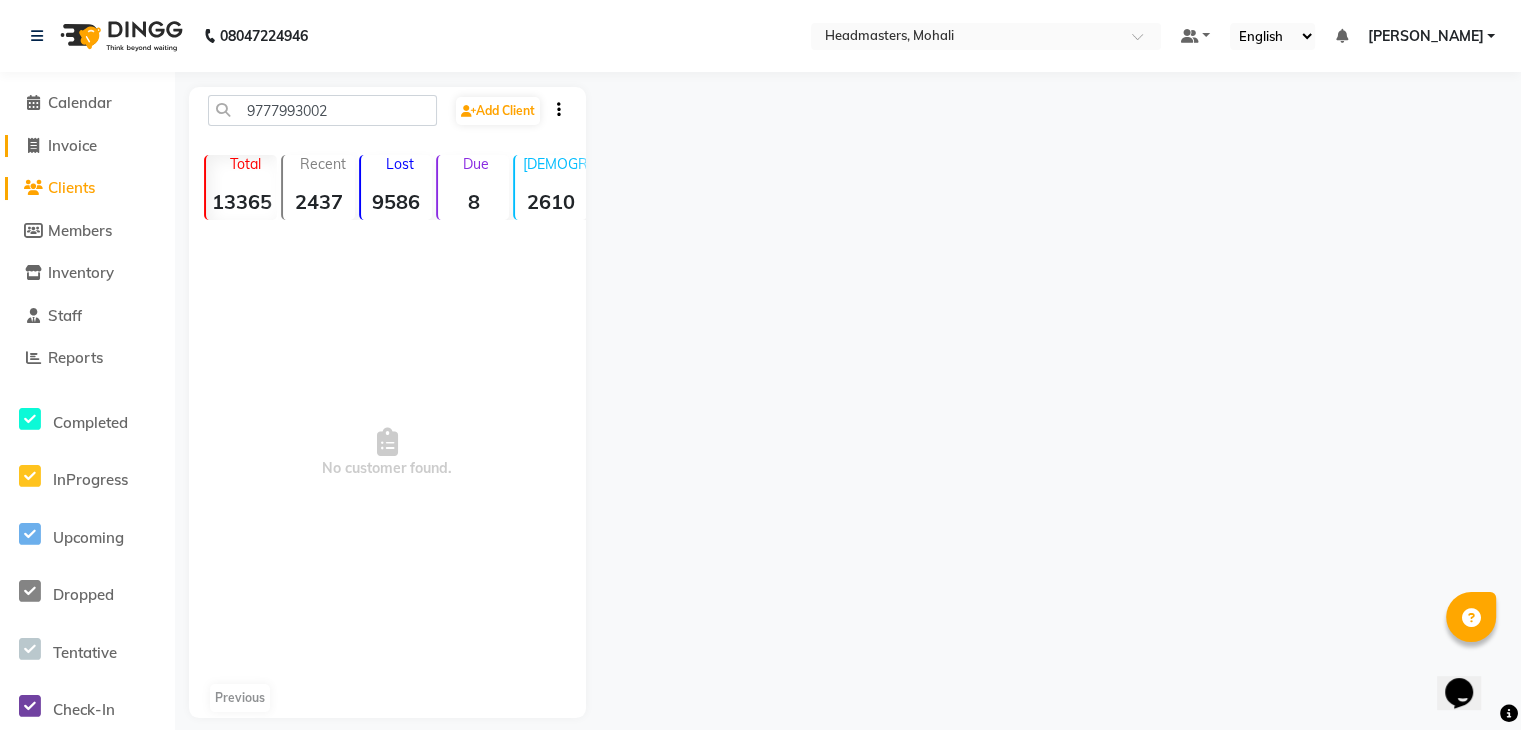 drag, startPoint x: 92, startPoint y: 149, endPoint x: 92, endPoint y: 173, distance: 24 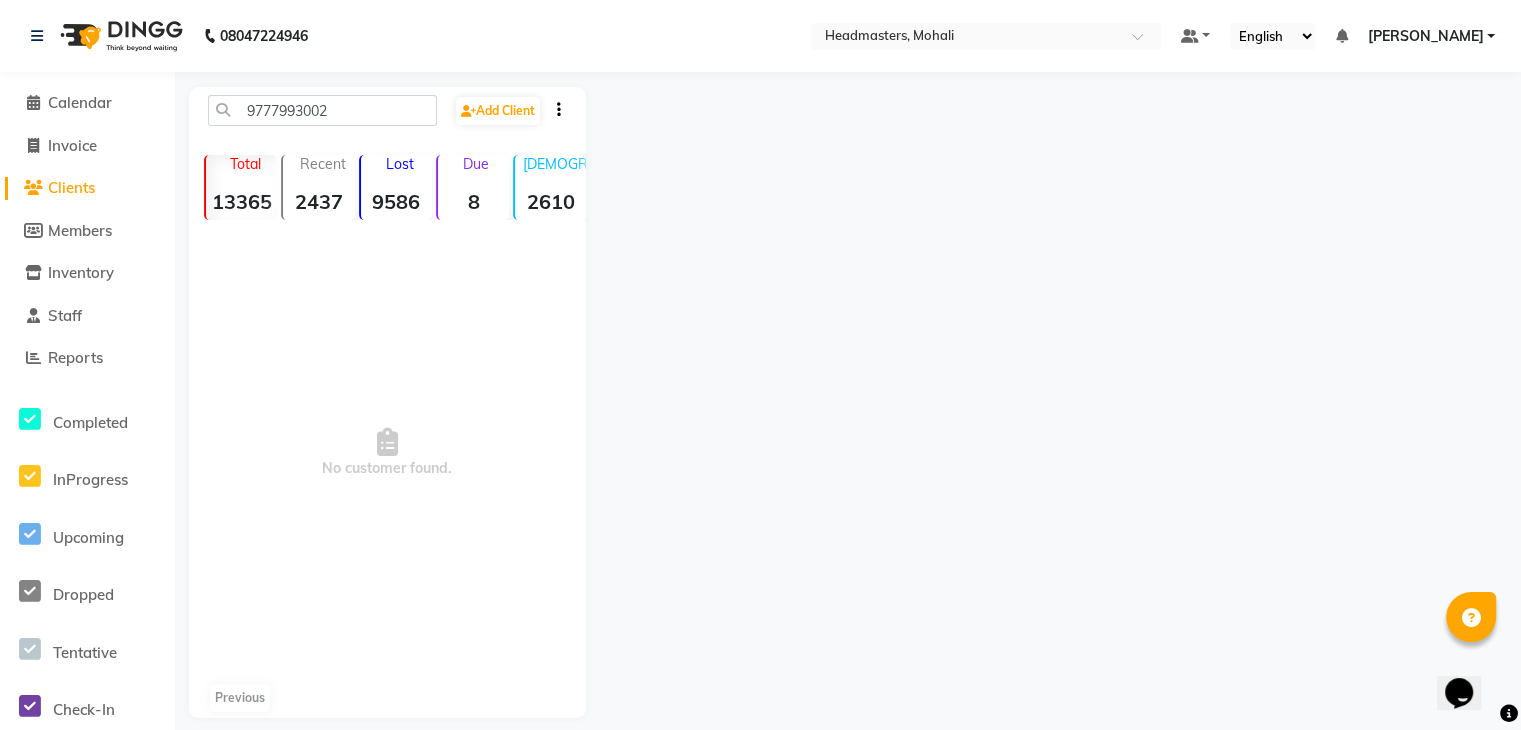select on "service" 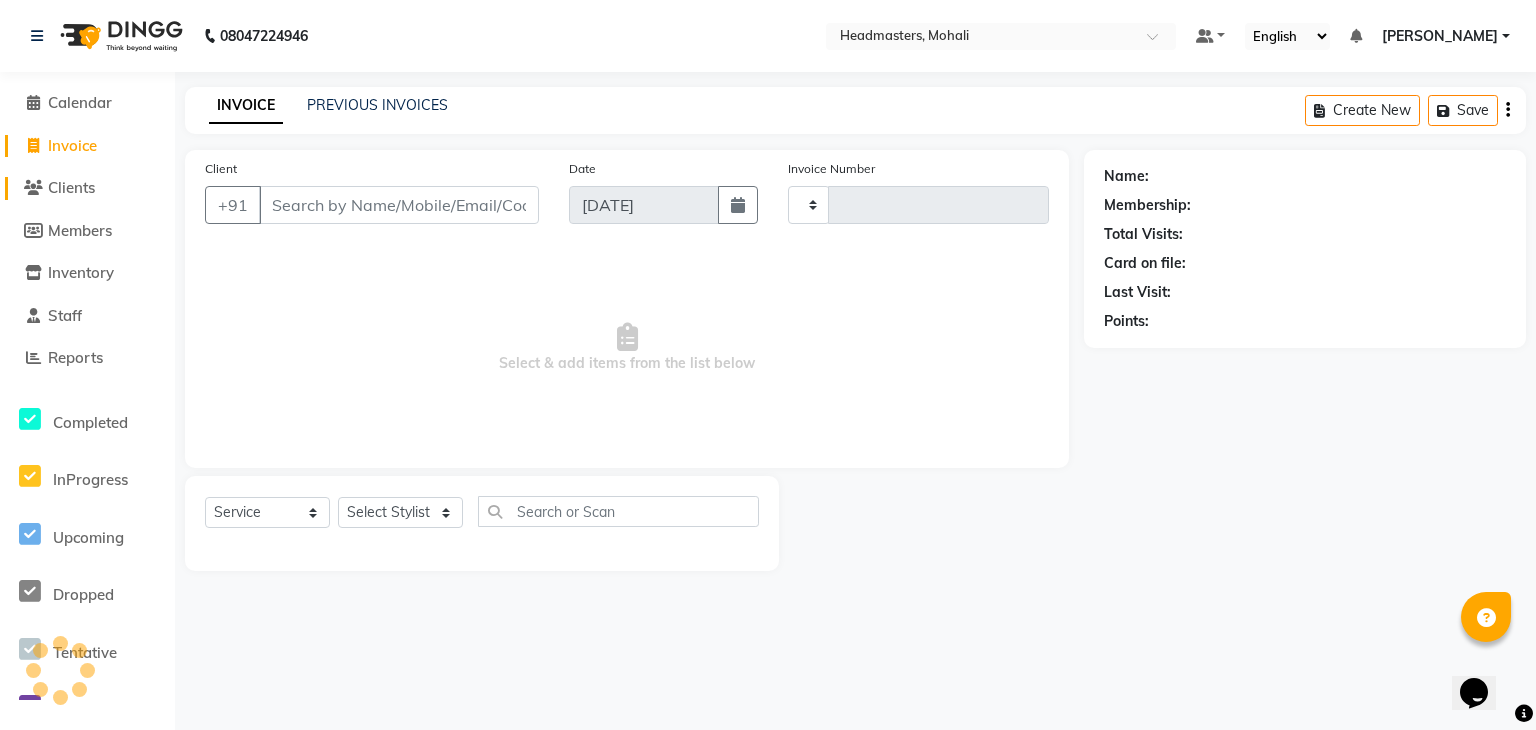 type on "5676" 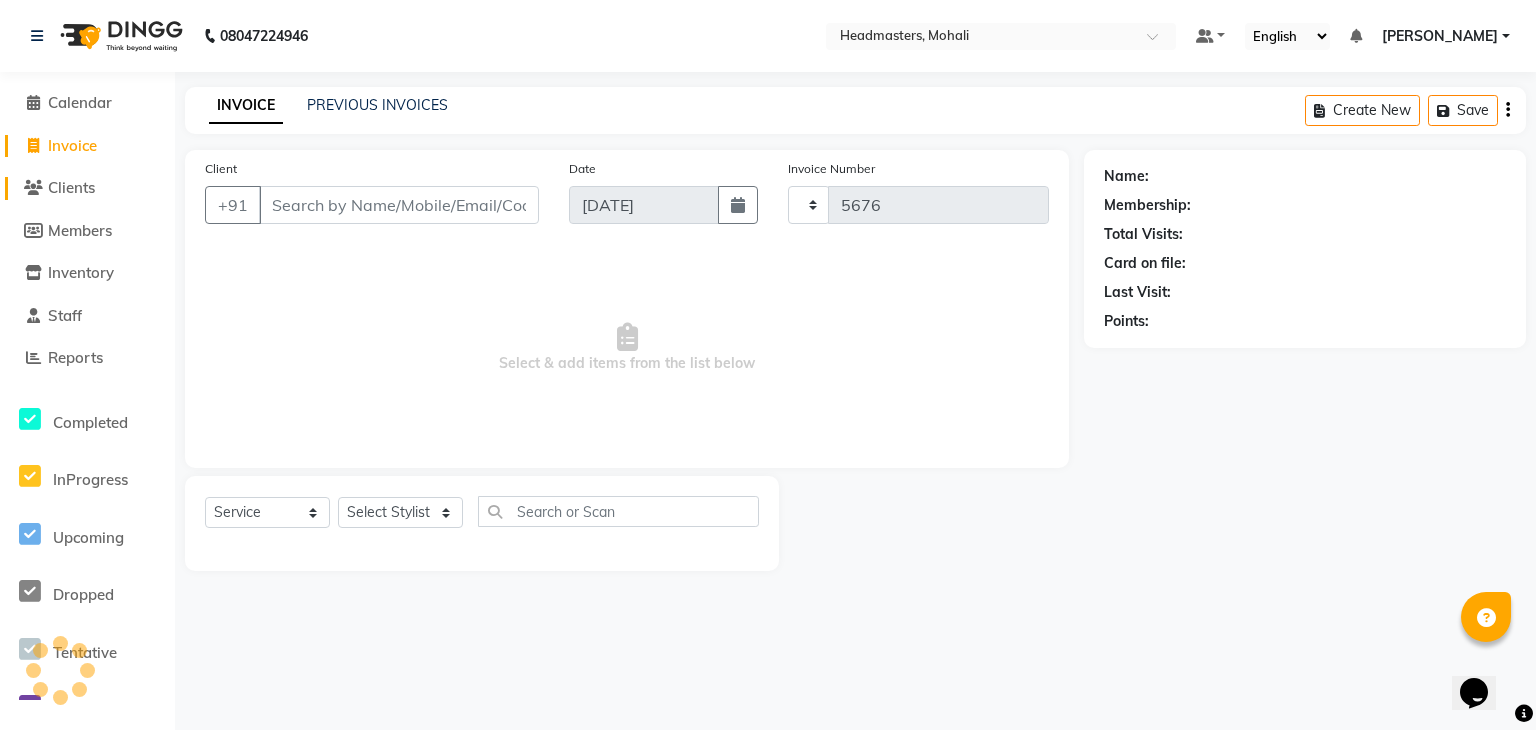 click on "Clients" 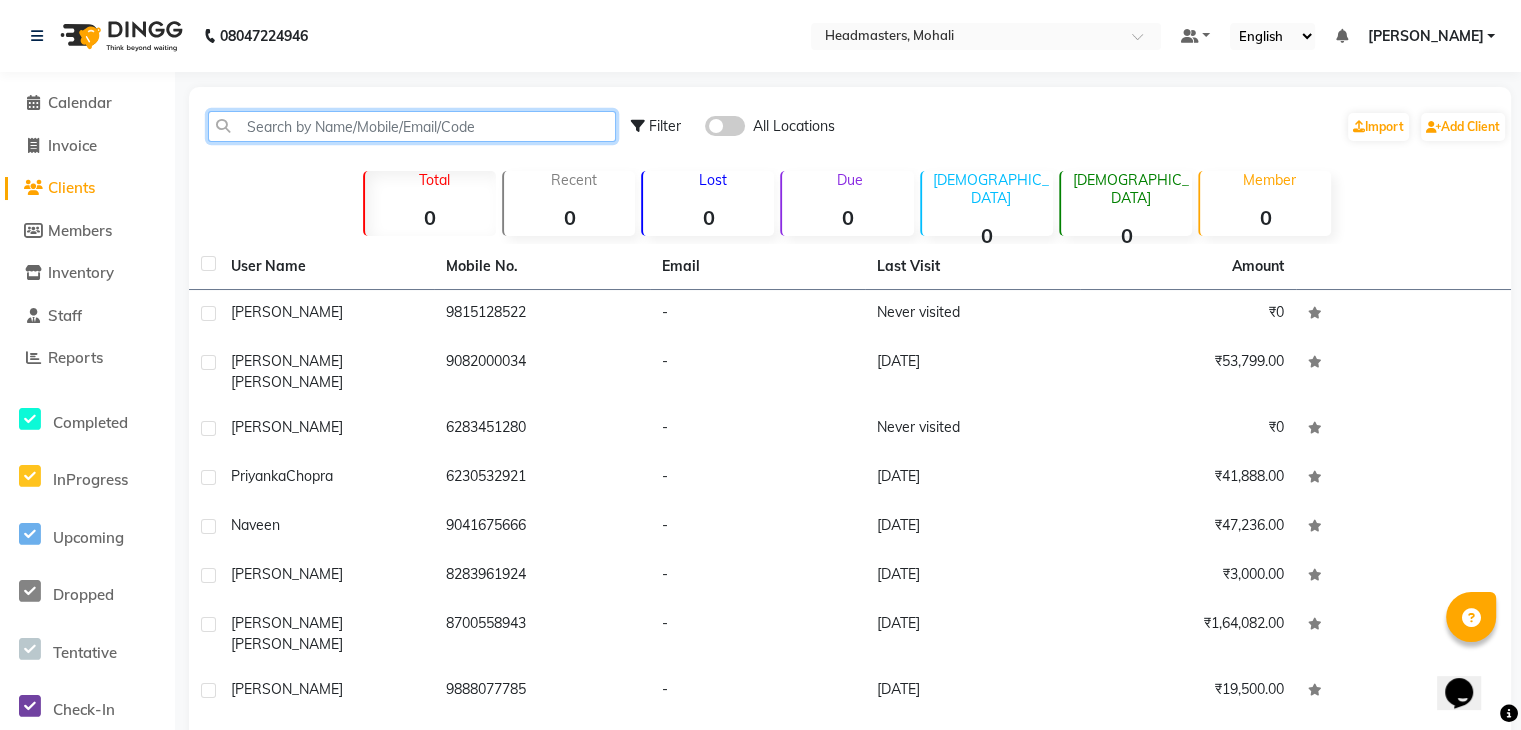 click 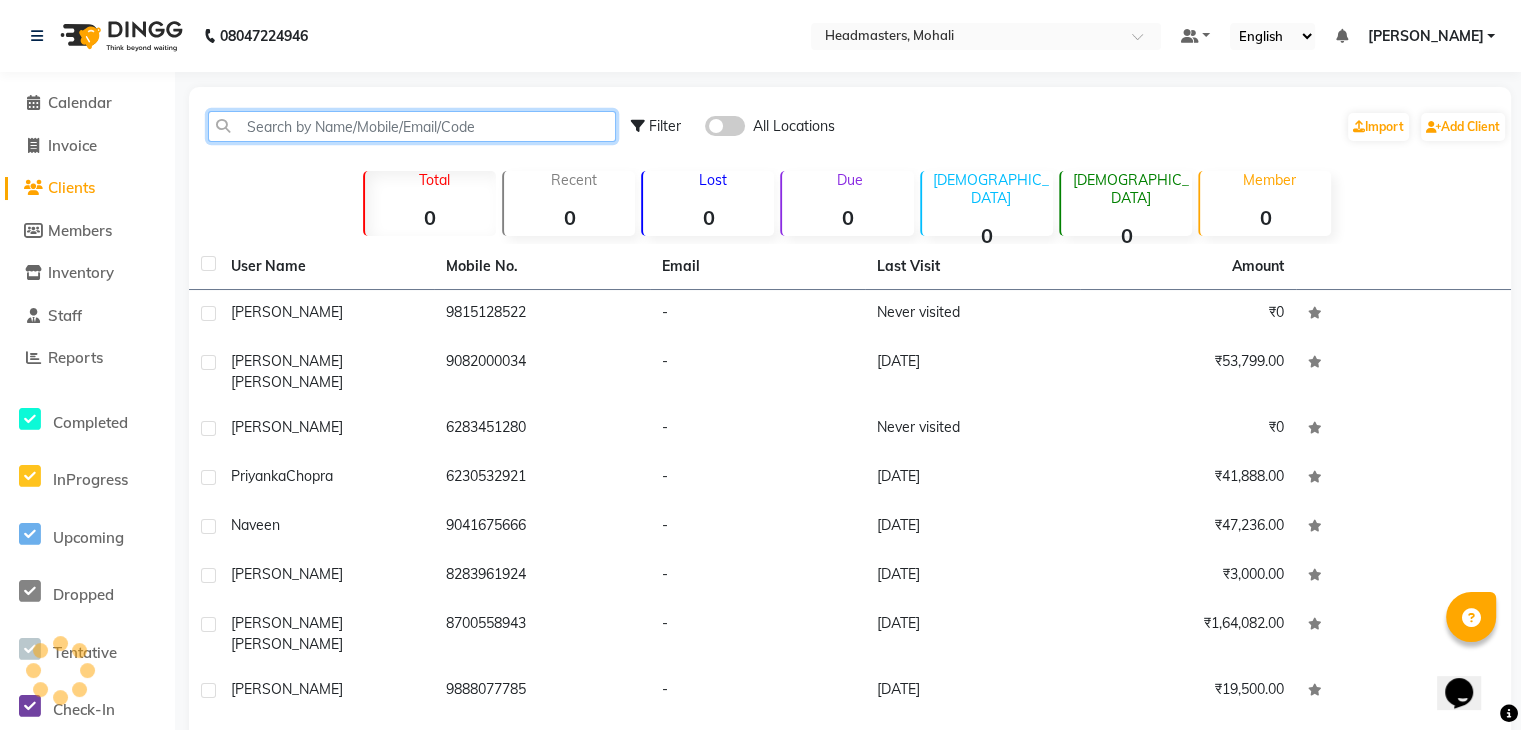 paste on "97779930028" 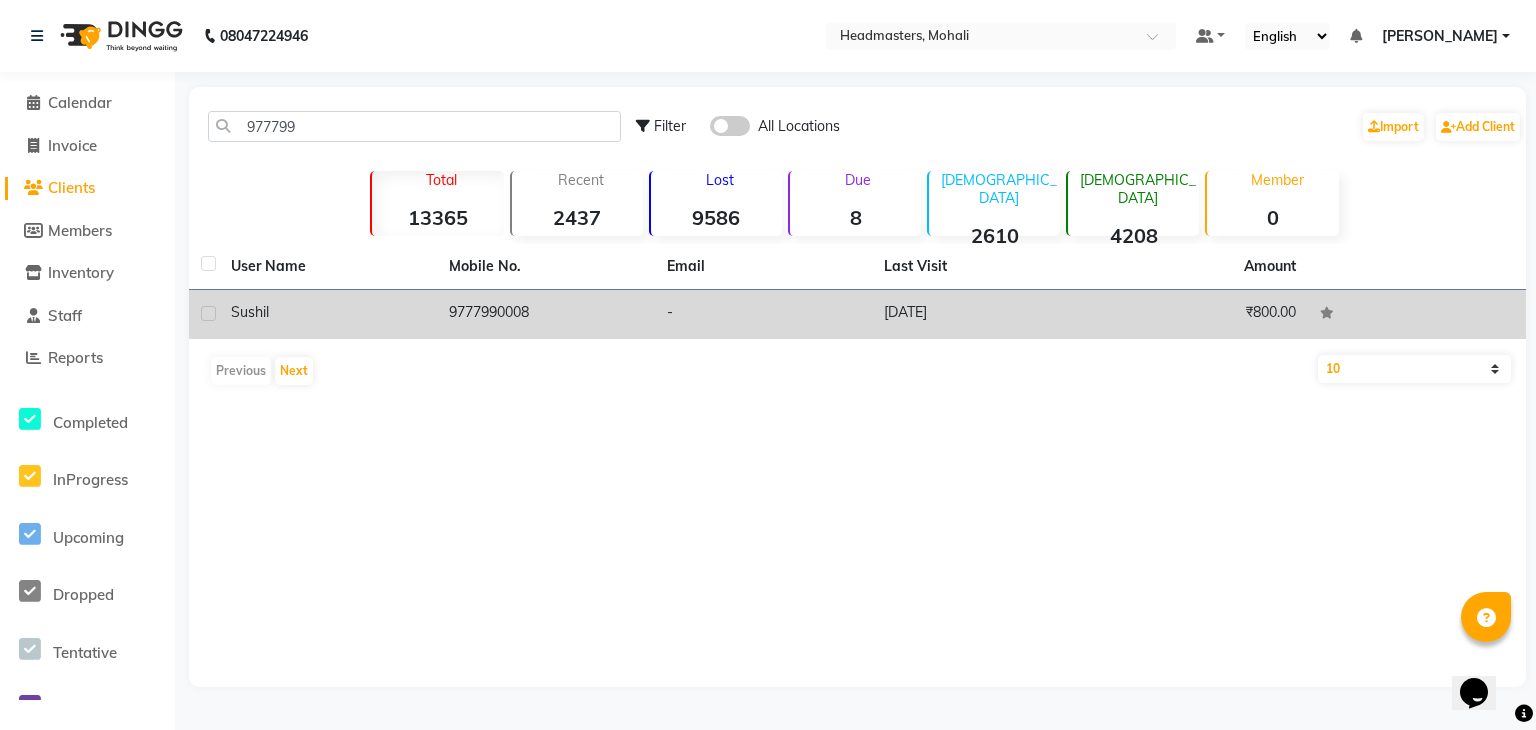click on "9777990008" 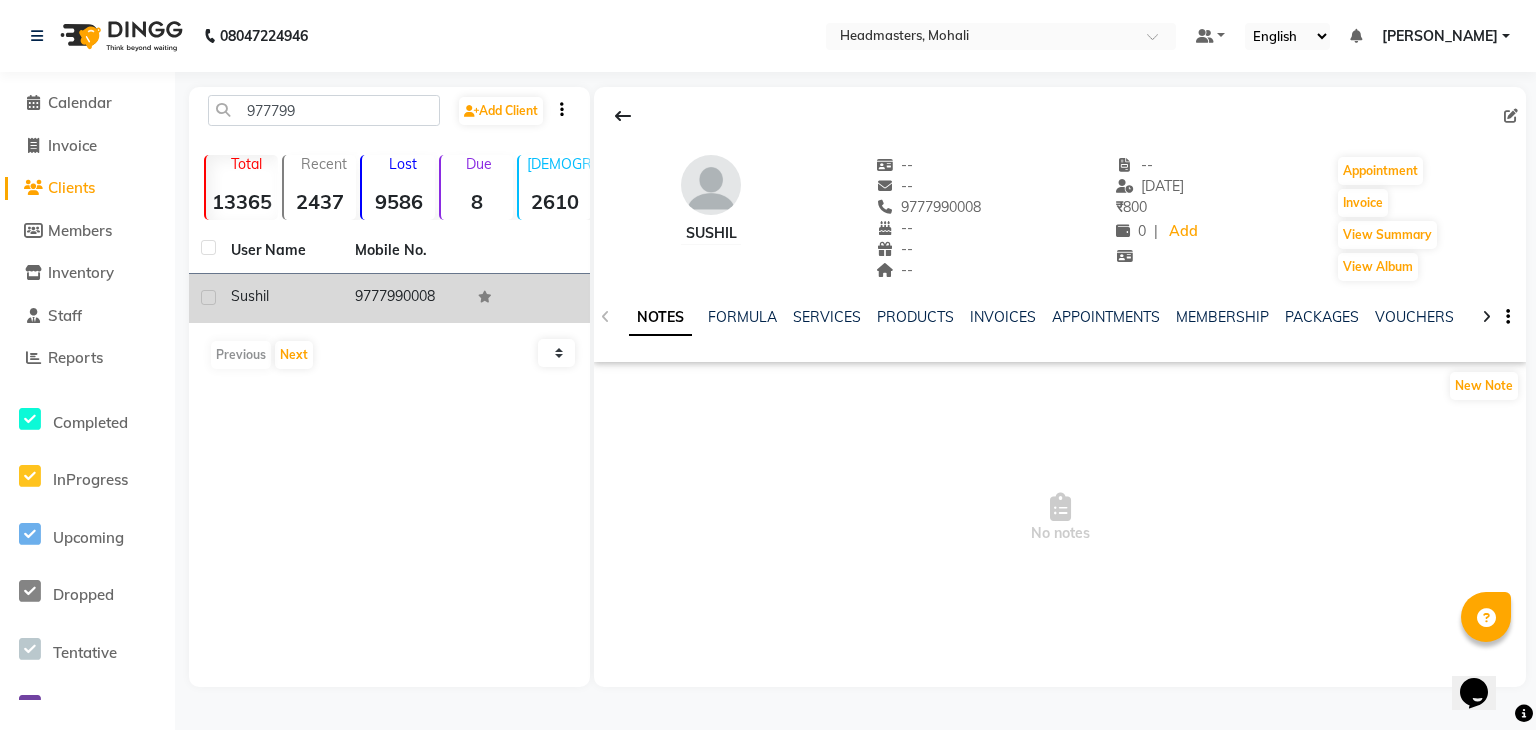 drag, startPoint x: 449, startPoint y: 298, endPoint x: 352, endPoint y: 310, distance: 97.73945 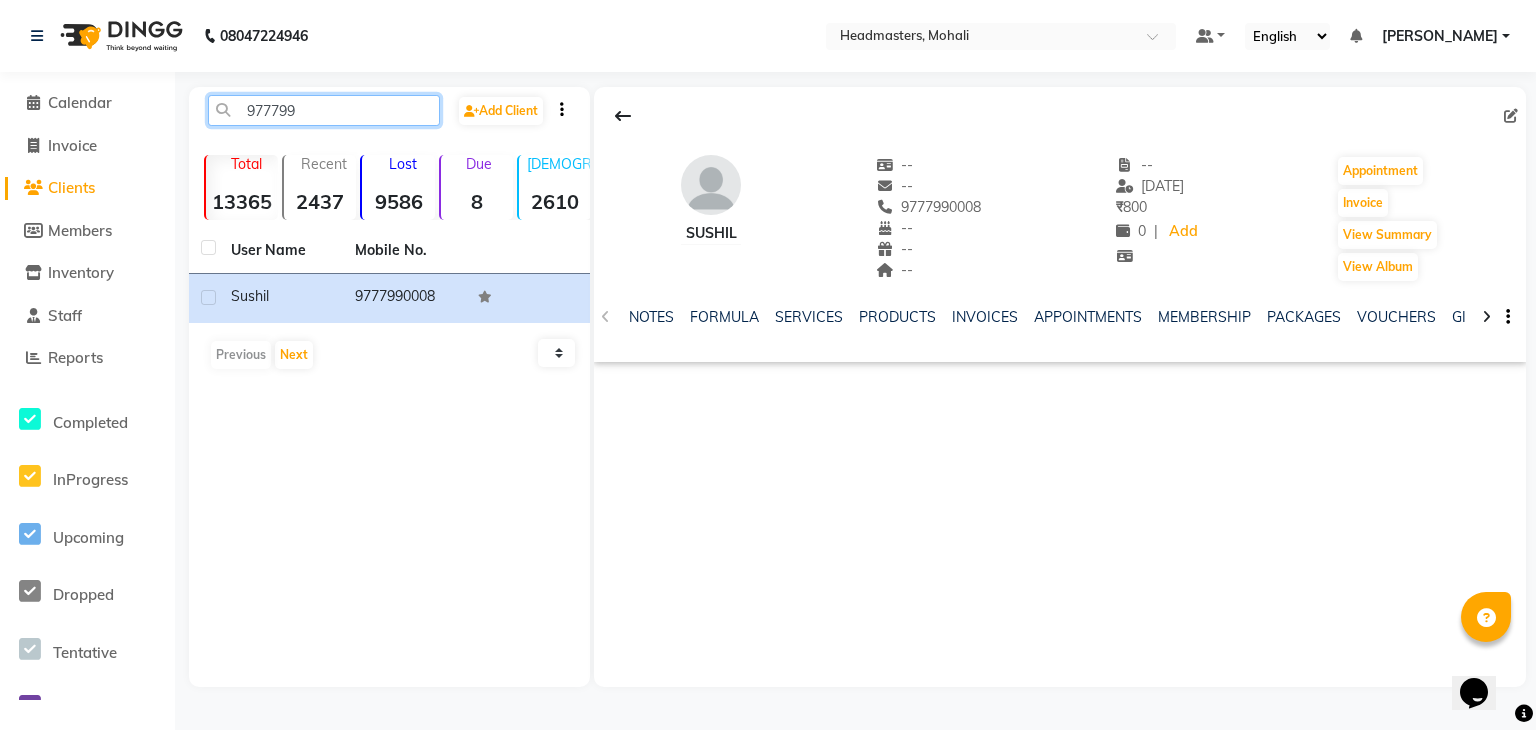 click on "977799" 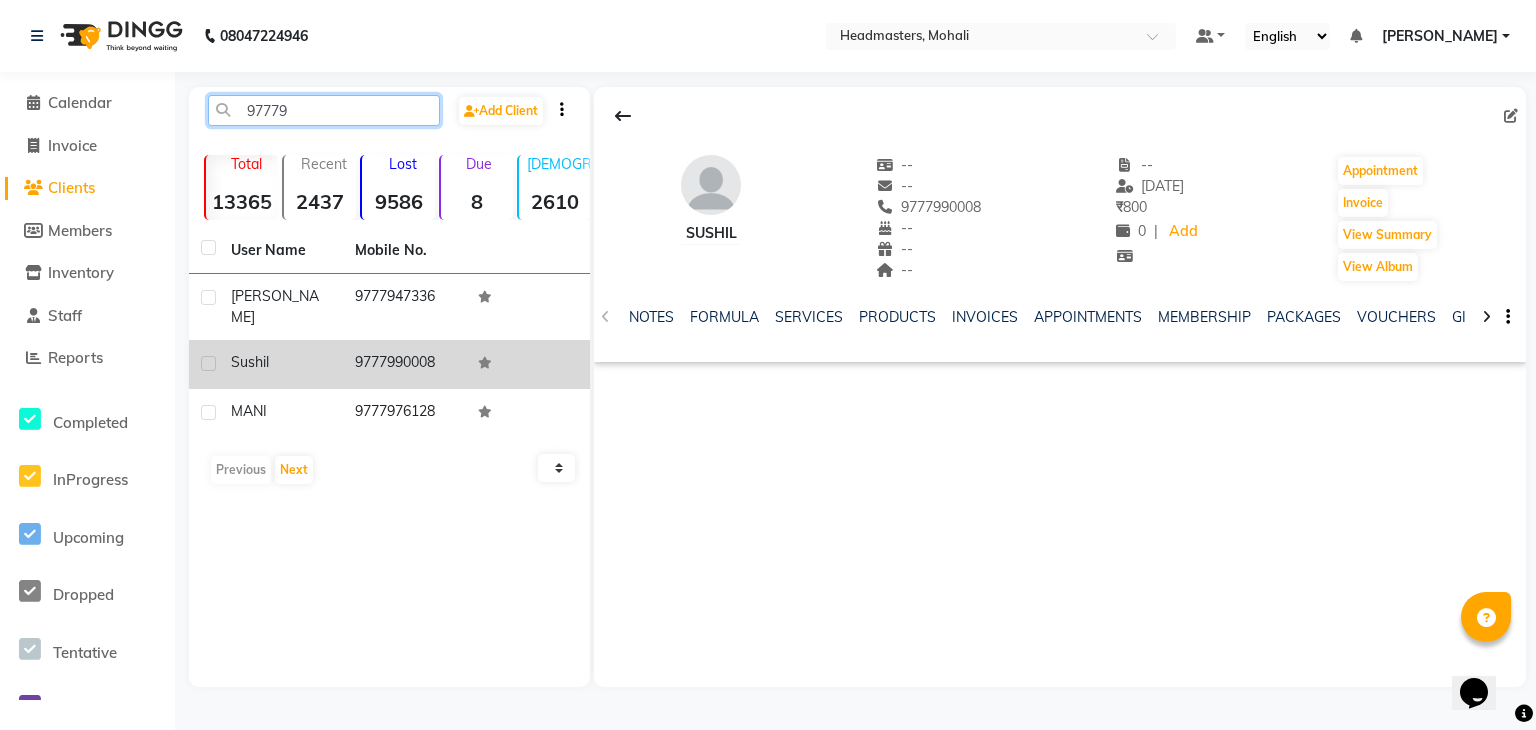 type on "97779" 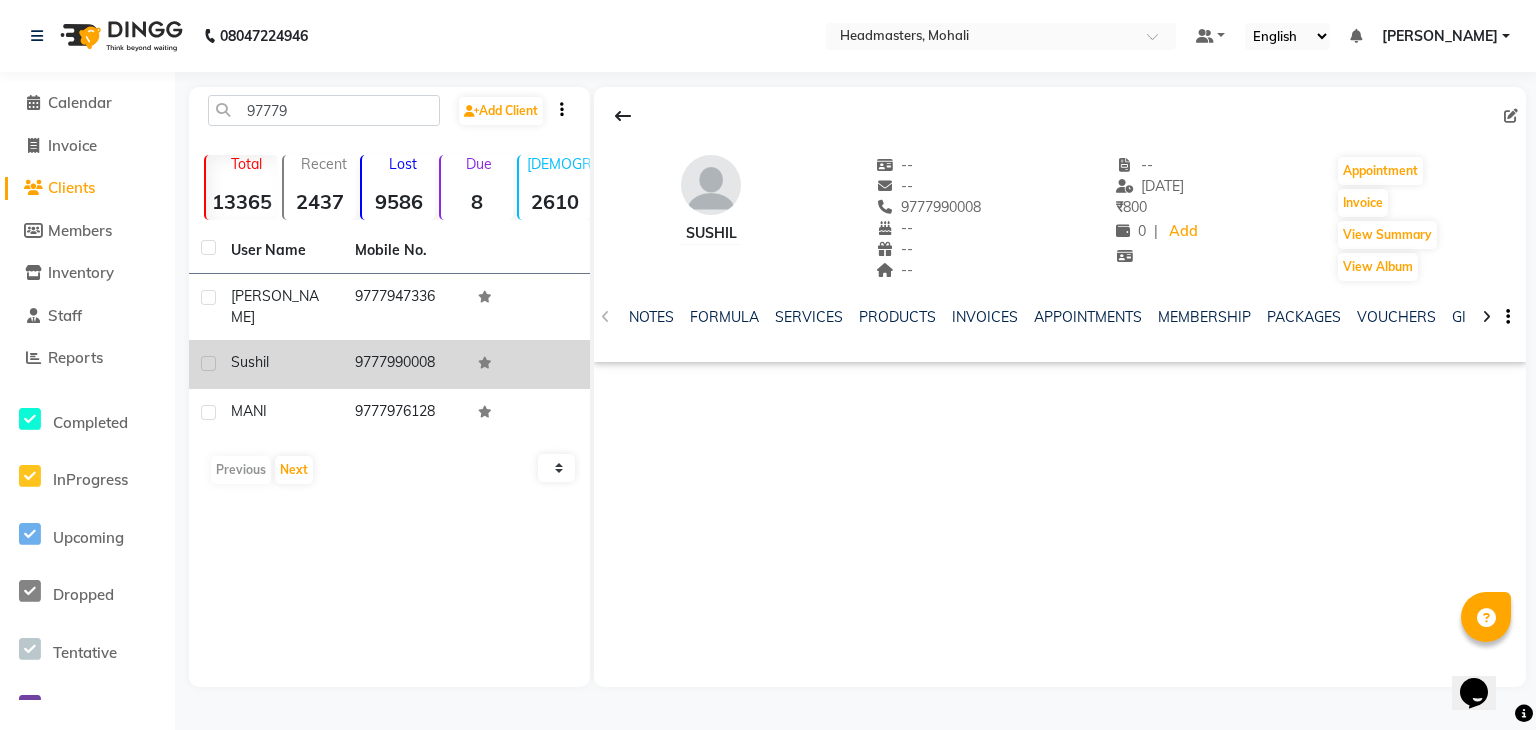 click on "9777990008" 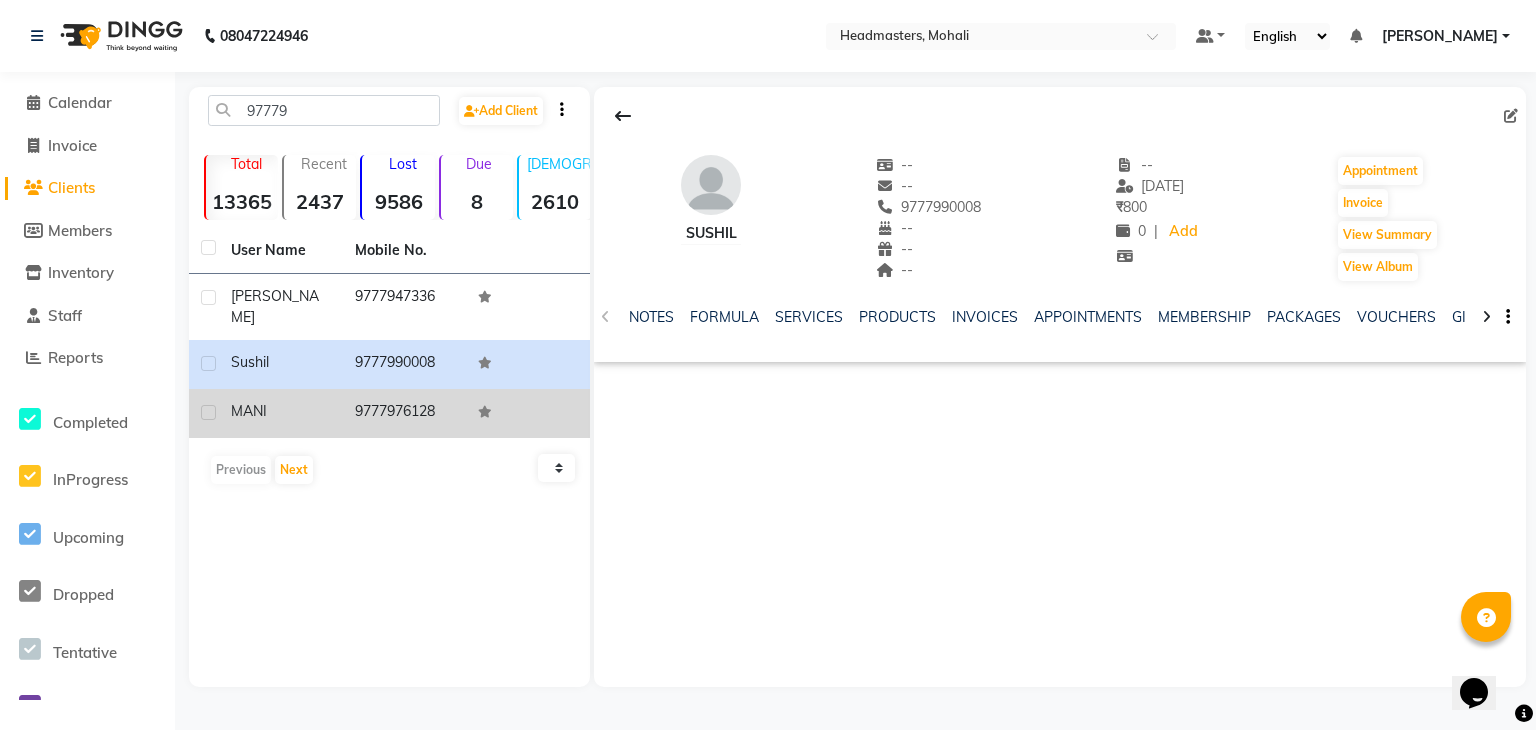 click on "9777976128" 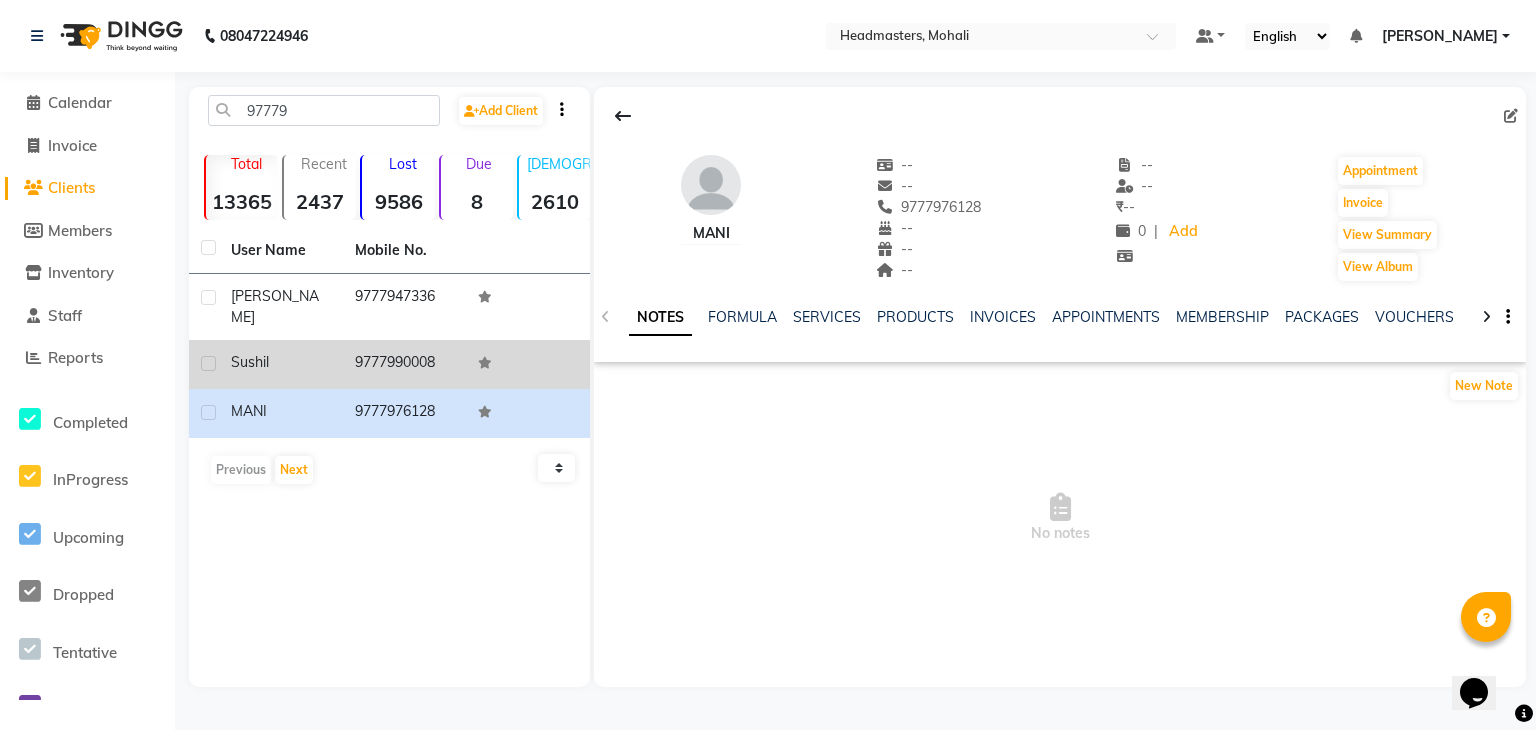 click on "9777990008" 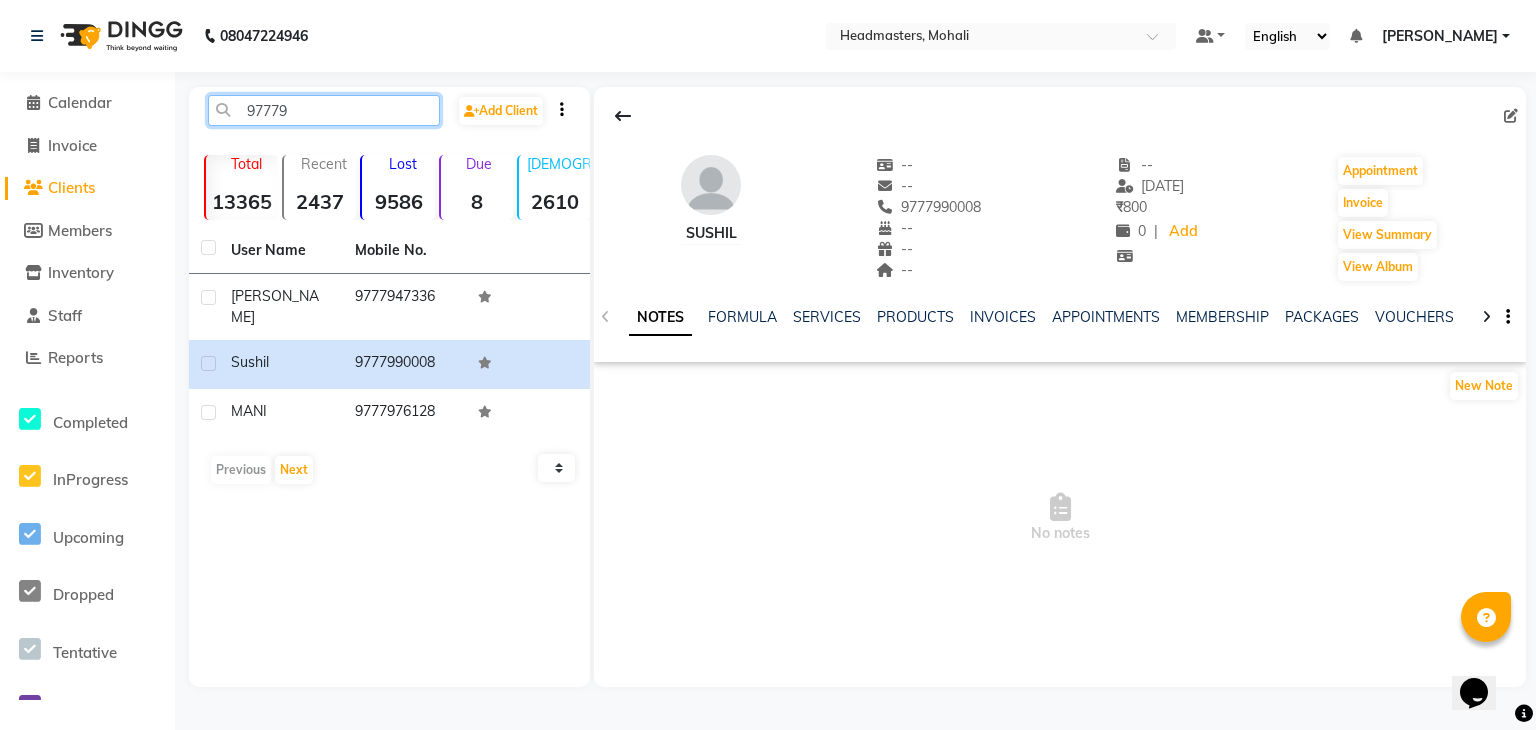 drag, startPoint x: 325, startPoint y: 116, endPoint x: 235, endPoint y: 115, distance: 90.005554 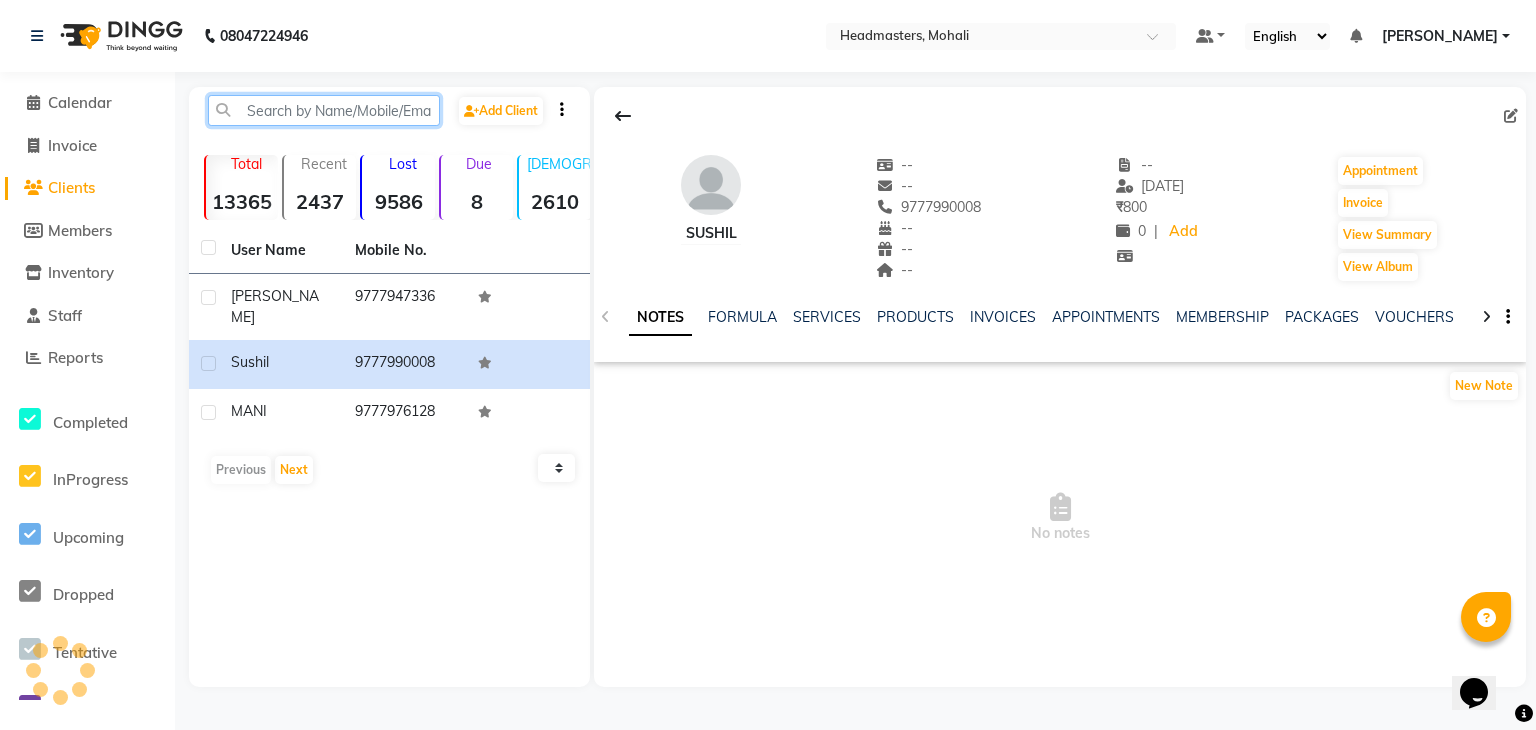 paste on "9915954242" 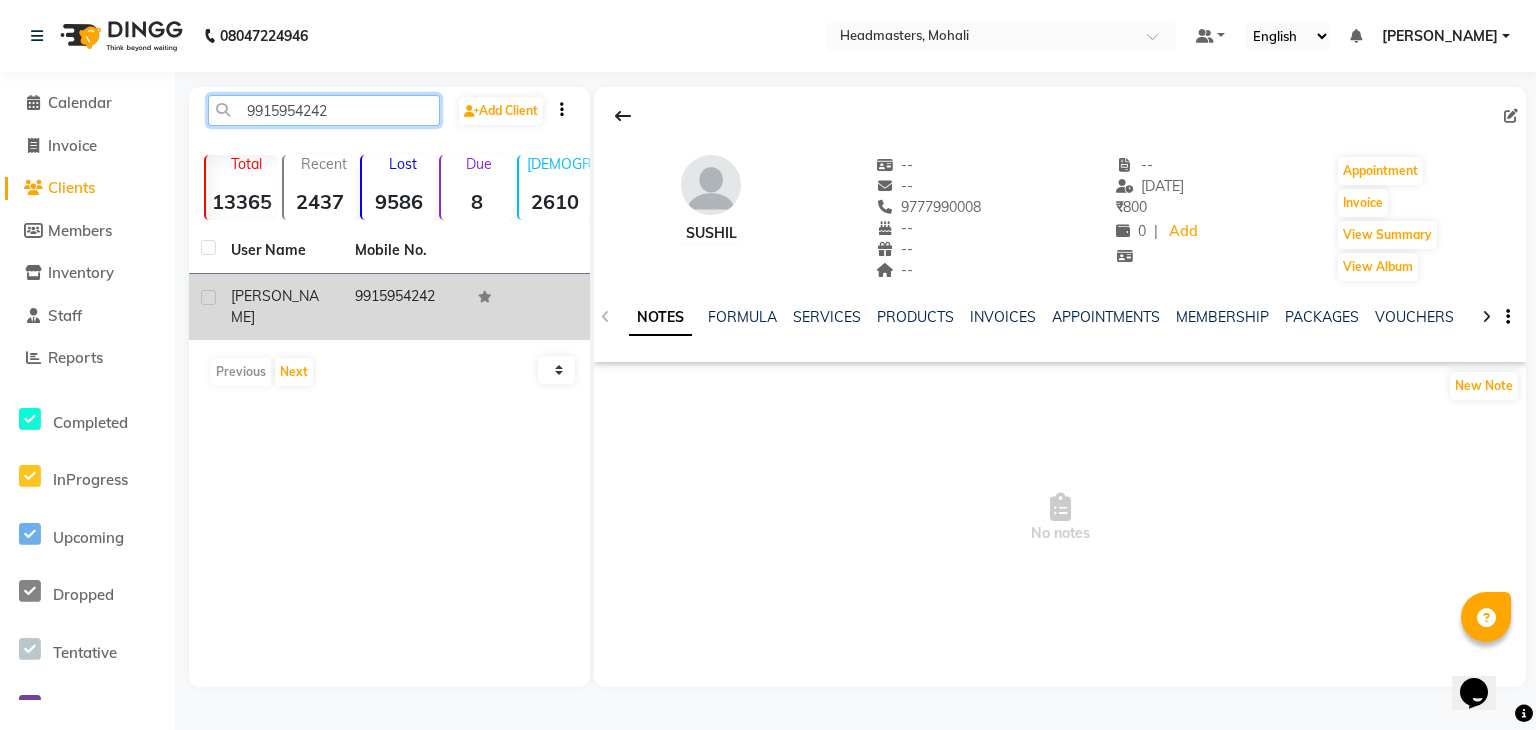 type on "9915954242" 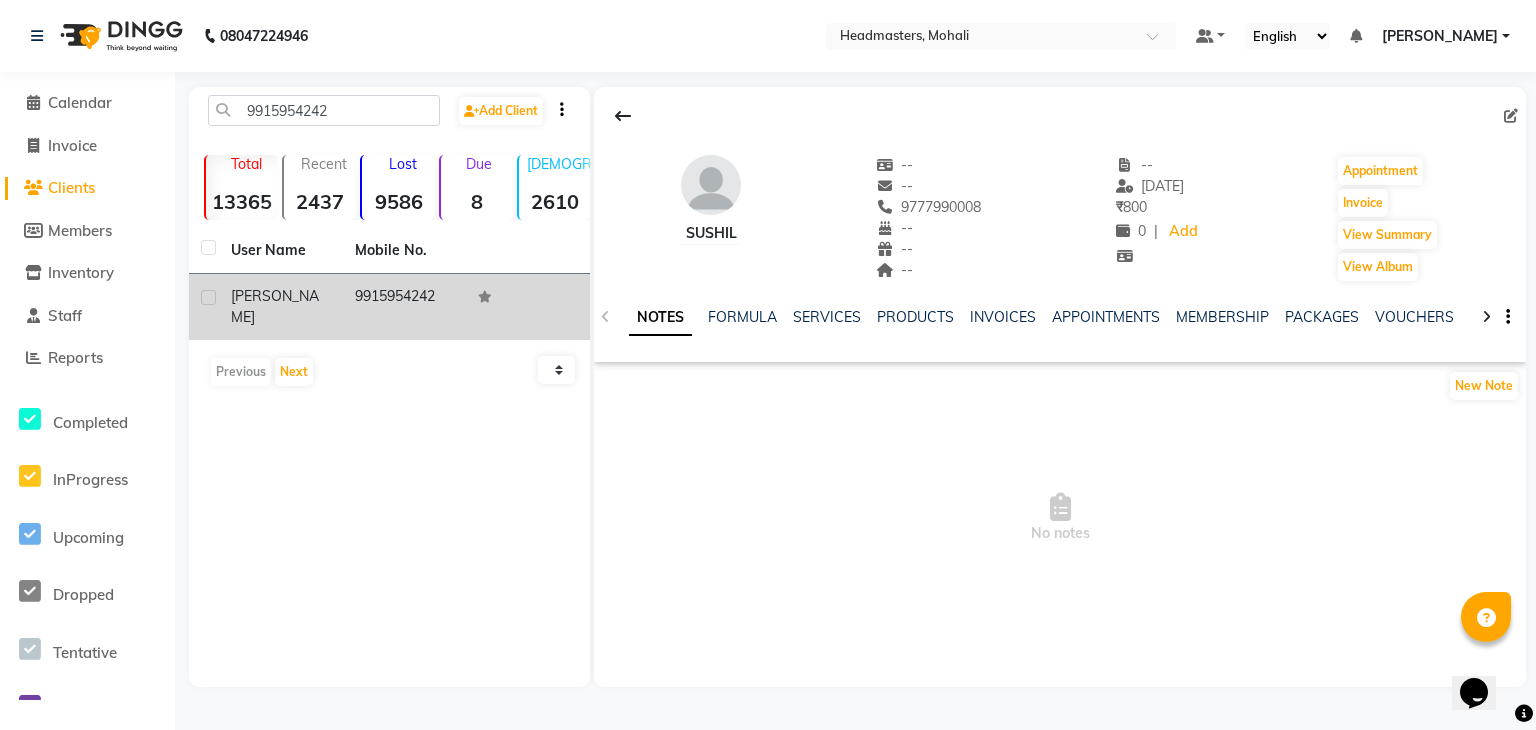 click on "RUCHIKA" 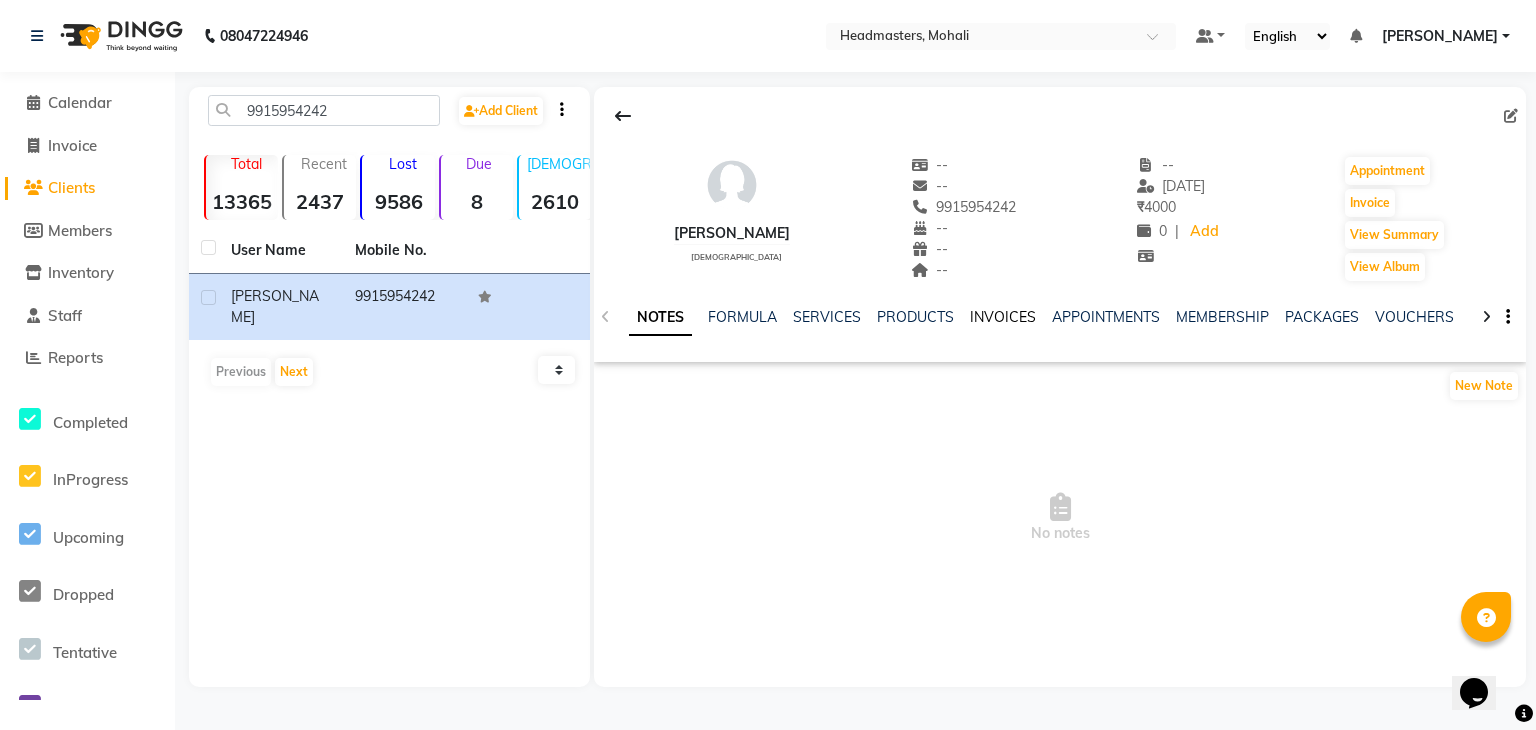 click on "INVOICES" 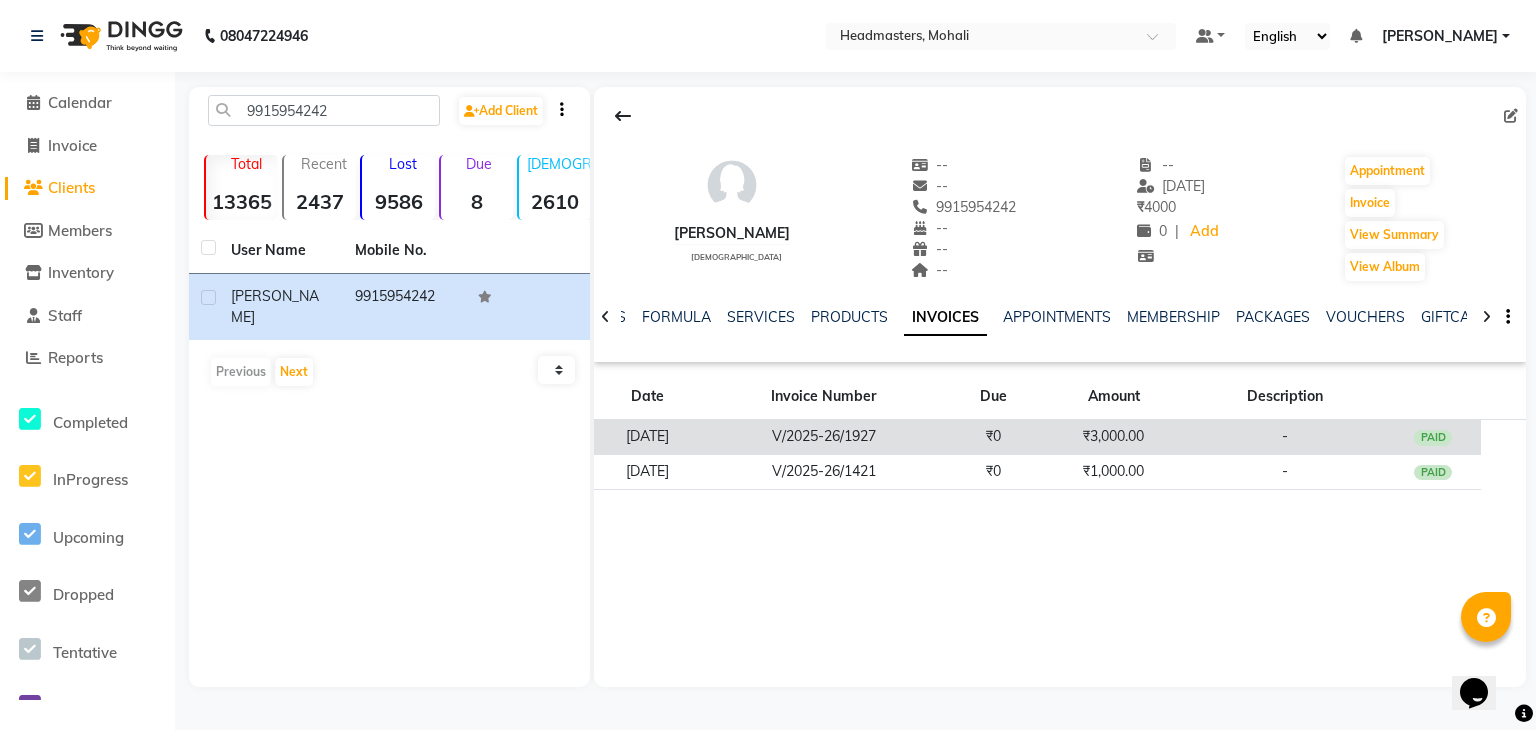 click on "V/2025-26/1927" 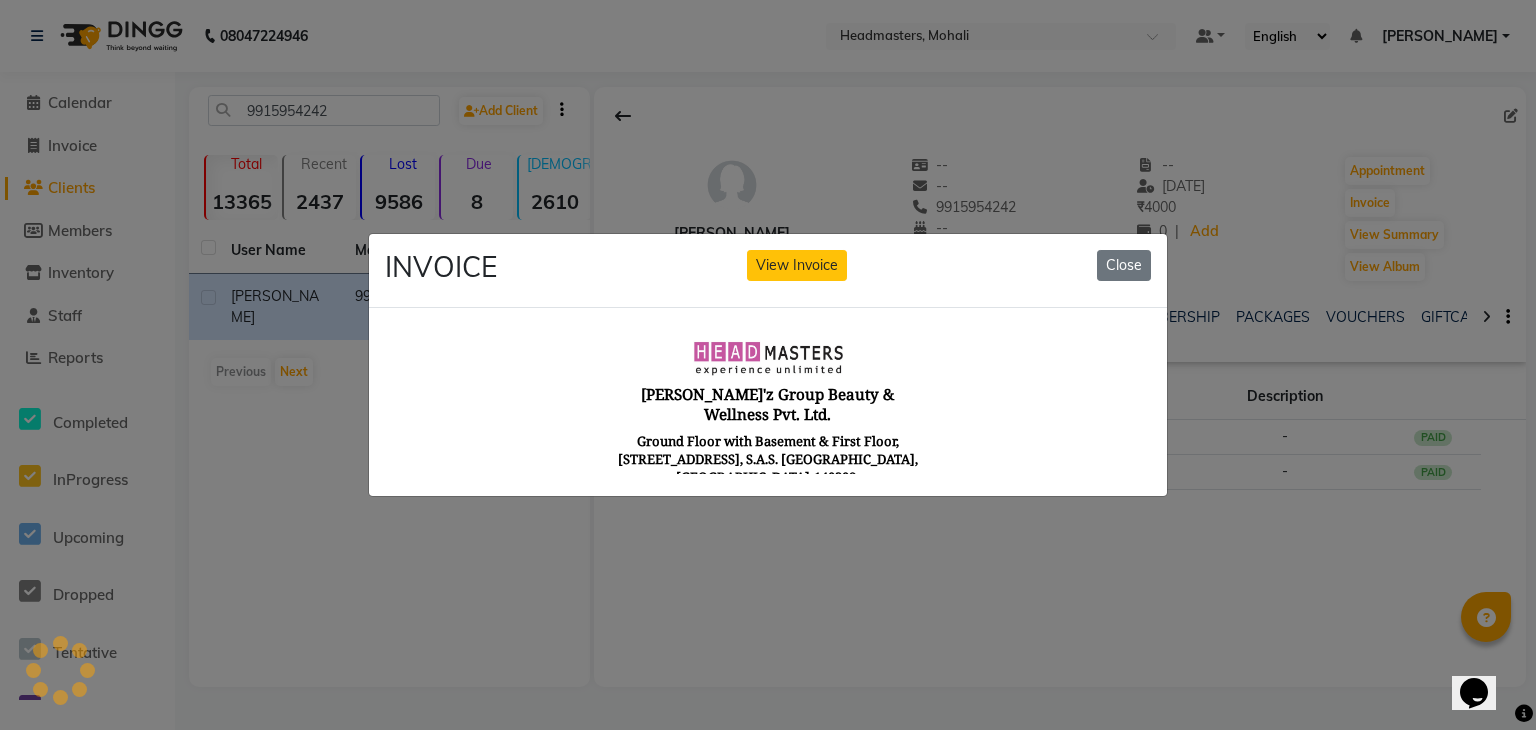 scroll, scrollTop: 0, scrollLeft: 0, axis: both 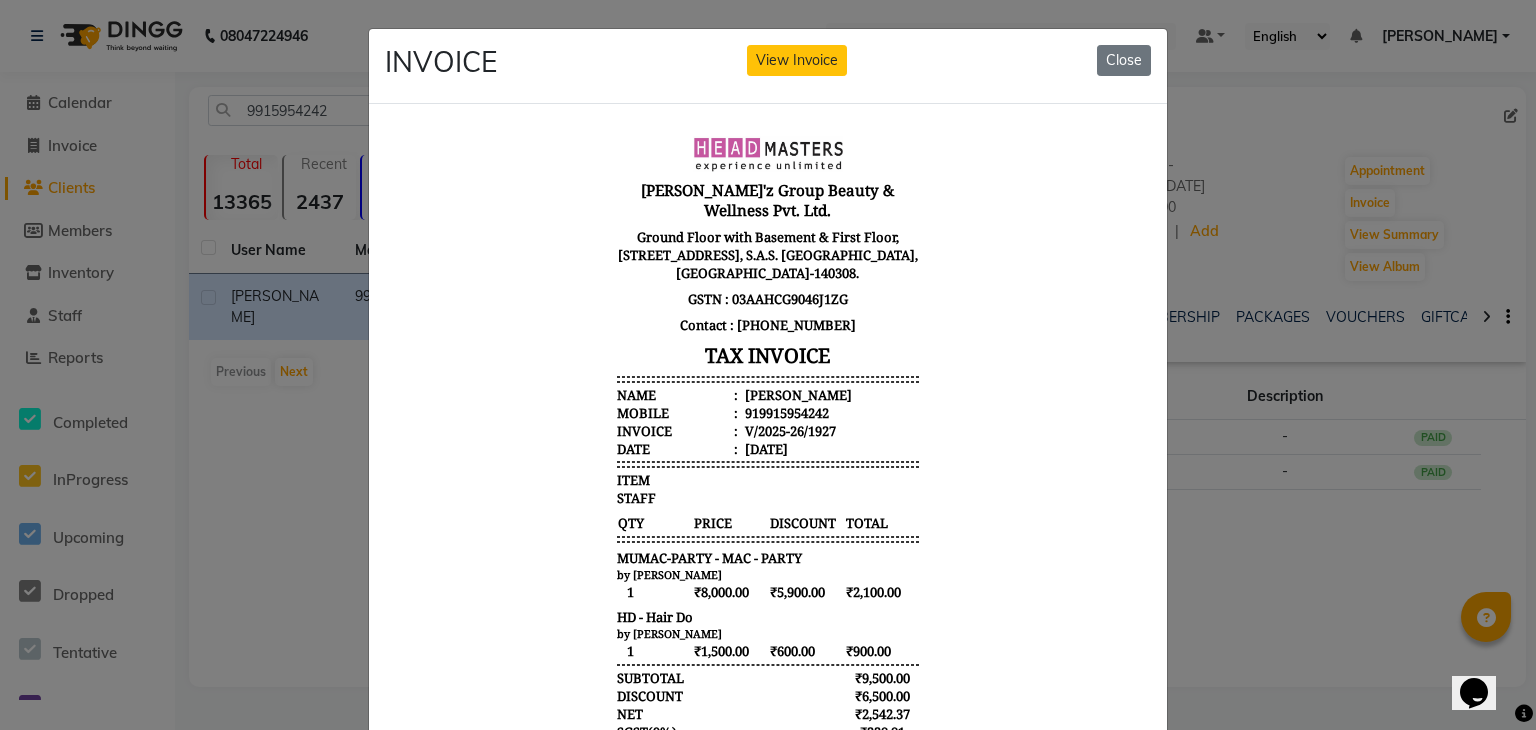click on "INVOICE View Invoice Close" 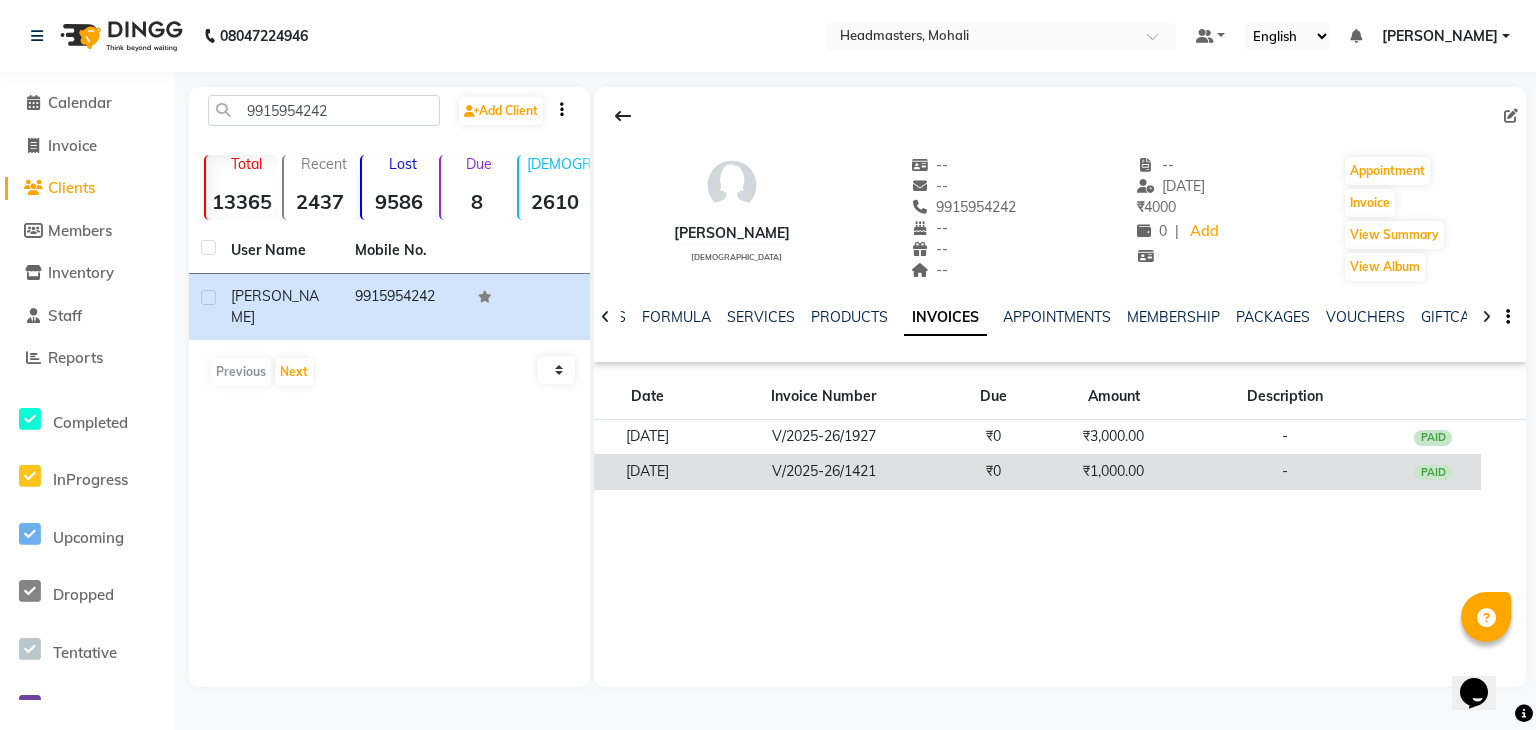 click on "V/2025-26/1421" 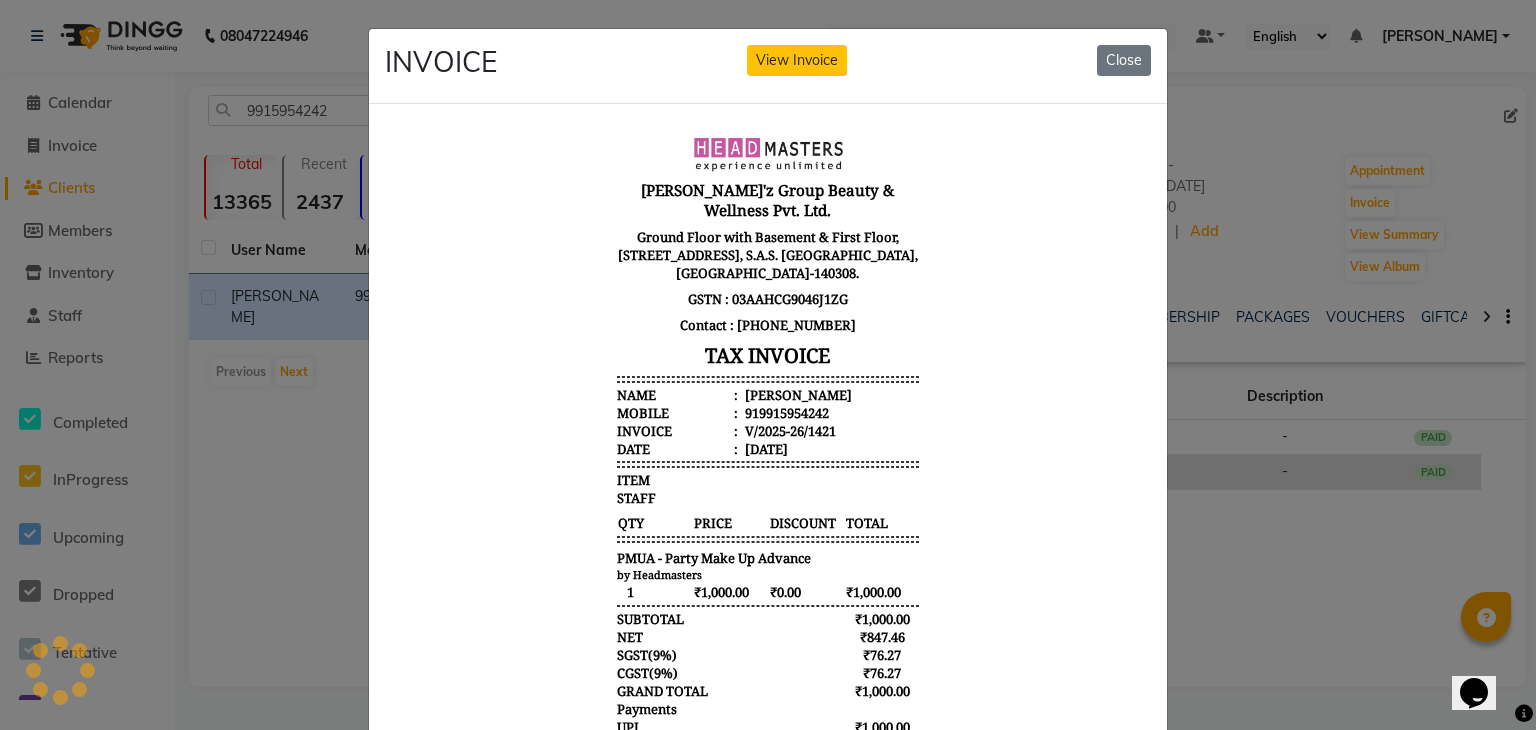 scroll, scrollTop: 0, scrollLeft: 0, axis: both 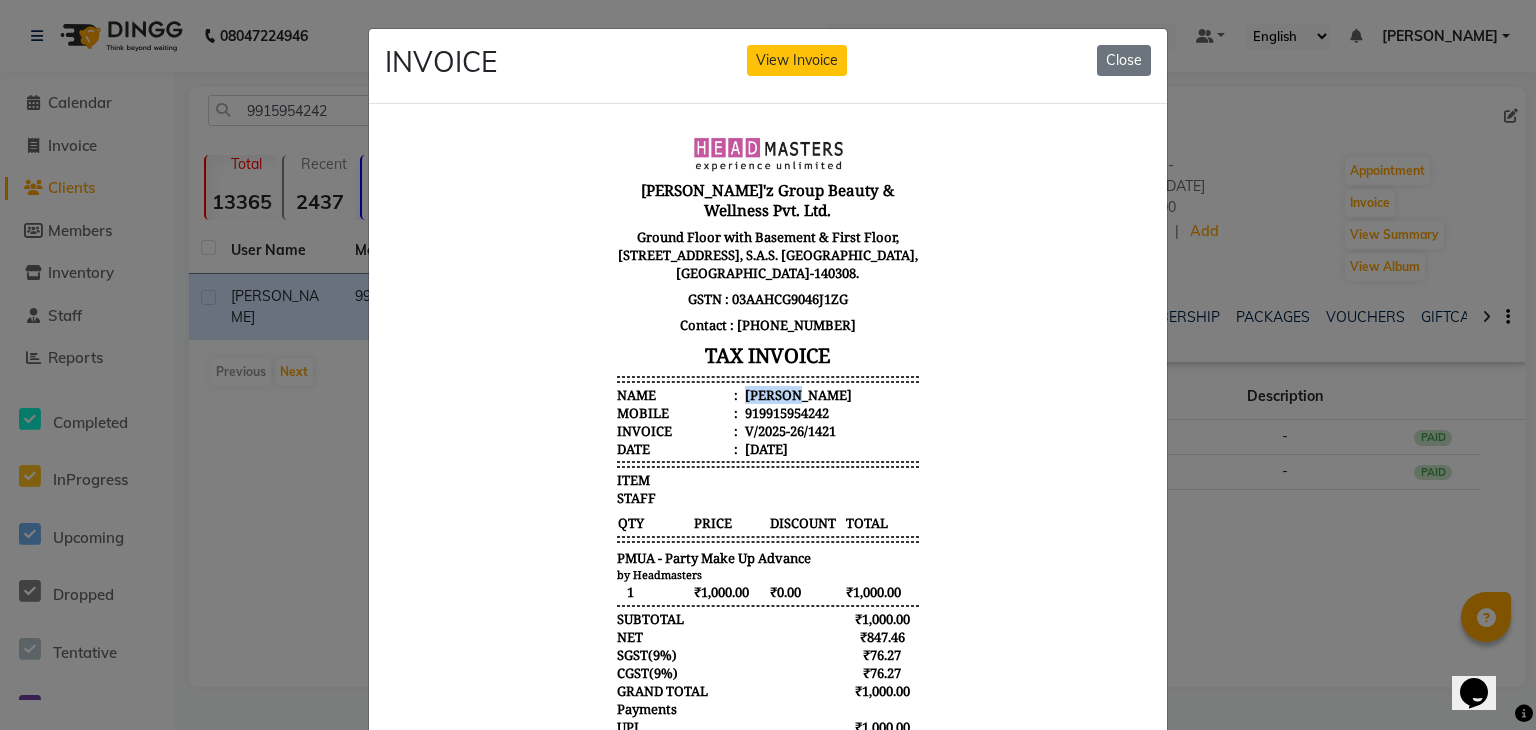 drag, startPoint x: 793, startPoint y: 373, endPoint x: 733, endPoint y: 375, distance: 60.033325 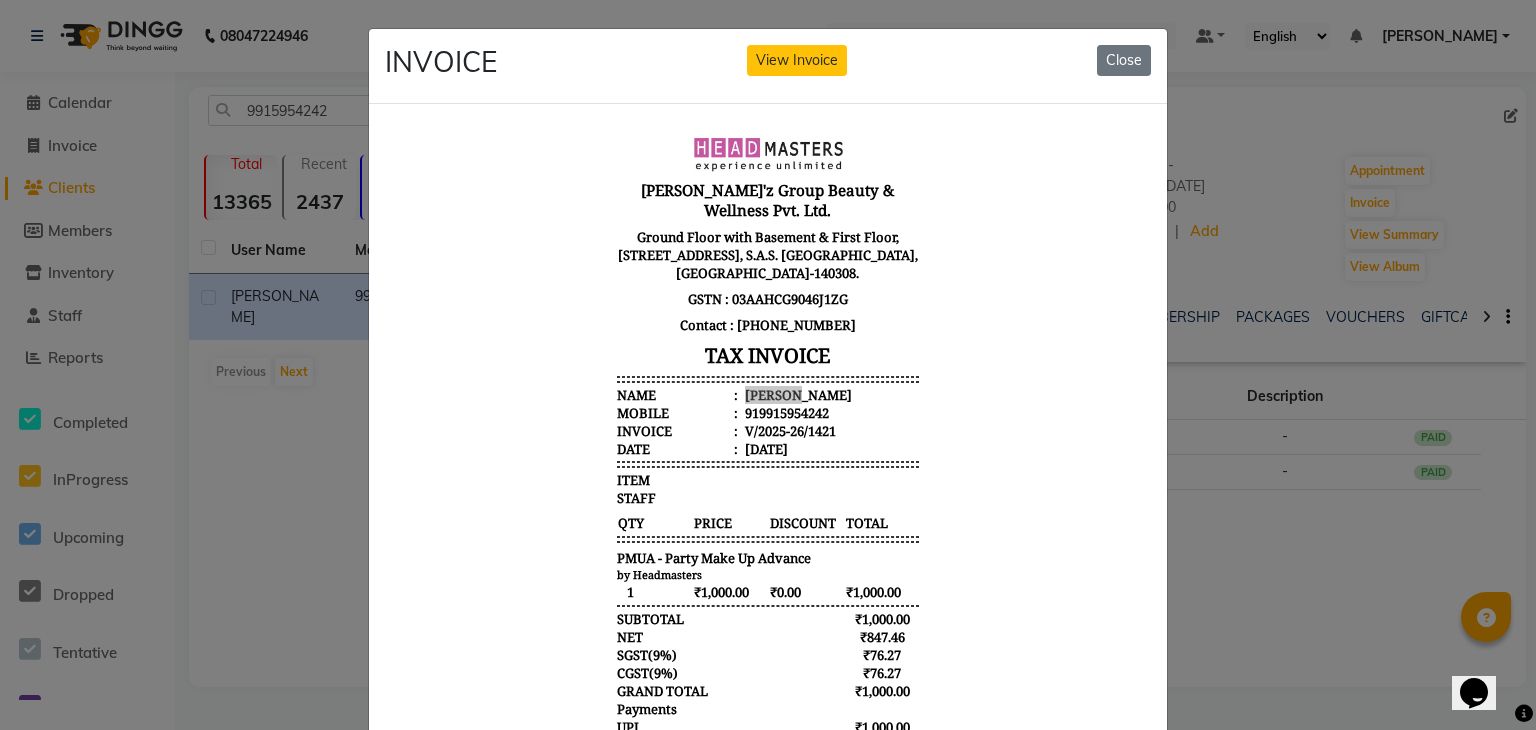 click on "INVOICE View Invoice Close" 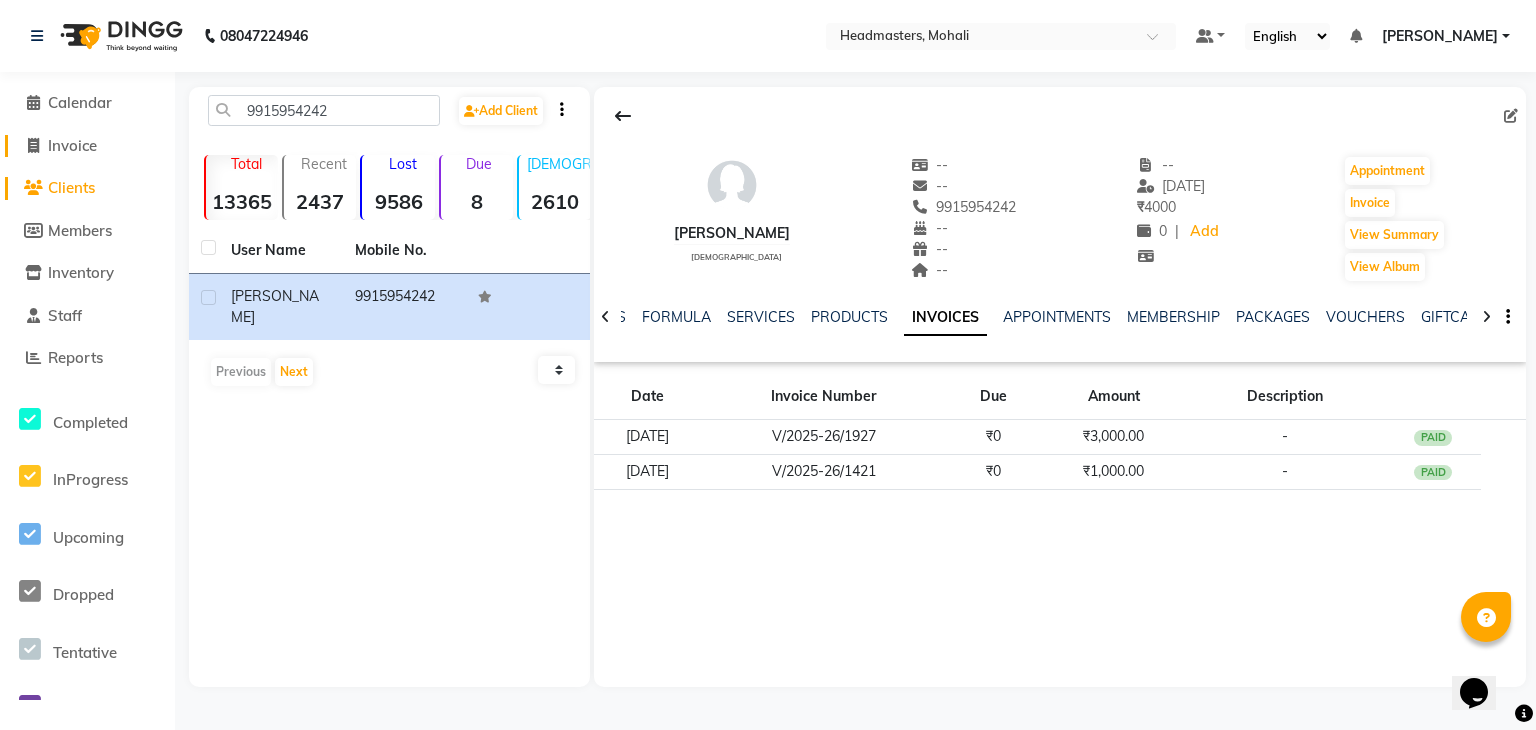 click on "Invoice" 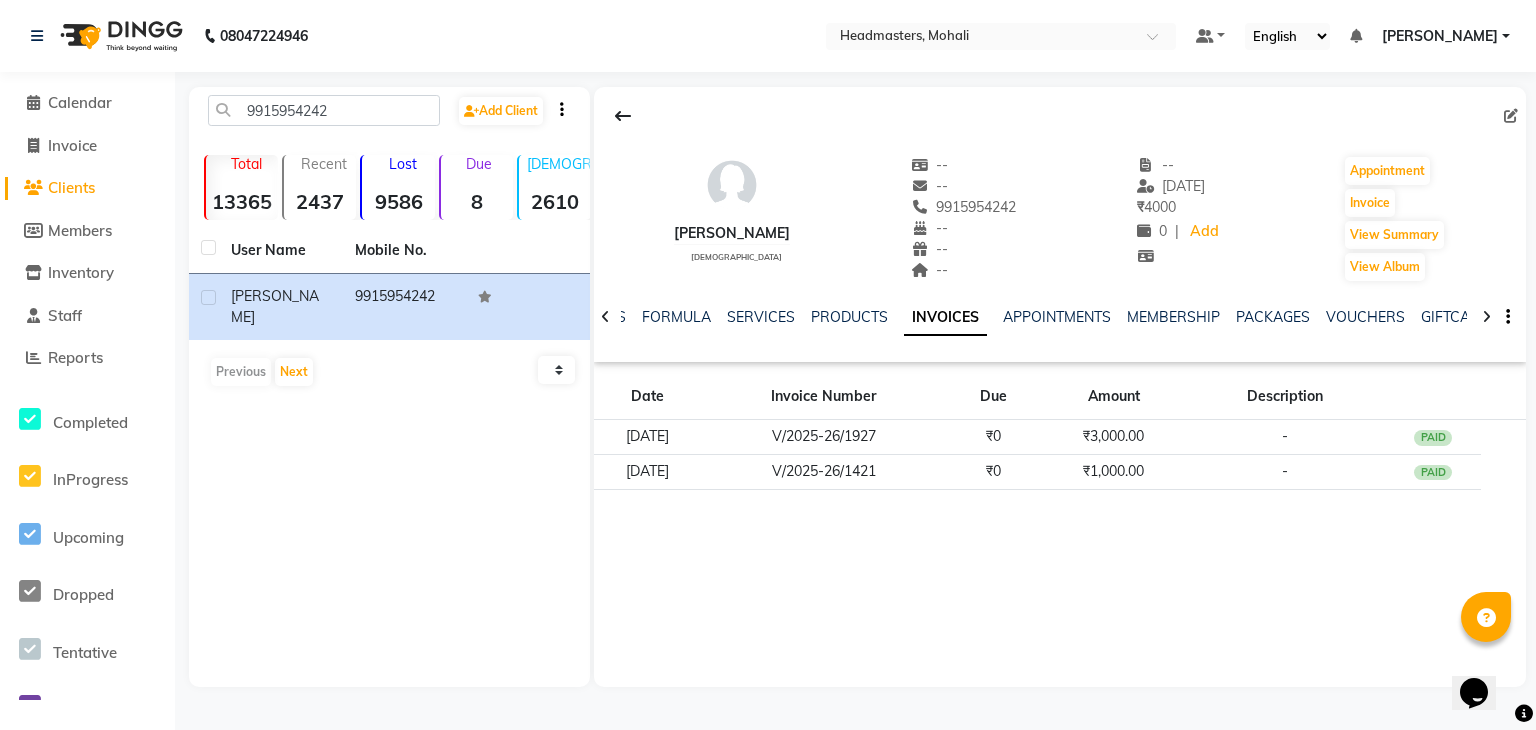 select on "service" 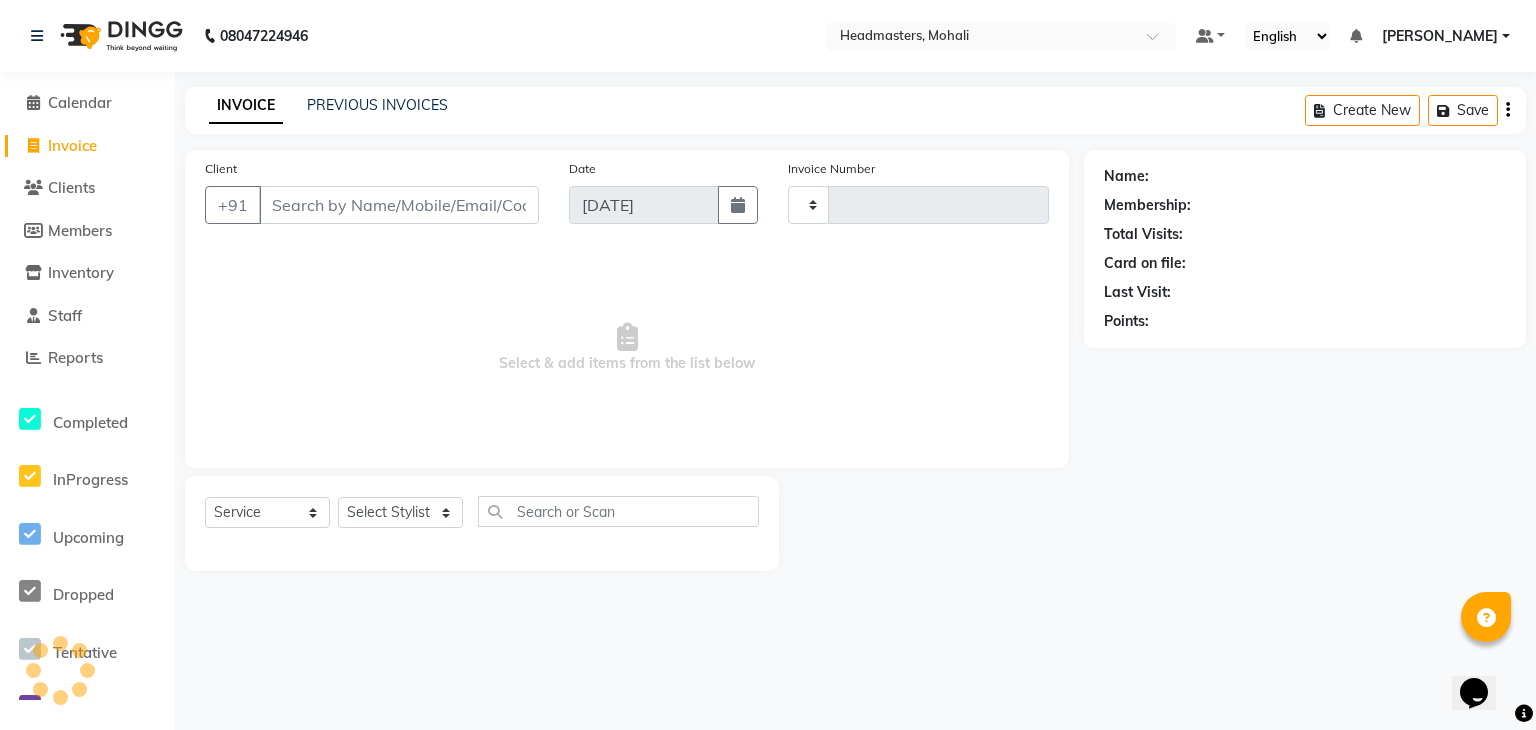 type on "5677" 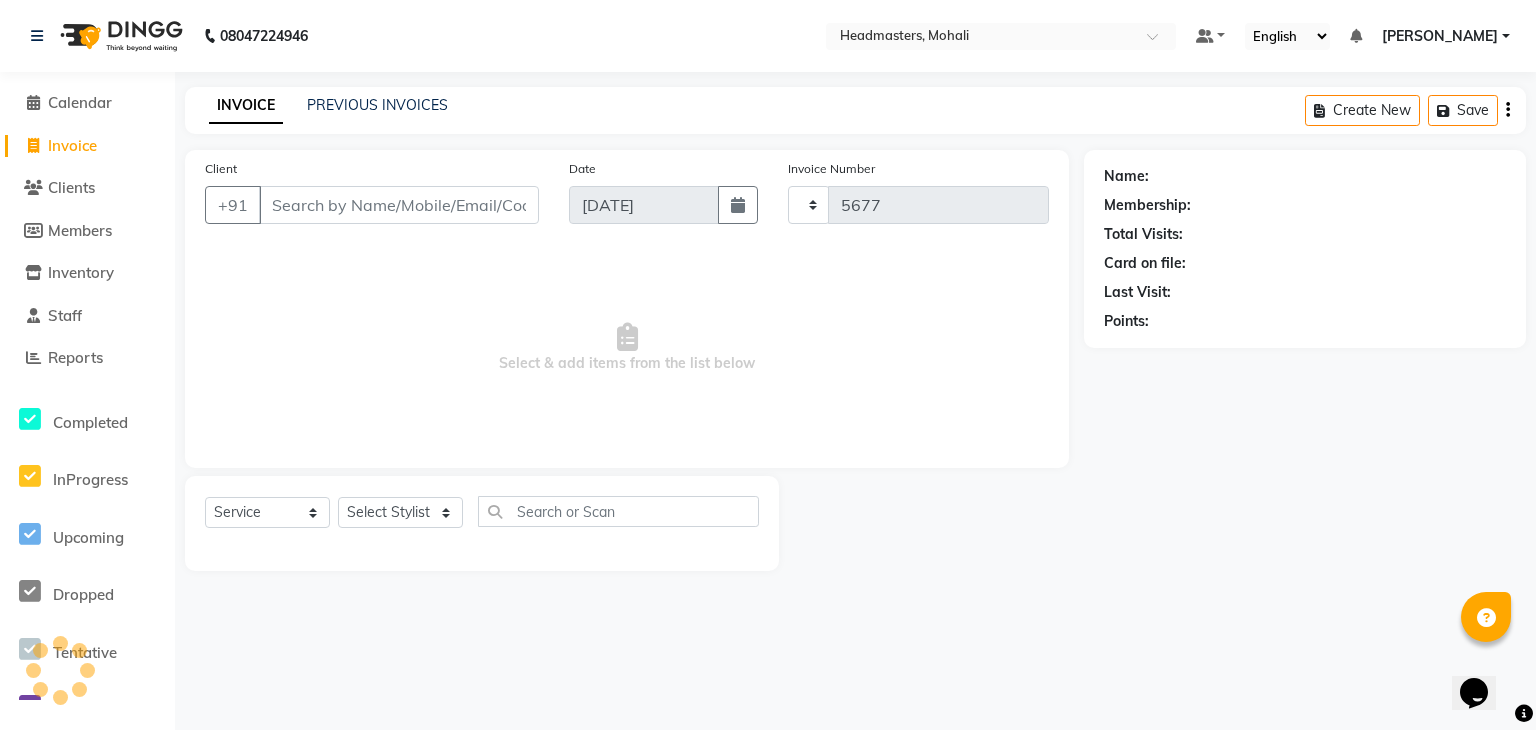 select on "6604" 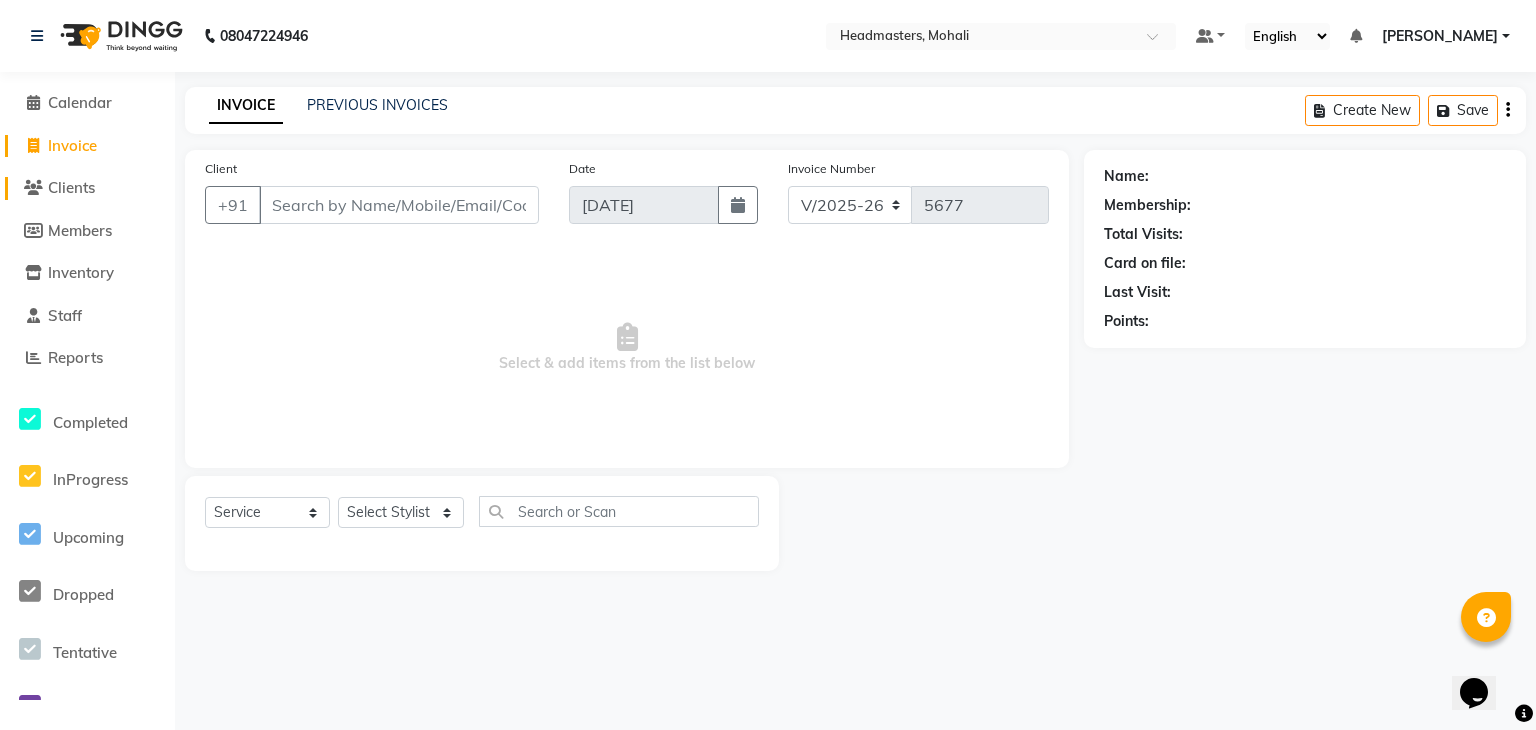 click on "Clients" 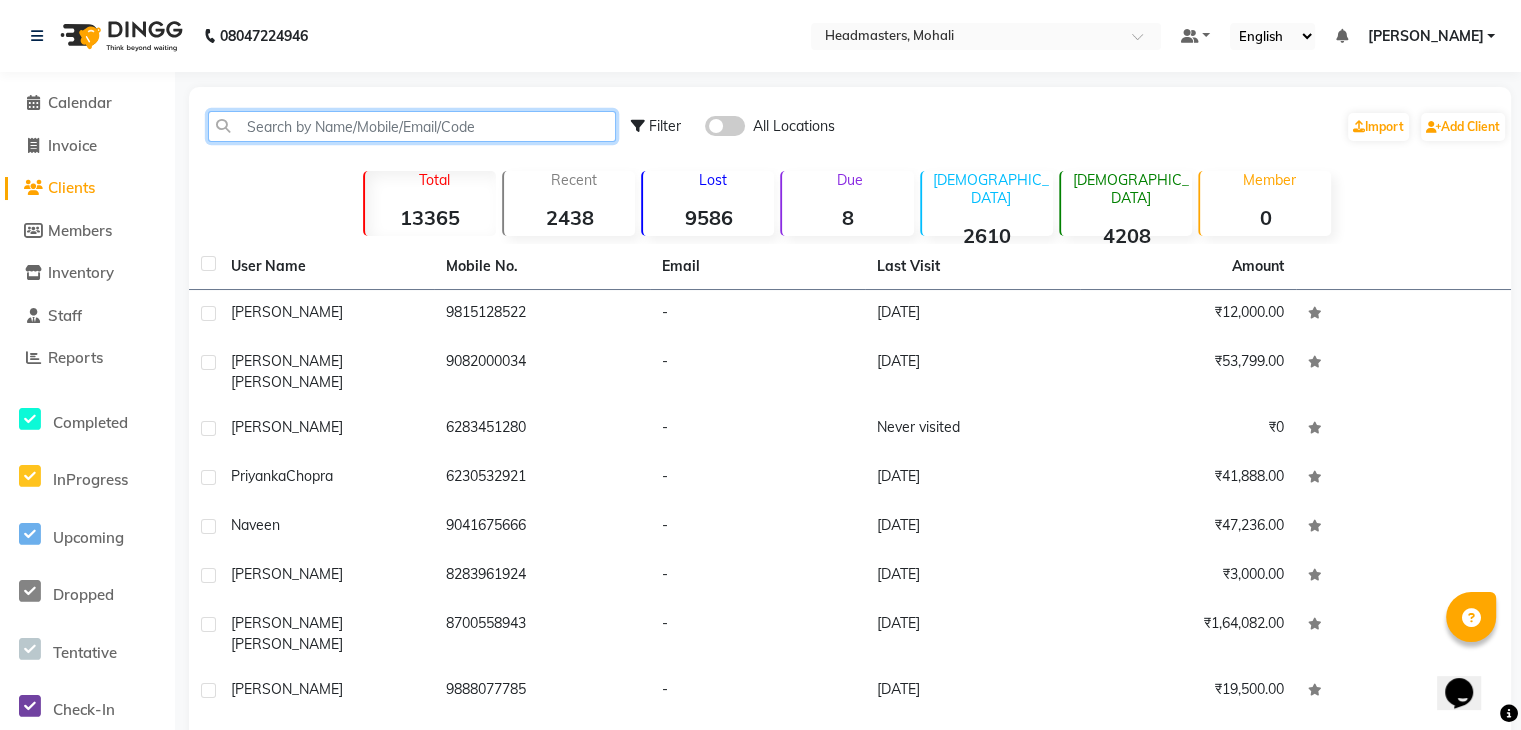 click 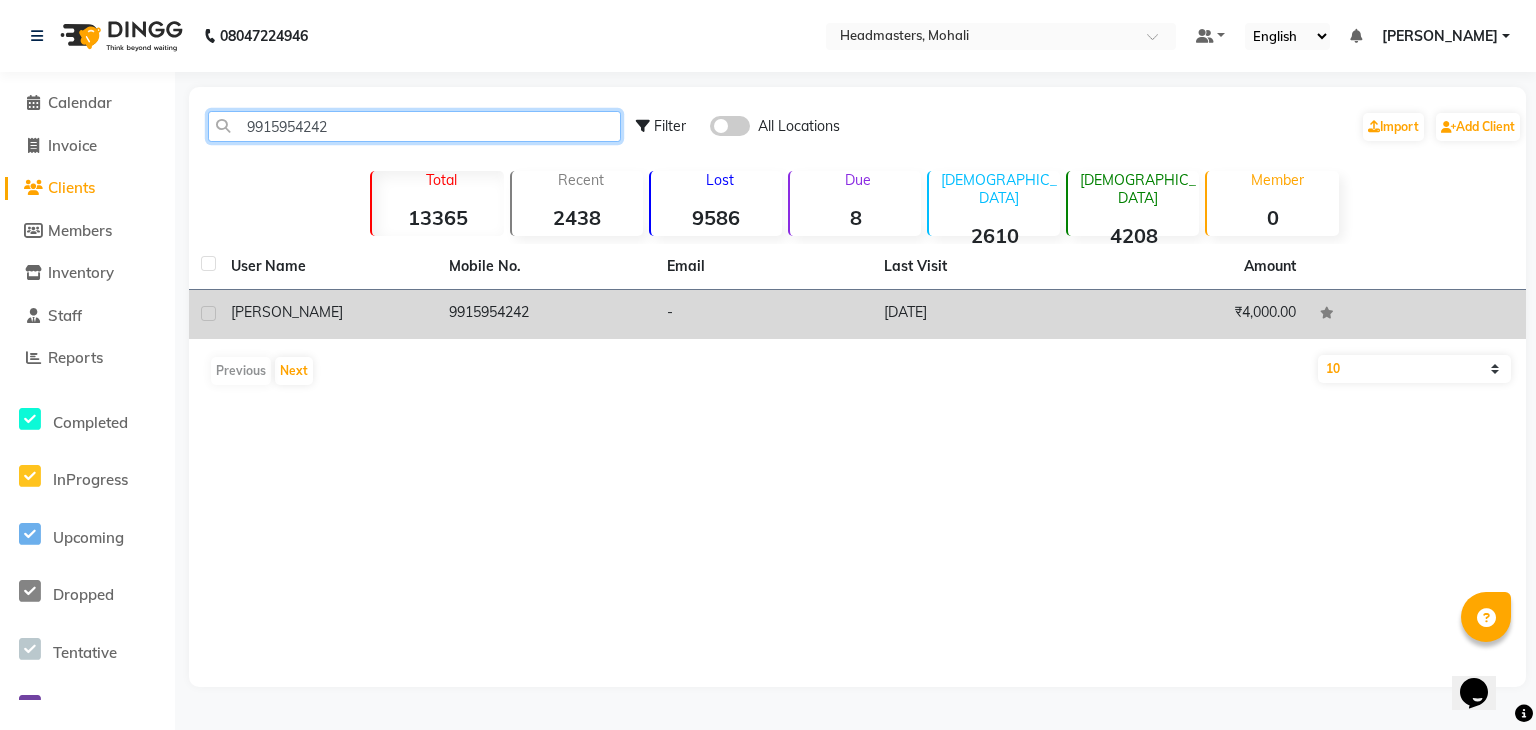 type on "9915954242" 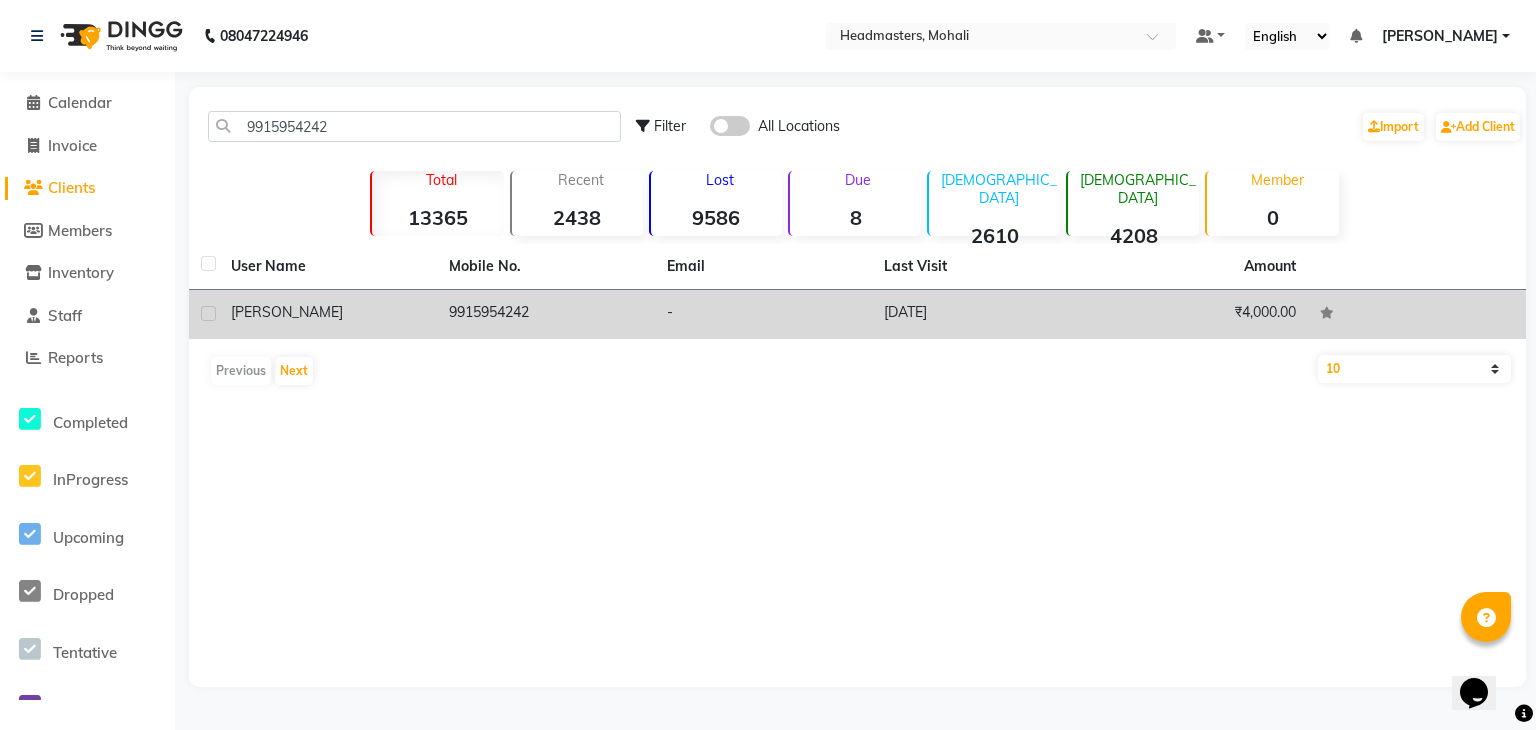 click on "RUCHIKA" 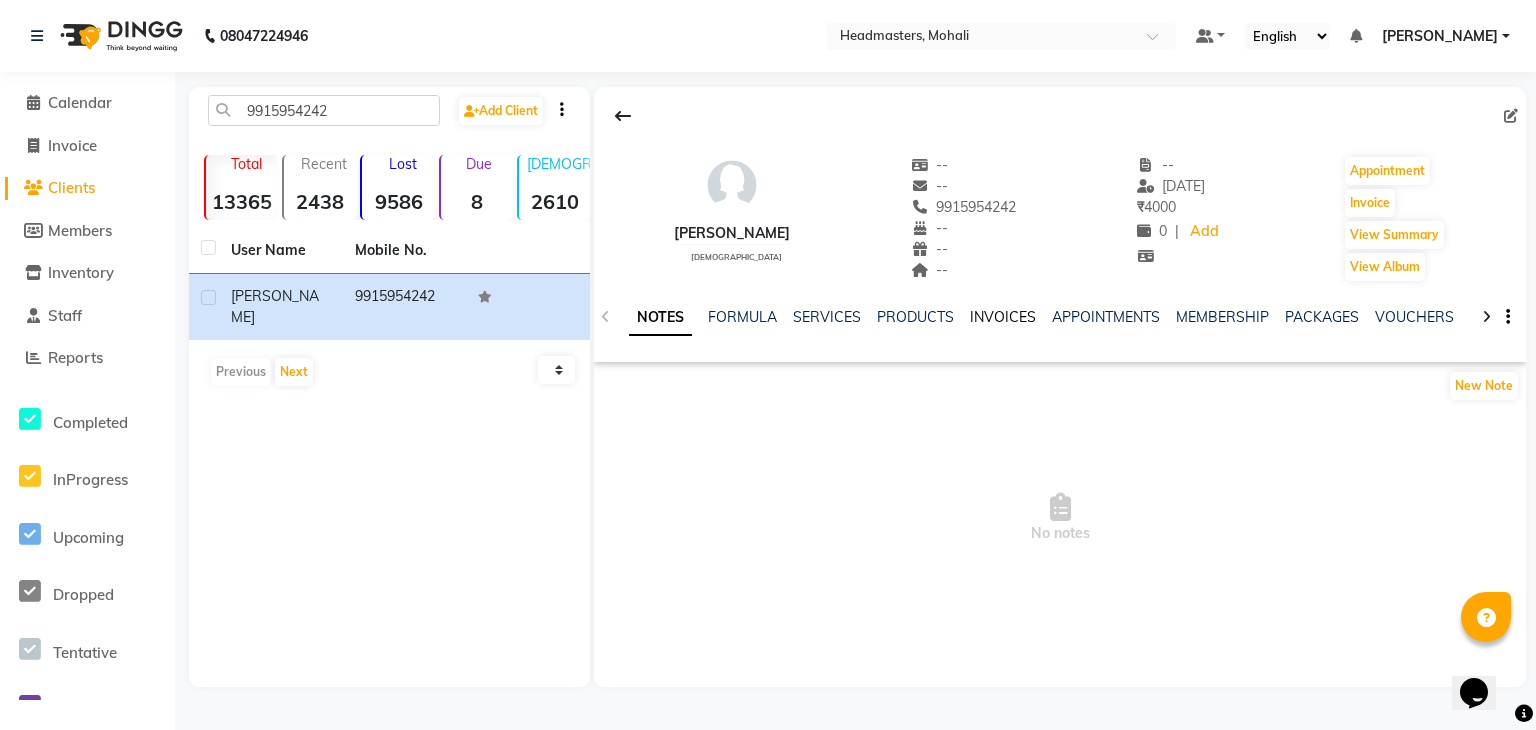 click on "INVOICES" 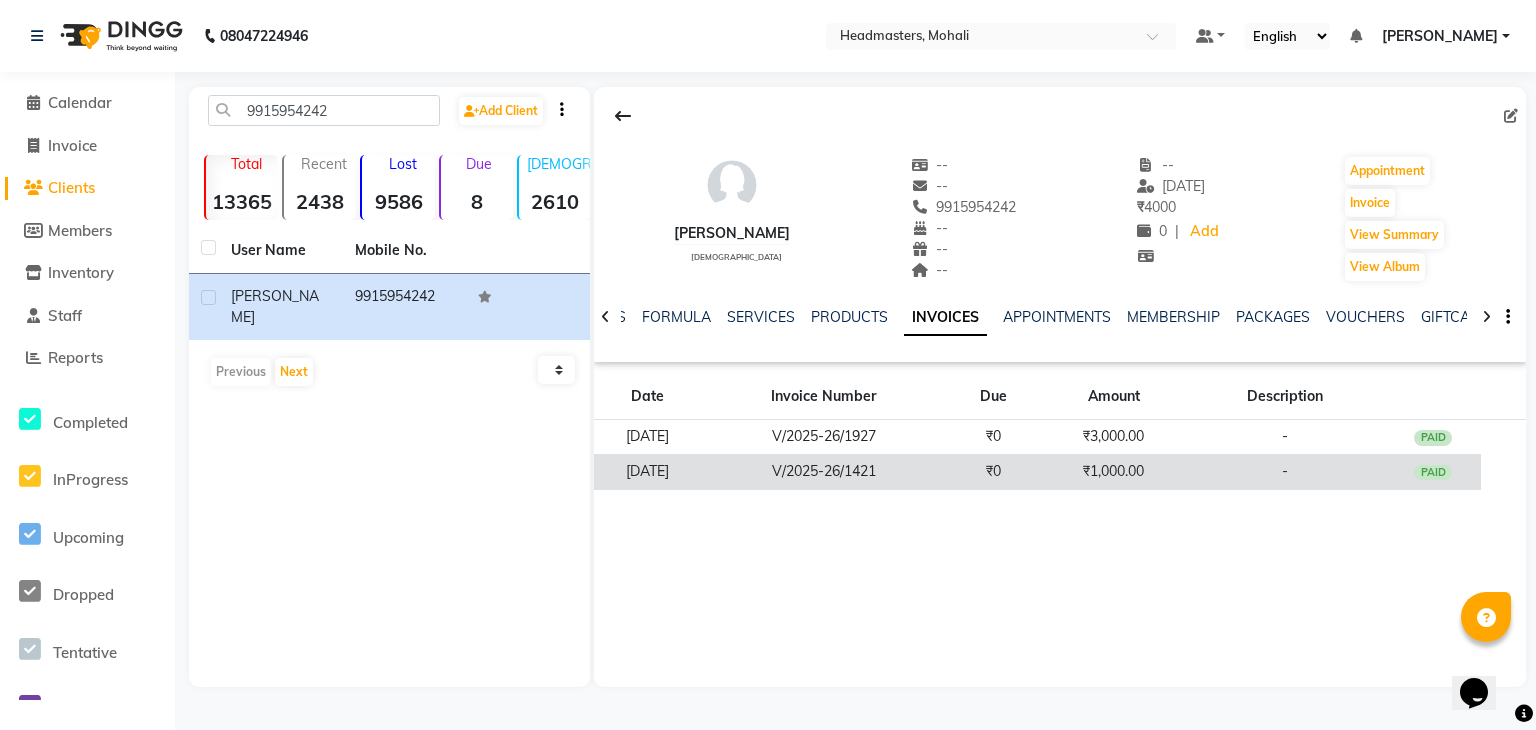 click on "V/2025-26/1421" 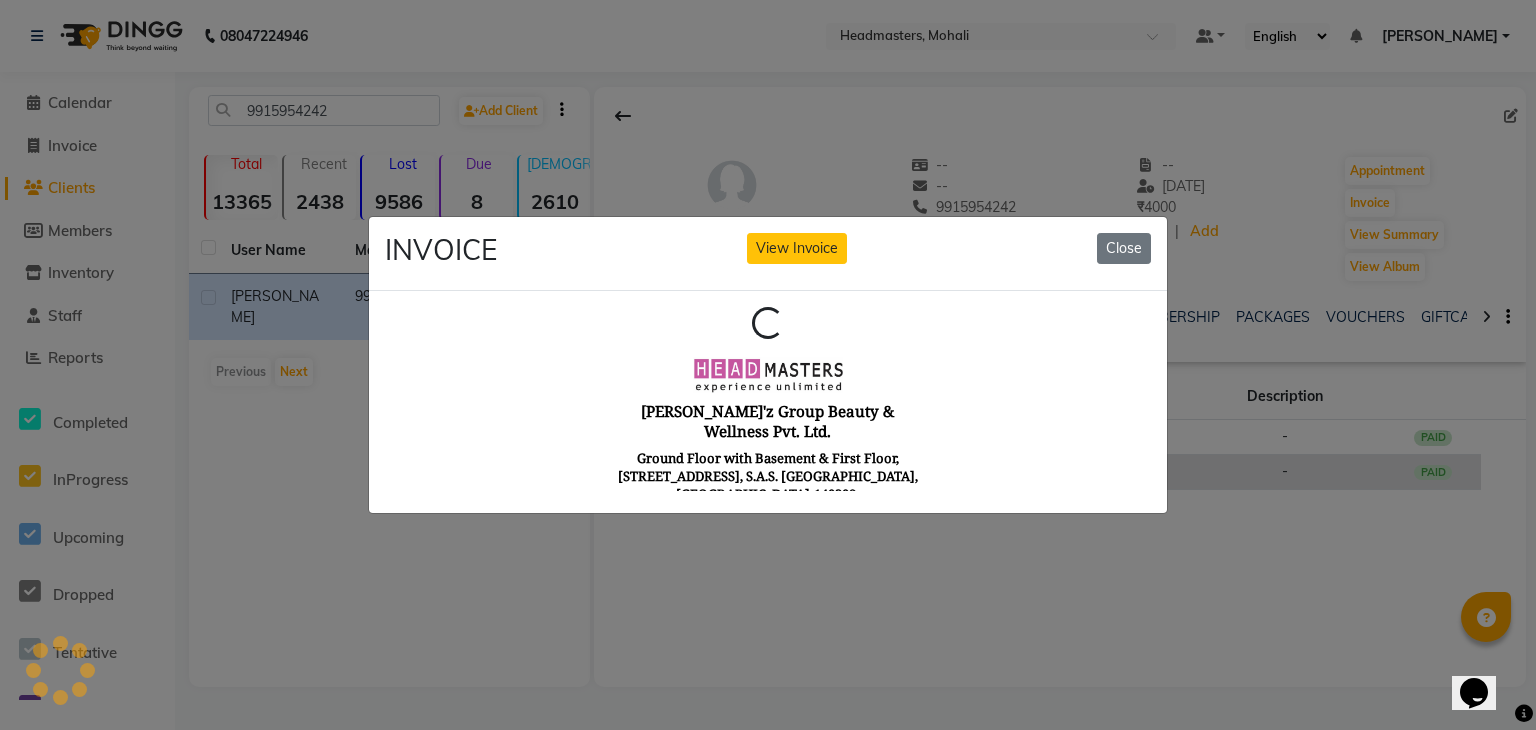 scroll, scrollTop: 0, scrollLeft: 0, axis: both 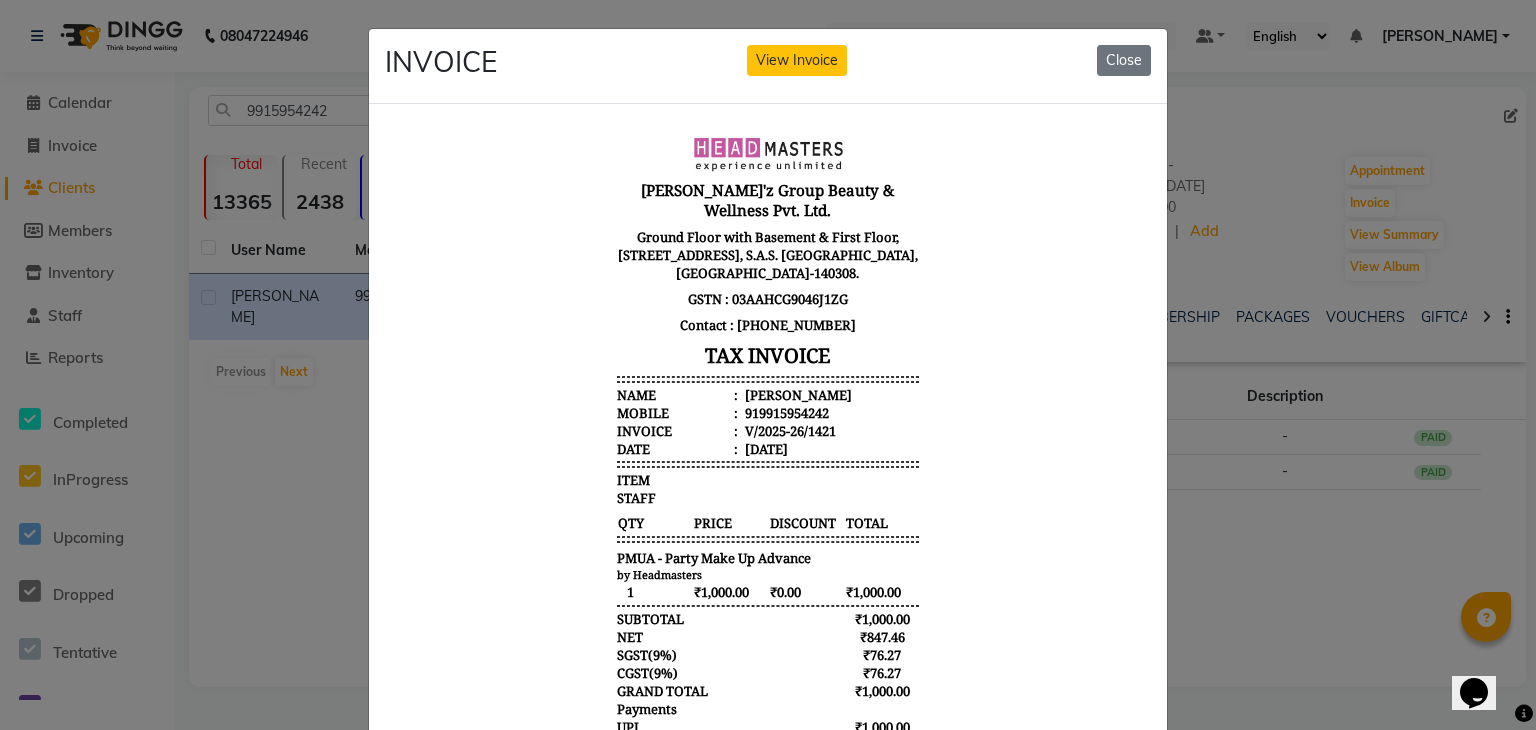 type 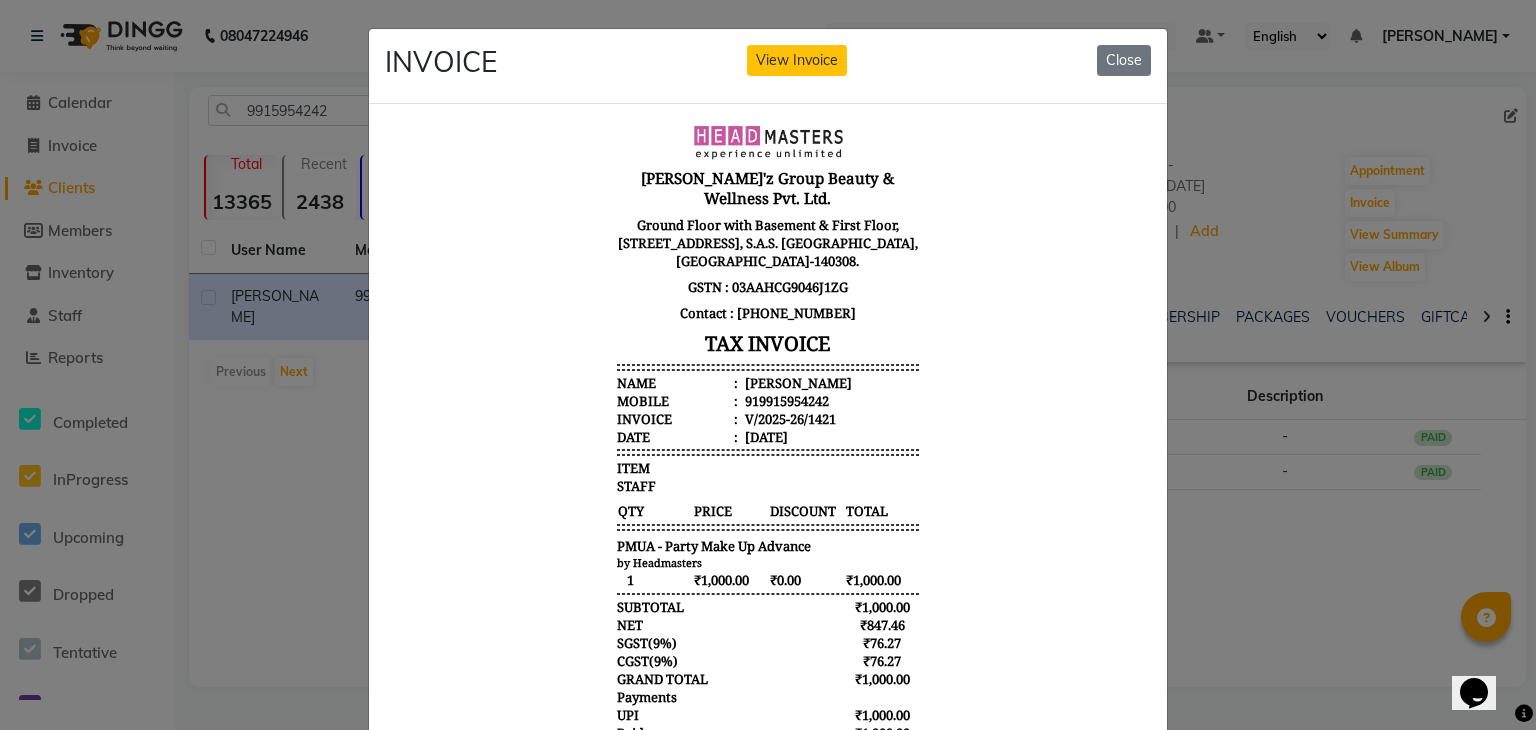 scroll, scrollTop: 16, scrollLeft: 0, axis: vertical 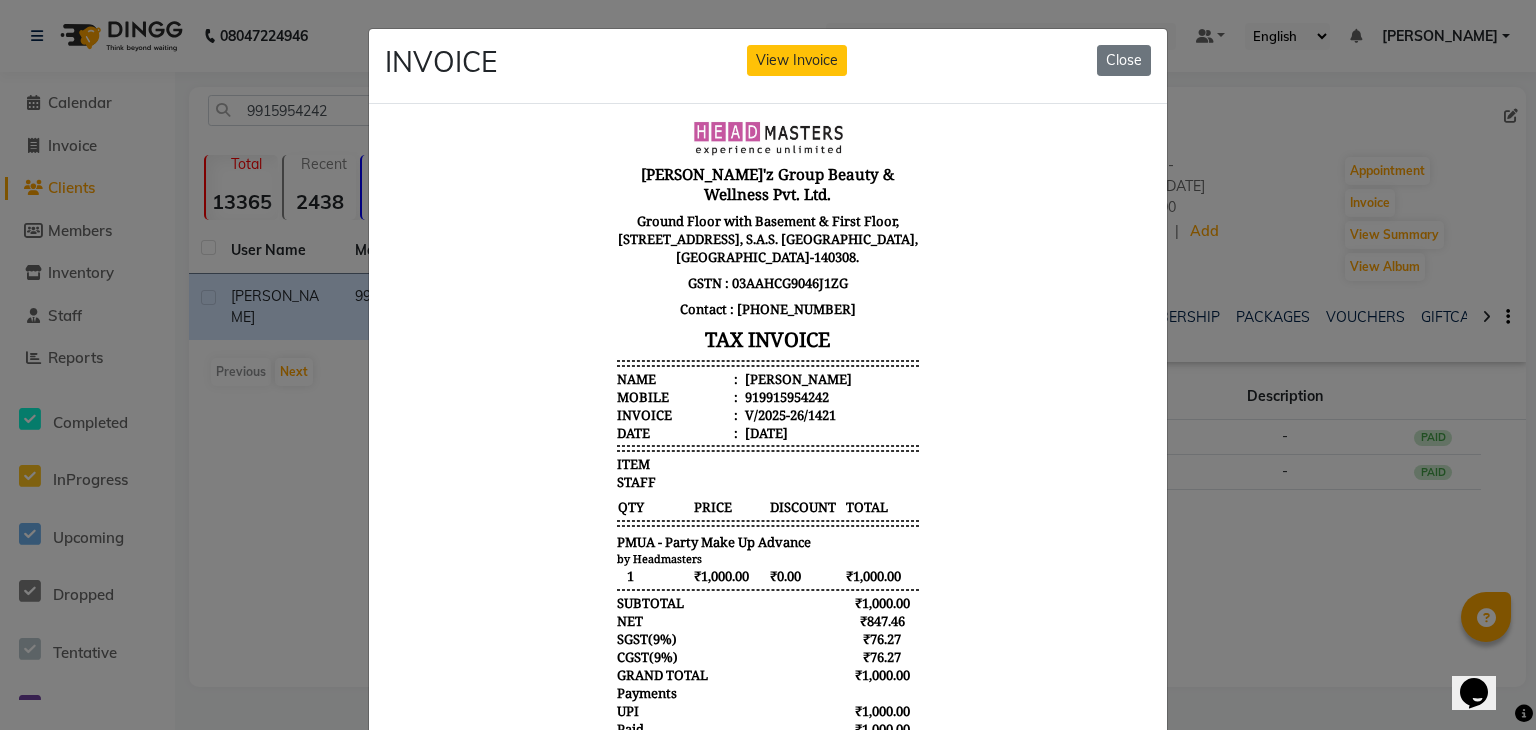 click on "INVOICE View Invoice Close" 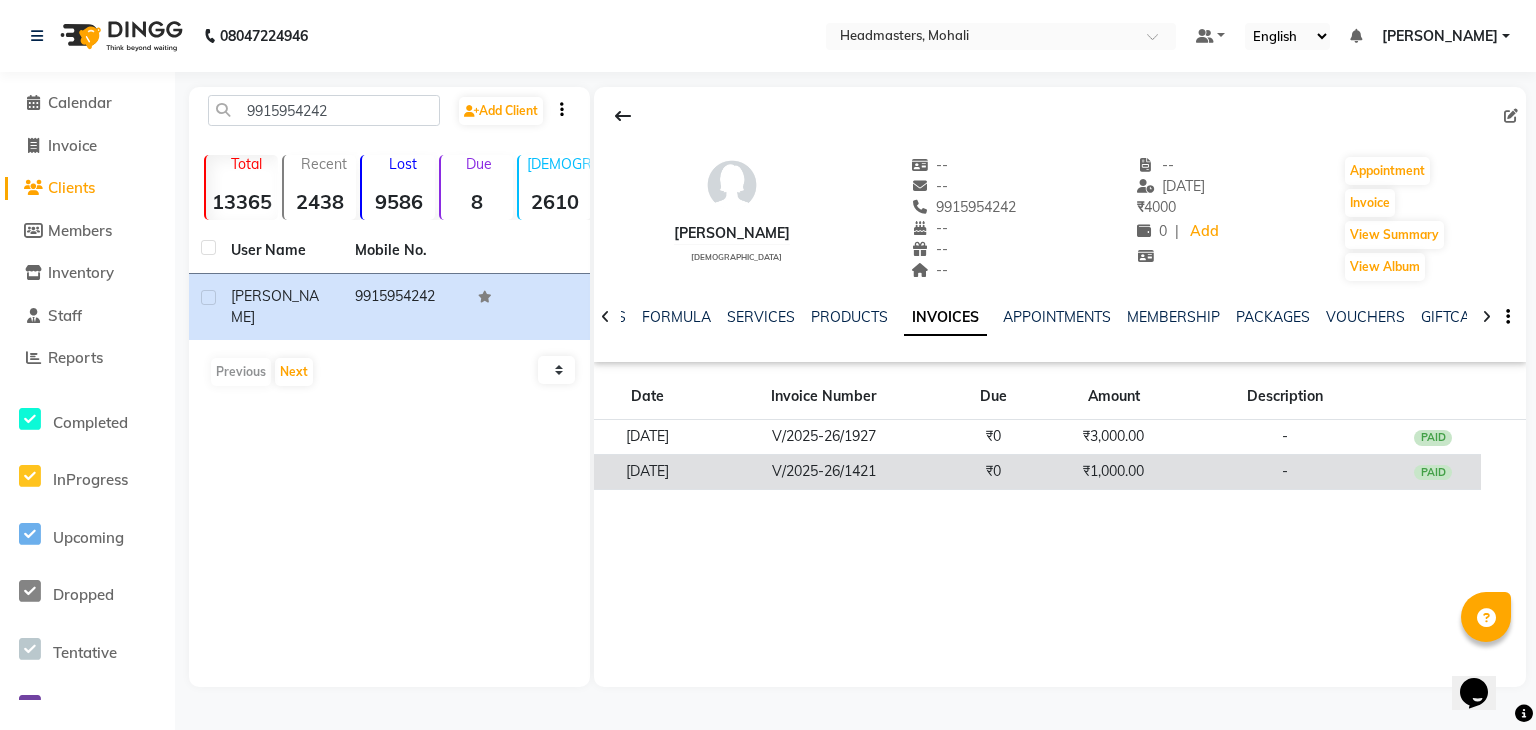 click on "V/2025-26/1421" 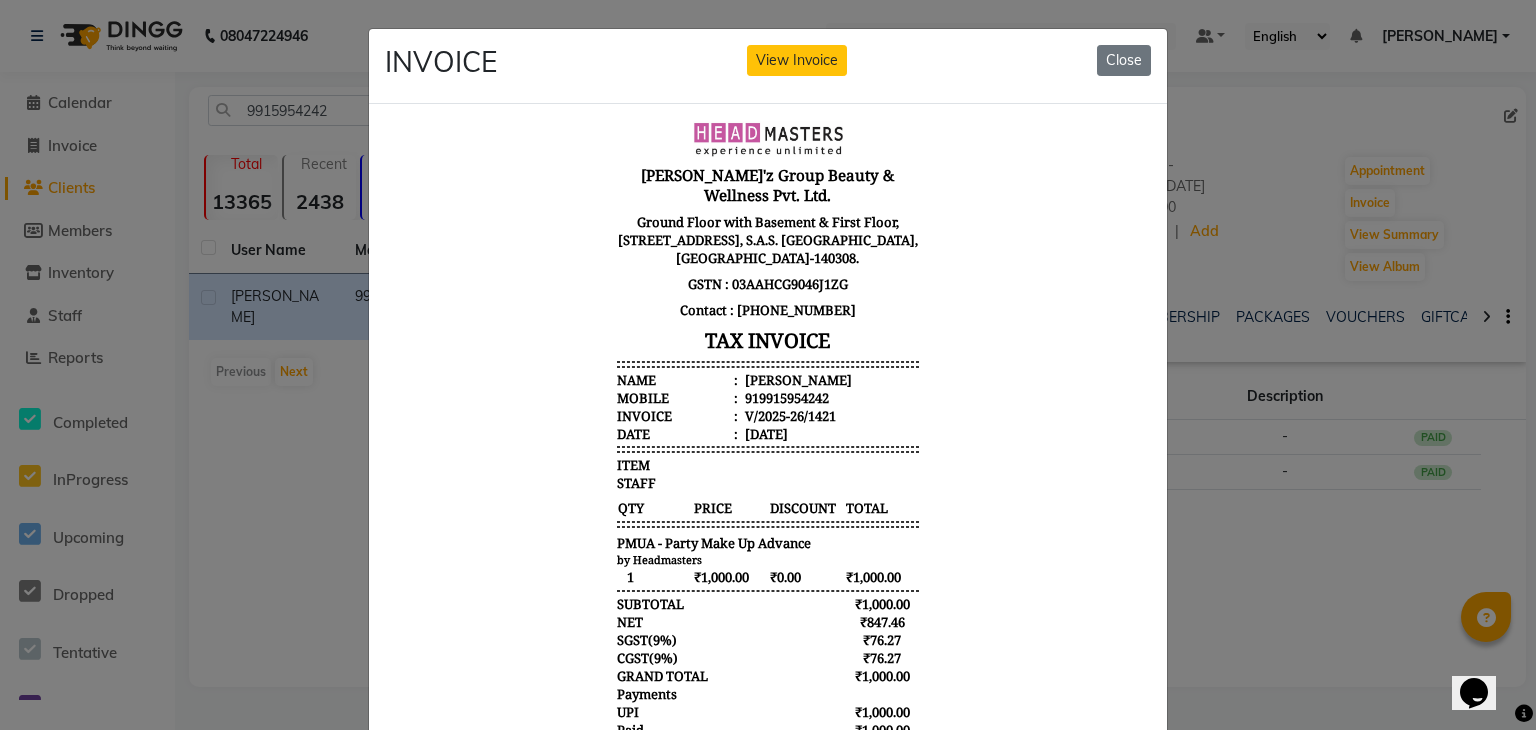 scroll, scrollTop: 16, scrollLeft: 0, axis: vertical 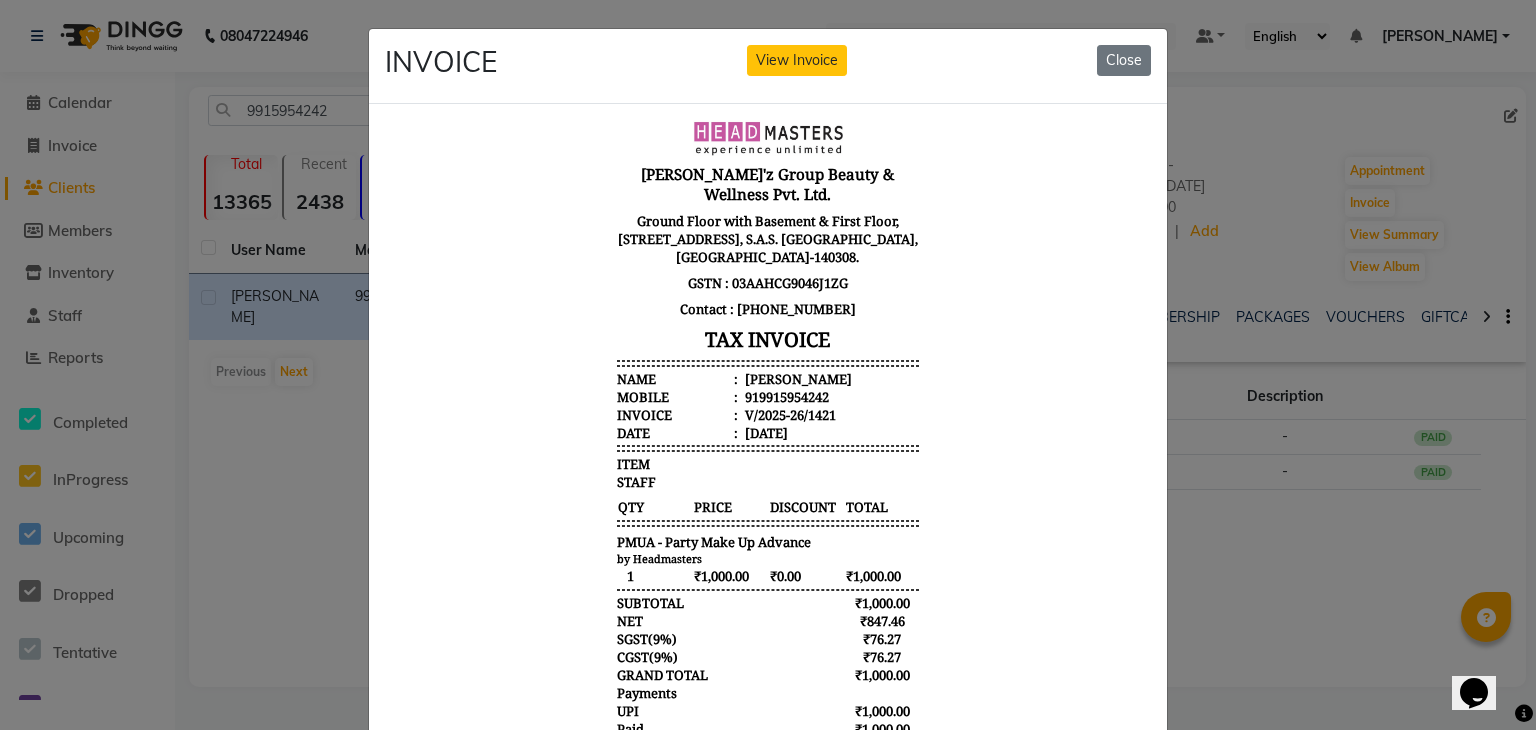 type 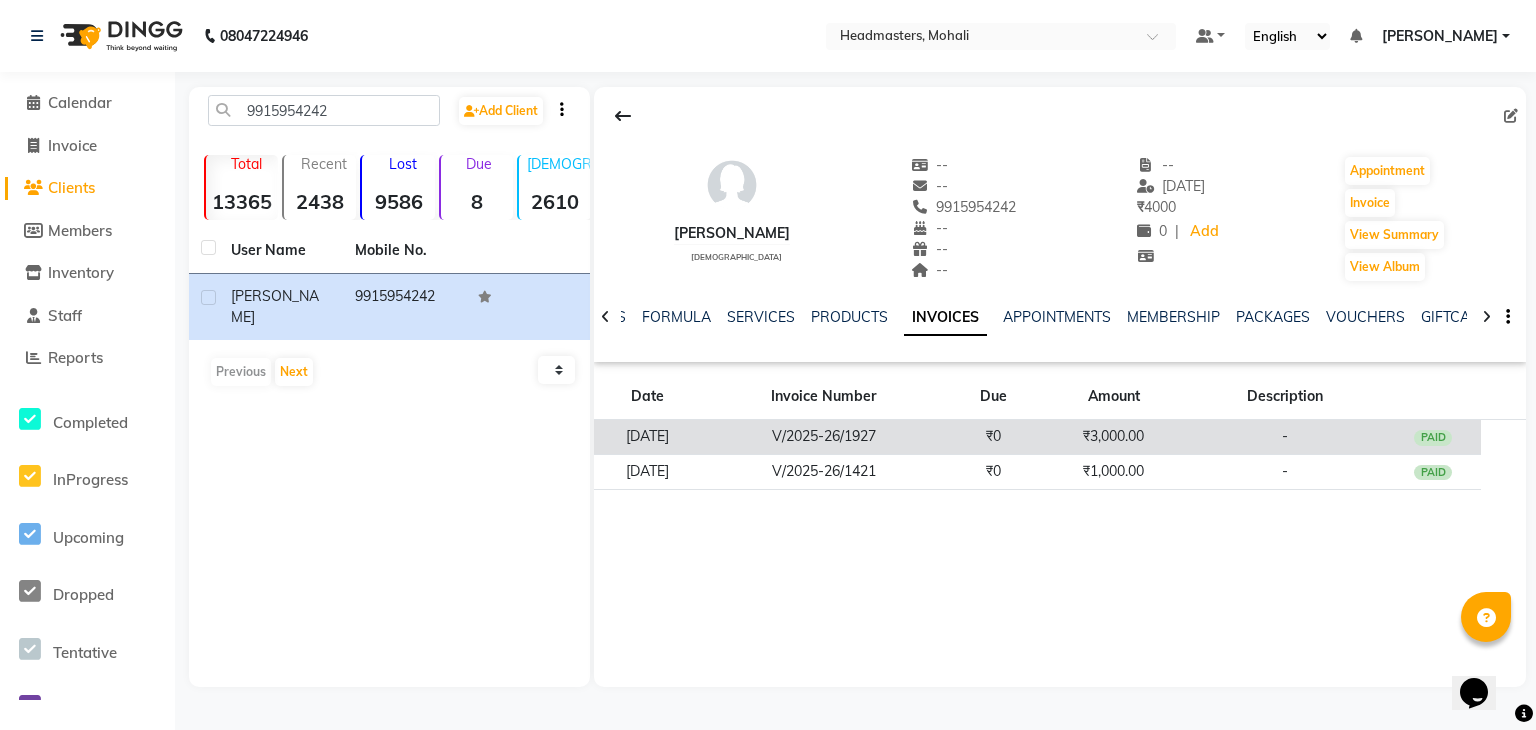 click on "V/2025-26/1927" 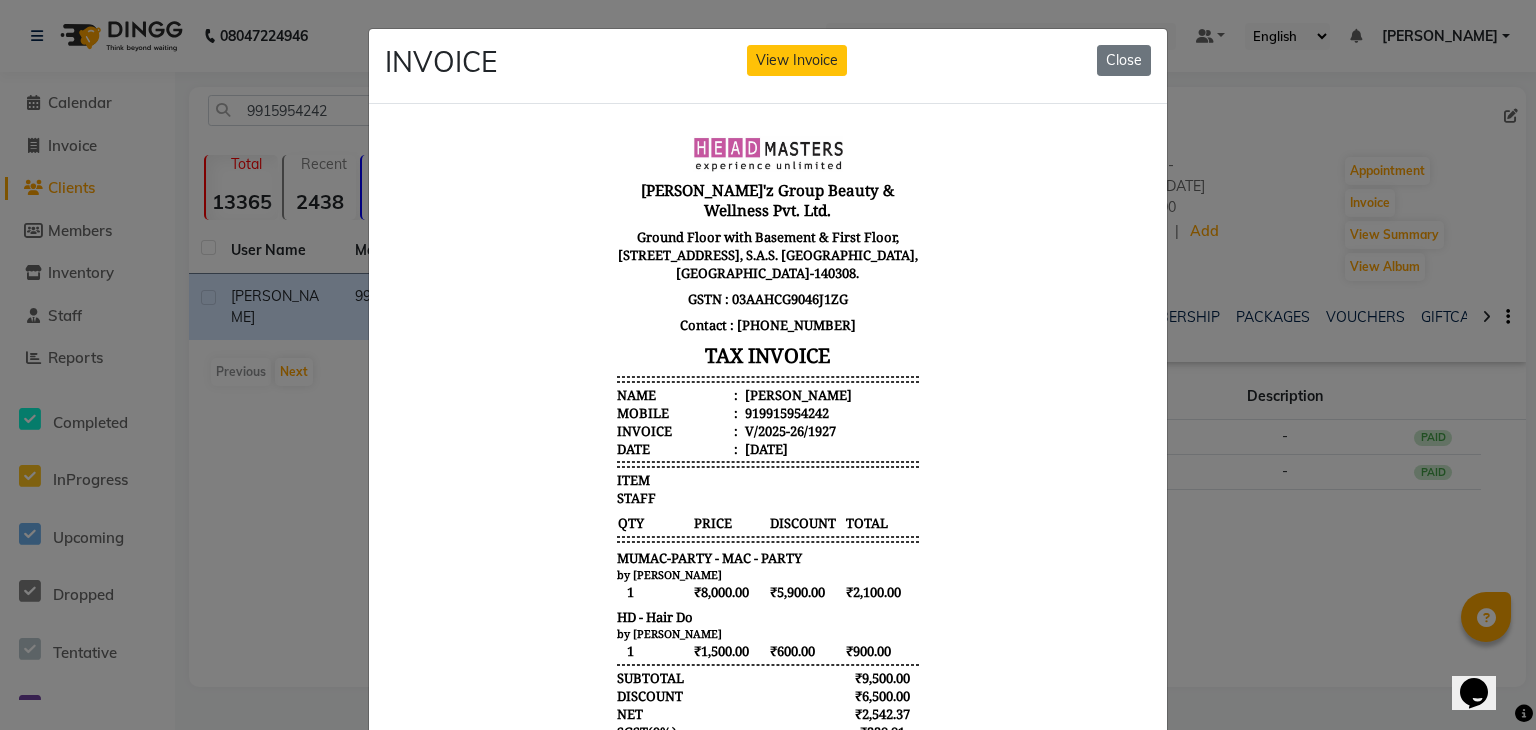 scroll, scrollTop: 0, scrollLeft: 0, axis: both 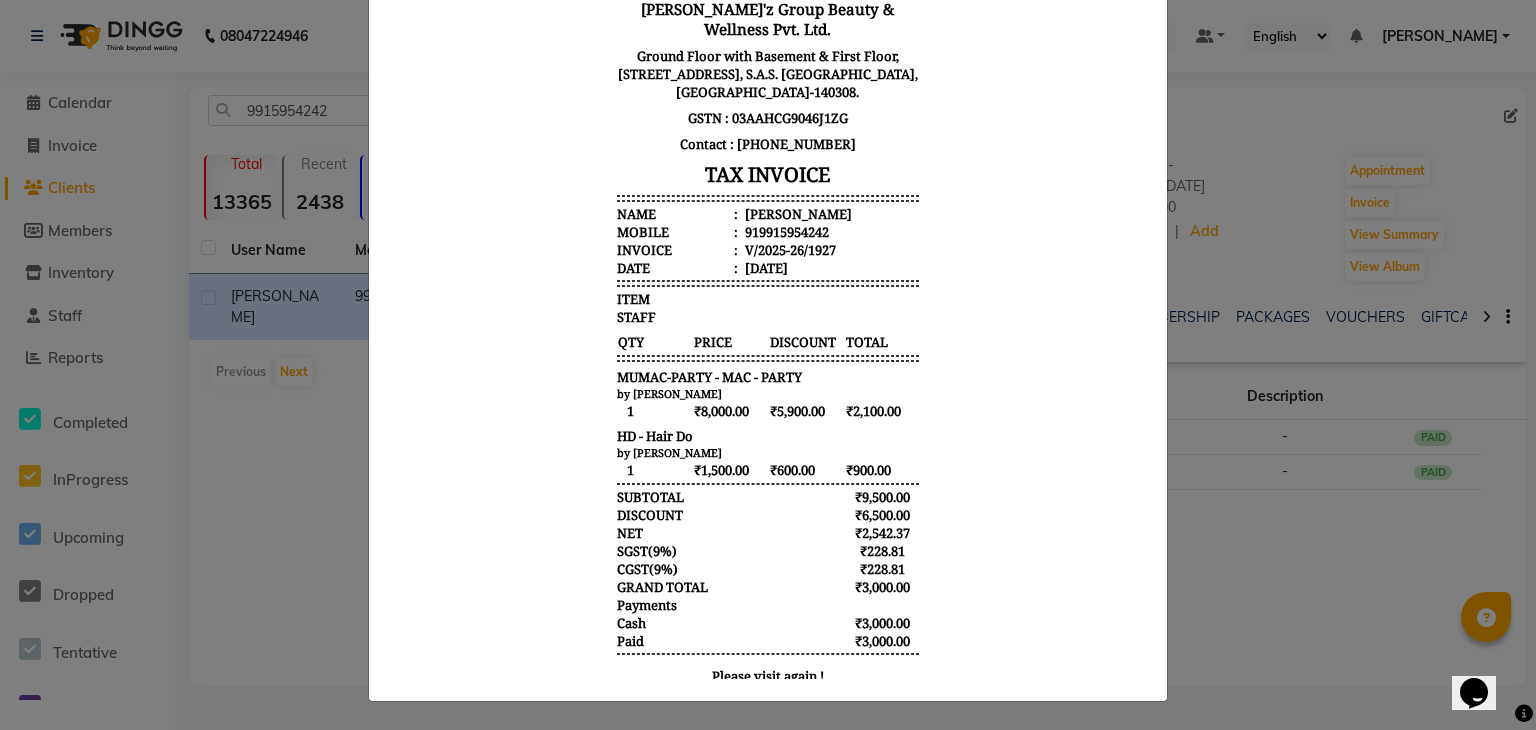 click on "INVOICE View Invoice Close" 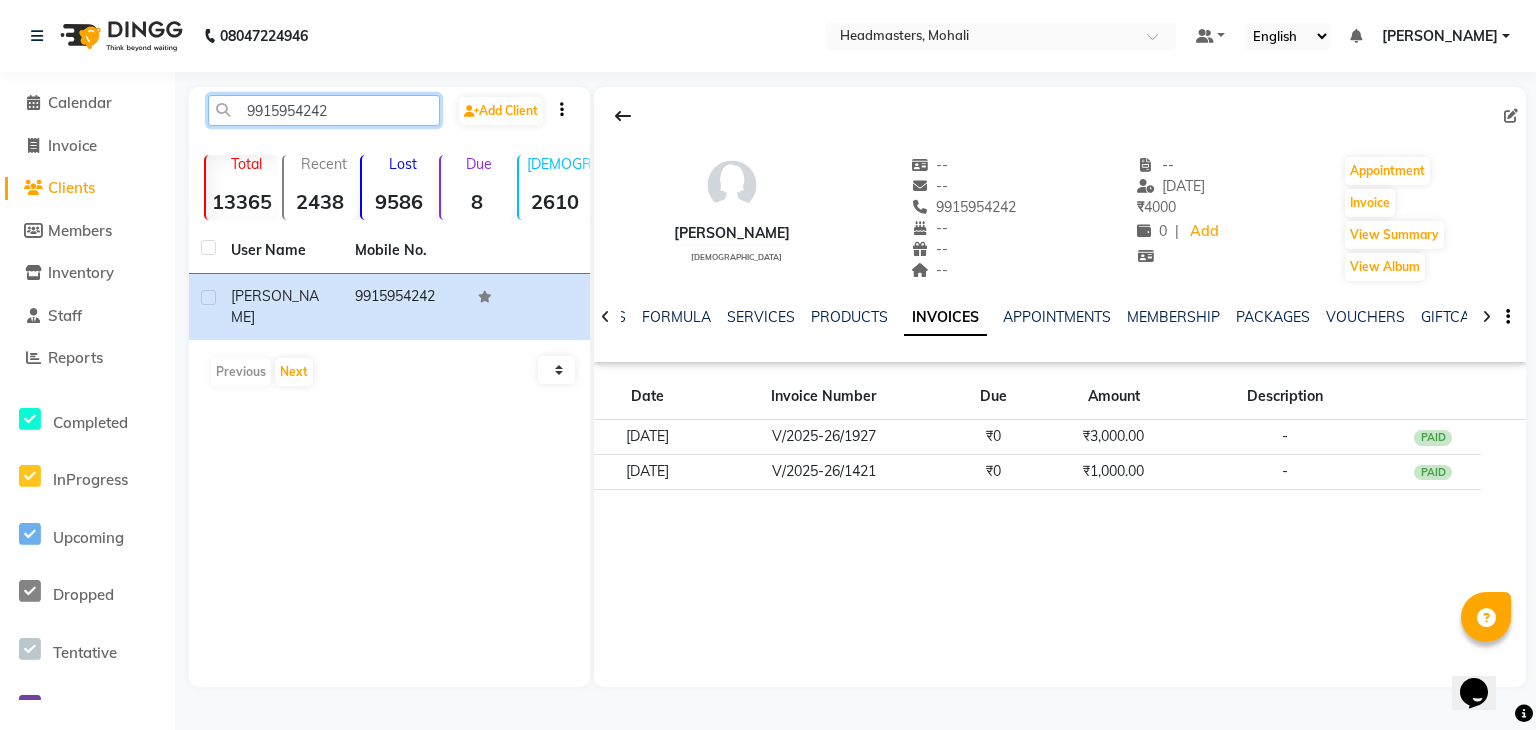 drag, startPoint x: 354, startPoint y: 113, endPoint x: 234, endPoint y: 122, distance: 120.33703 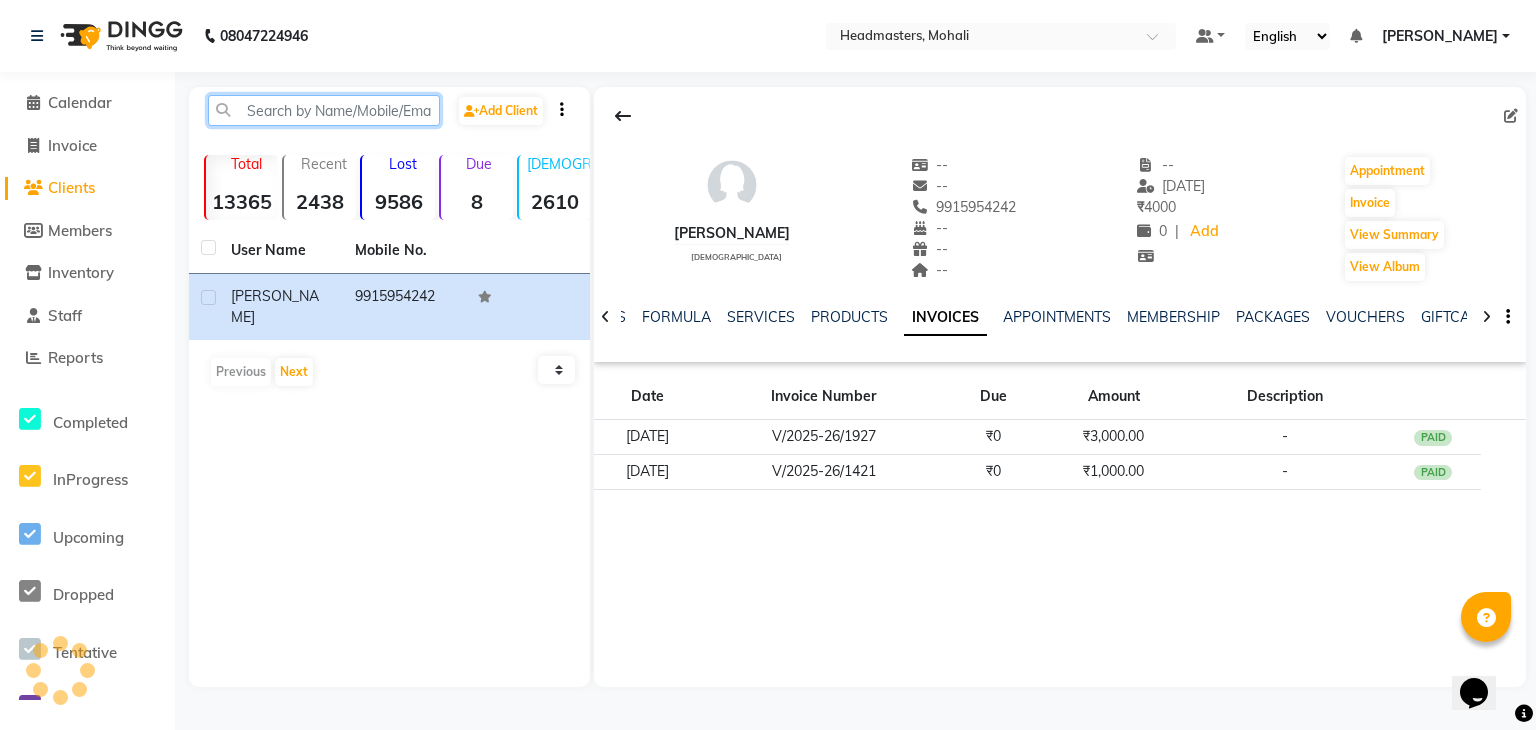 paste on "9779795224" 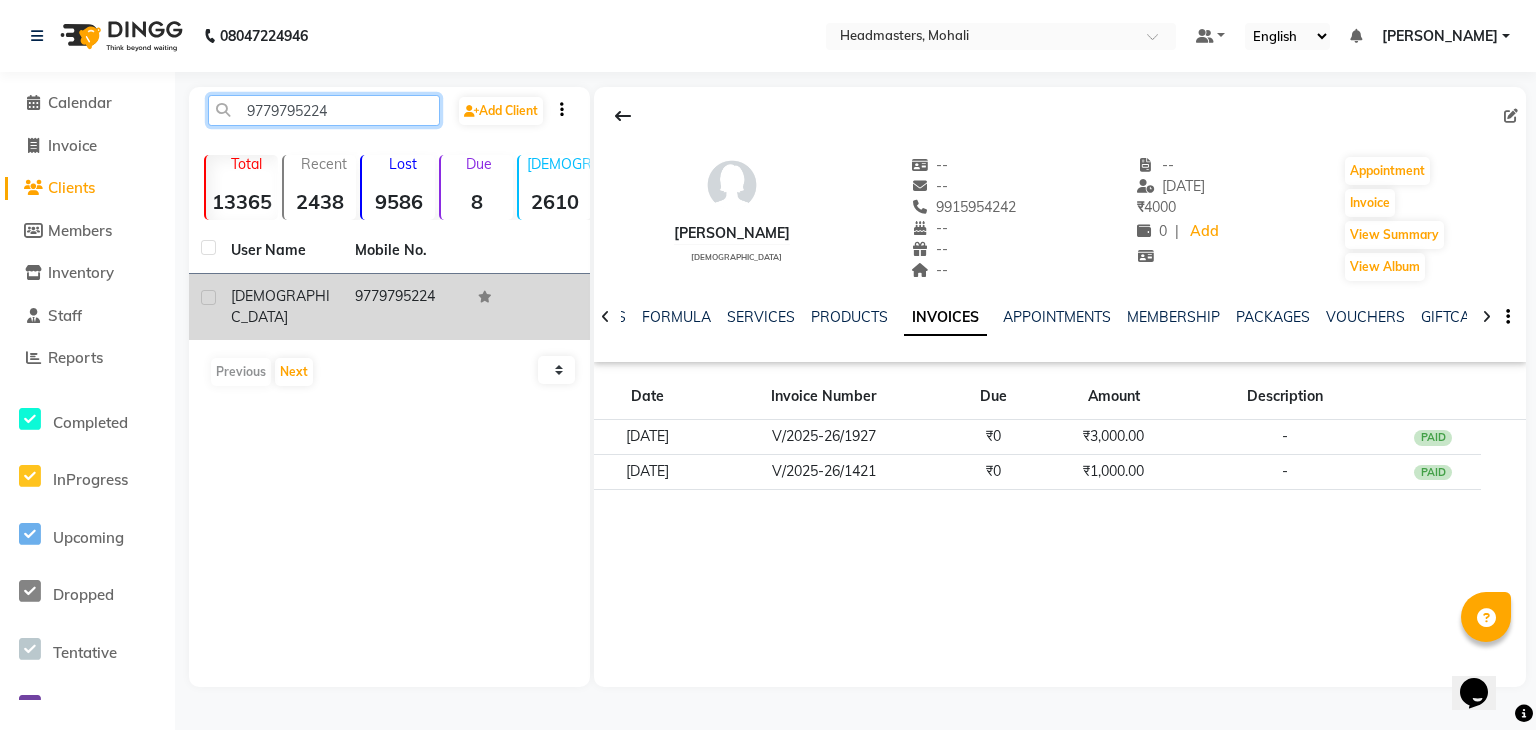 type on "9779795224" 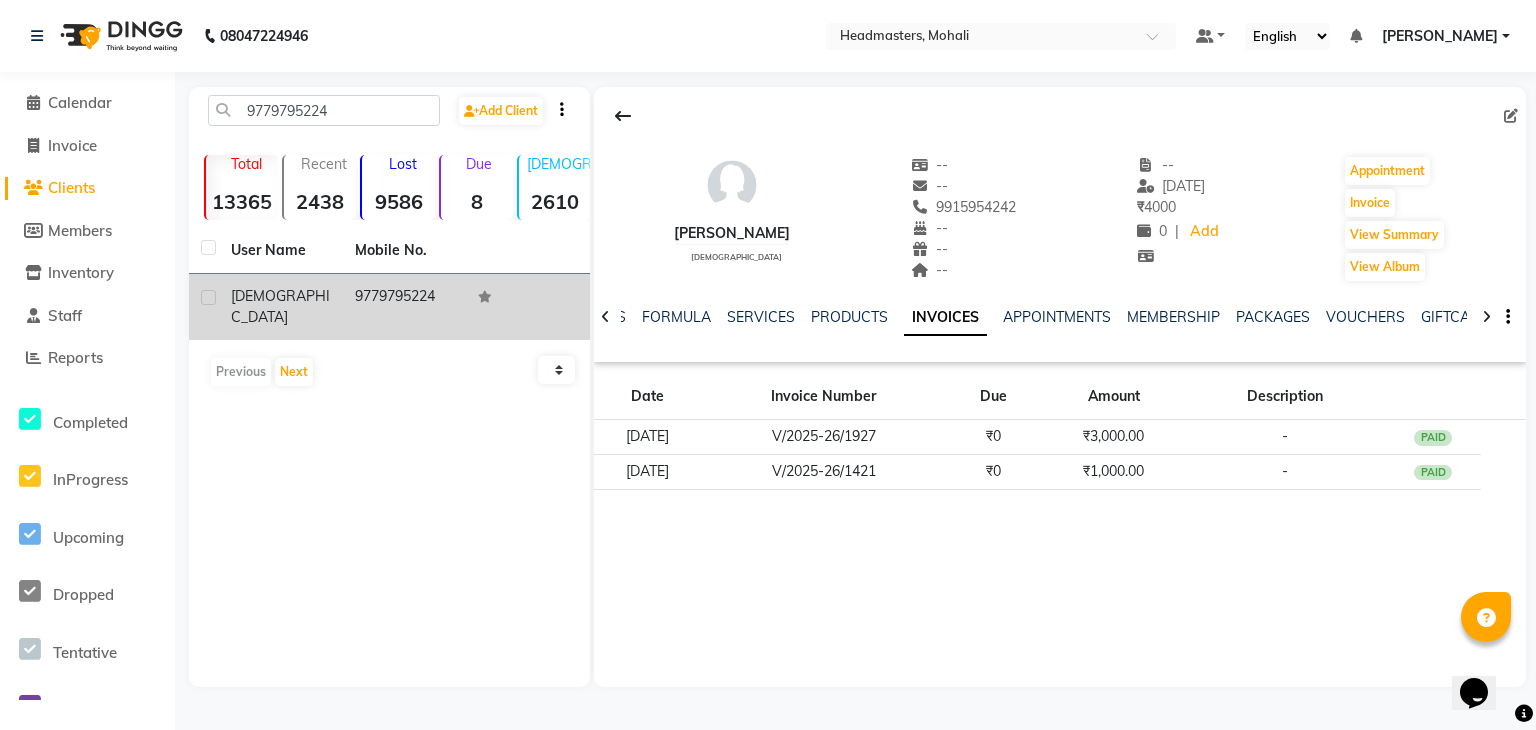 click on "9779795224" 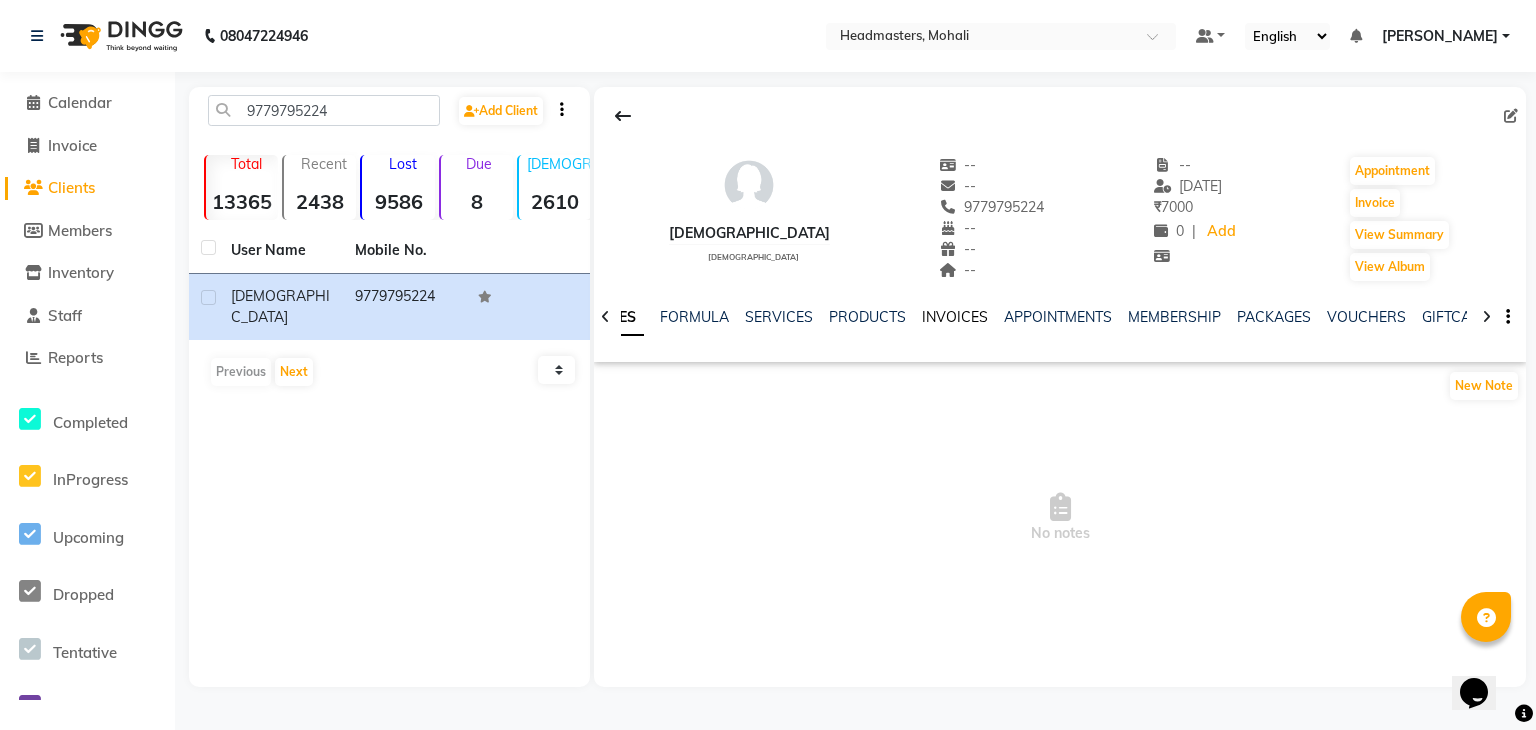 click on "INVOICES" 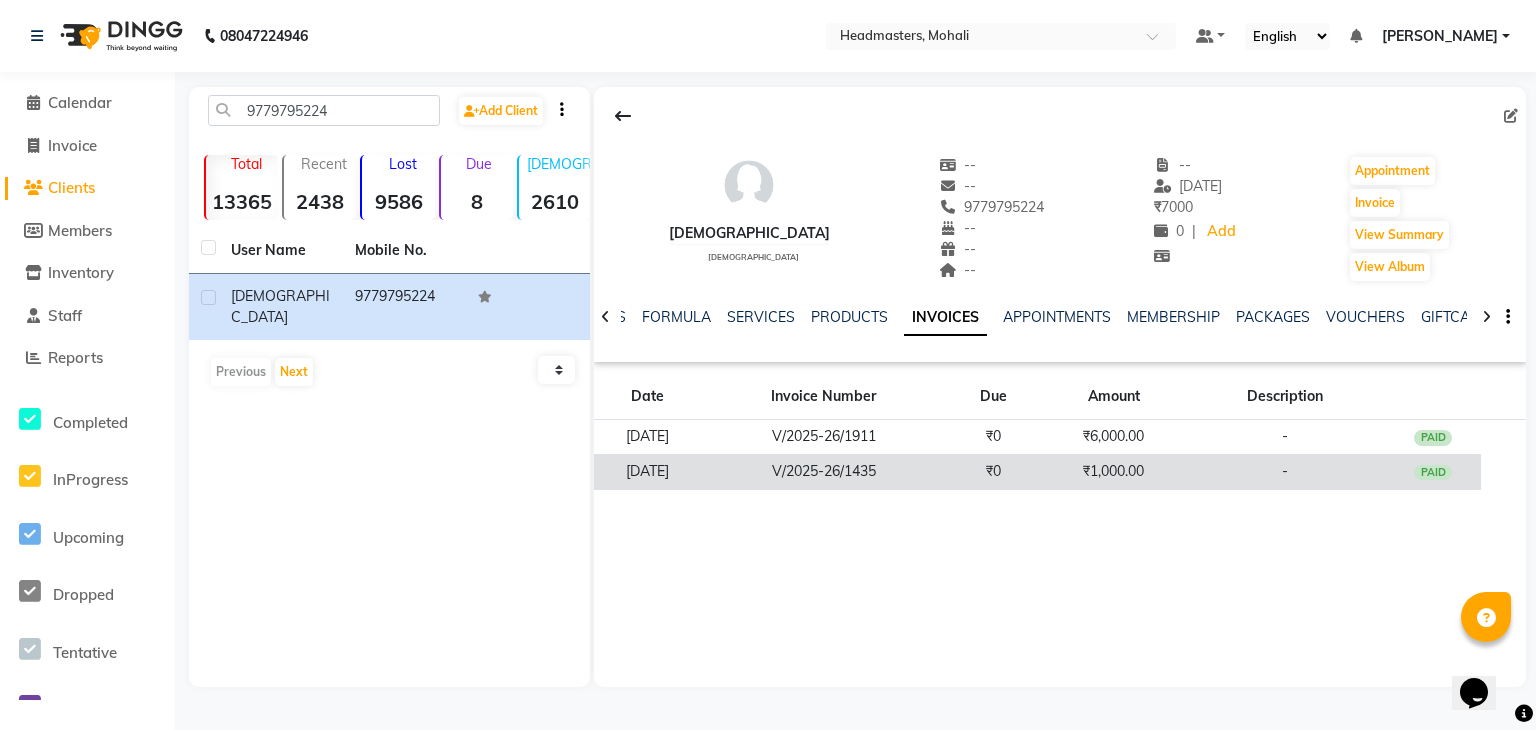 click on "V/2025-26/1435" 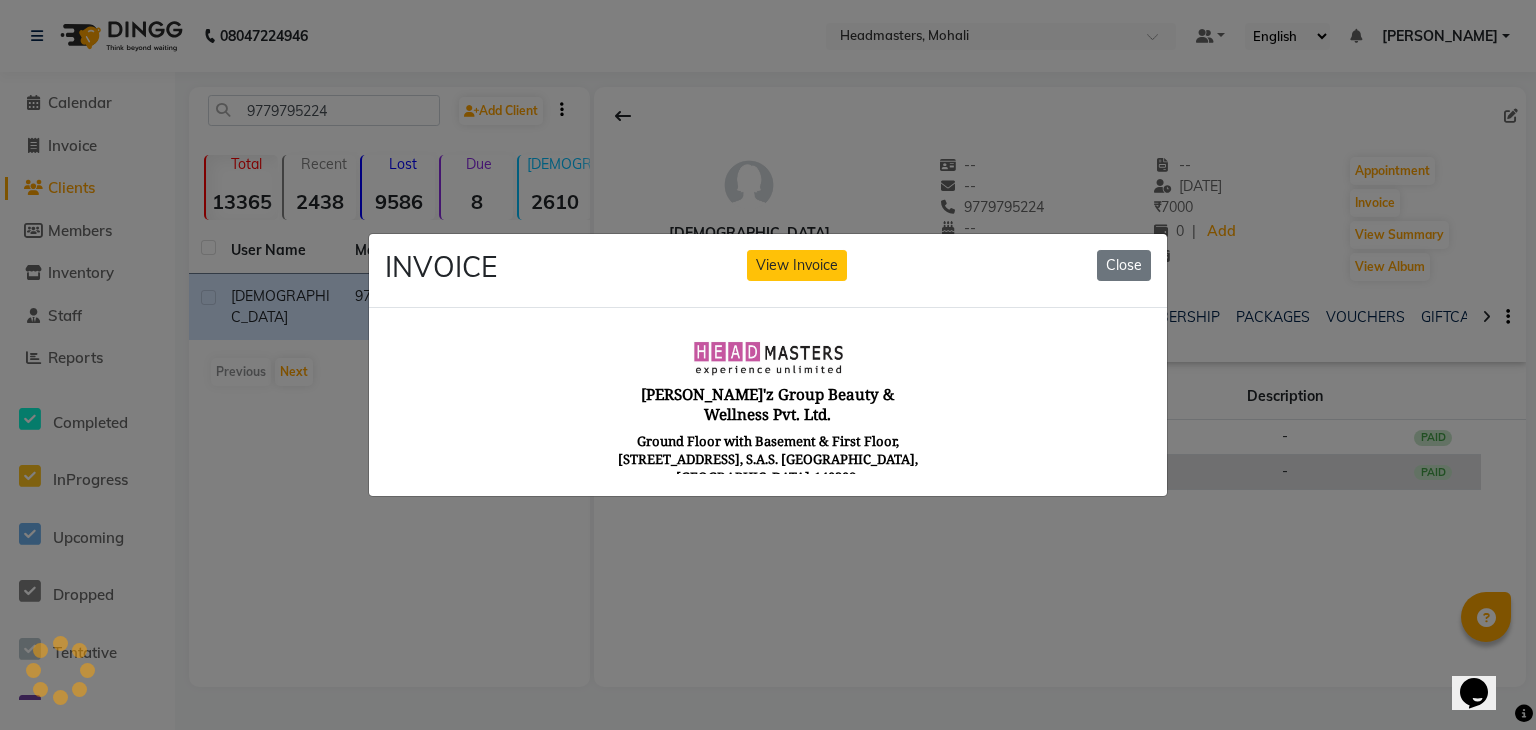 scroll, scrollTop: 0, scrollLeft: 0, axis: both 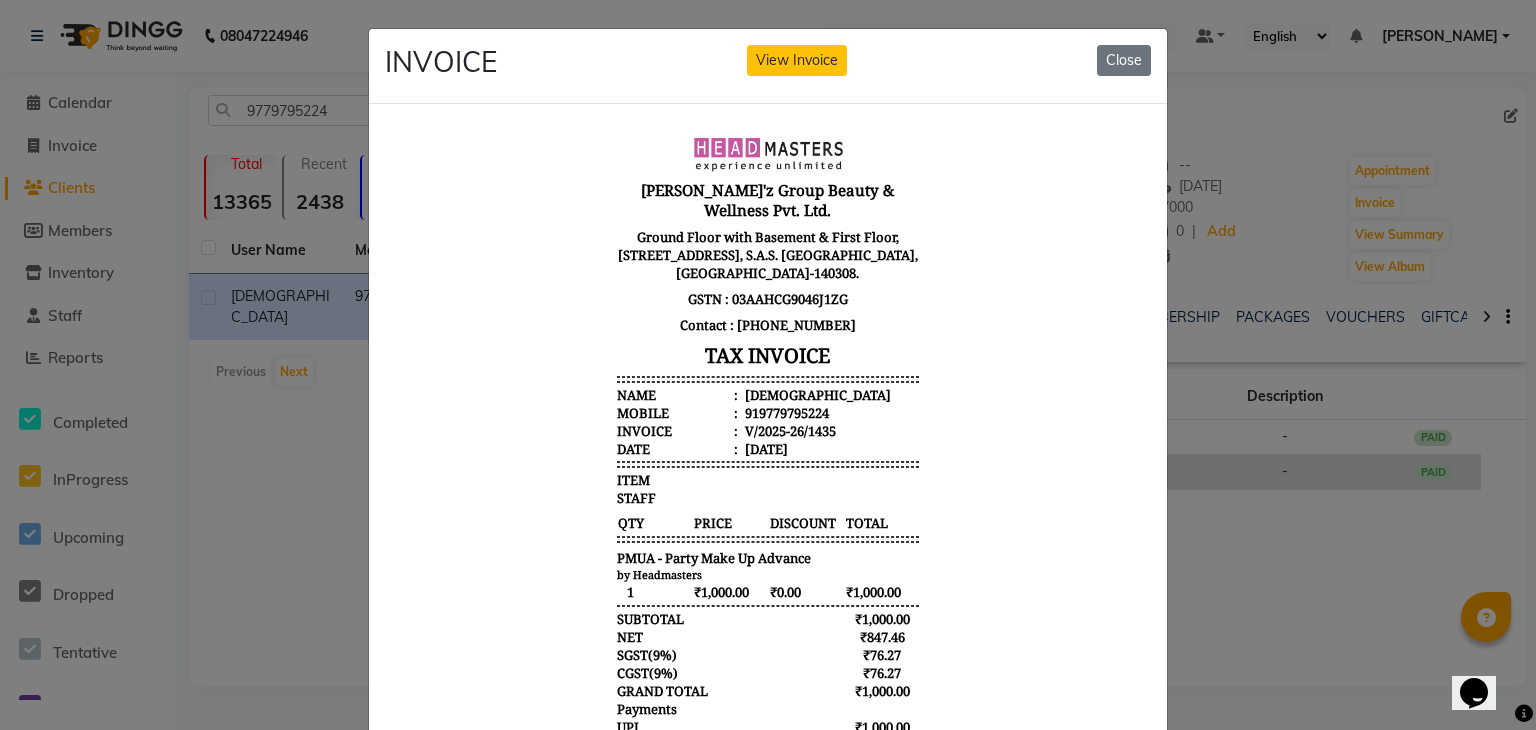 type 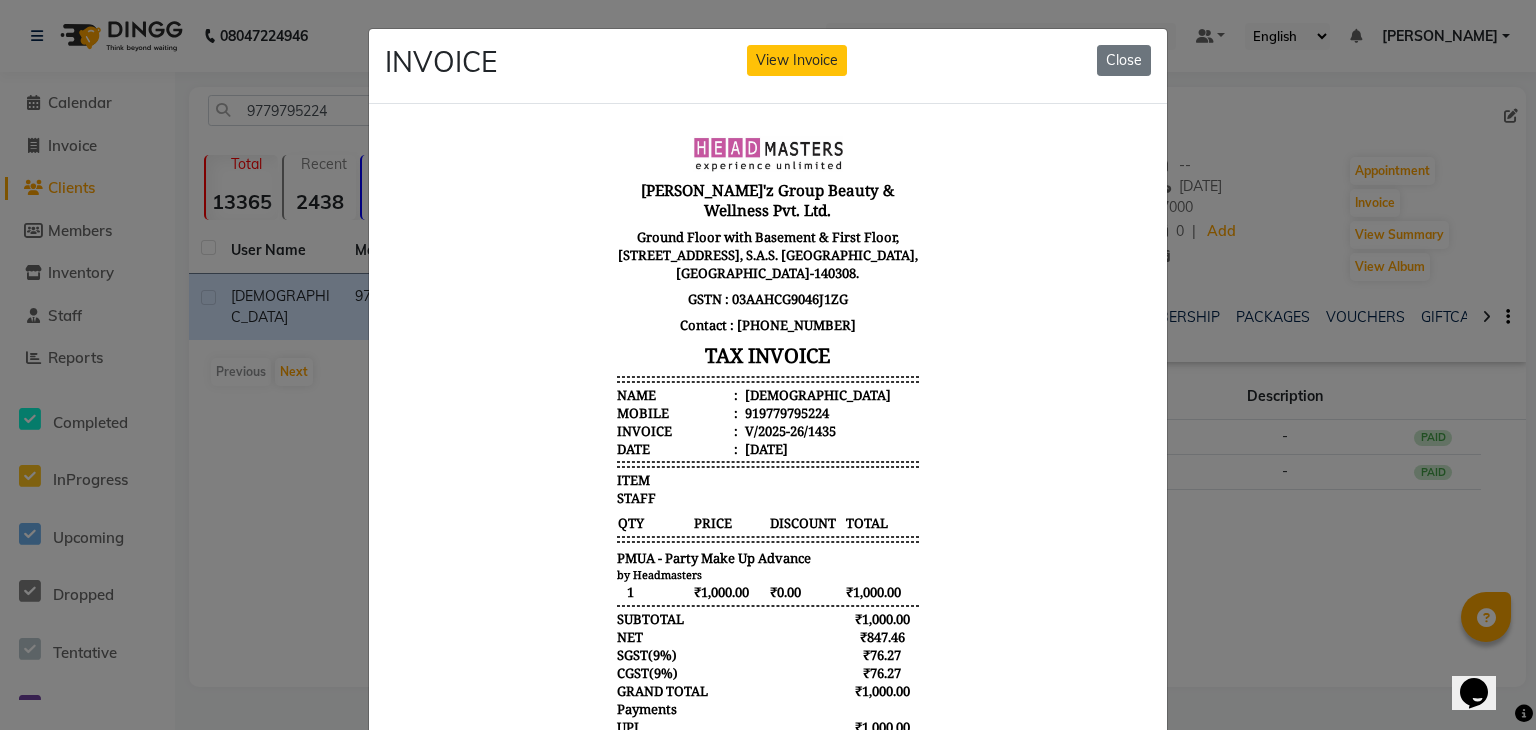 click on "INVOICE View Invoice Close" 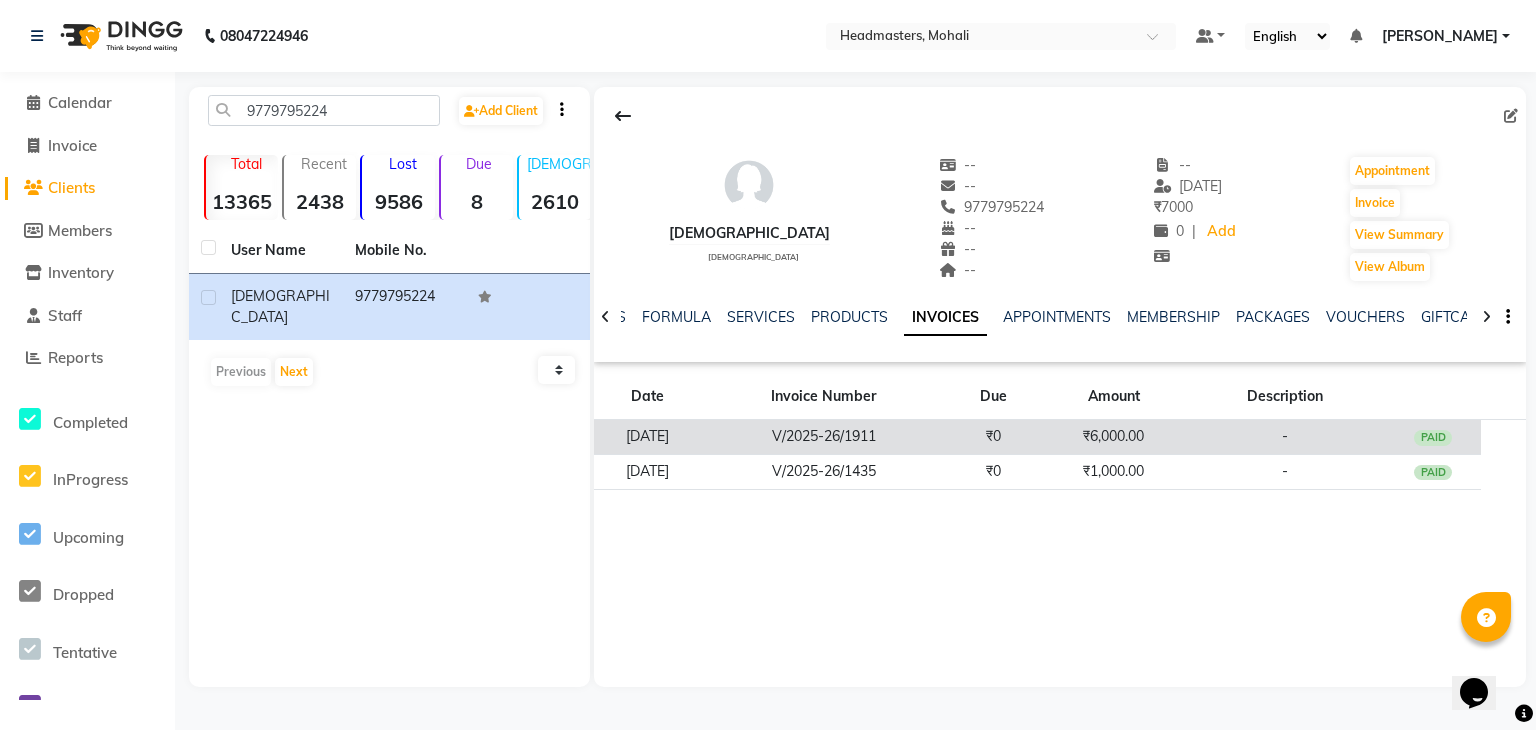 click on "₹6,000.00" 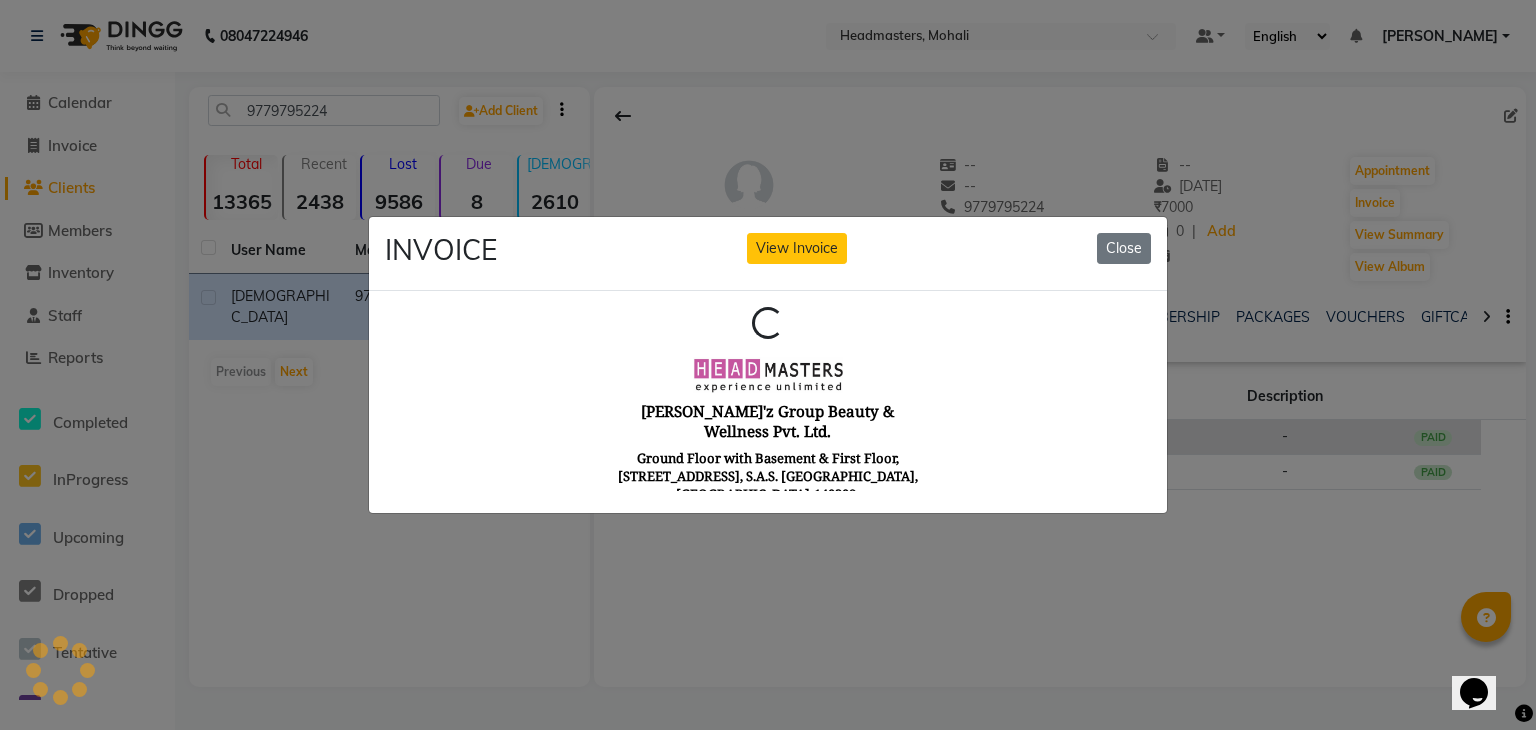 scroll, scrollTop: 0, scrollLeft: 0, axis: both 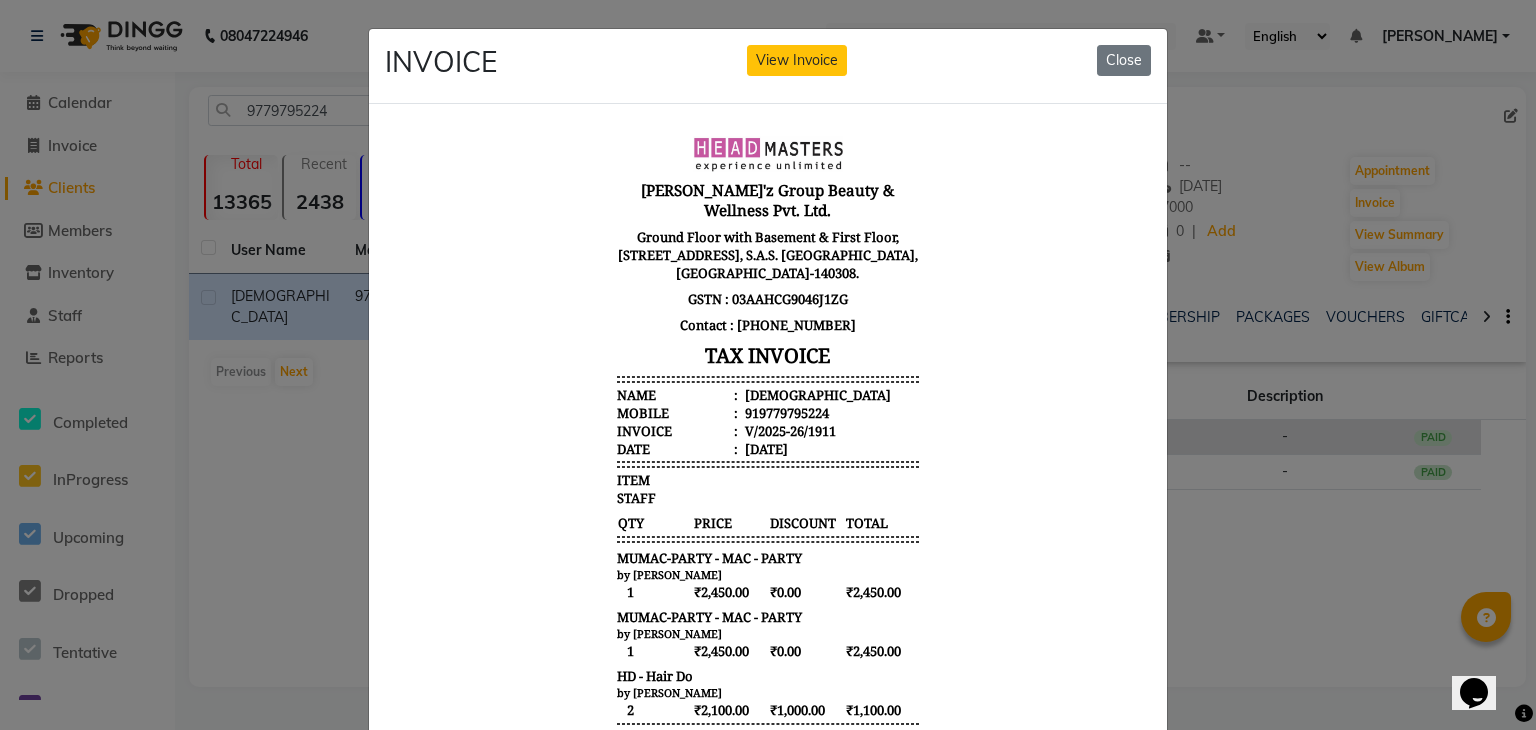 type 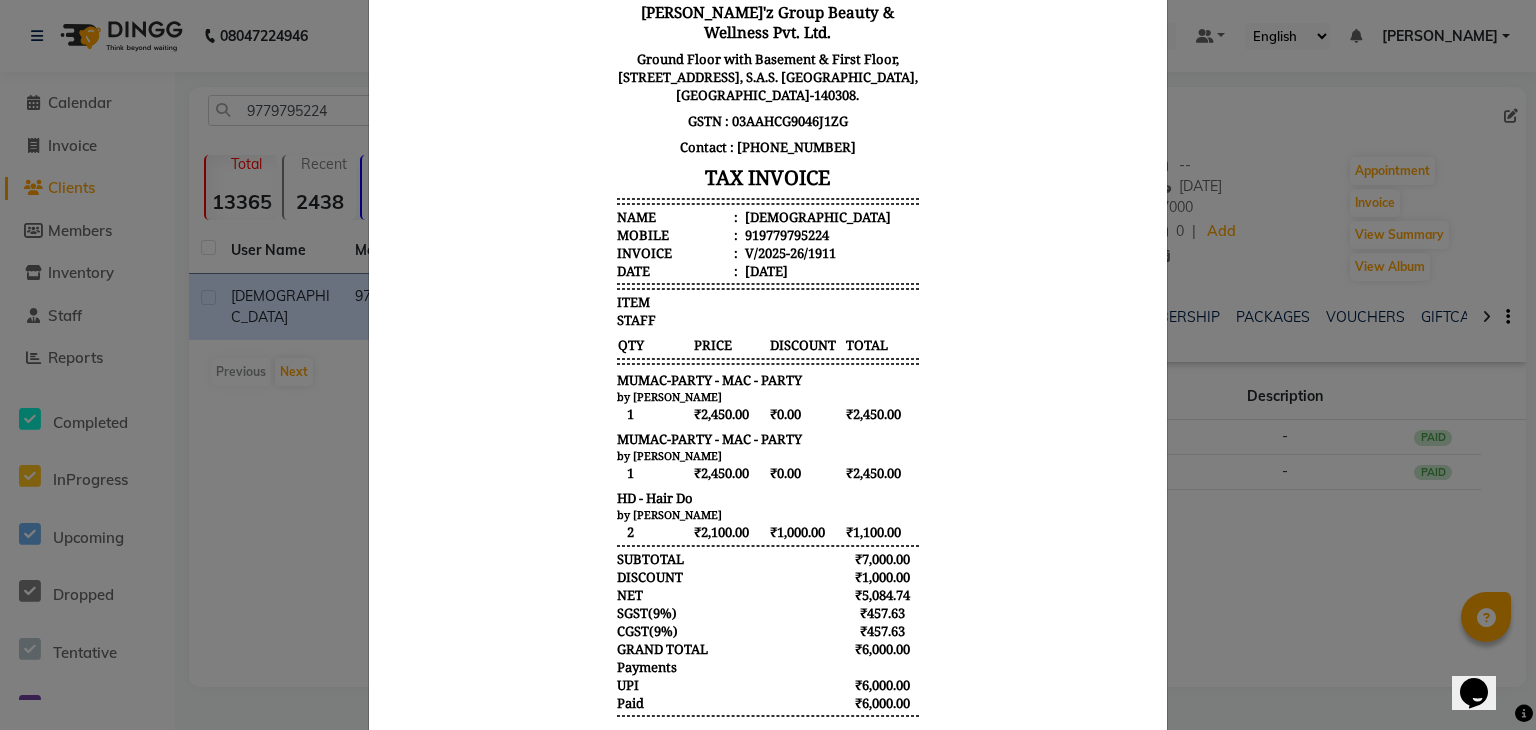scroll, scrollTop: 200, scrollLeft: 0, axis: vertical 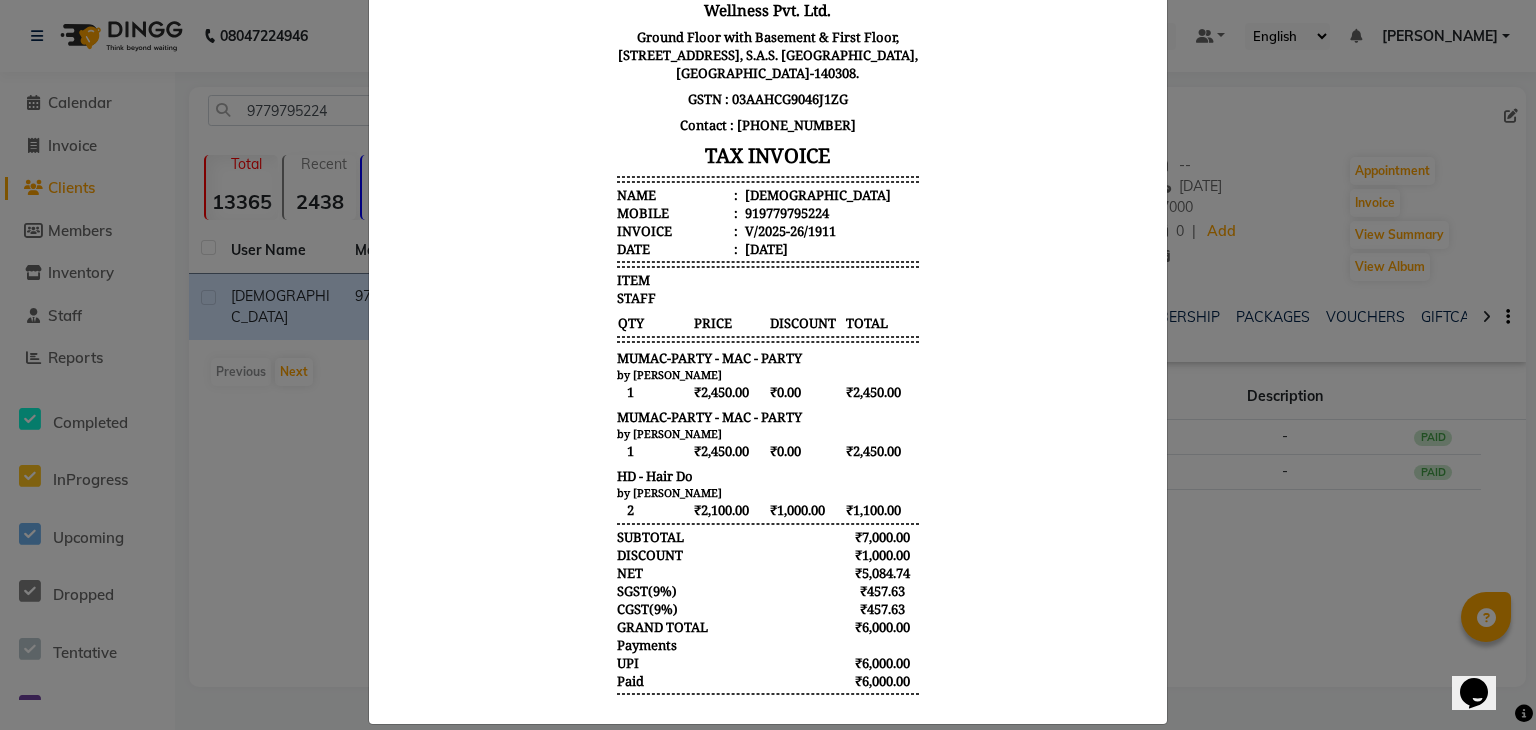 click on "INVOICE View Invoice Close" 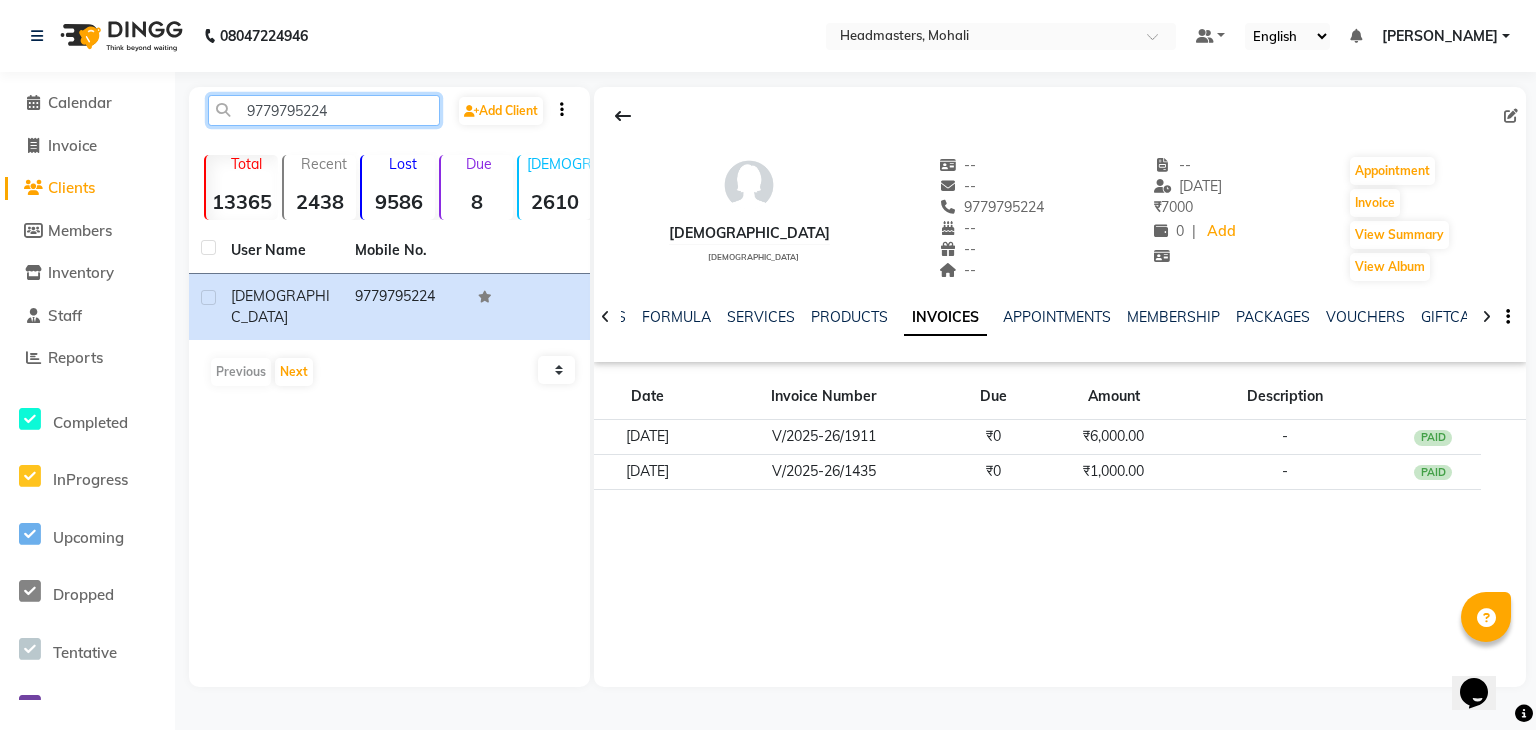 drag, startPoint x: 366, startPoint y: 108, endPoint x: 211, endPoint y: 113, distance: 155.08063 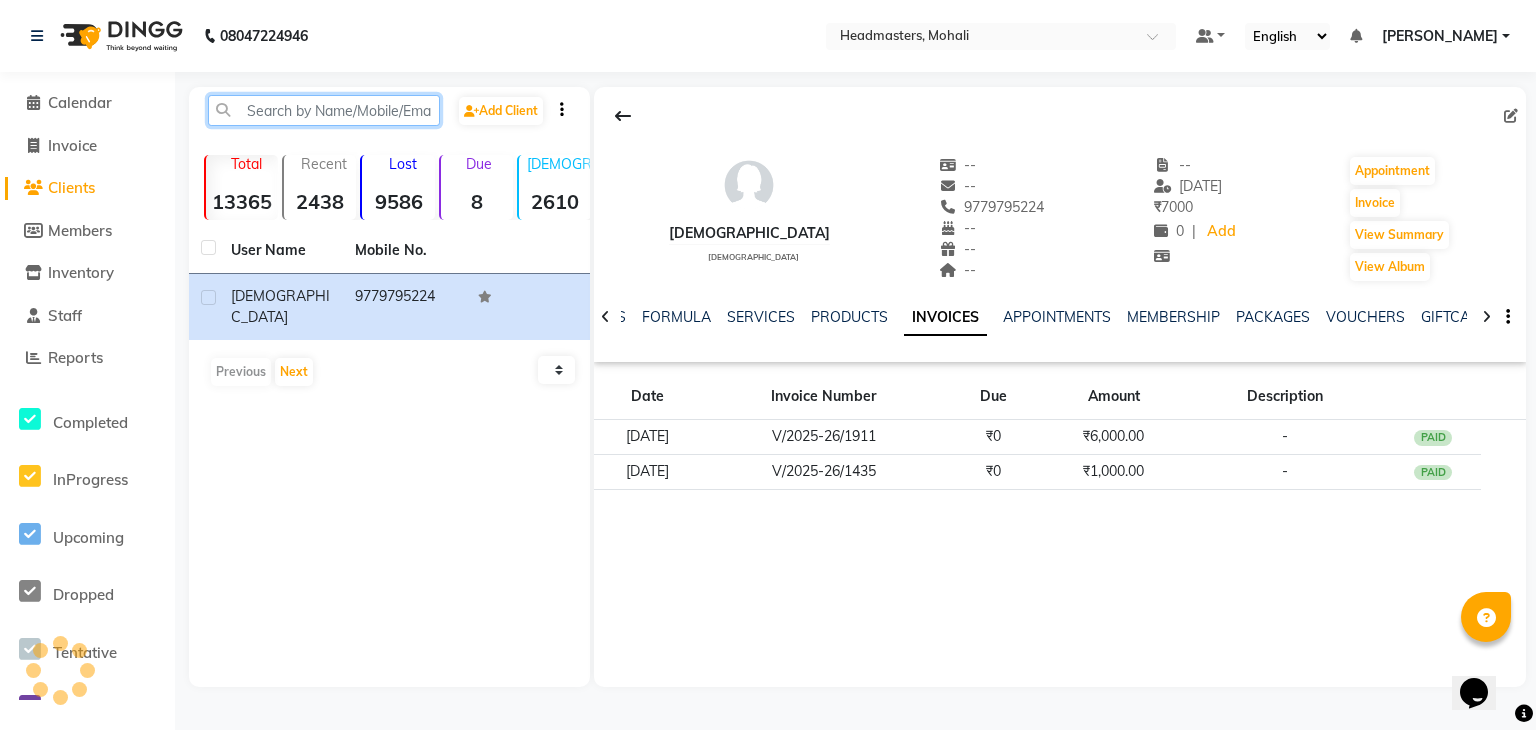paste on "6283066525" 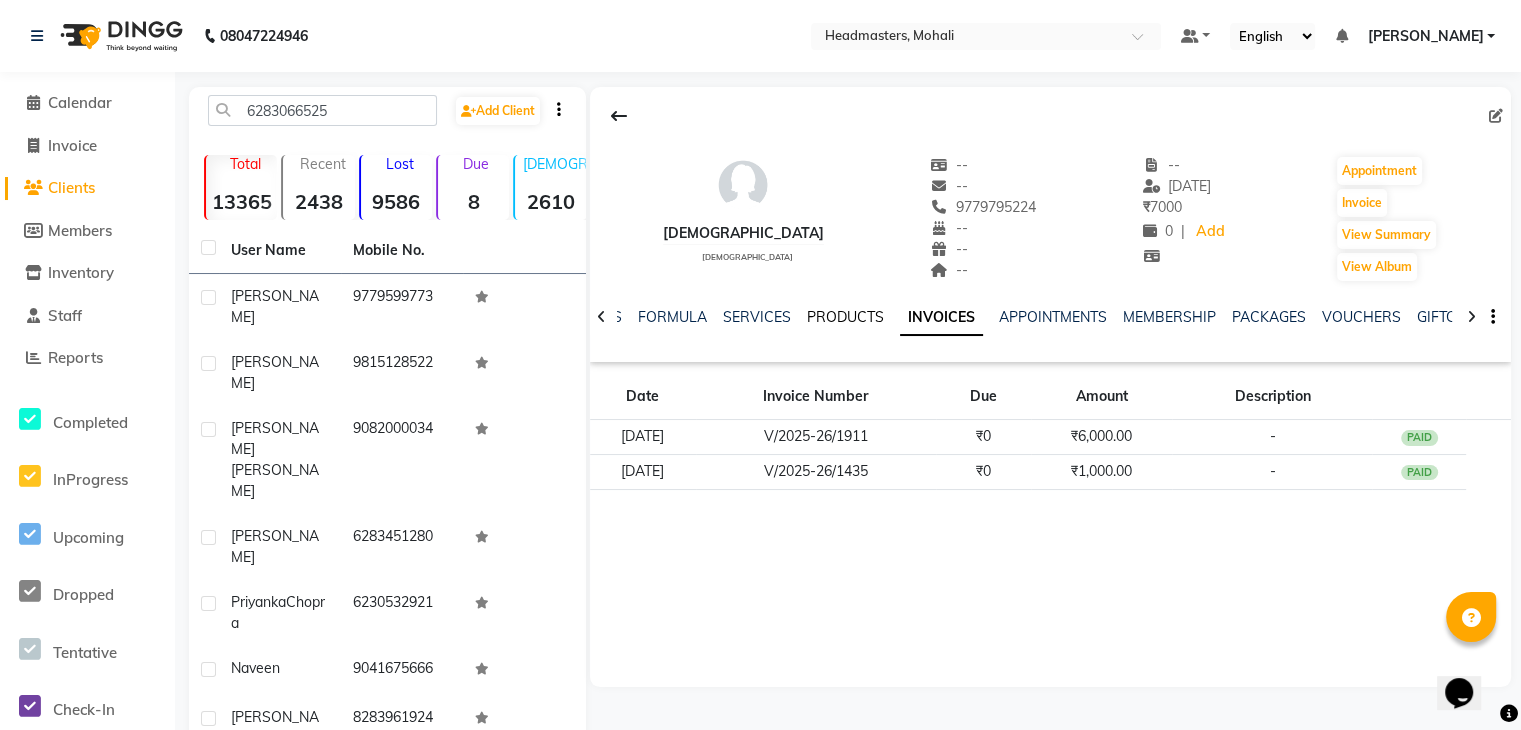 click on "PRODUCTS" 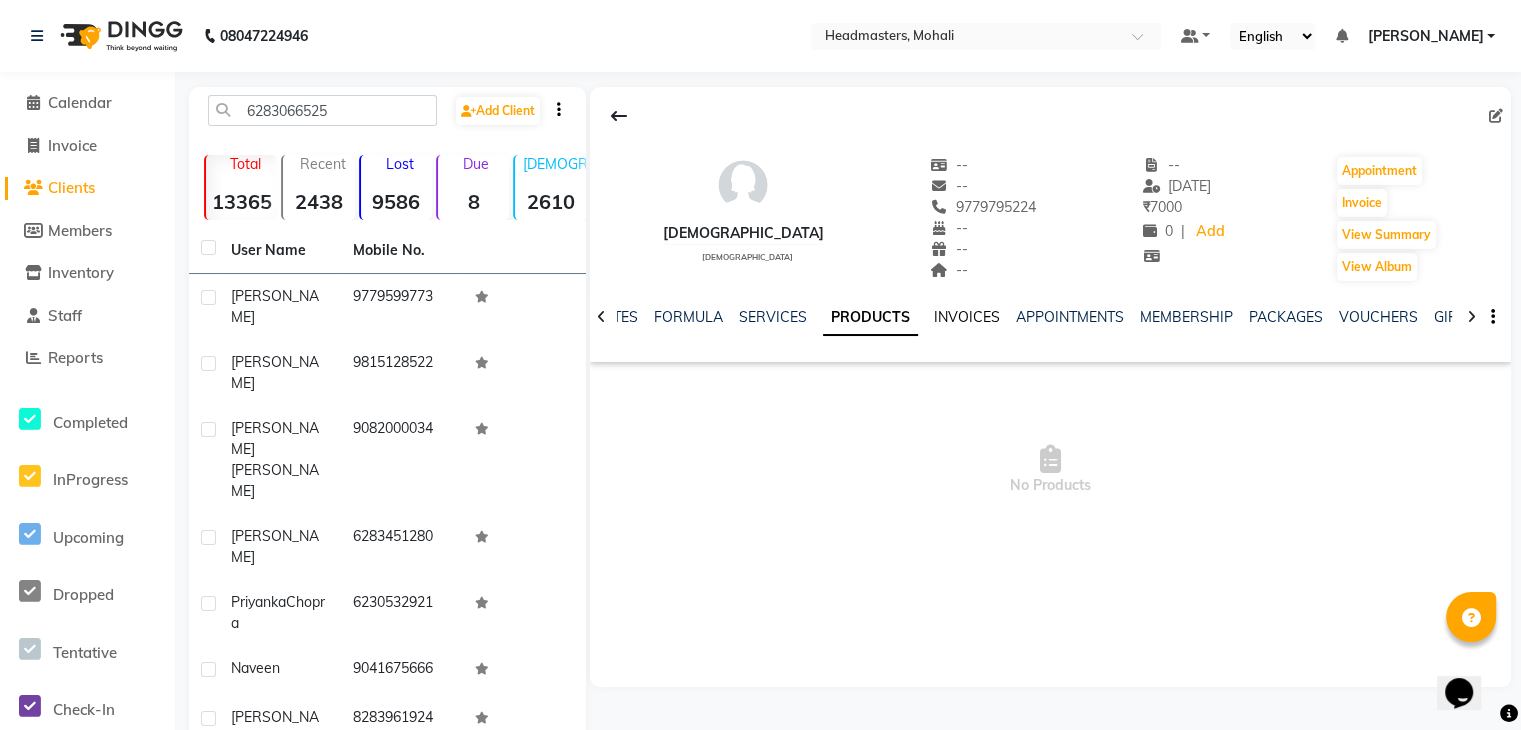 click on "INVOICES" 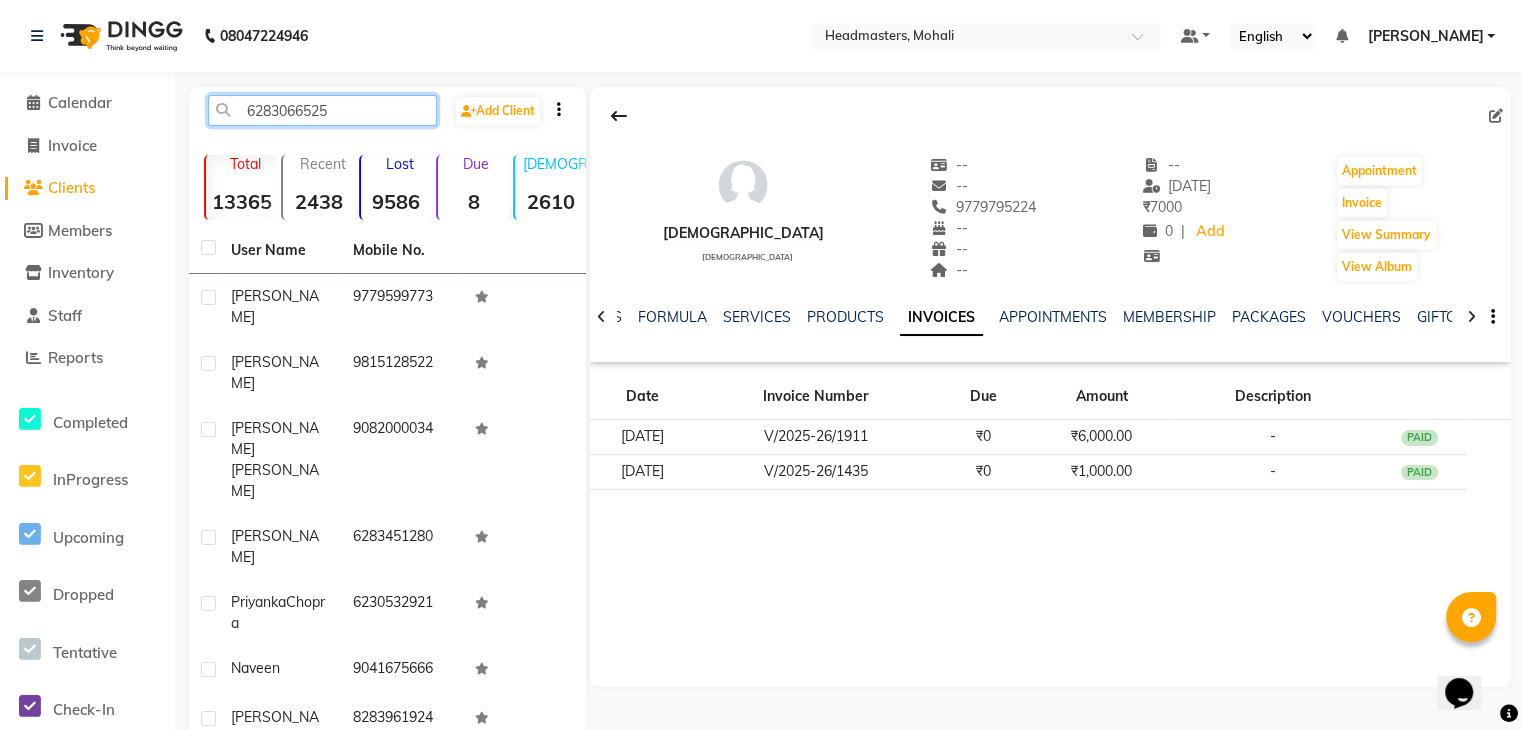 click on "6283066525" 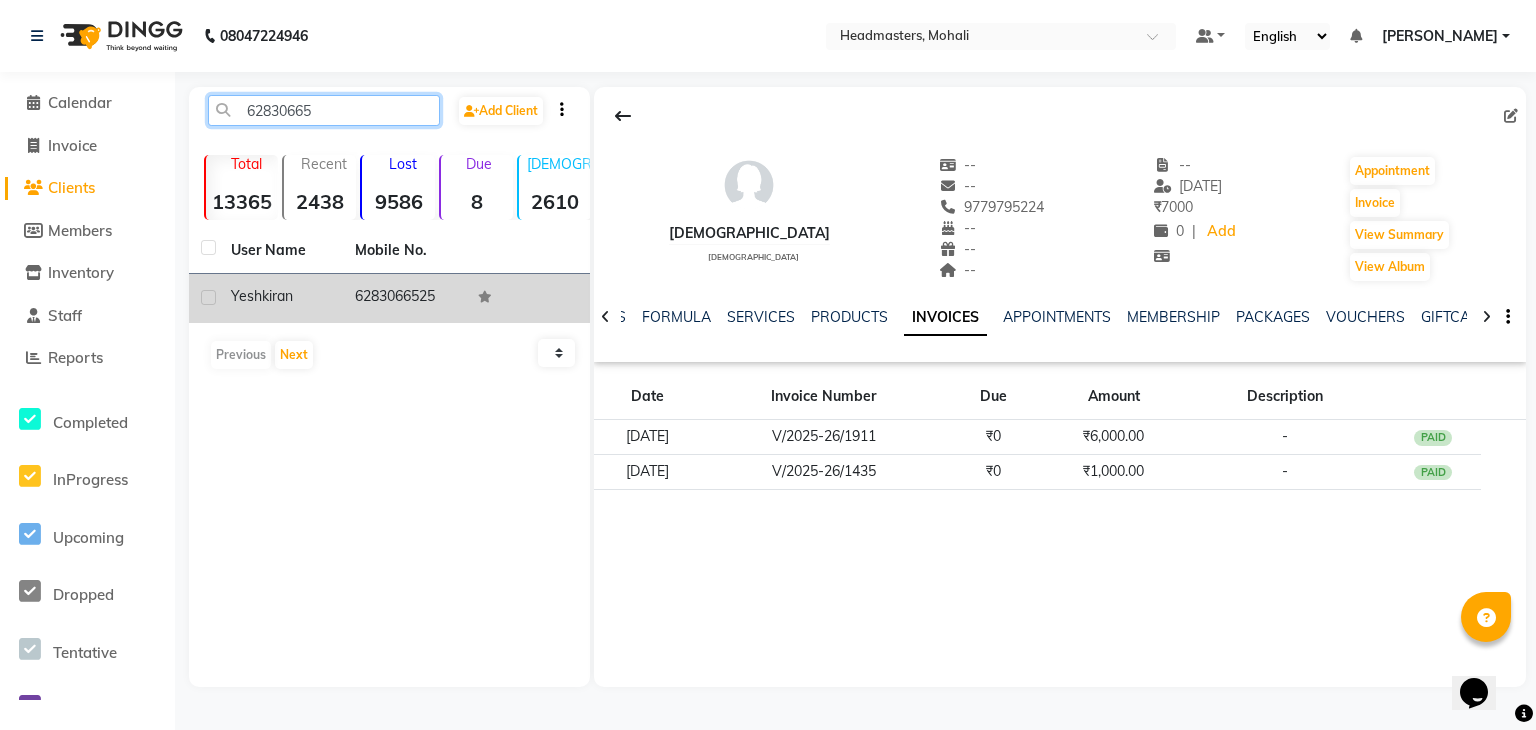 type on "62830665" 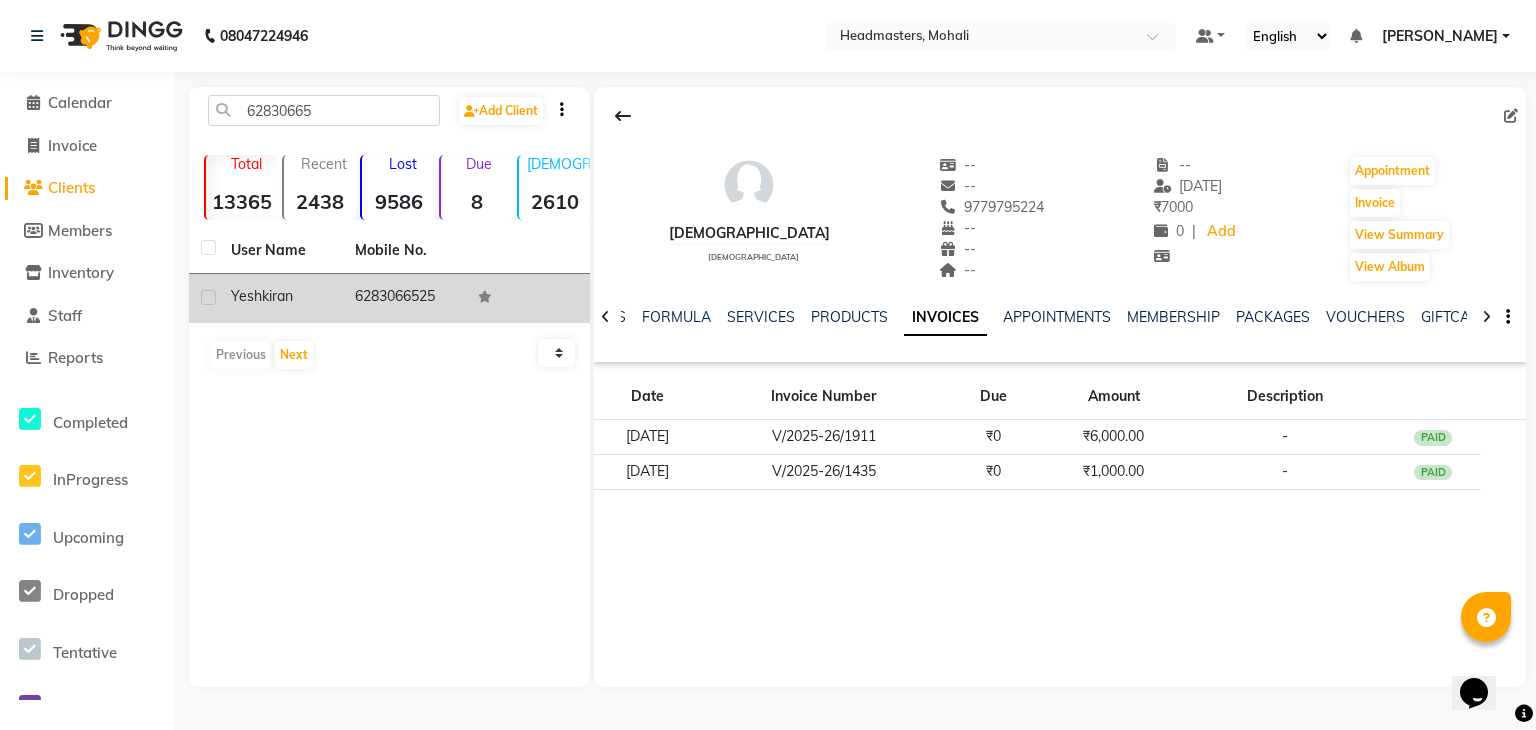 click on "6283066525" 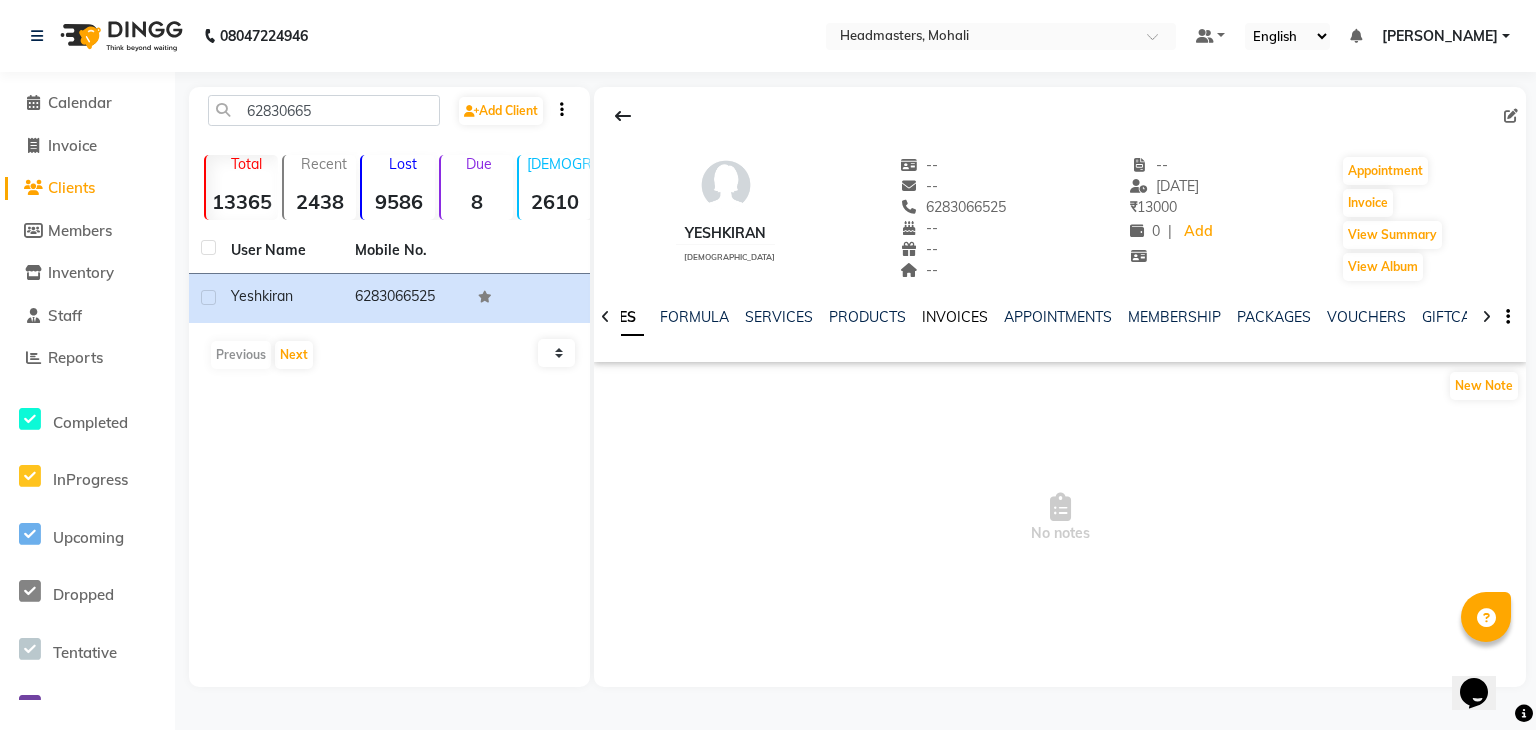 click on "INVOICES" 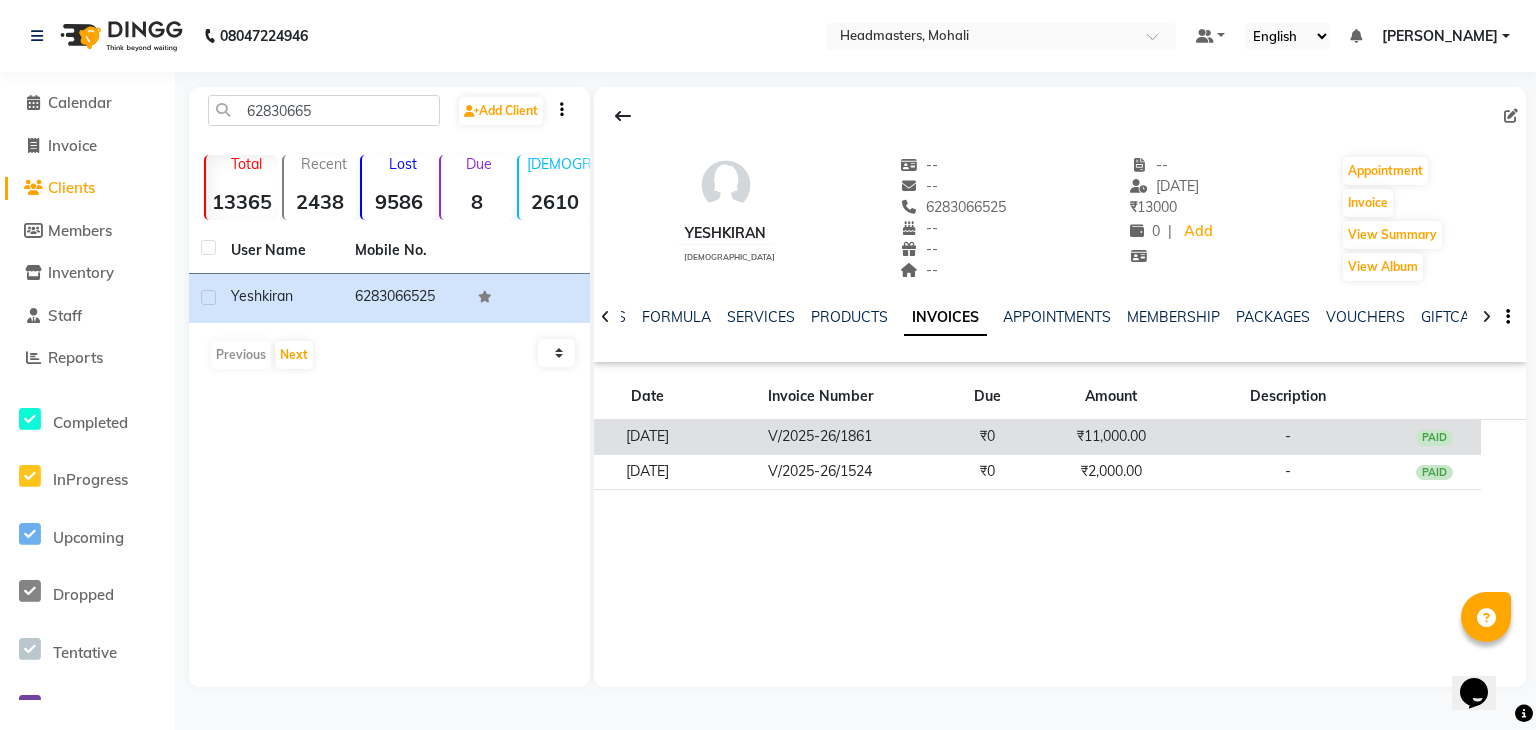 click on "V/2025-26/1861" 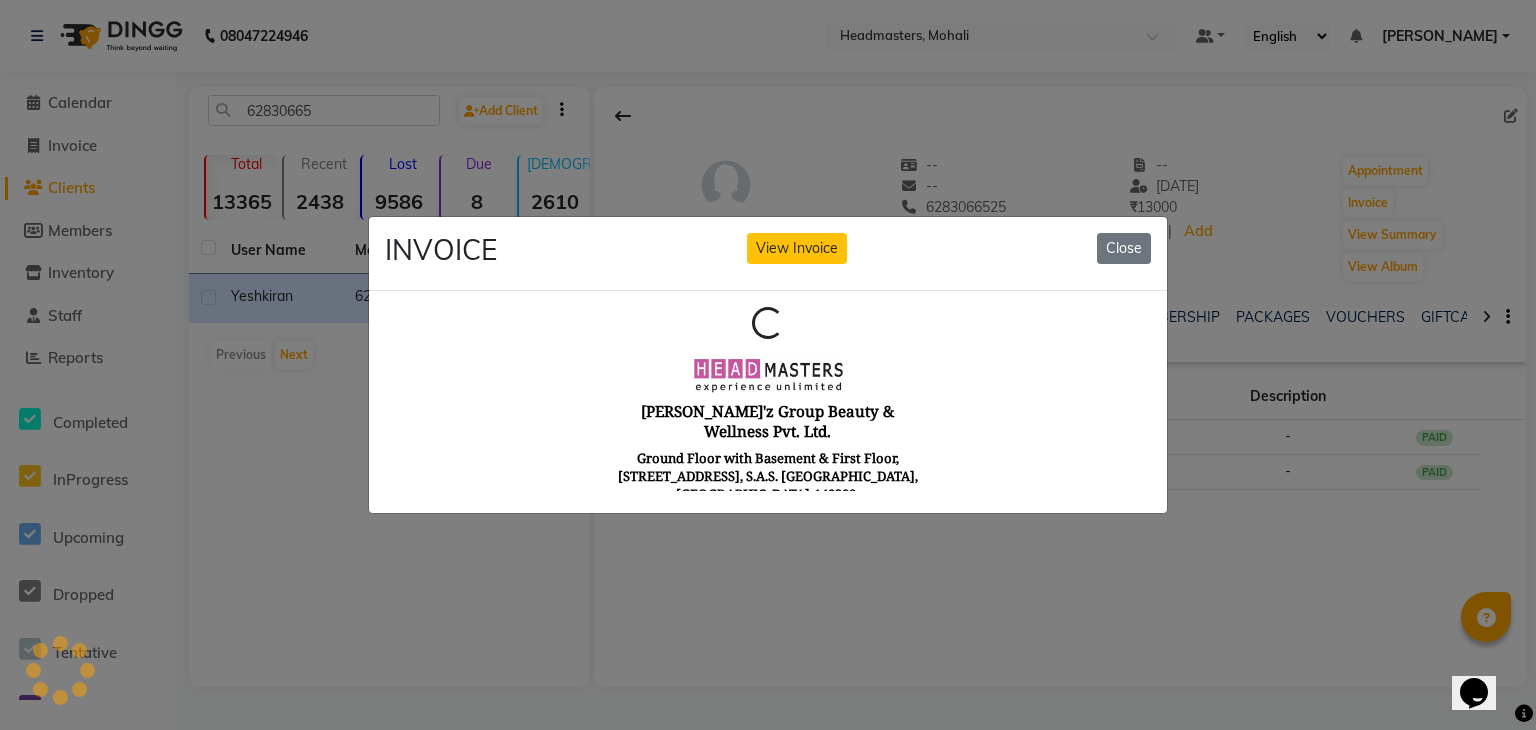 scroll, scrollTop: 0, scrollLeft: 0, axis: both 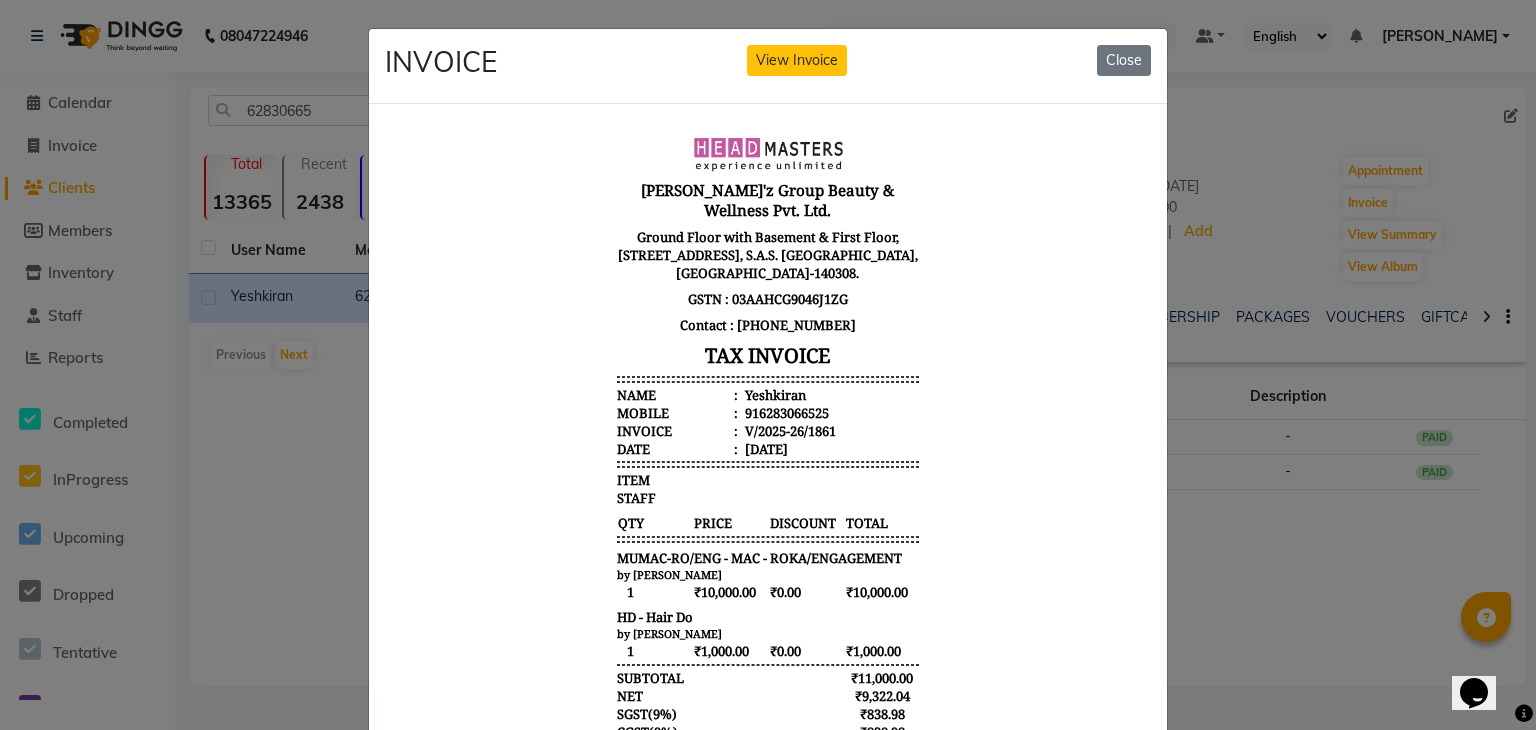 type 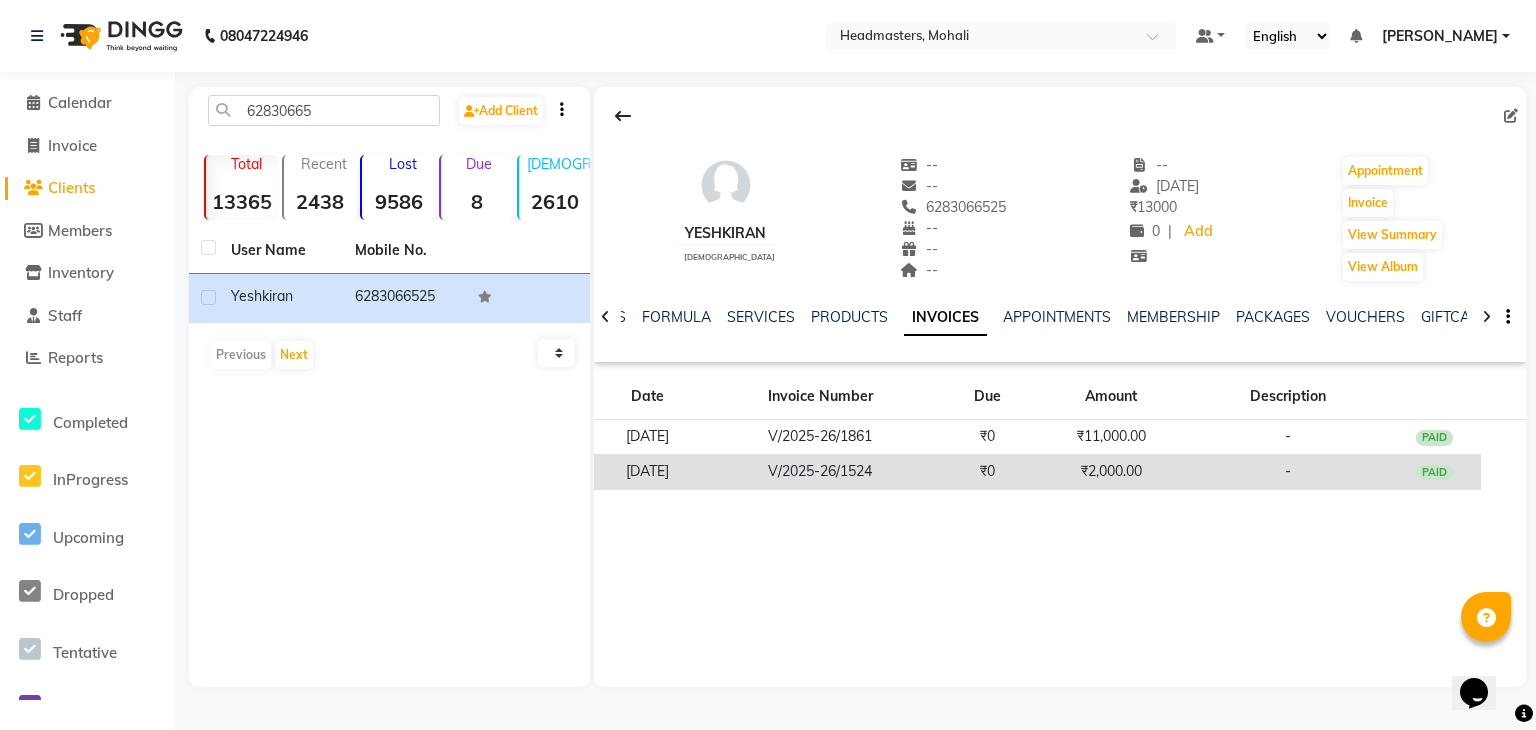 click on "V/2025-26/1524" 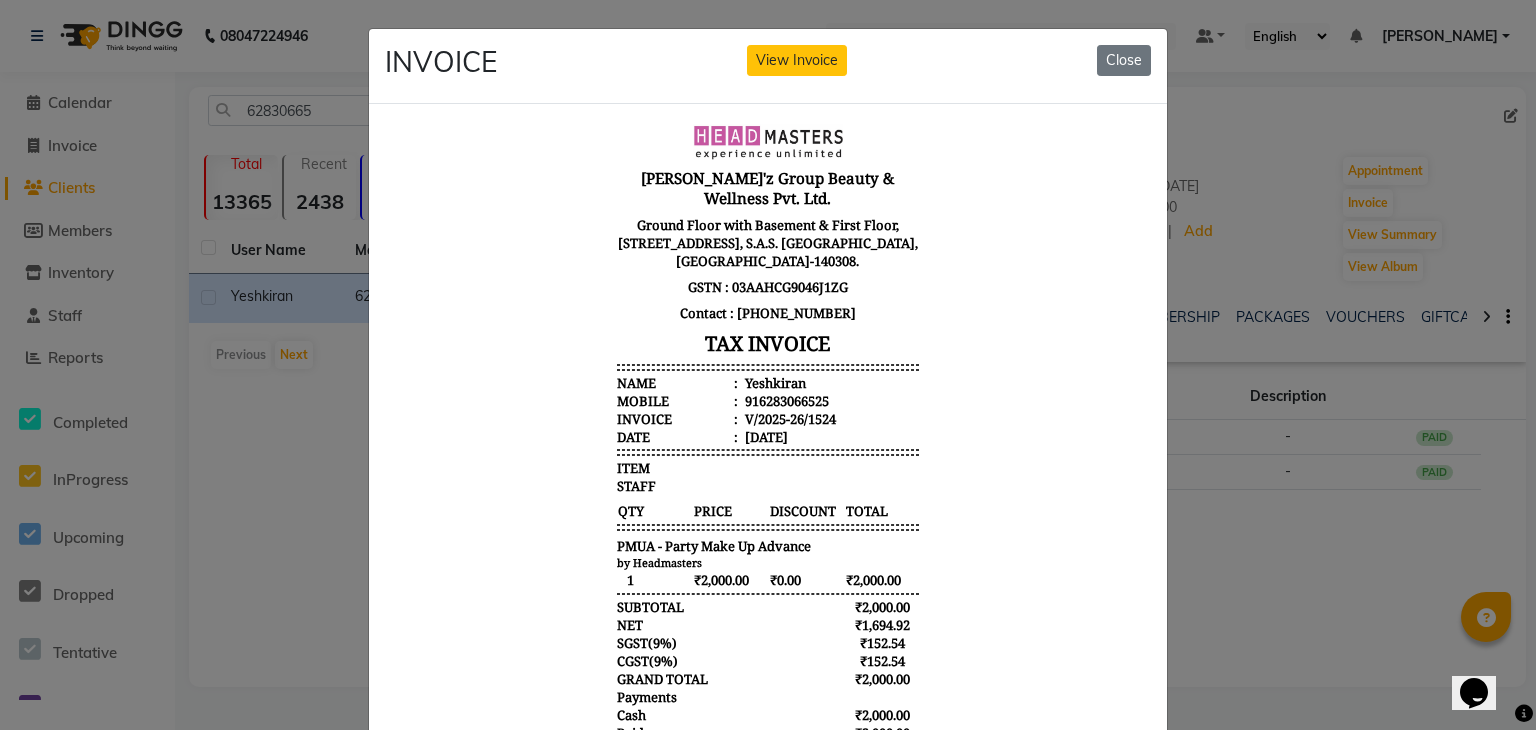 scroll, scrollTop: 16, scrollLeft: 0, axis: vertical 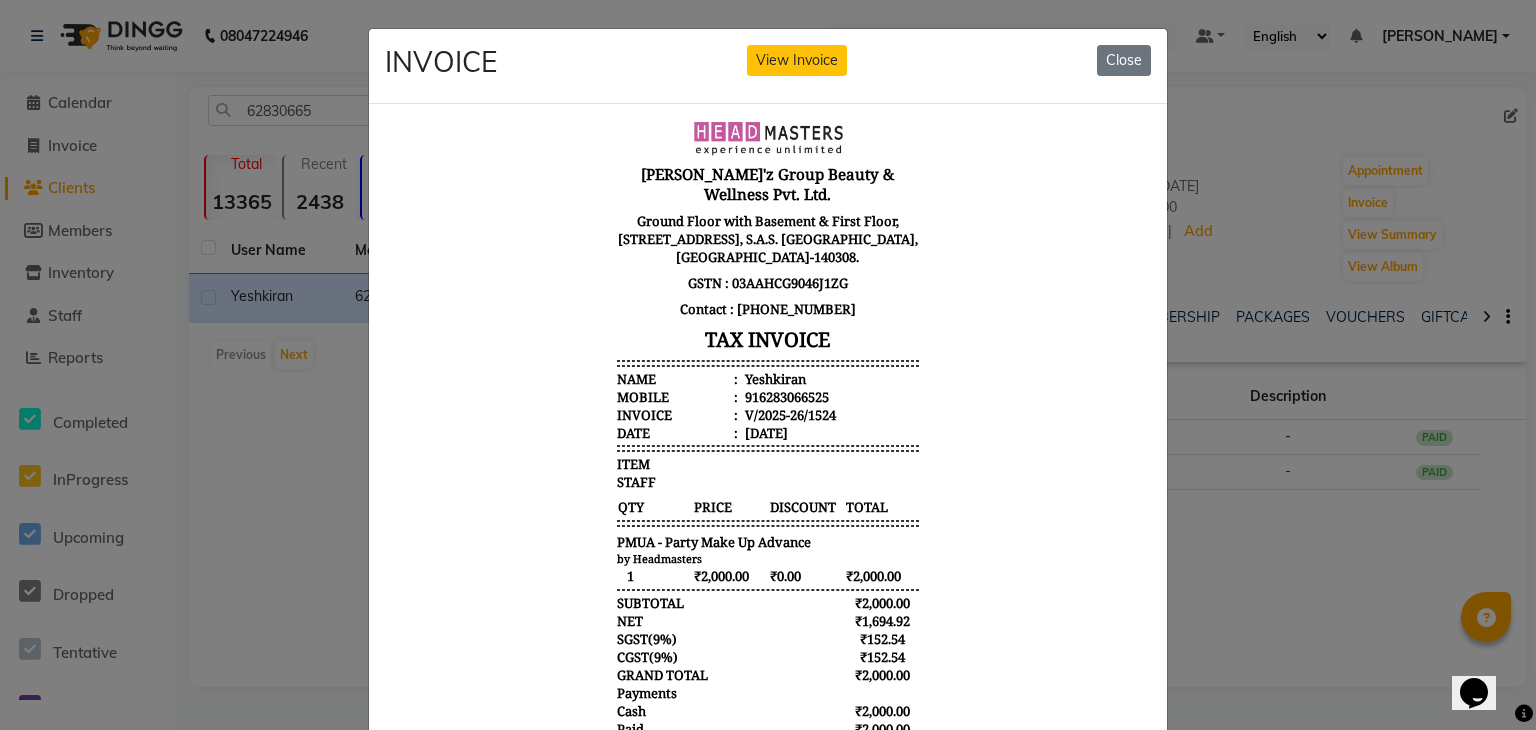 type 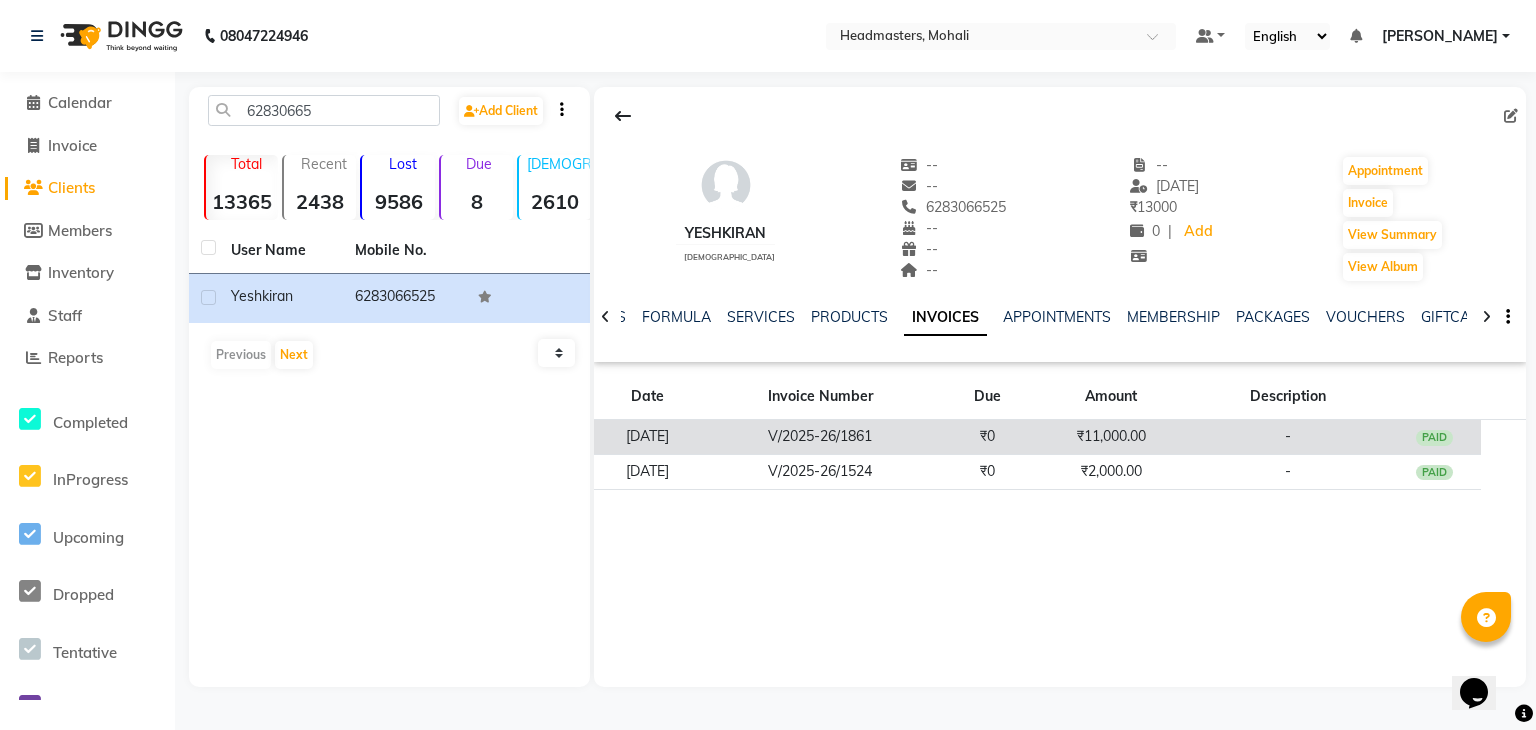 click on "₹11,000.00" 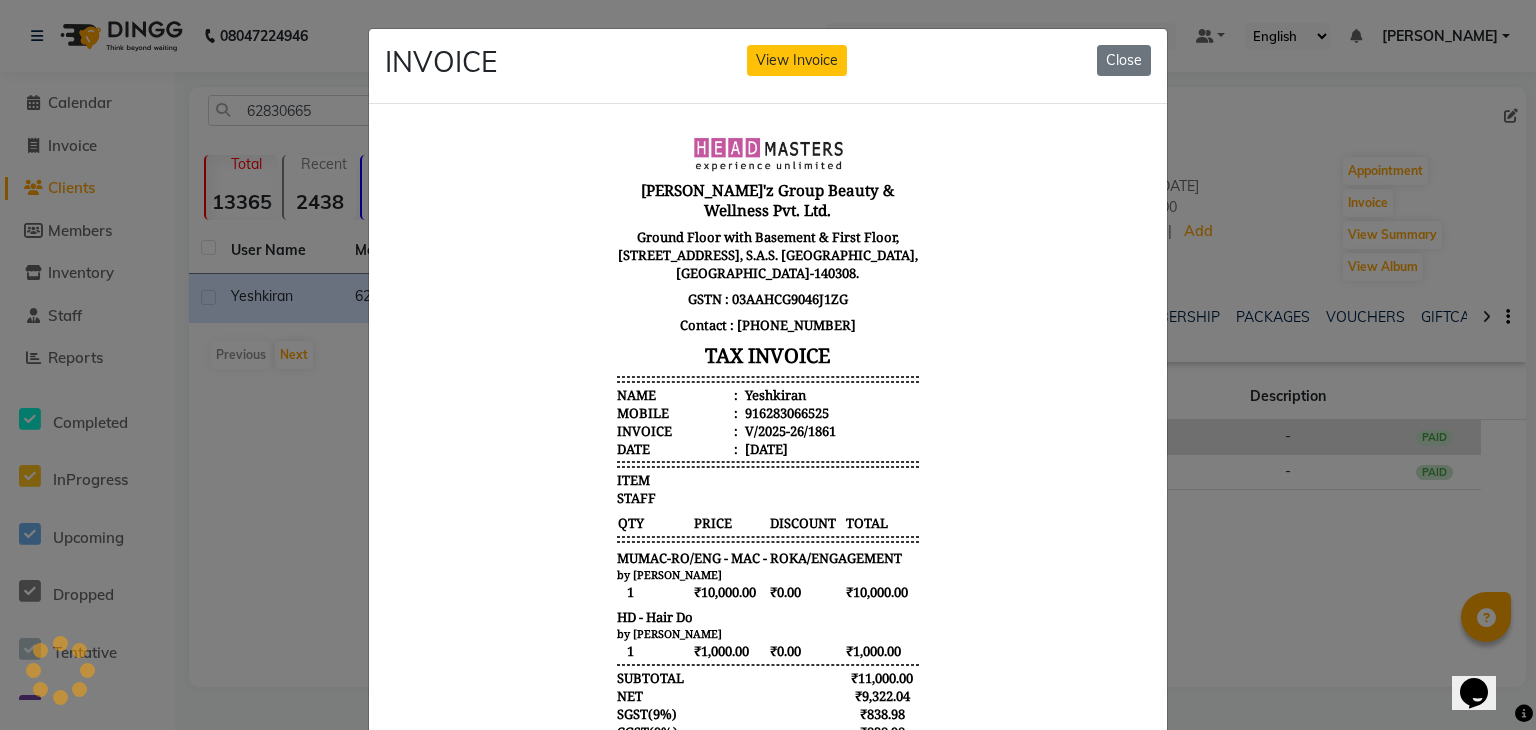 scroll, scrollTop: 0, scrollLeft: 0, axis: both 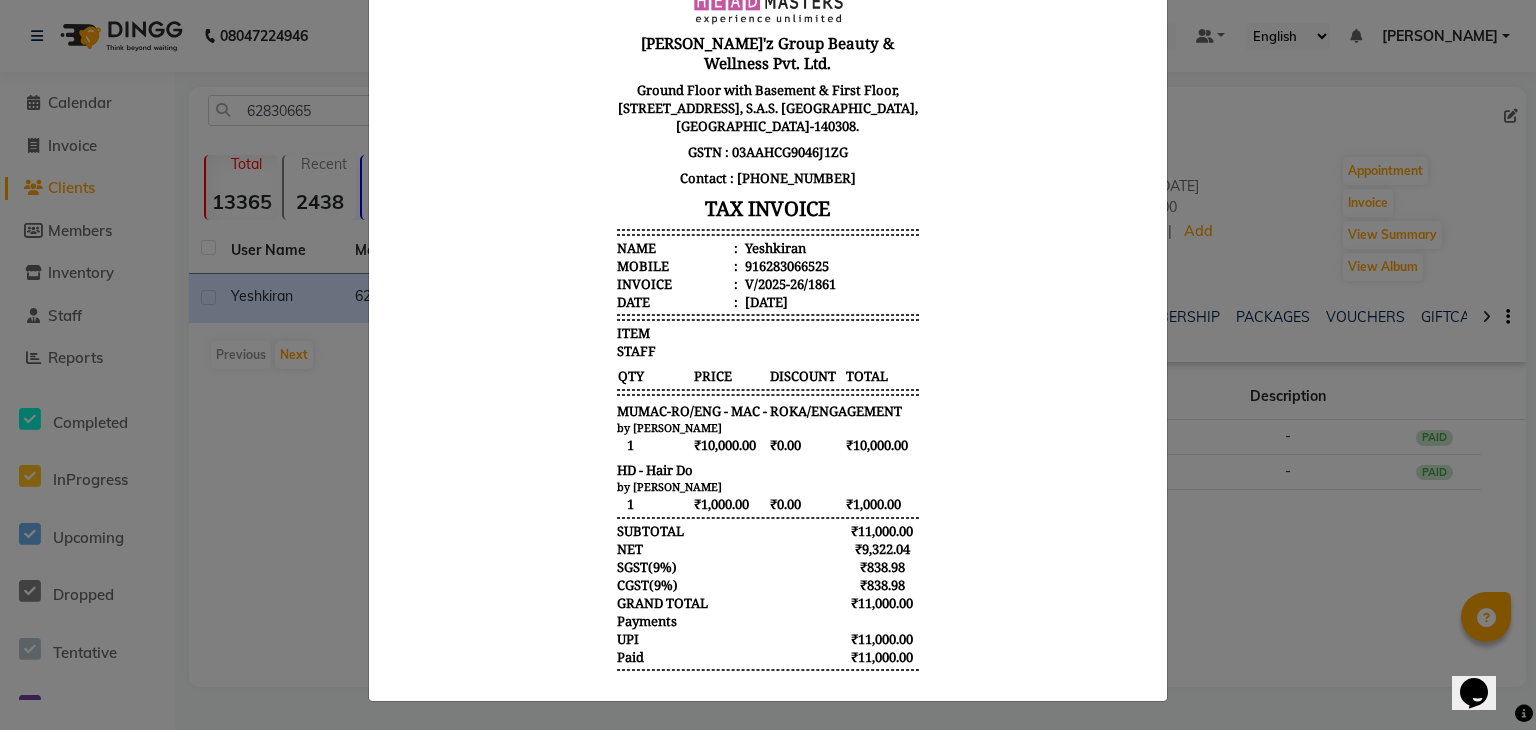 click on "INVOICE View Invoice Close" 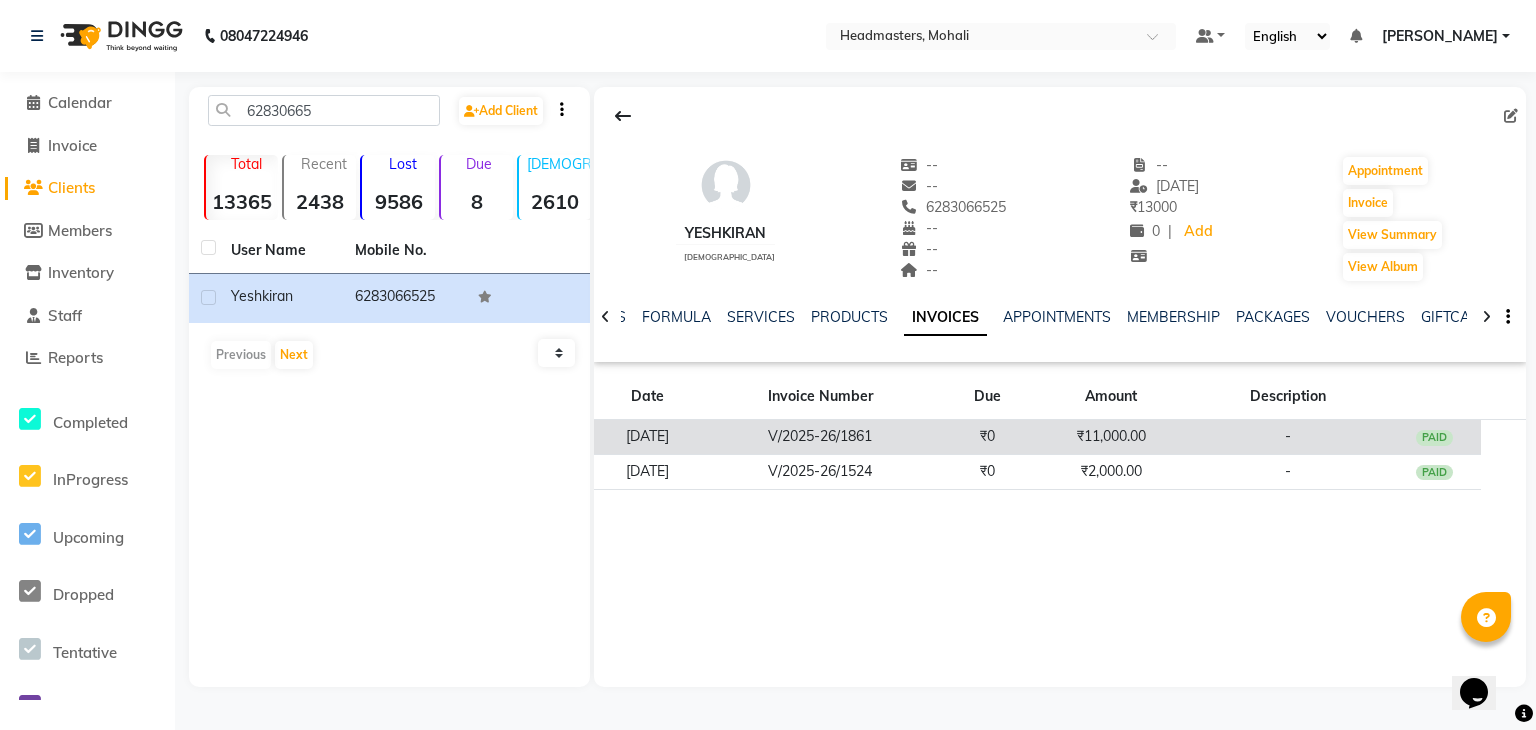 click on "₹11,000.00" 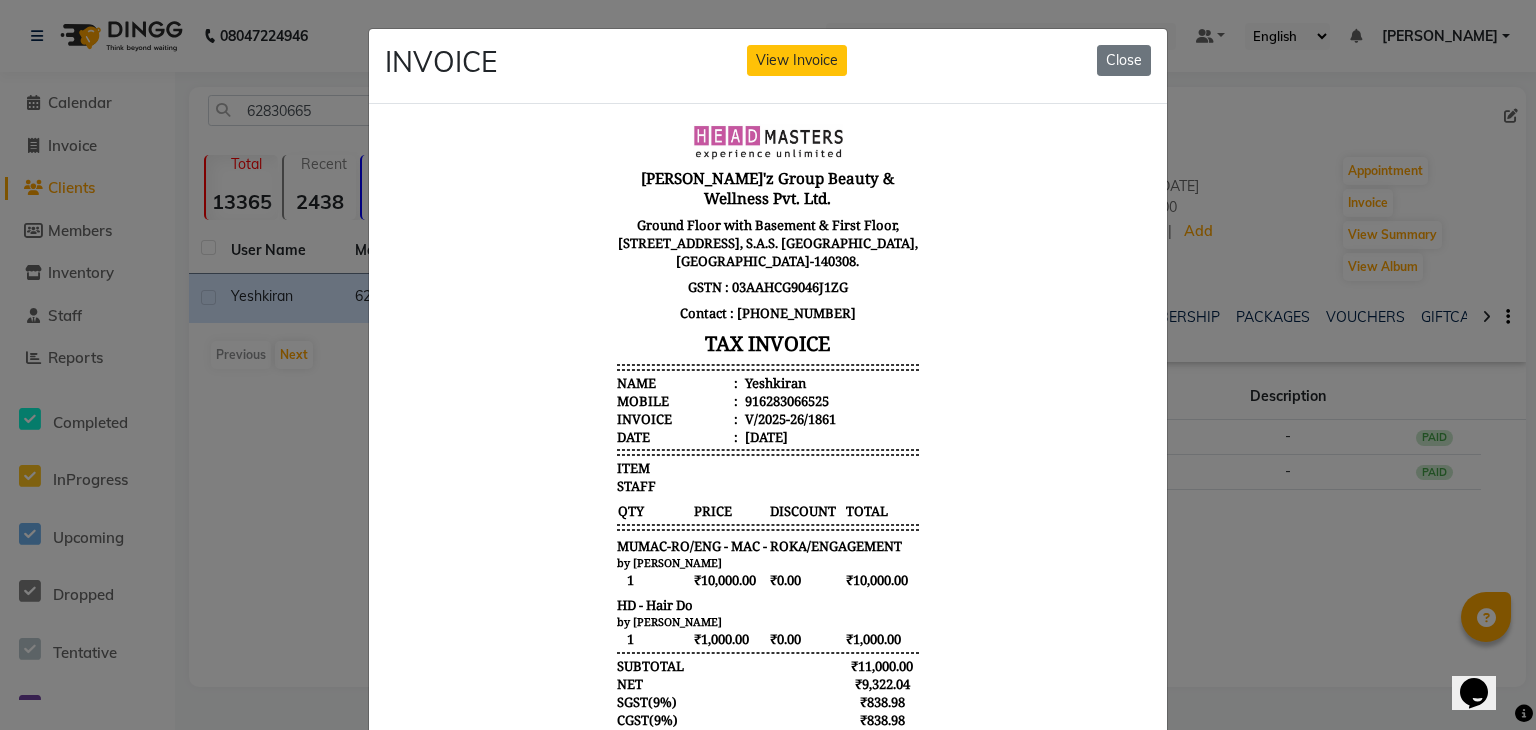 scroll, scrollTop: 16, scrollLeft: 0, axis: vertical 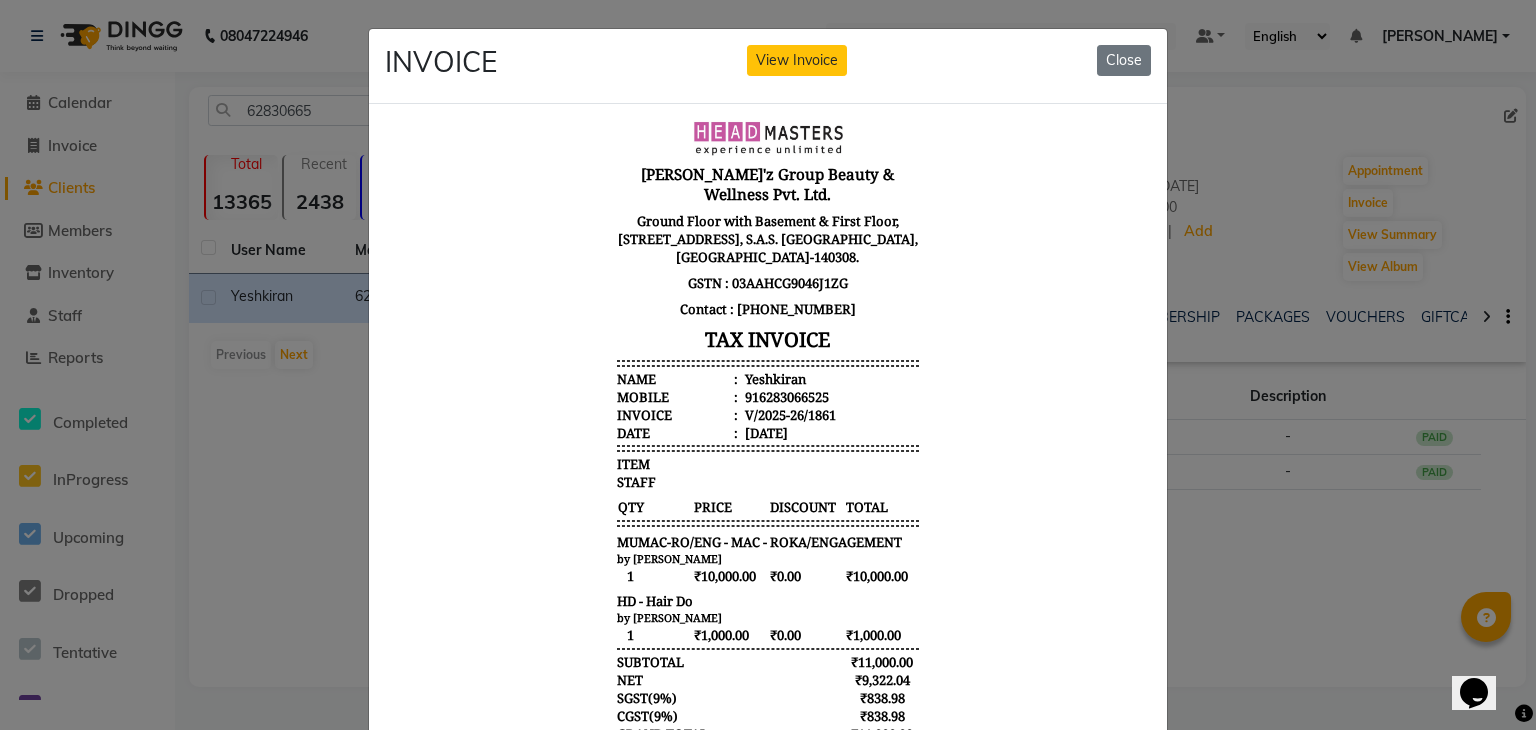 type 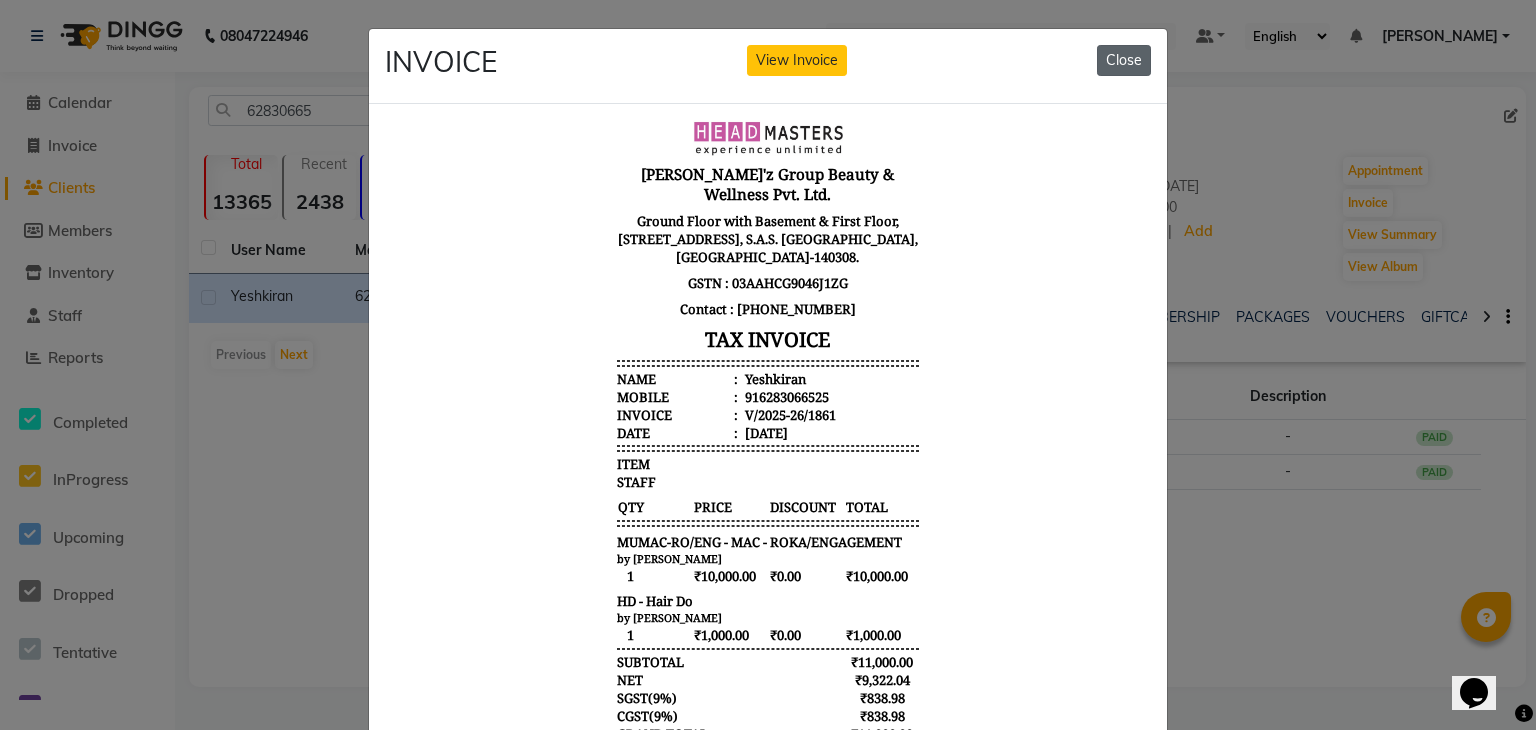 click on "Close" 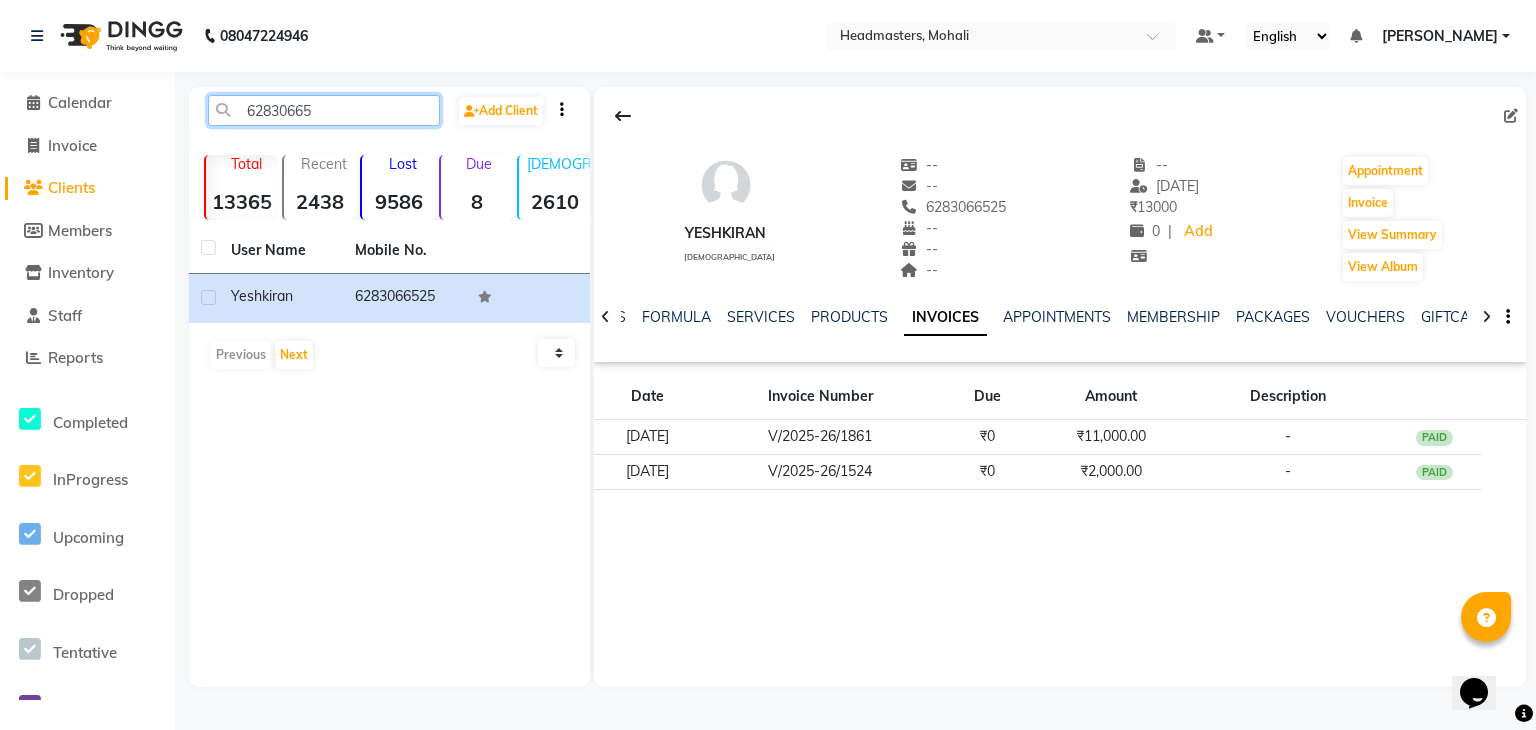 drag, startPoint x: 345, startPoint y: 109, endPoint x: 233, endPoint y: 115, distance: 112.1606 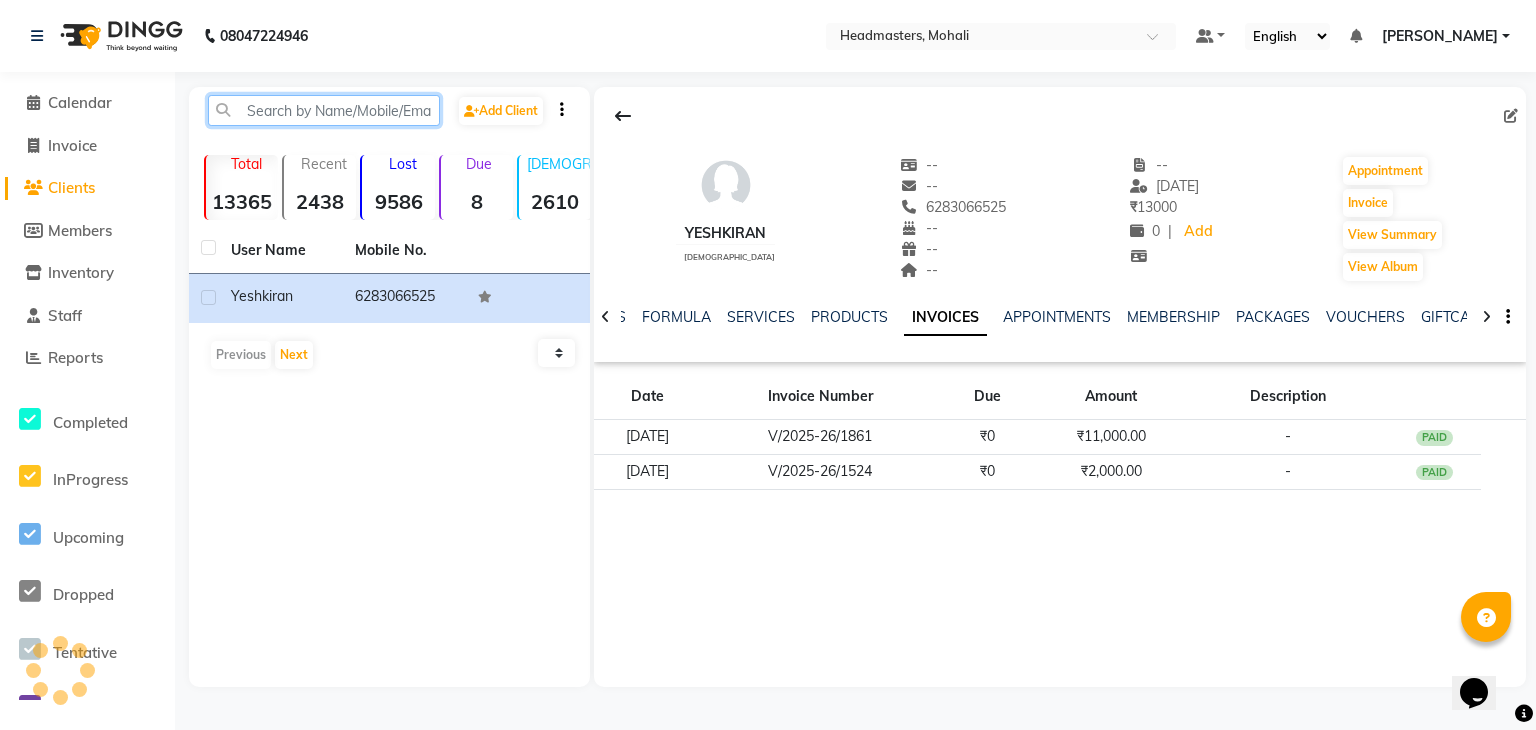 paste on "6239615041" 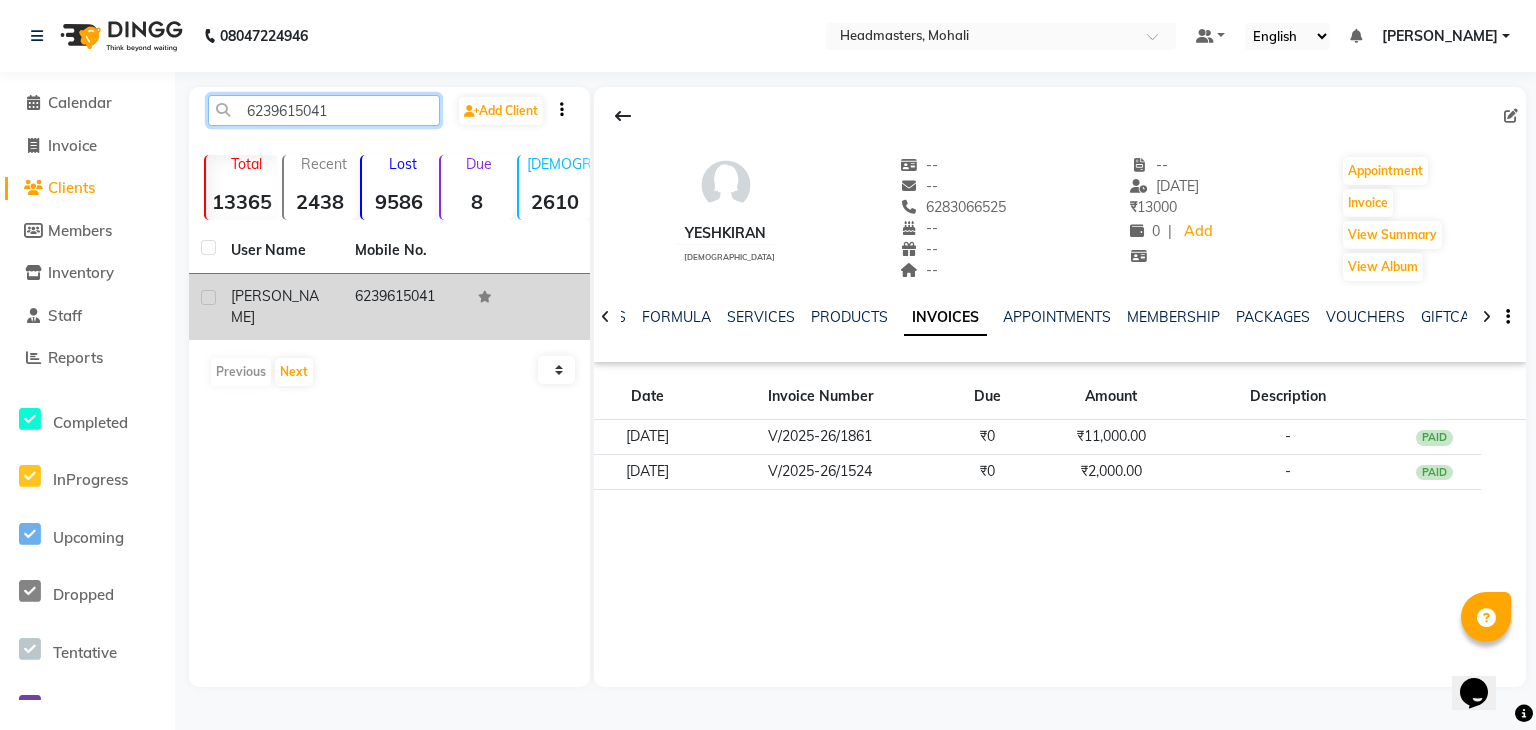 type on "6239615041" 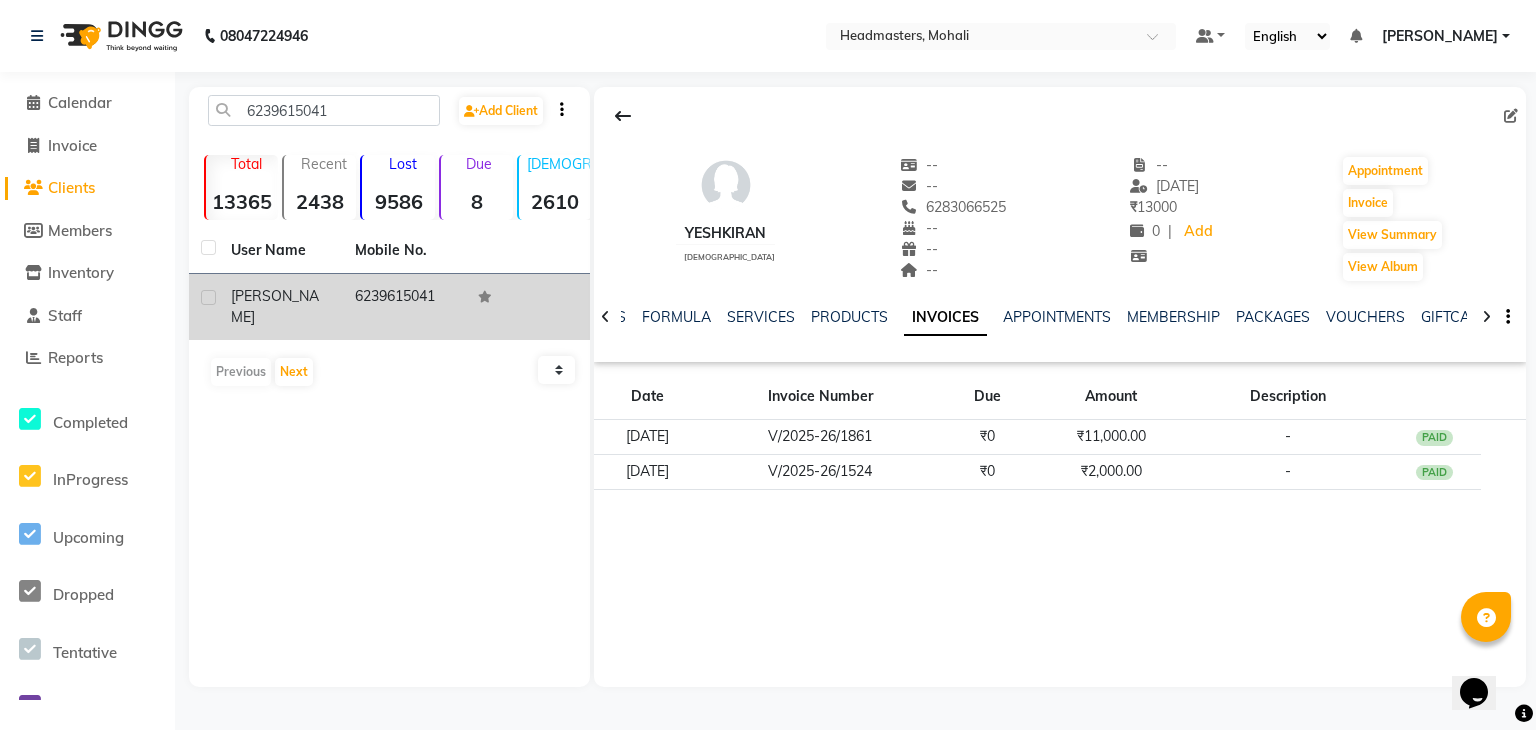 click on "MANPREET" 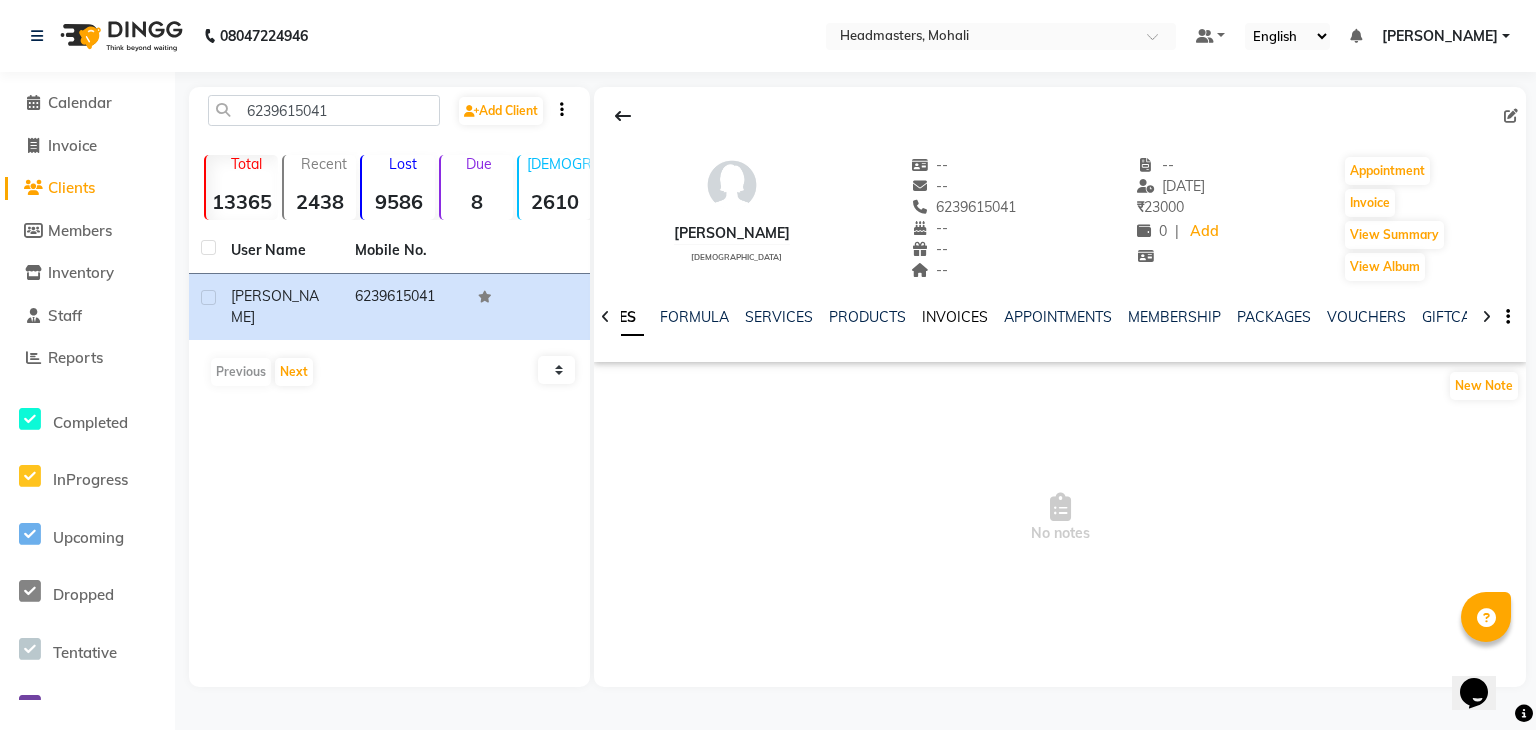 click on "INVOICES" 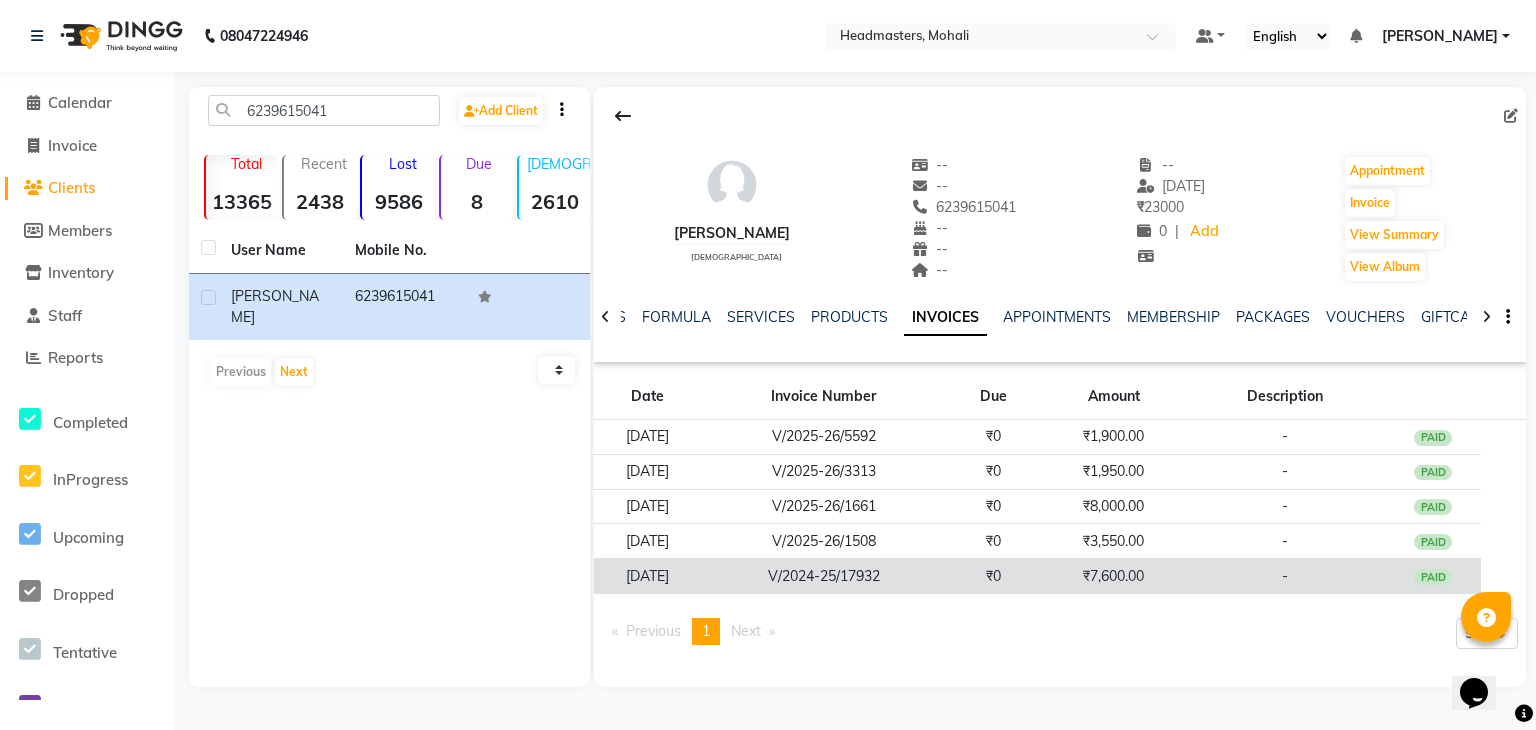click on "V/2024-25/17932" 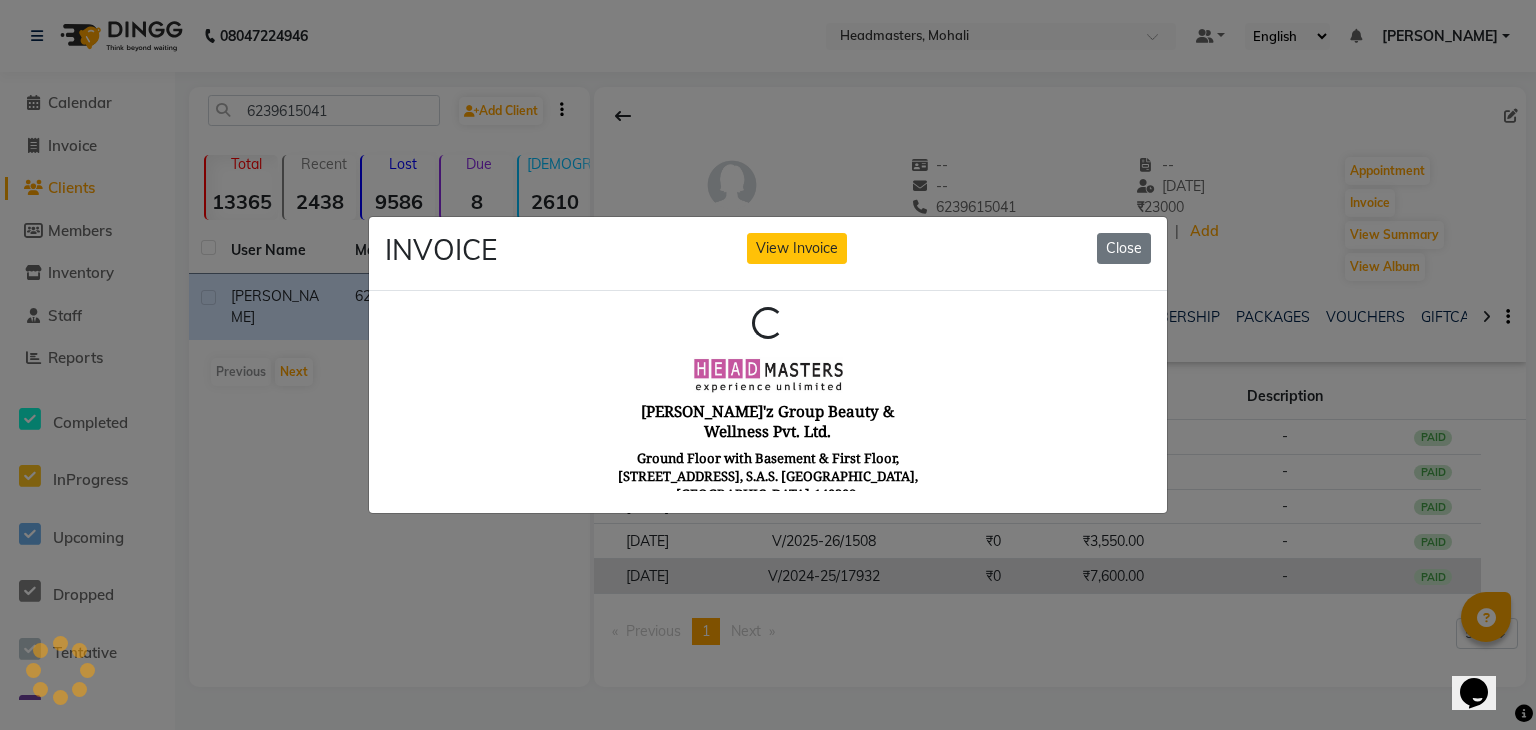 scroll, scrollTop: 0, scrollLeft: 0, axis: both 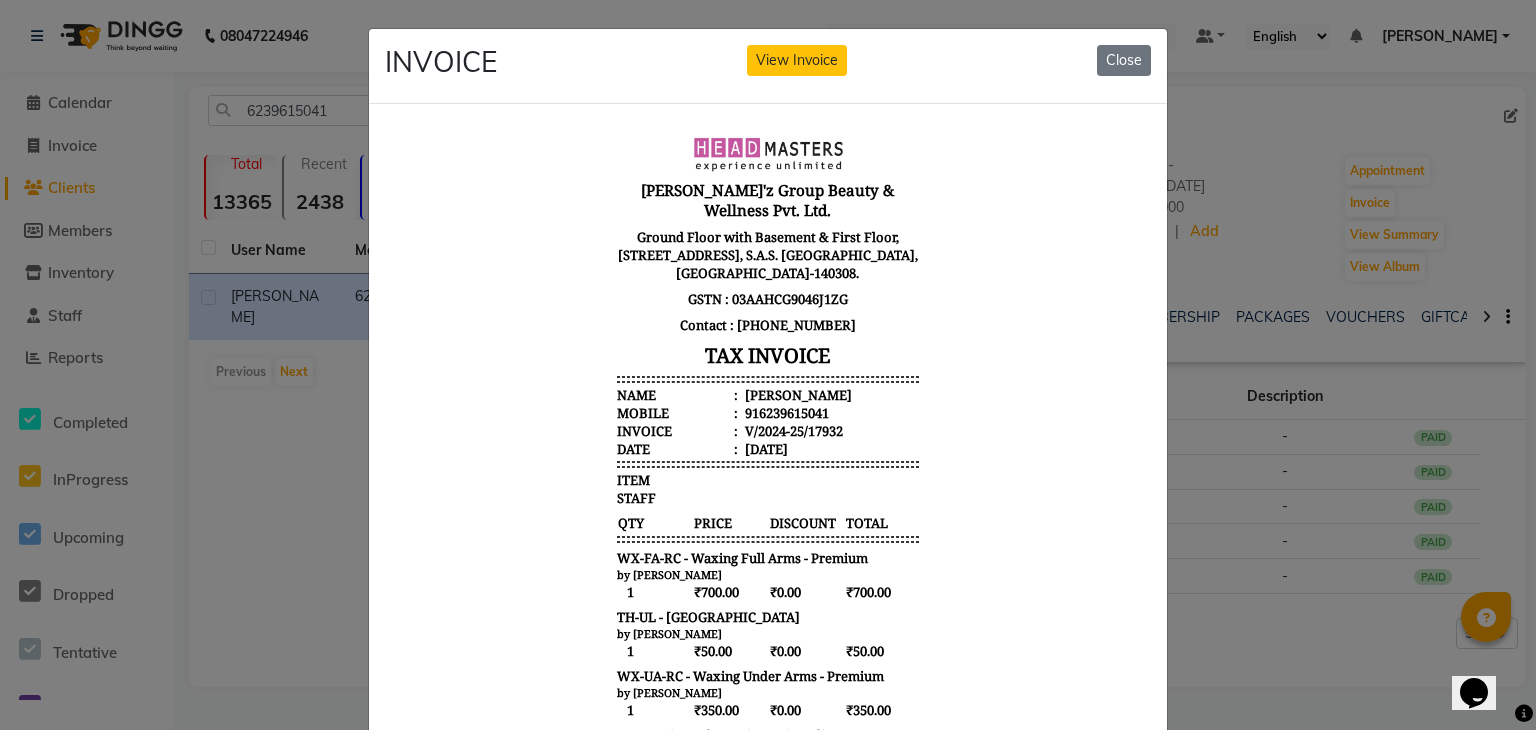 click on "INVOICE View Invoice Close" 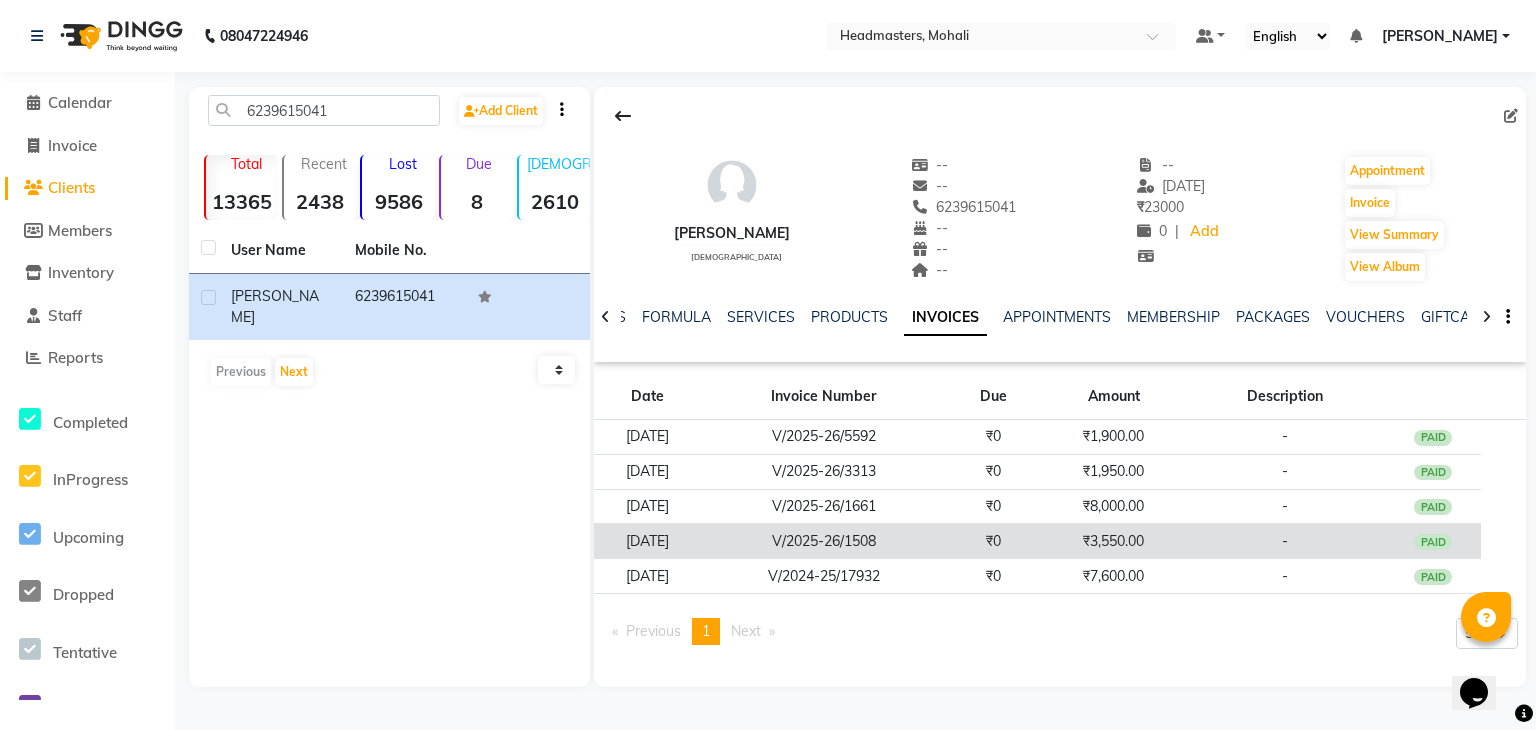 click on "₹3,550.00" 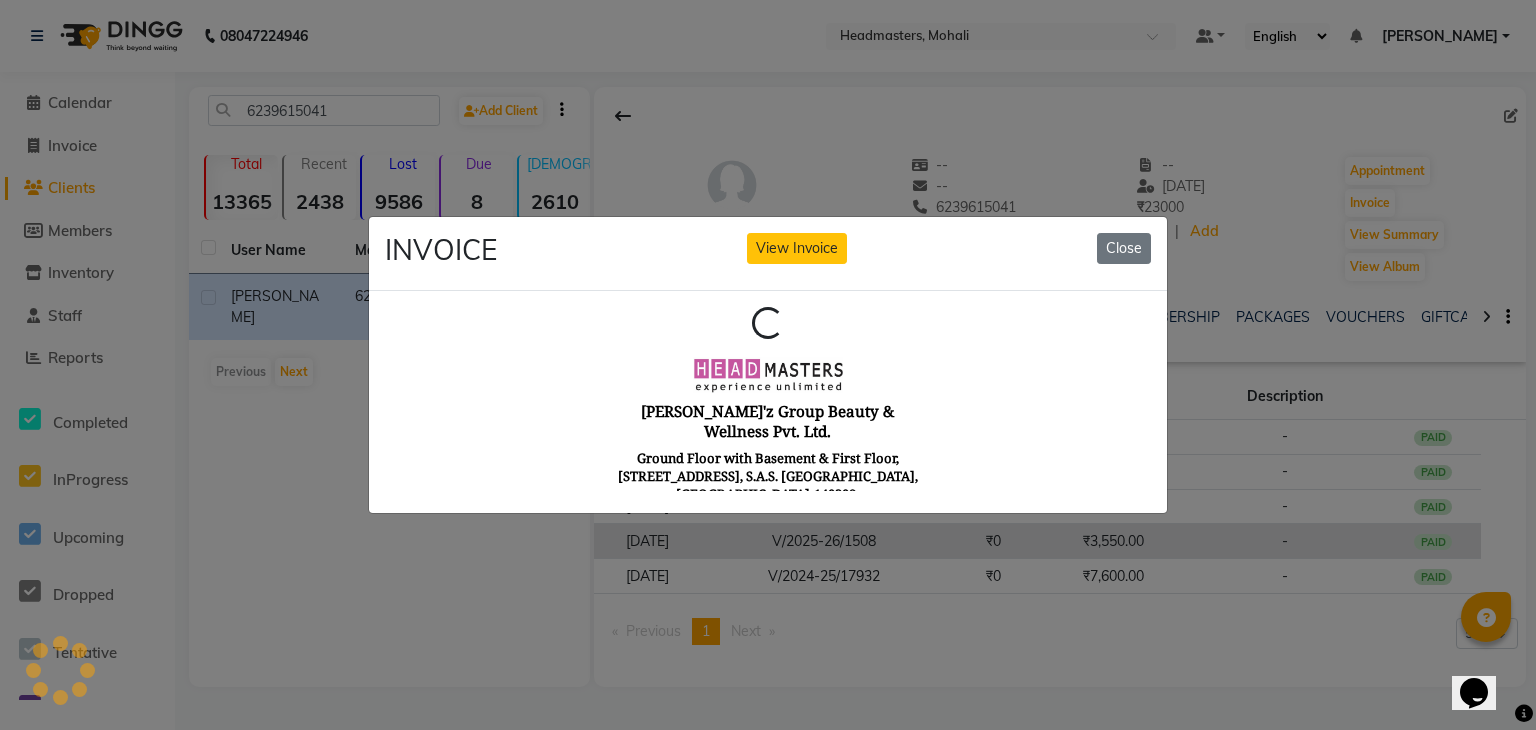 scroll, scrollTop: 0, scrollLeft: 0, axis: both 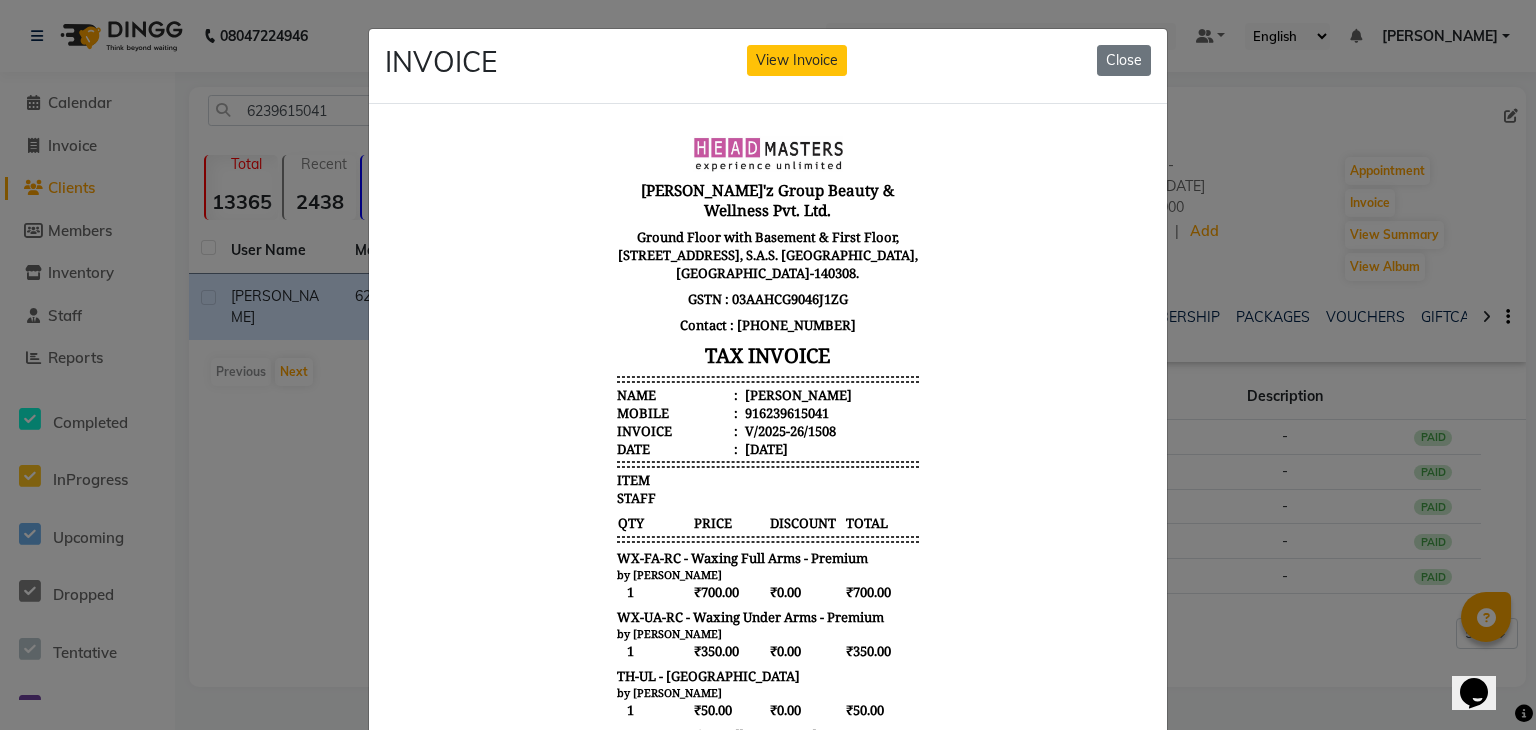 click on "INVOICE View Invoice Close" 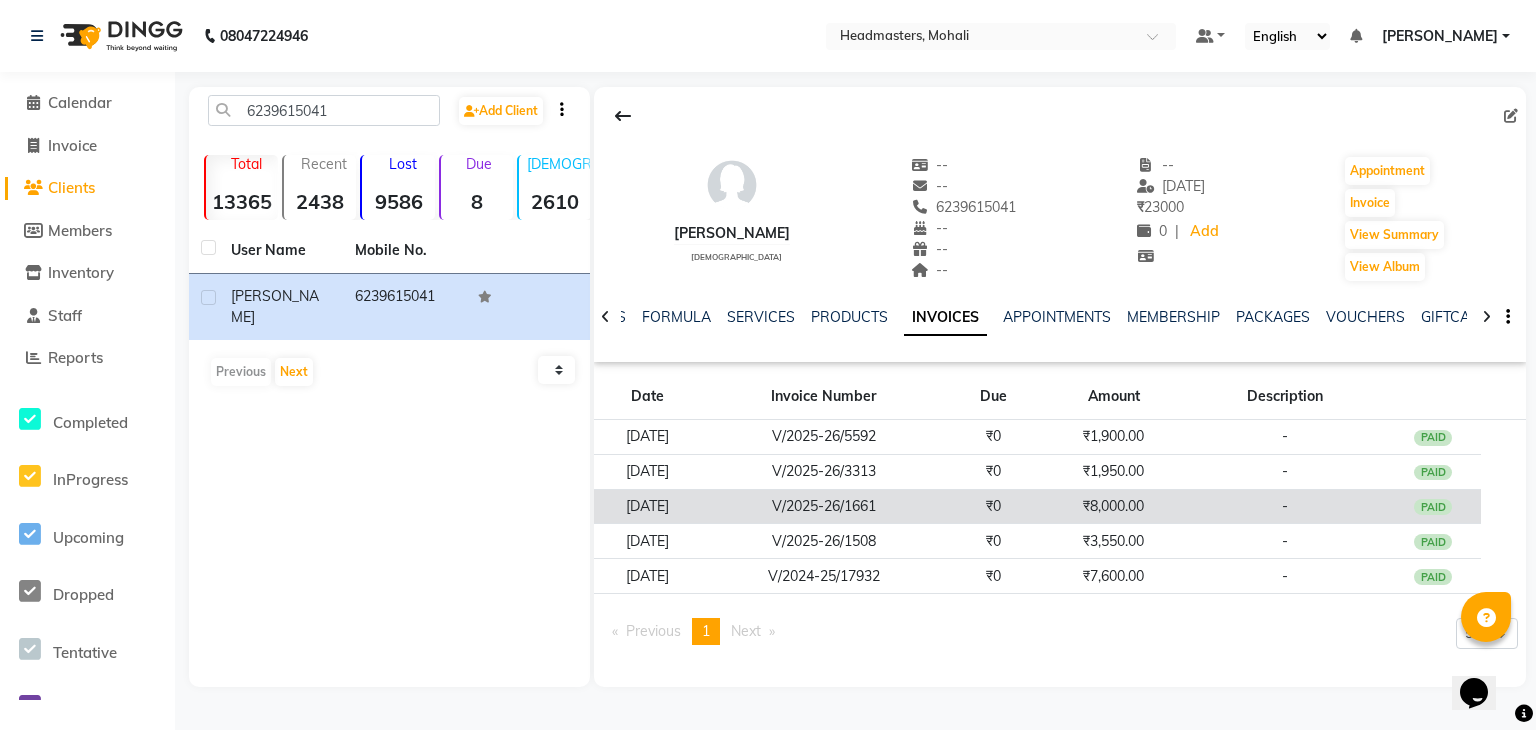 click on "₹8,000.00" 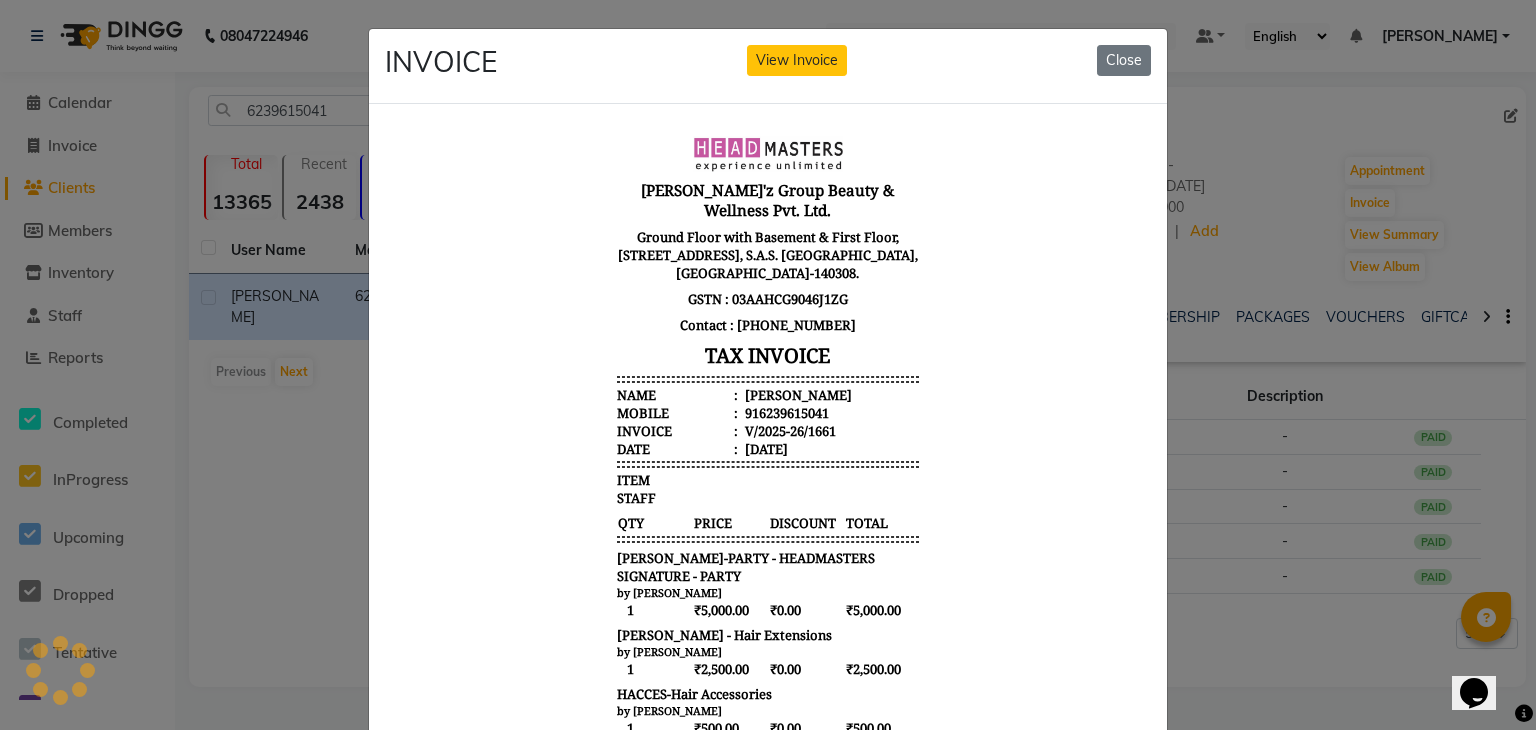 scroll, scrollTop: 0, scrollLeft: 0, axis: both 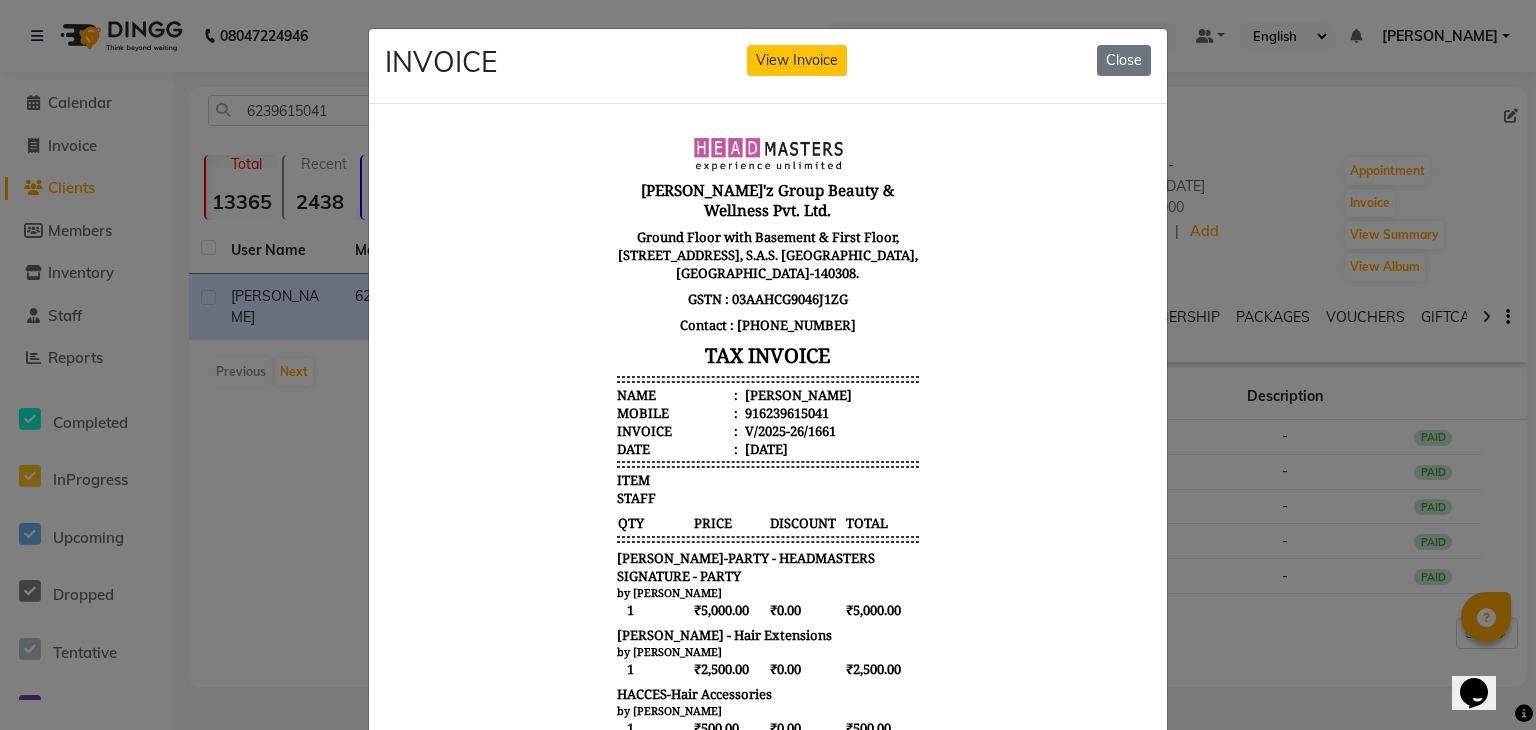 click on "INVOICE View Invoice Close" 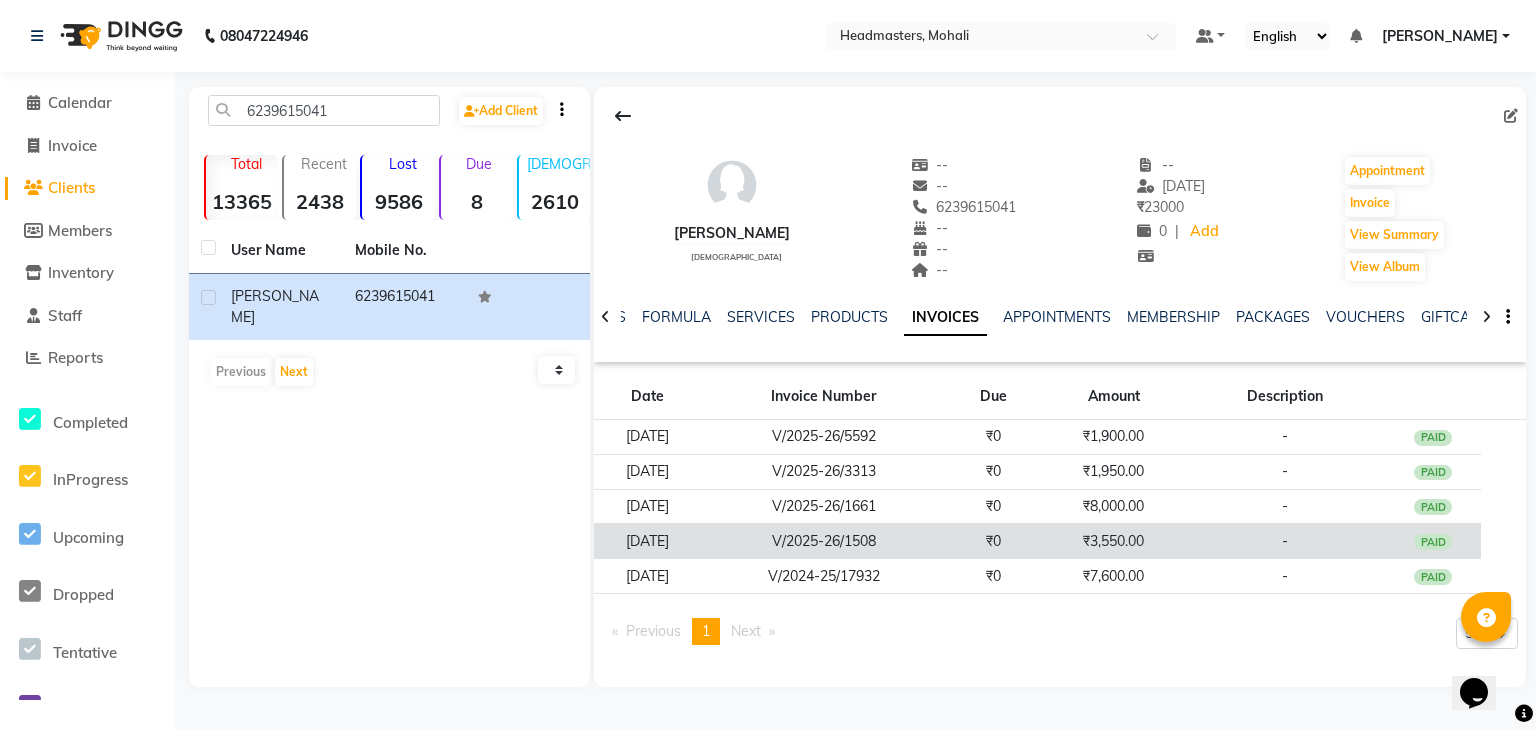 click on "₹3,550.00" 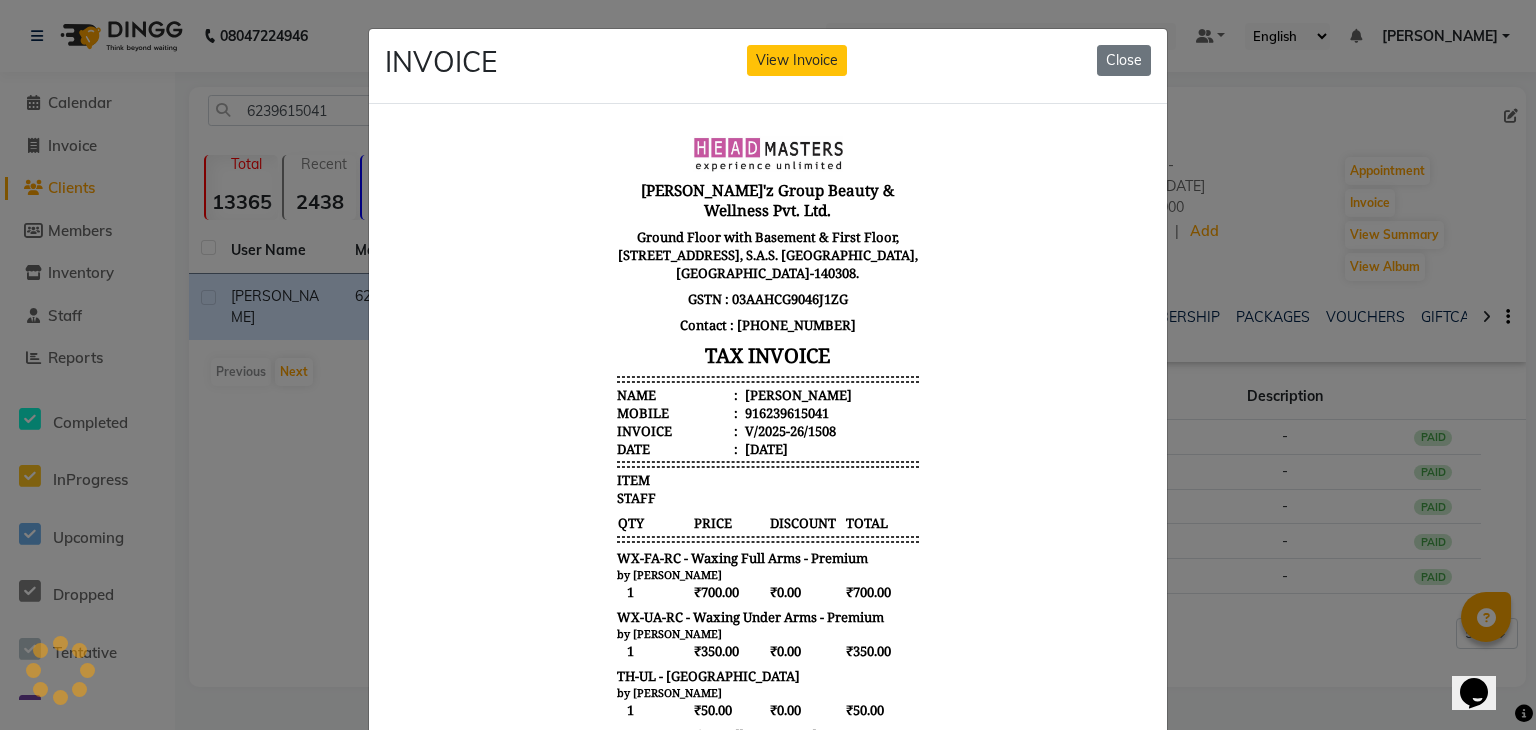 scroll, scrollTop: 0, scrollLeft: 0, axis: both 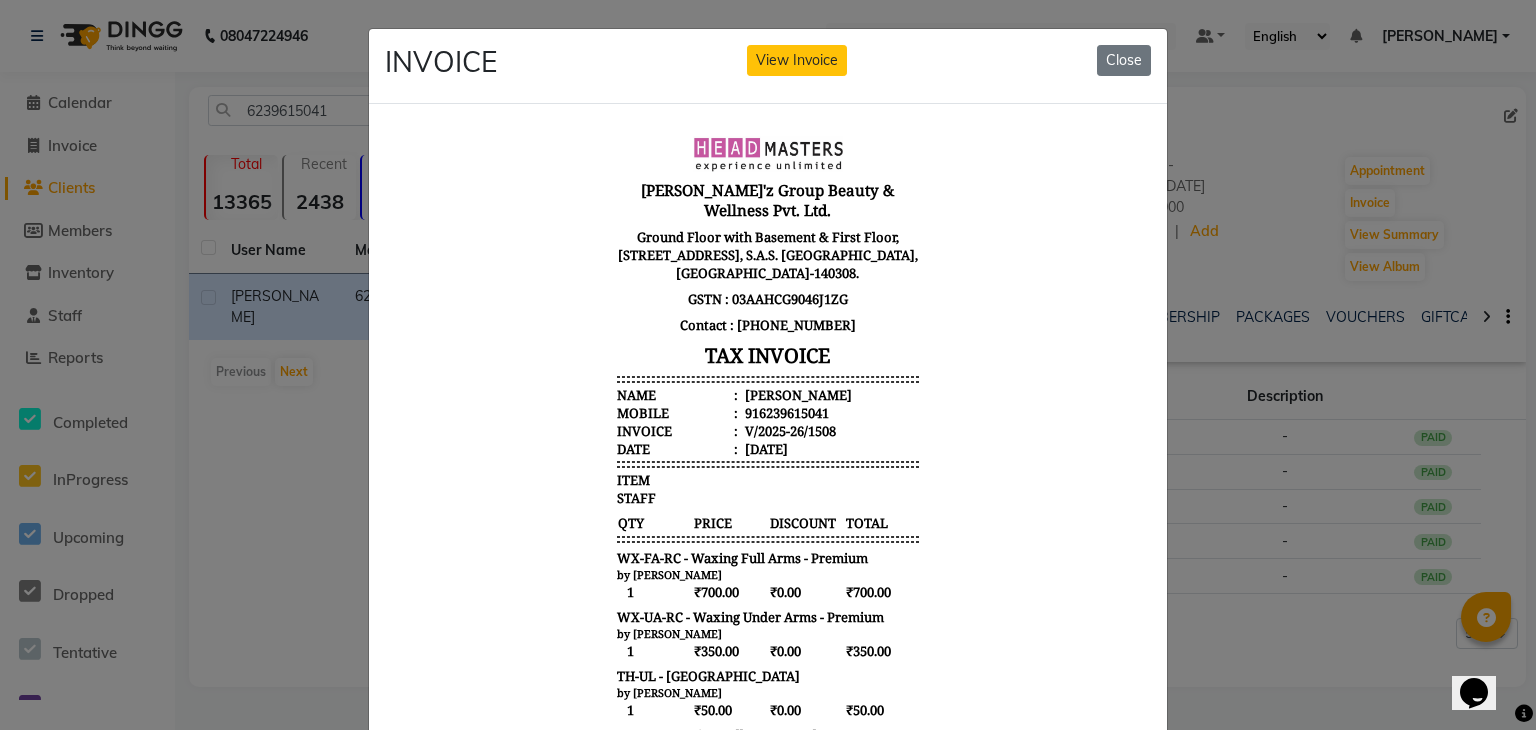 click on "INVOICE View Invoice Close" 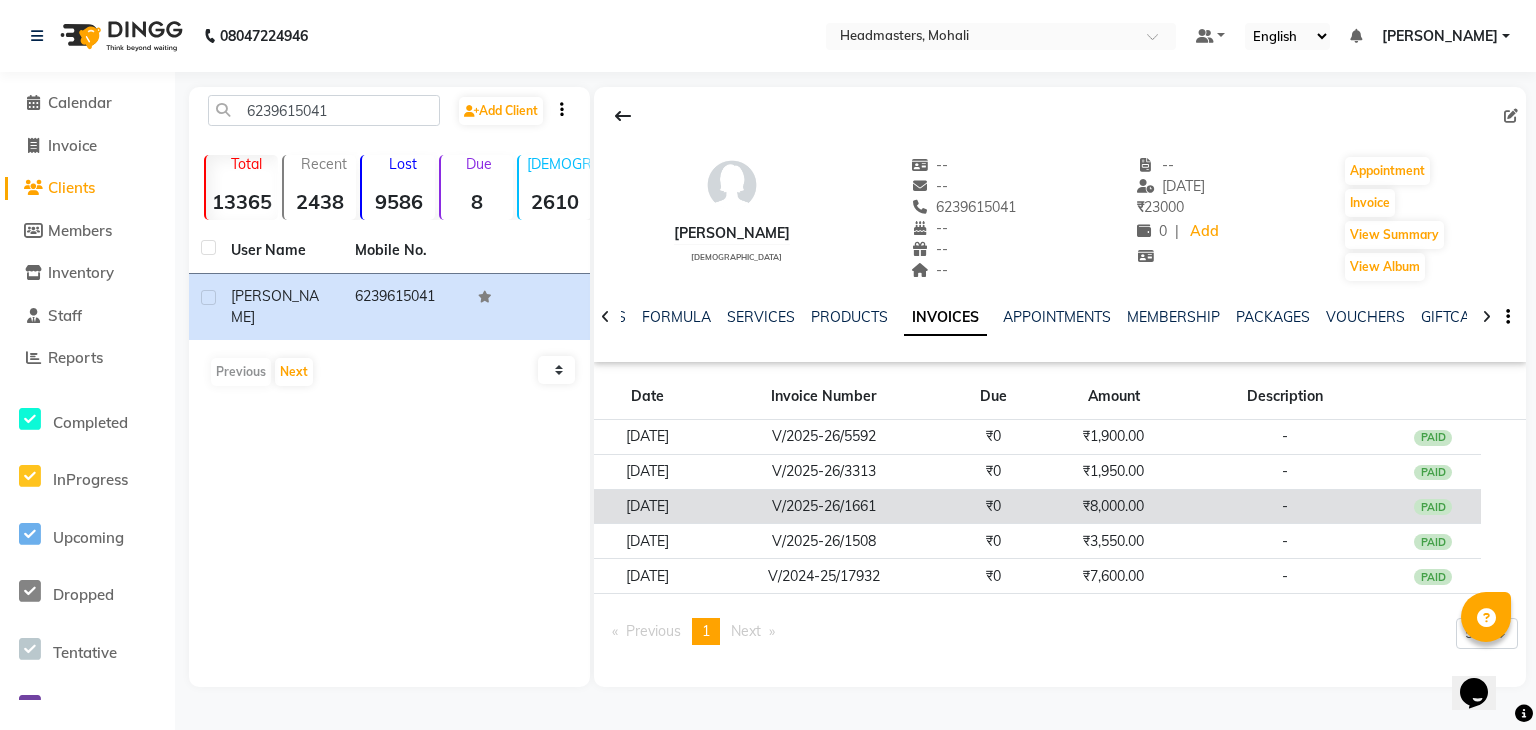 click on "26-04-2025" 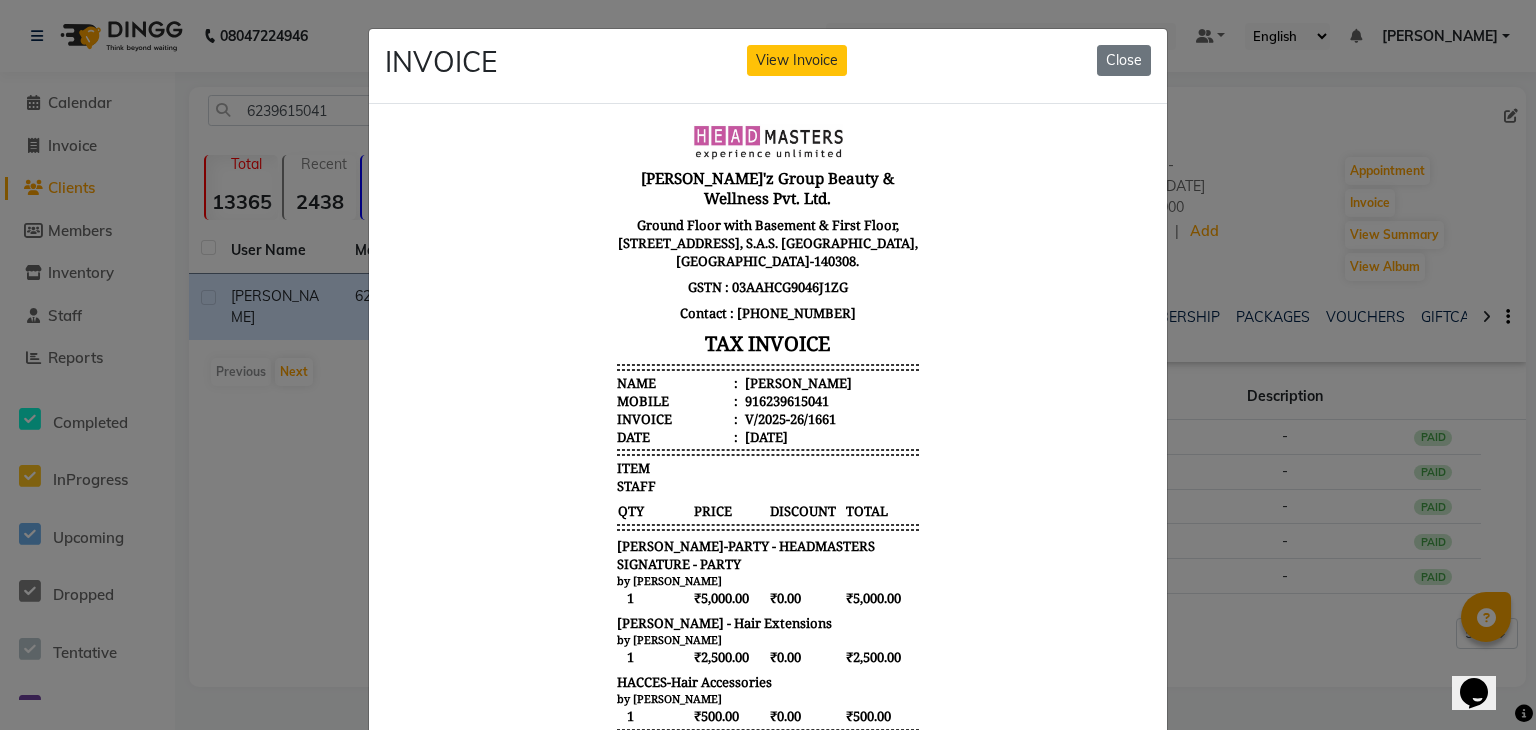 scroll, scrollTop: 15, scrollLeft: 0, axis: vertical 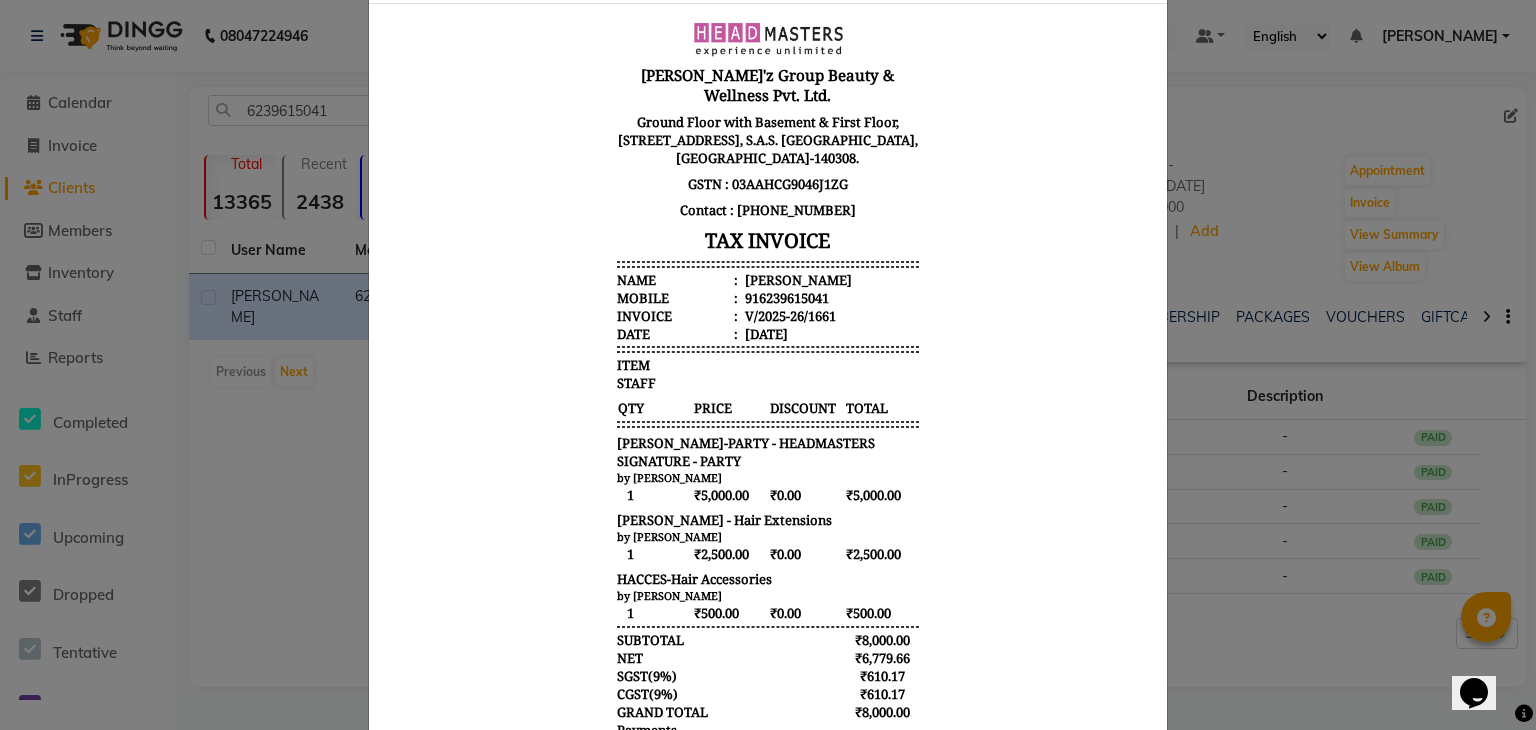 type 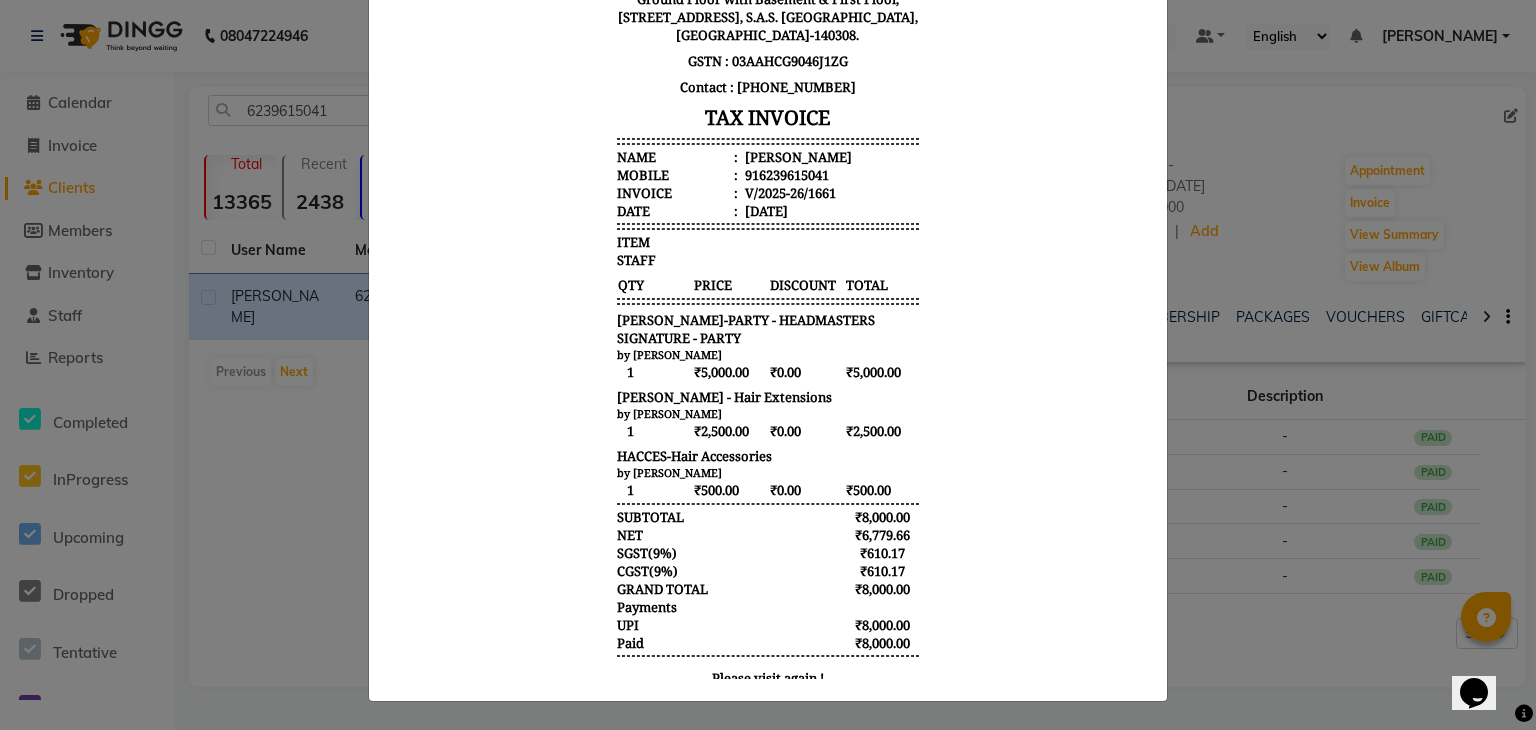 scroll, scrollTop: 0, scrollLeft: 0, axis: both 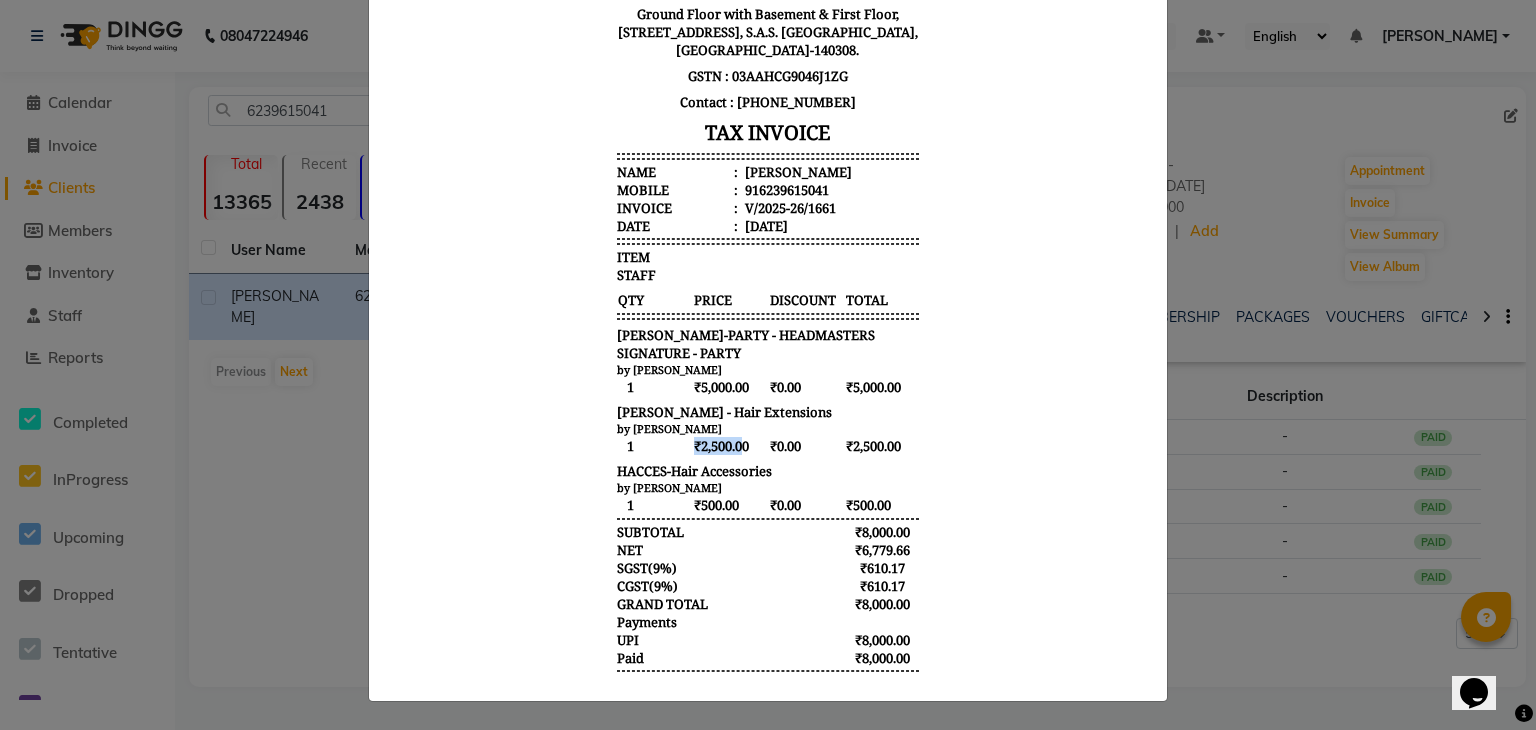 drag, startPoint x: 730, startPoint y: 426, endPoint x: 660, endPoint y: 418, distance: 70.45566 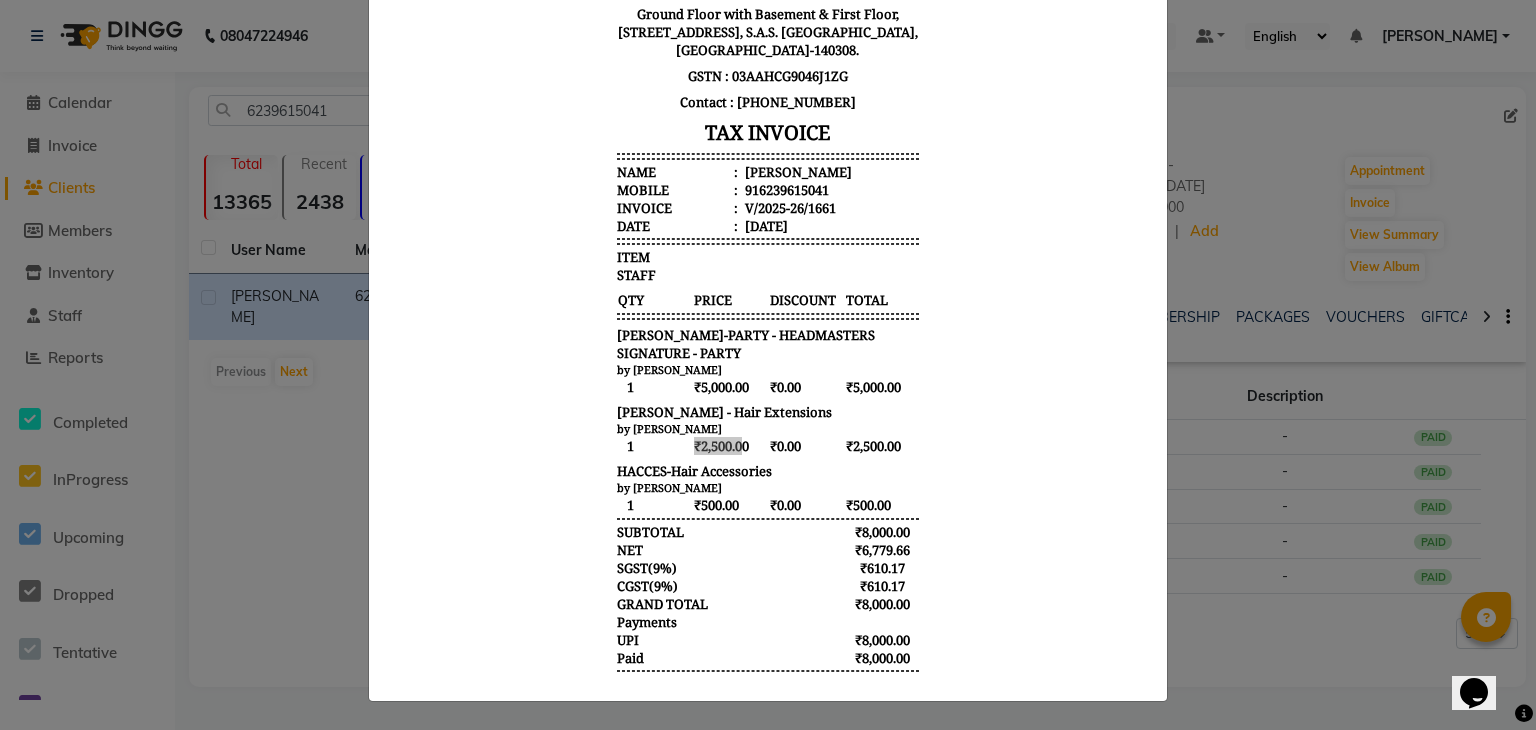 click on "INVOICE View Invoice Close" 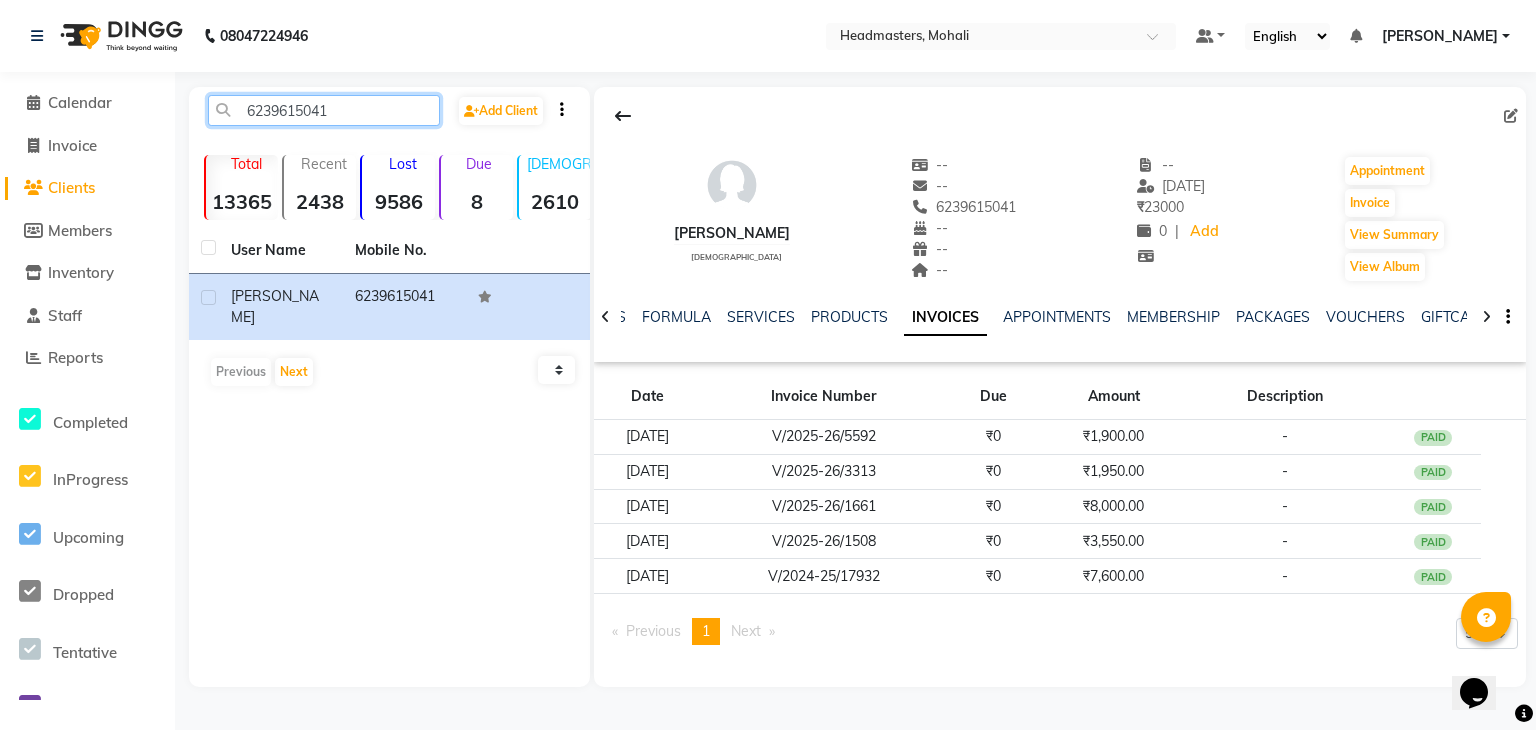 drag, startPoint x: 348, startPoint y: 105, endPoint x: 229, endPoint y: 117, distance: 119.60351 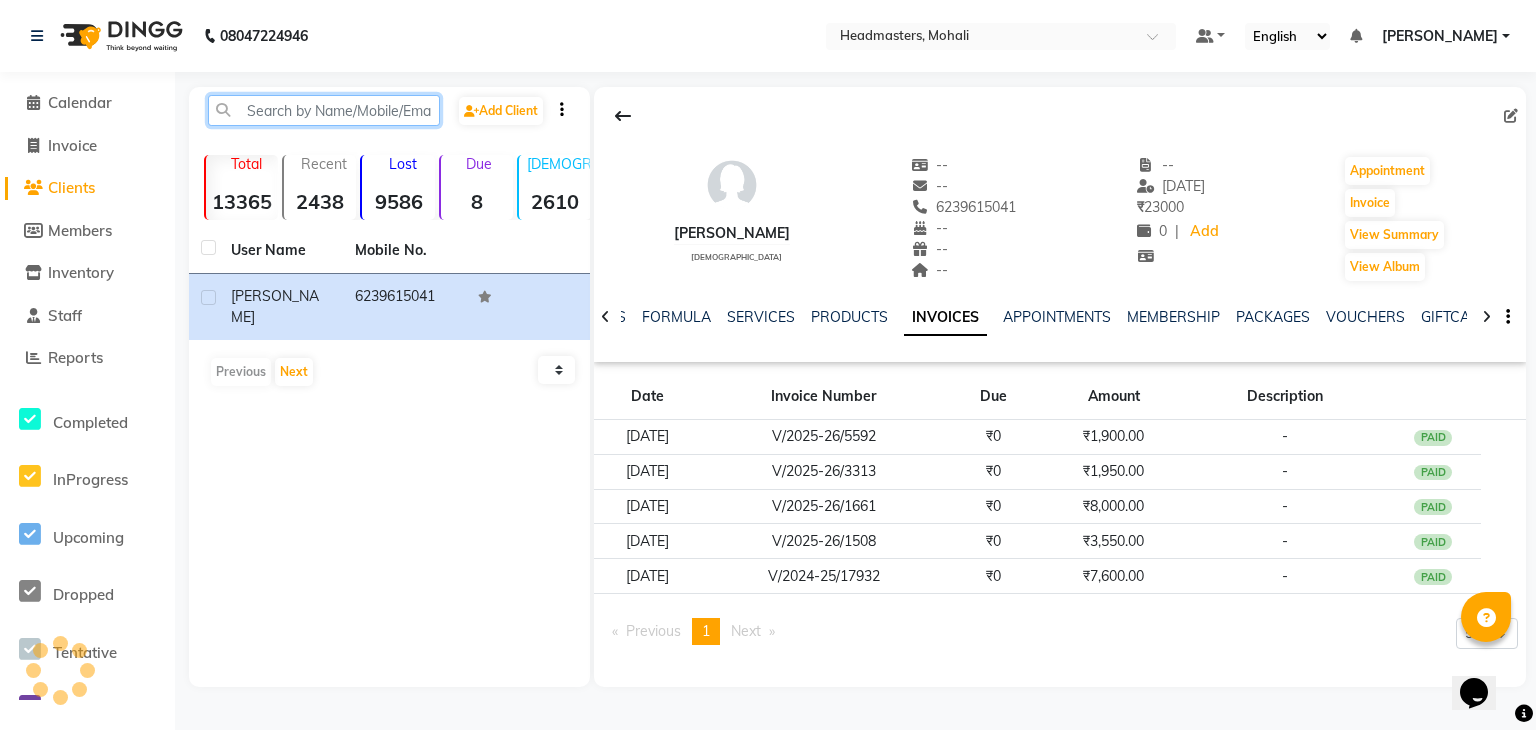 paste on "9056949155" 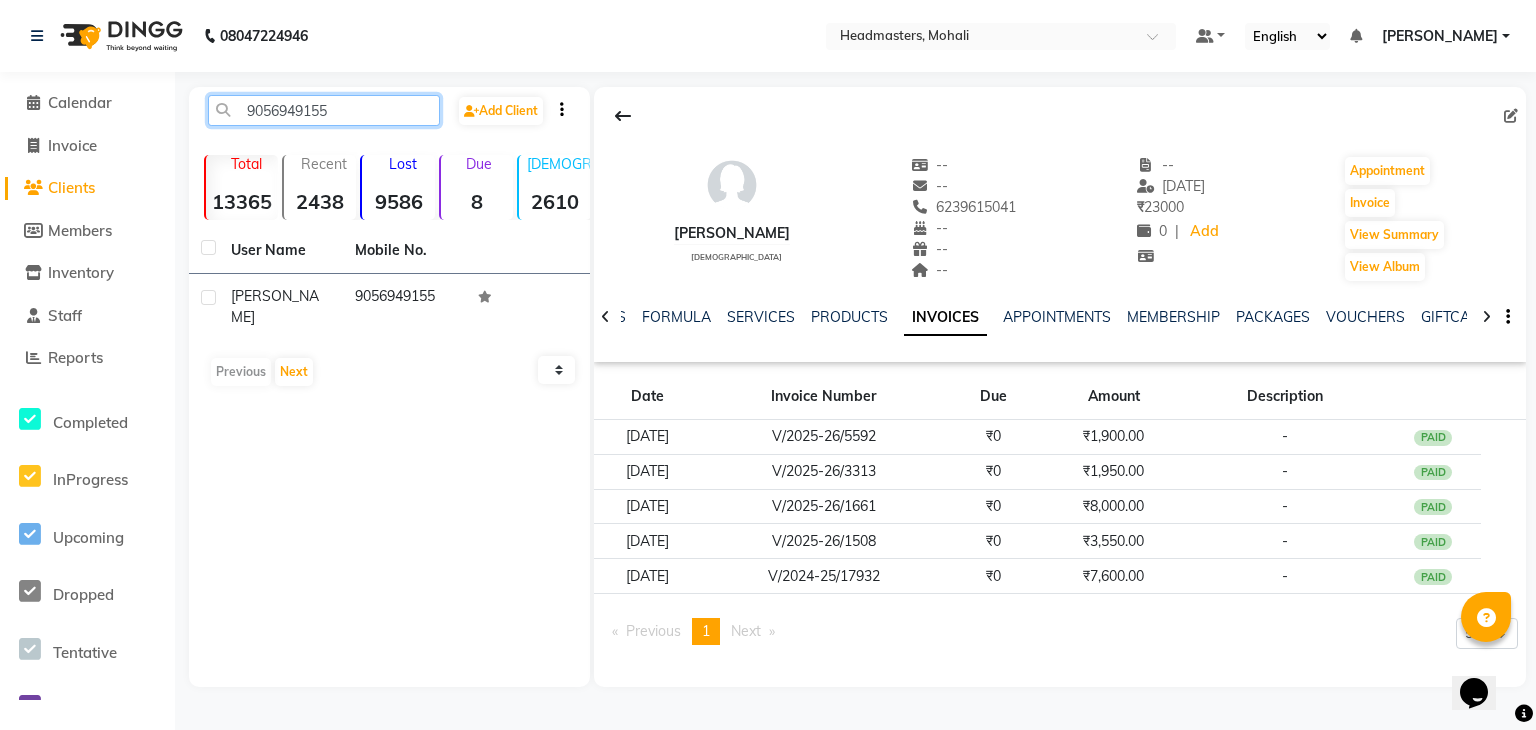 type on "9056949155" 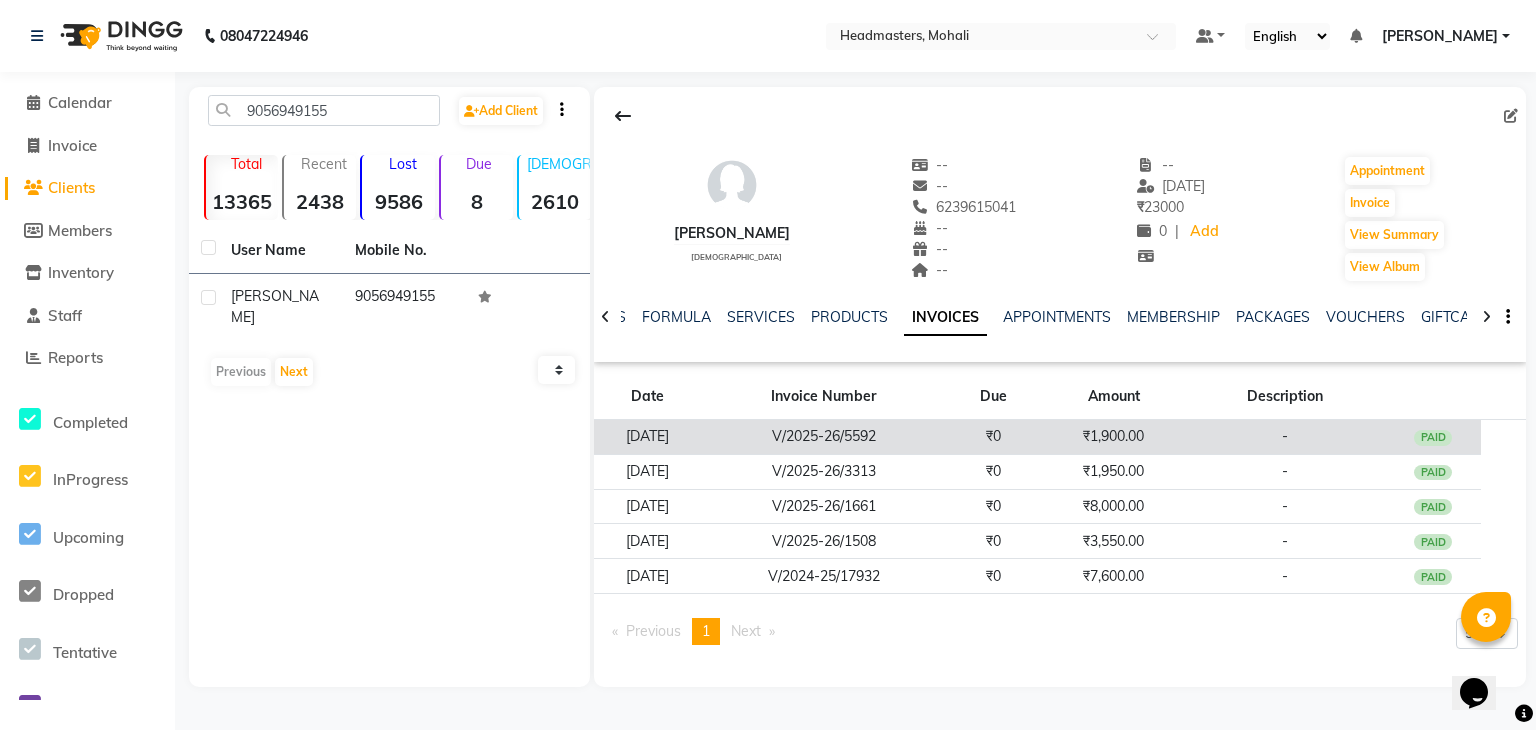 click on "V/2025-26/5592" 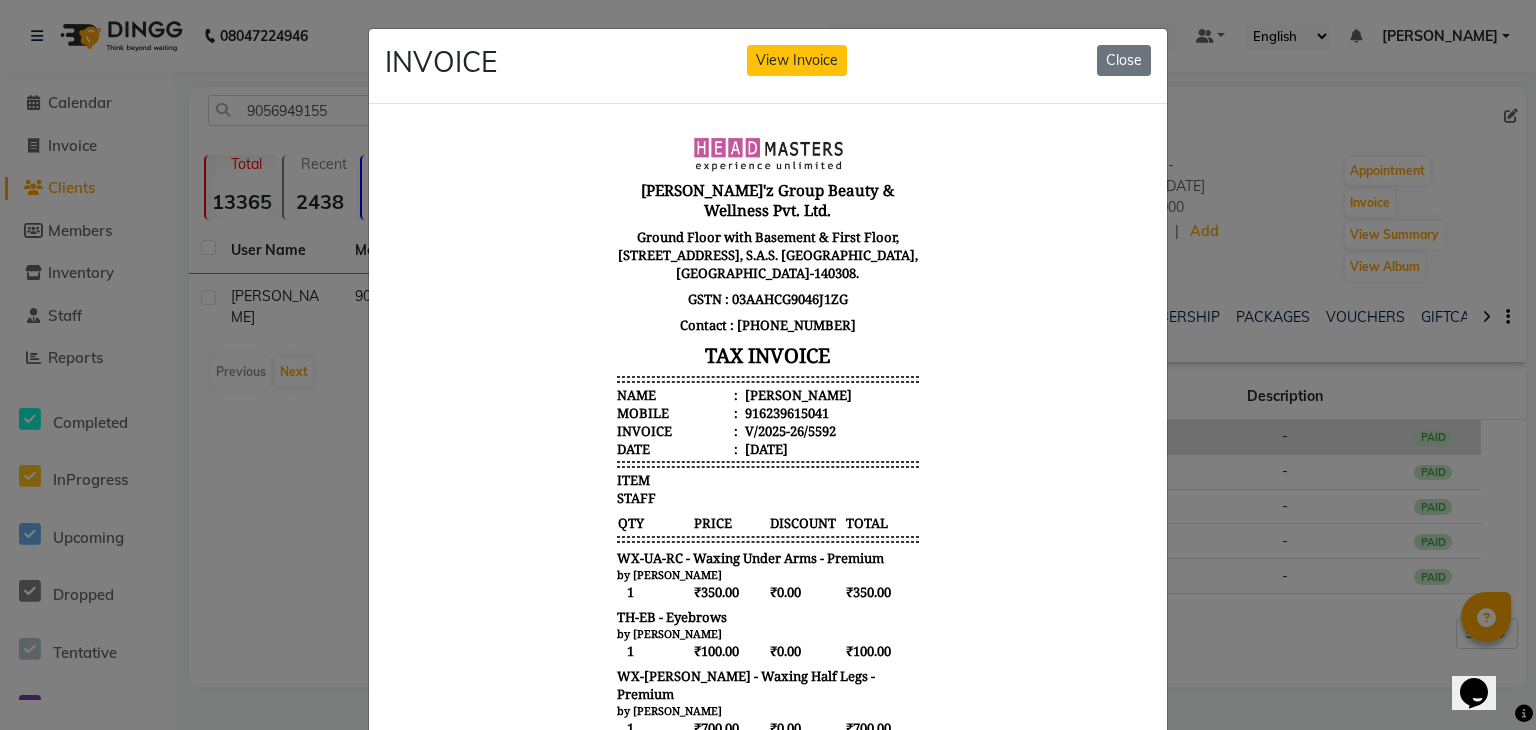 scroll, scrollTop: 0, scrollLeft: 0, axis: both 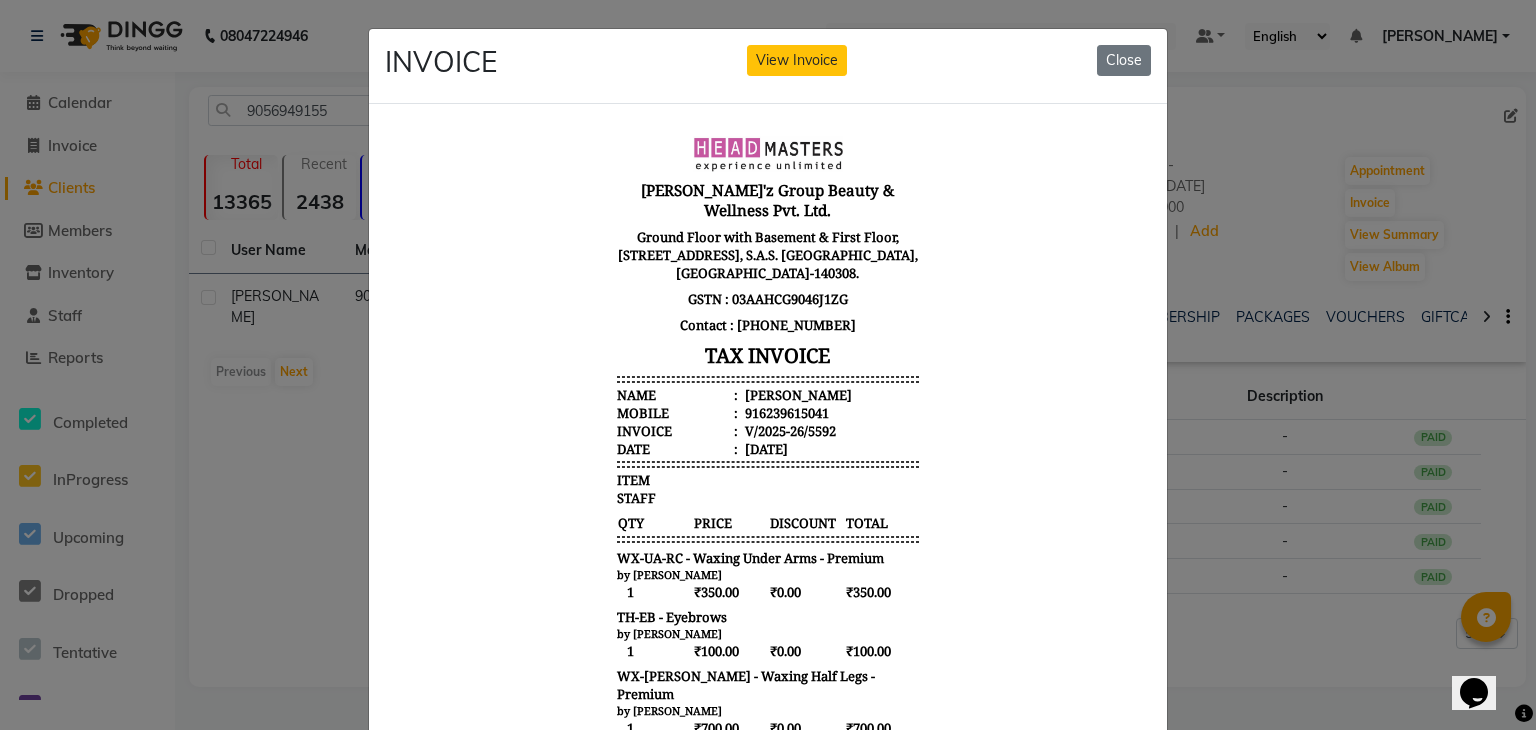 click on "INVOICE View Invoice Close" 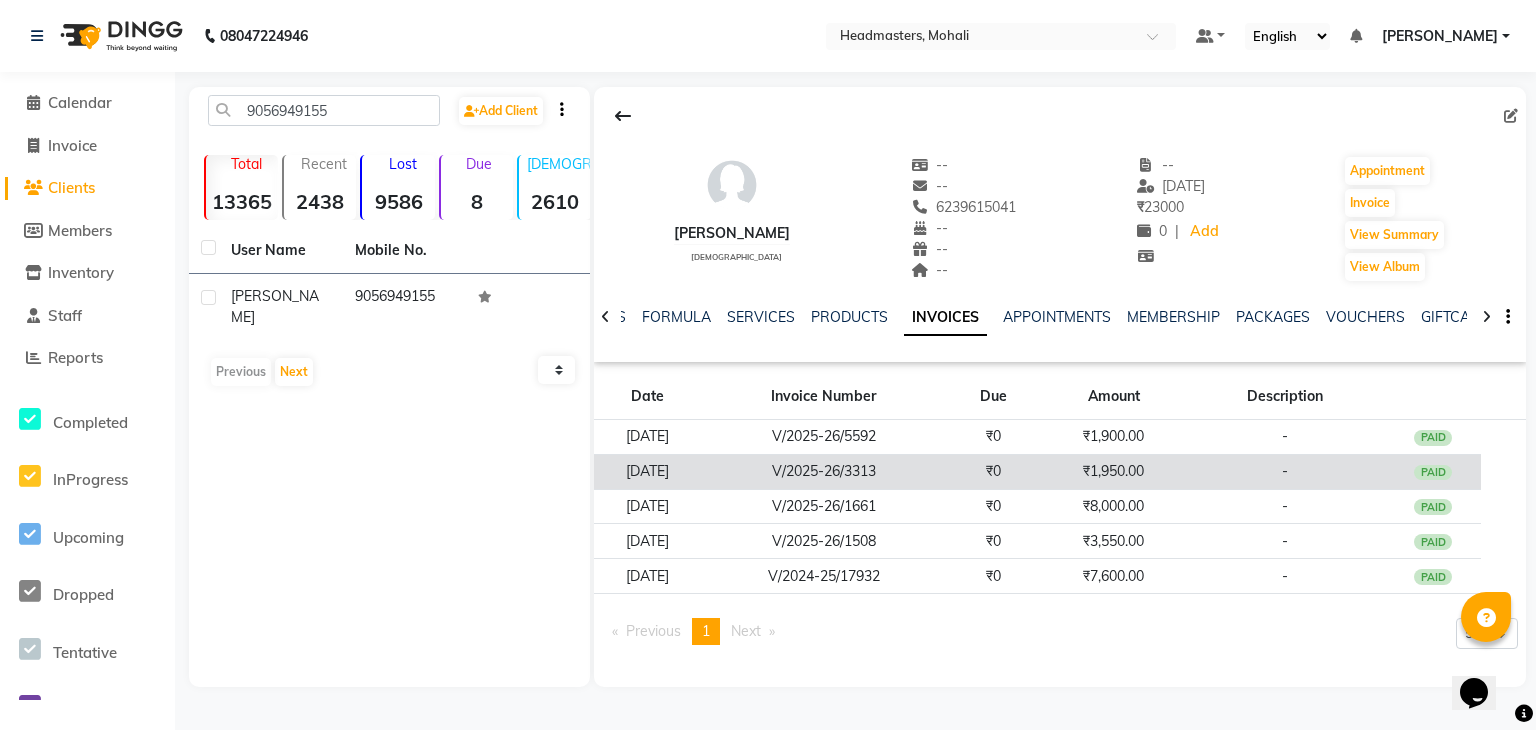 click on "₹1,950.00" 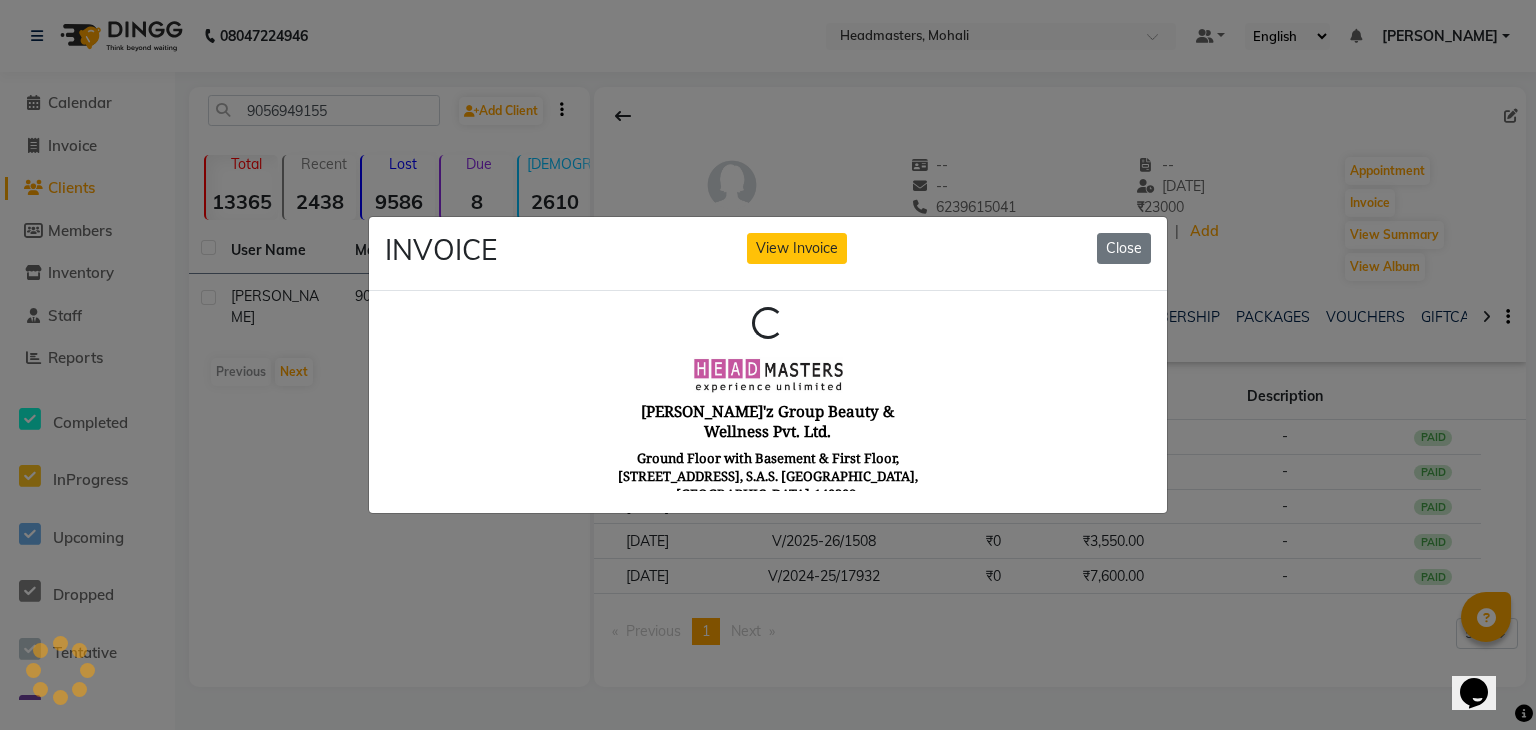 scroll, scrollTop: 0, scrollLeft: 0, axis: both 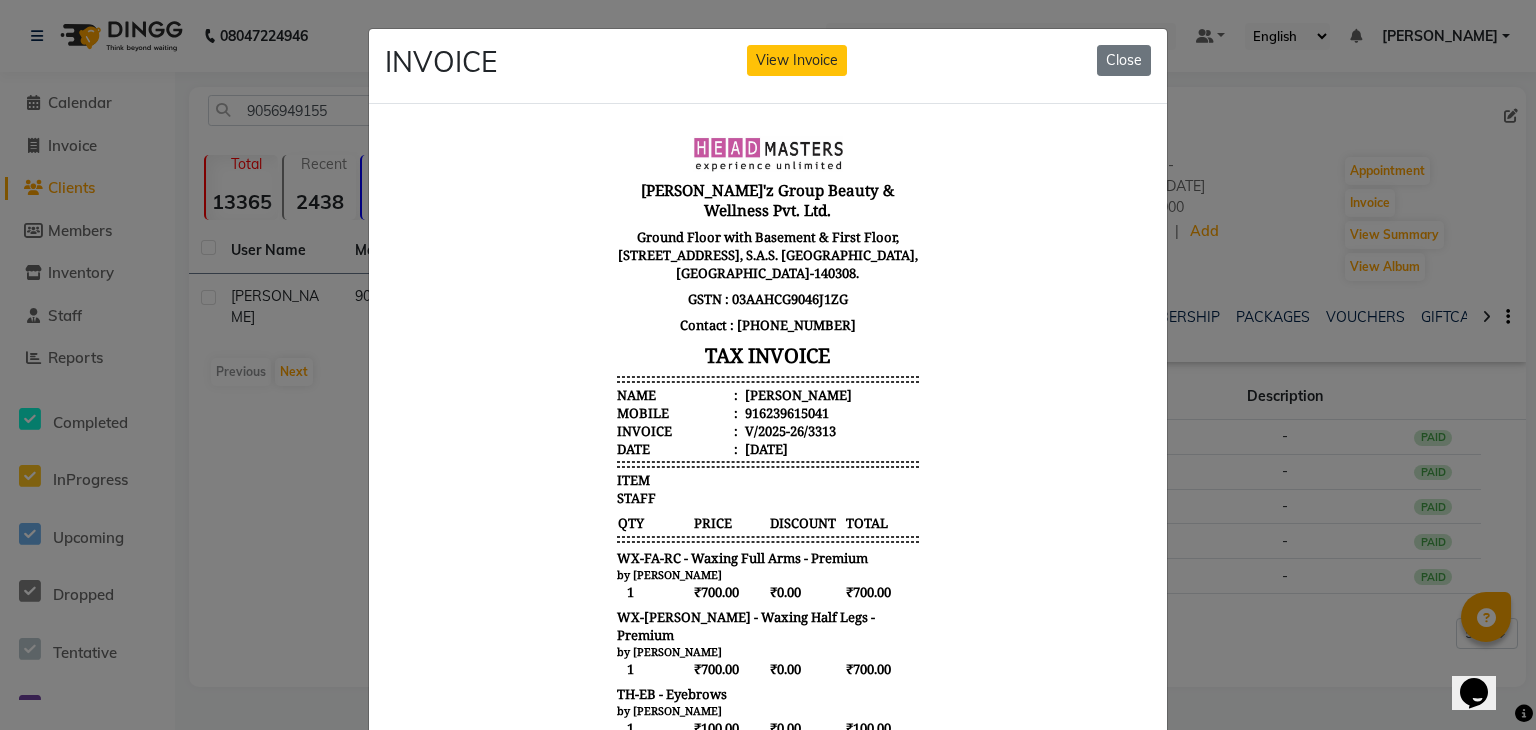 click on "INVOICE View Invoice Close" 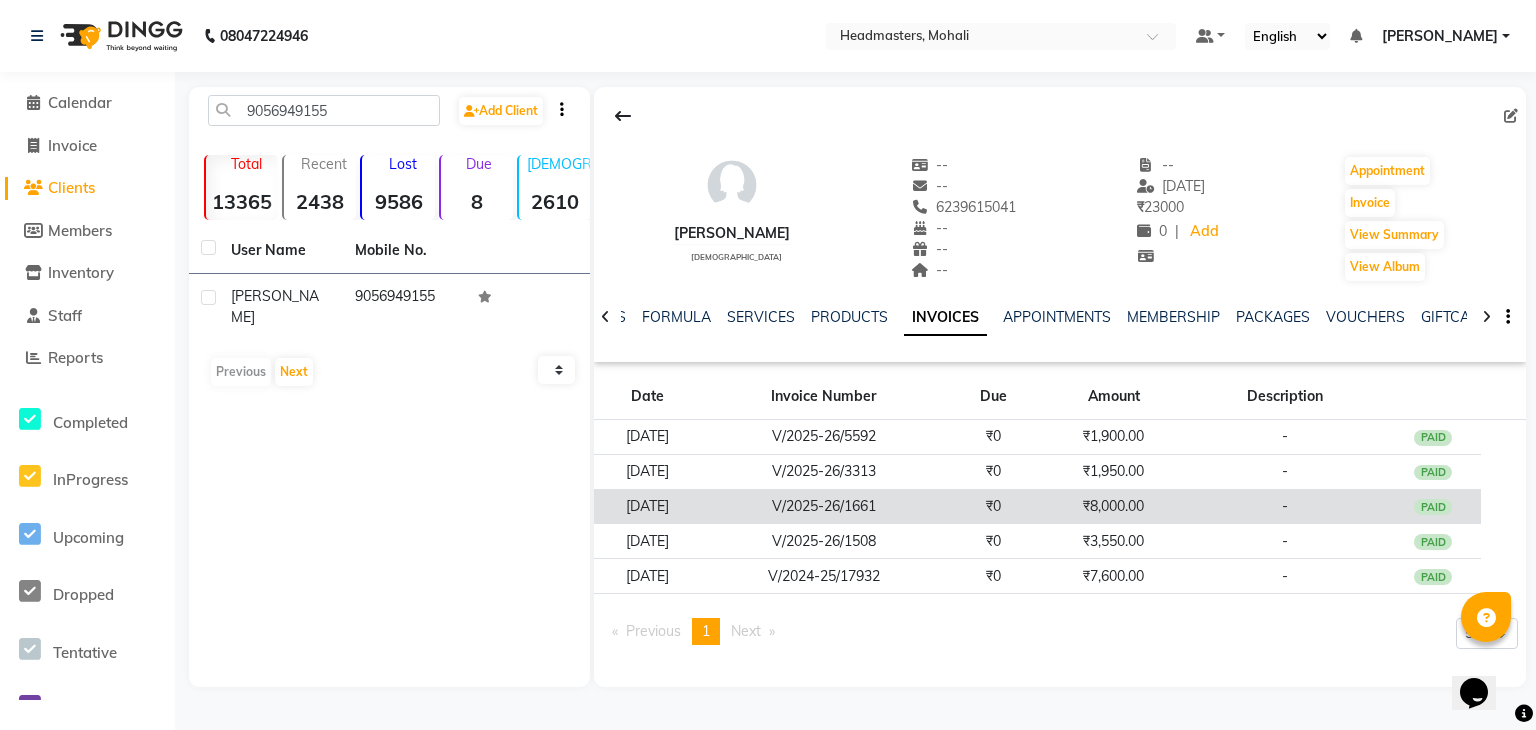 click on "₹8,000.00" 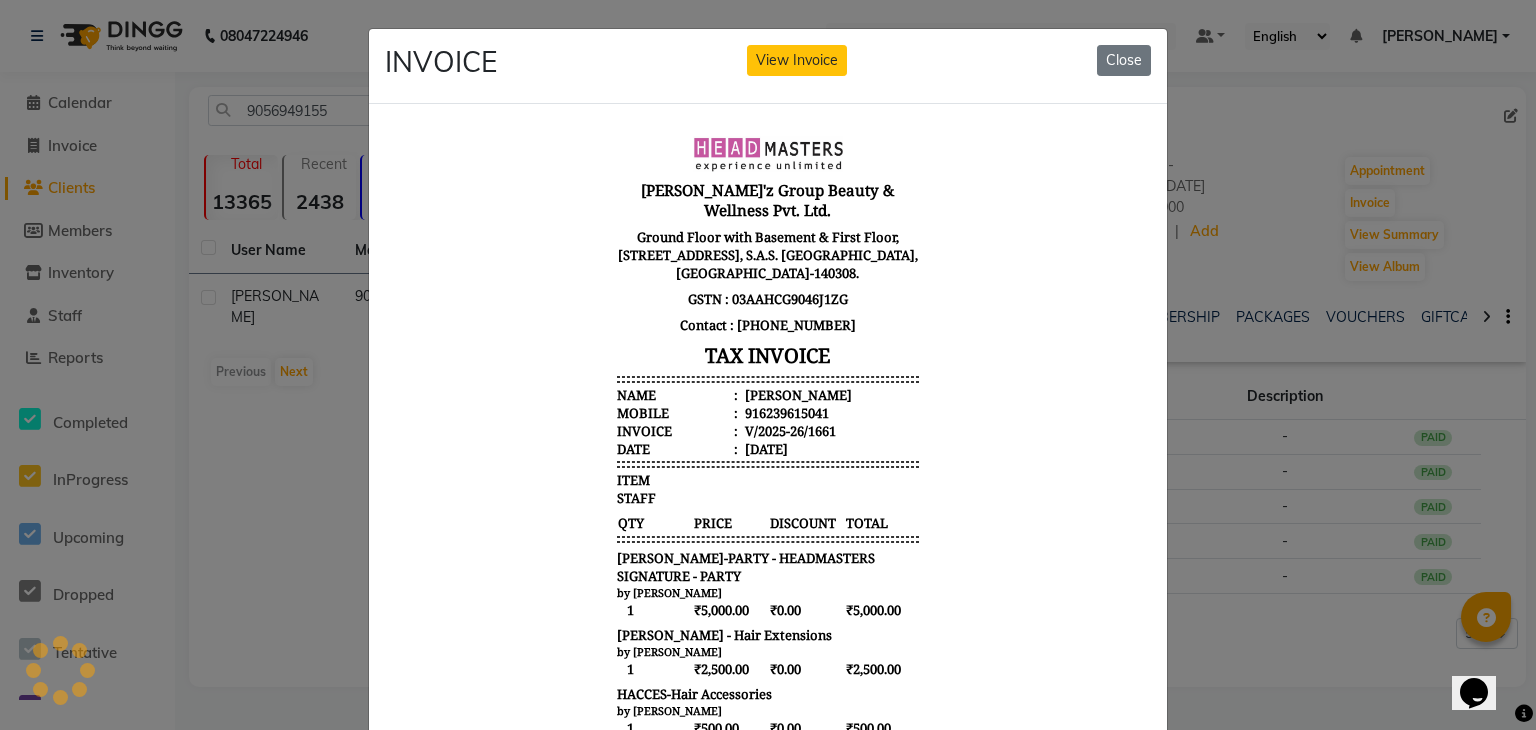 scroll, scrollTop: 0, scrollLeft: 0, axis: both 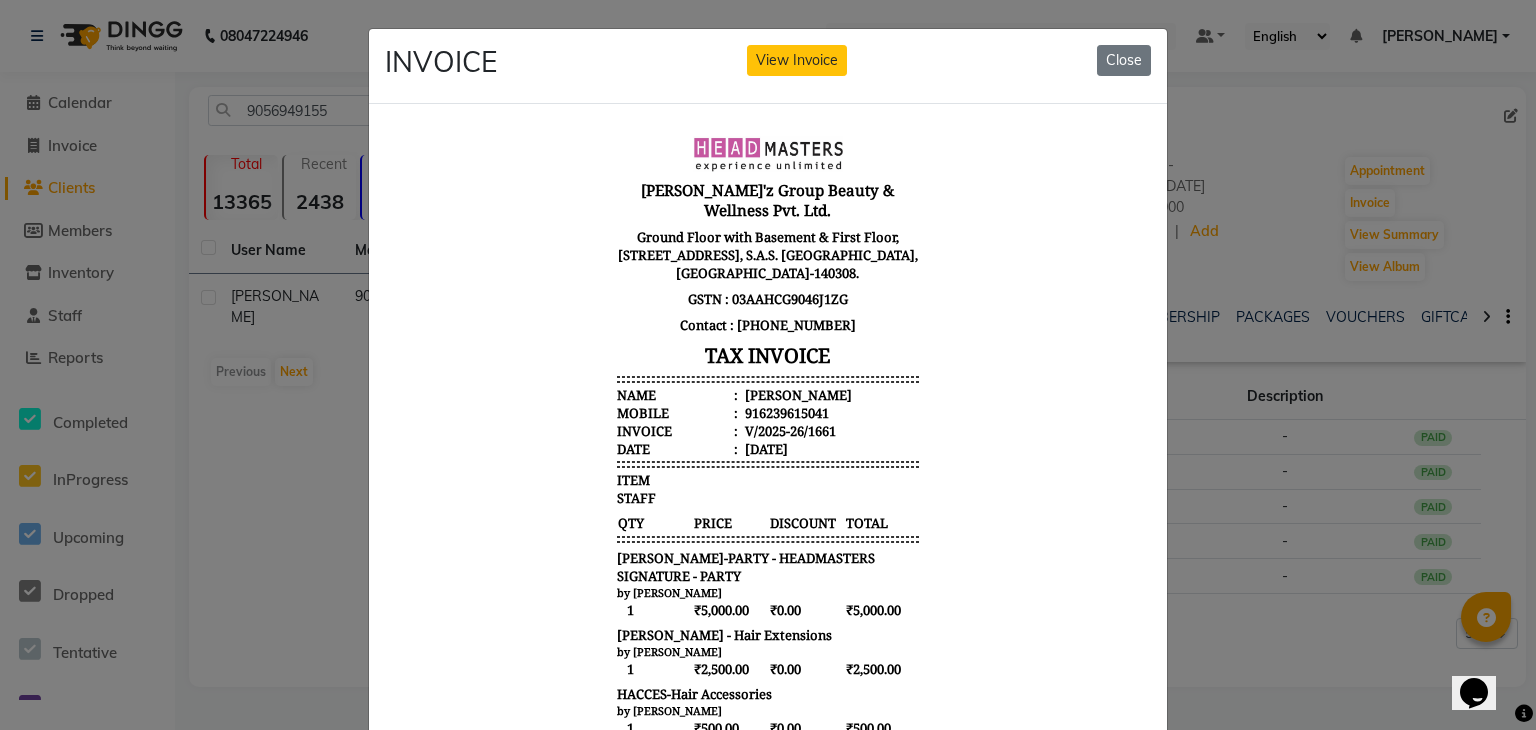 click on "INVOICE View Invoice Close" 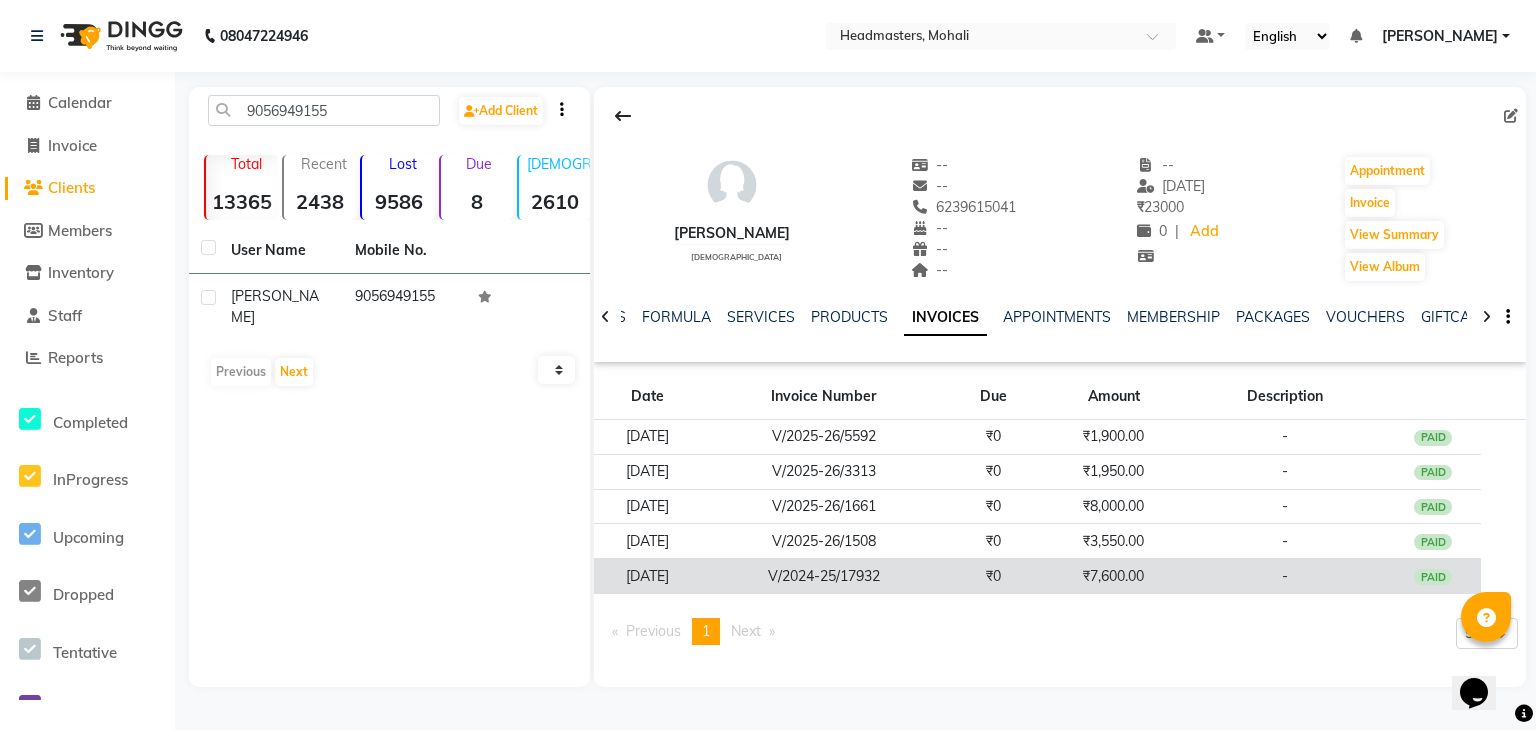 click on "₹0" 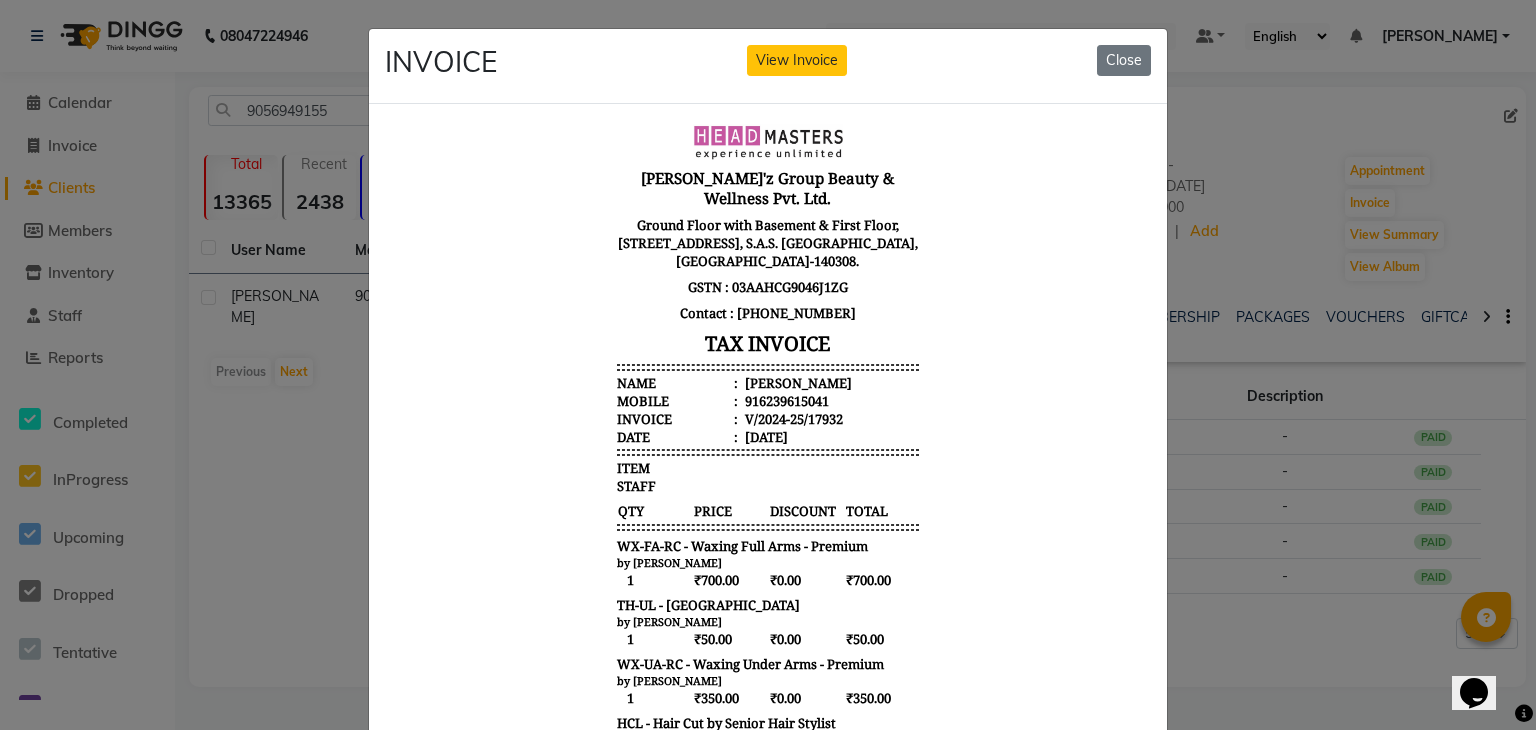 scroll, scrollTop: 16, scrollLeft: 0, axis: vertical 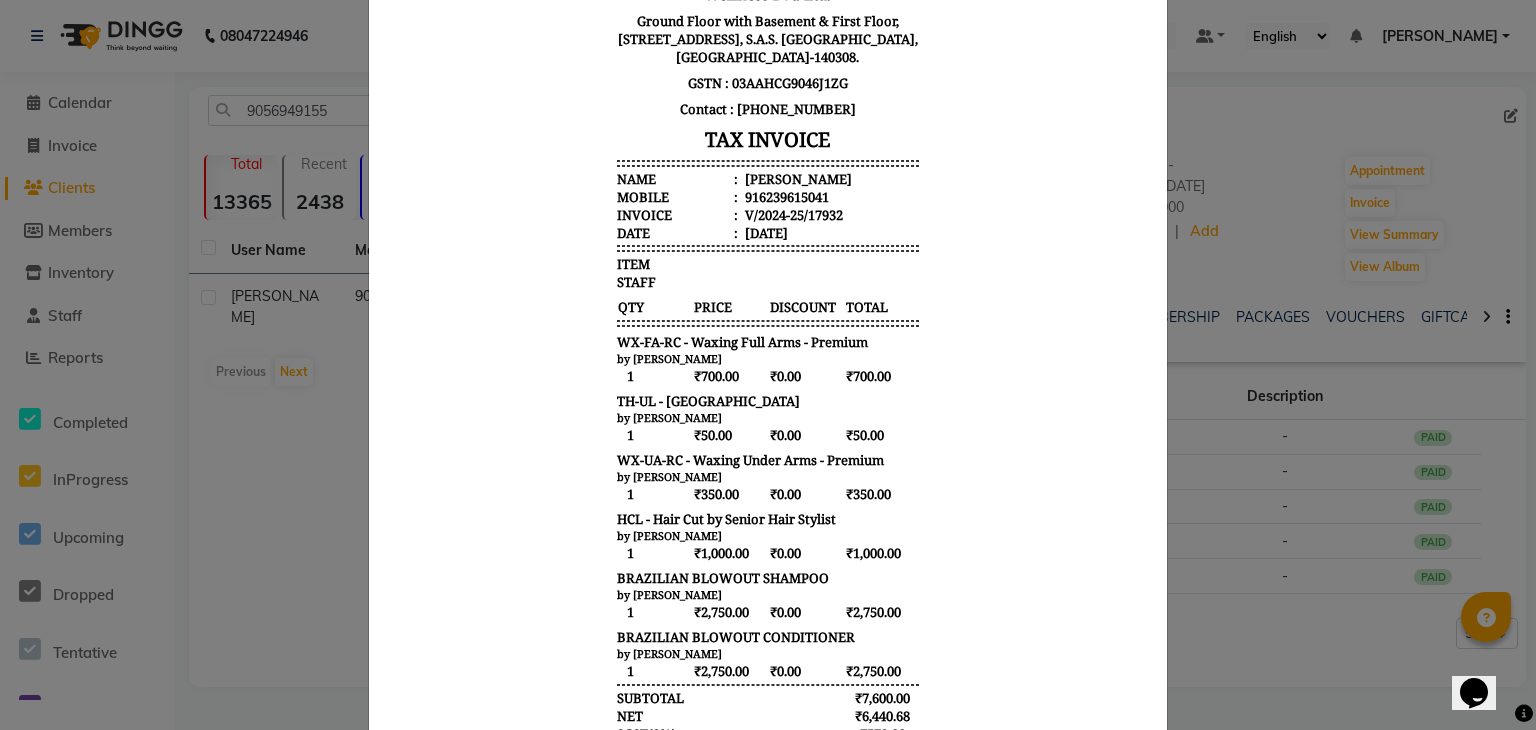 click on "INVOICE View Invoice Close" 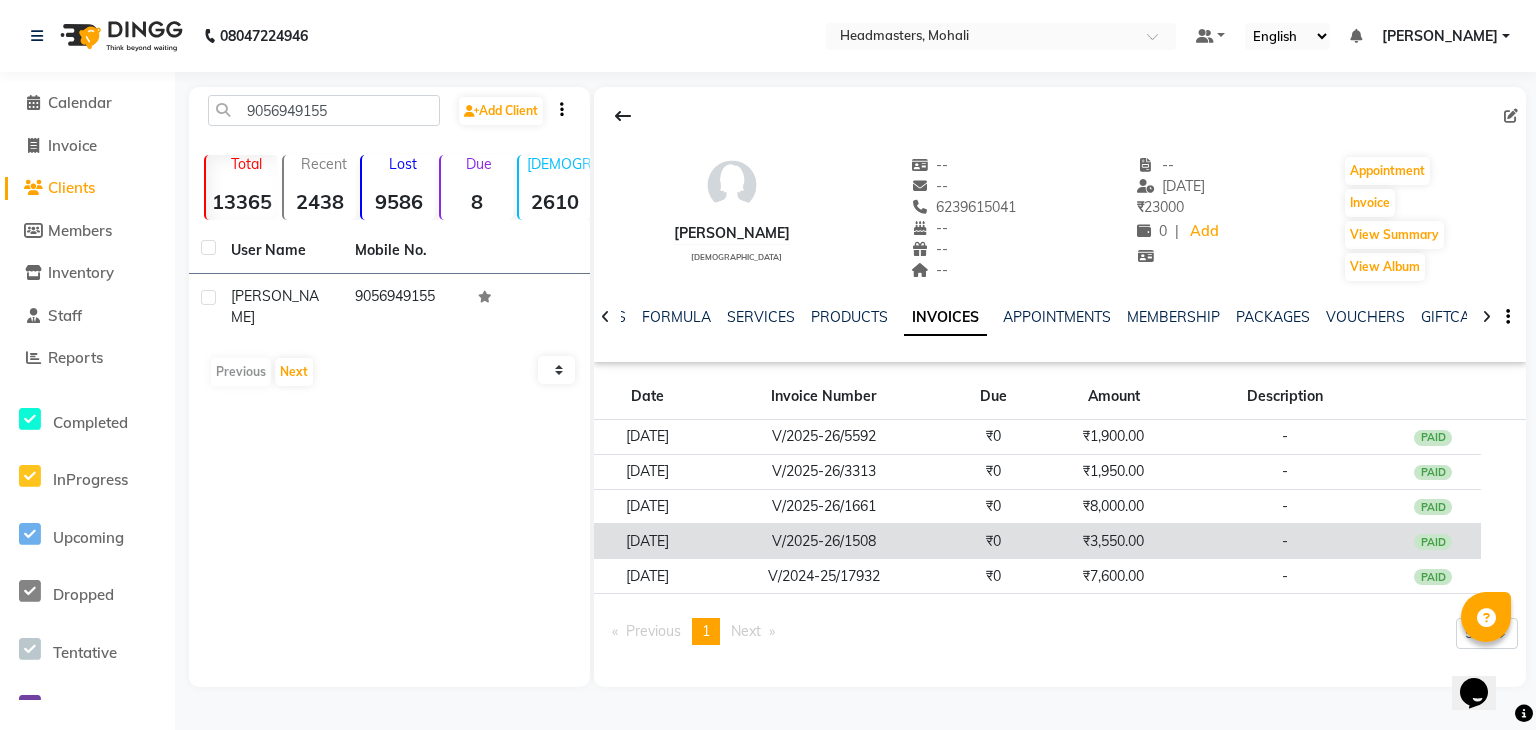 click on "₹3,550.00" 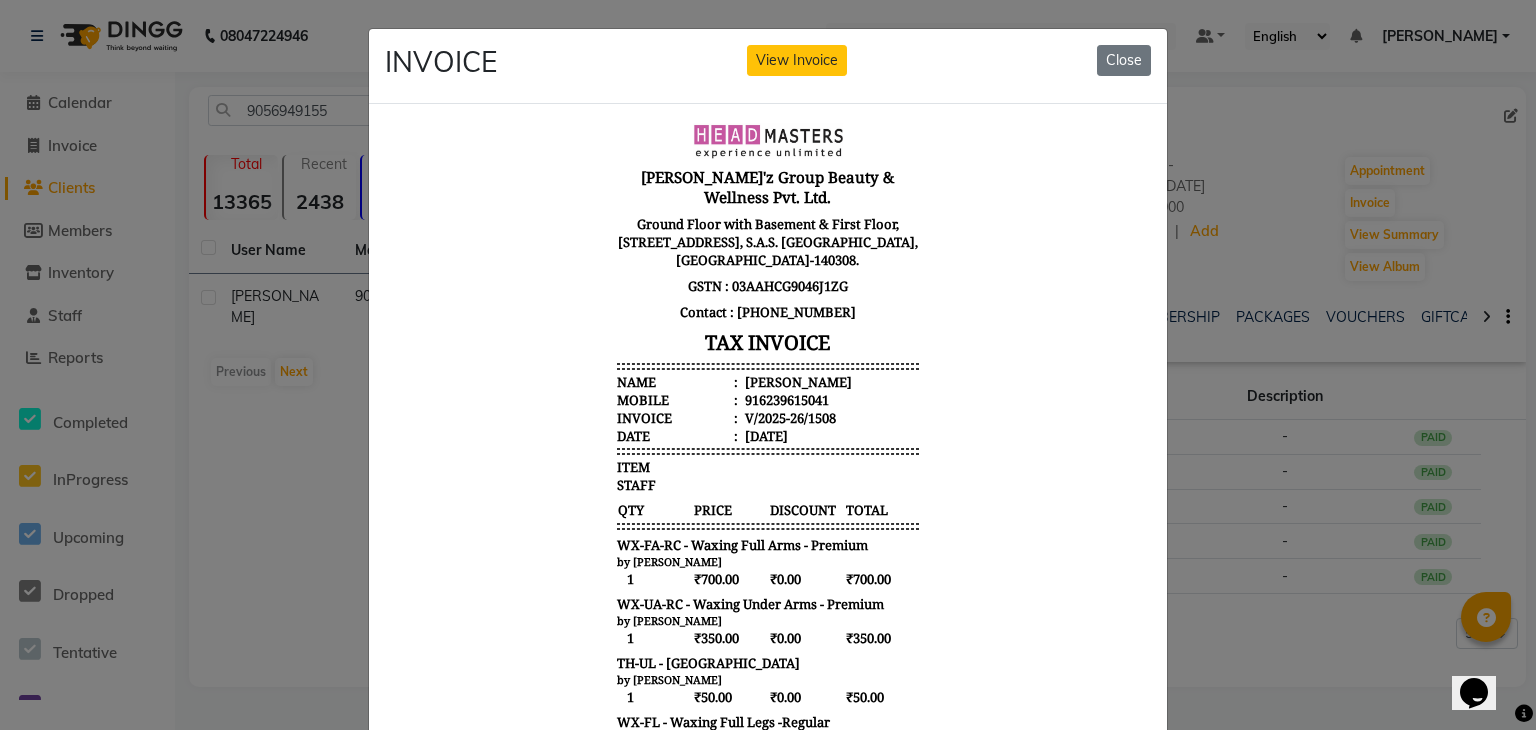 scroll, scrollTop: 16, scrollLeft: 0, axis: vertical 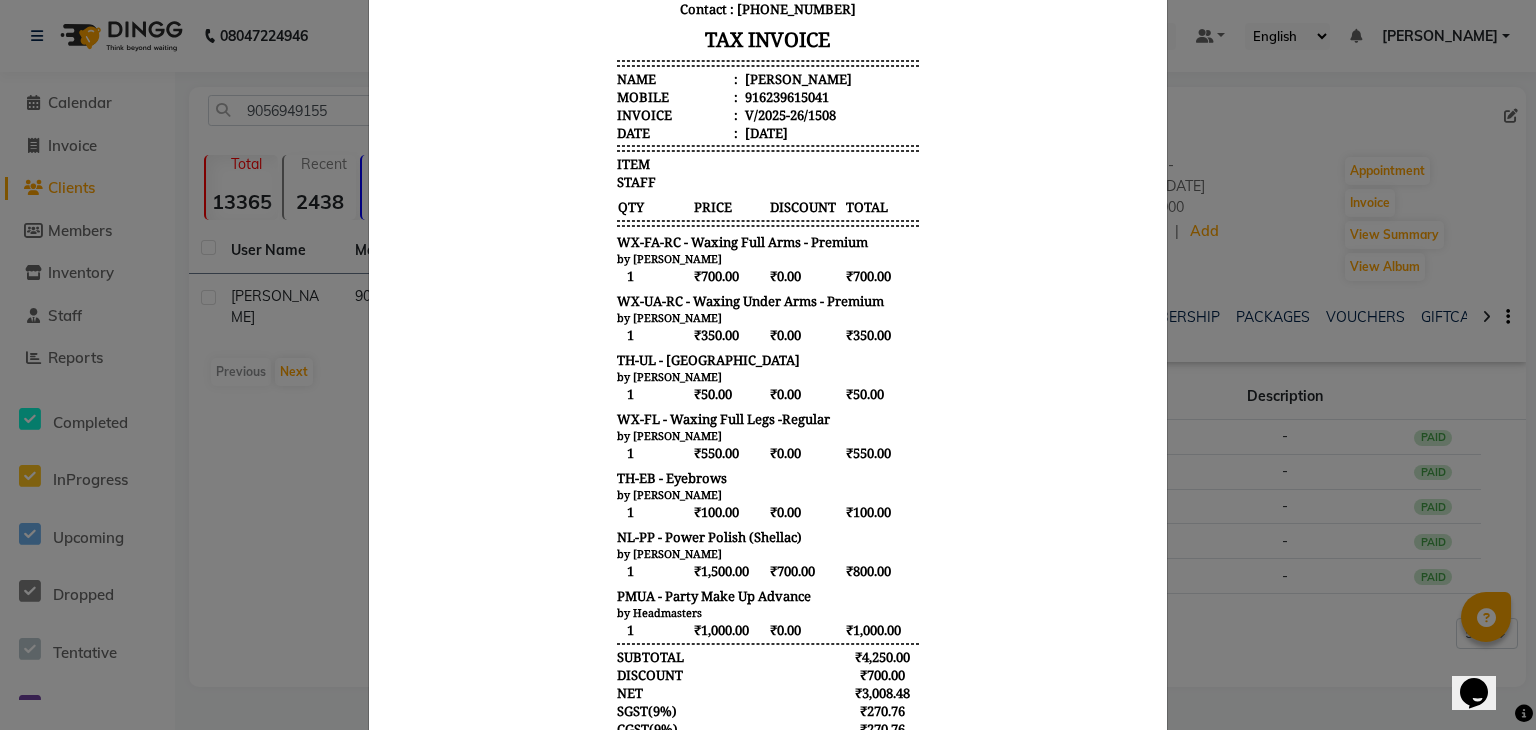 click on "INVOICE View Invoice Close" 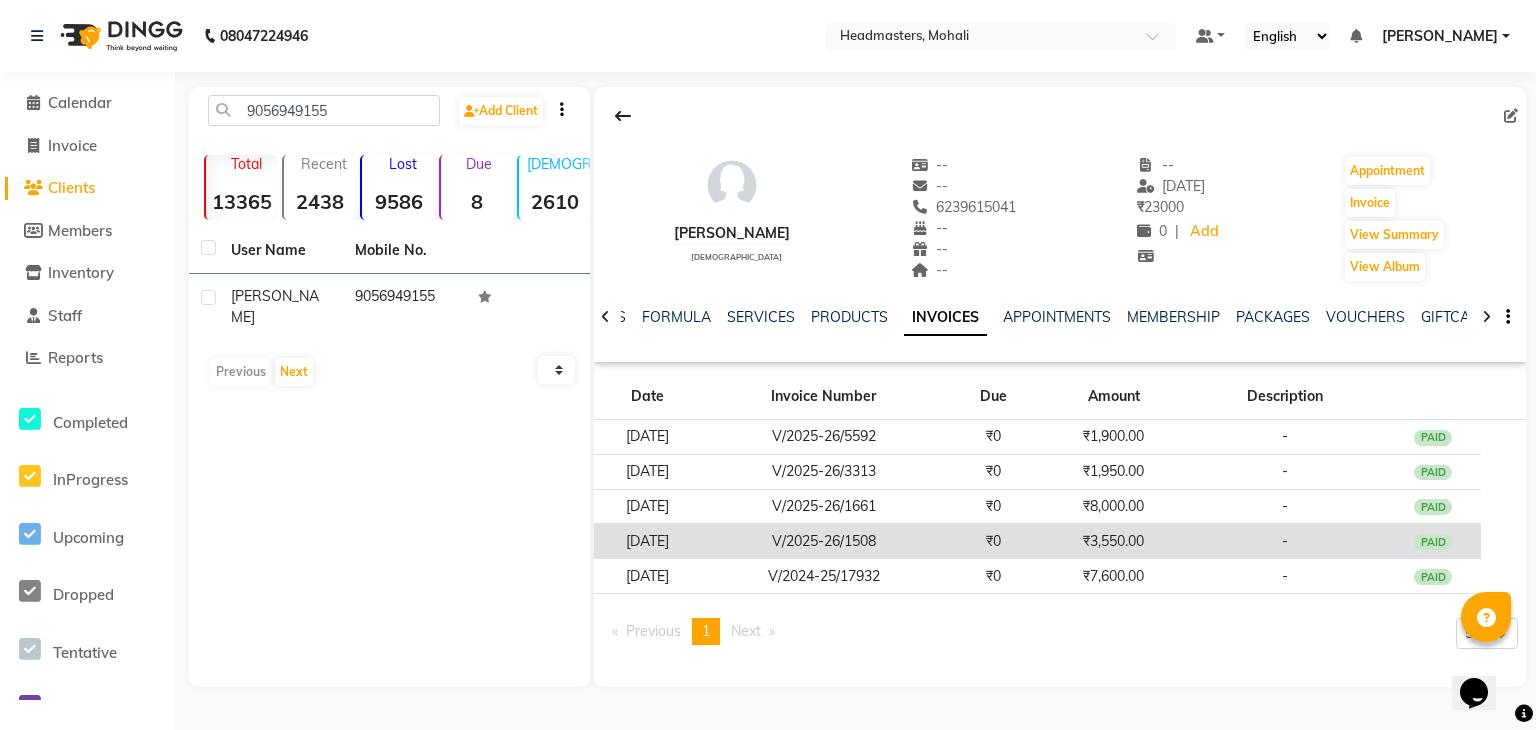 click on "₹3,550.00" 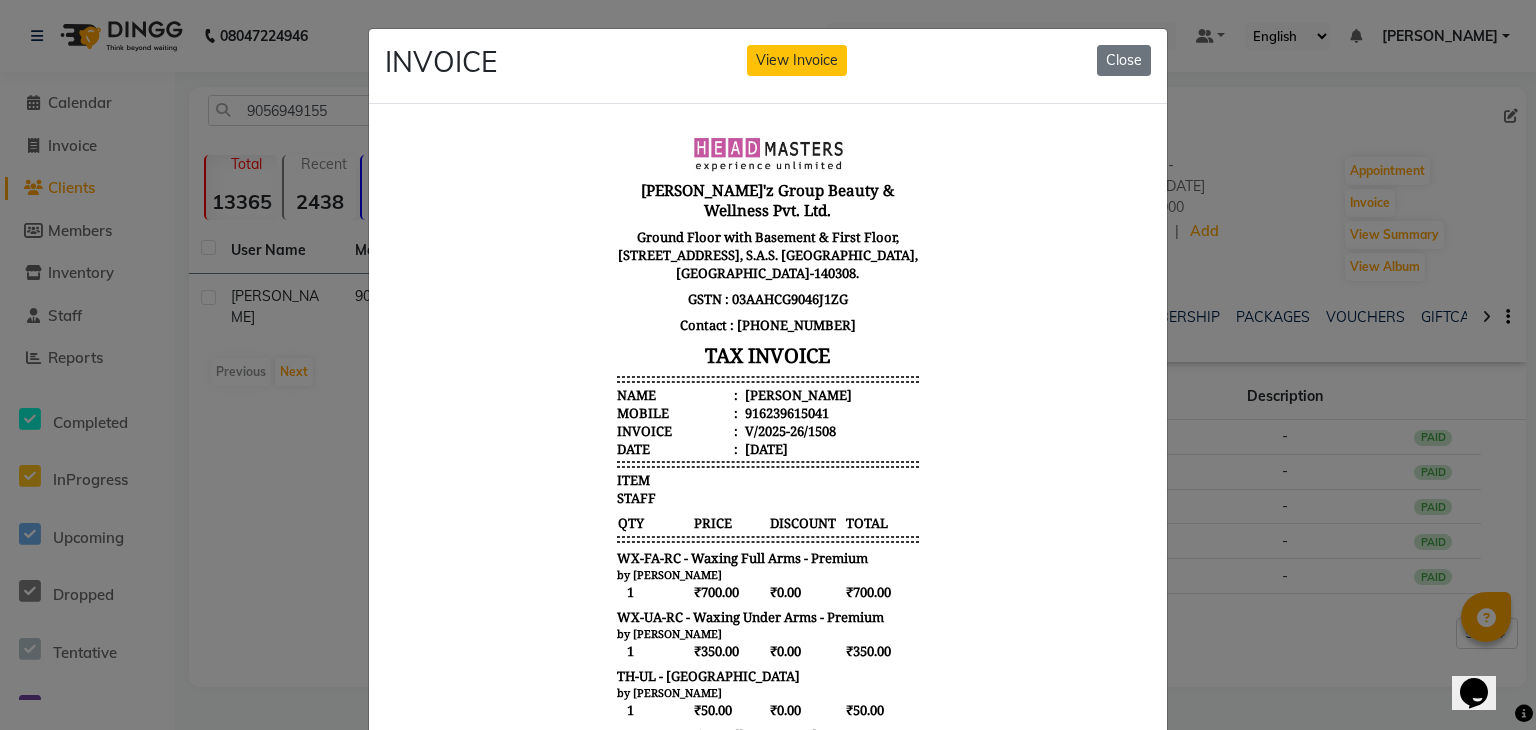 scroll, scrollTop: 16, scrollLeft: 0, axis: vertical 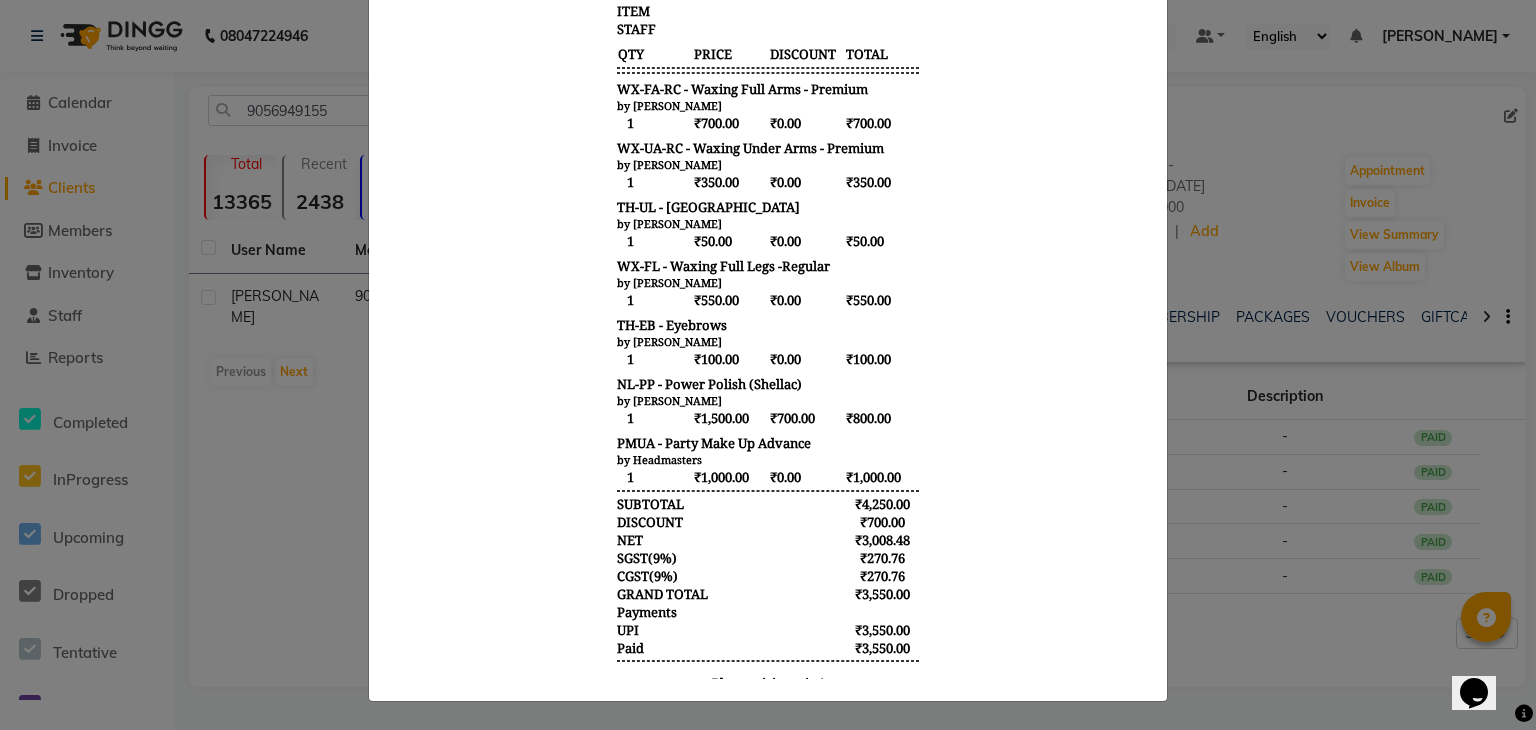 click on "INVOICE View Invoice Close" 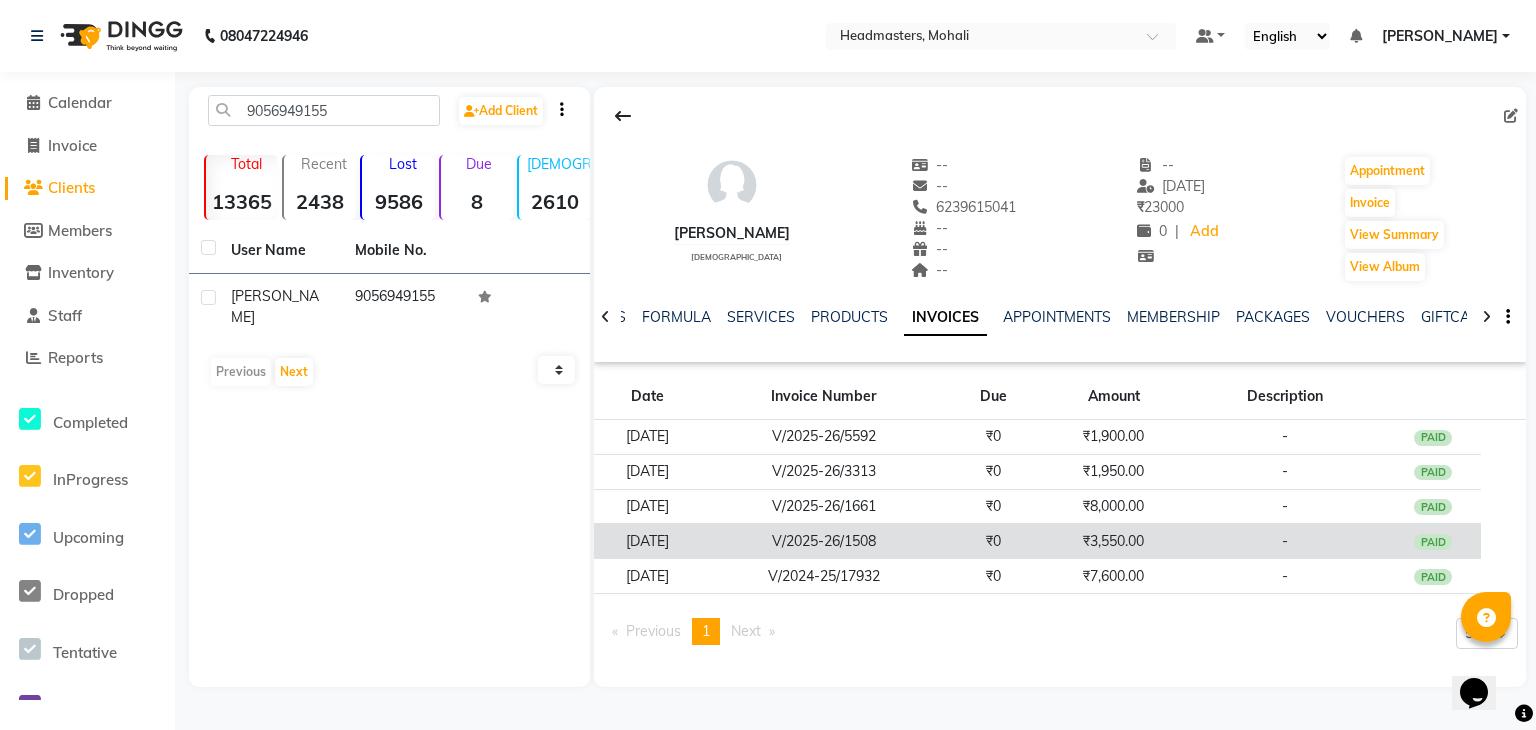 click on "₹3,550.00" 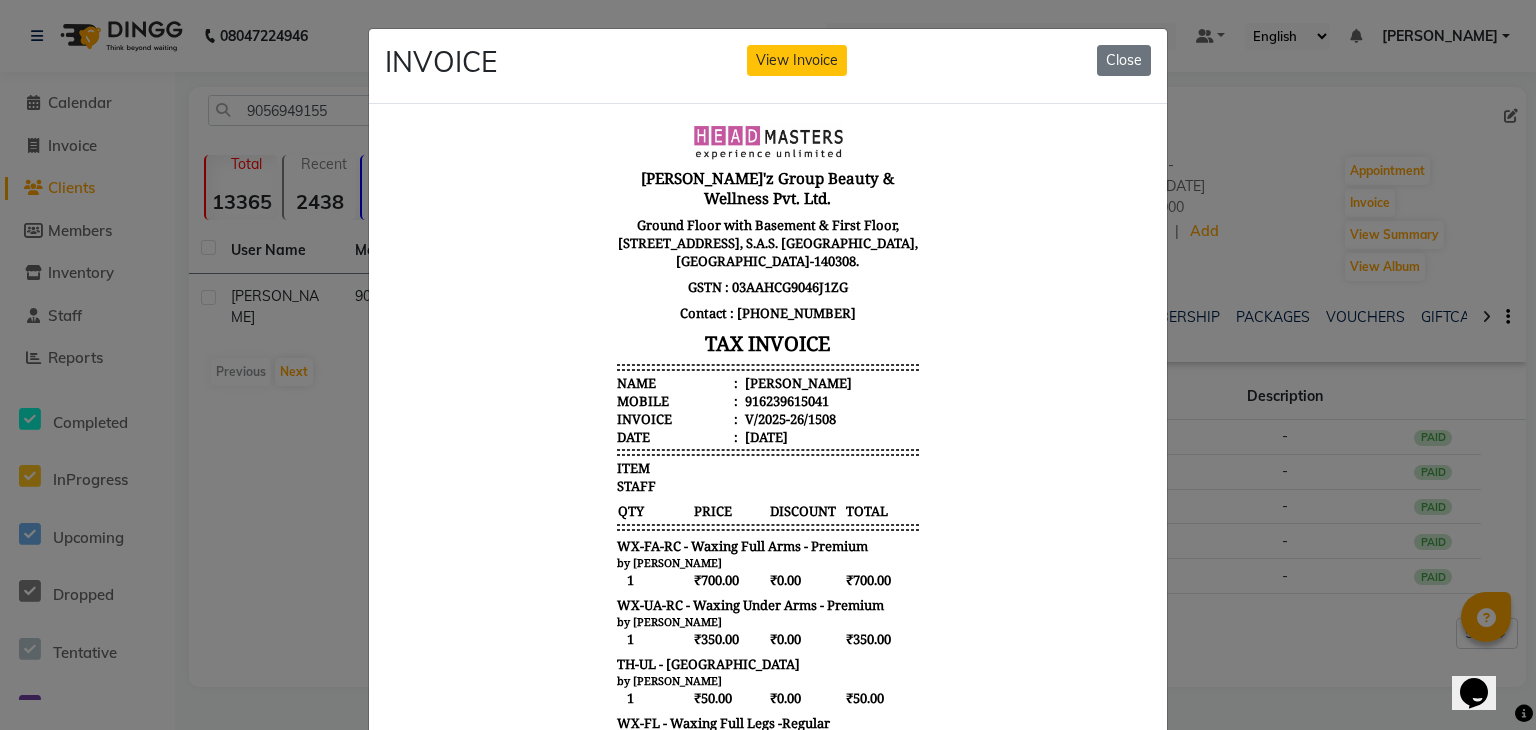 scroll, scrollTop: 16, scrollLeft: 0, axis: vertical 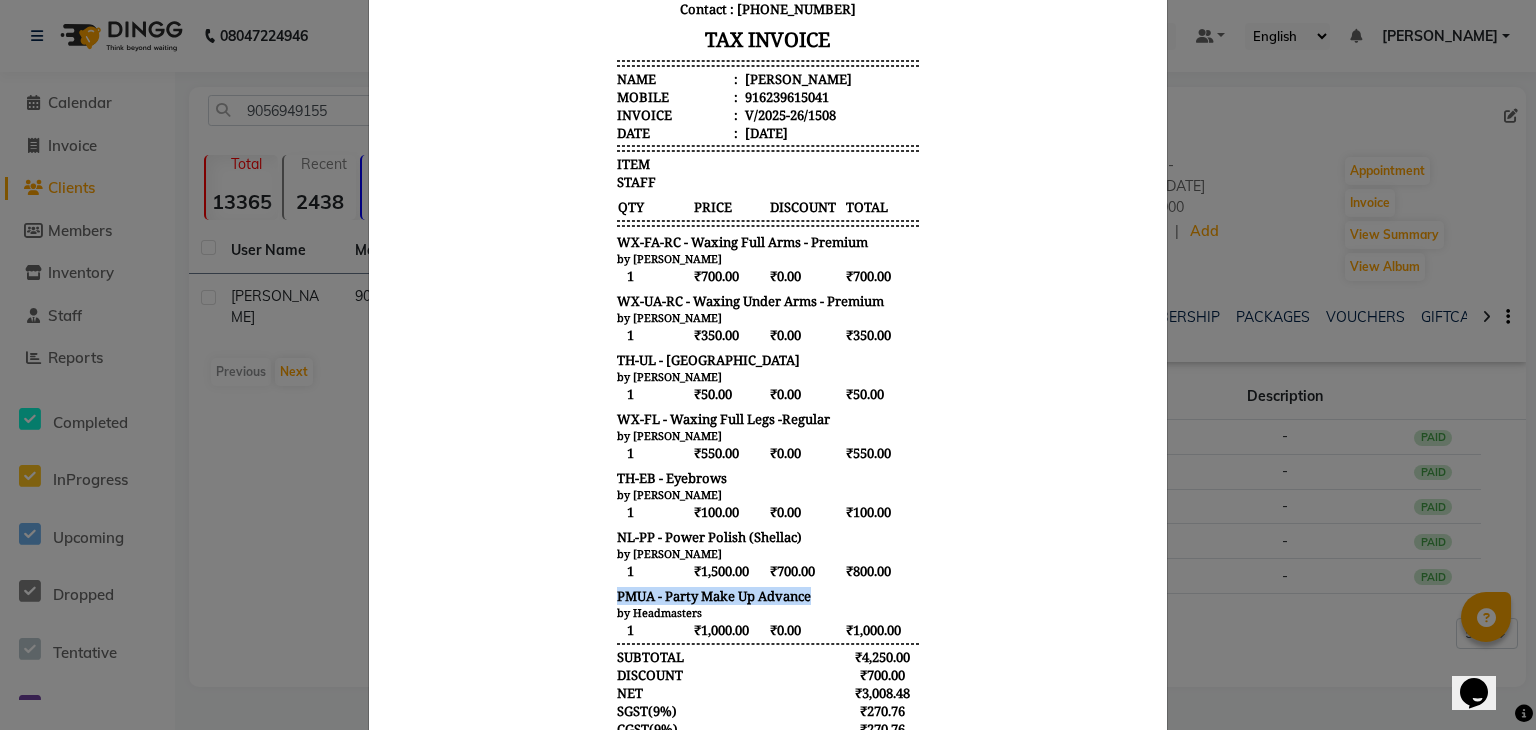 drag, startPoint x: 797, startPoint y: 564, endPoint x: 591, endPoint y: 569, distance: 206.06067 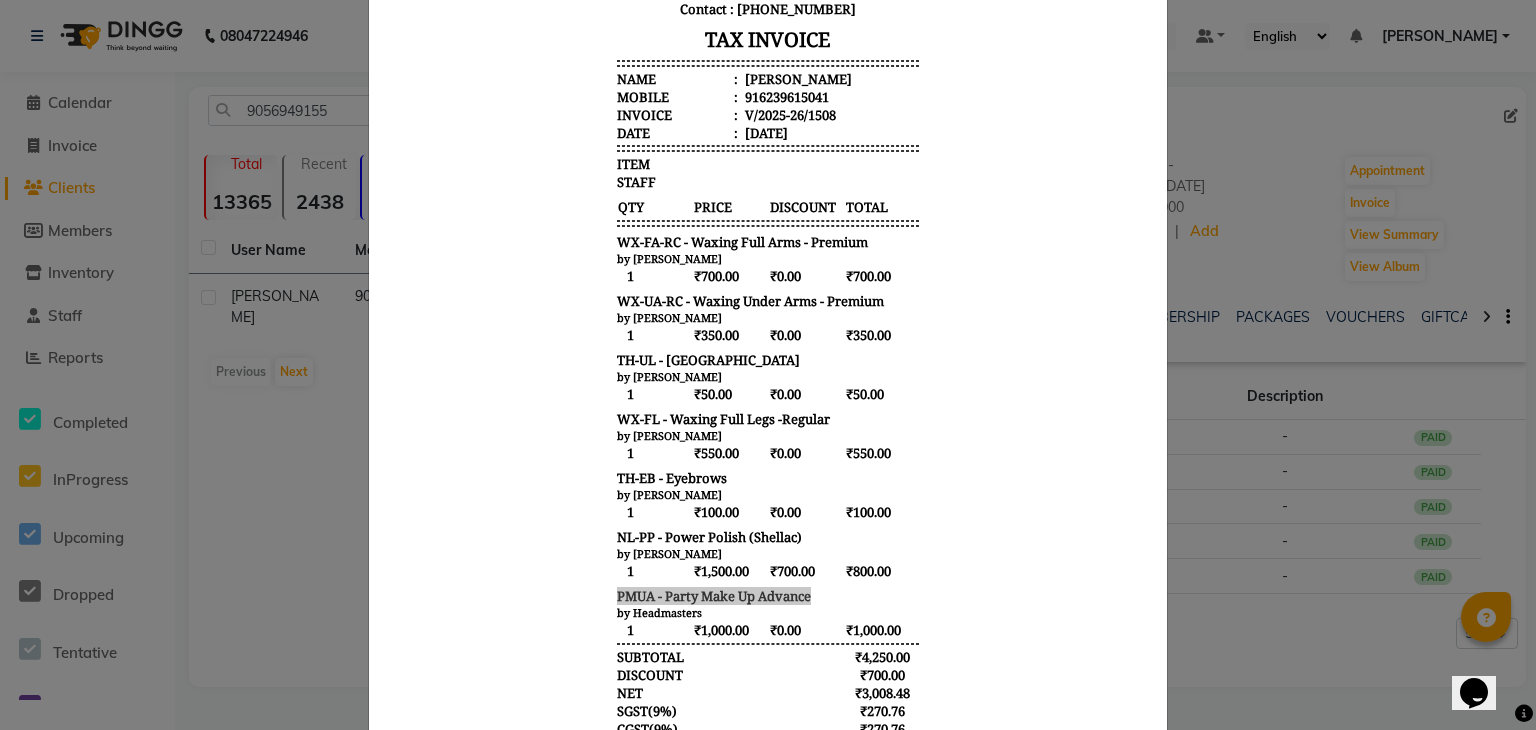 click on "INVOICE View Invoice Close" 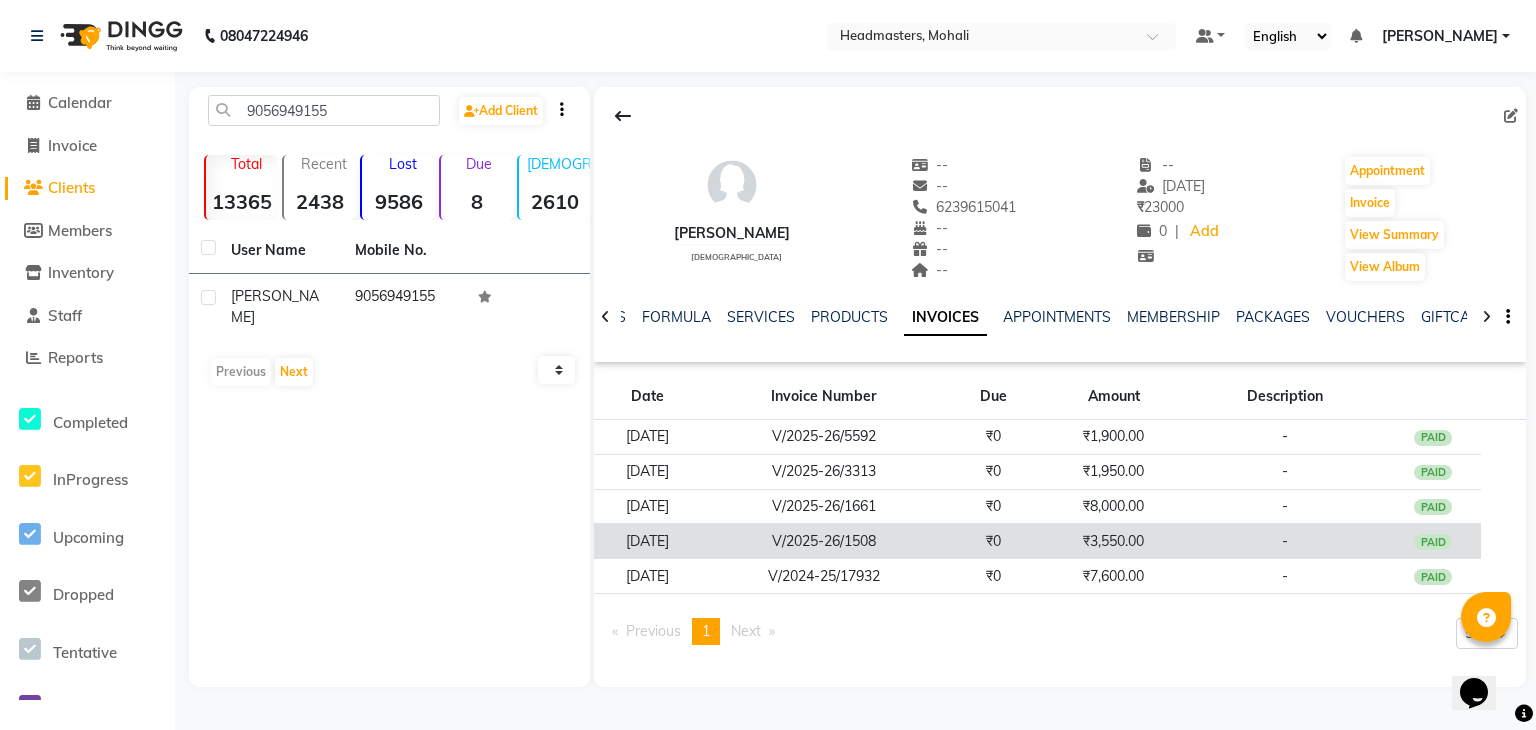 click on "V/2025-26/1508" 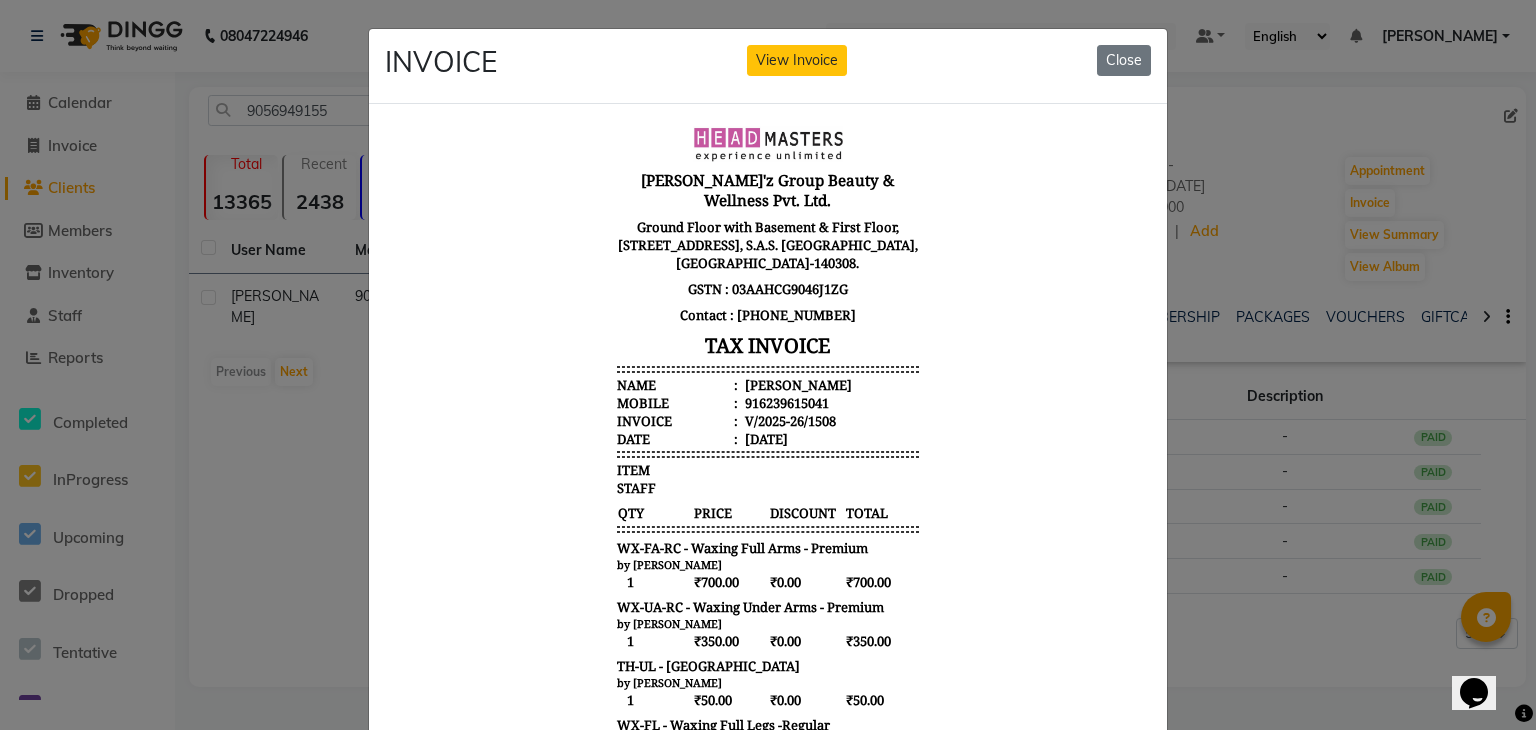 scroll, scrollTop: 16, scrollLeft: 0, axis: vertical 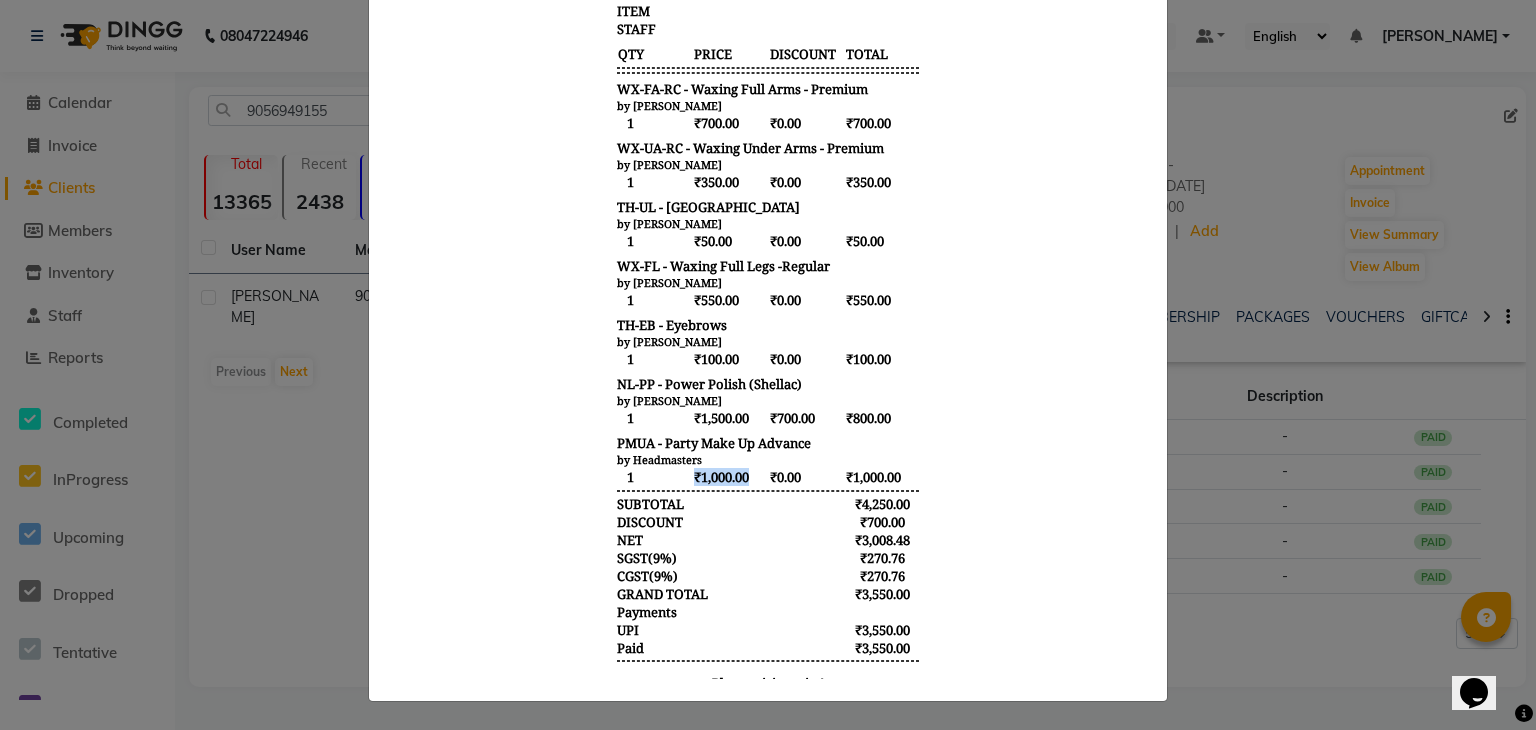 drag, startPoint x: 675, startPoint y: 437, endPoint x: 737, endPoint y: 450, distance: 63.348244 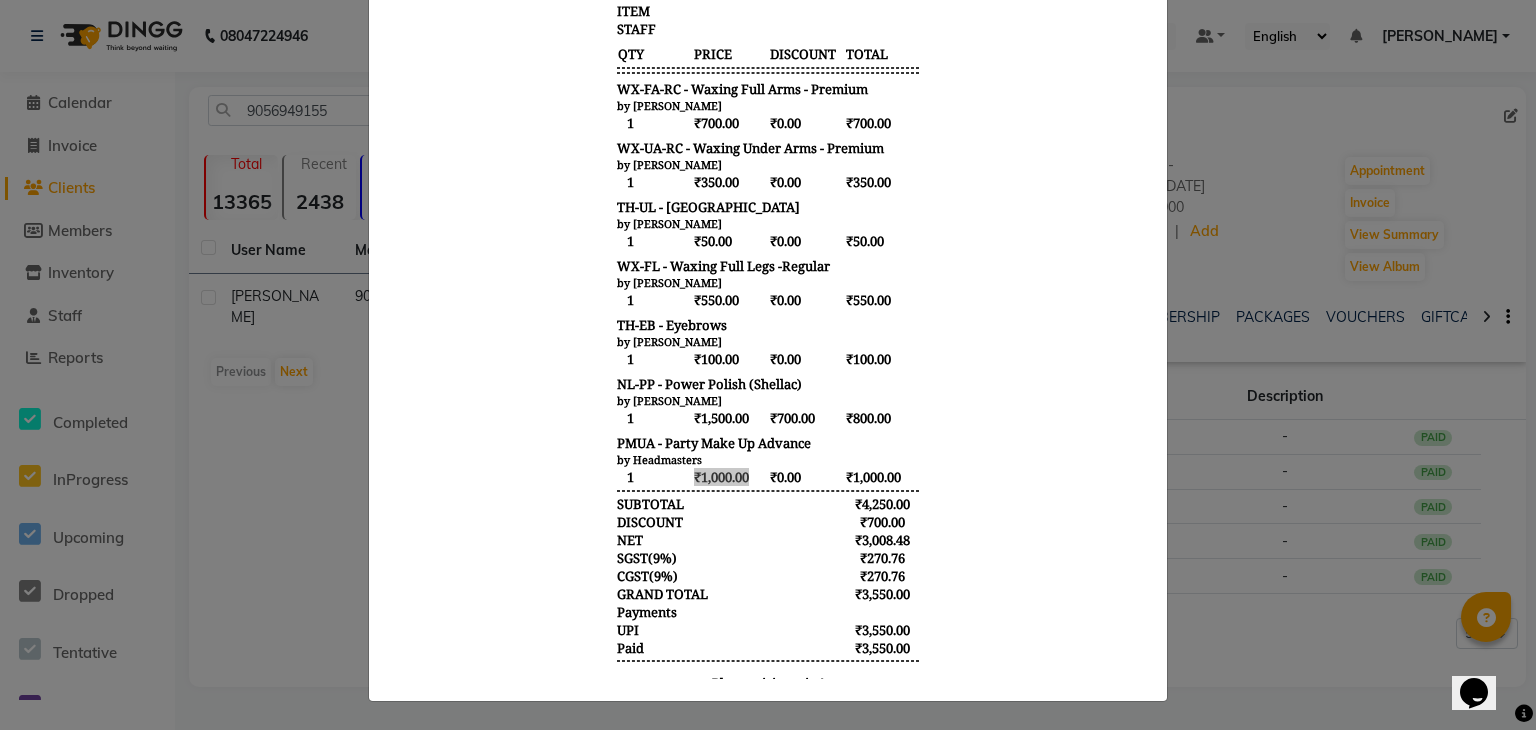 click on "INVOICE View Invoice Close" 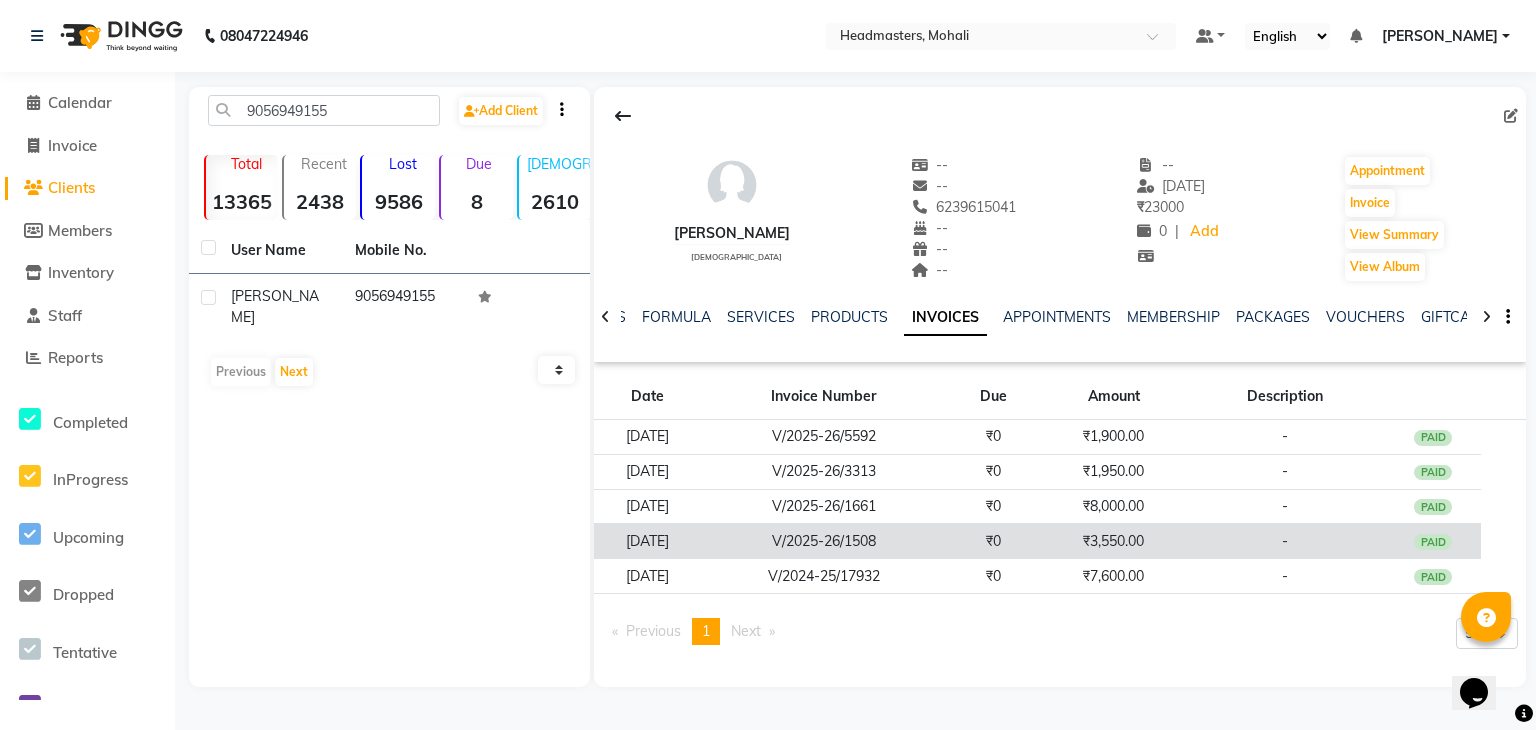 click on "₹3,550.00" 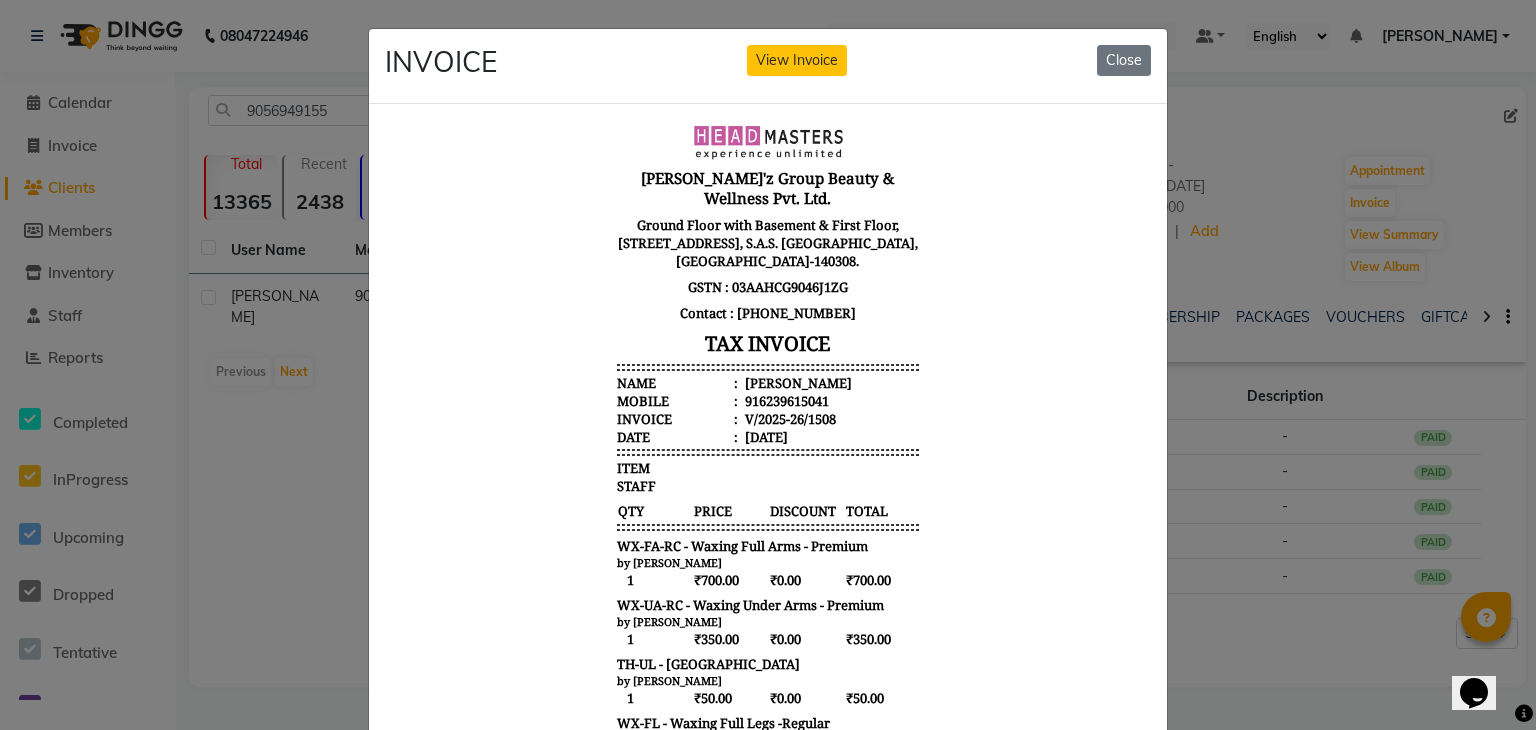 scroll, scrollTop: 16, scrollLeft: 0, axis: vertical 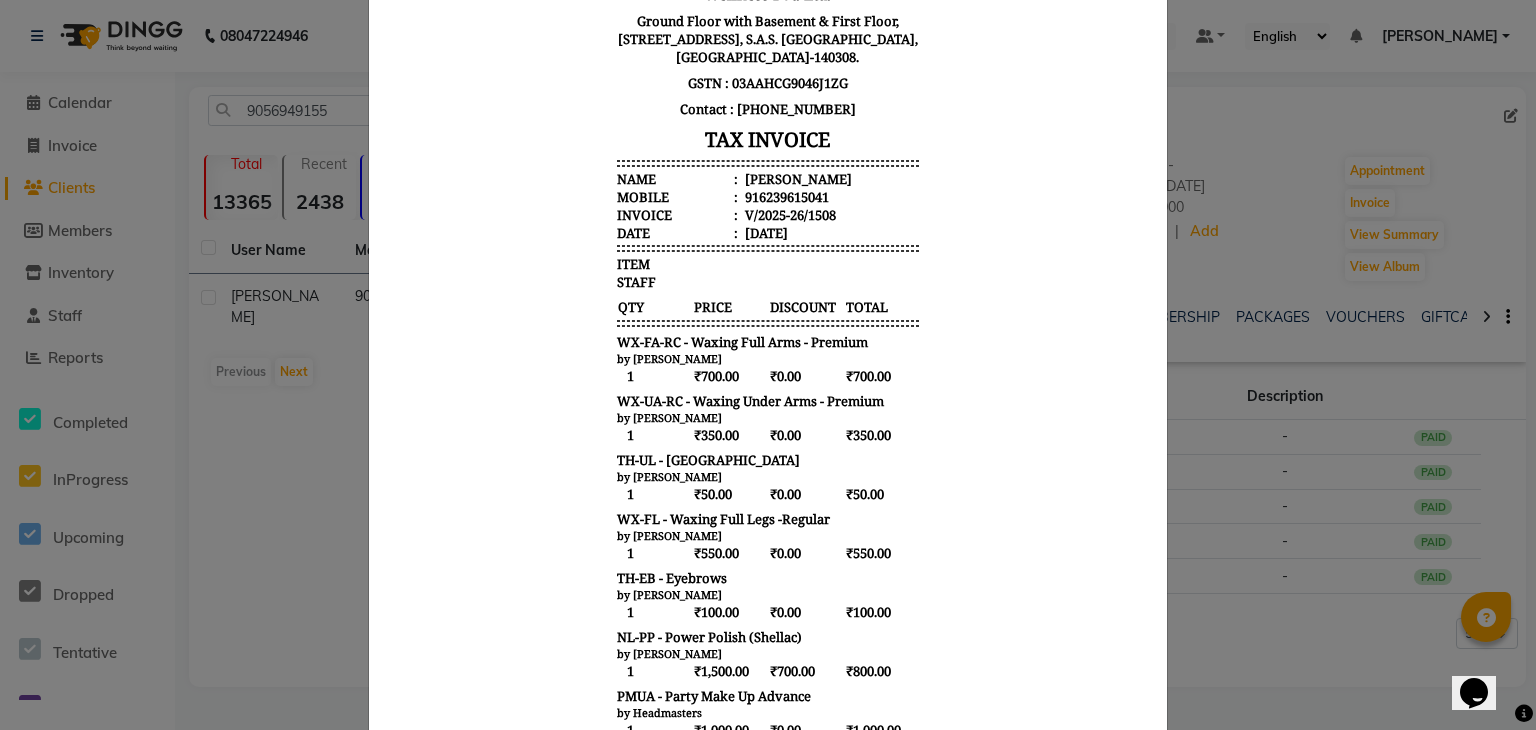 type 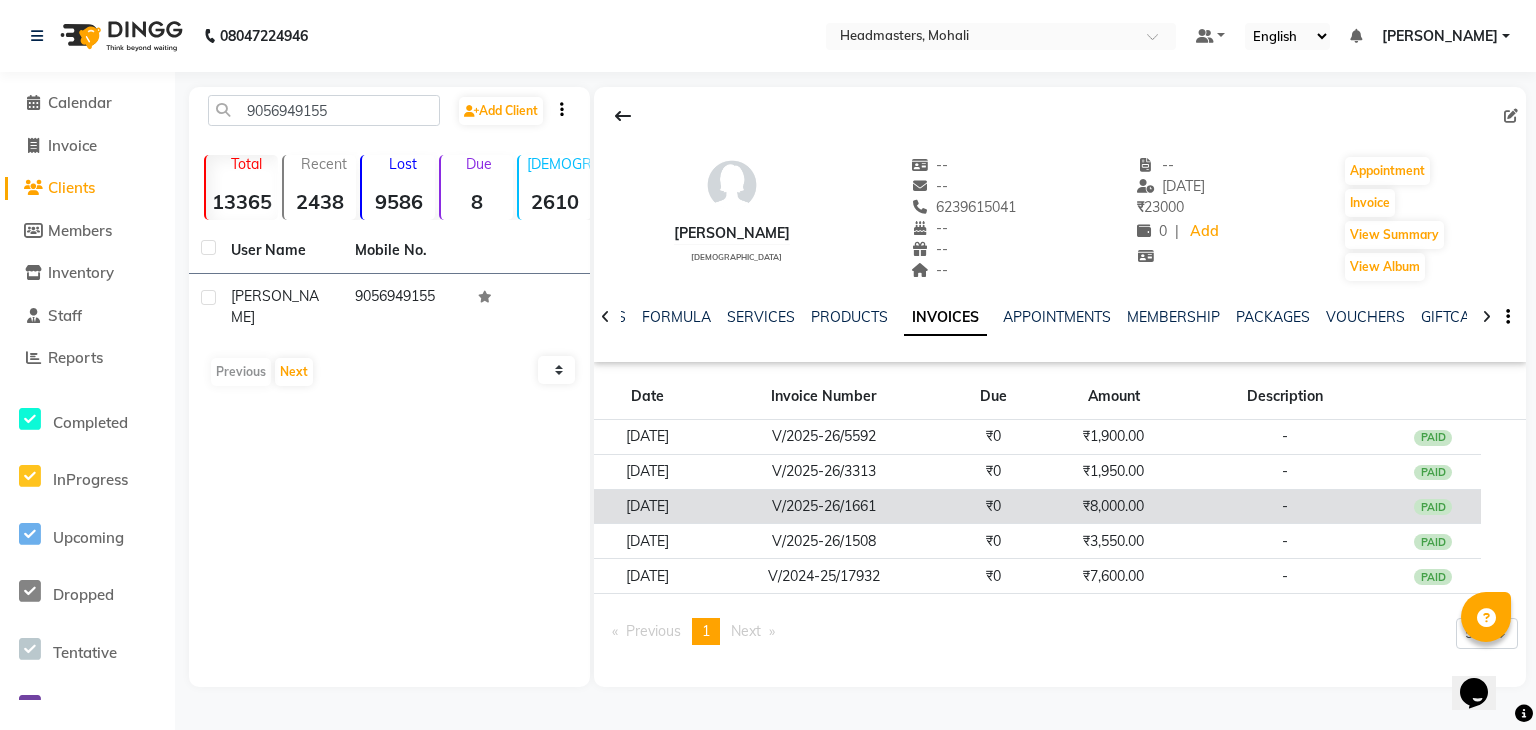click on "₹8,000.00" 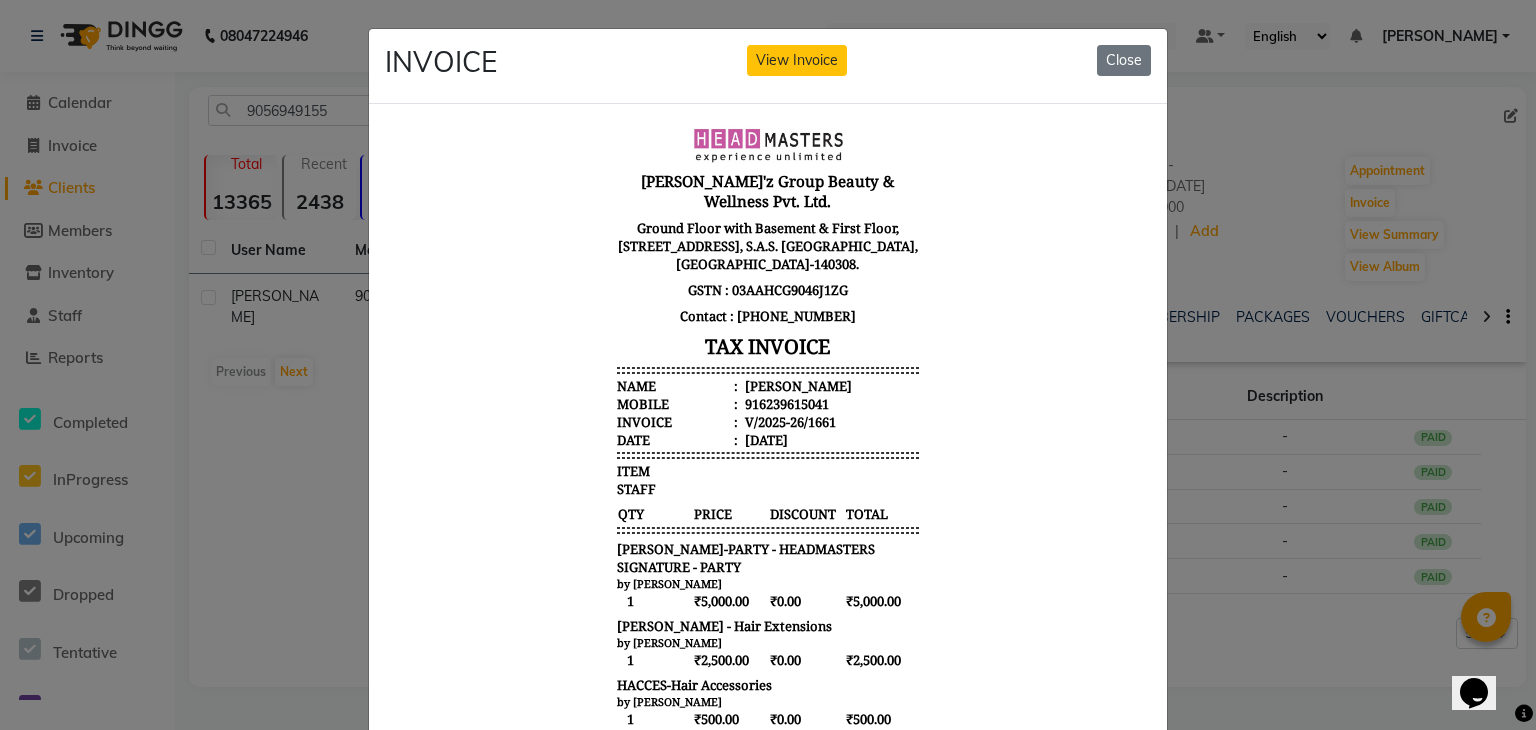 scroll, scrollTop: 15, scrollLeft: 0, axis: vertical 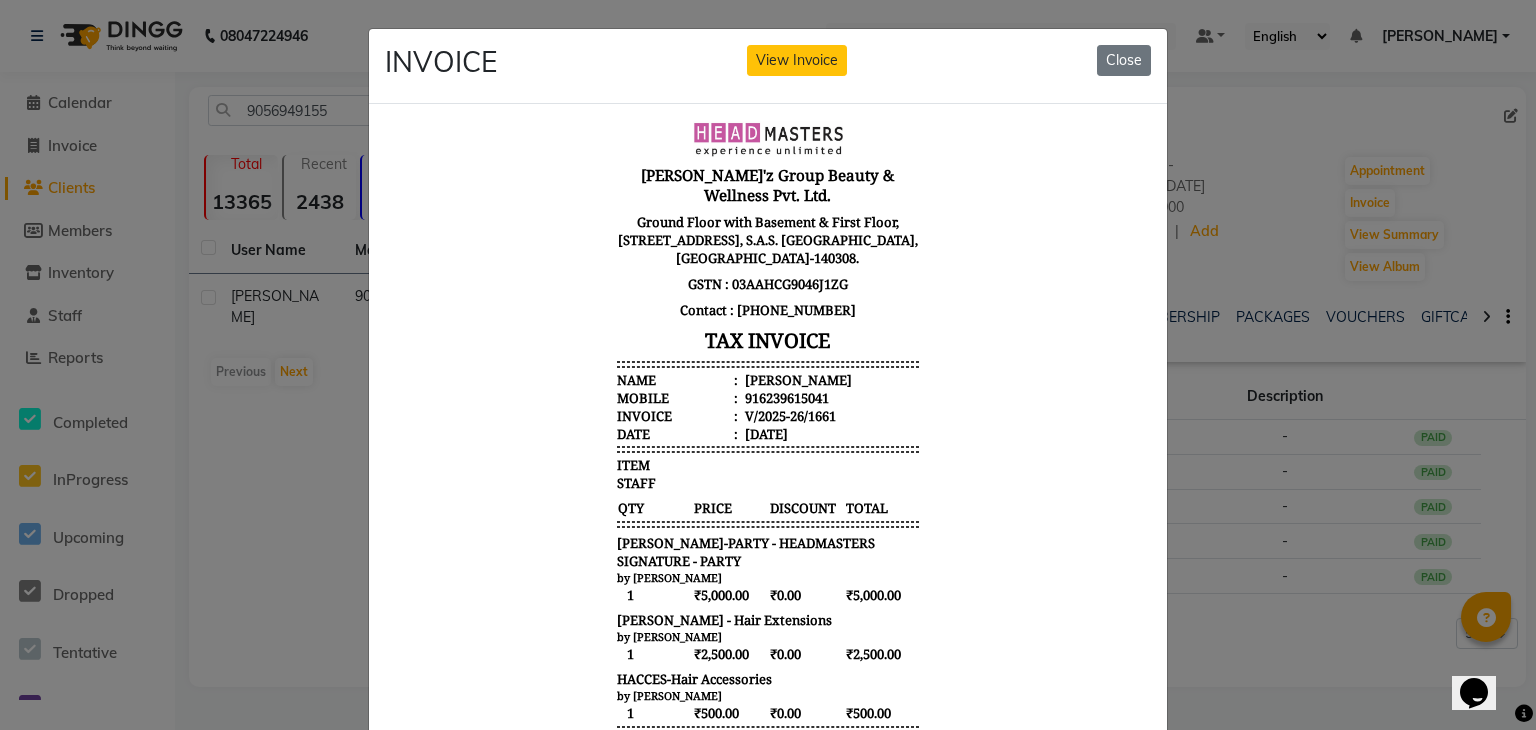 type 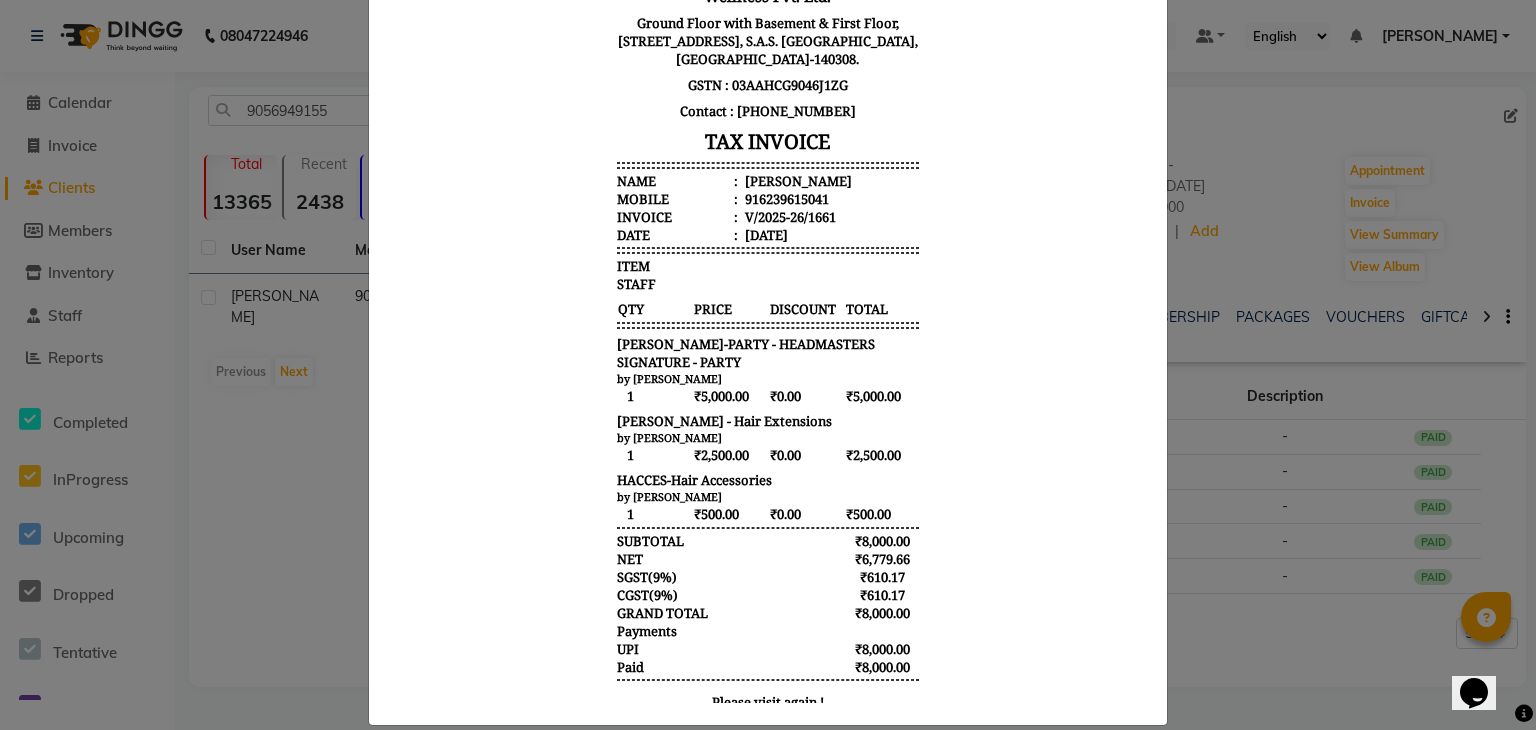 scroll, scrollTop: 200, scrollLeft: 0, axis: vertical 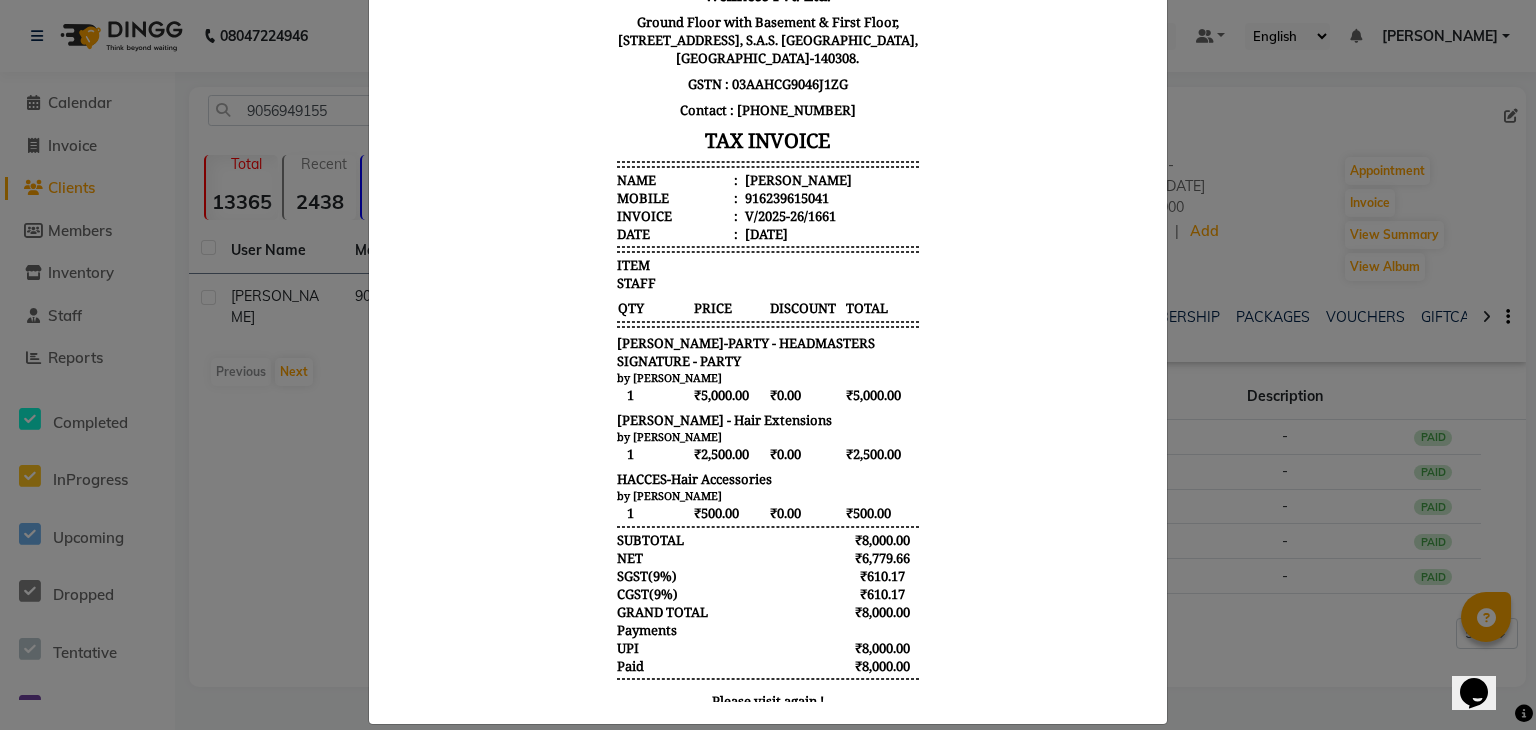 click on "INVOICE View Invoice Close" 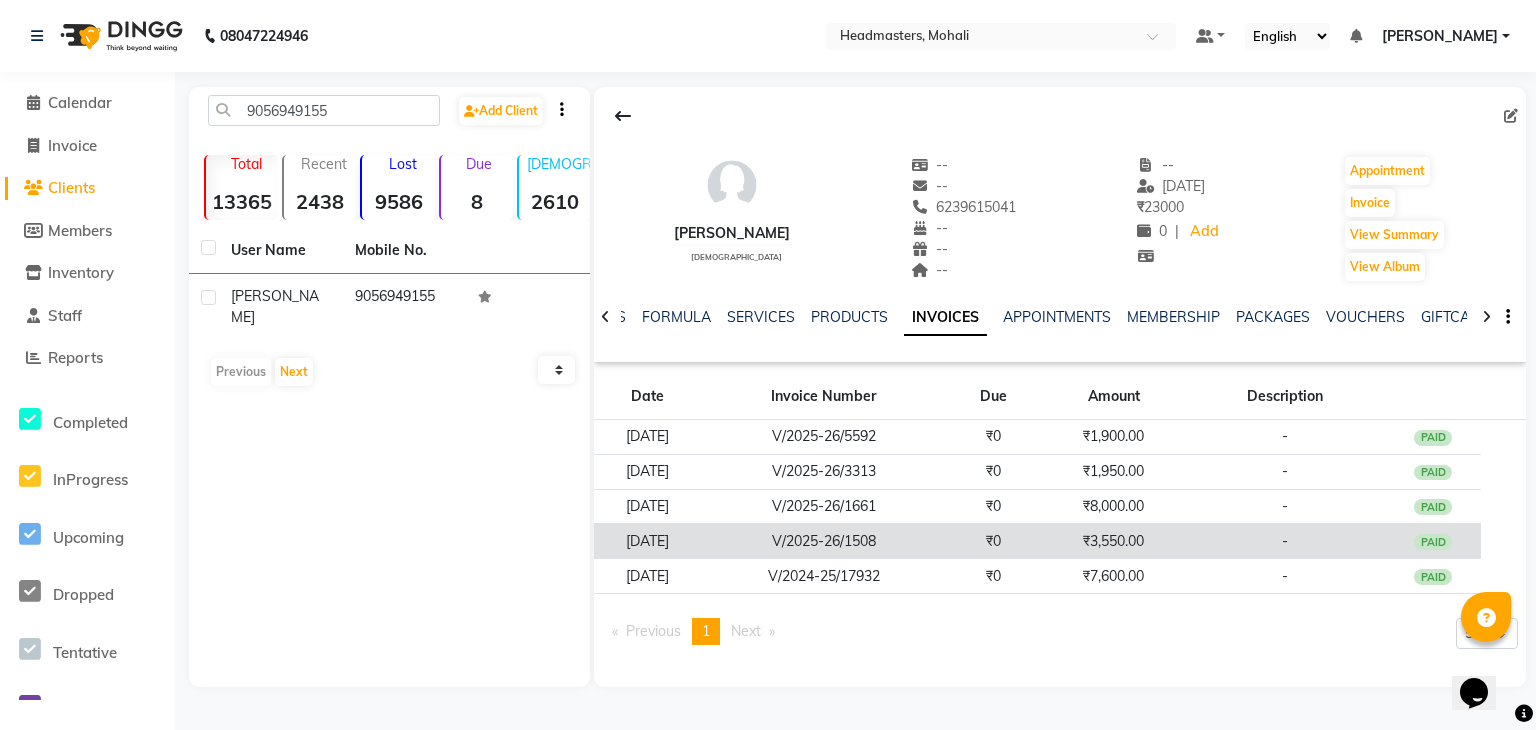 click on "V/2025-26/1508" 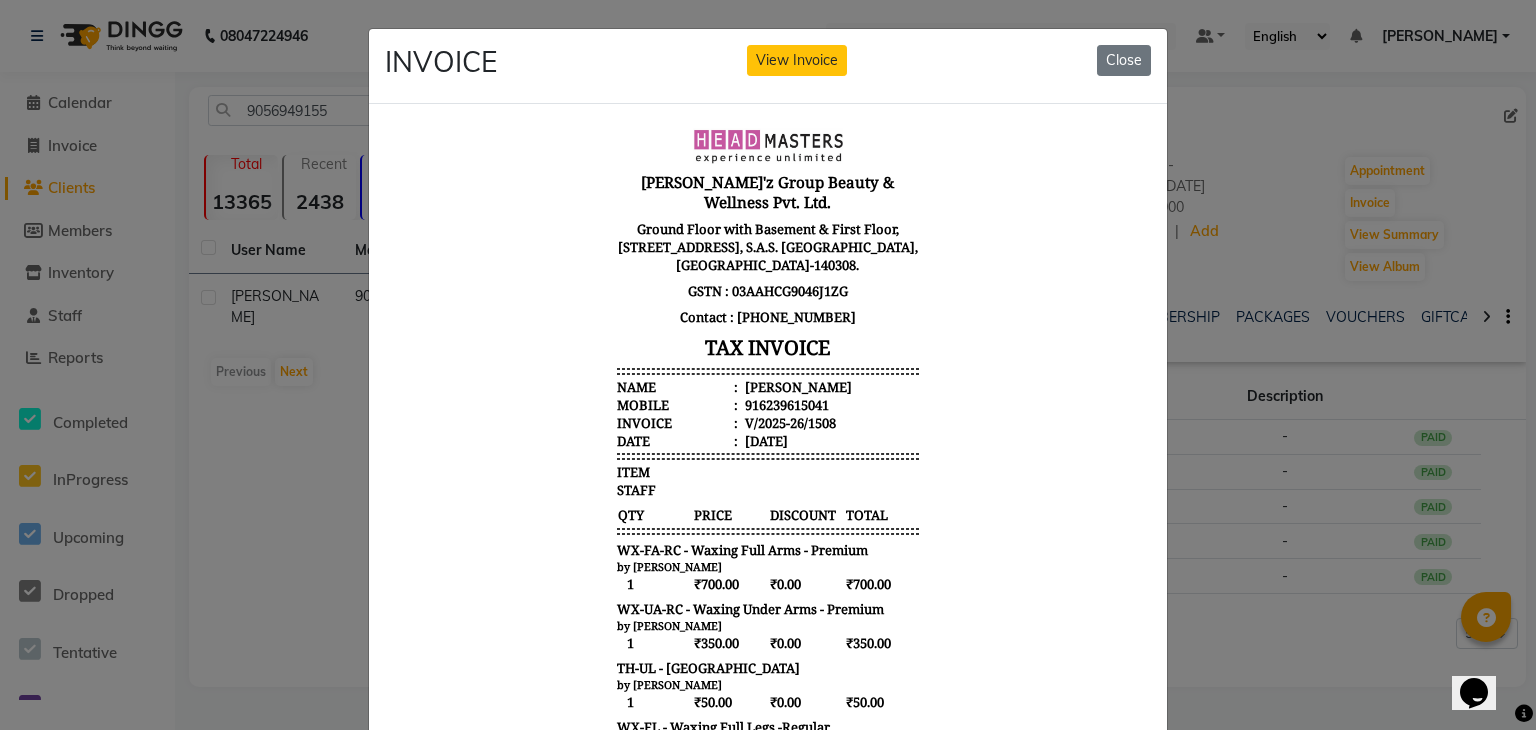scroll, scrollTop: 16, scrollLeft: 0, axis: vertical 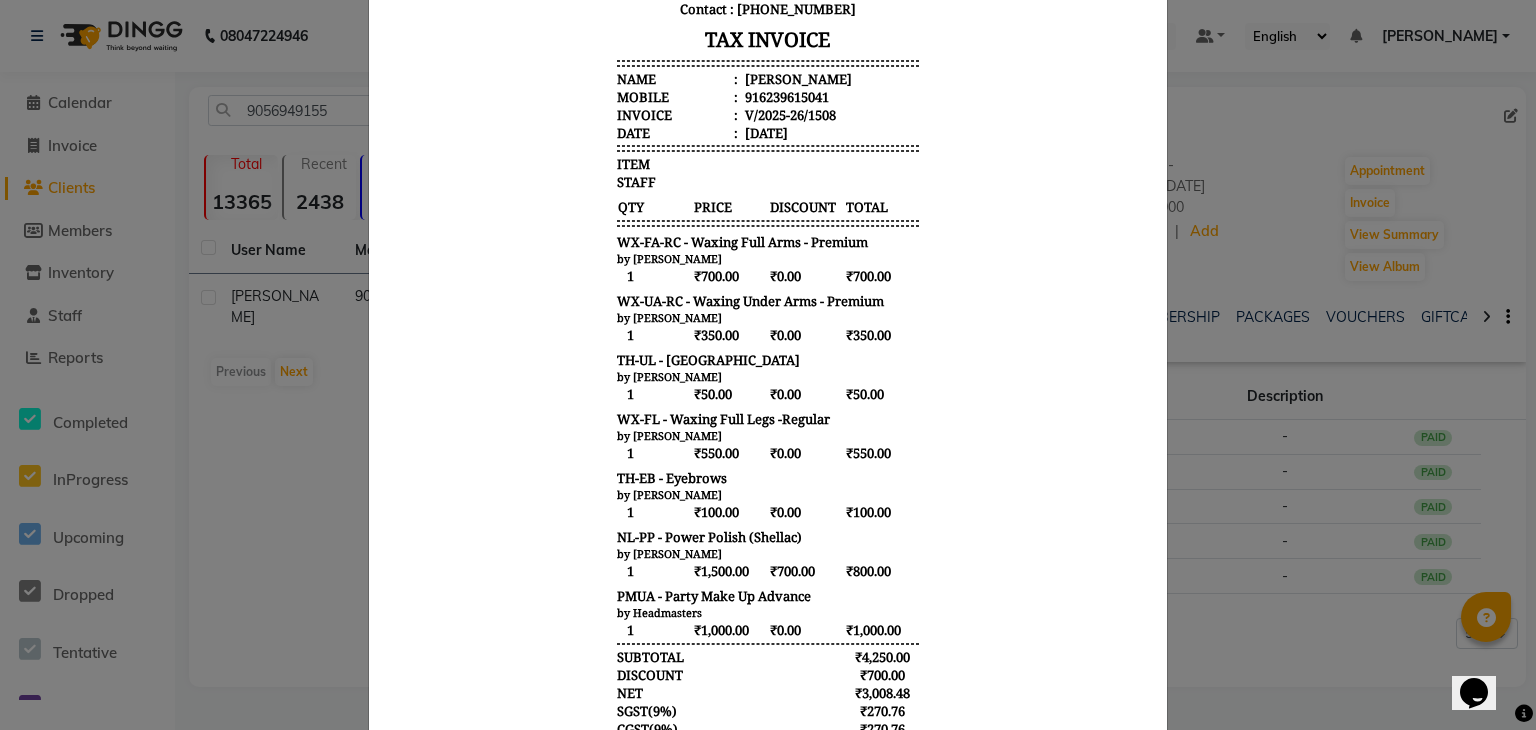 click on "INVOICE View Invoice Close" 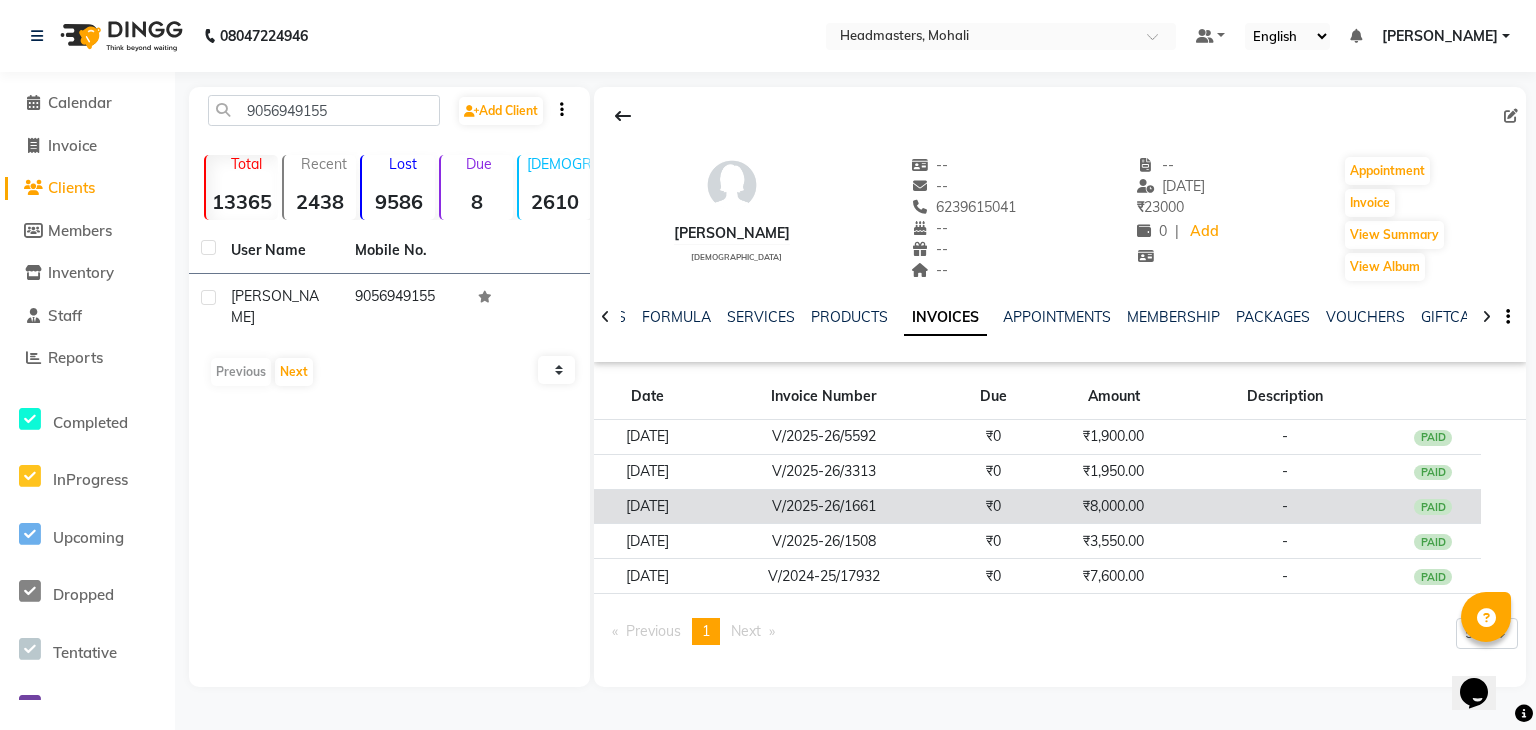 click on "₹8,000.00" 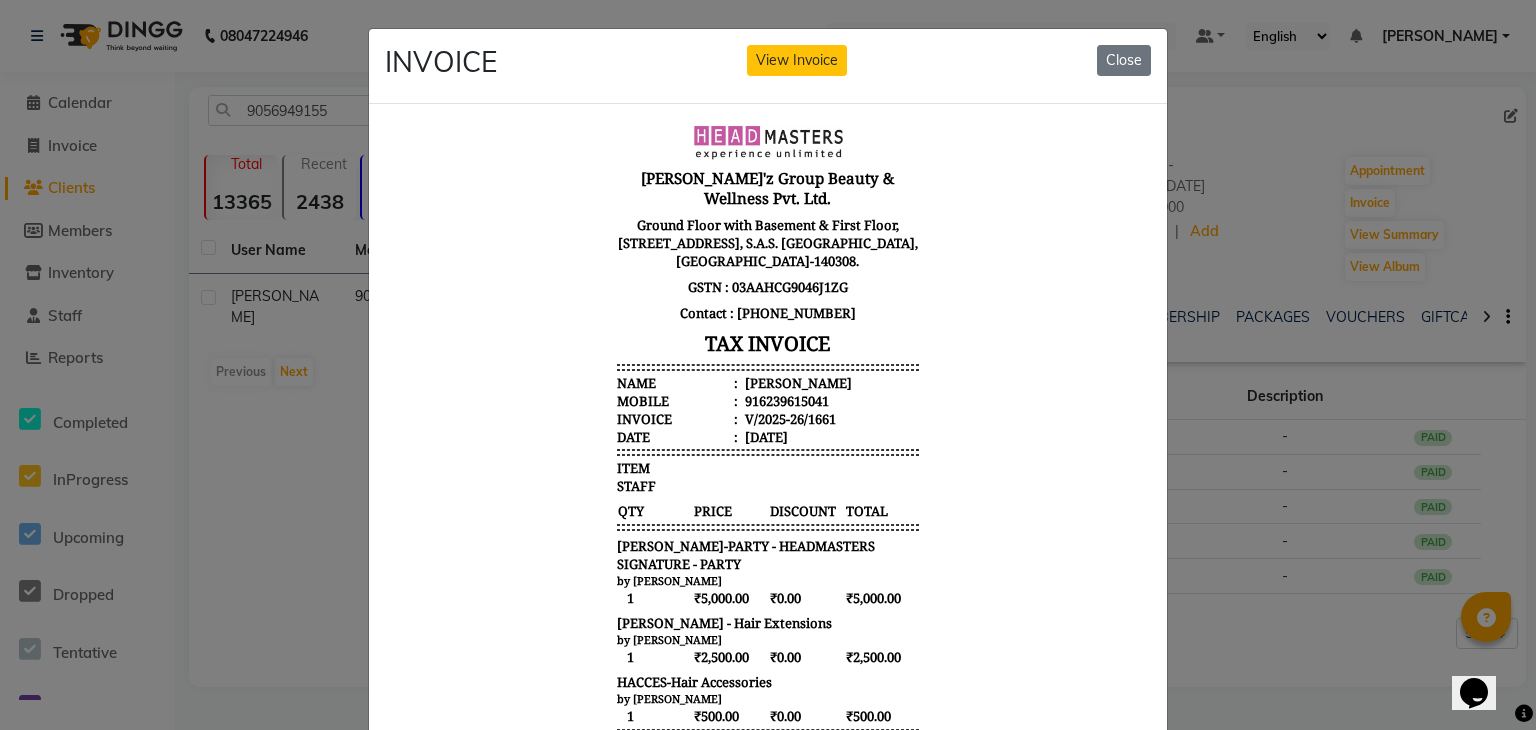 scroll, scrollTop: 15, scrollLeft: 0, axis: vertical 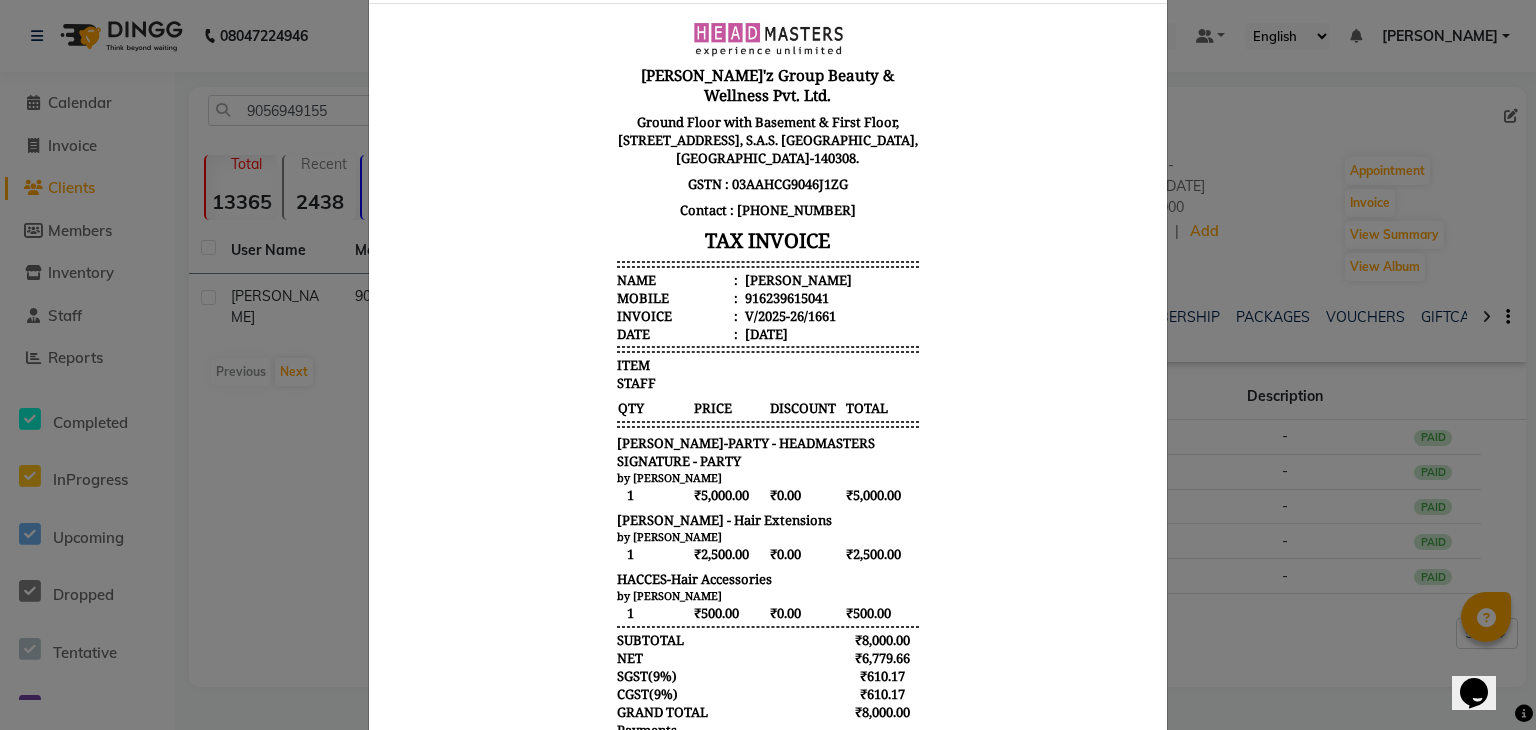 click on "INVOICE View Invoice Close" 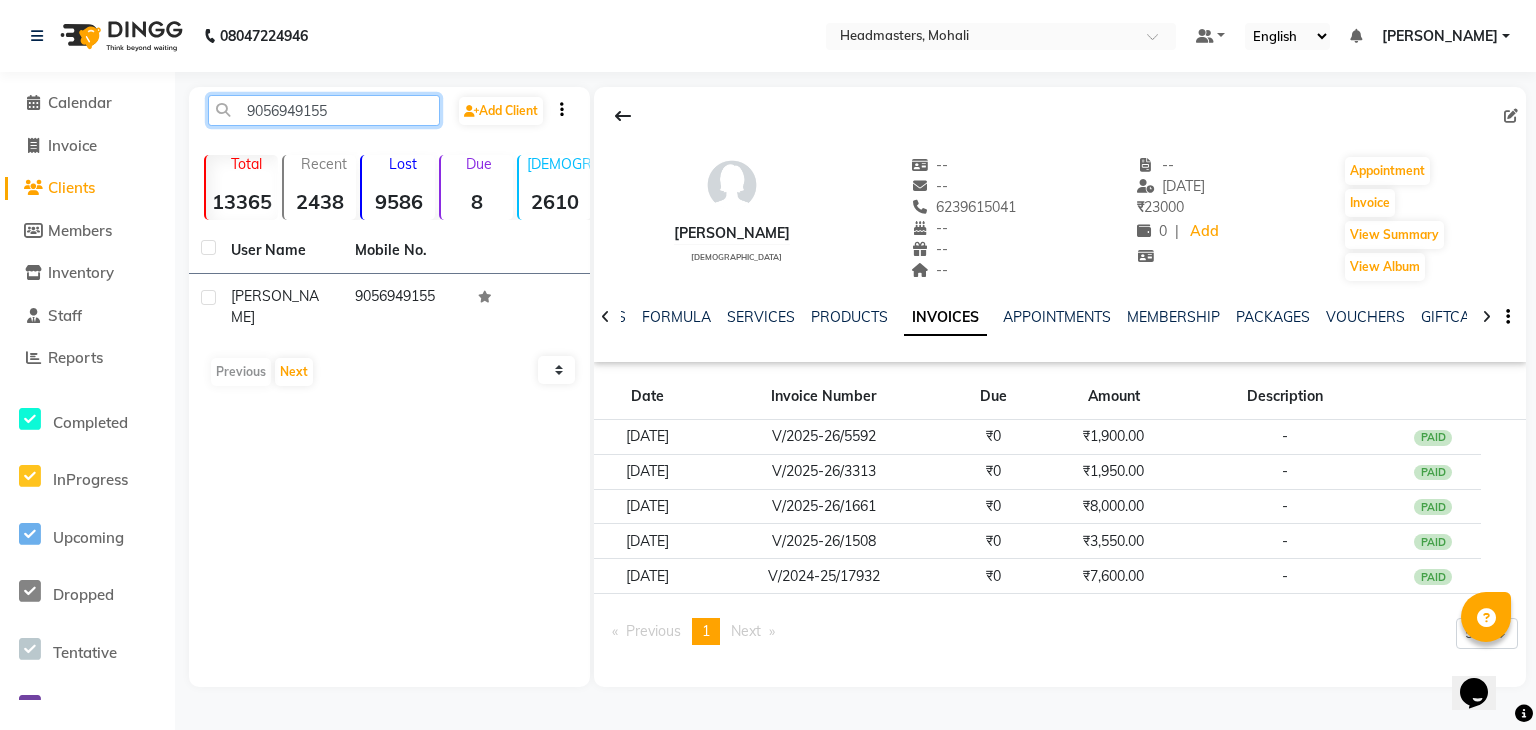 click on "9056949155" 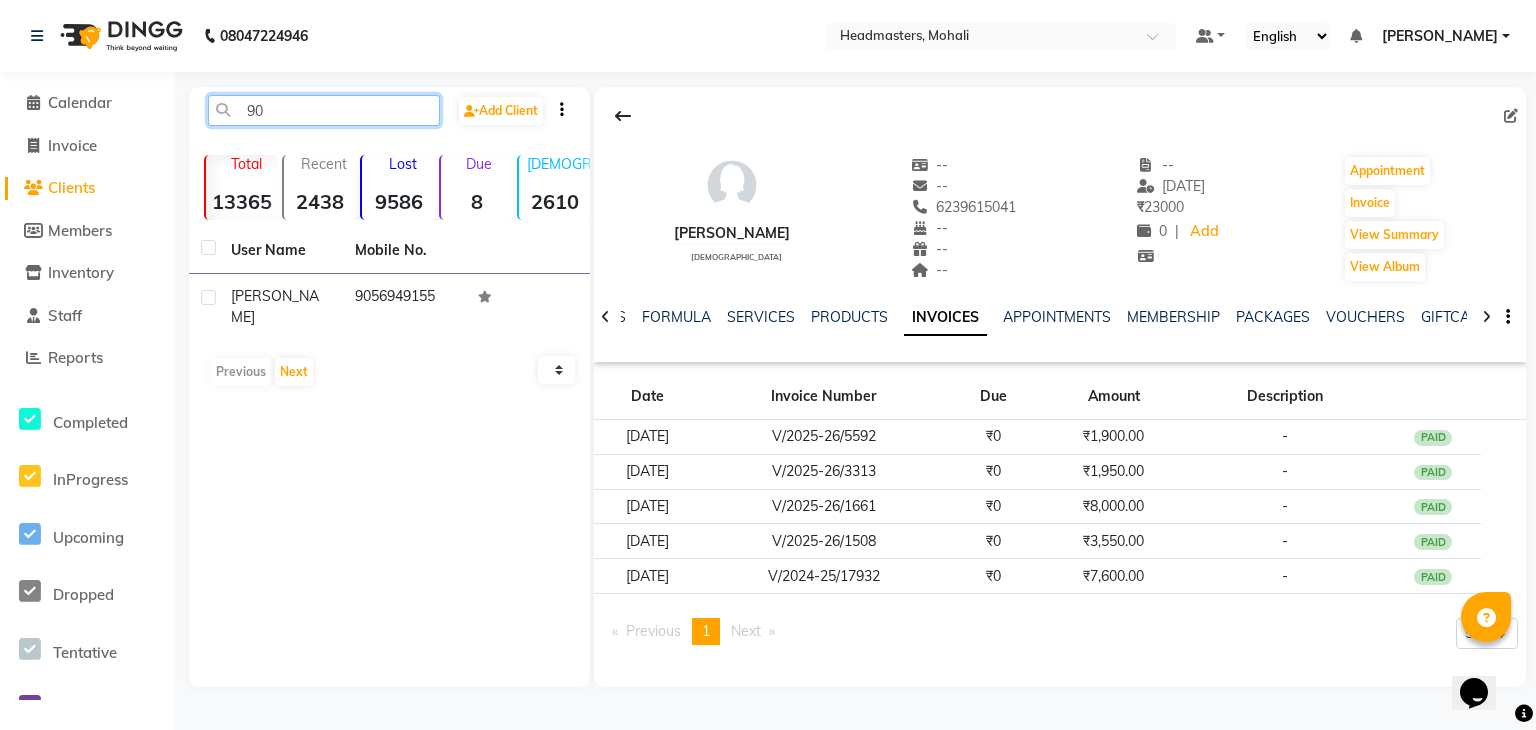type on "9" 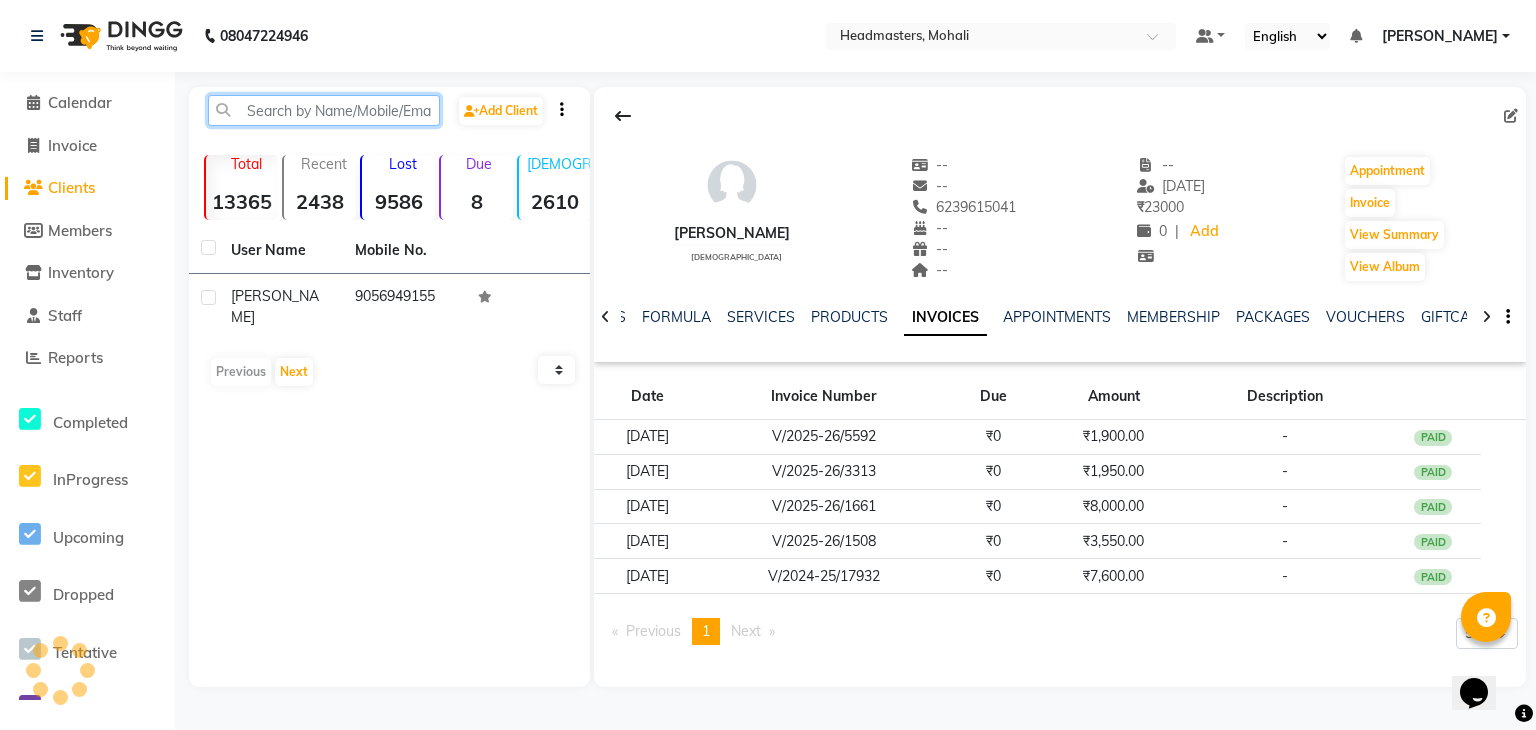 paste on "9888144202" 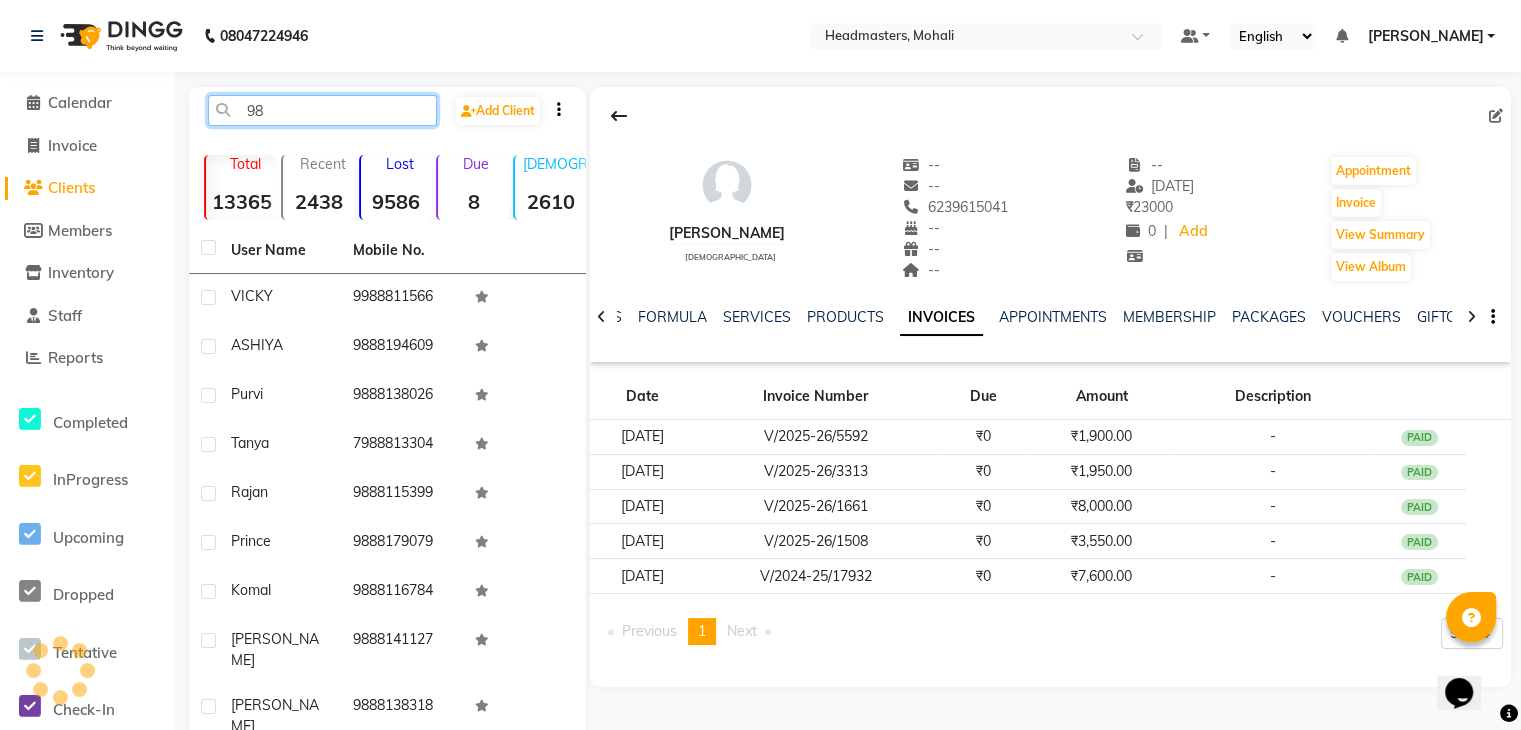 type on "9" 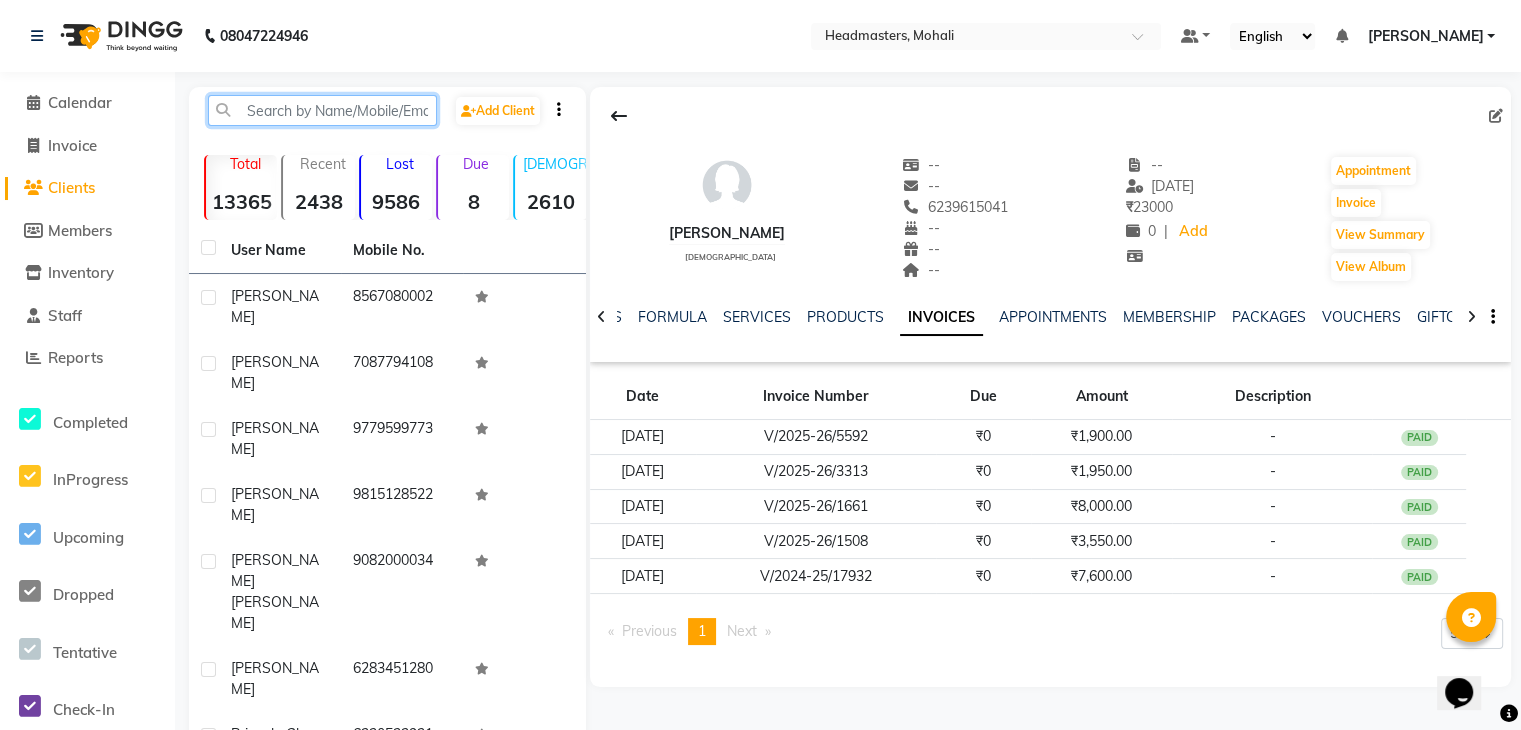 paste on "9888144202" 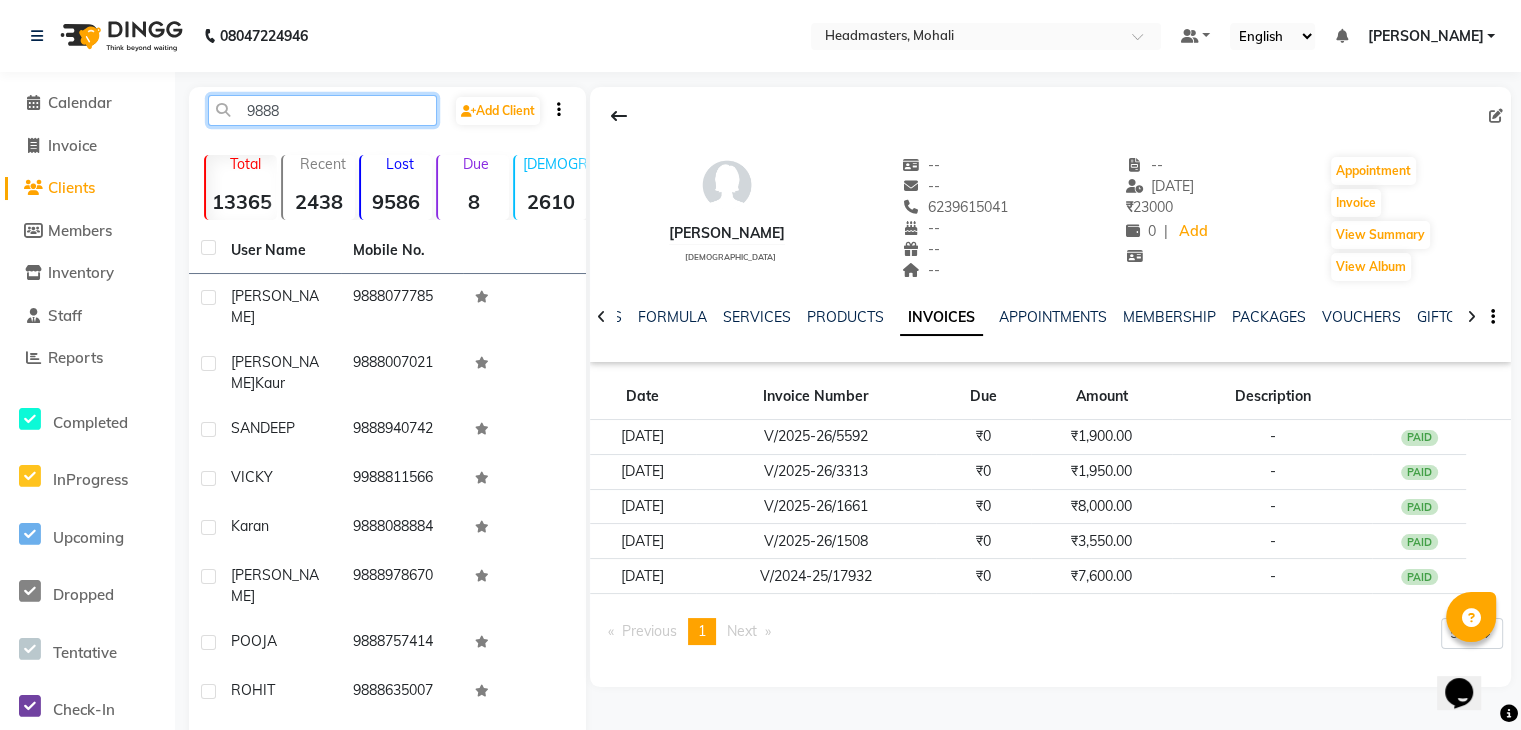 click on "9888" 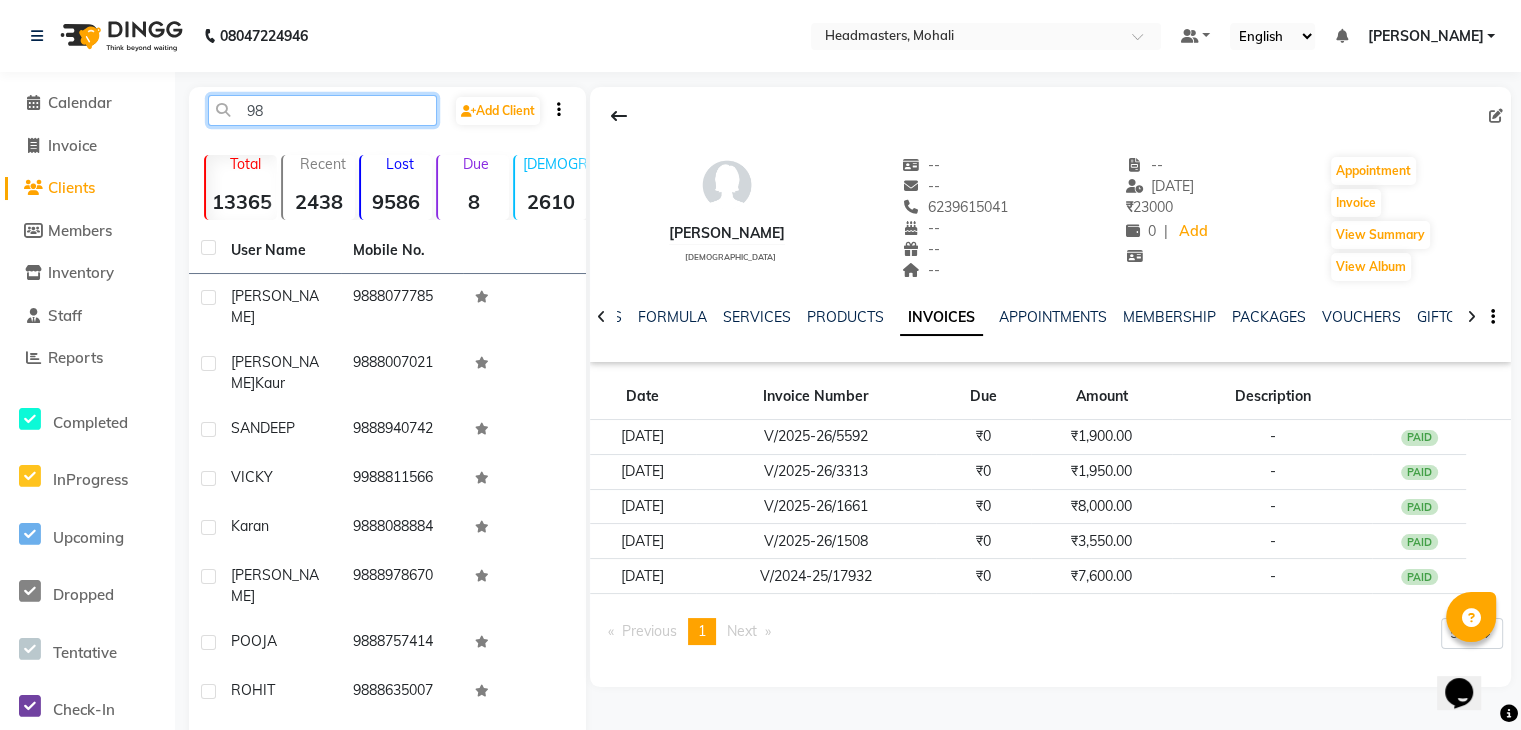 type on "9" 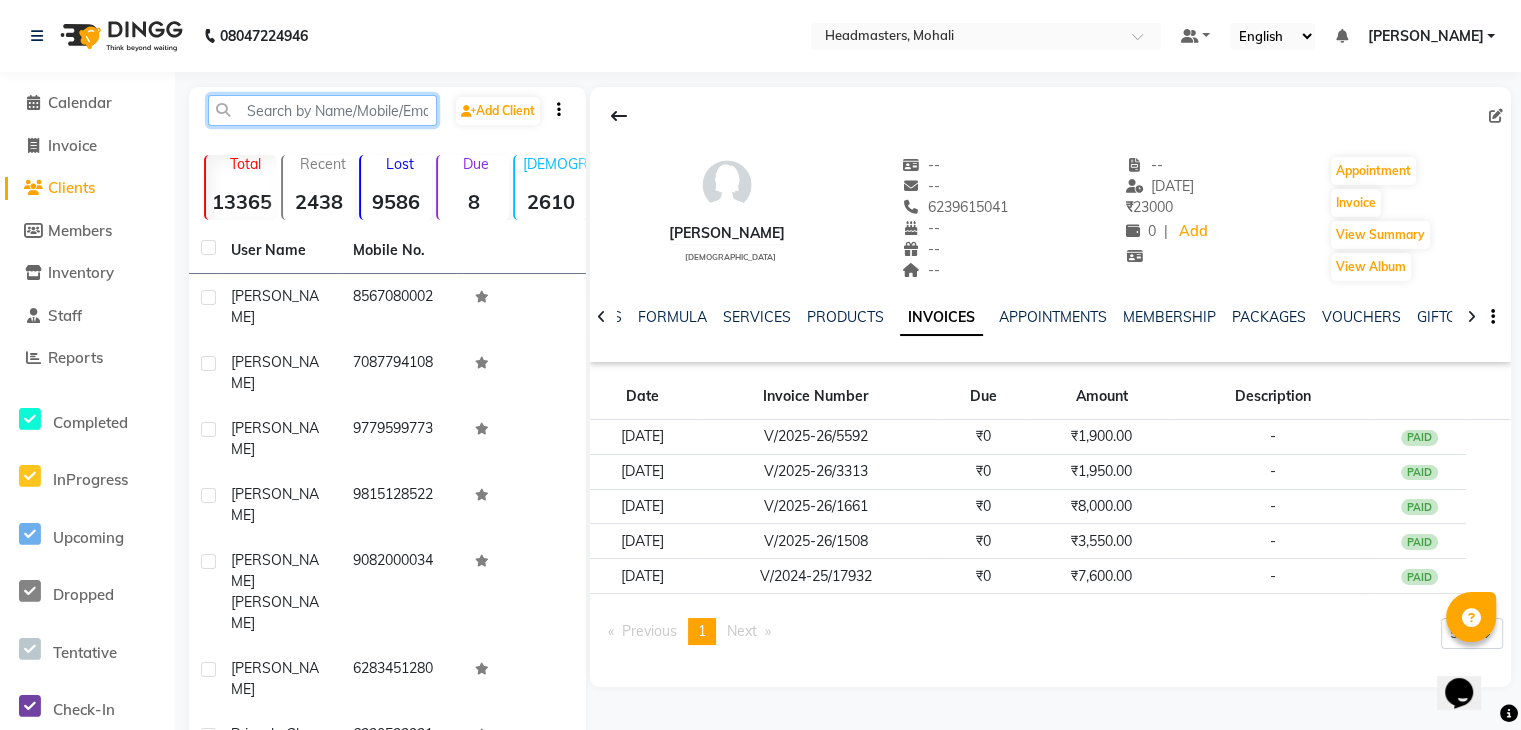 paste on "9988144202" 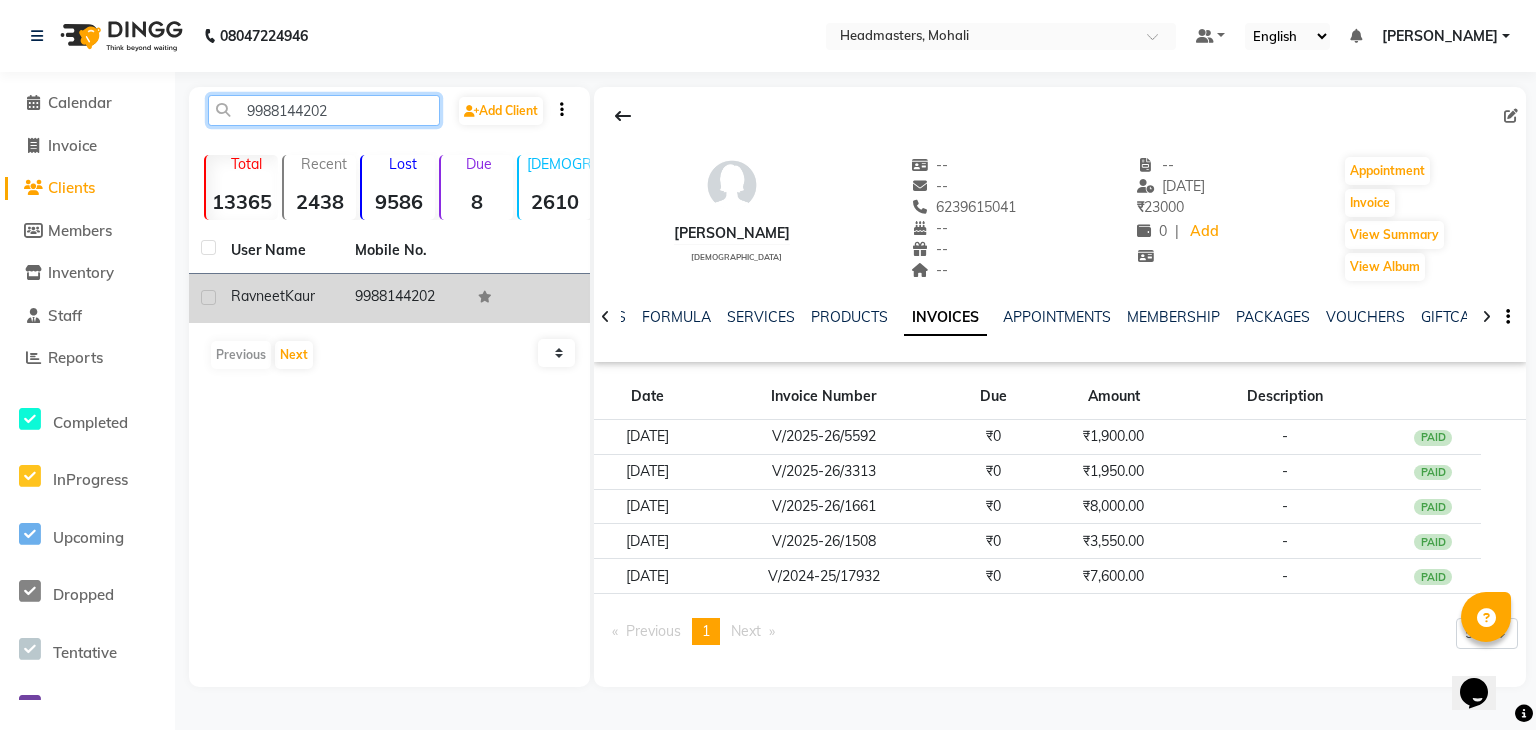 type on "9988144202" 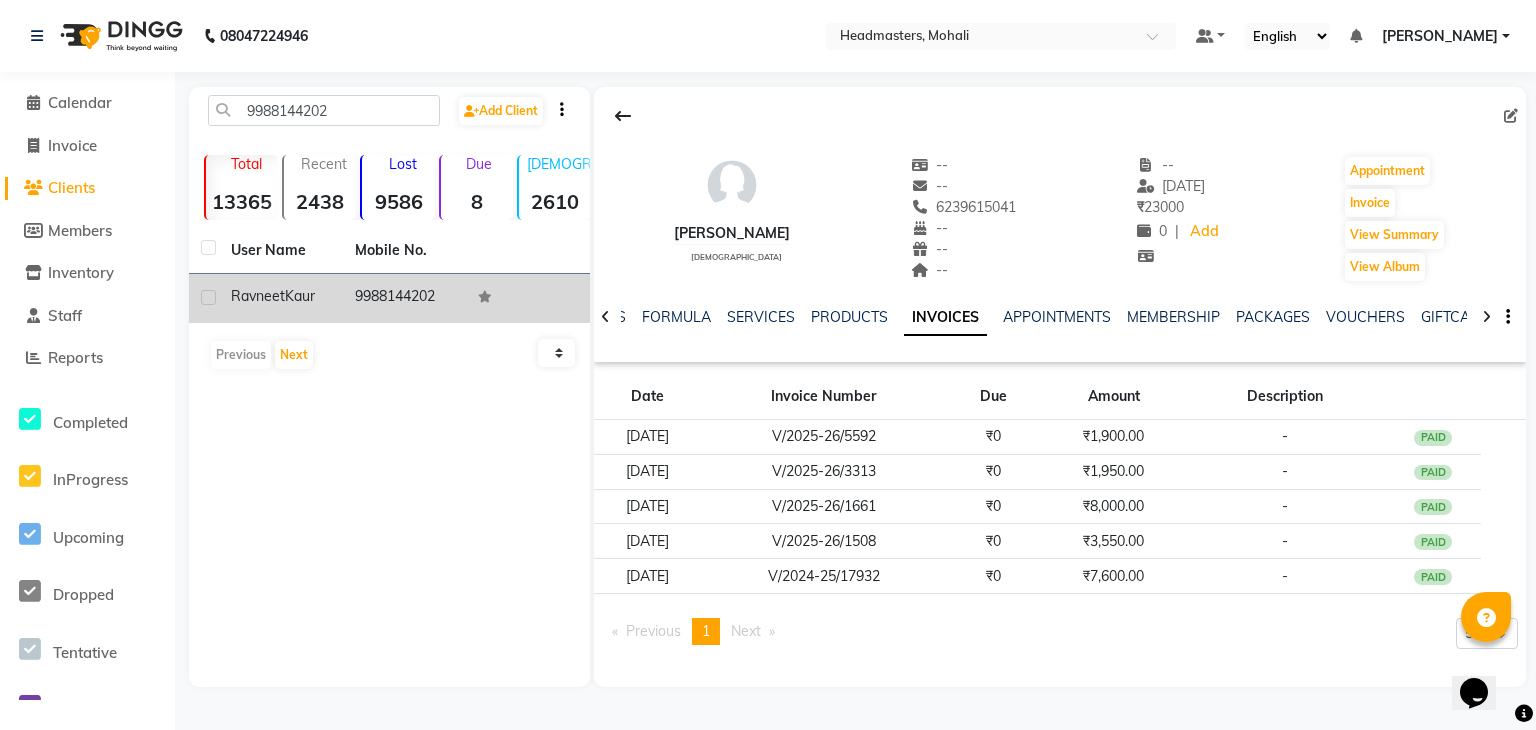 click on "Ravneet  Kaur" 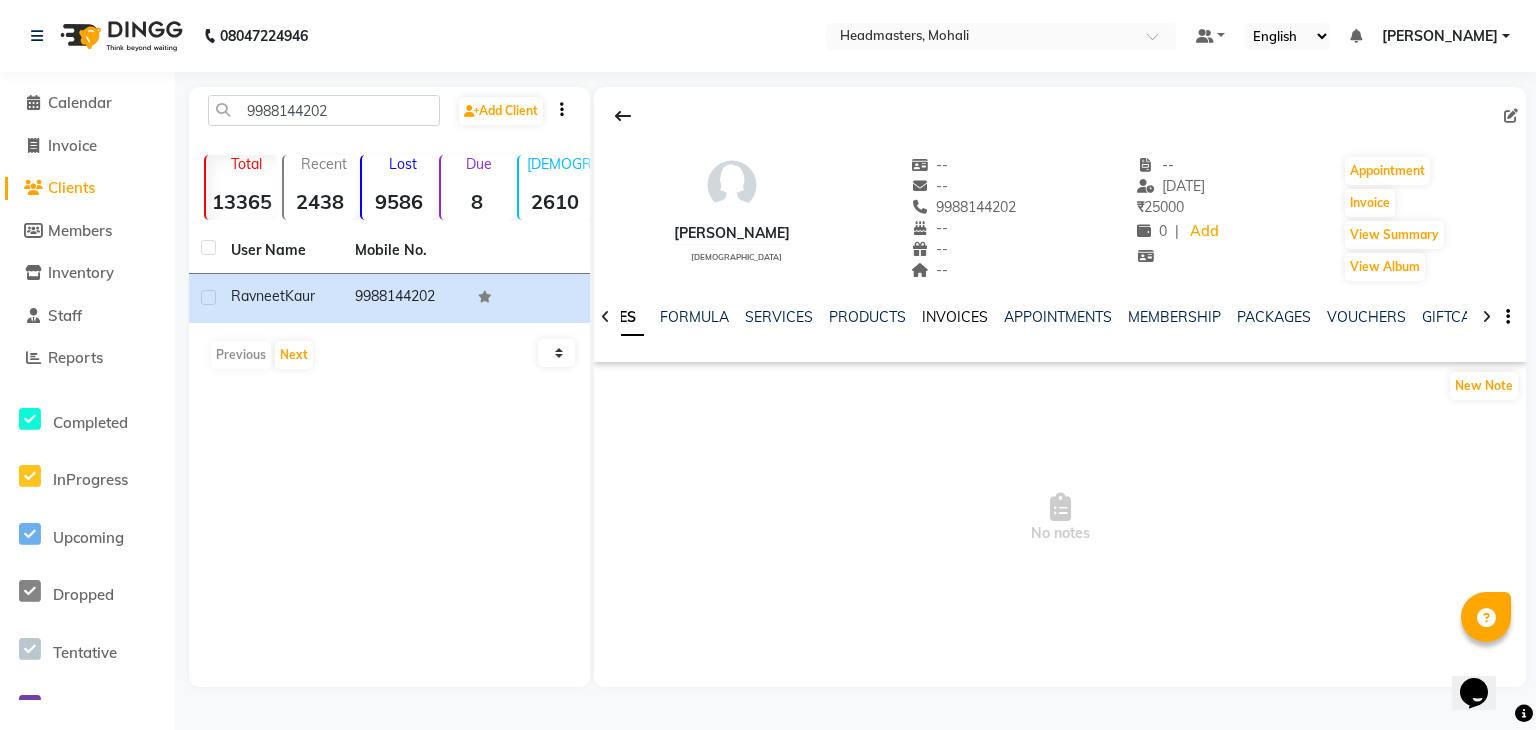 click on "INVOICES" 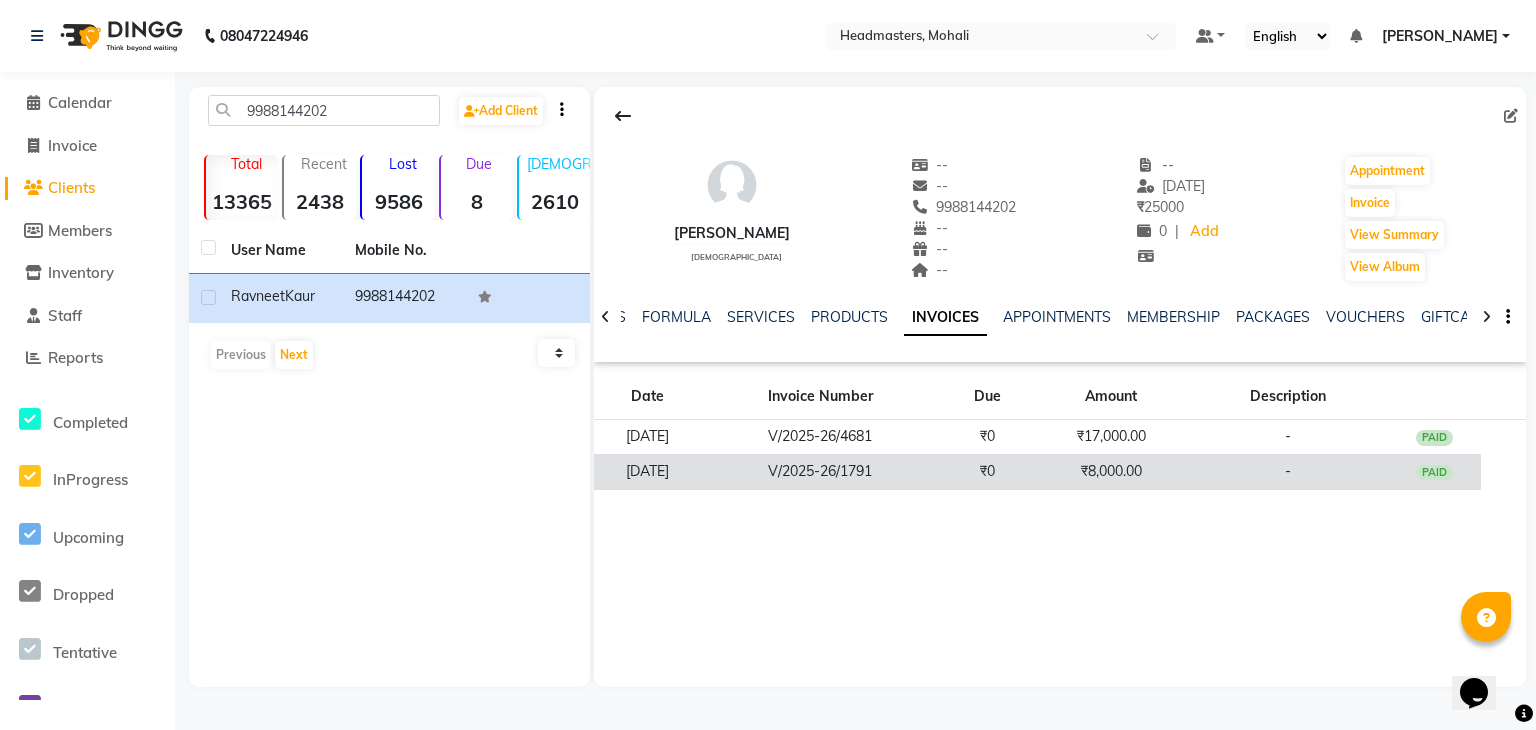 click on "V/2025-26/1791" 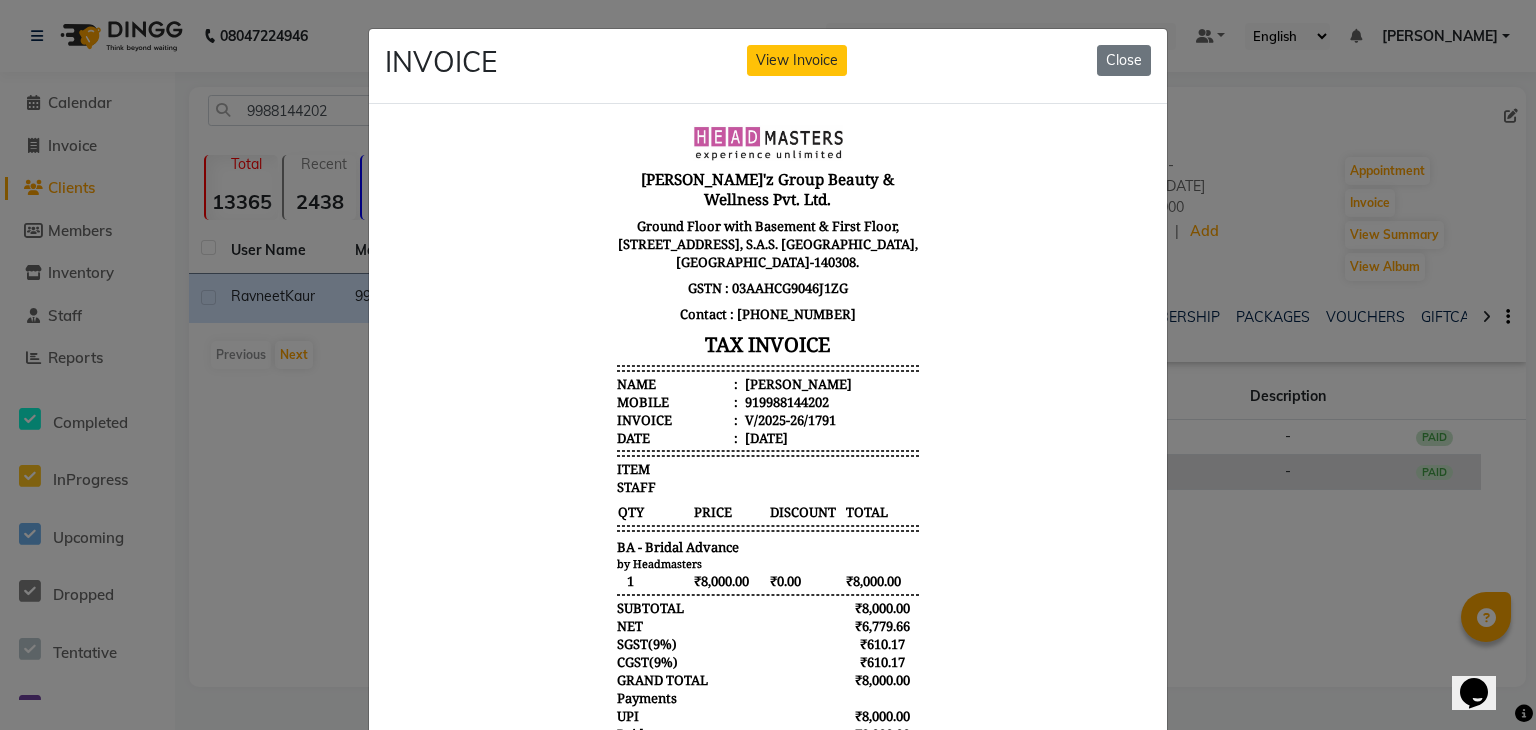 scroll, scrollTop: 16, scrollLeft: 0, axis: vertical 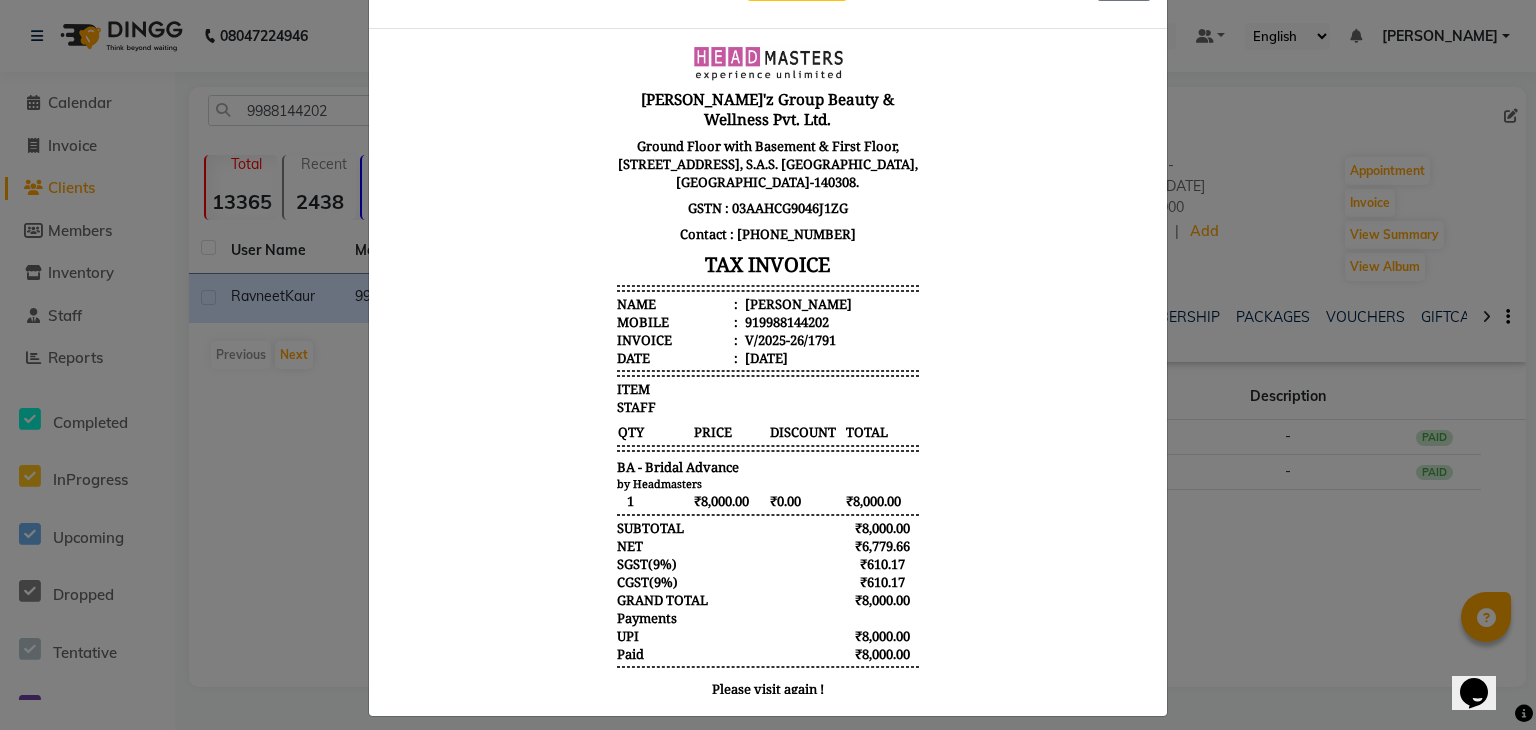 type 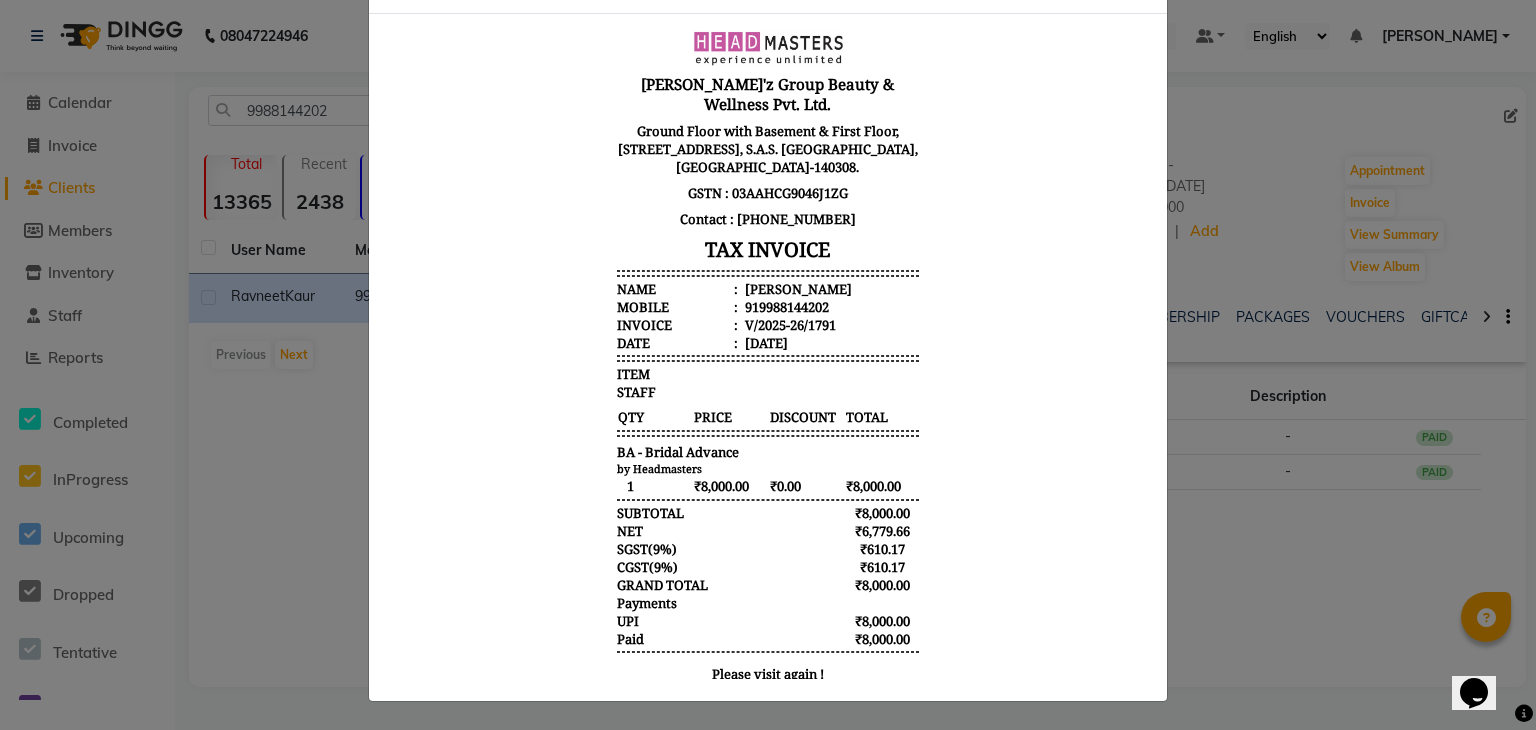 click on "INVOICE View Invoice Close" 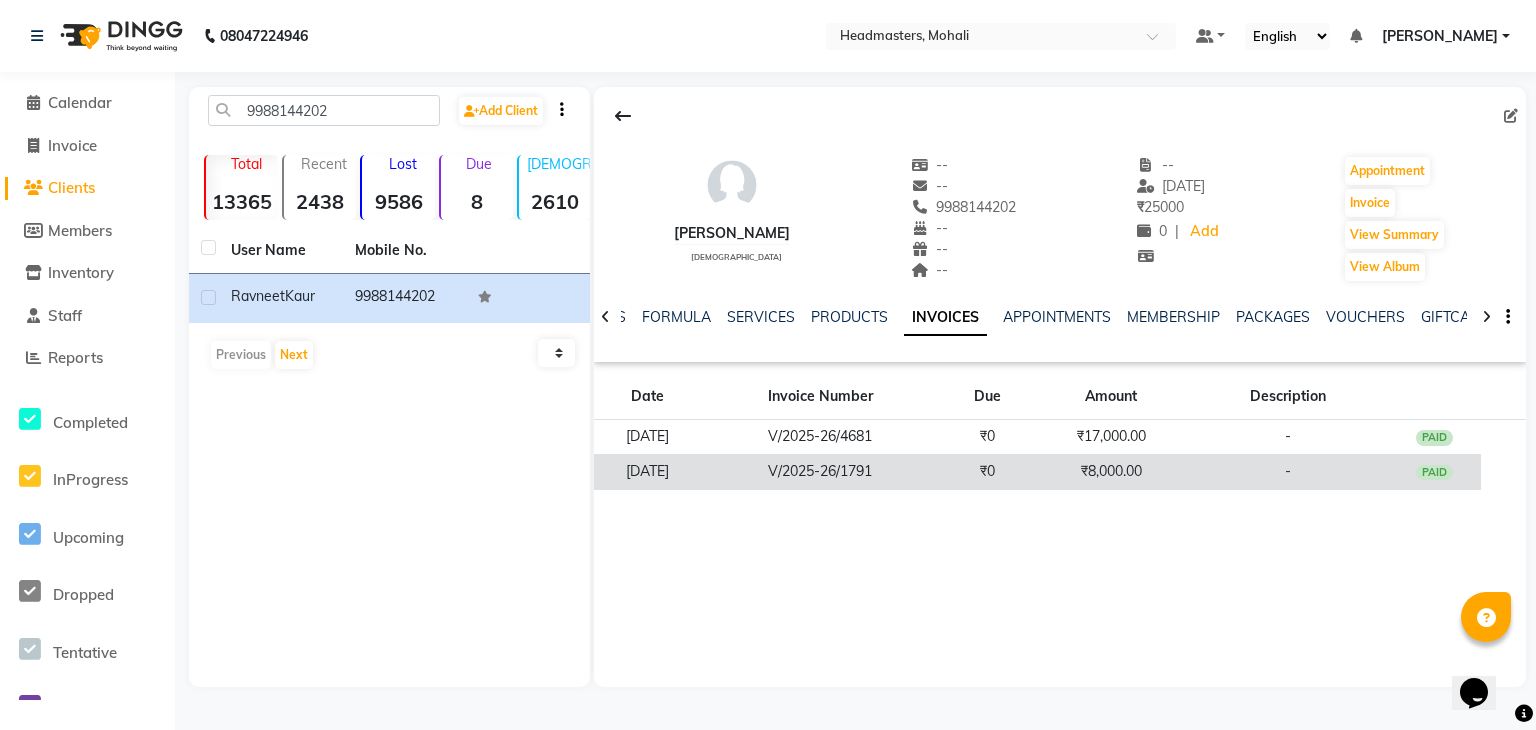 click on "V/2025-26/1791" 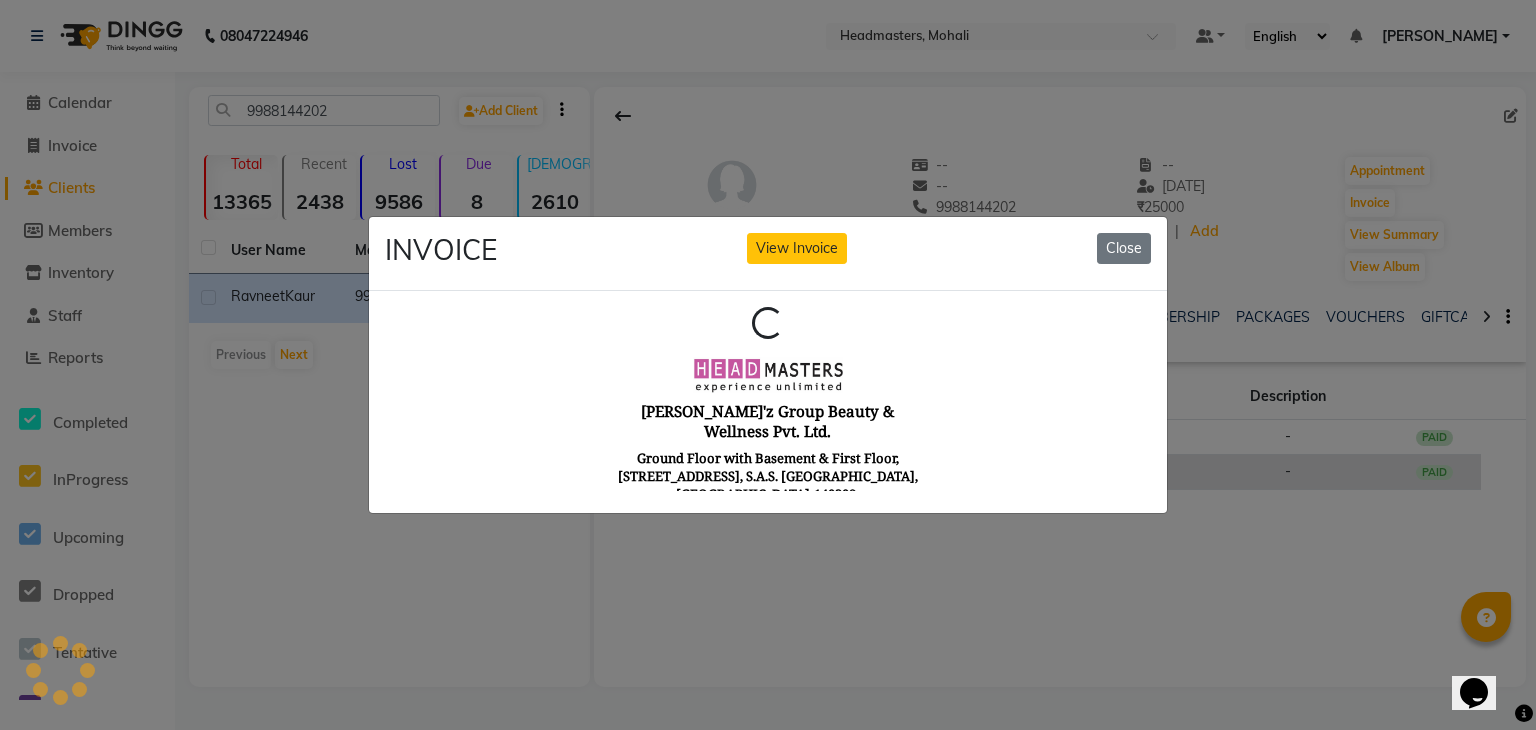 scroll, scrollTop: 0, scrollLeft: 0, axis: both 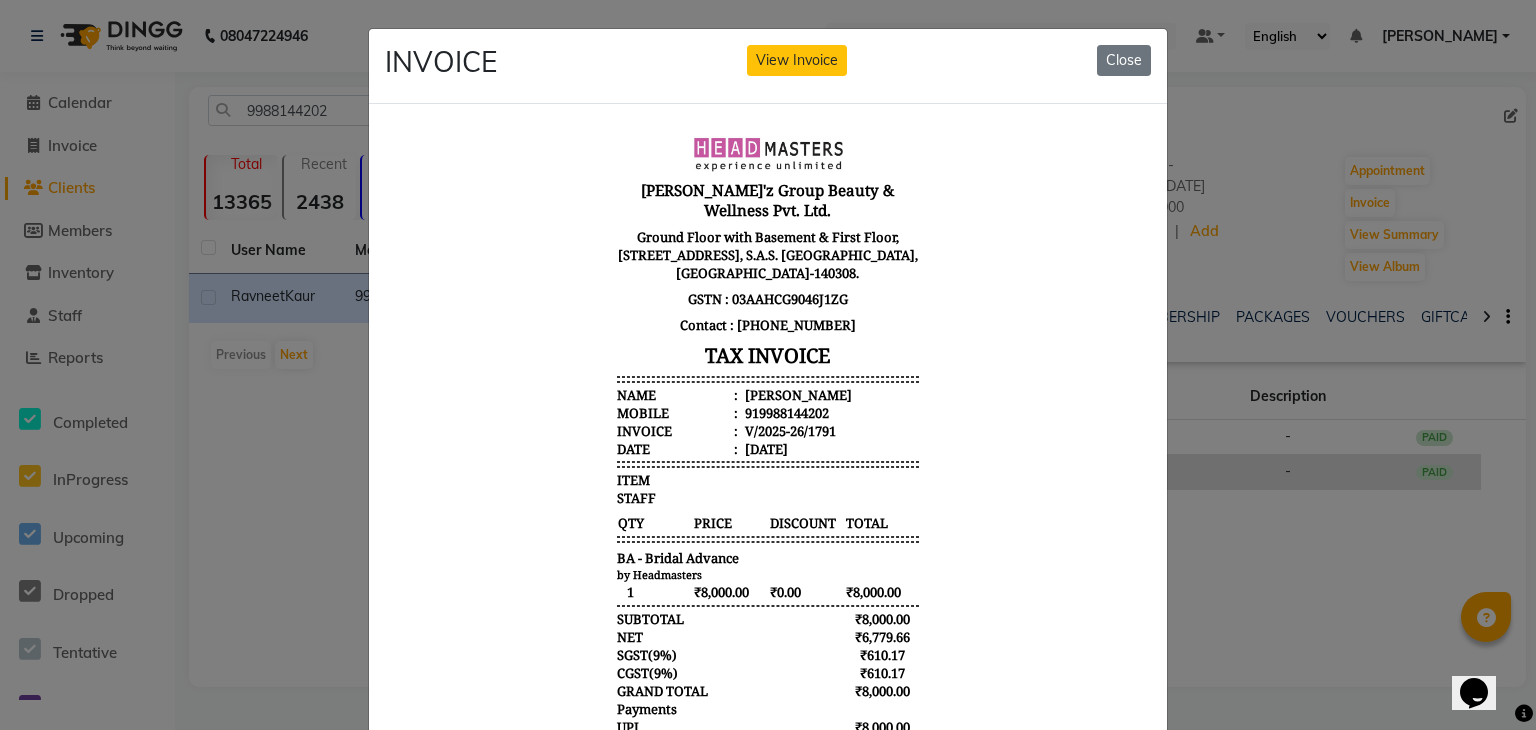 type 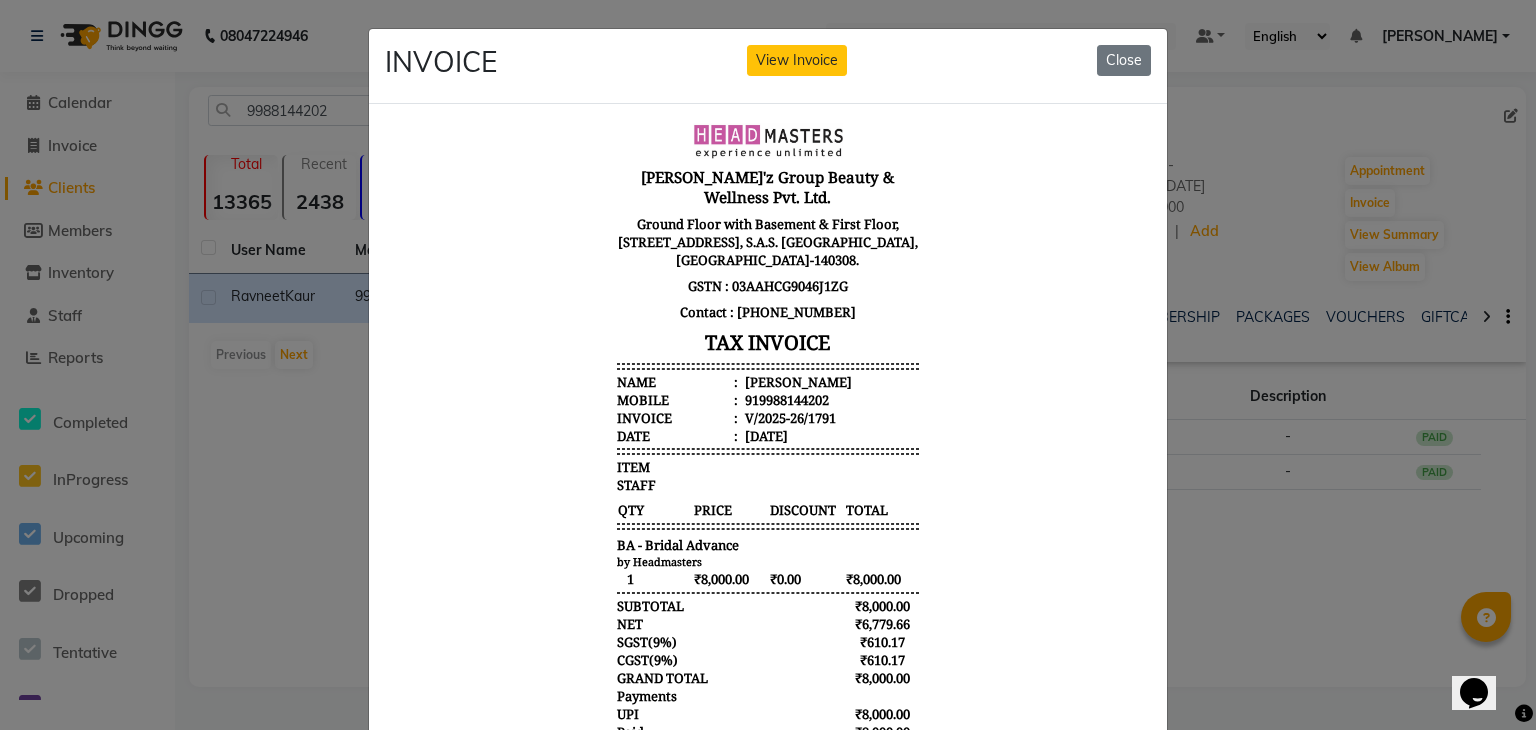 scroll, scrollTop: 16, scrollLeft: 0, axis: vertical 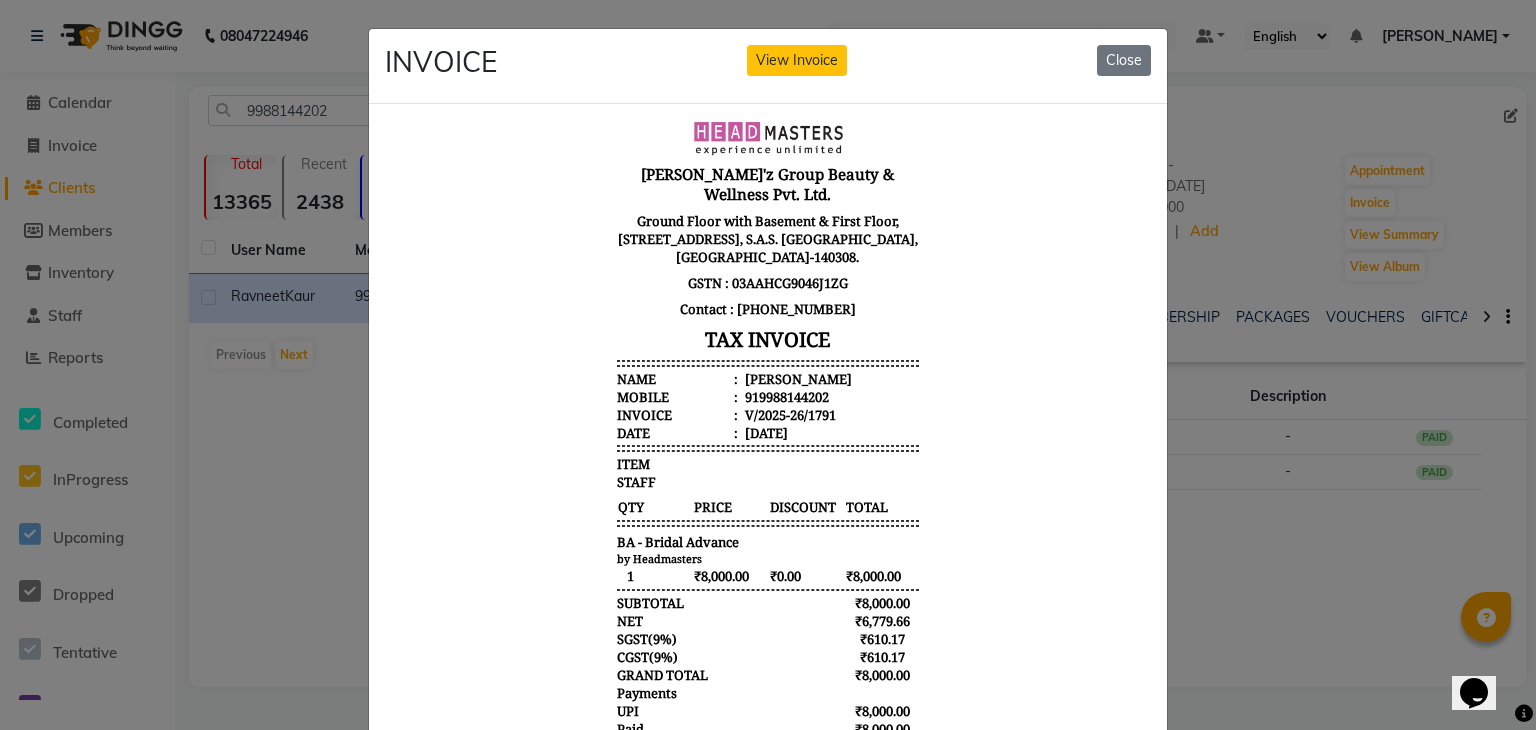 click on "INVOICE View Invoice Close" 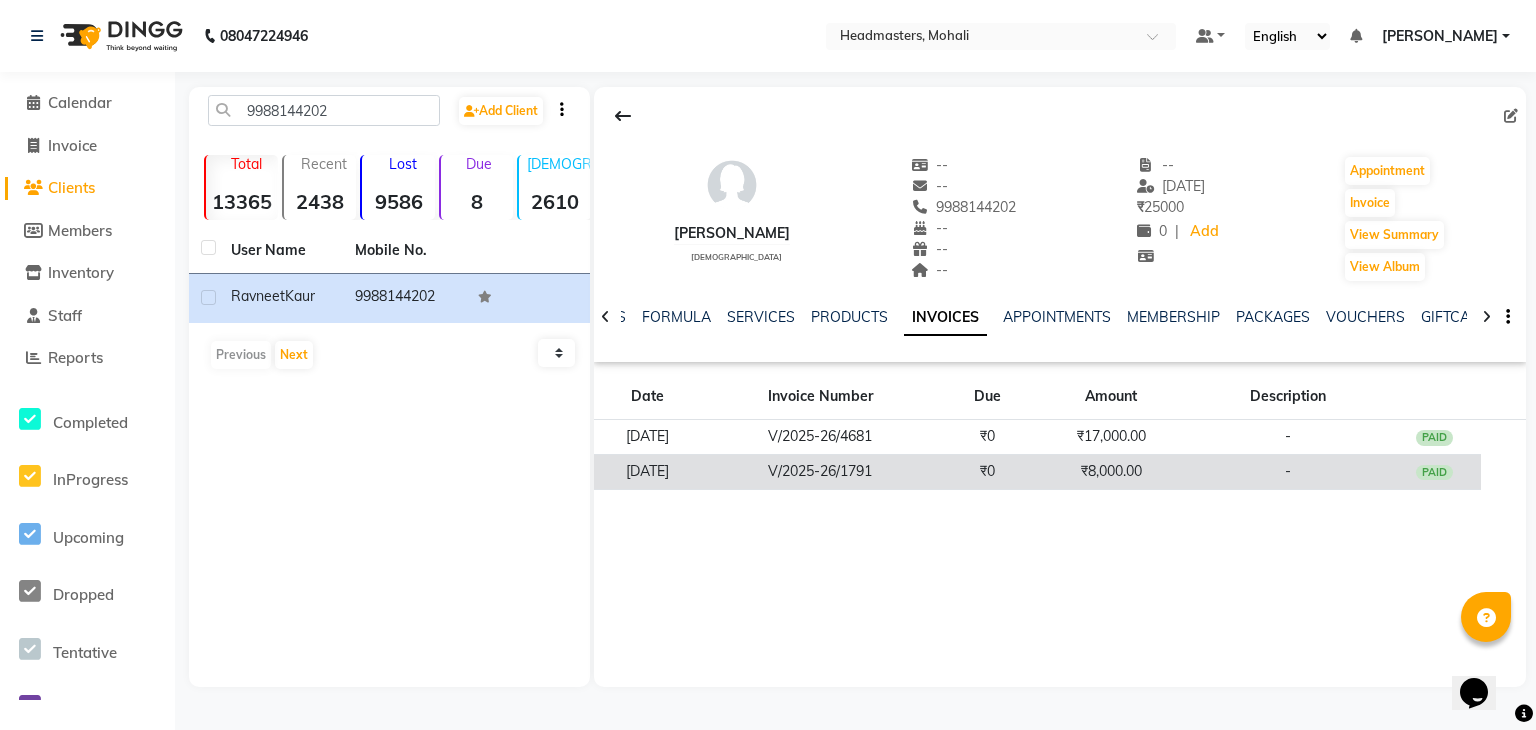 click on "₹8,000.00" 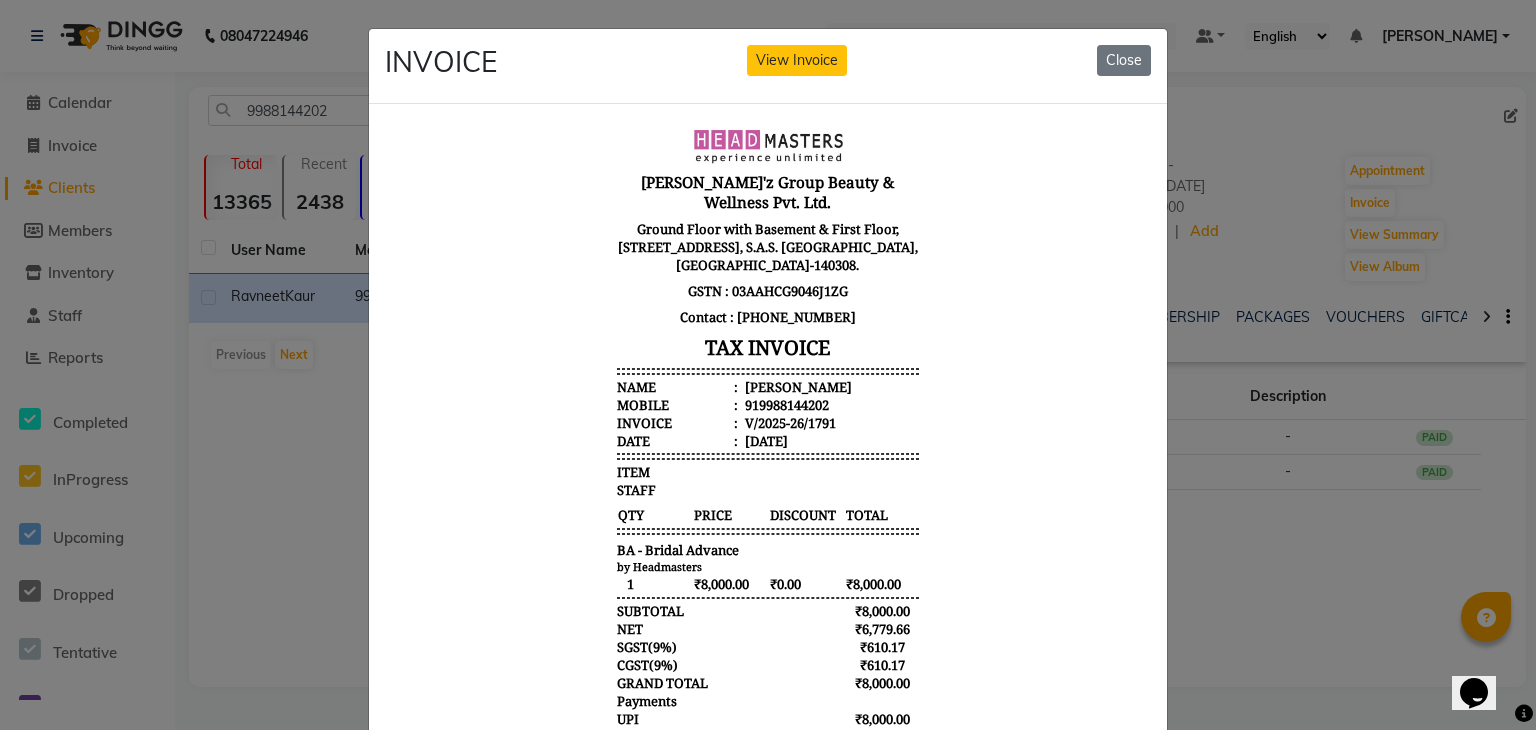 scroll, scrollTop: 16, scrollLeft: 0, axis: vertical 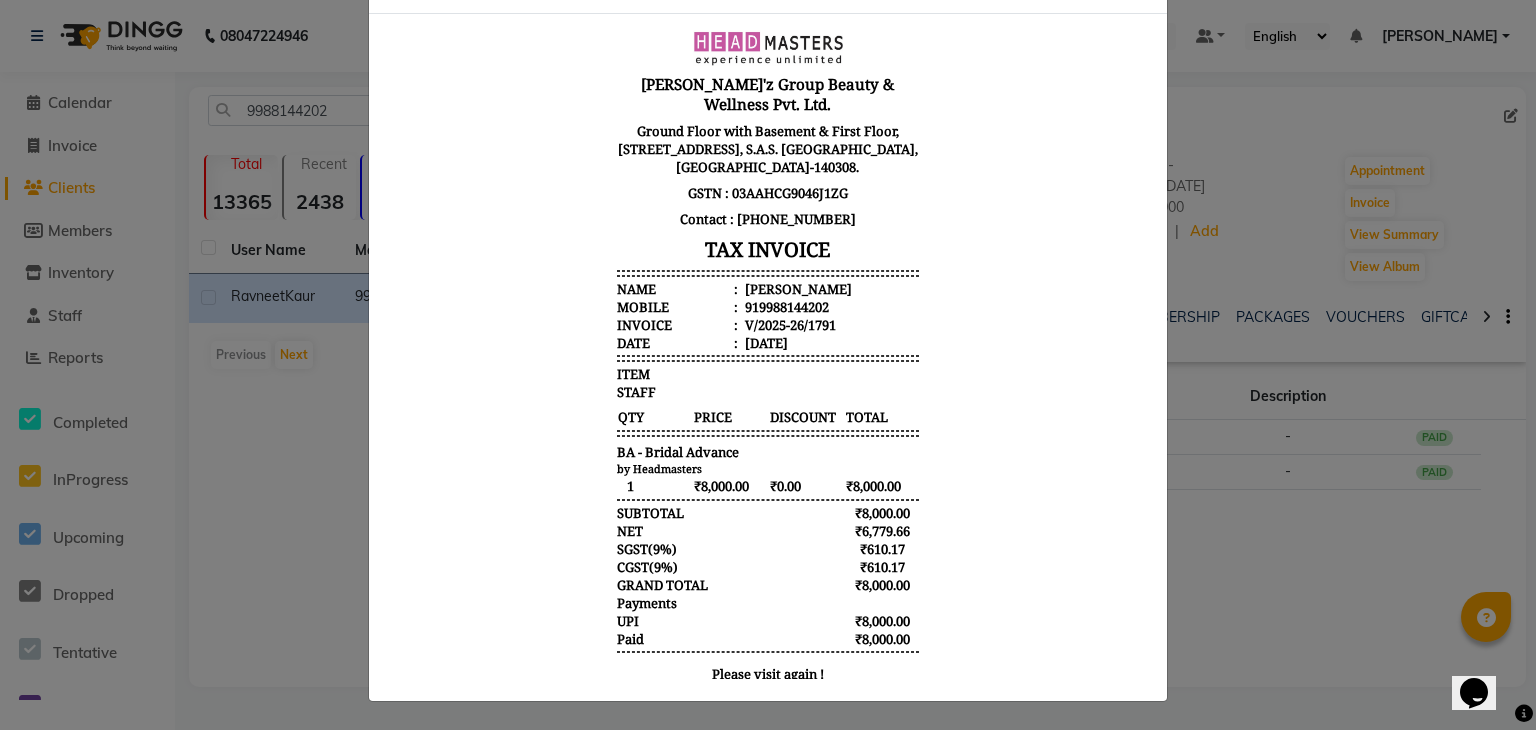 type 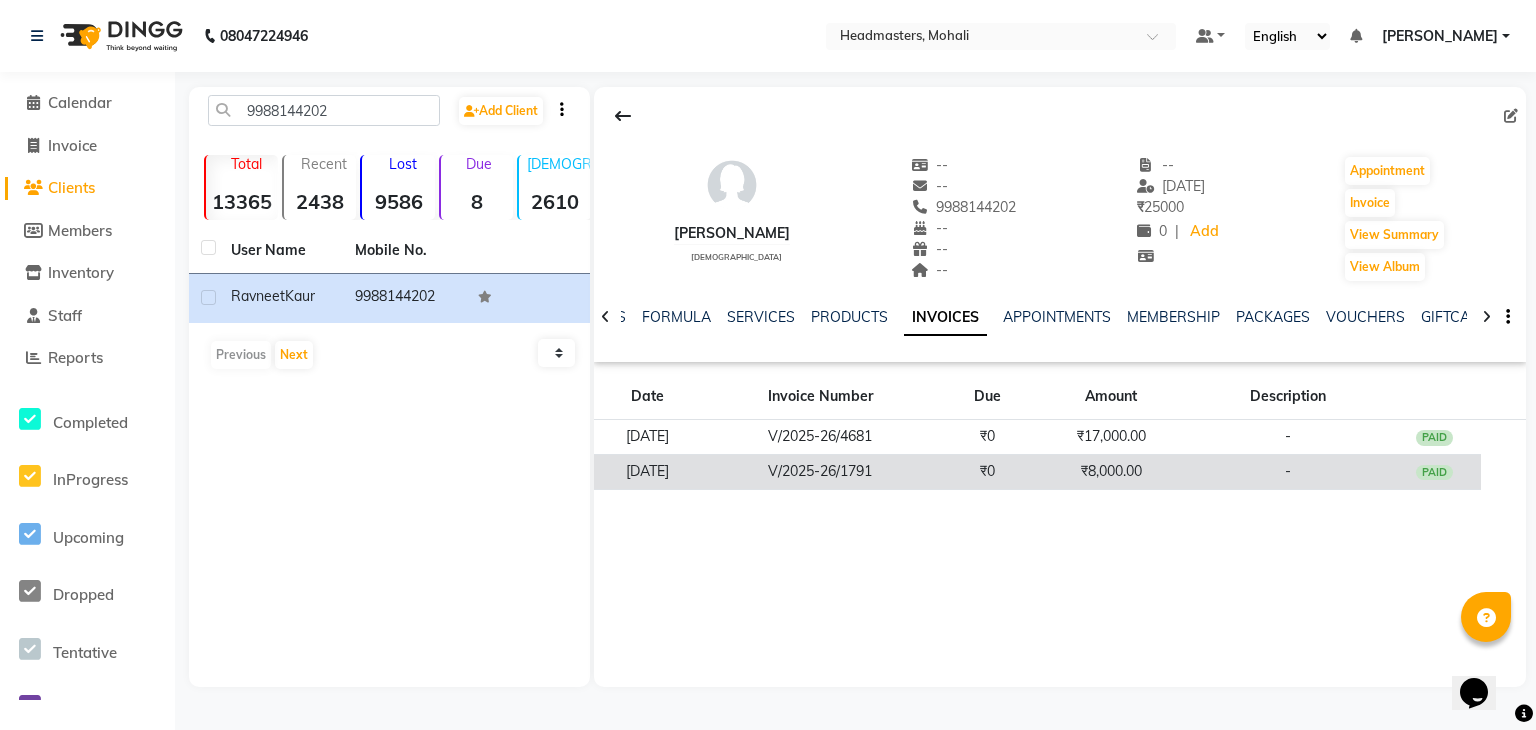 click on "₹8,000.00" 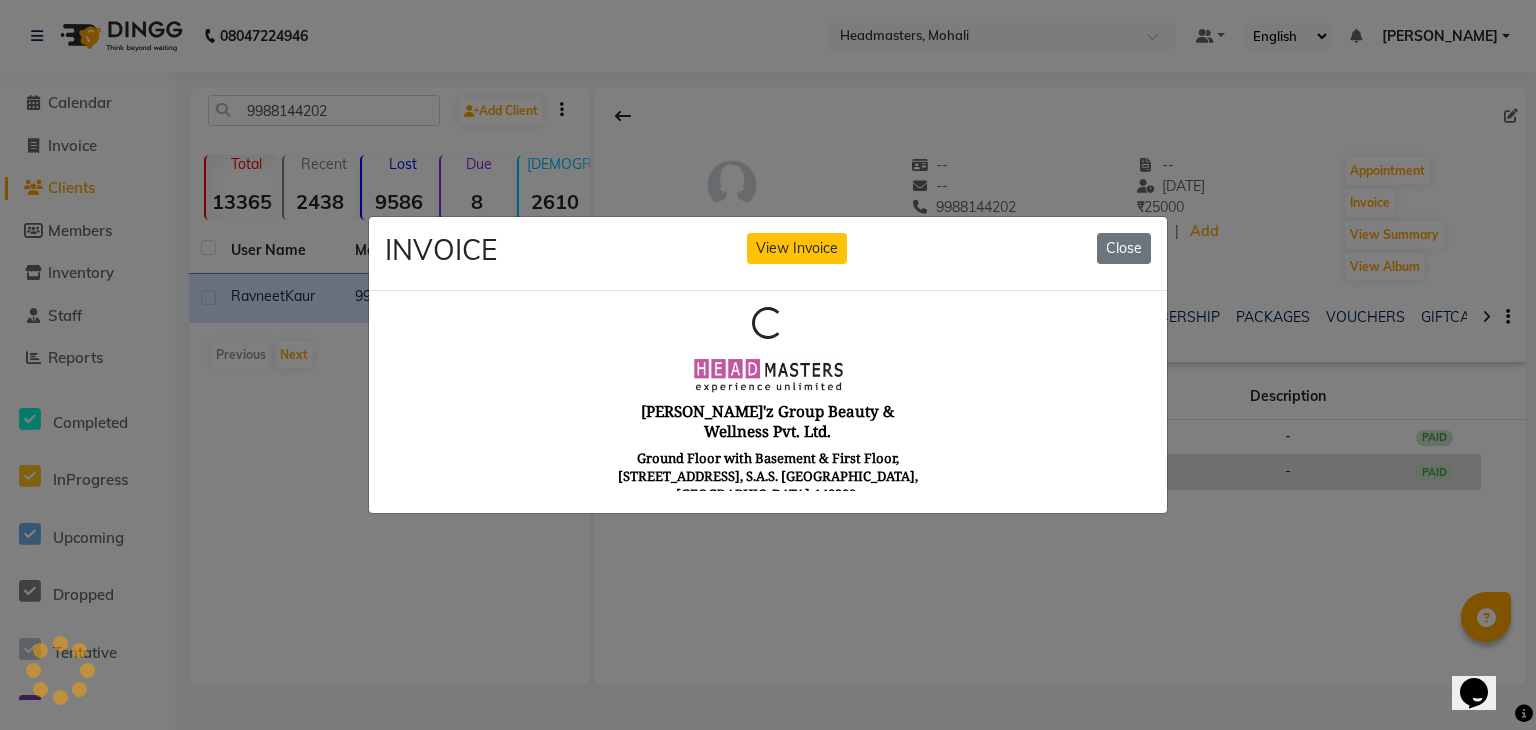 scroll, scrollTop: 0, scrollLeft: 0, axis: both 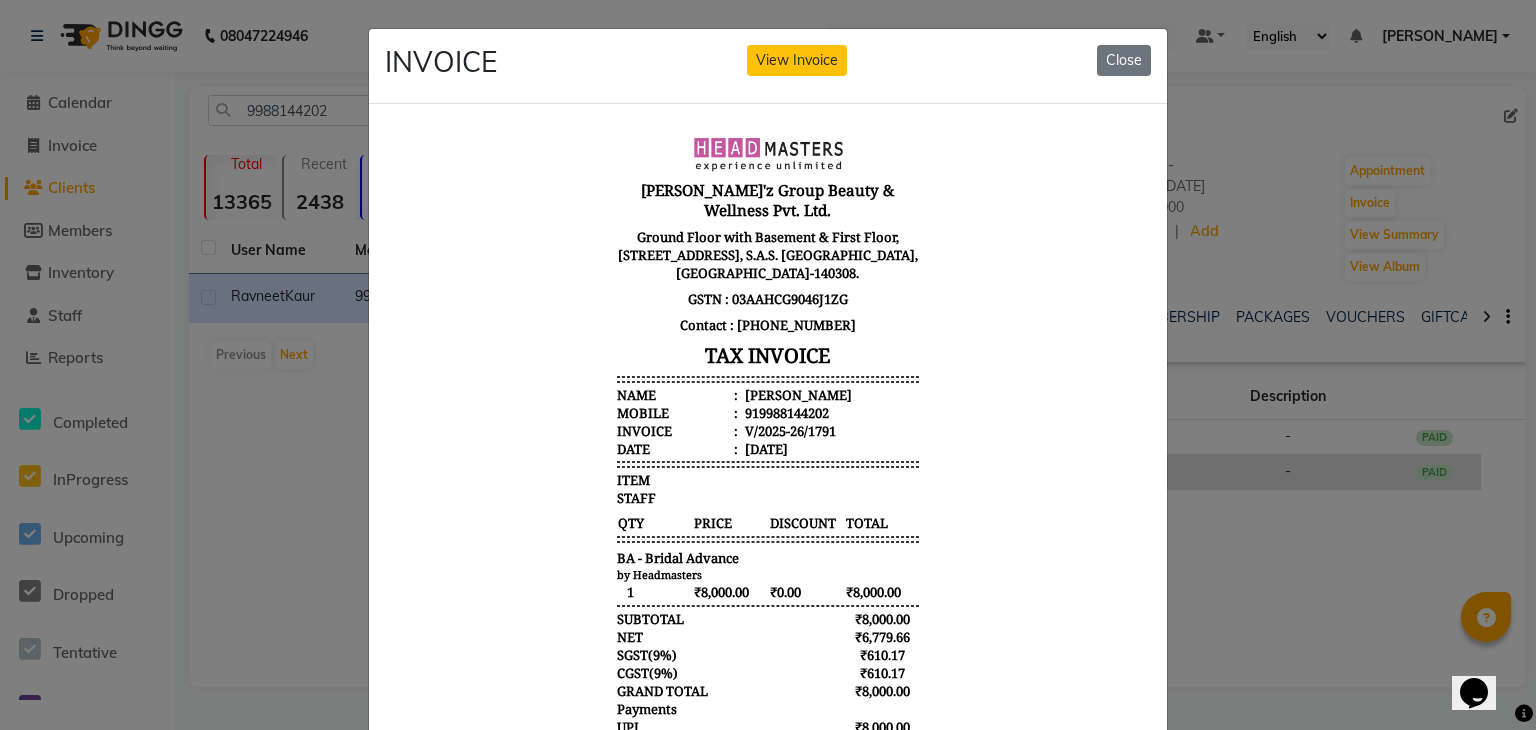 type 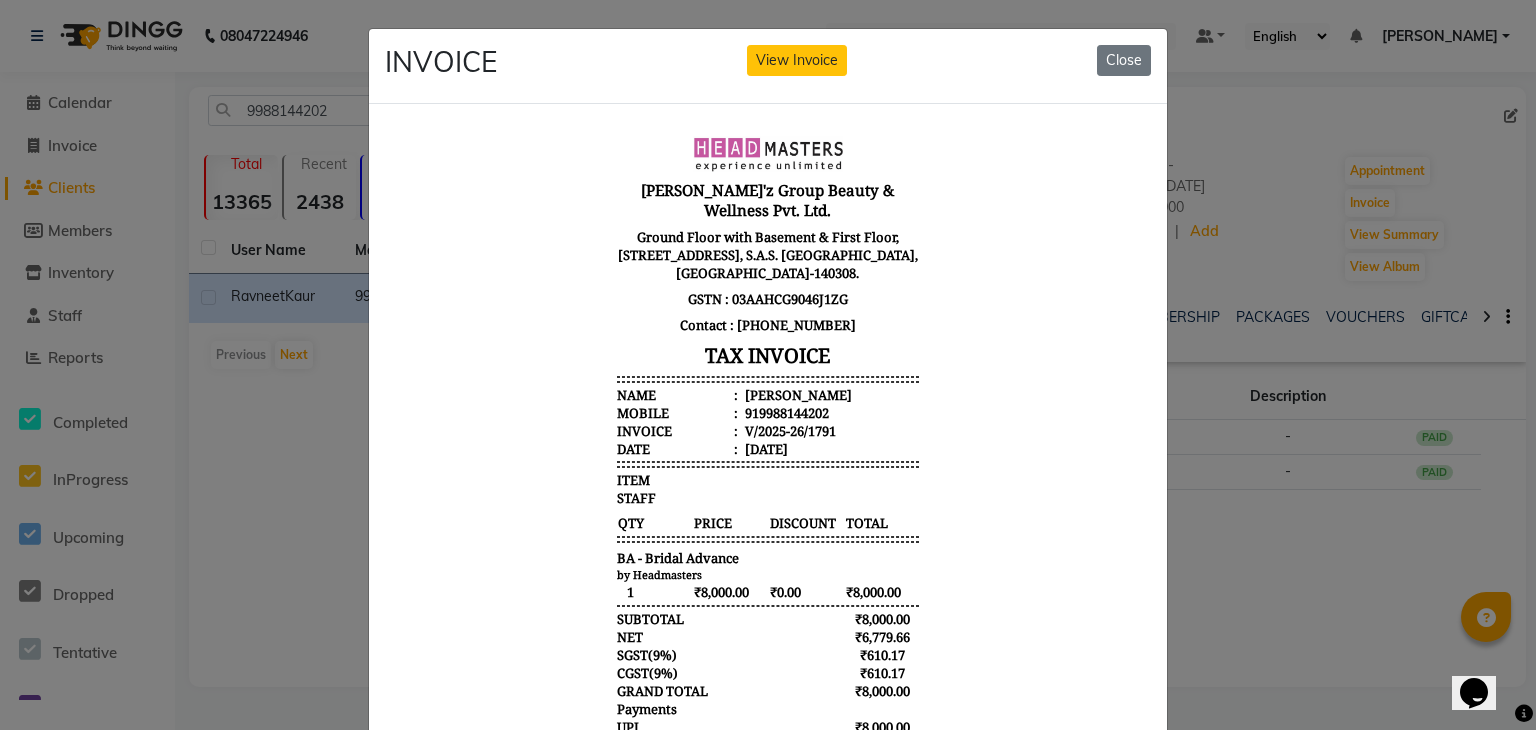 drag, startPoint x: 1308, startPoint y: 556, endPoint x: 1247, endPoint y: 533, distance: 65.192024 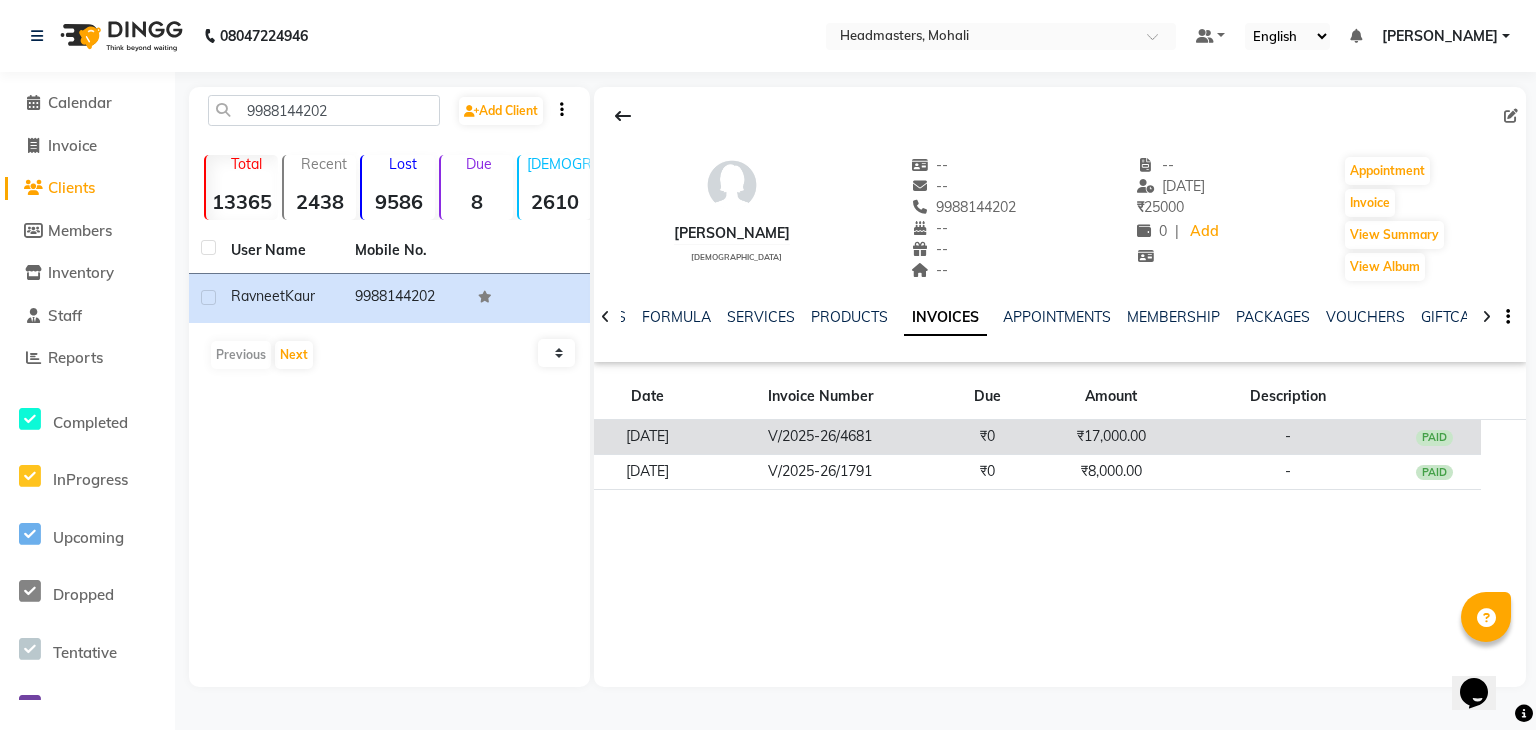 click on "₹17,000.00" 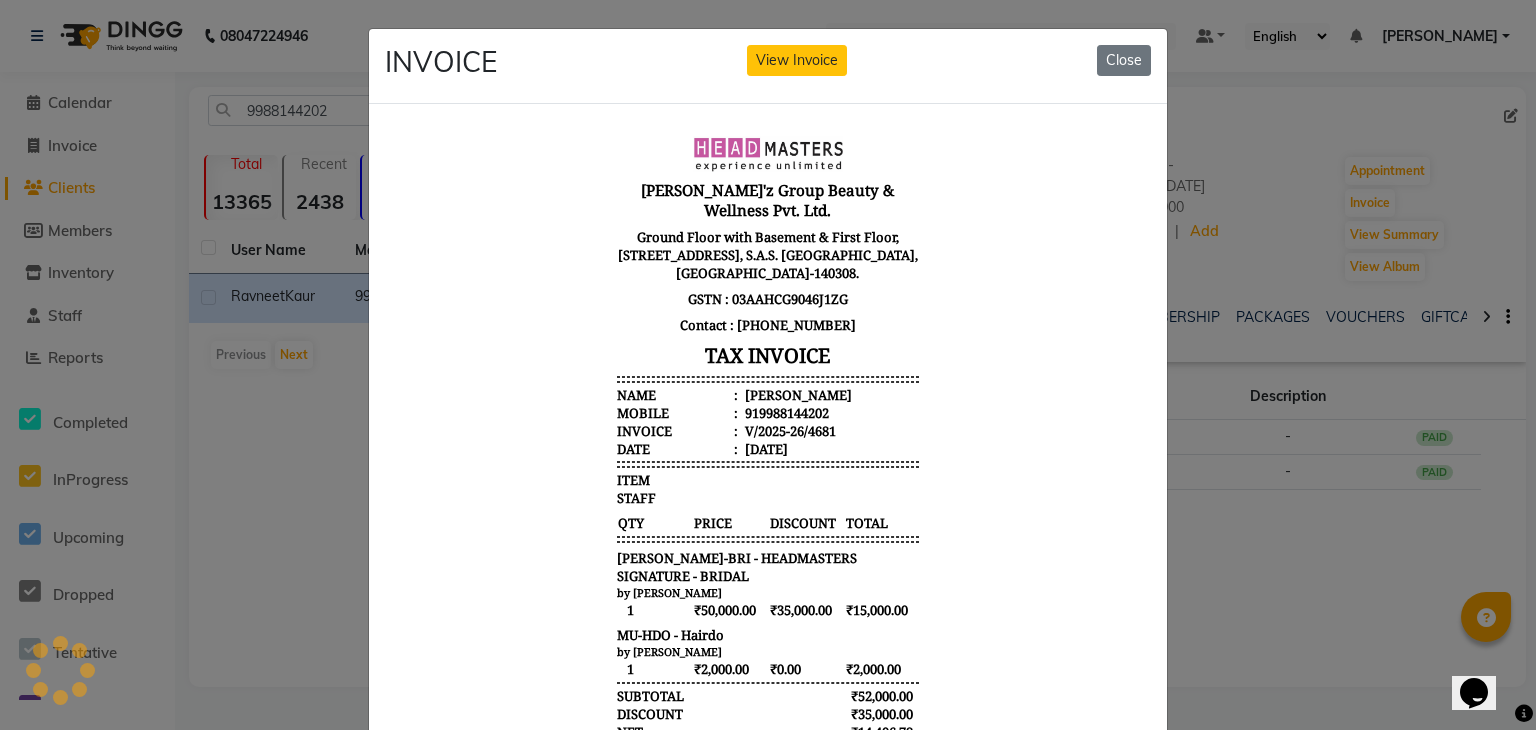 scroll, scrollTop: 0, scrollLeft: 0, axis: both 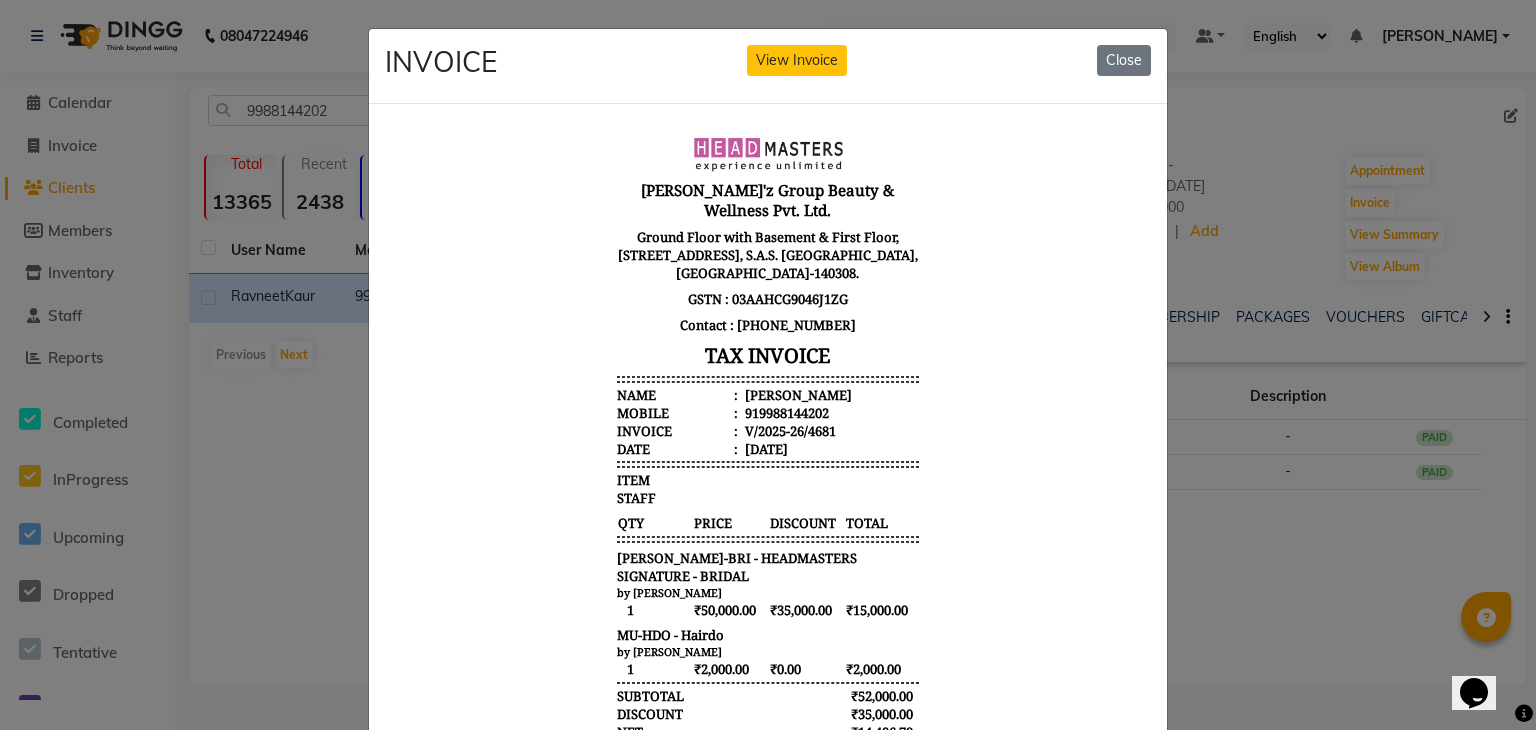 type 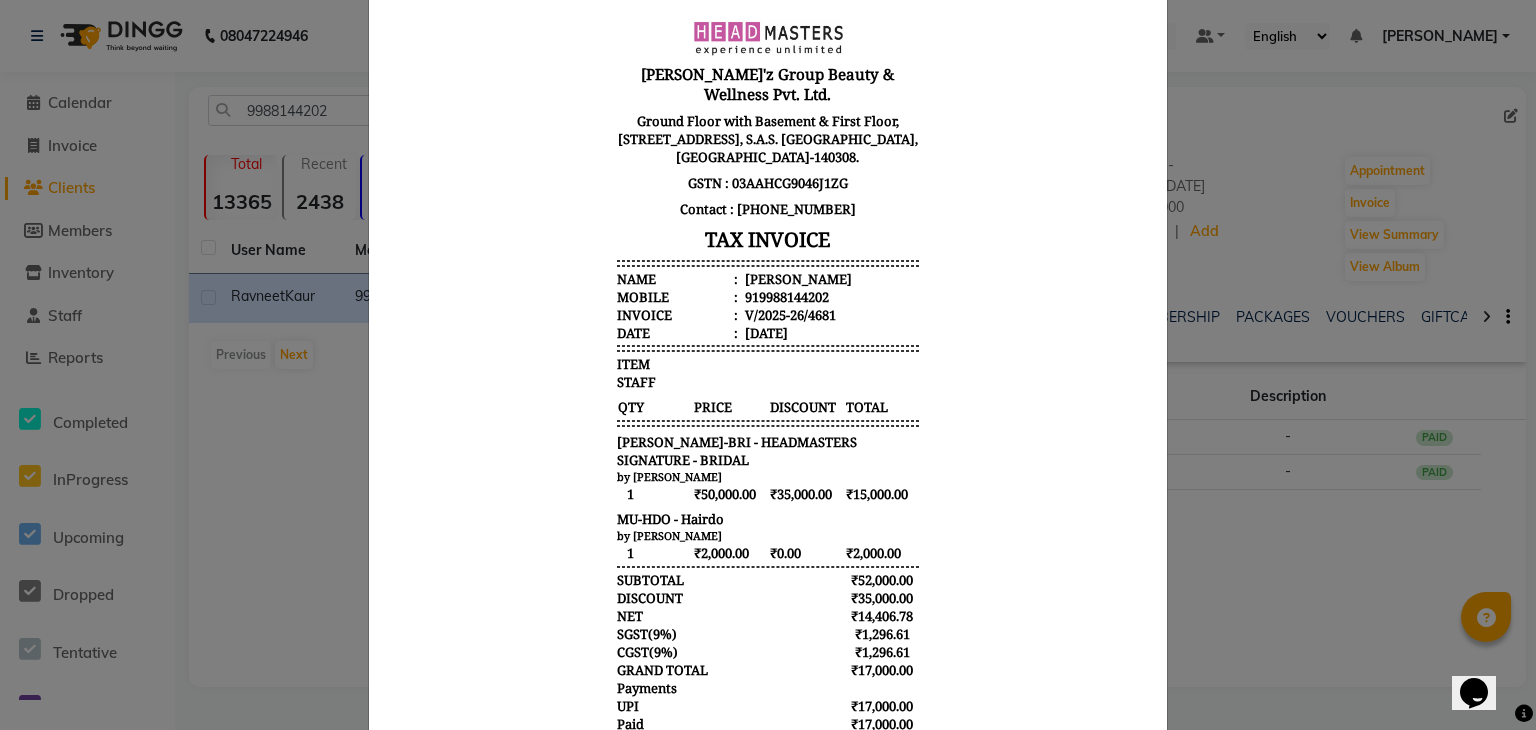 scroll, scrollTop: 196, scrollLeft: 0, axis: vertical 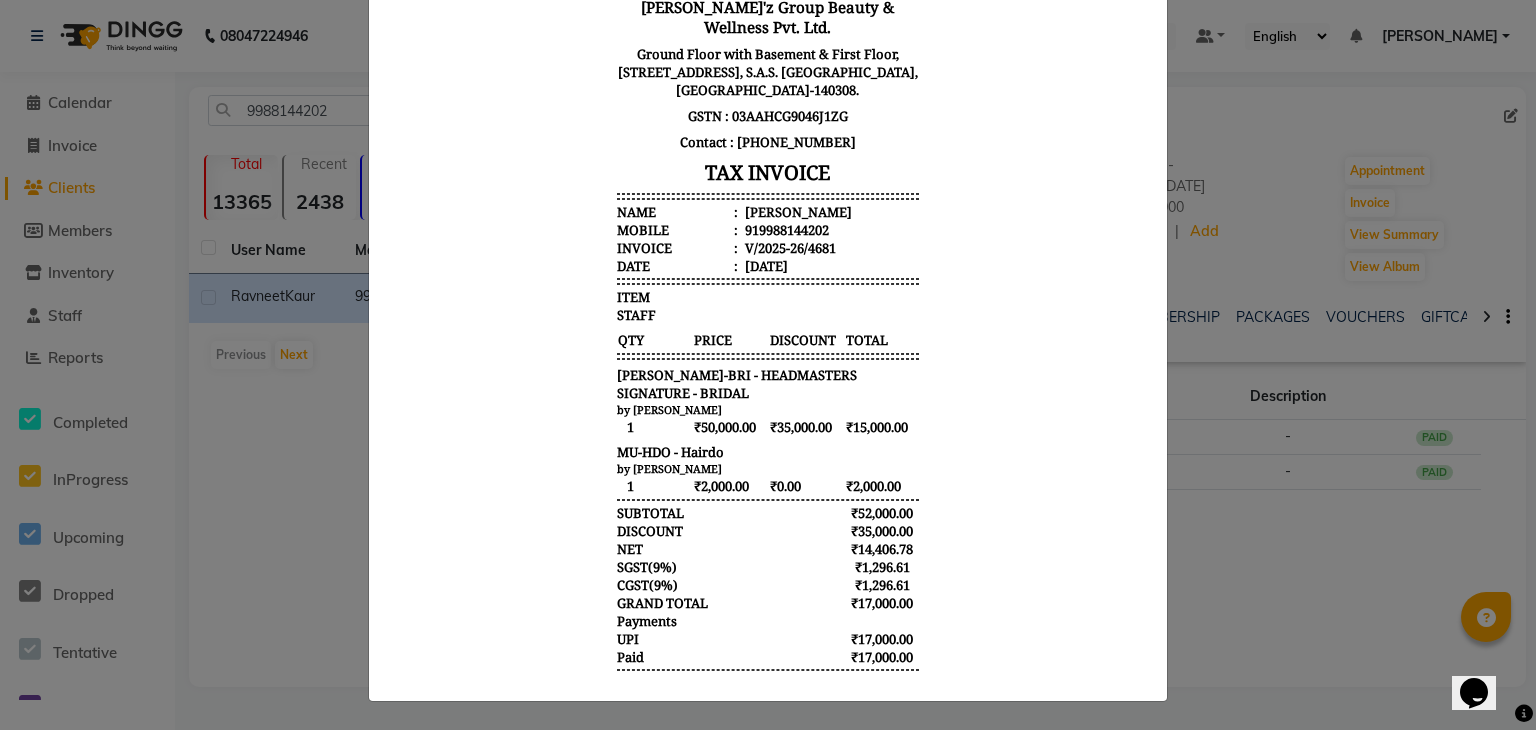 click on "INVOICE View Invoice Close" 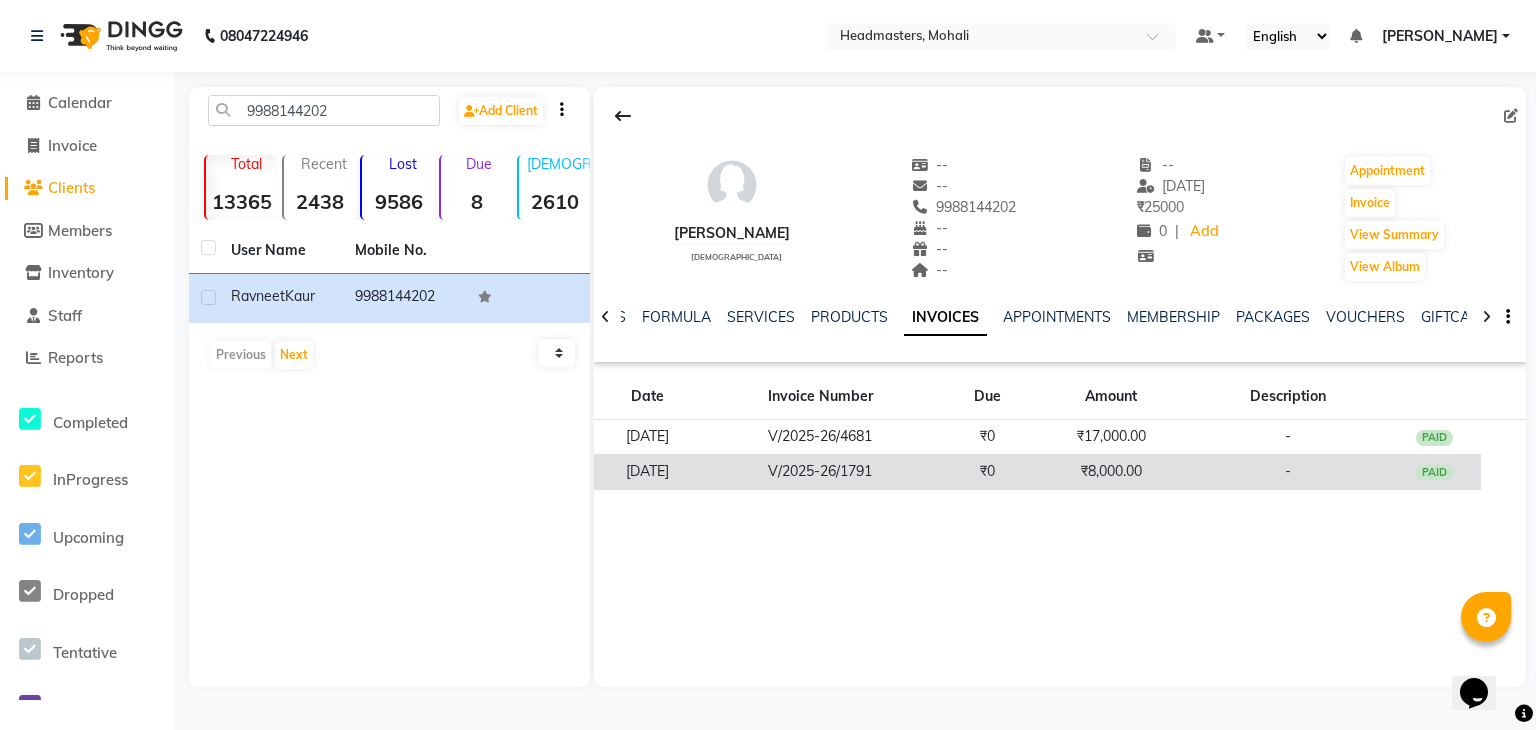 click on "₹8,000.00" 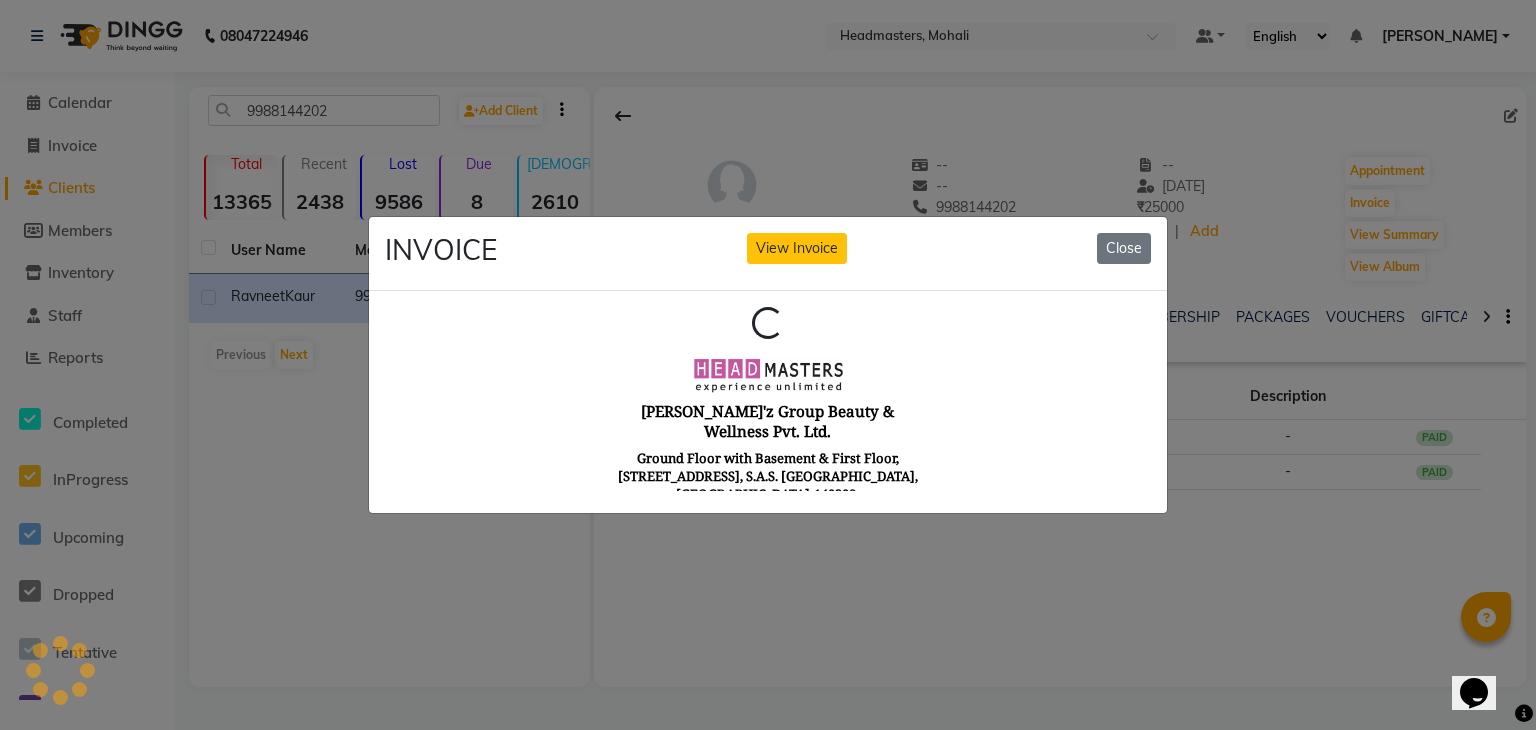 scroll, scrollTop: 0, scrollLeft: 0, axis: both 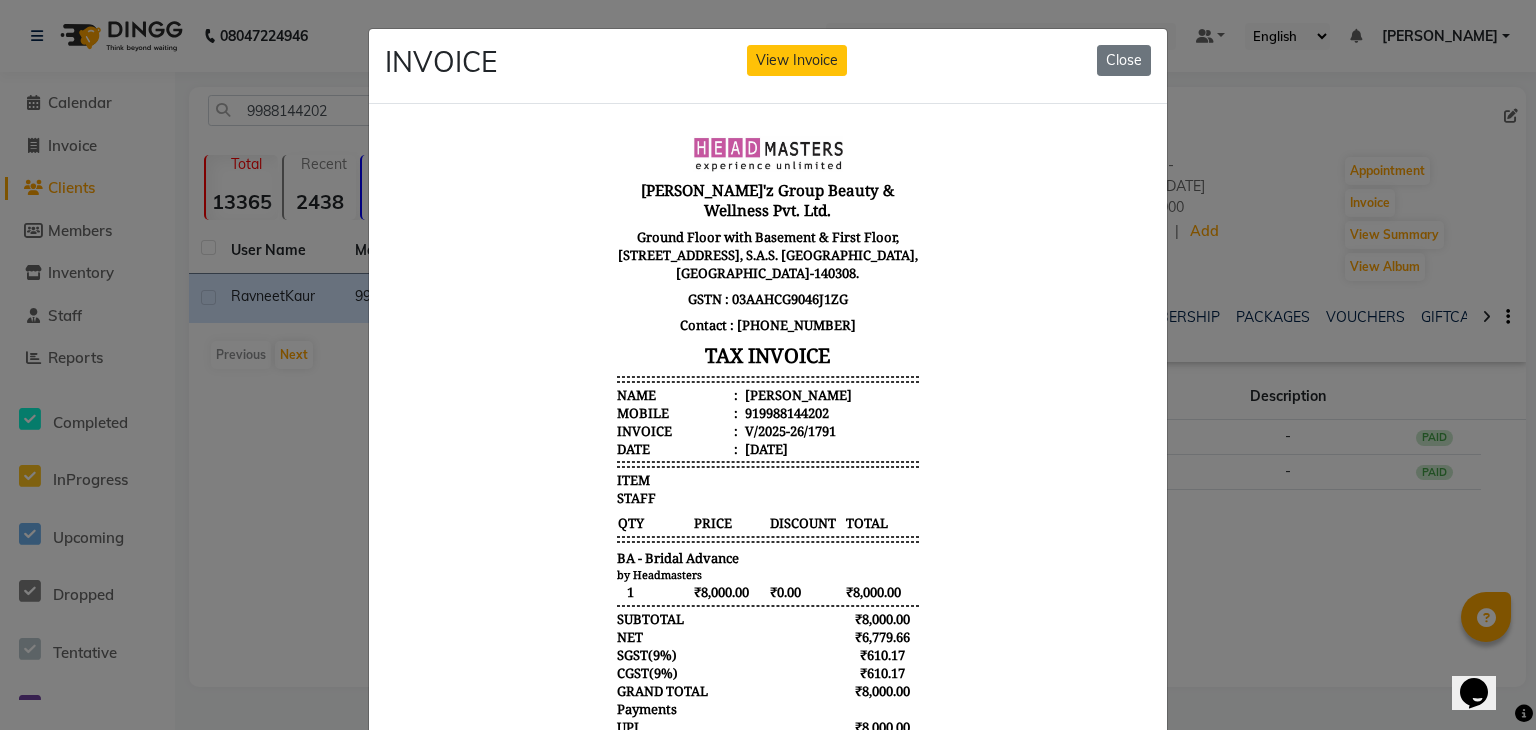click on "INVOICE View Invoice Close" 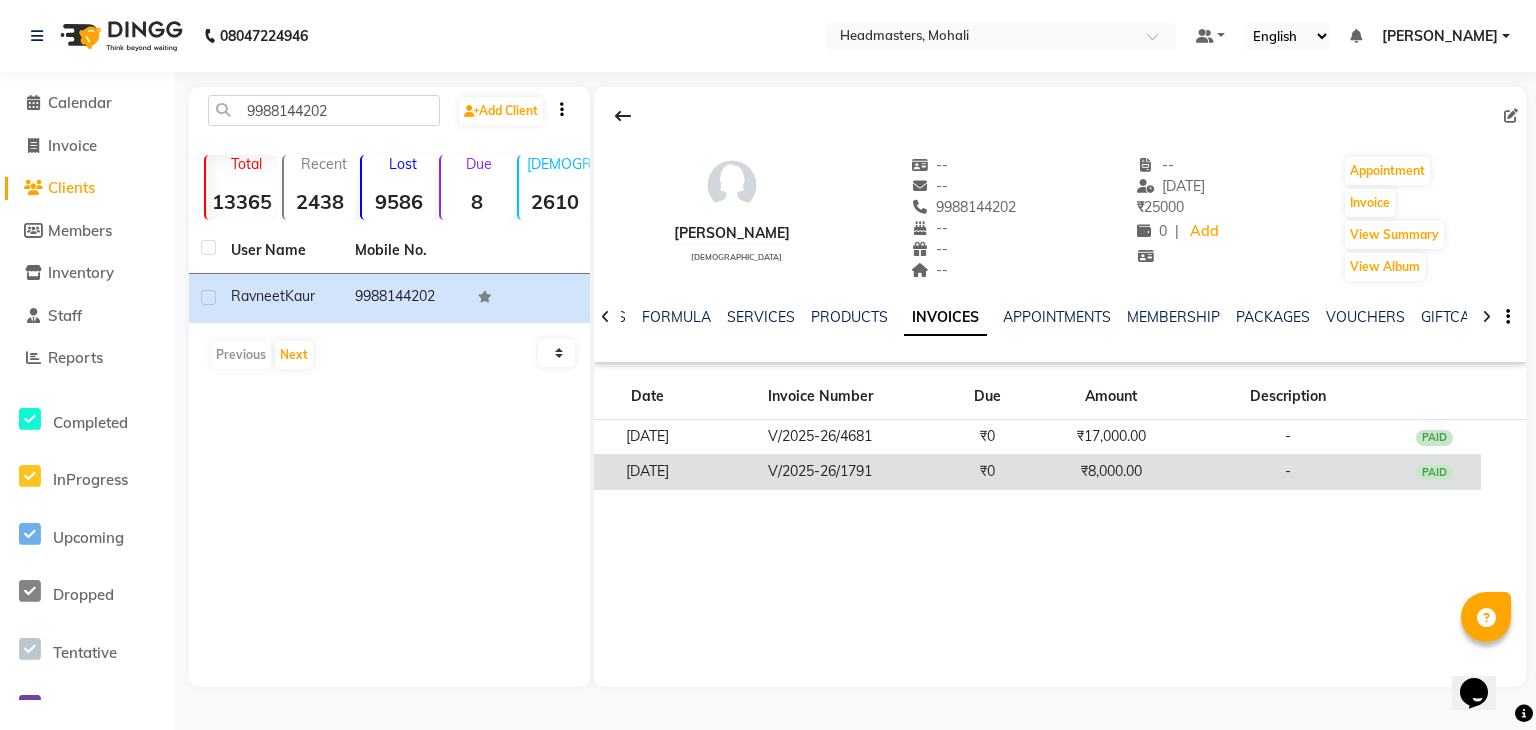 click on "₹8,000.00" 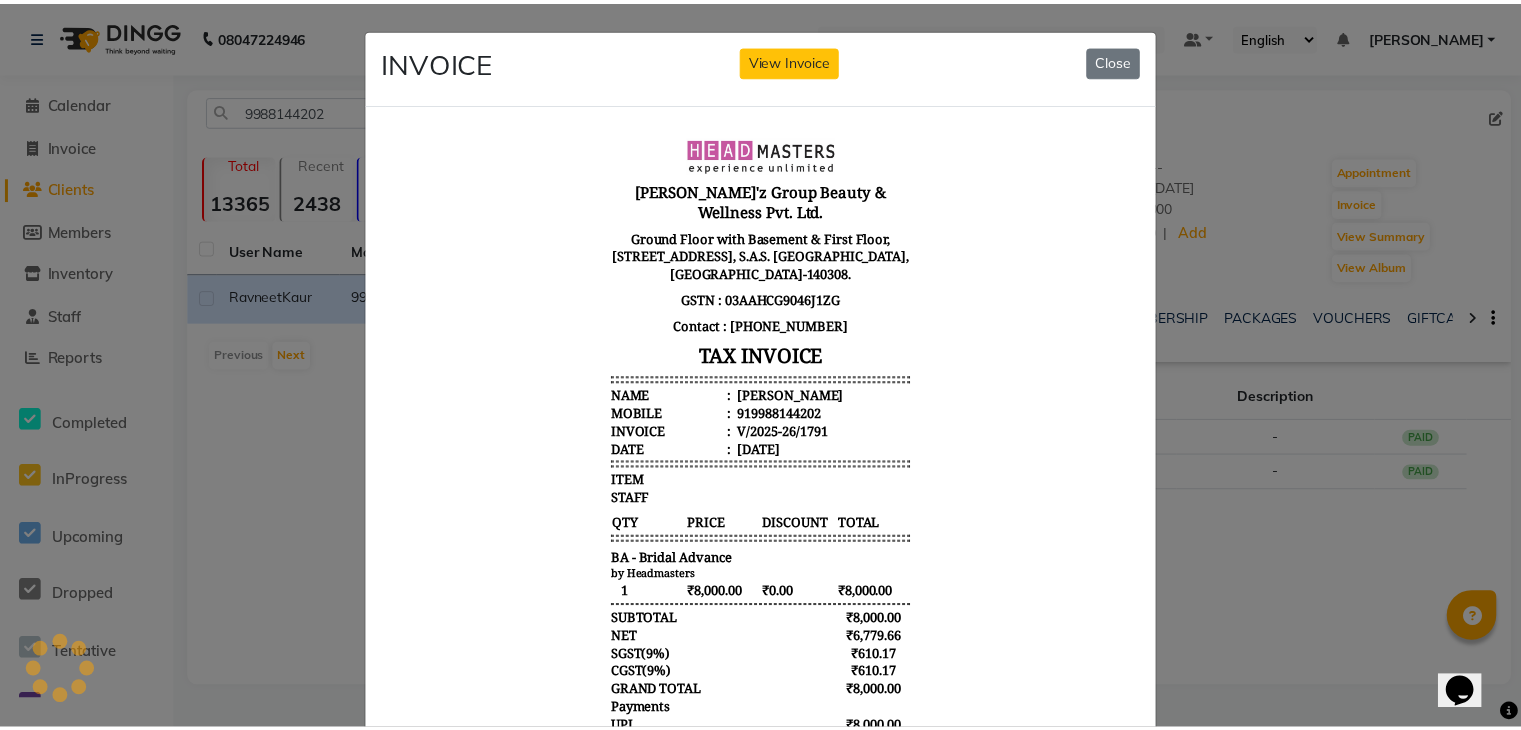 scroll, scrollTop: 0, scrollLeft: 0, axis: both 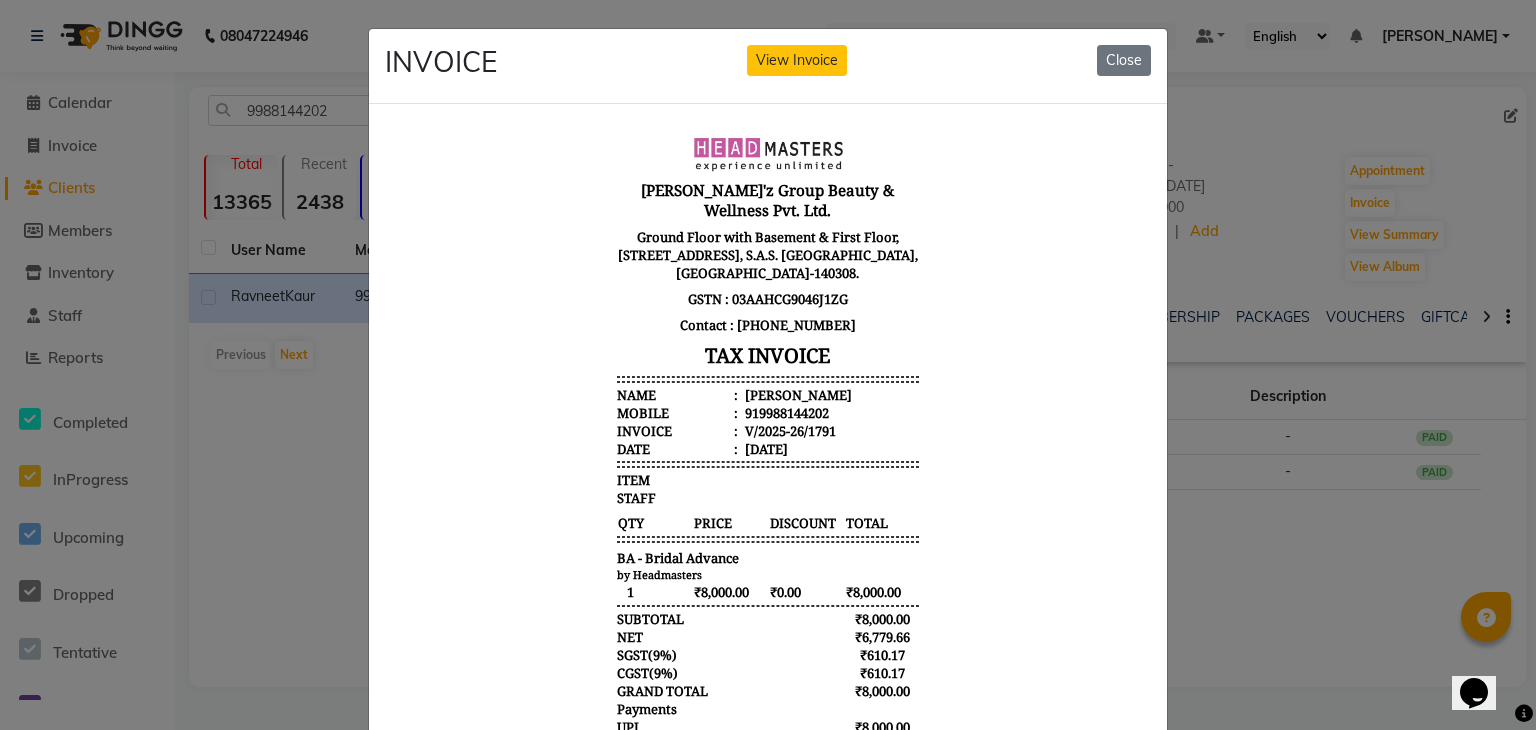 click on "INVOICE View Invoice Close" 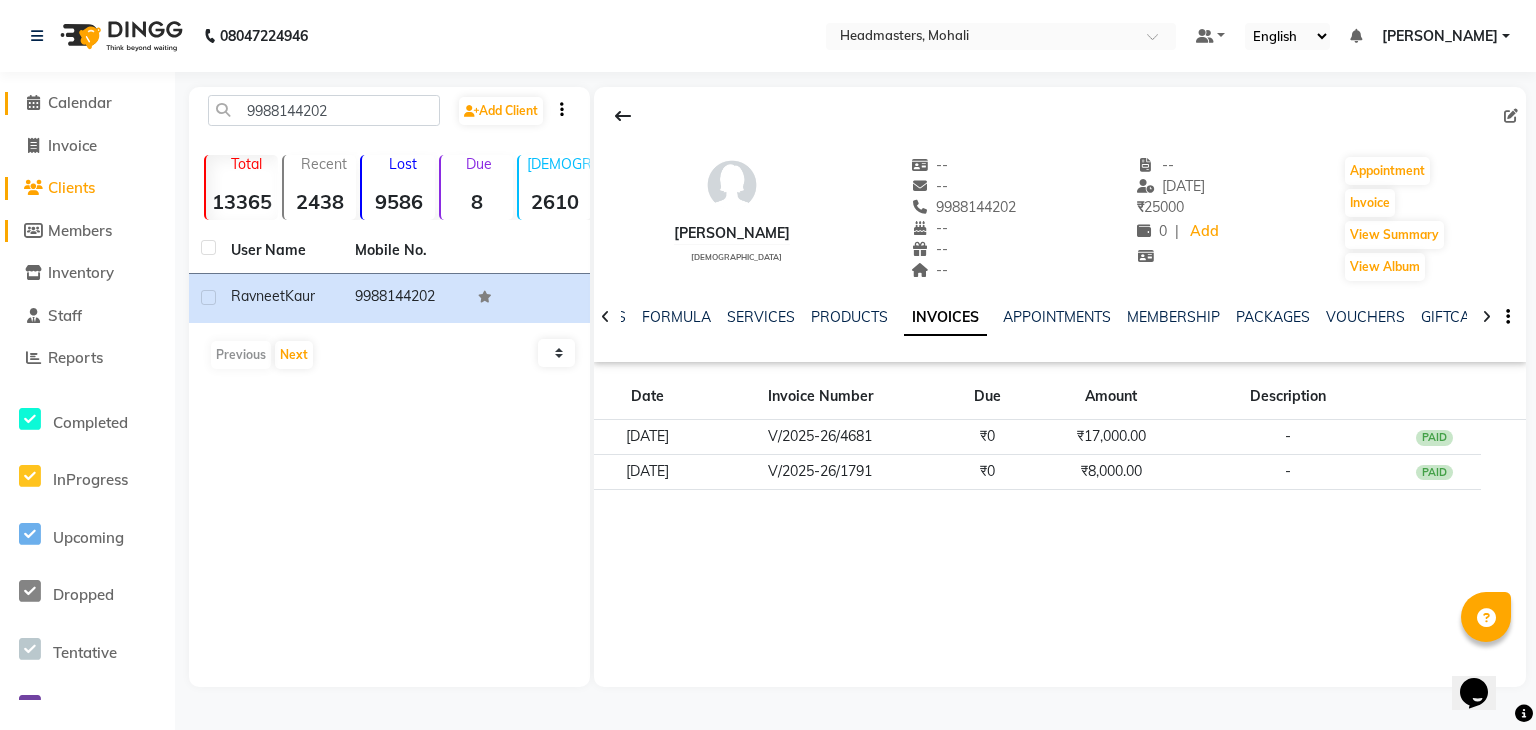 click on "Calendar" 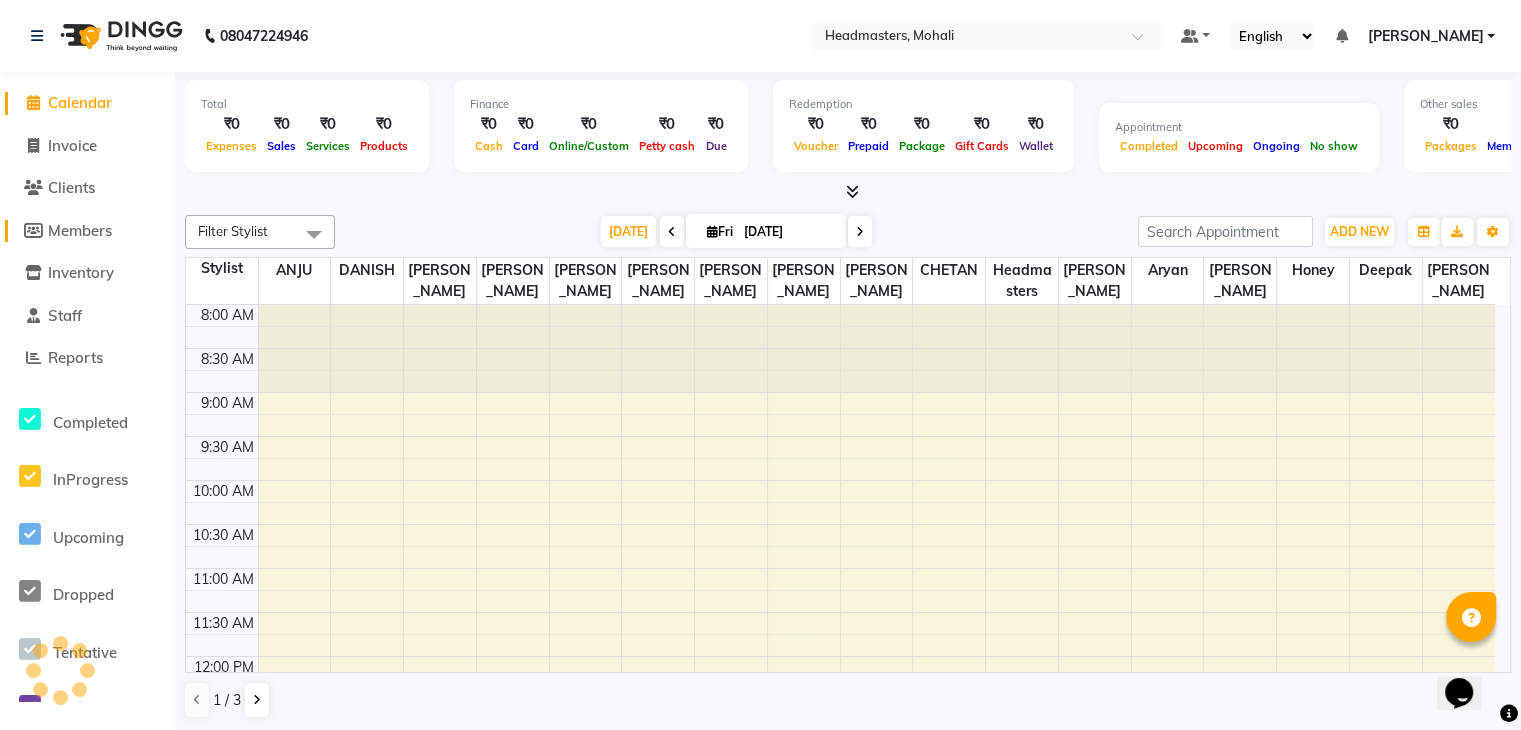 scroll, scrollTop: 0, scrollLeft: 0, axis: both 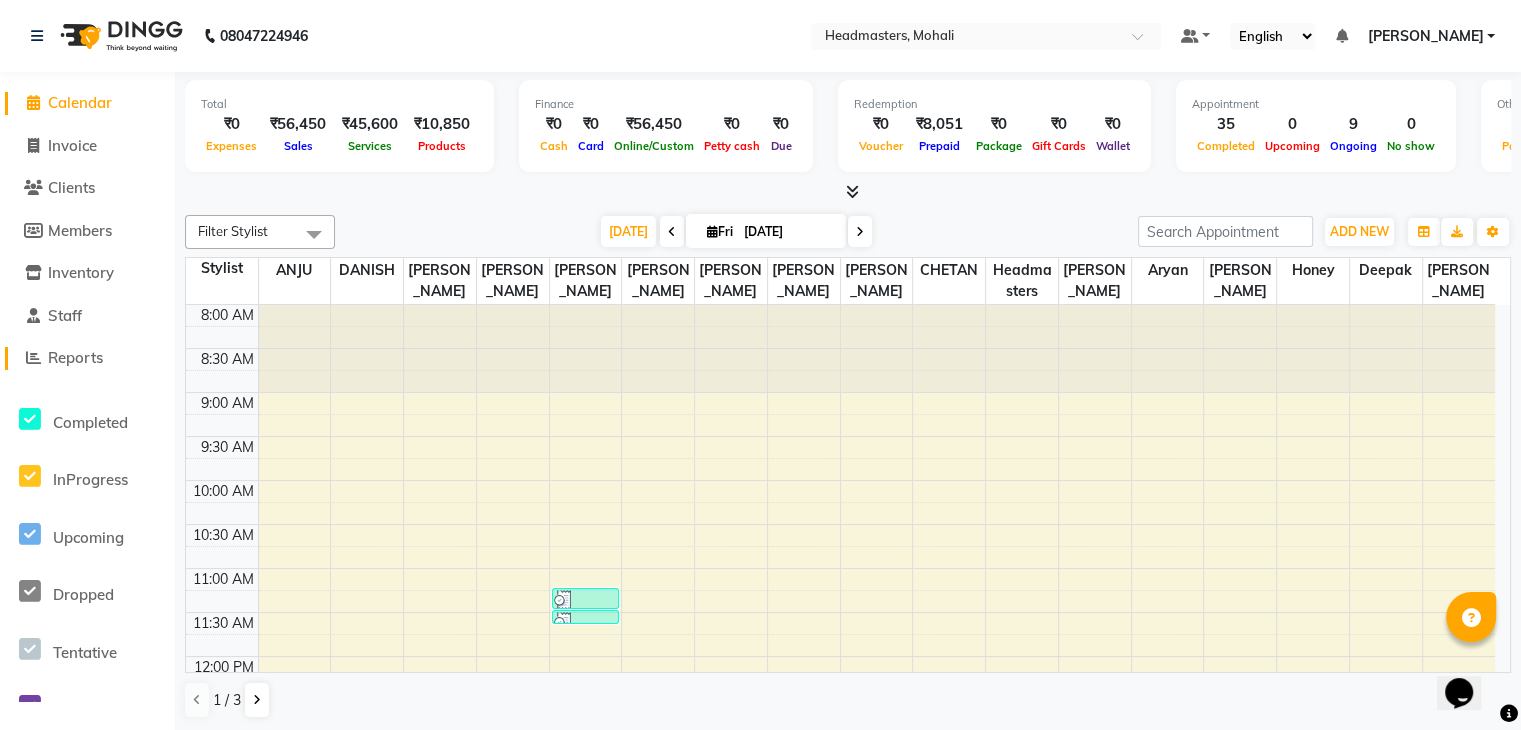 click on "Reports" 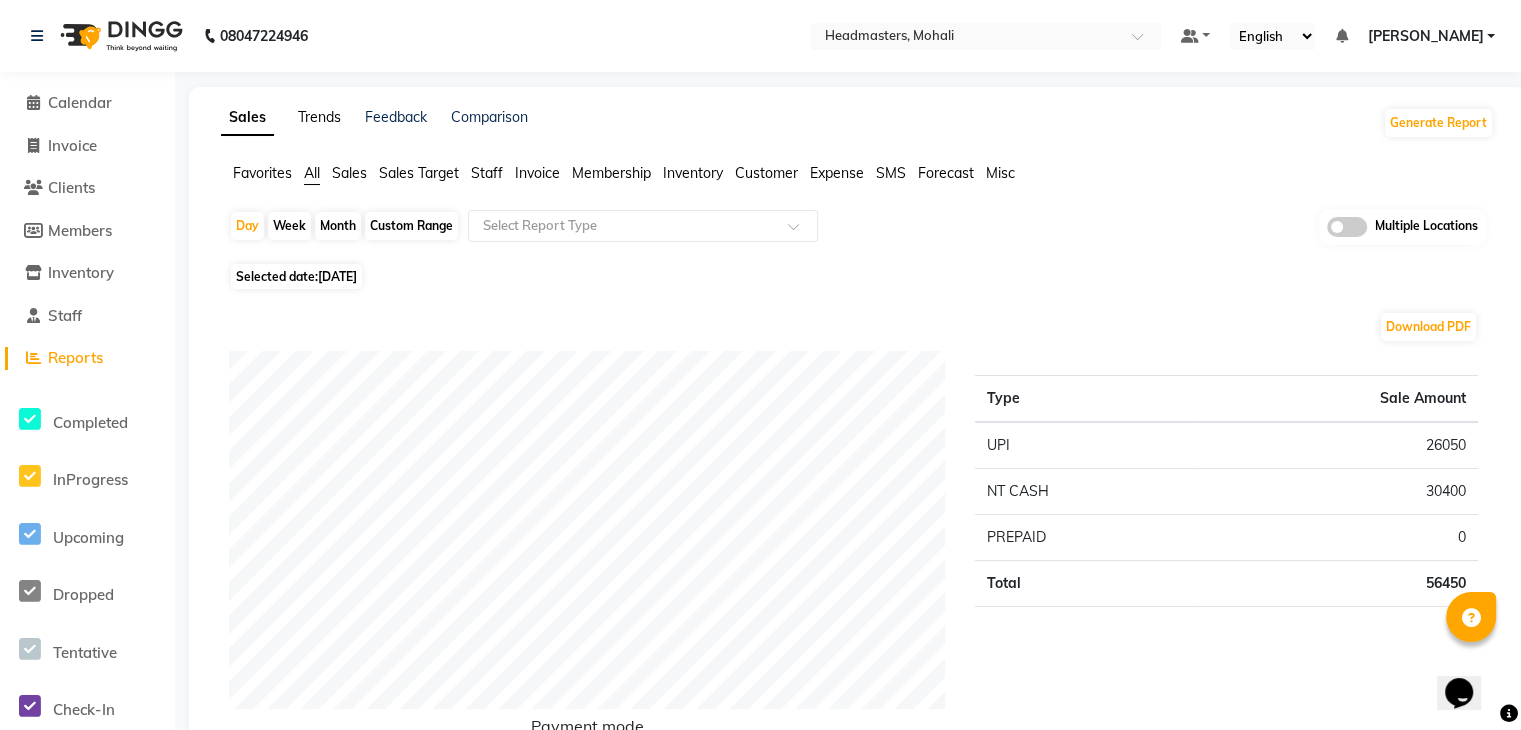 click on "Trends" 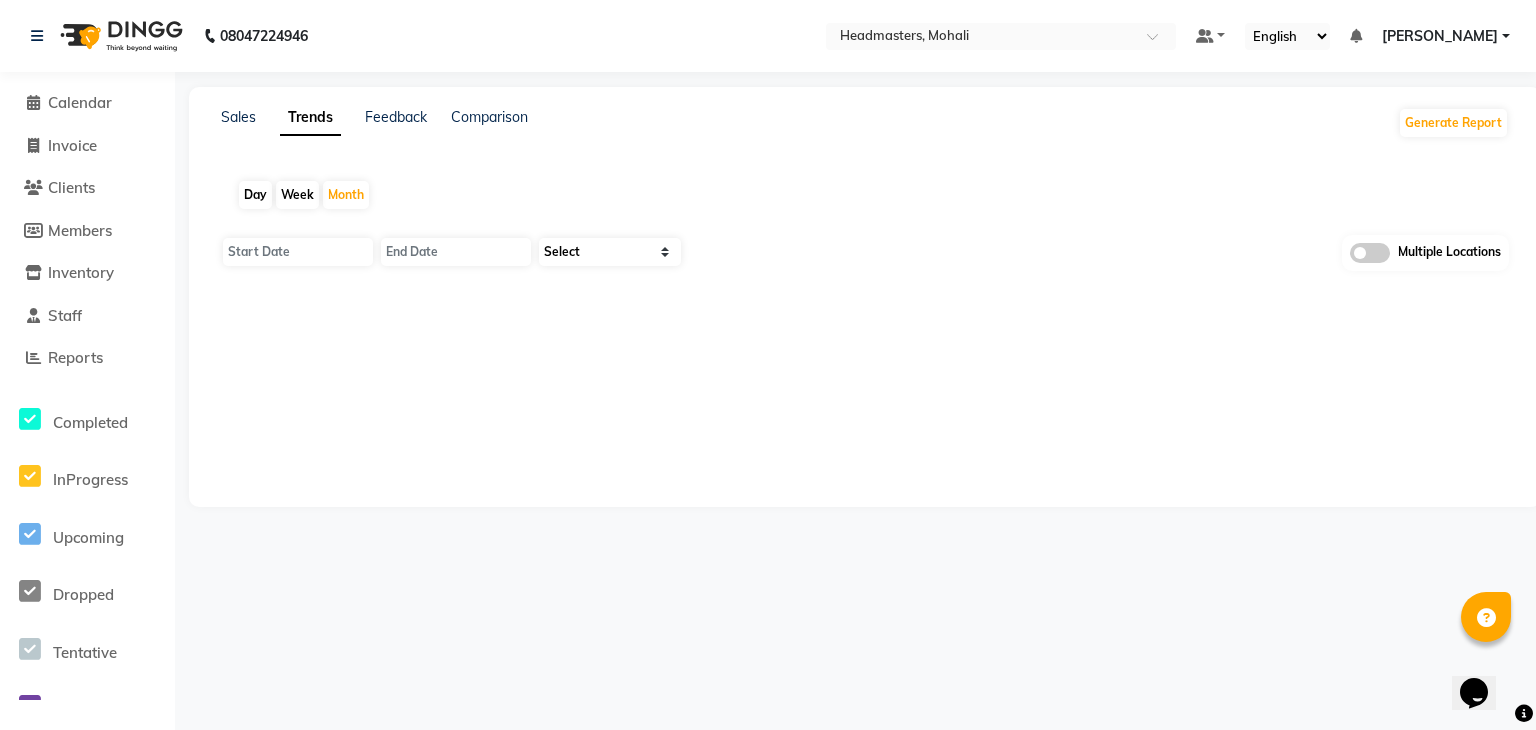 type on "01-07-2025" 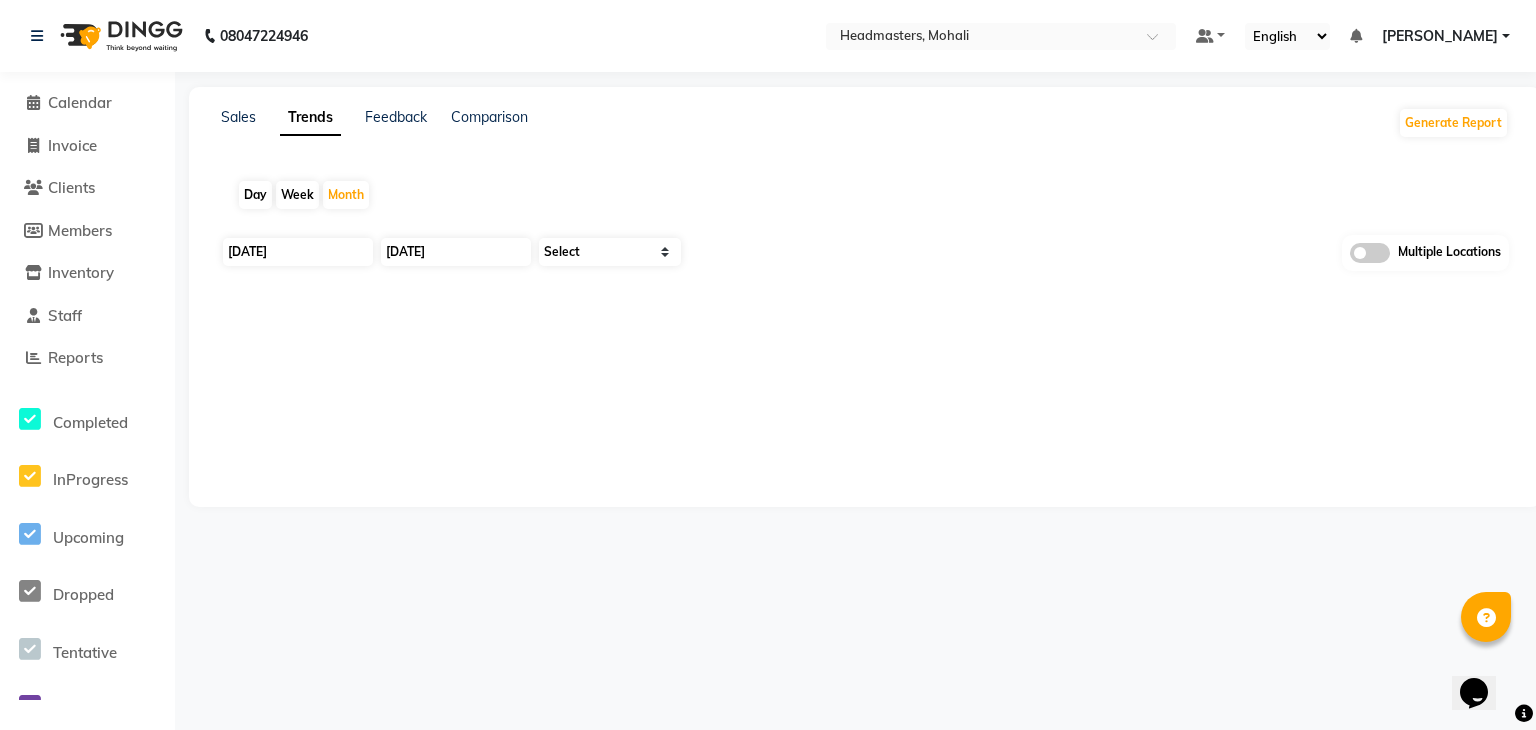 select on "by_client" 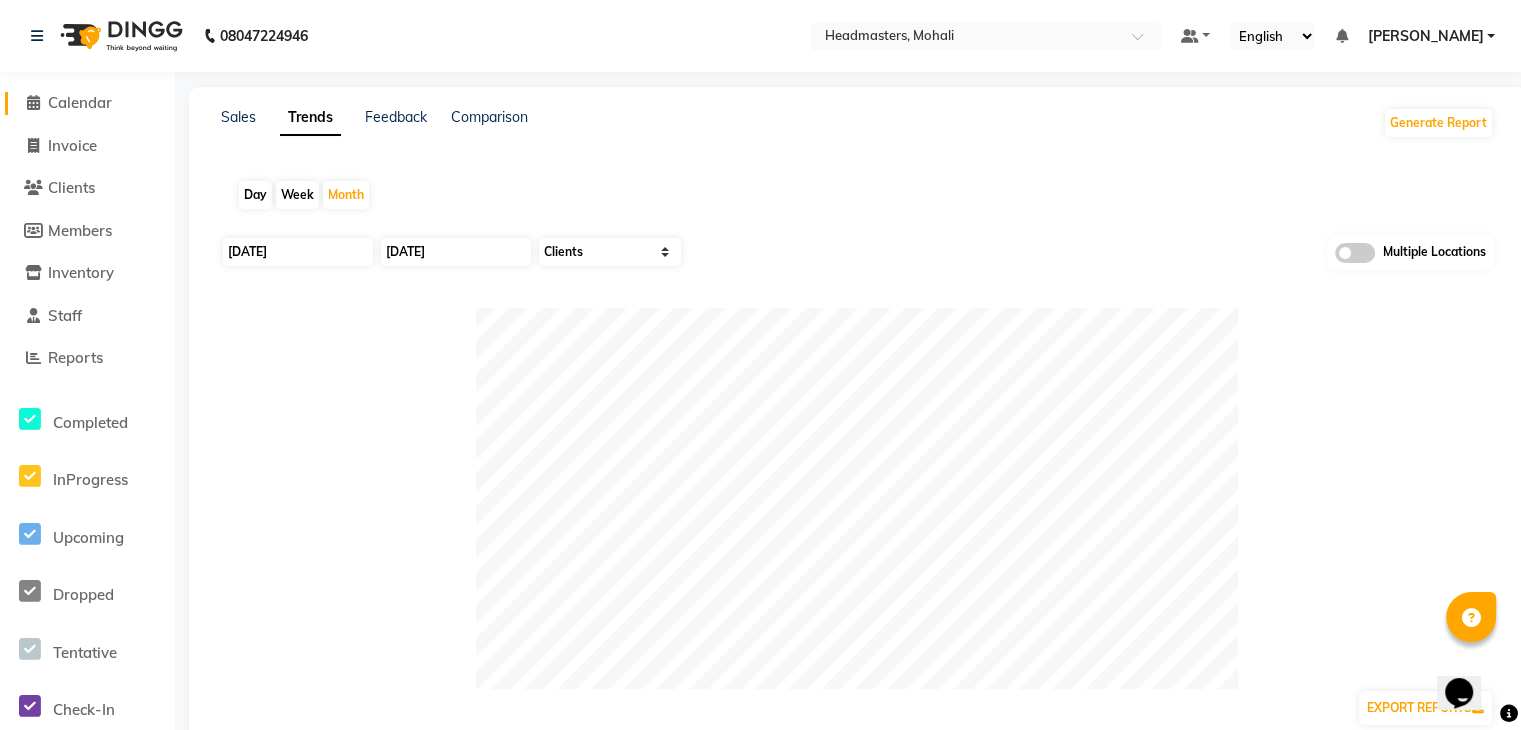 click on "Calendar" 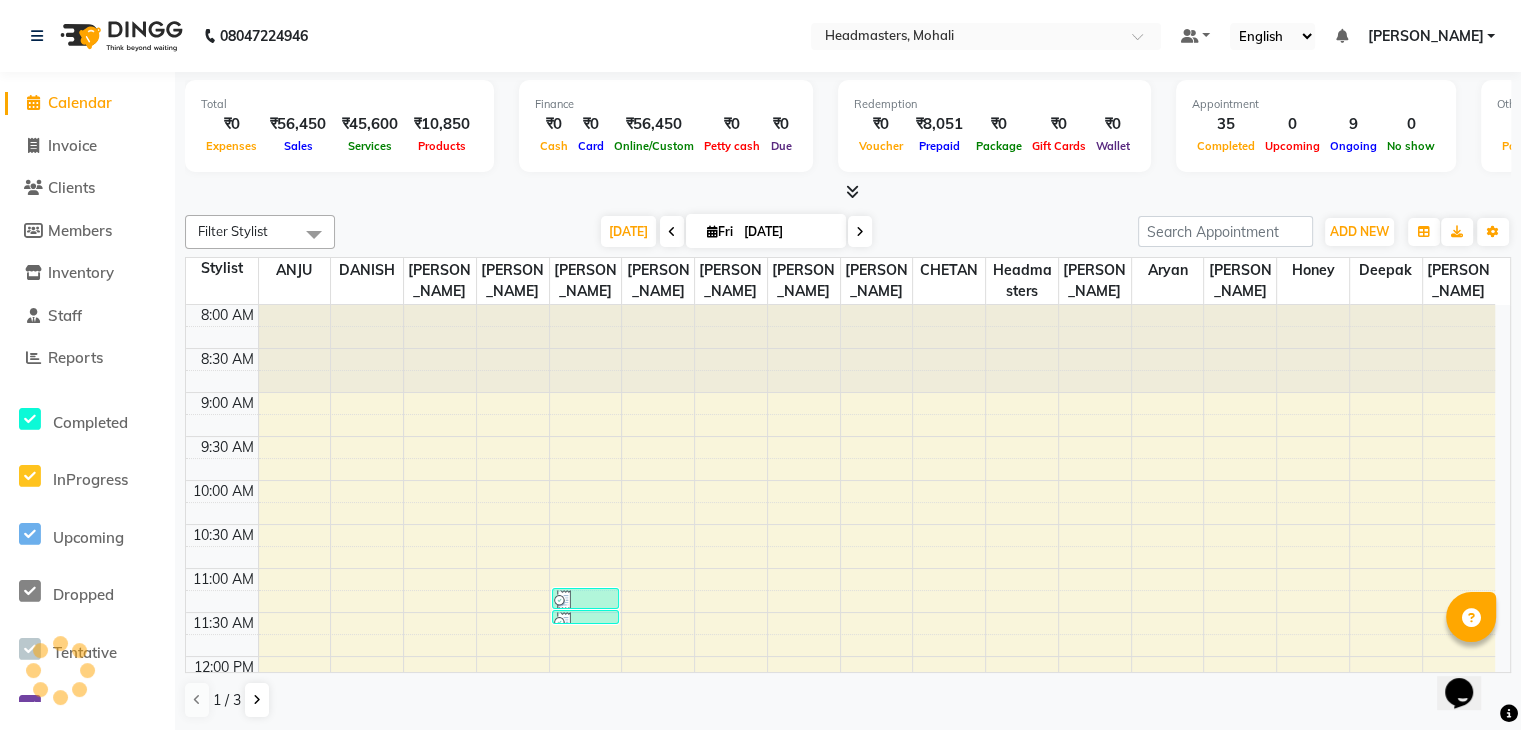 scroll, scrollTop: 0, scrollLeft: 0, axis: both 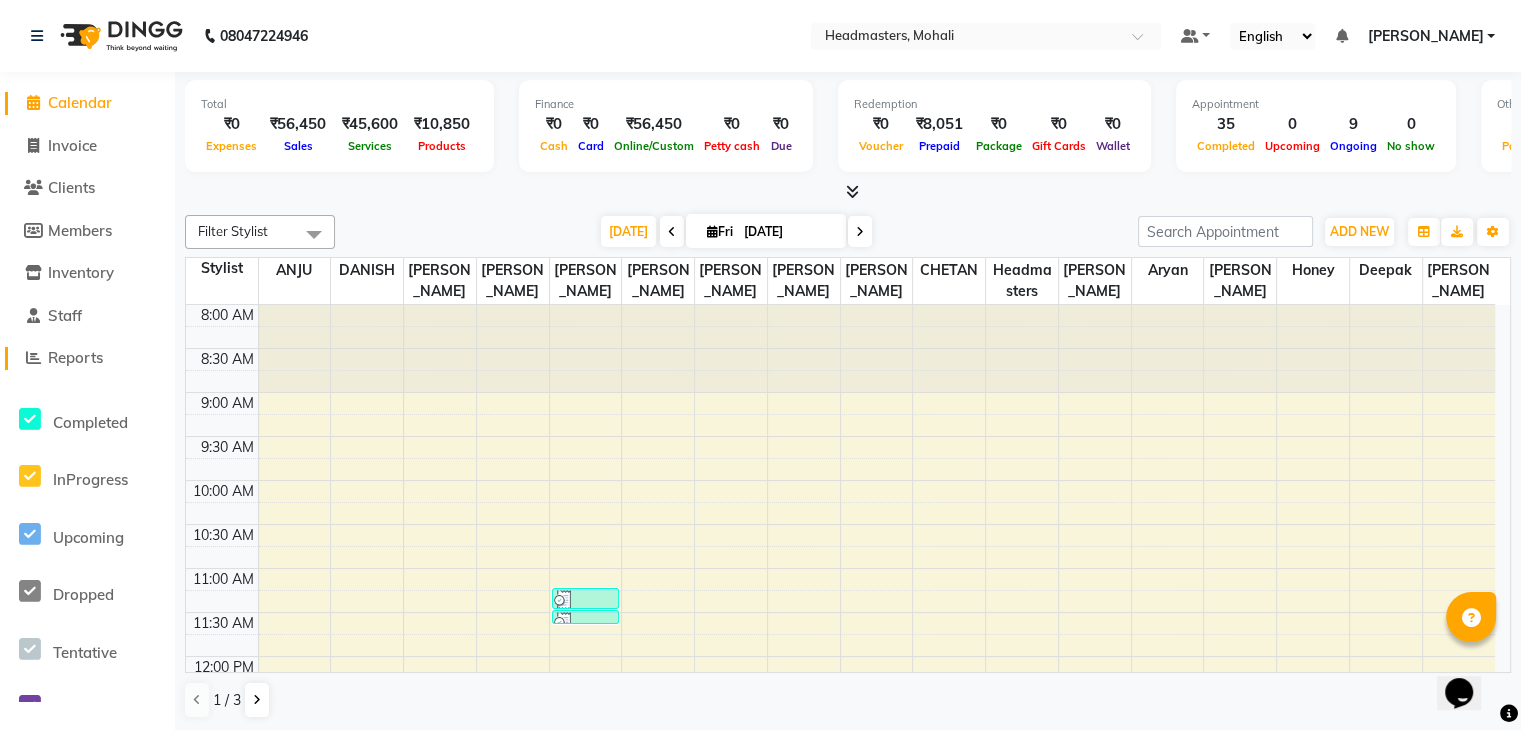 click on "Reports" 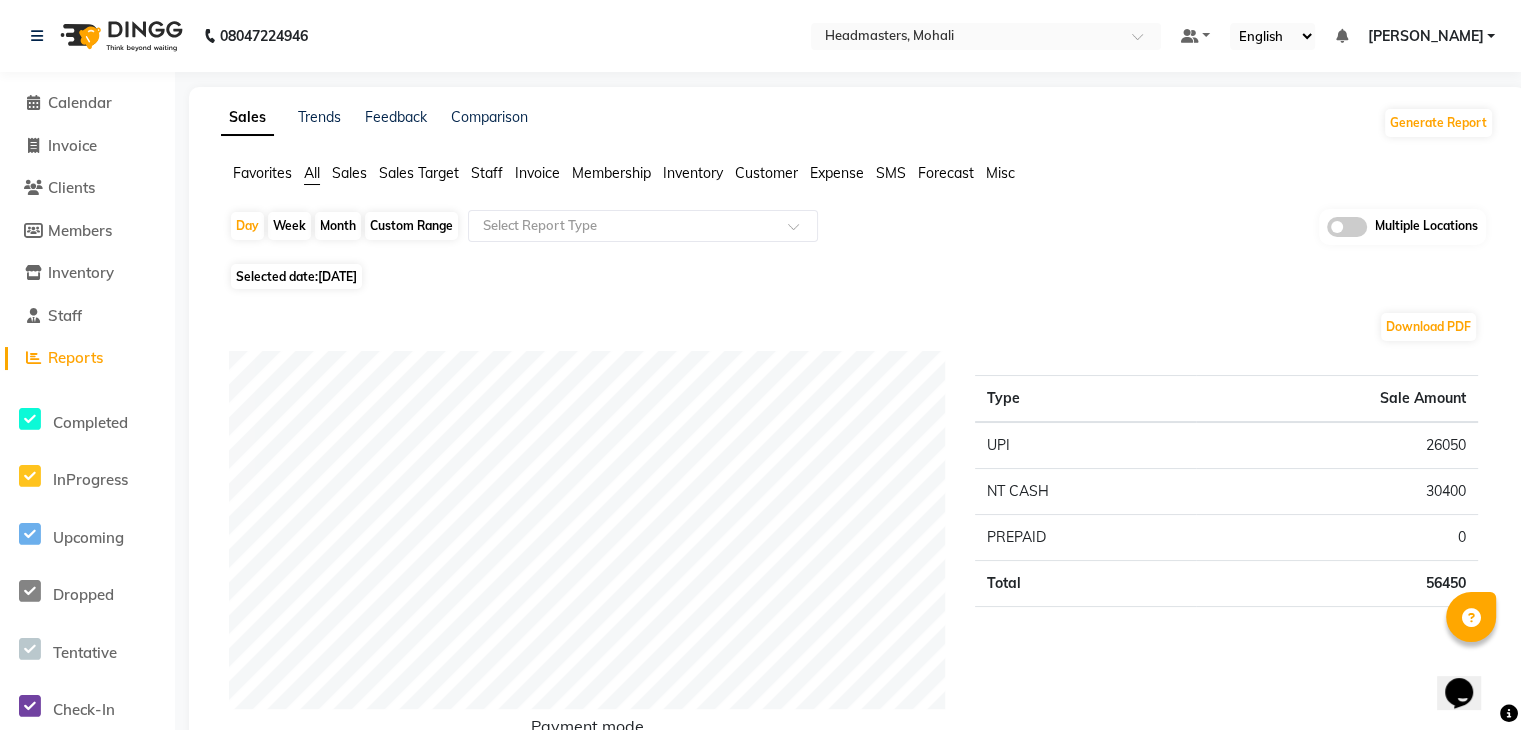 click on "Sales" 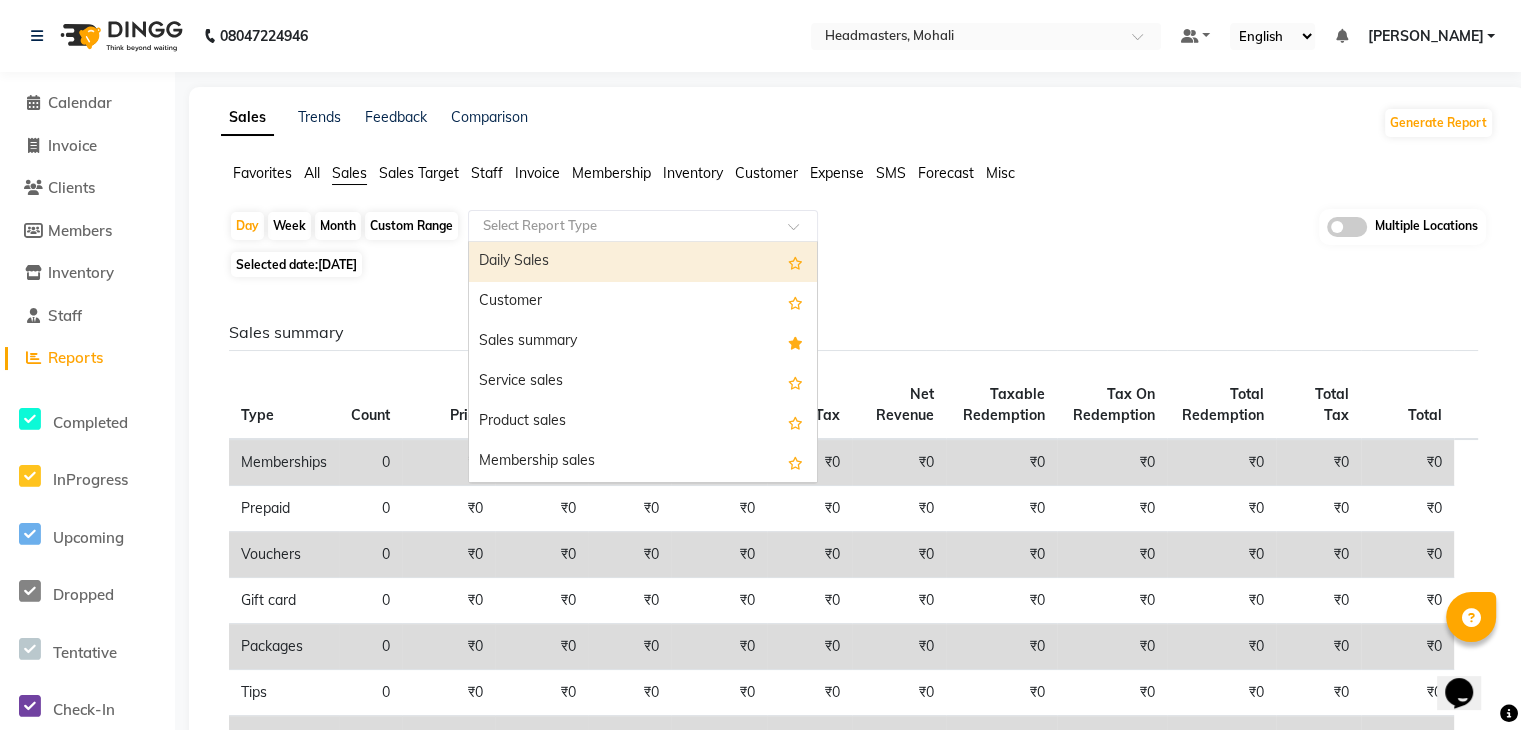 click 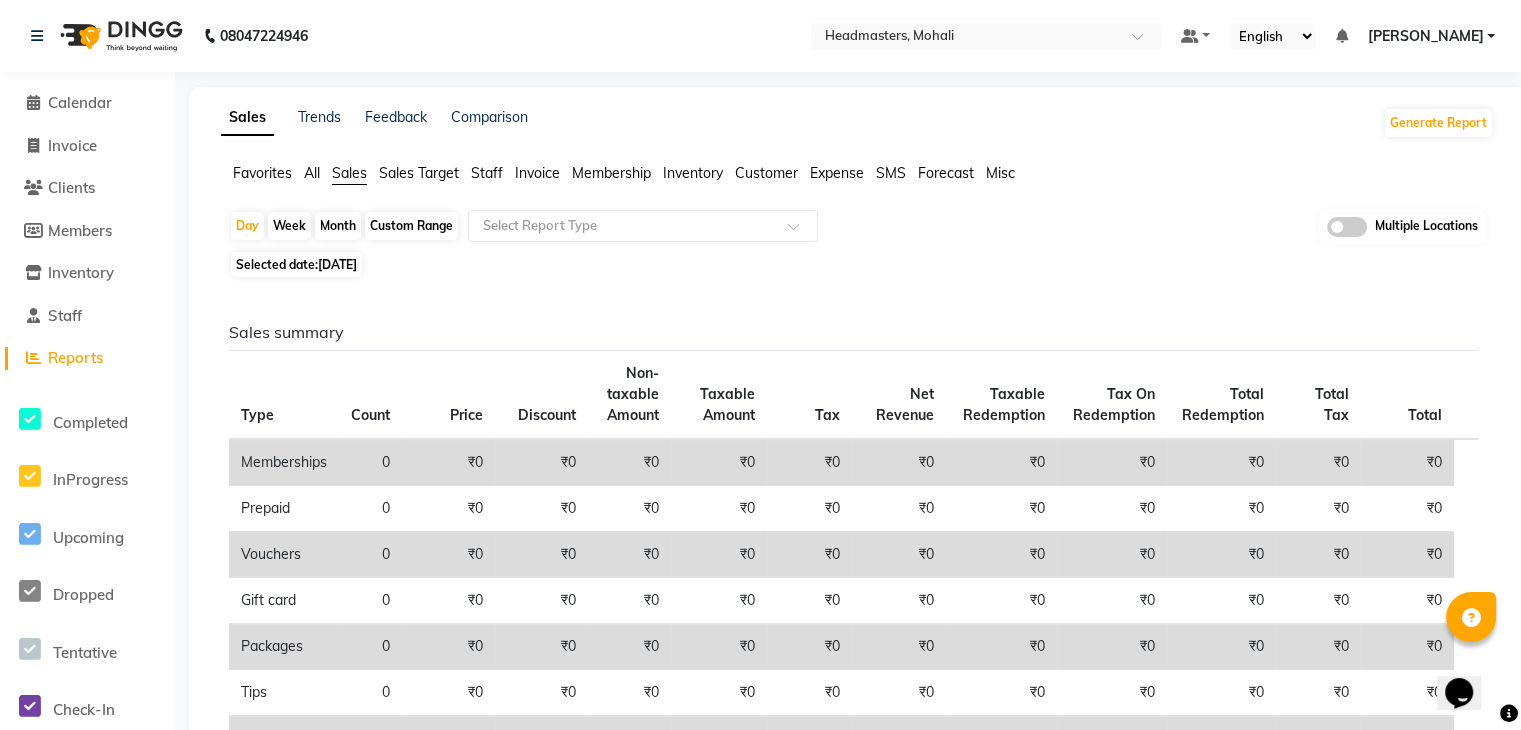 click on "[DATE]" 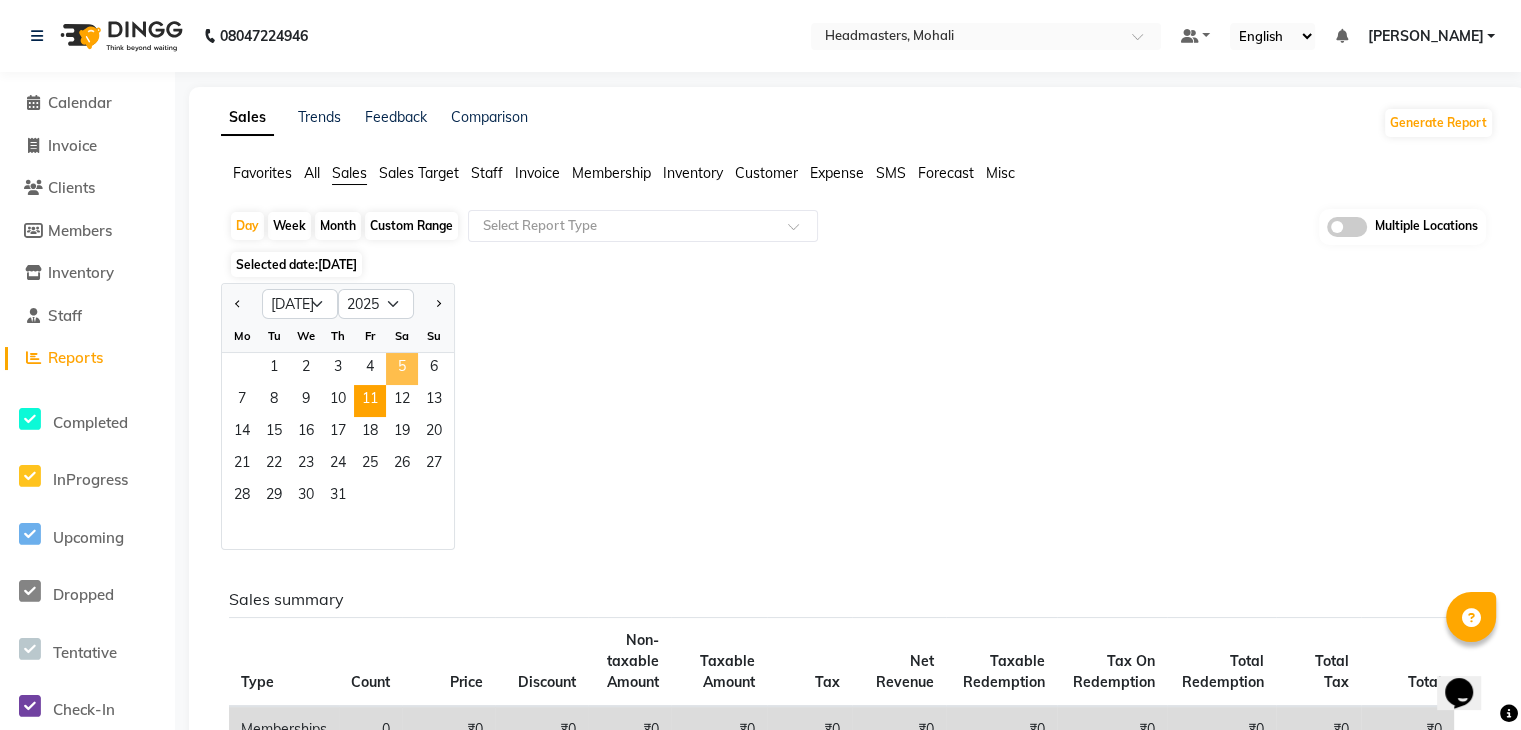 click on "Jan Feb Mar Apr May Jun Jul Aug Sep Oct Nov Dec 2015 2016 2017 2018 2019 2020 2021 2022 2023 2024 2025 2026 2027 2028 2029 2030 2031 2032 2033 2034 2035 Mo Tu We Th Fr Sa Su  1   2   3   4   5   6   7   8   9   10   11   12   13   14   15   16   17   18   19   20   21   22   23   24   25   26   27   28   29   30   31" 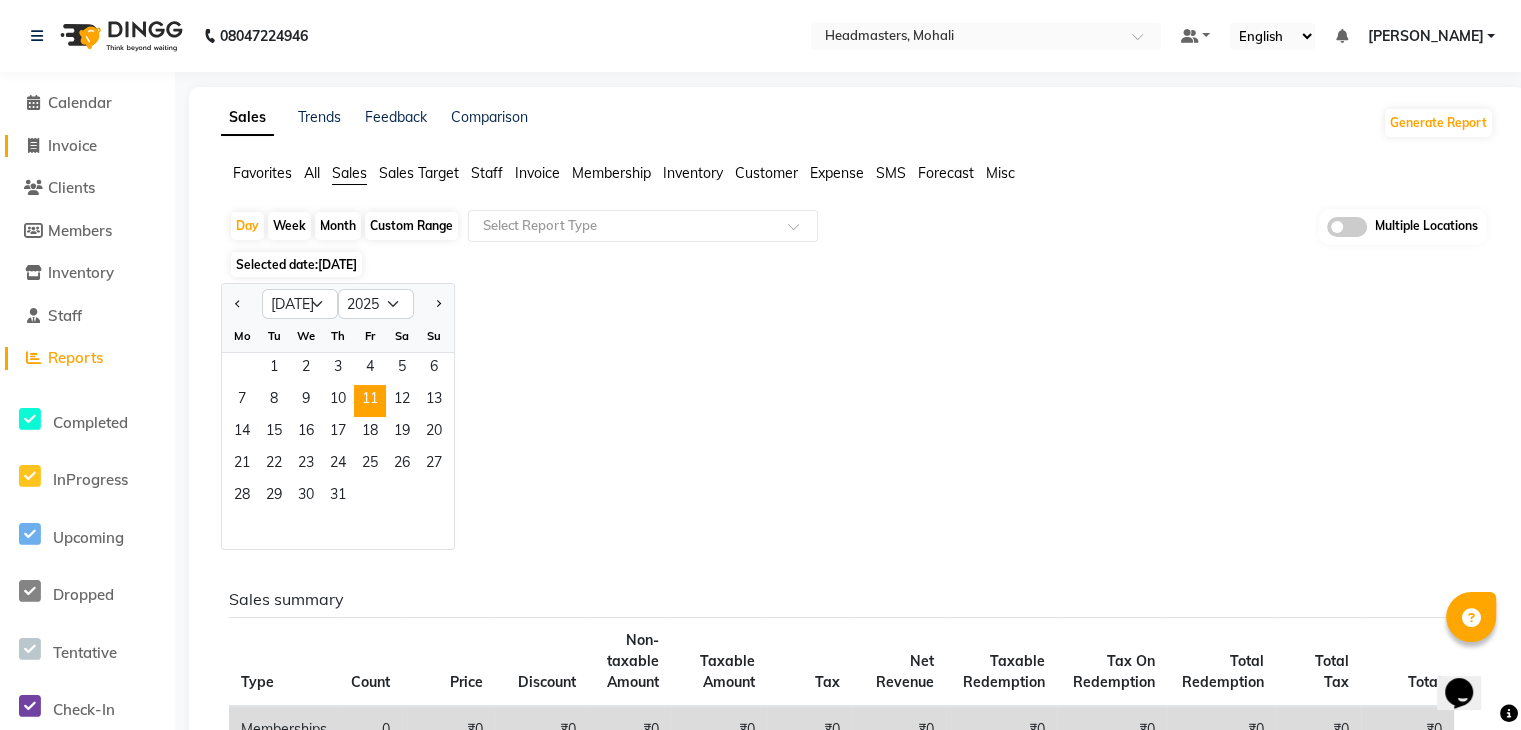 click on "Invoice" 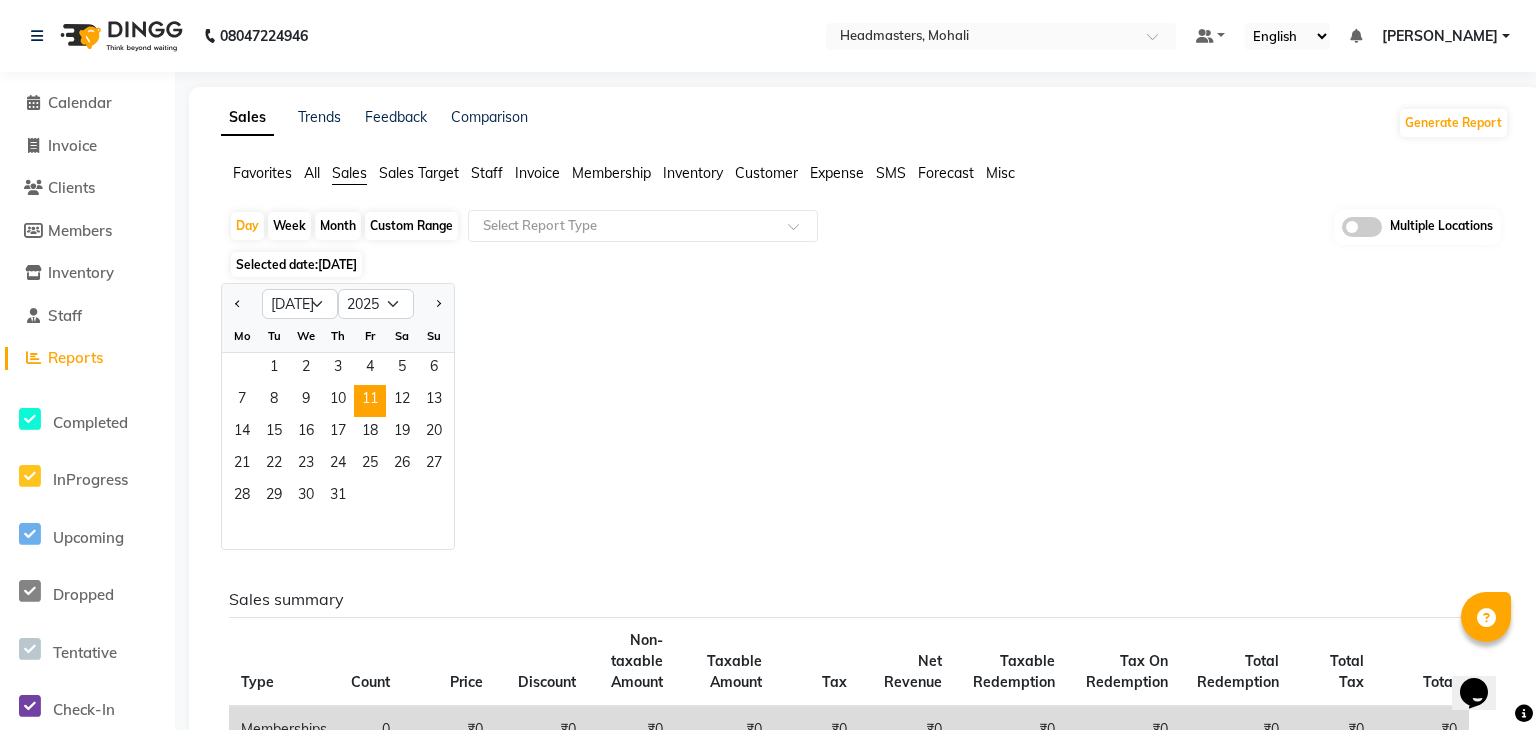 select on "service" 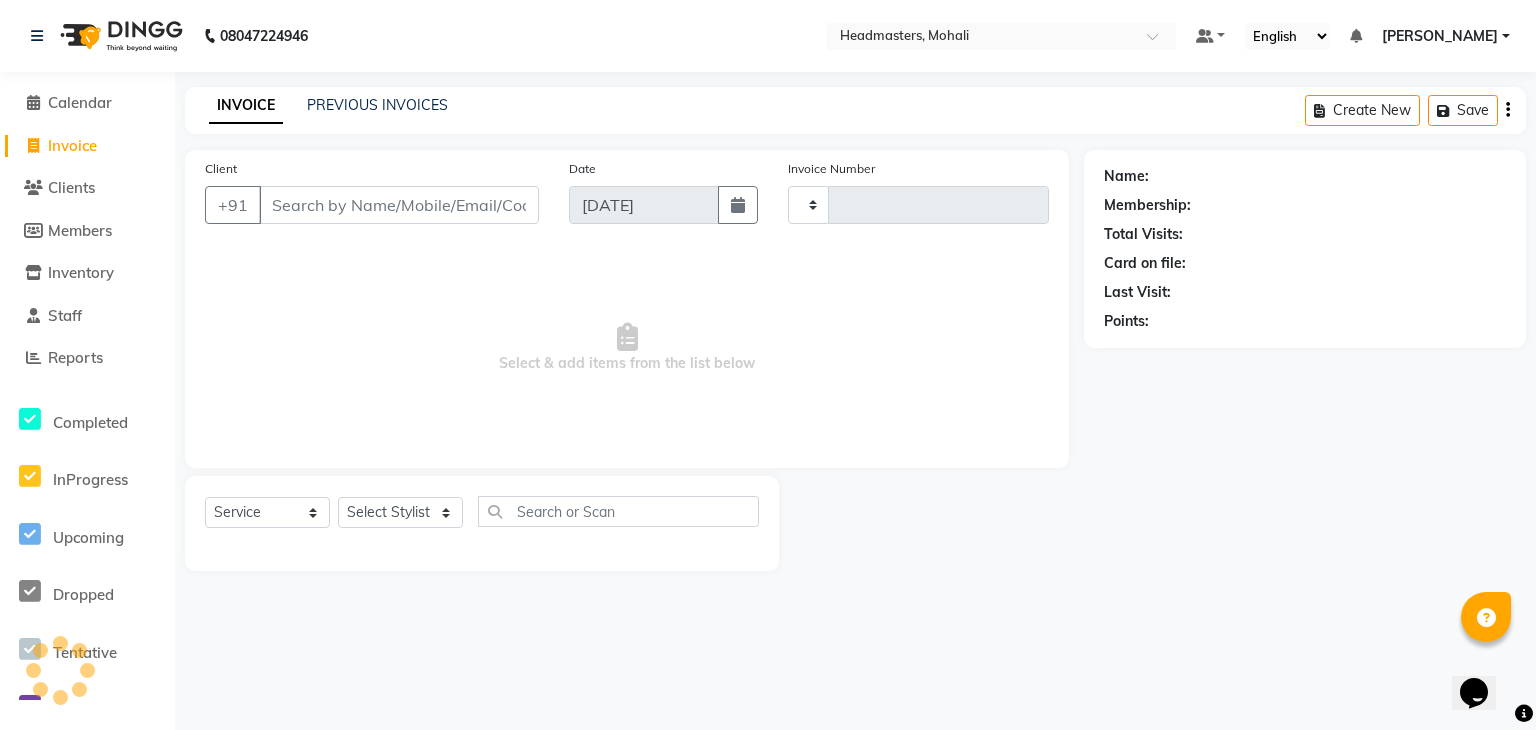 type on "5679" 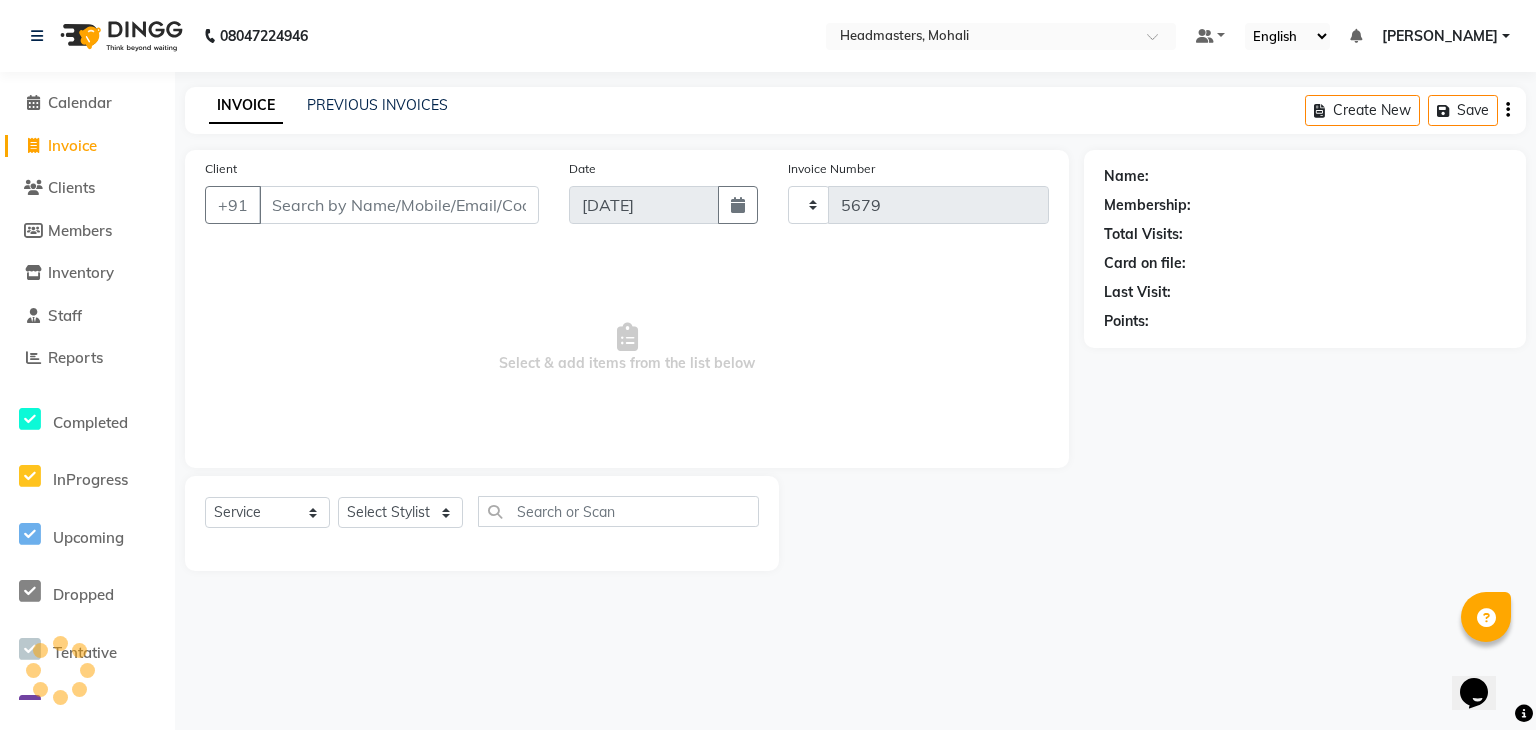 select on "6604" 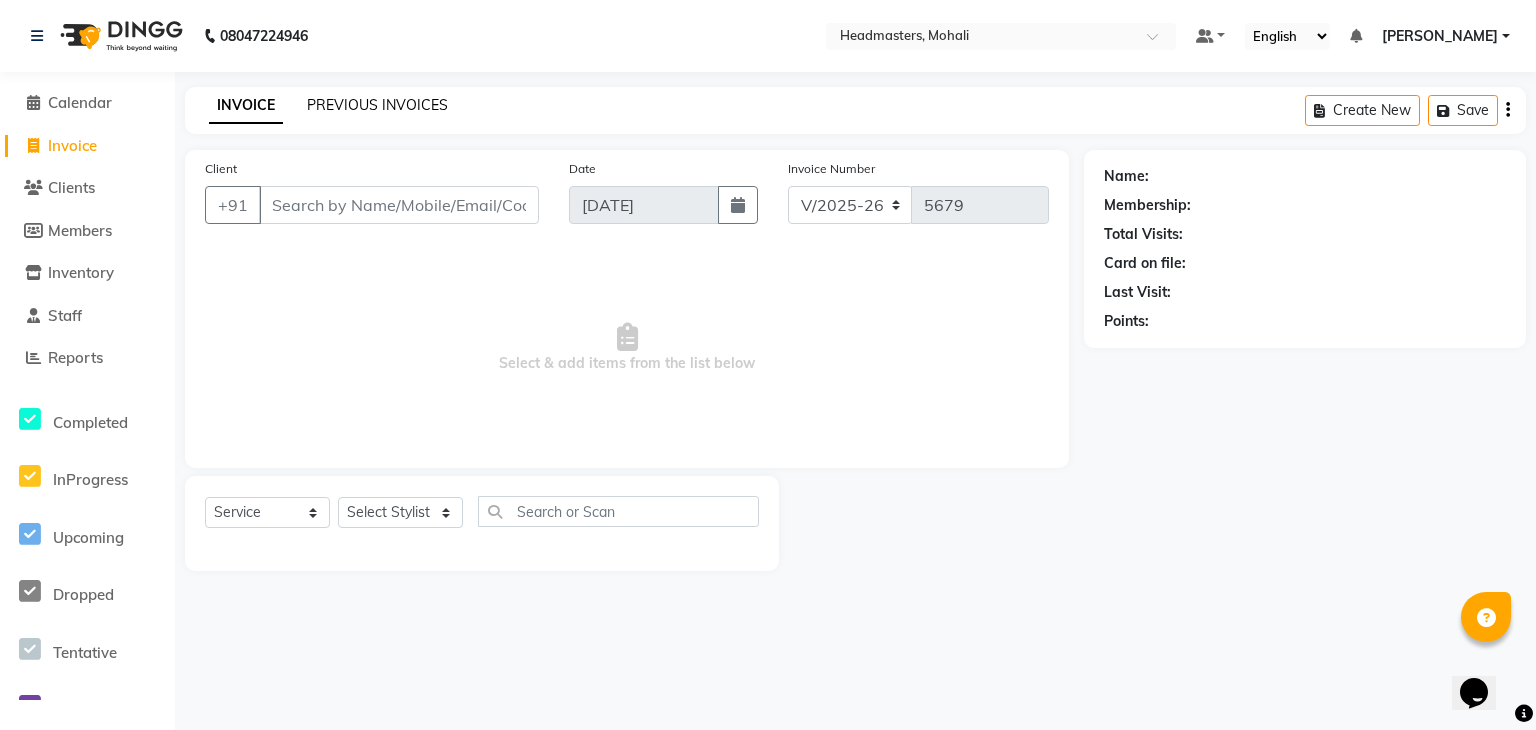 click on "PREVIOUS INVOICES" 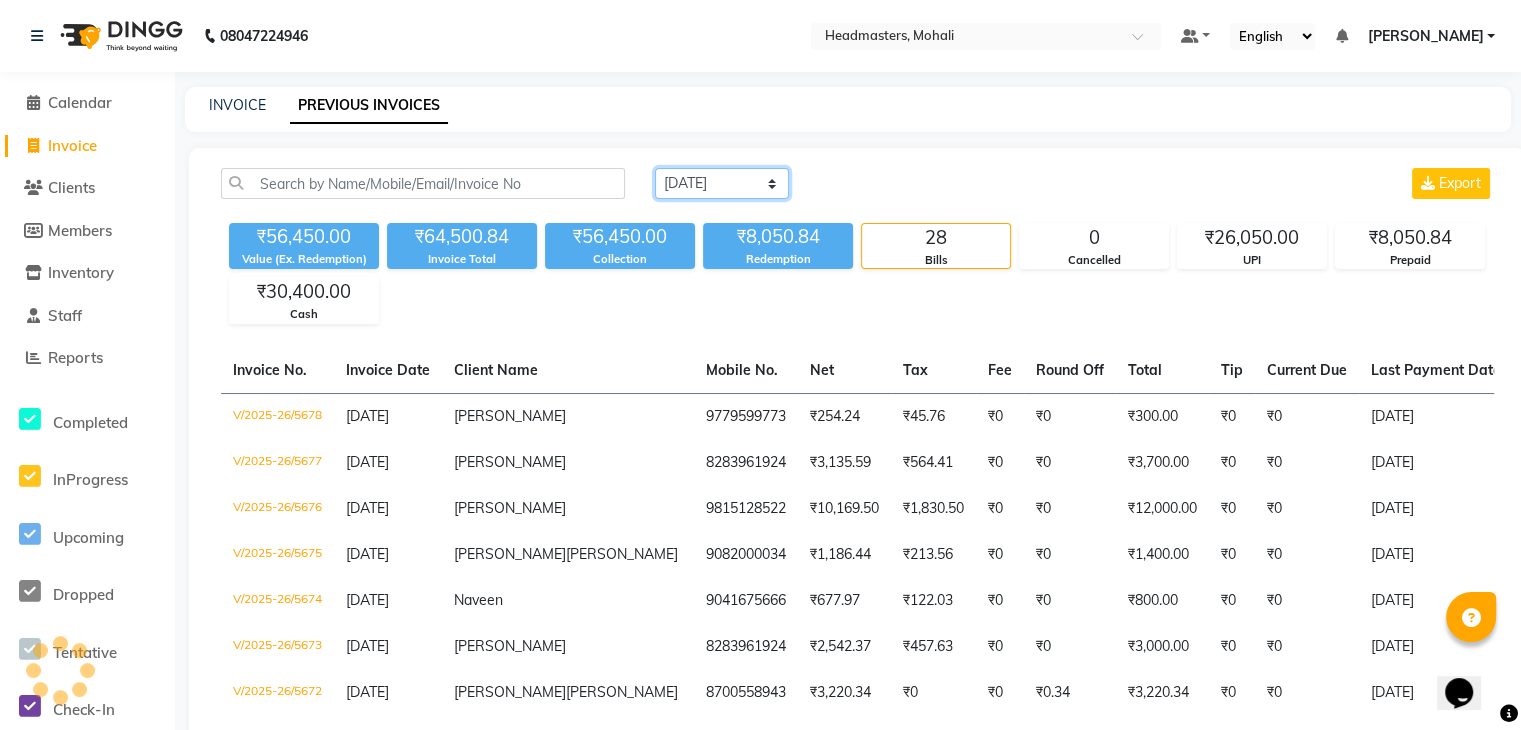 click on "Today Yesterday Custom Range" 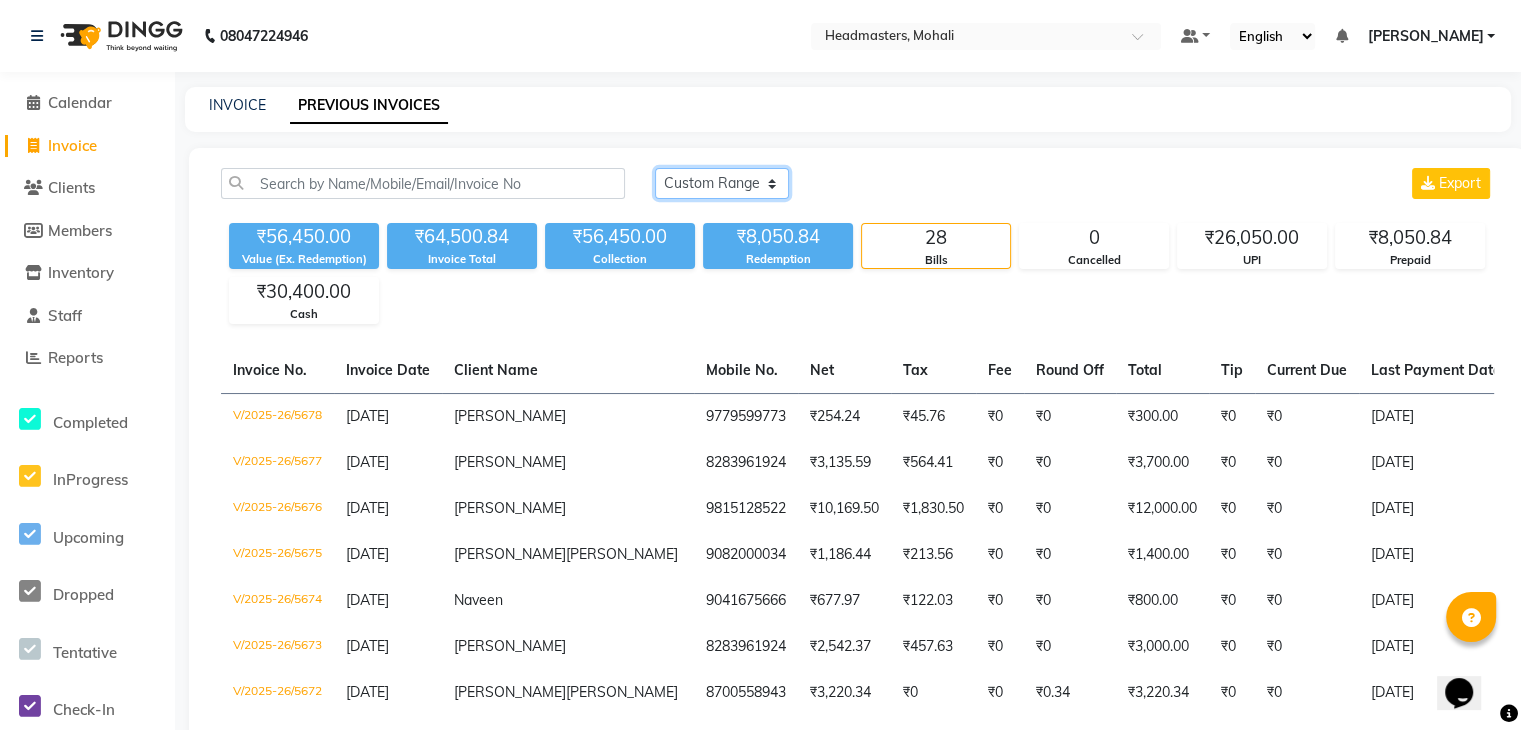 click on "Today Yesterday Custom Range" 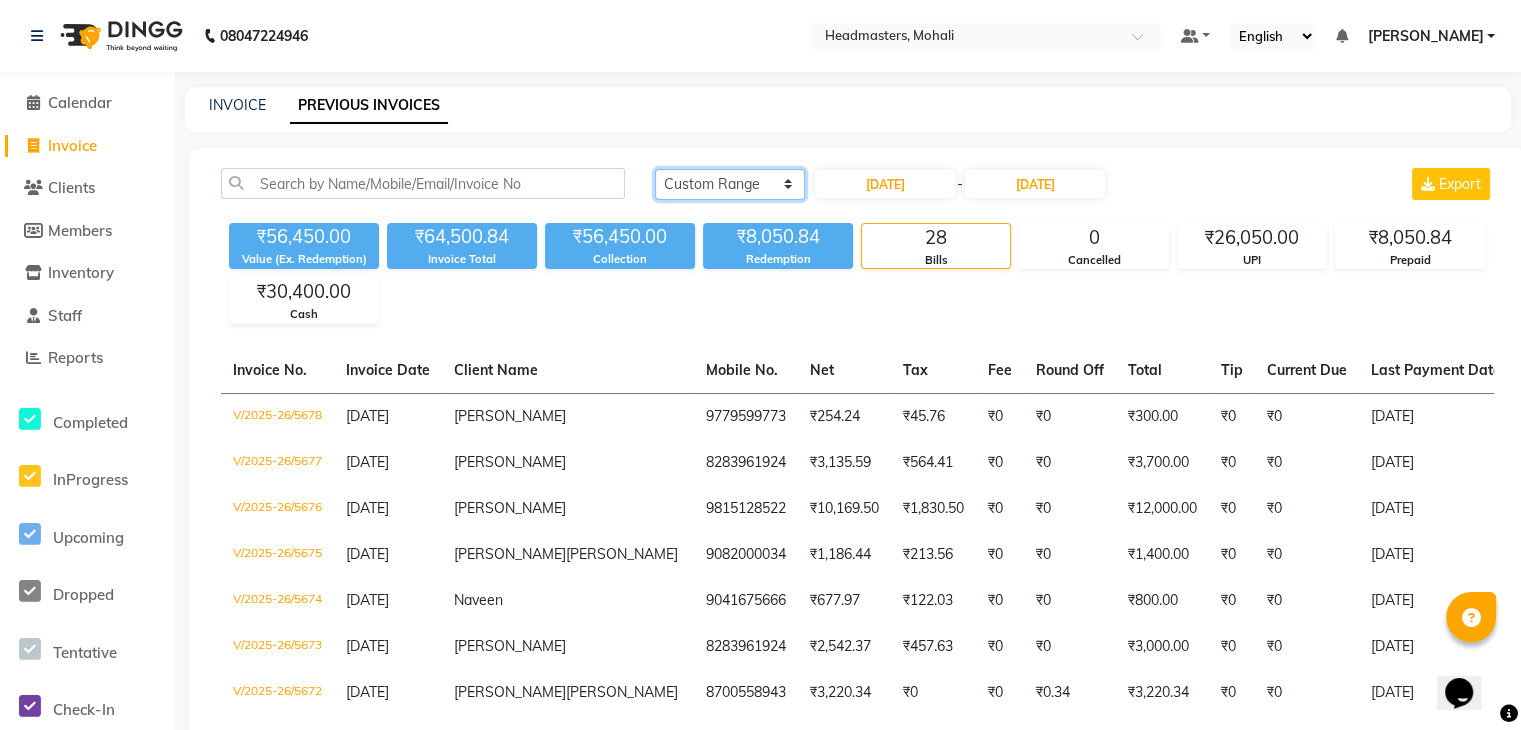 click on "Today Yesterday Custom Range" 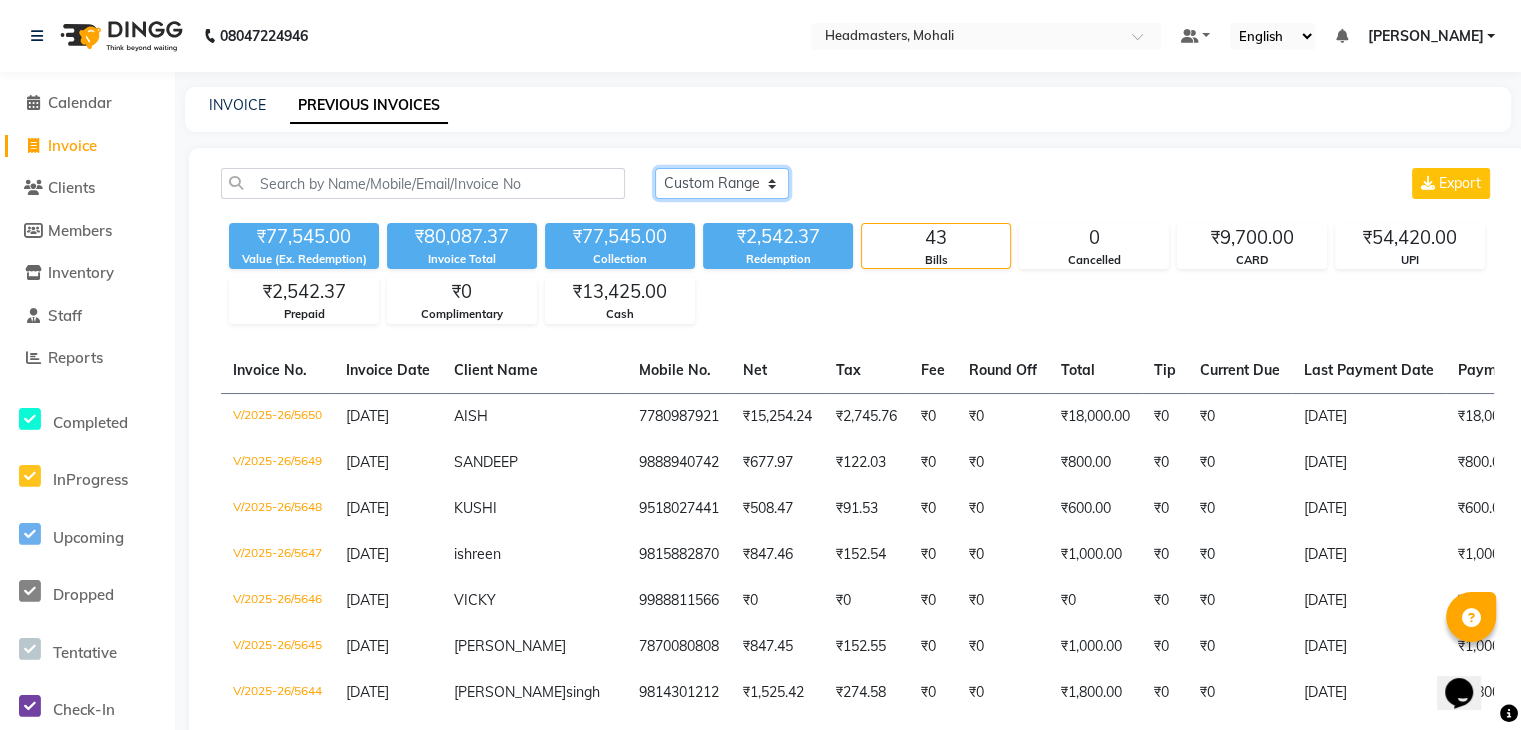 click on "Today Yesterday Custom Range" 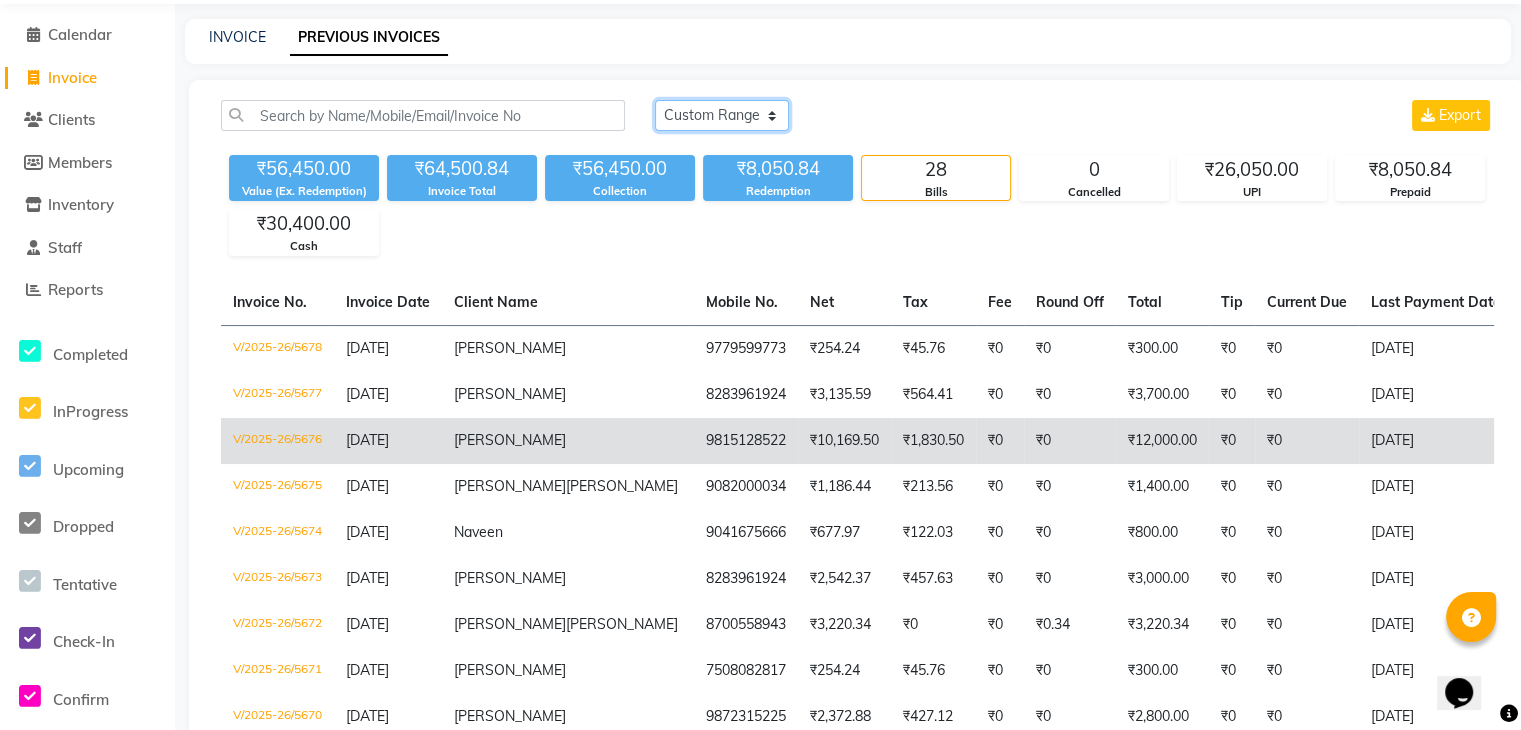 scroll, scrollTop: 100, scrollLeft: 0, axis: vertical 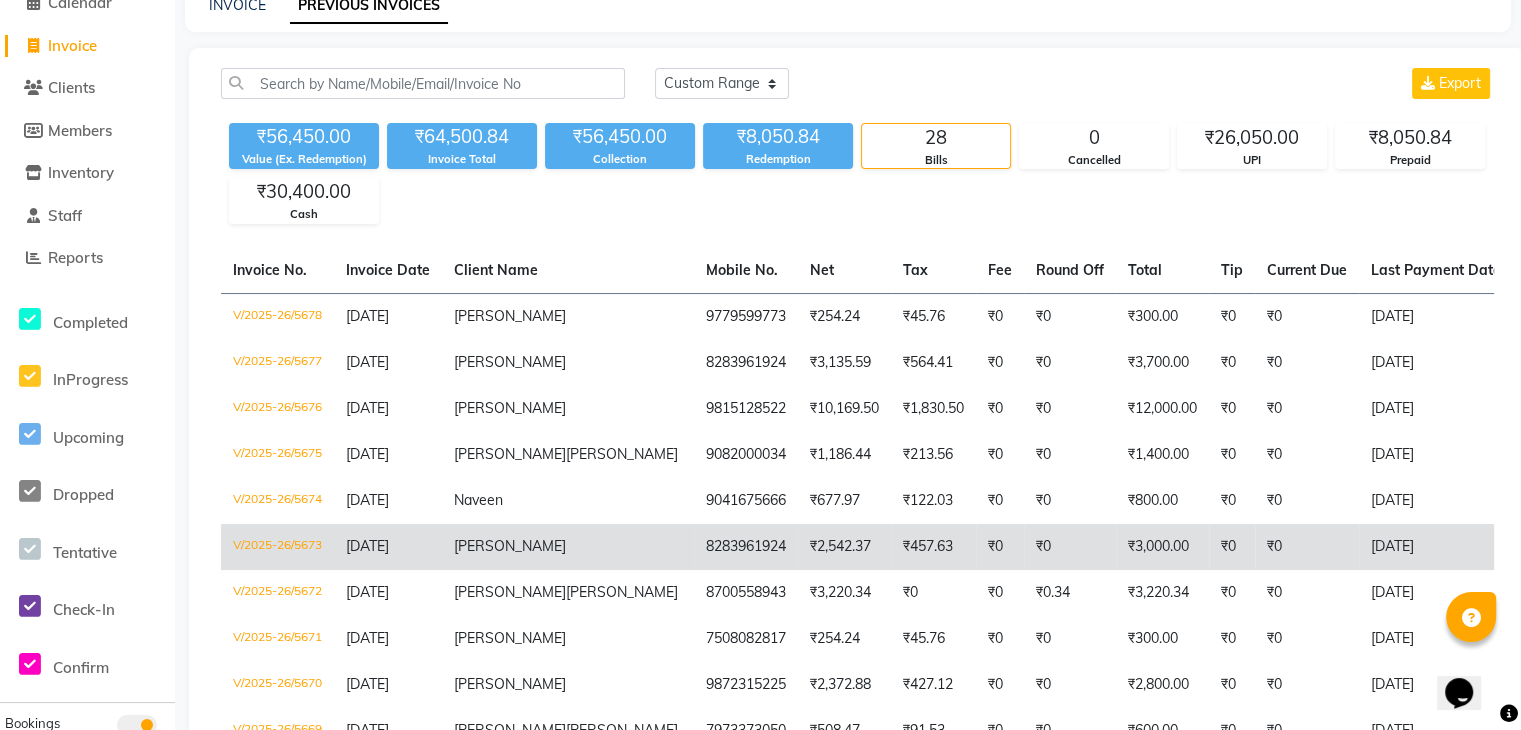 click on "[PERSON_NAME]" 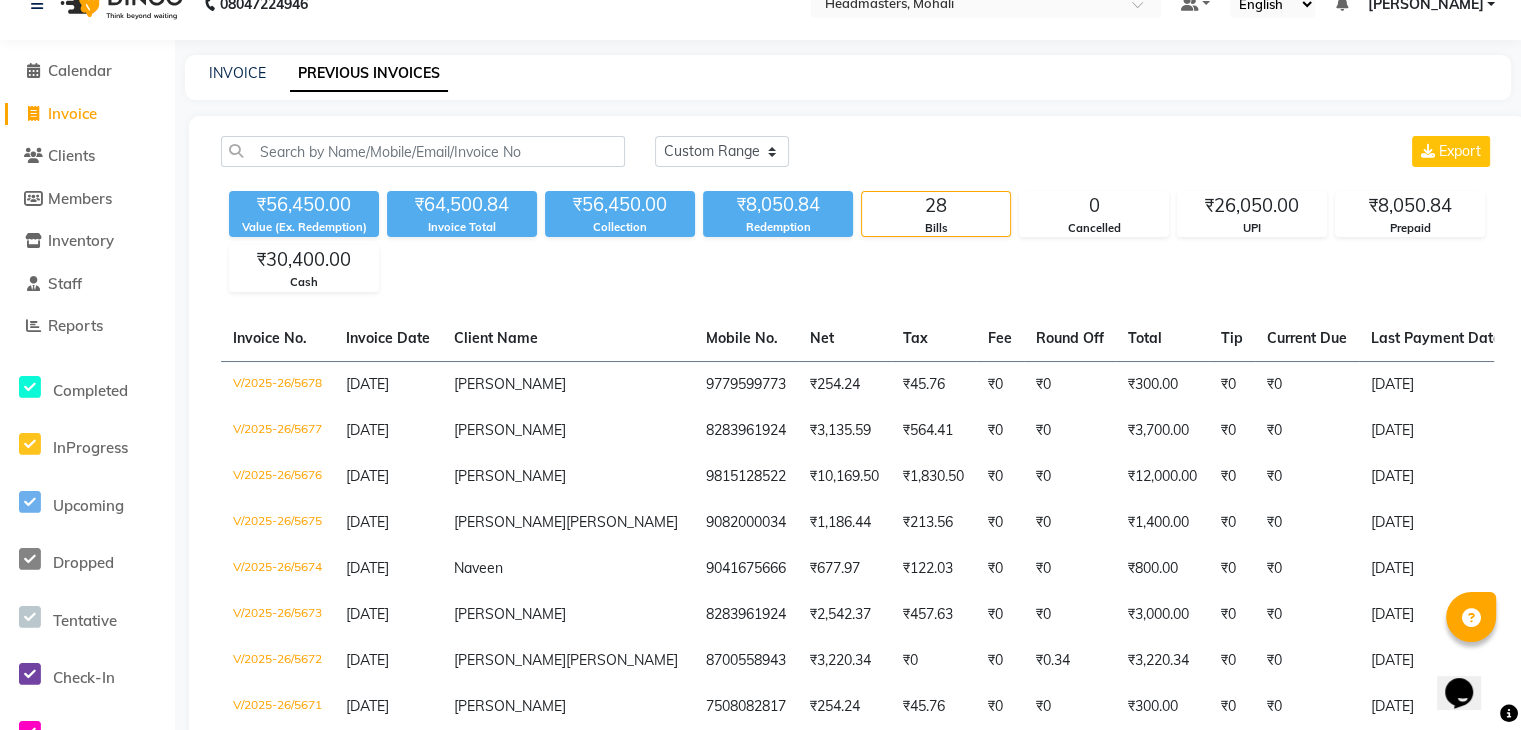scroll, scrollTop: 0, scrollLeft: 0, axis: both 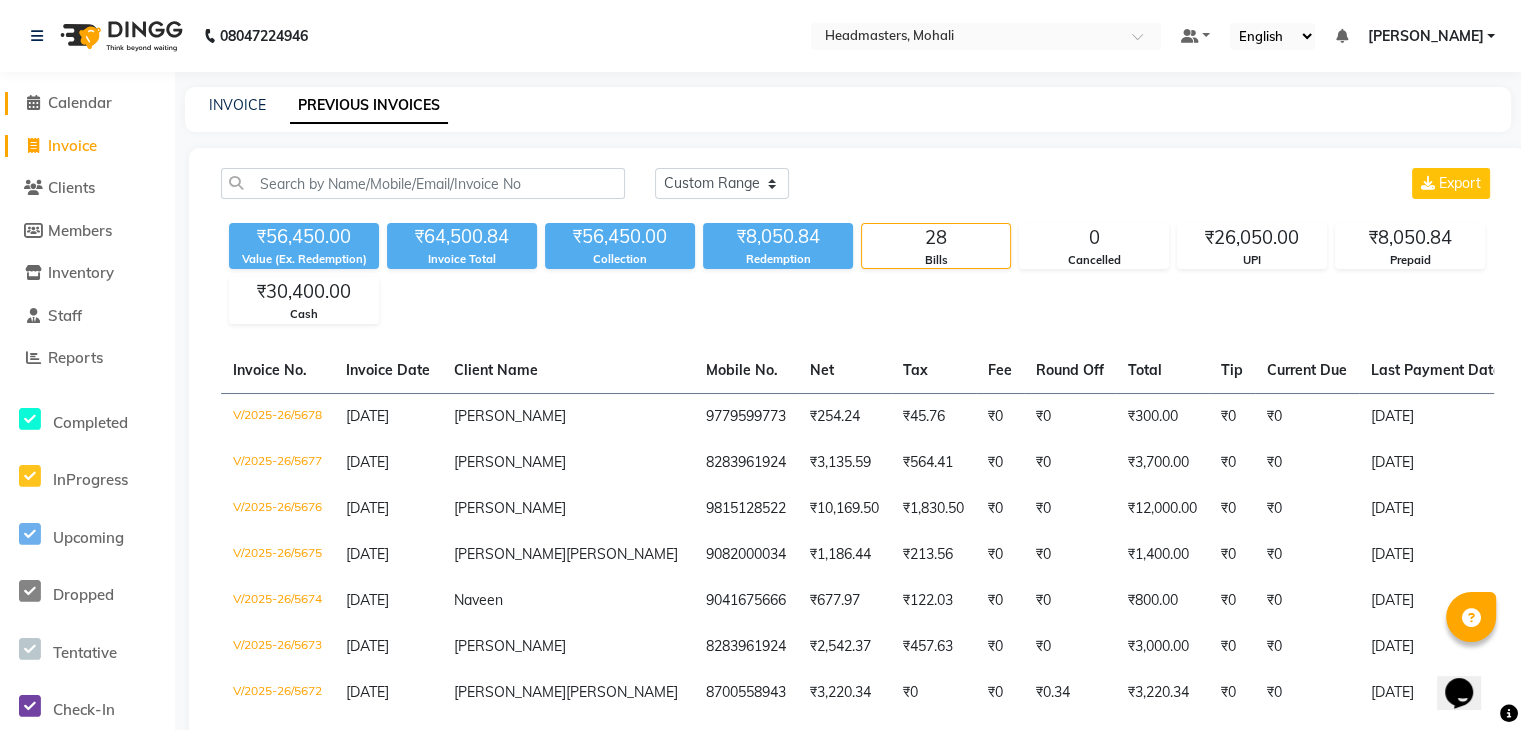 click on "Calendar" 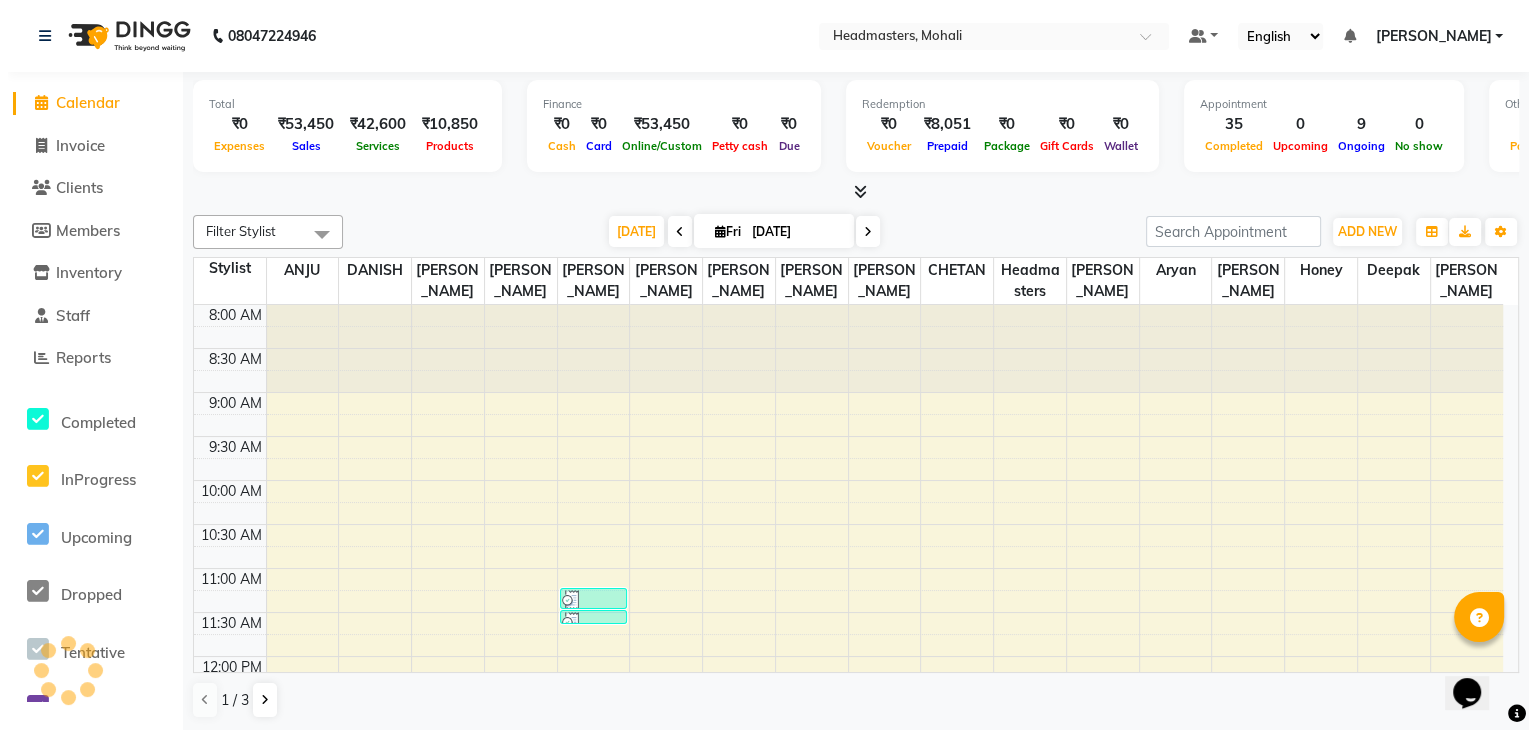 scroll, scrollTop: 0, scrollLeft: 0, axis: both 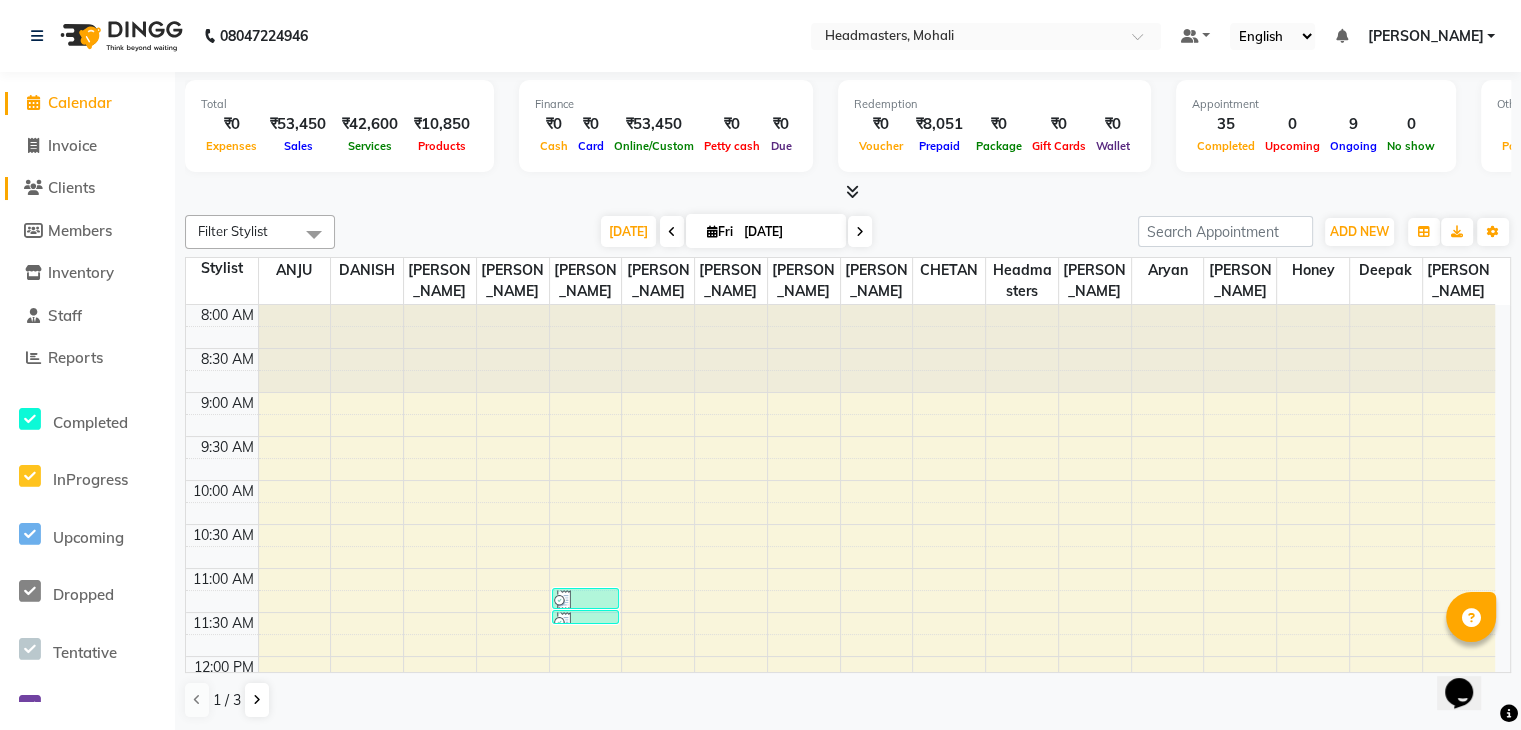 click on "Clients" 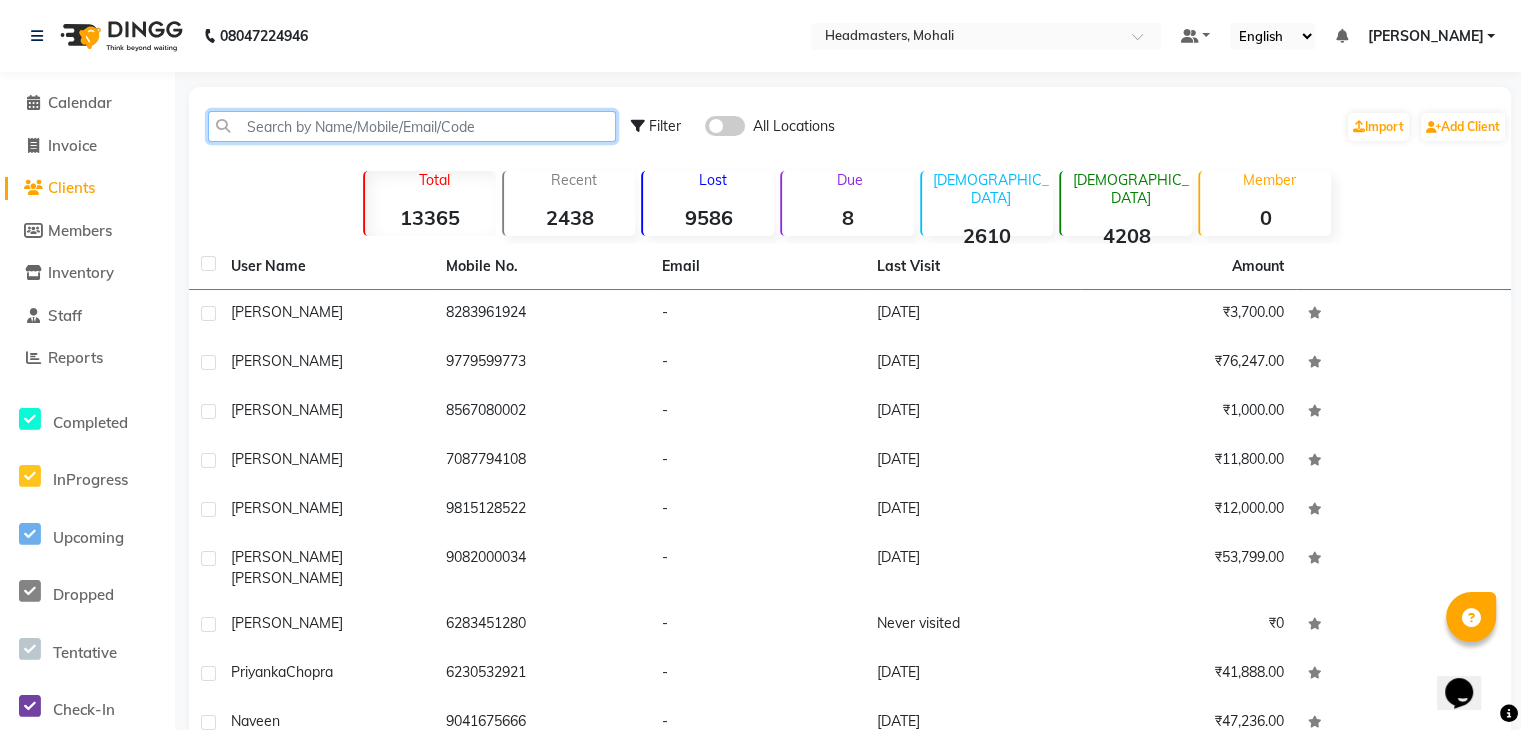 click 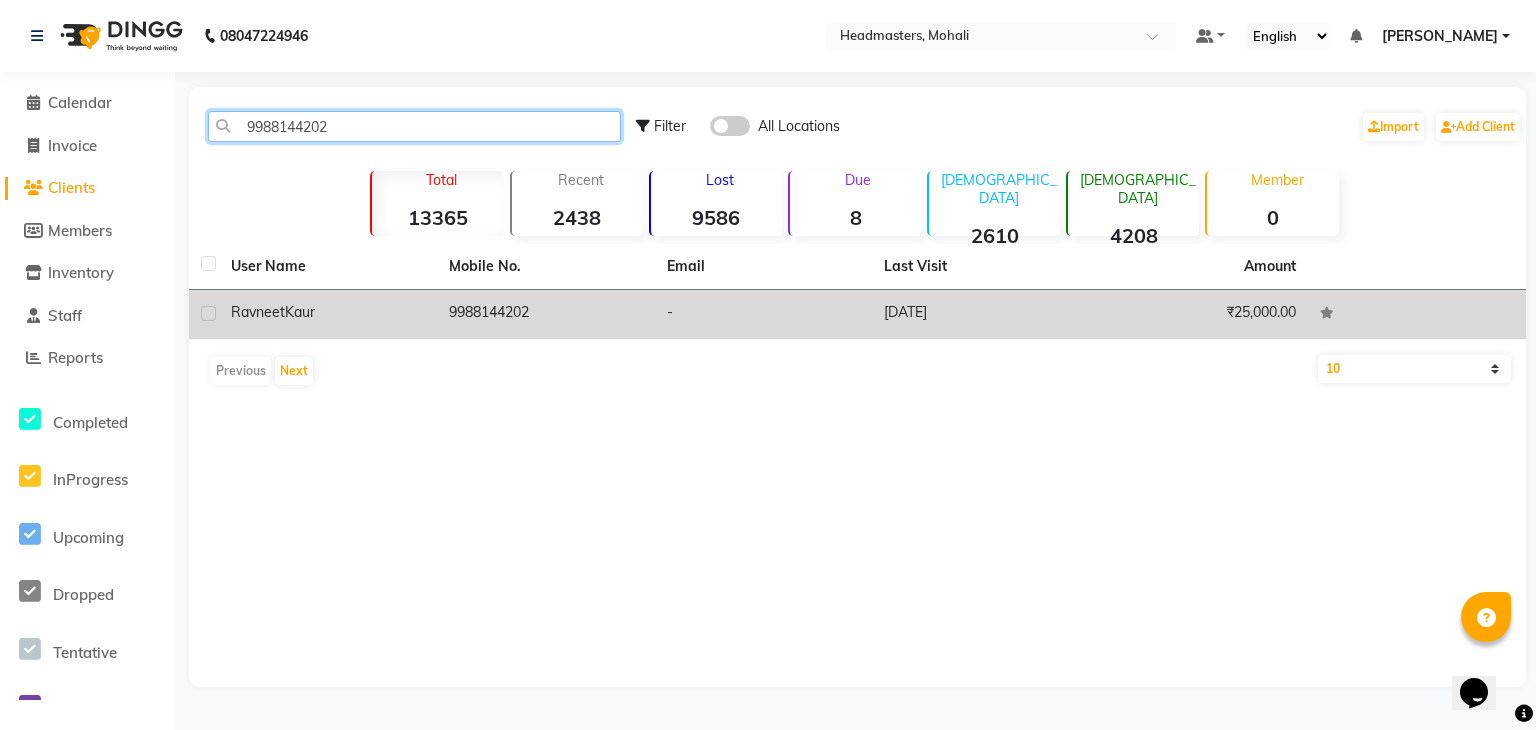 type on "9988144202" 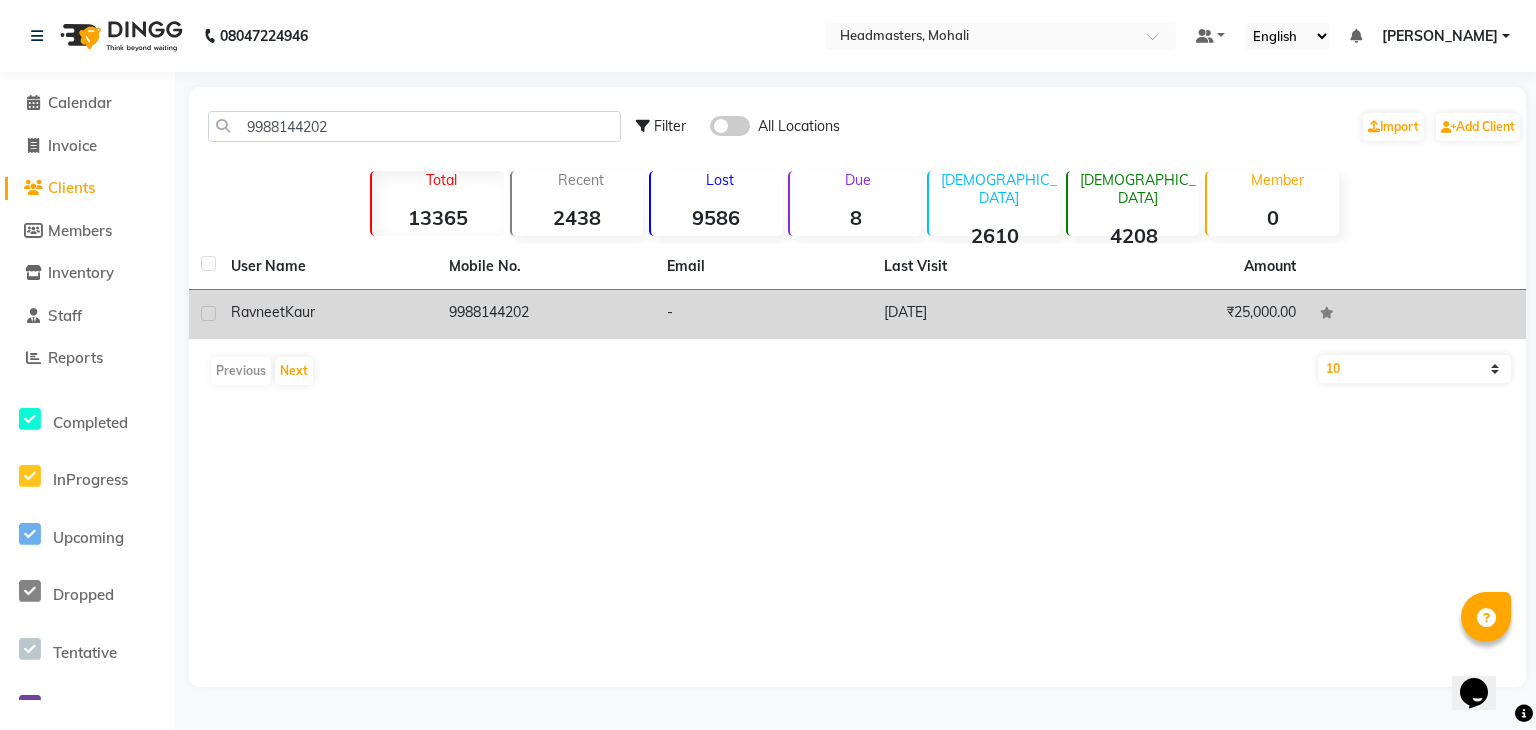 click on "9988144202" 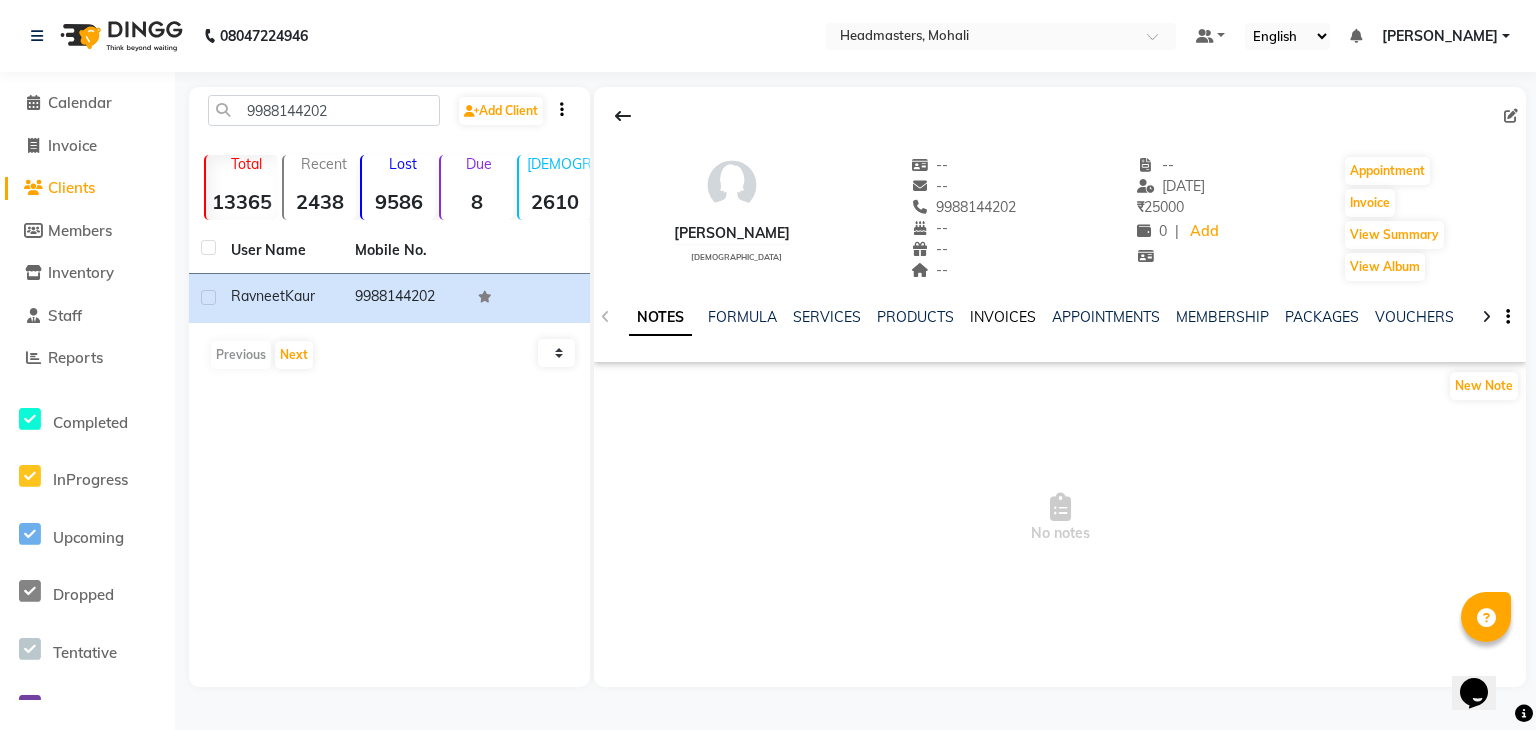 click on "INVOICES" 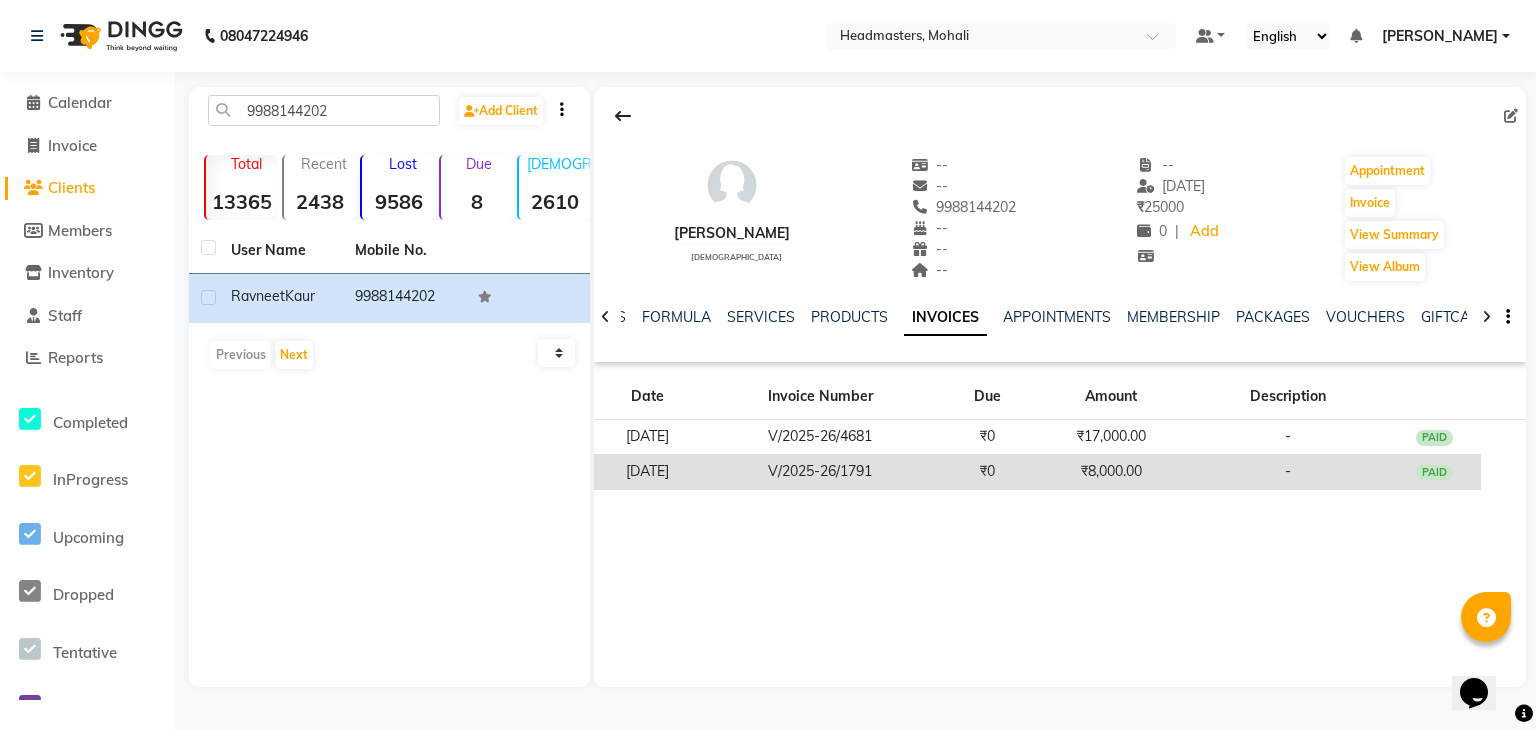 click on "V/2025-26/1791" 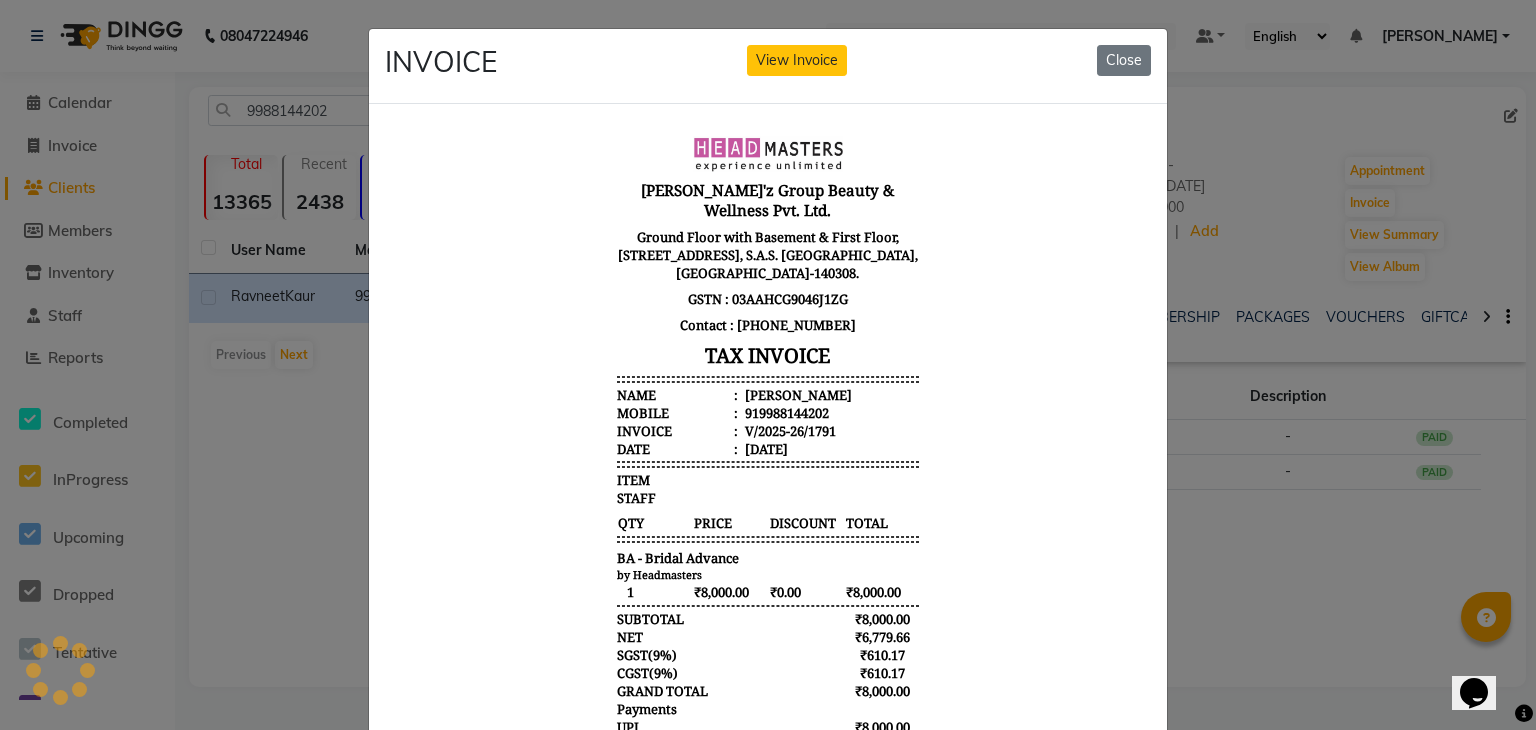 scroll, scrollTop: 0, scrollLeft: 0, axis: both 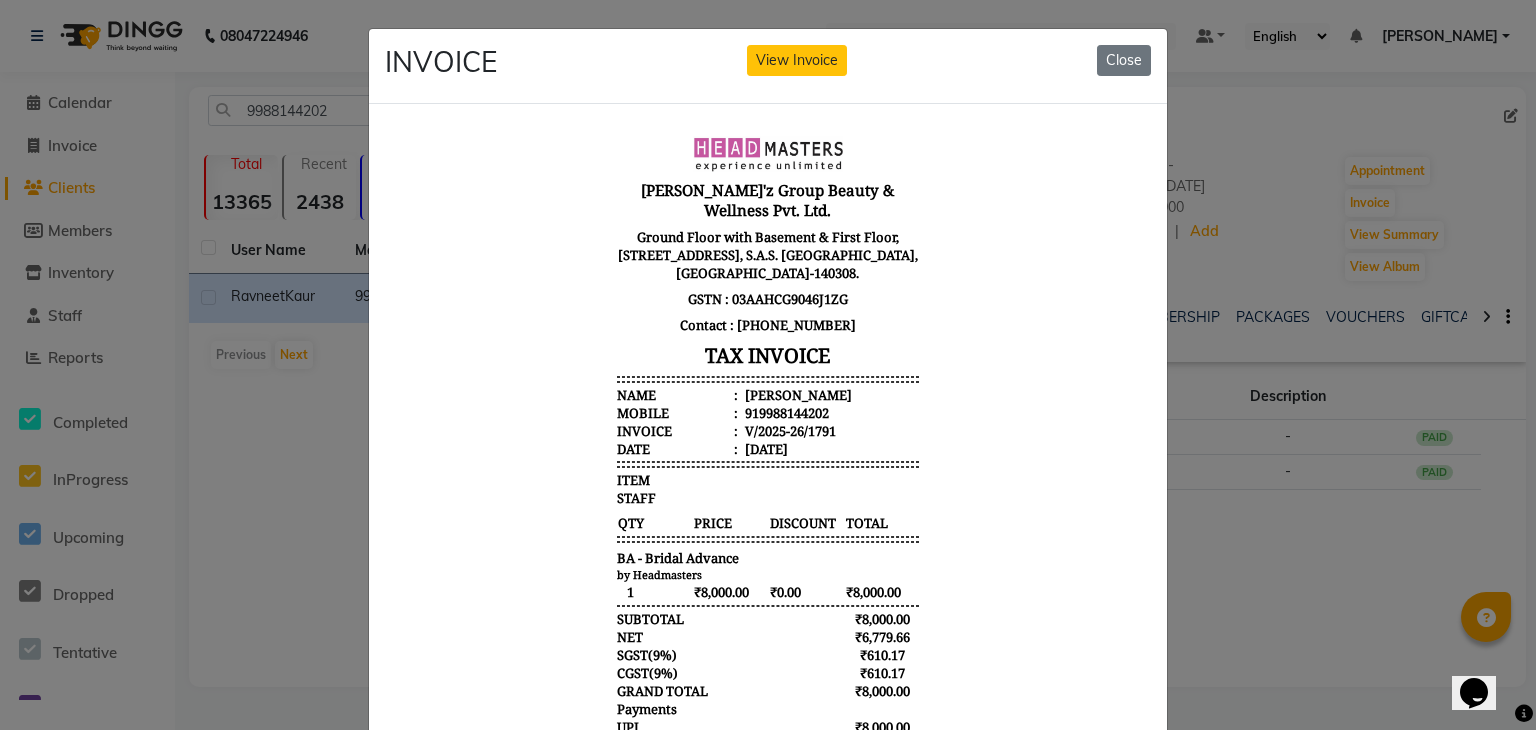 click on "INVOICE View Invoice Close" 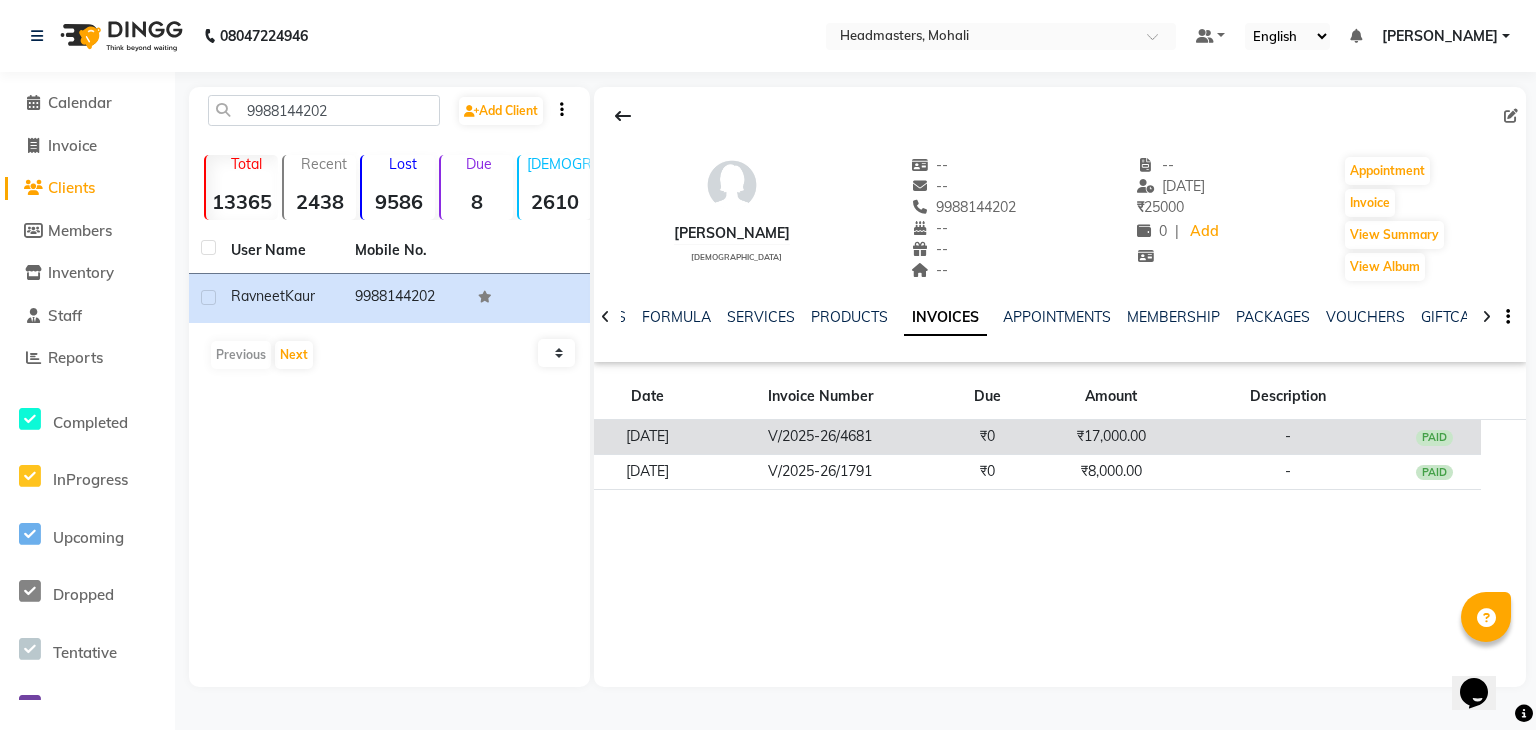click on "₹17,000.00" 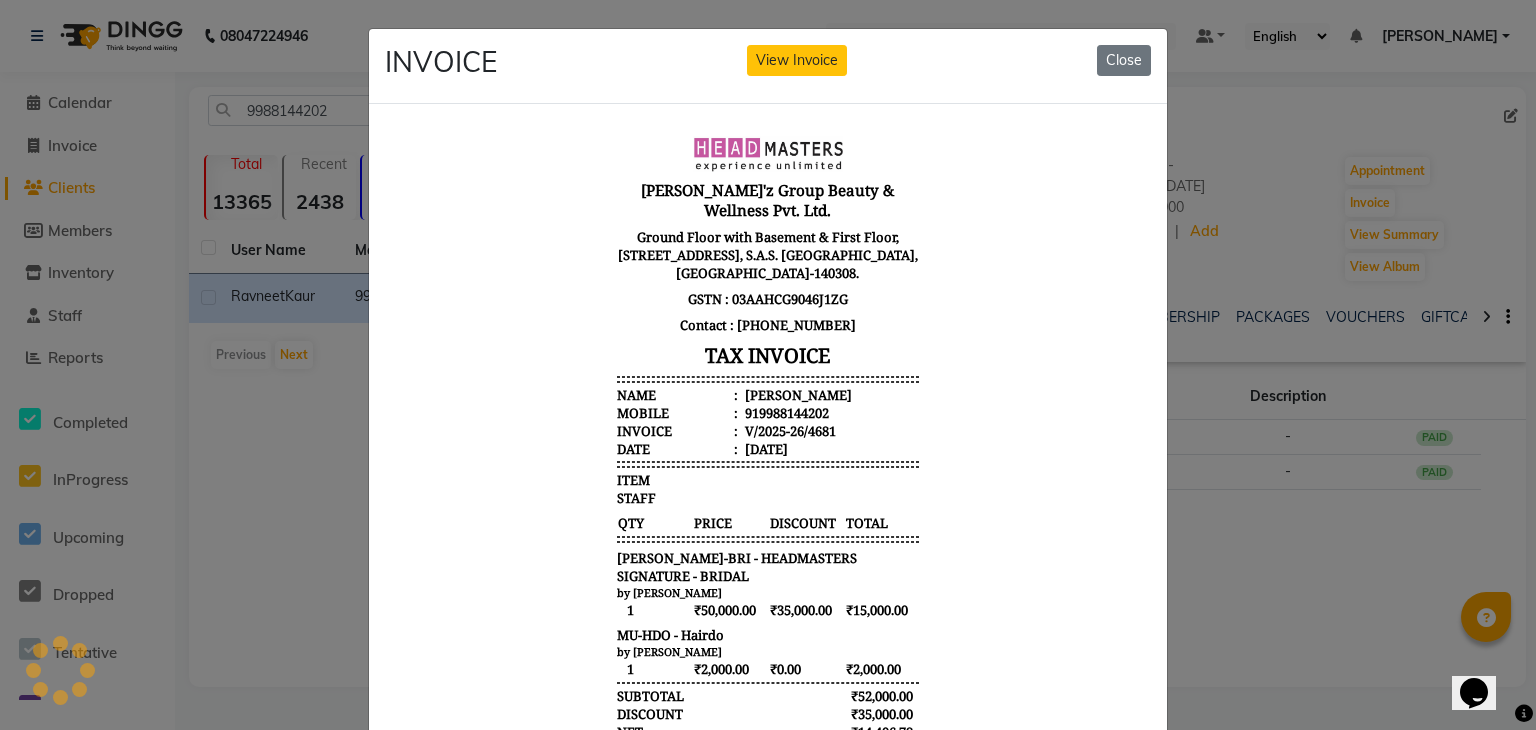scroll, scrollTop: 0, scrollLeft: 0, axis: both 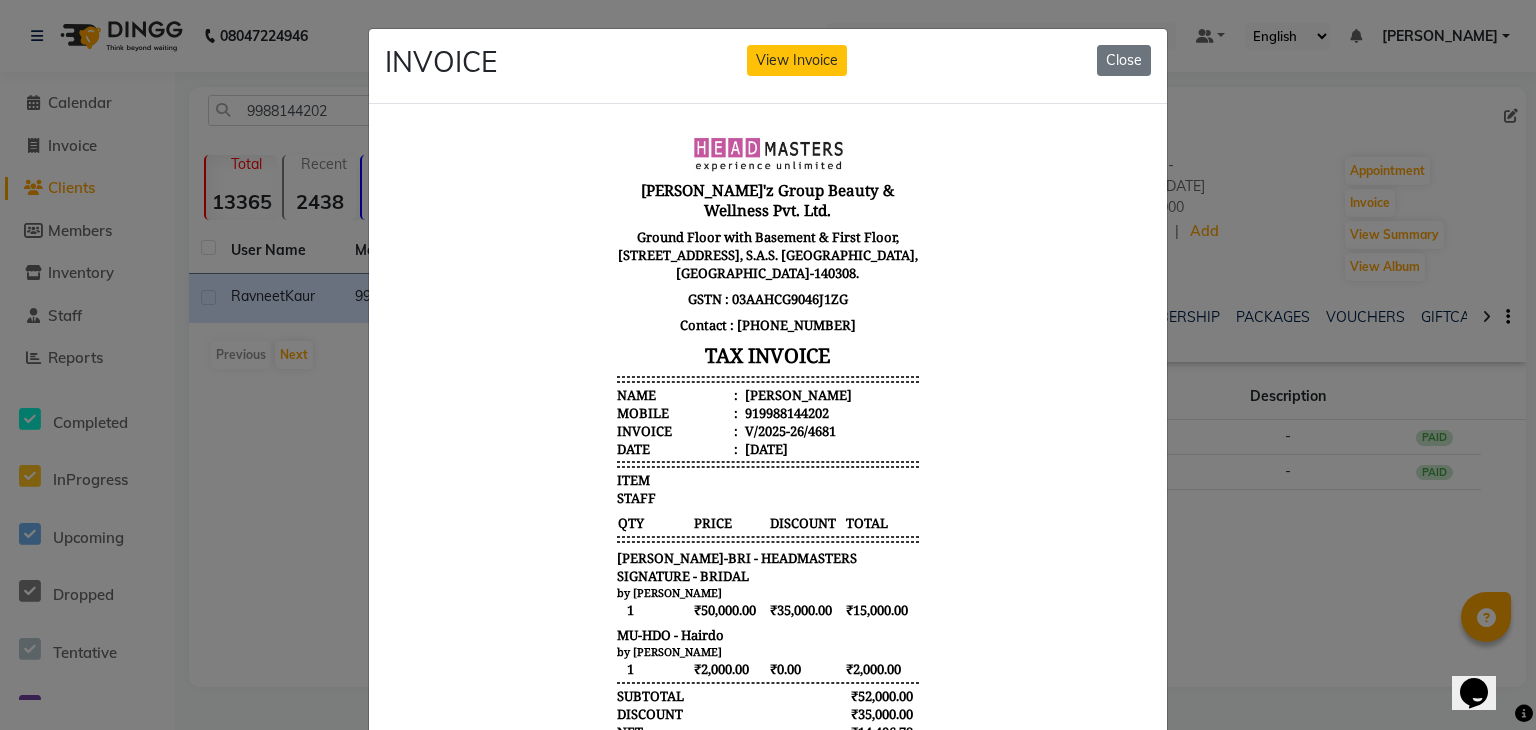 drag, startPoint x: 1221, startPoint y: 629, endPoint x: 1224, endPoint y: 643, distance: 14.3178215 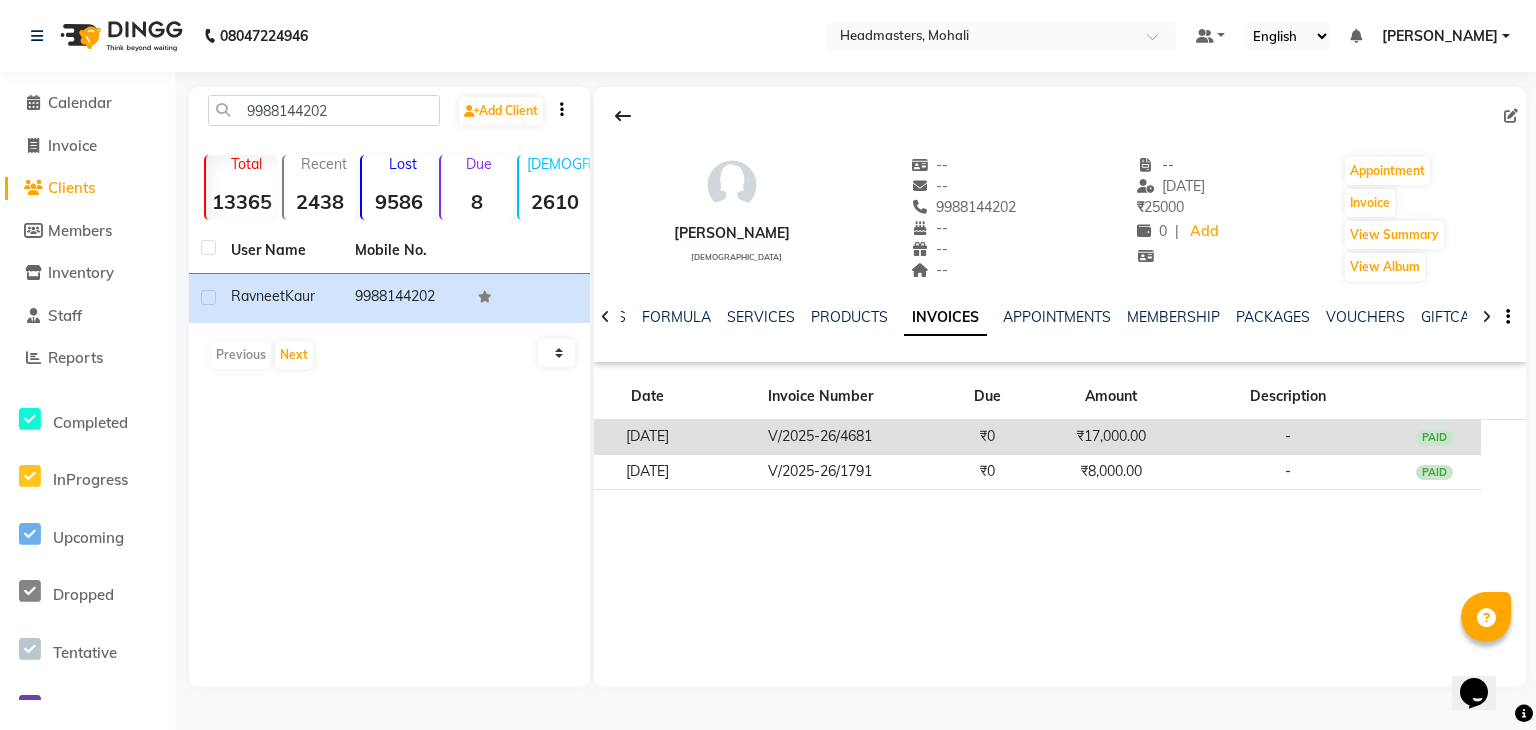 click on "₹17,000.00" 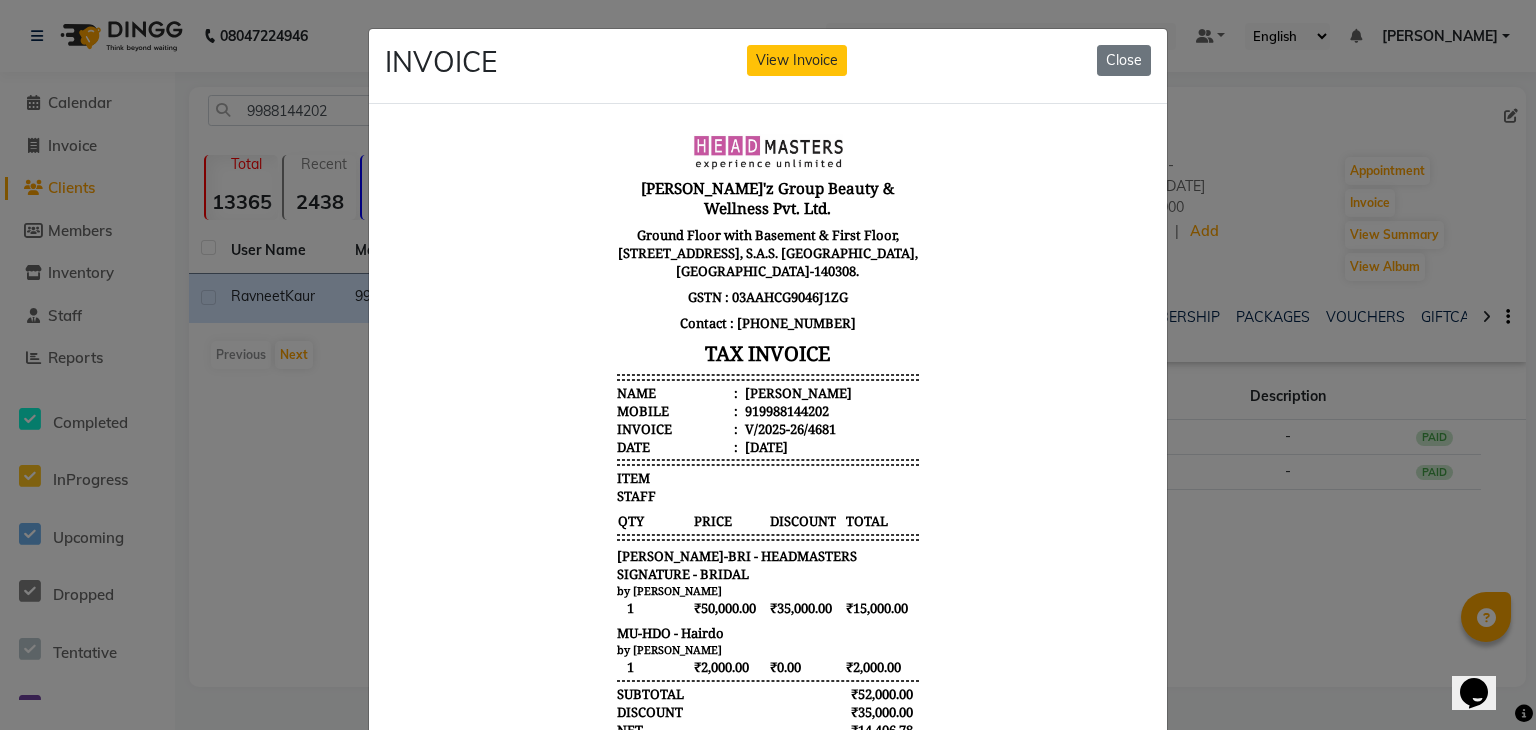 scroll, scrollTop: 15, scrollLeft: 0, axis: vertical 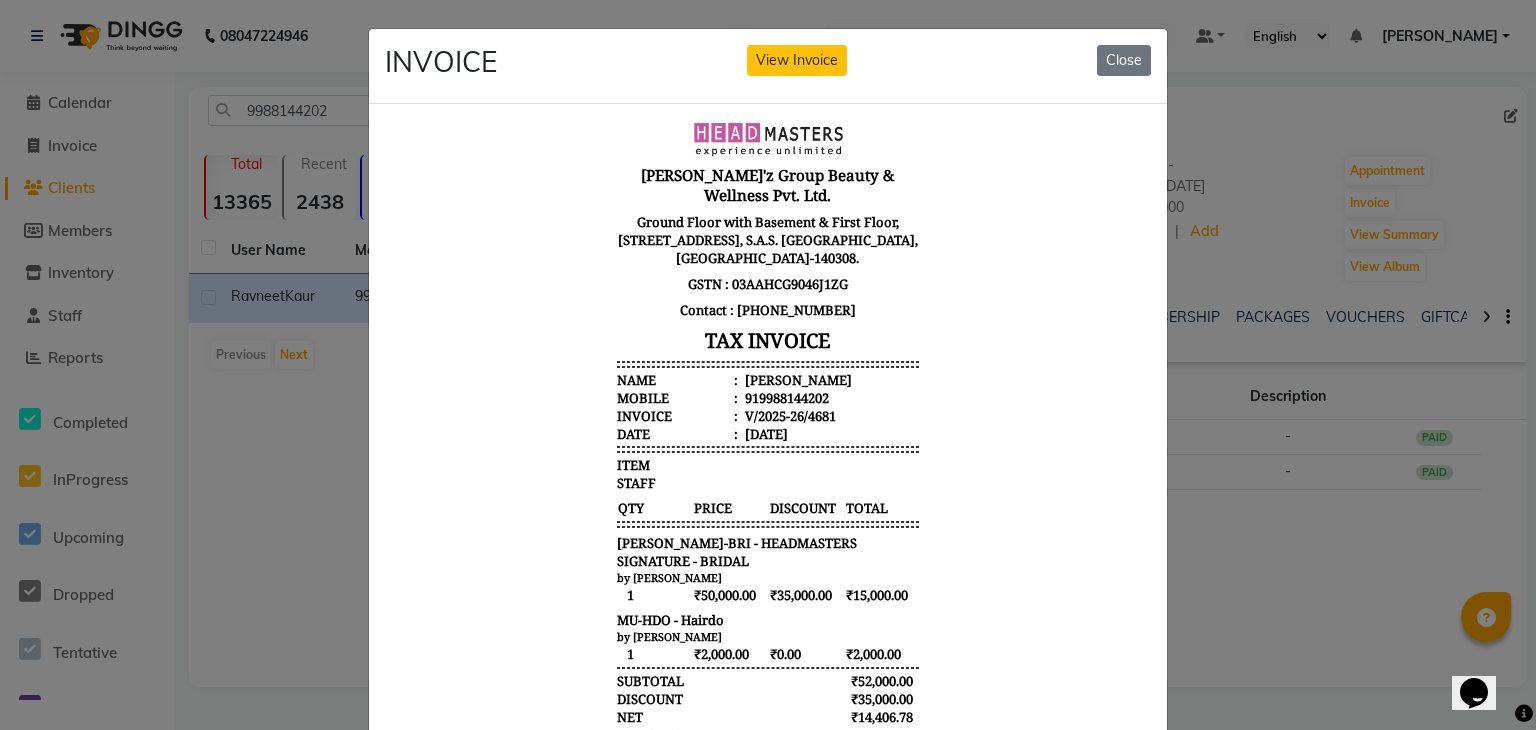 click on "INVOICE View Invoice Close" 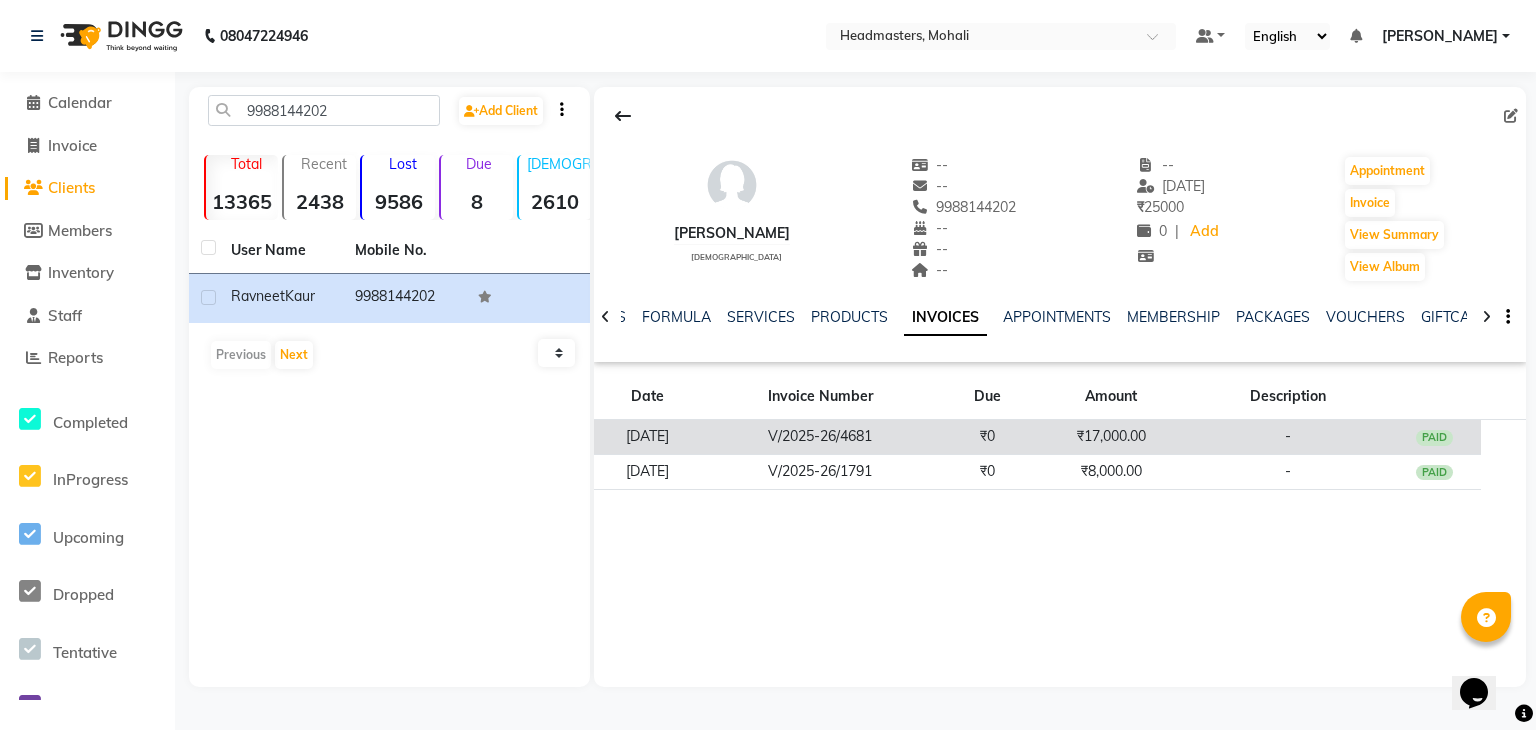 click on "₹17,000.00" 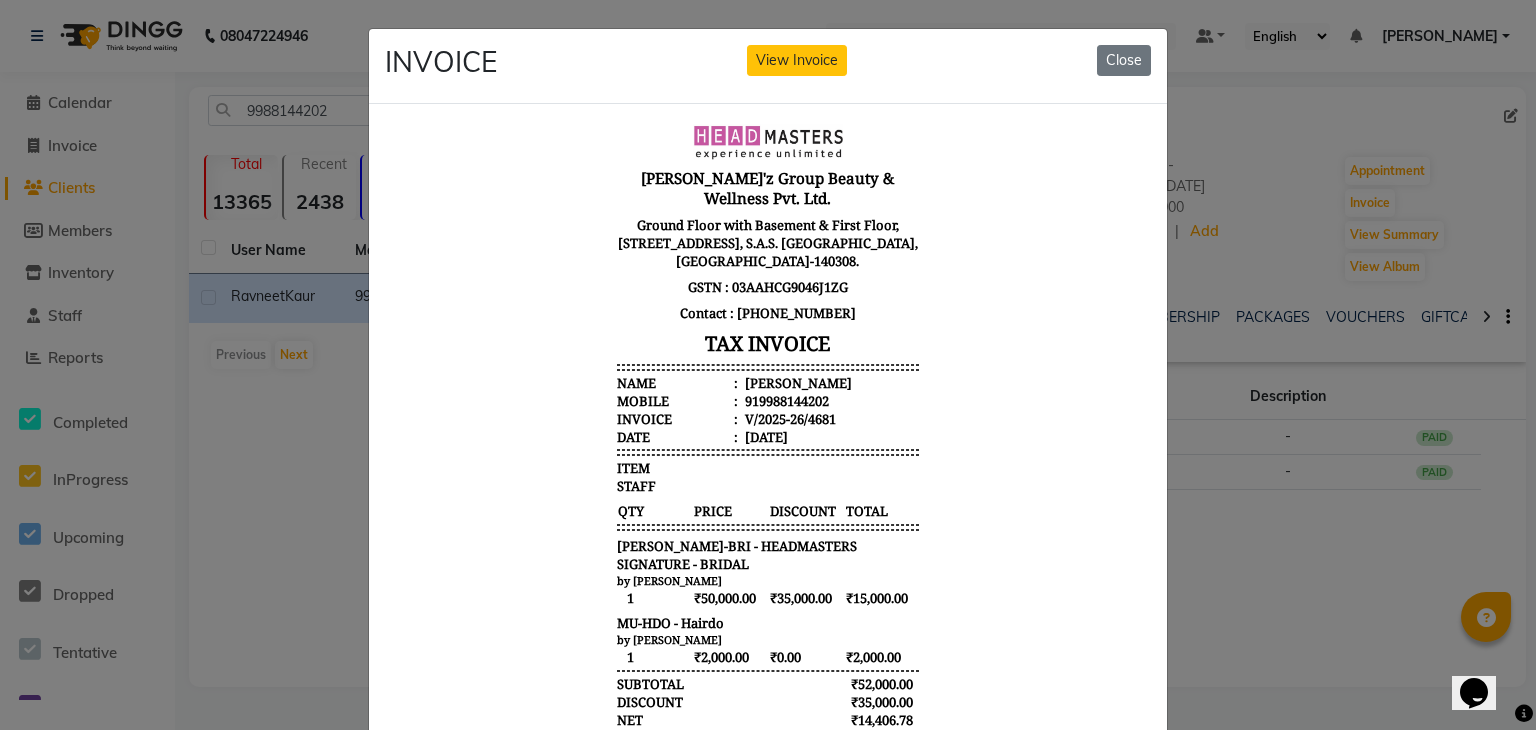 scroll, scrollTop: 15, scrollLeft: 0, axis: vertical 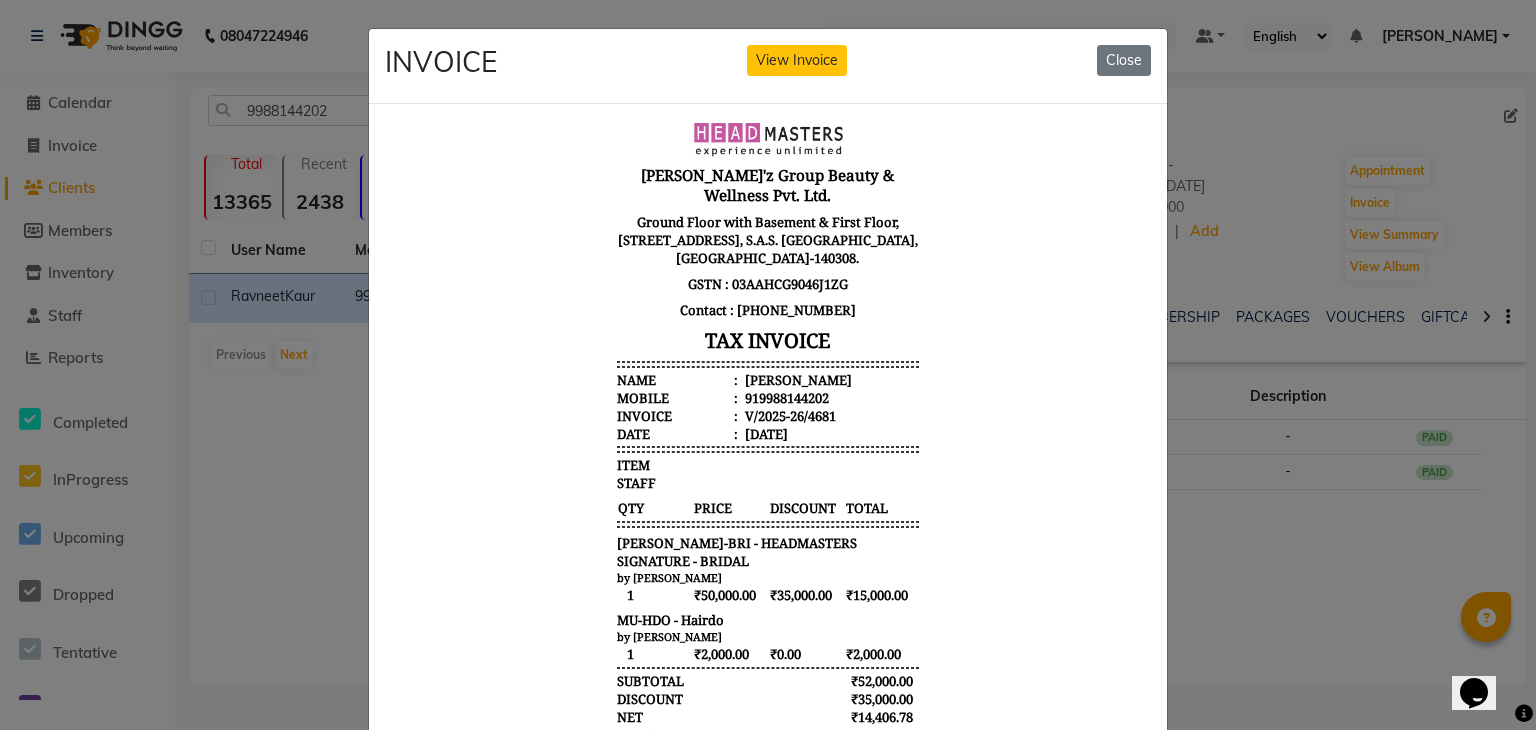 type 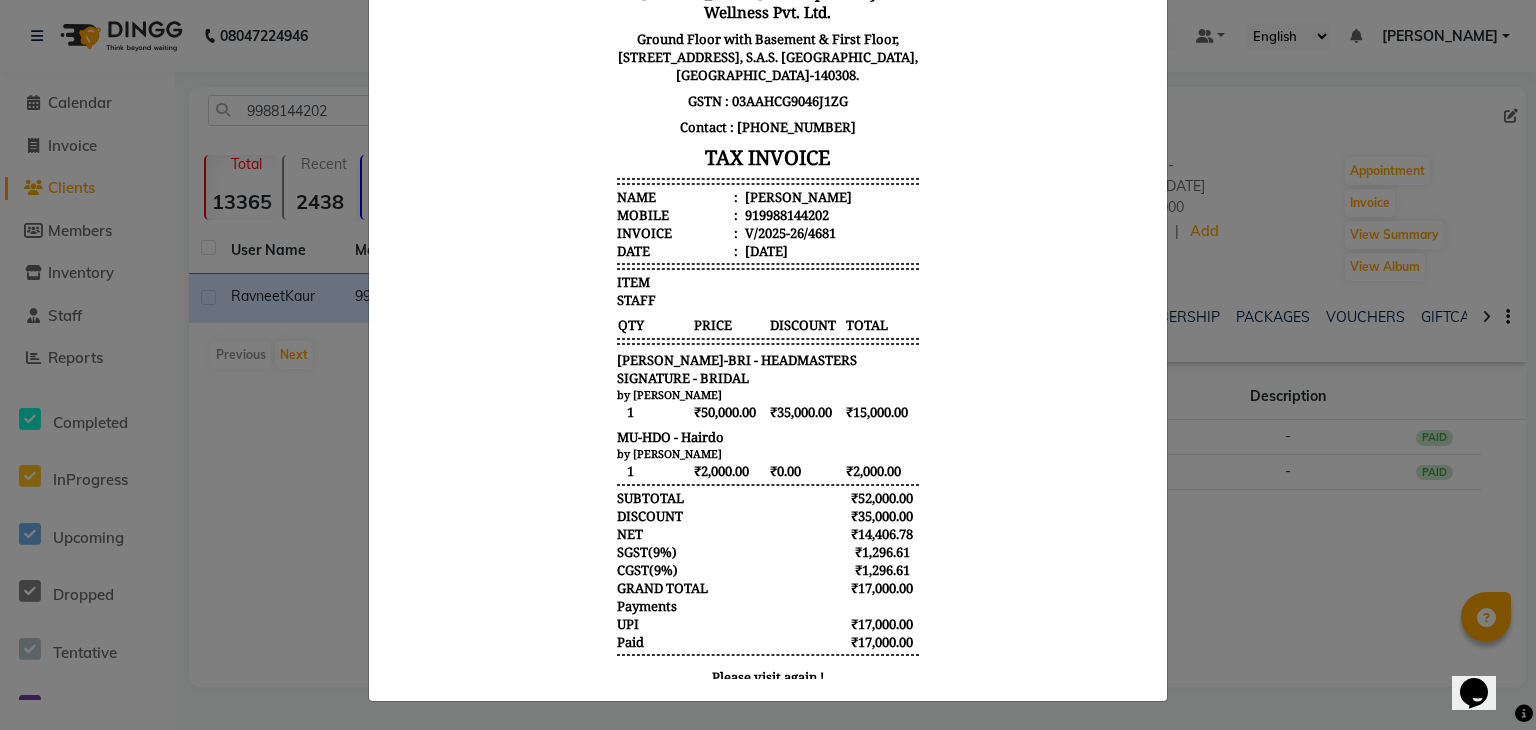 click on "INVOICE View Invoice Close" 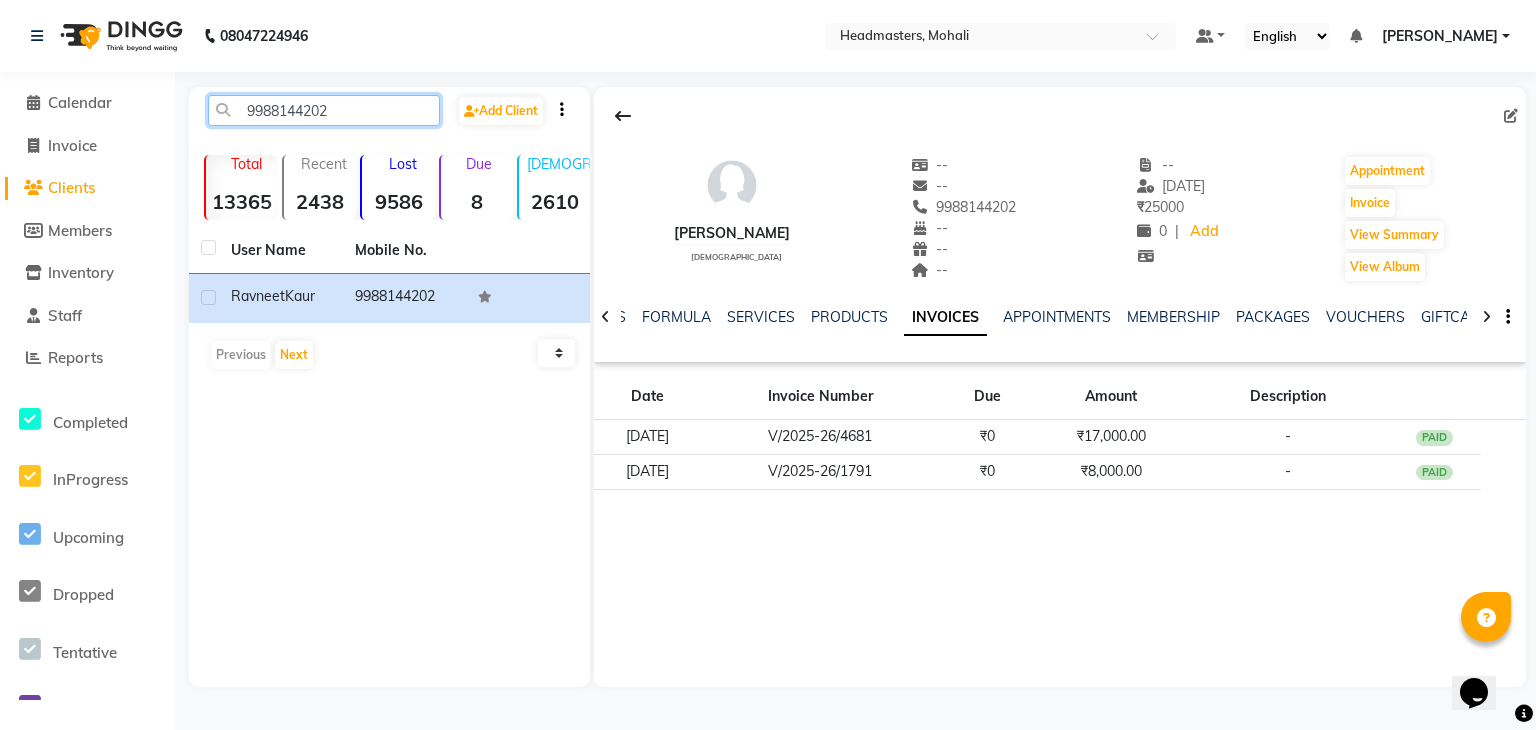 drag, startPoint x: 360, startPoint y: 113, endPoint x: 213, endPoint y: 117, distance: 147.05441 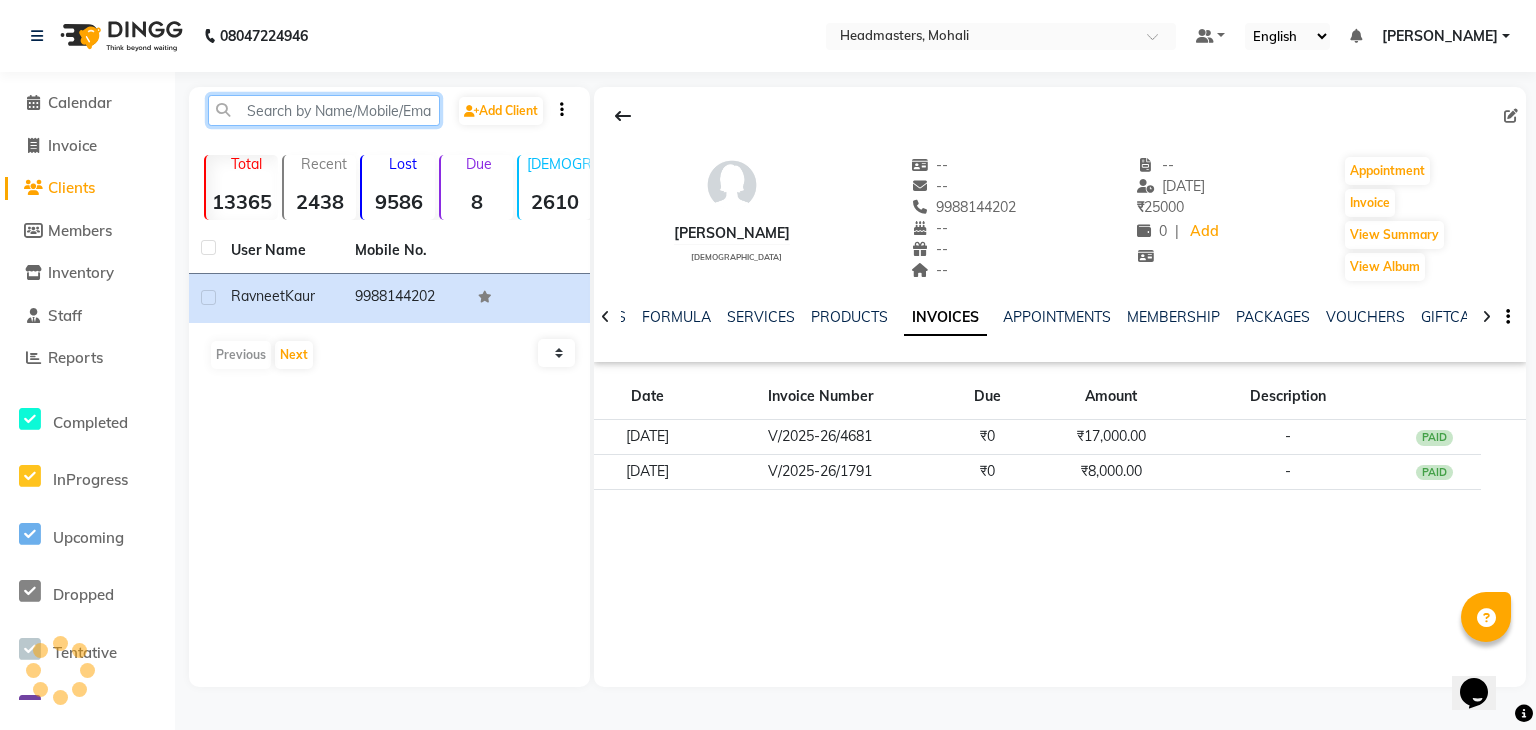 paste on "9876670007" 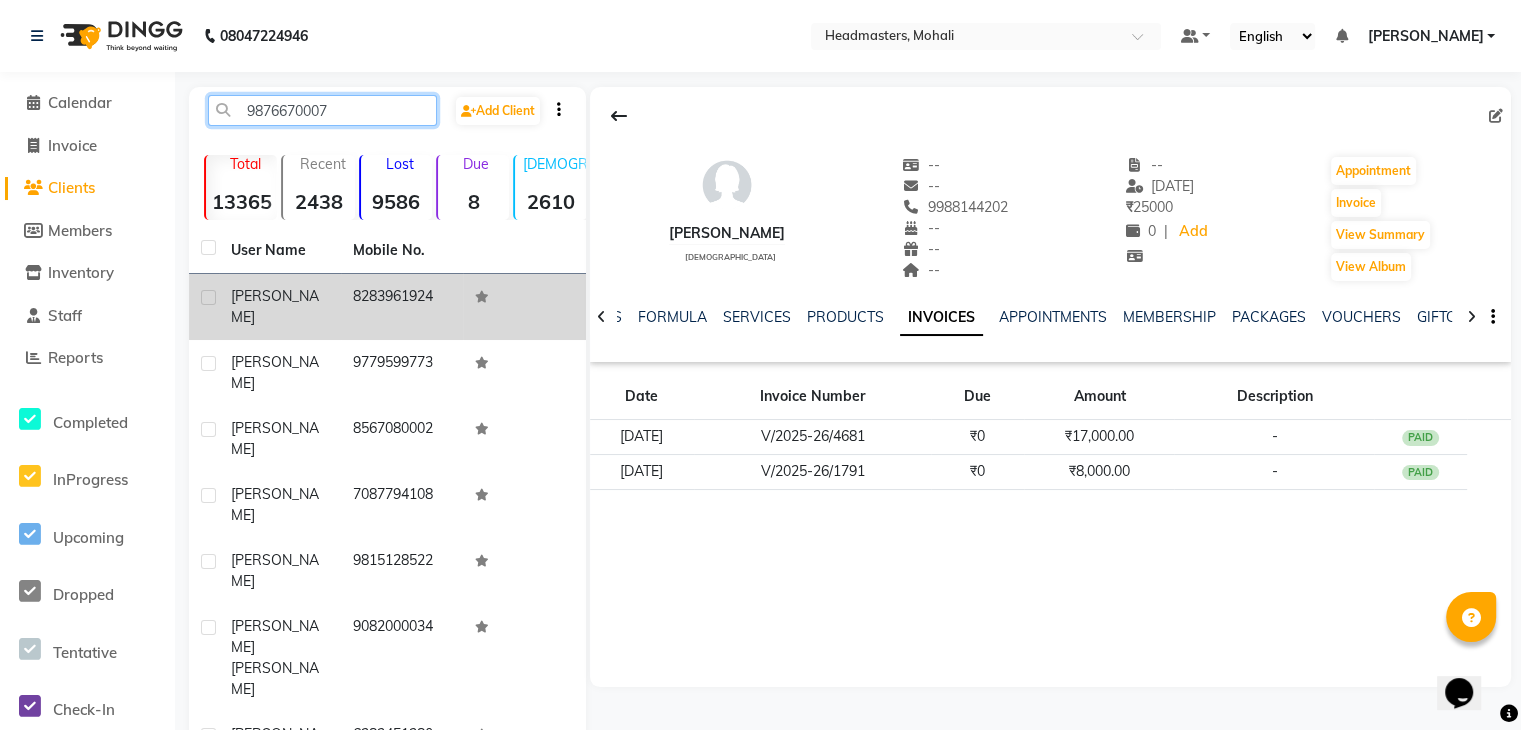 type on "9876670007" 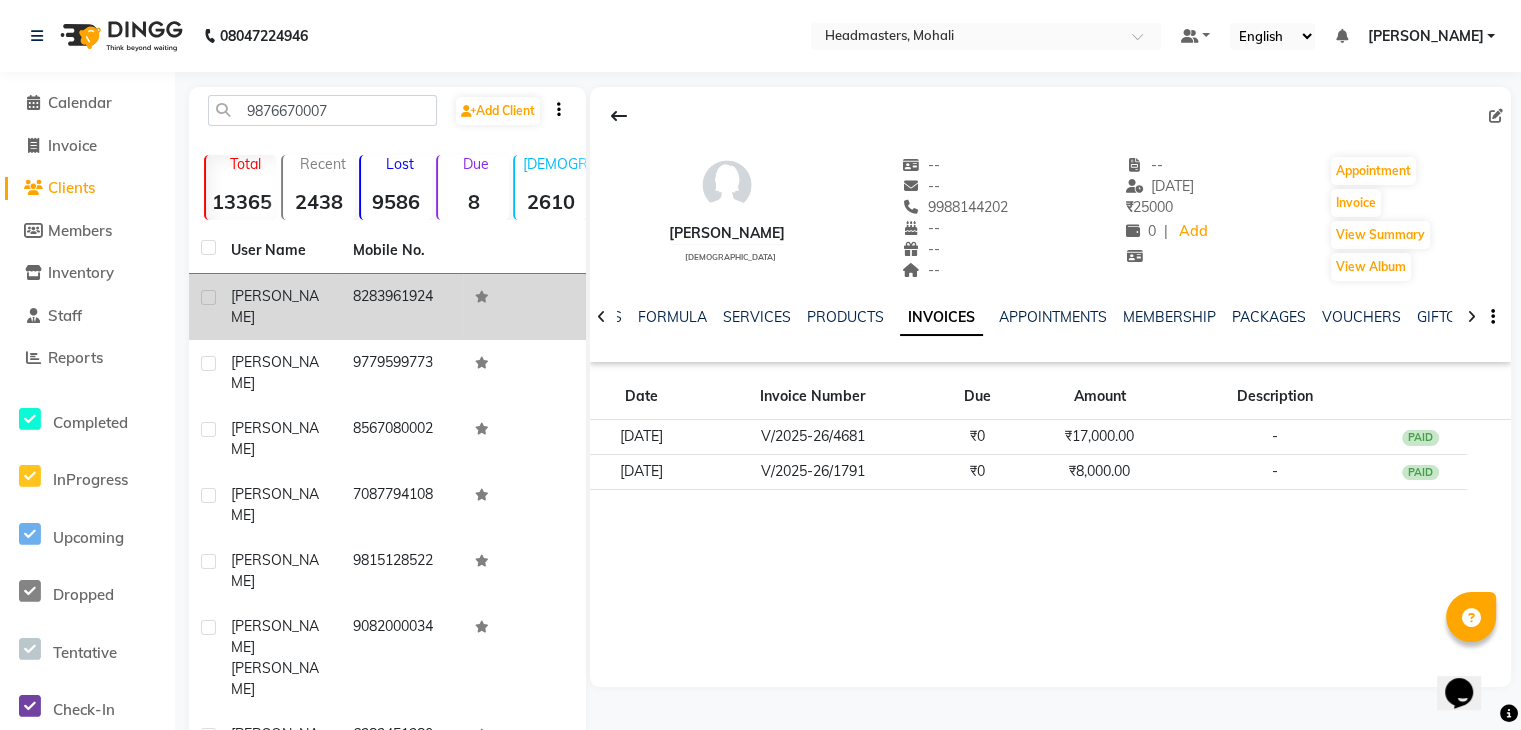 click on "8283961924" 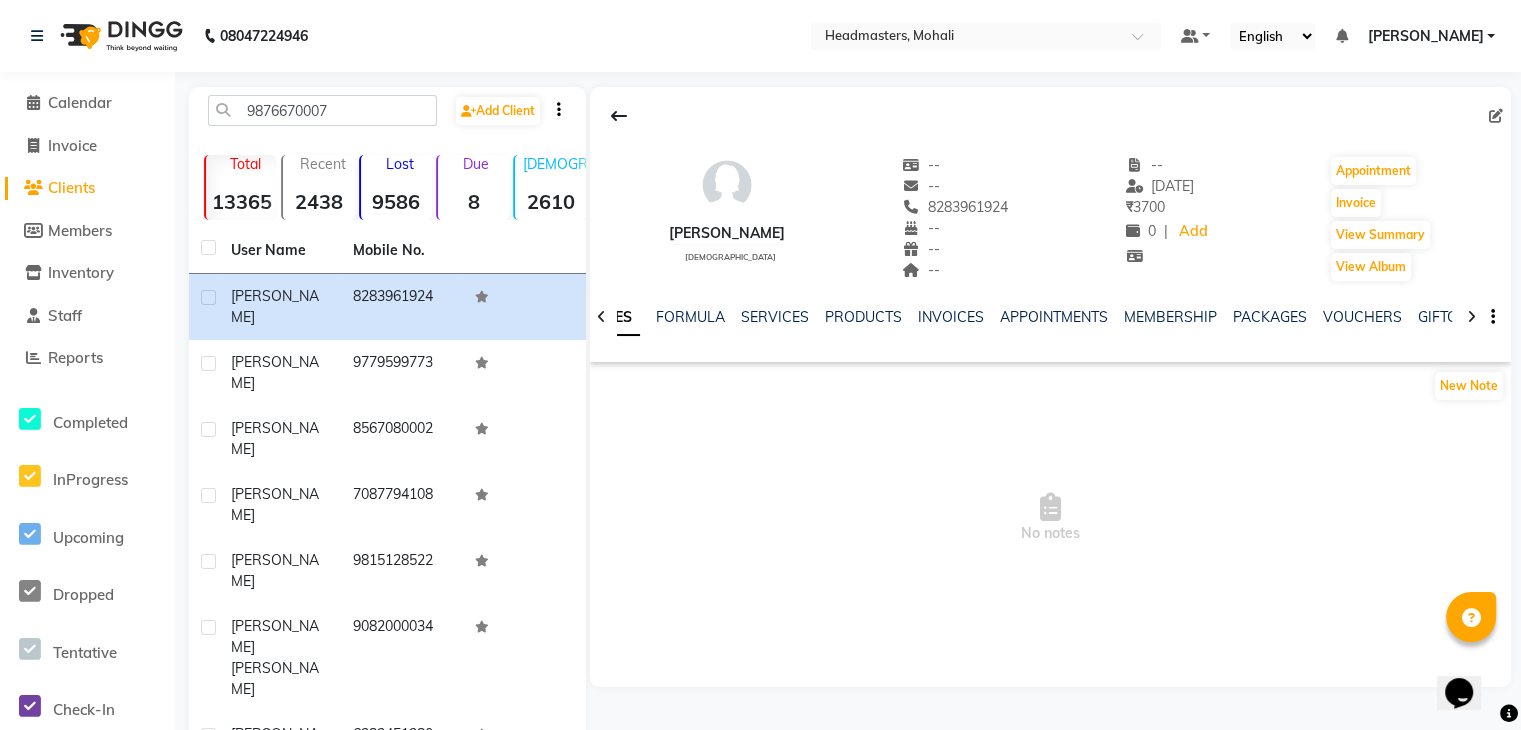 click on "NOTES FORMULA SERVICES PRODUCTS INVOICES APPOINTMENTS MEMBERSHIP PACKAGES VOUCHERS GIFTCARDS POINTS FORMS FAMILY CARDS WALLET" 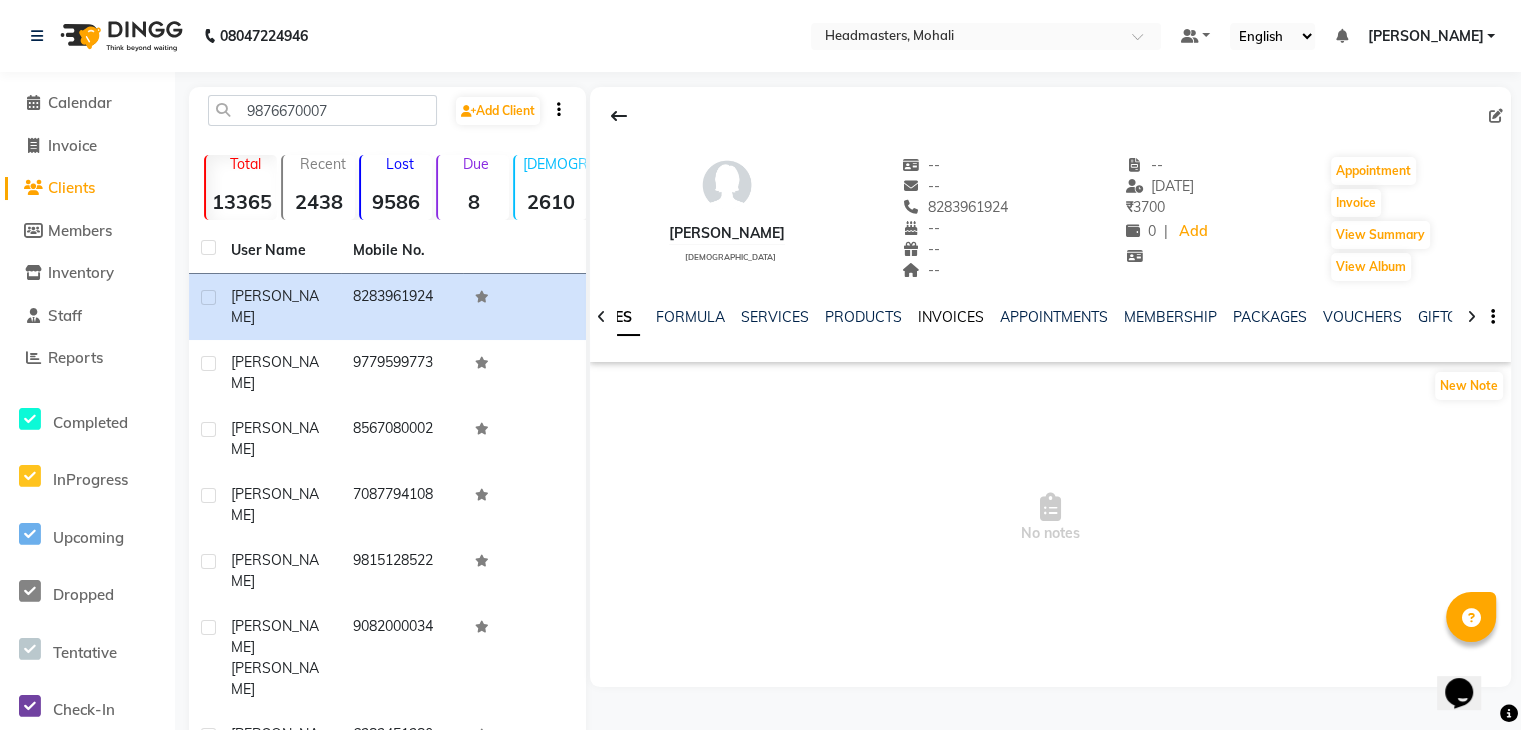 click on "INVOICES" 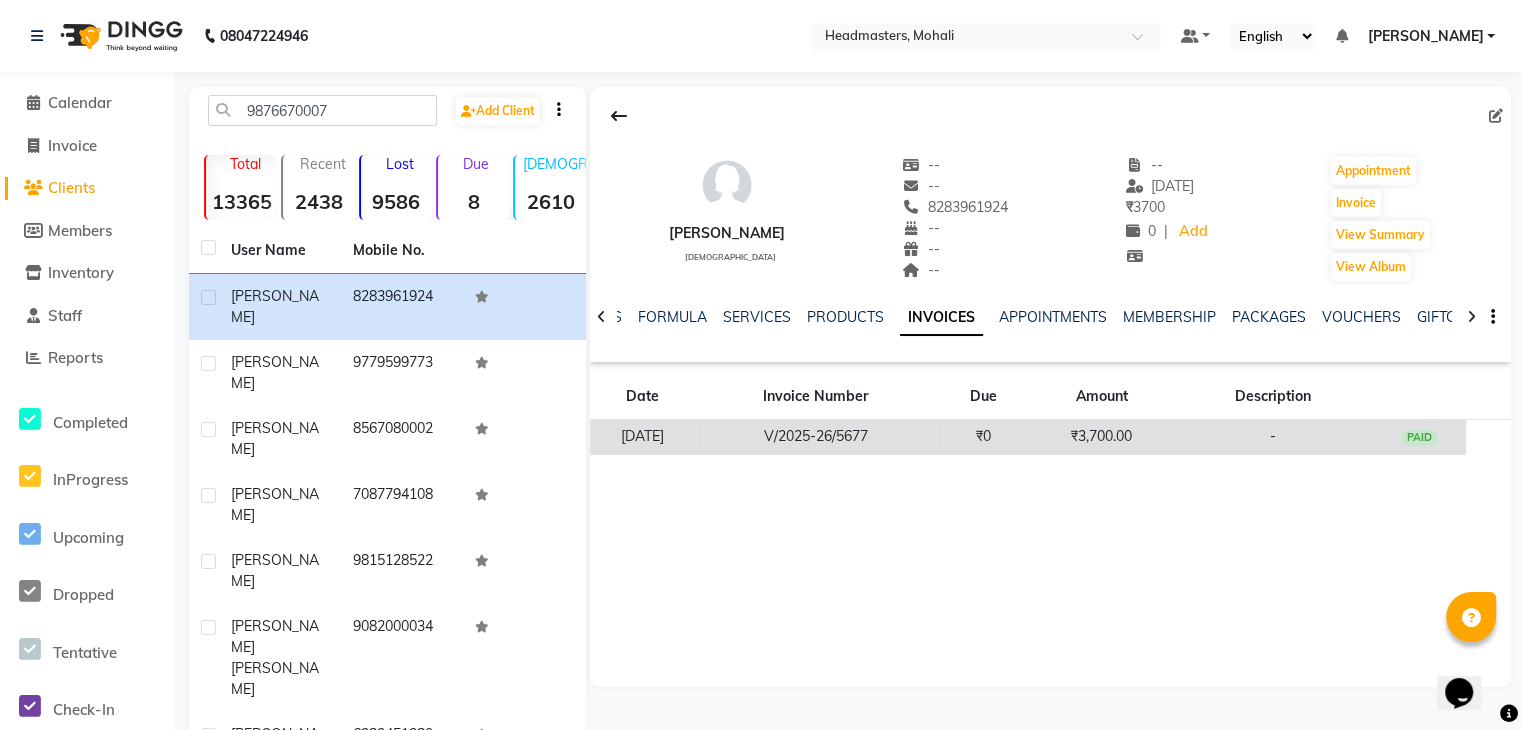 click on "V/2025-26/5677" 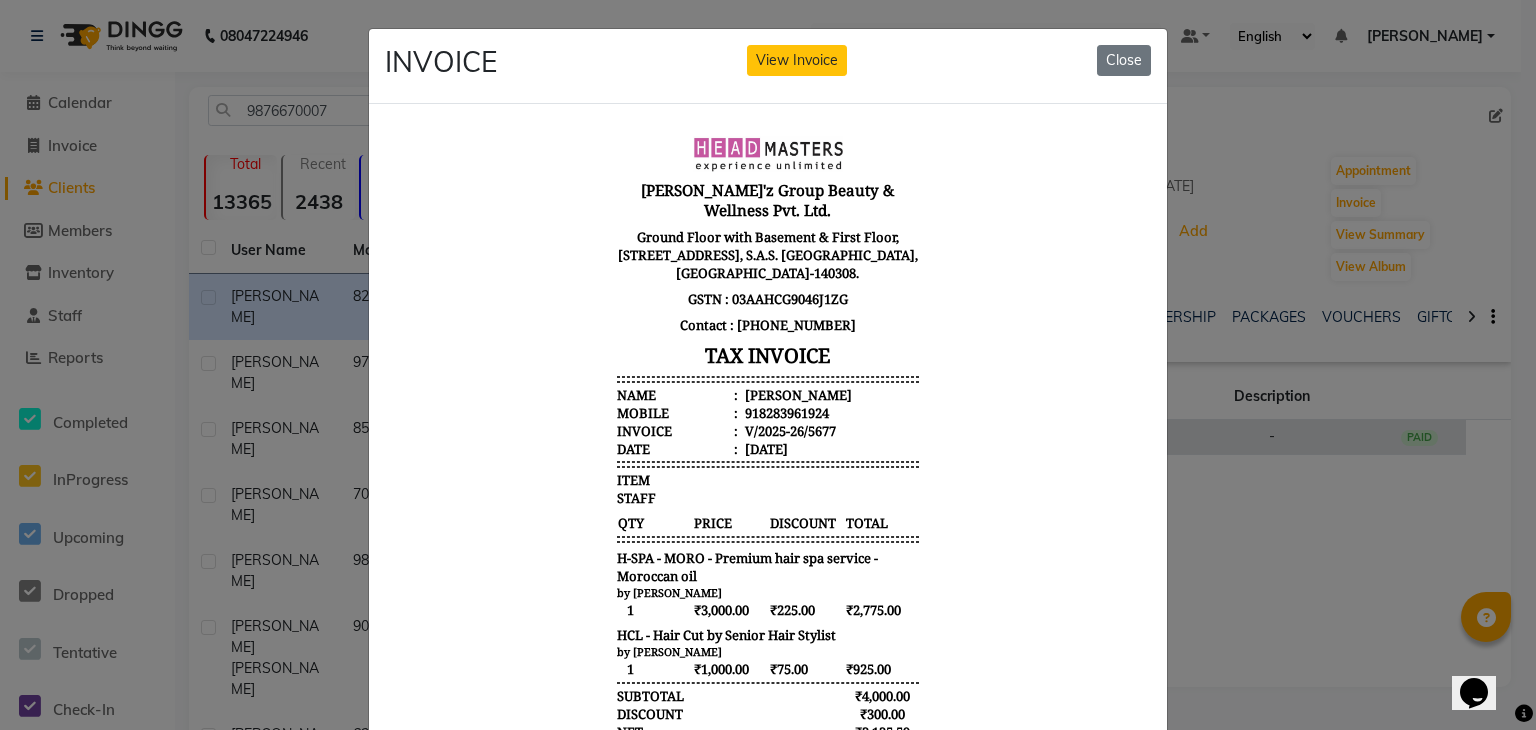 scroll, scrollTop: 0, scrollLeft: 0, axis: both 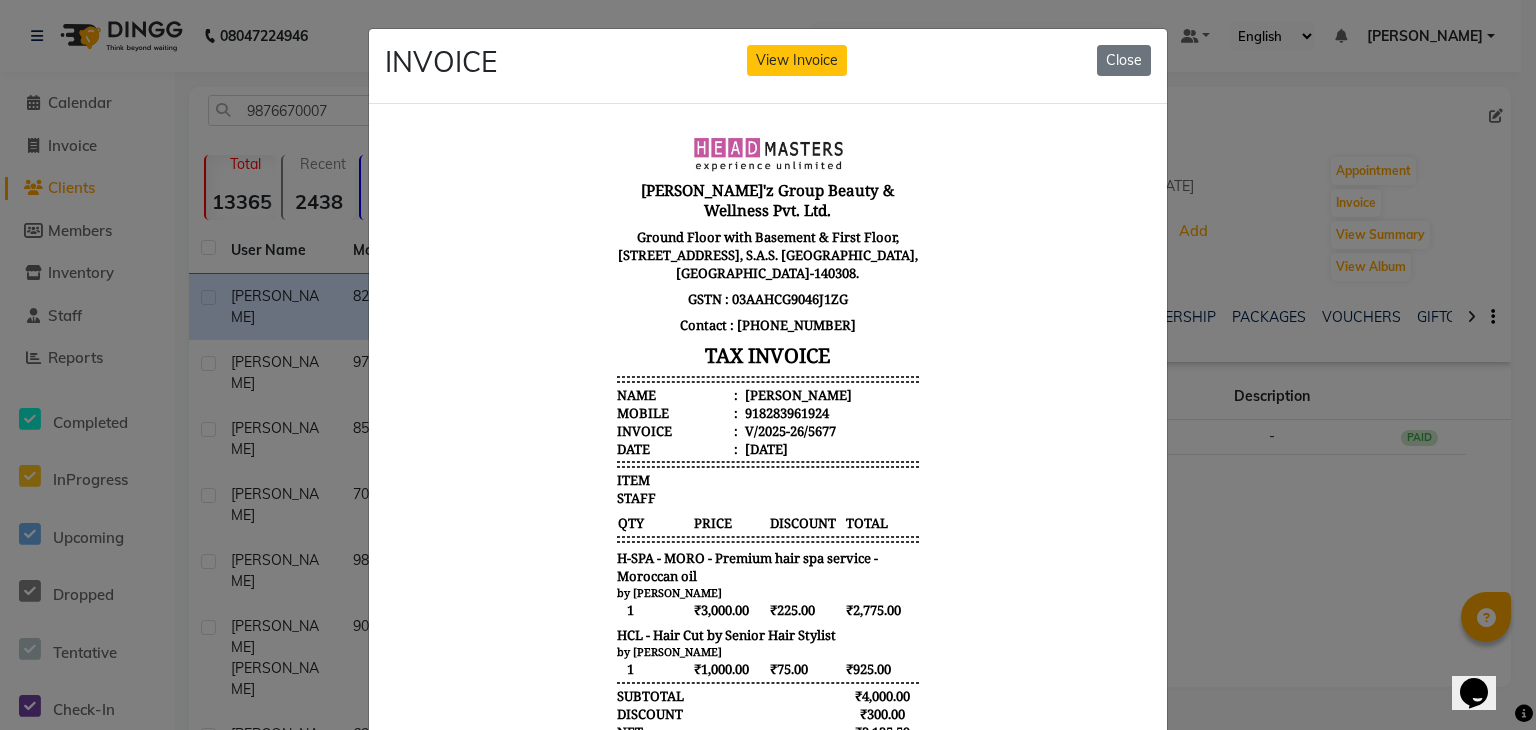click on "INVOICE View Invoice Close" 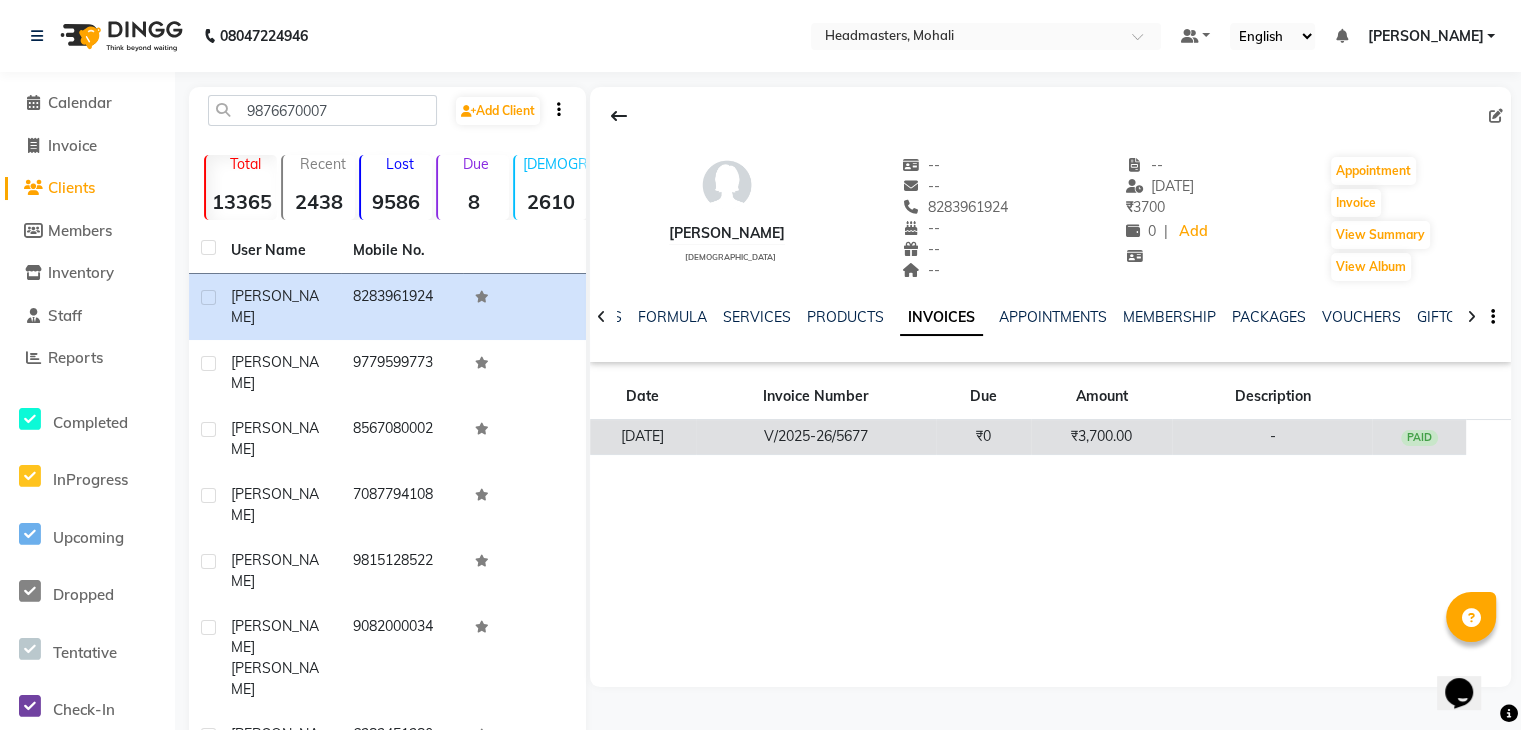 click on "₹3,700.00" 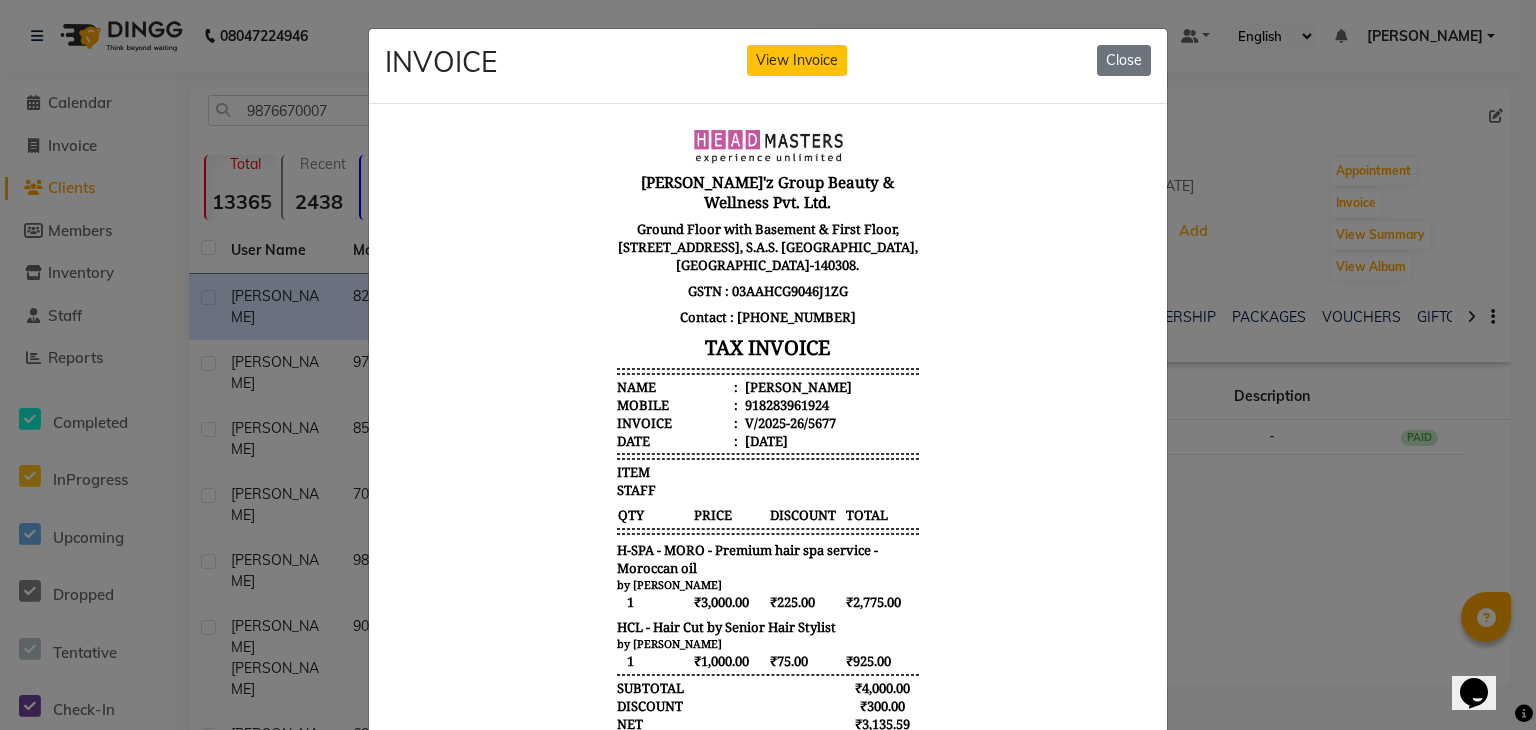 scroll, scrollTop: 15, scrollLeft: 0, axis: vertical 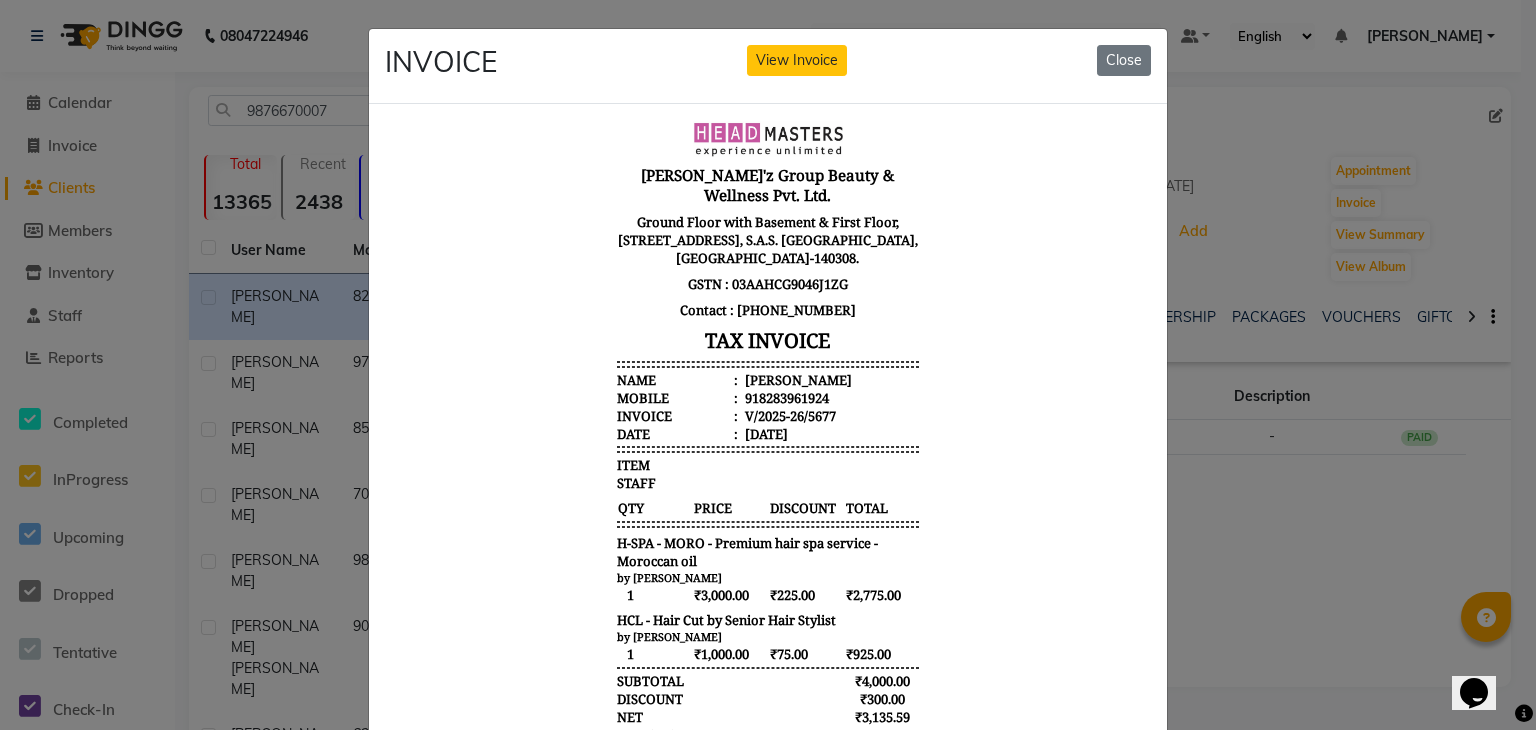 click on "INVOICE View Invoice Close" 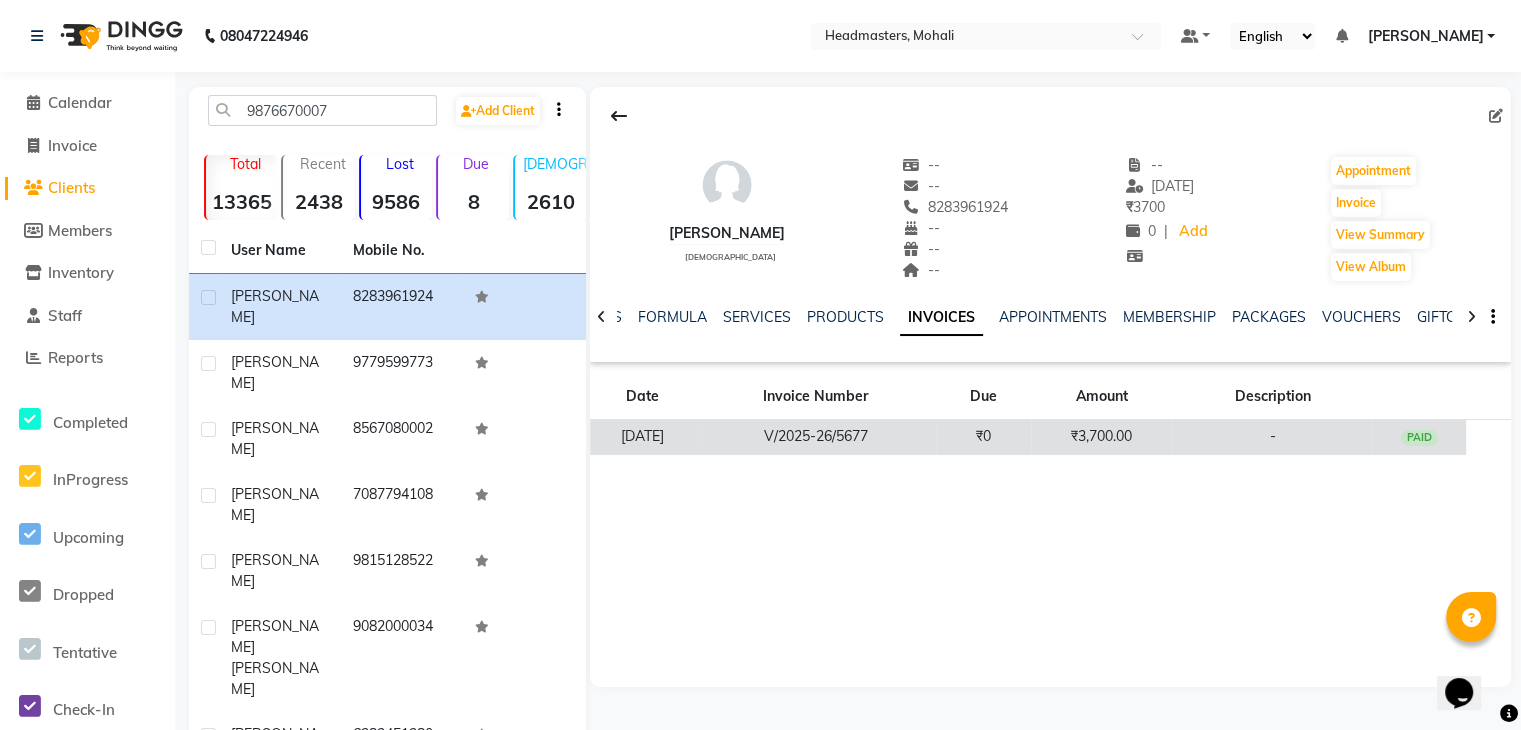 click on "V/2025-26/5677" 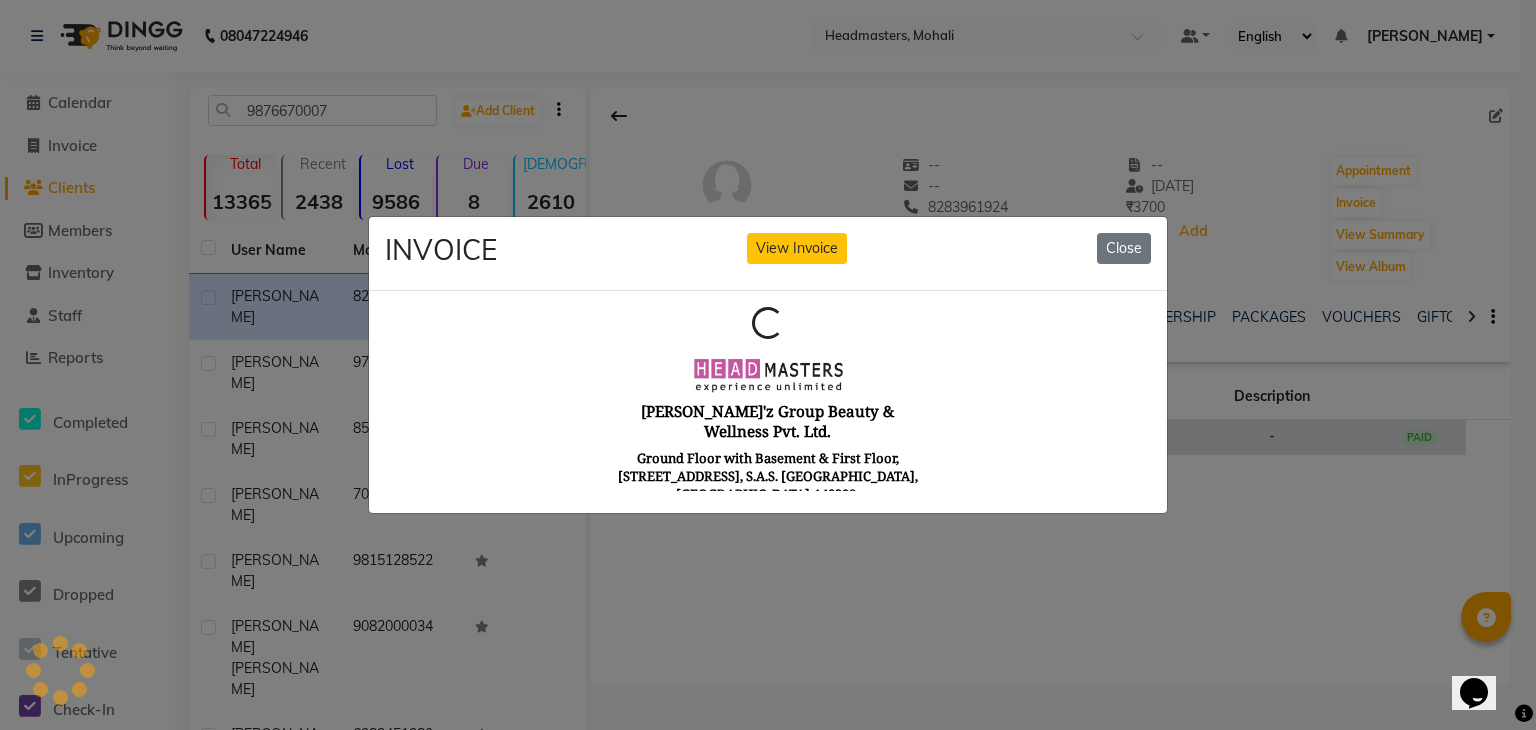 scroll, scrollTop: 0, scrollLeft: 0, axis: both 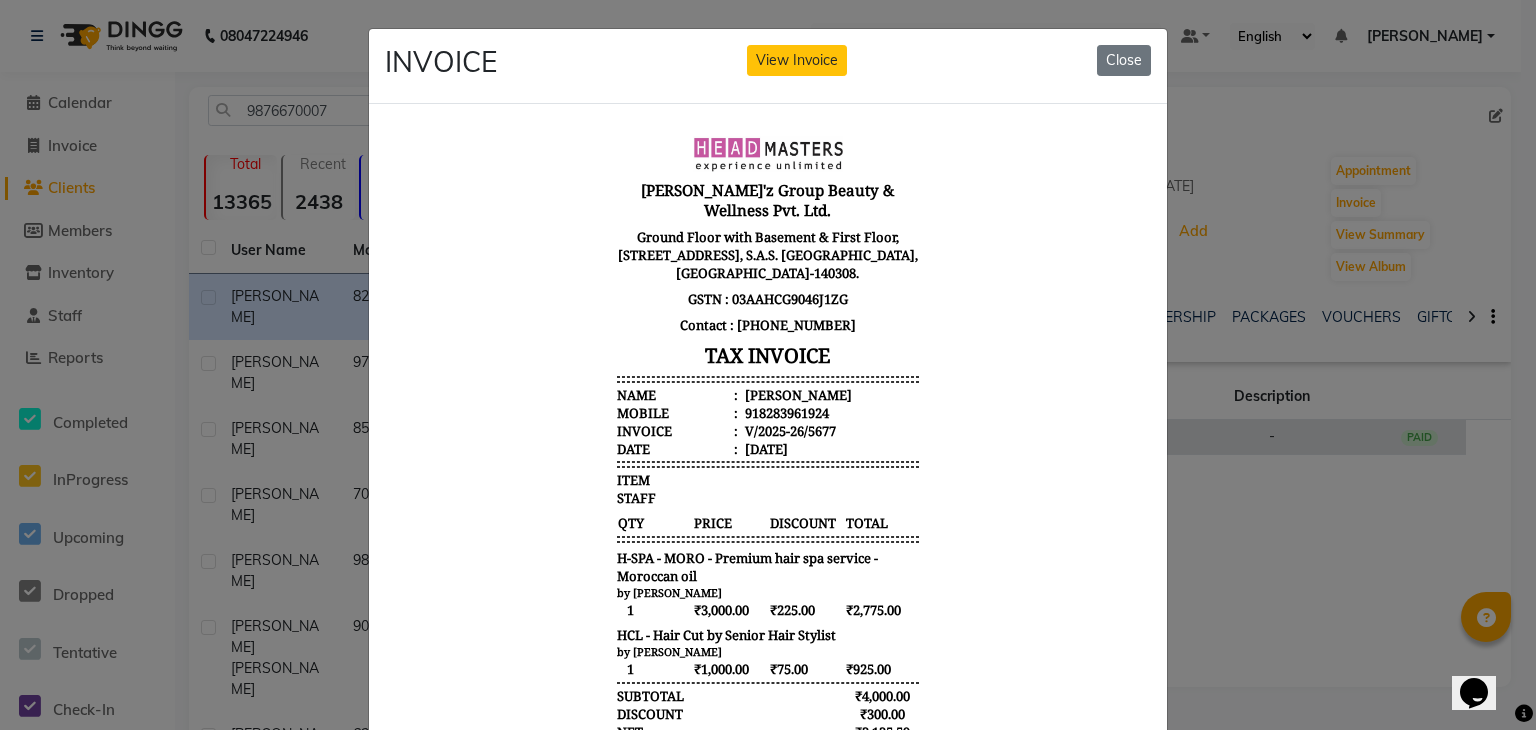 type 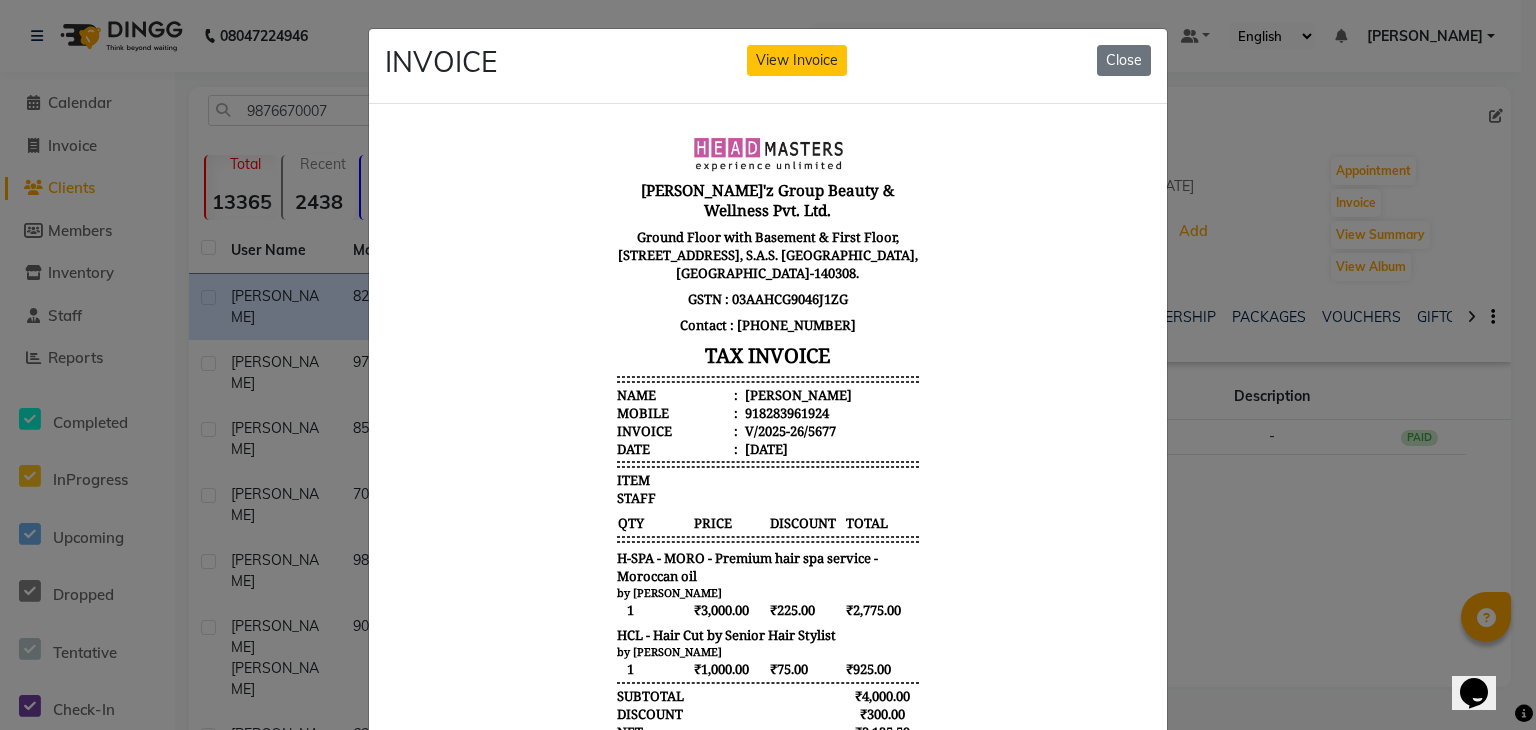 click on "INVOICE View Invoice Close" 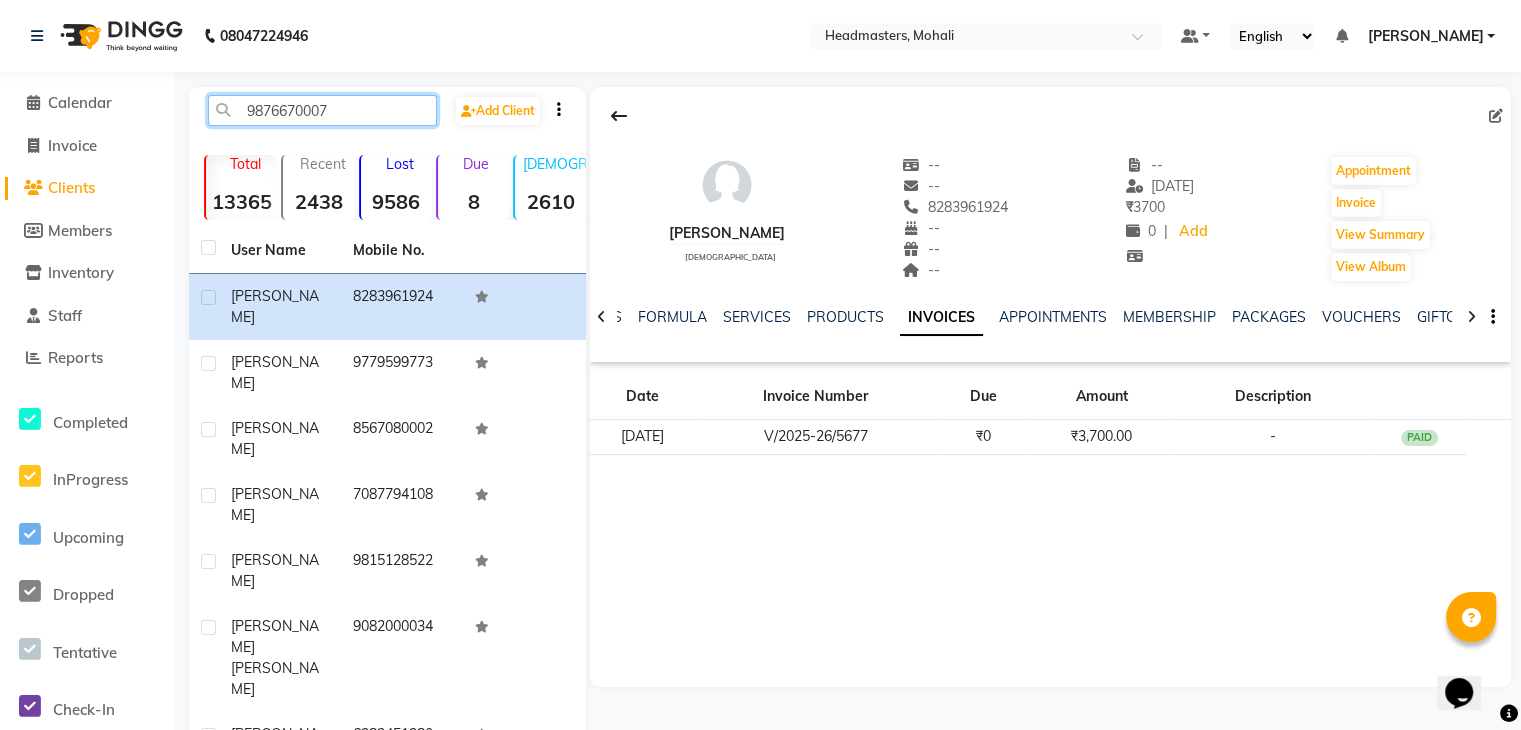 click on "9876670007" 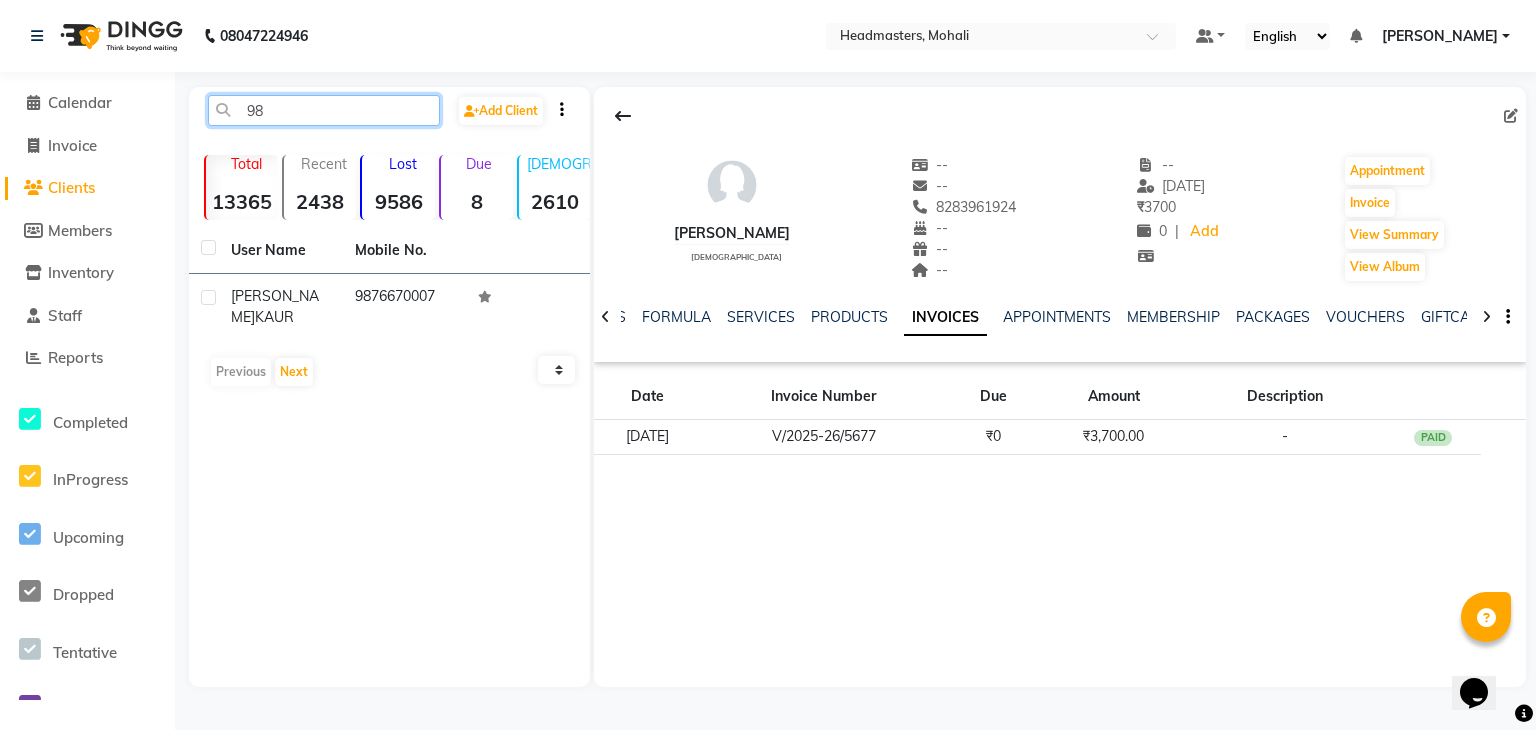 type on "9" 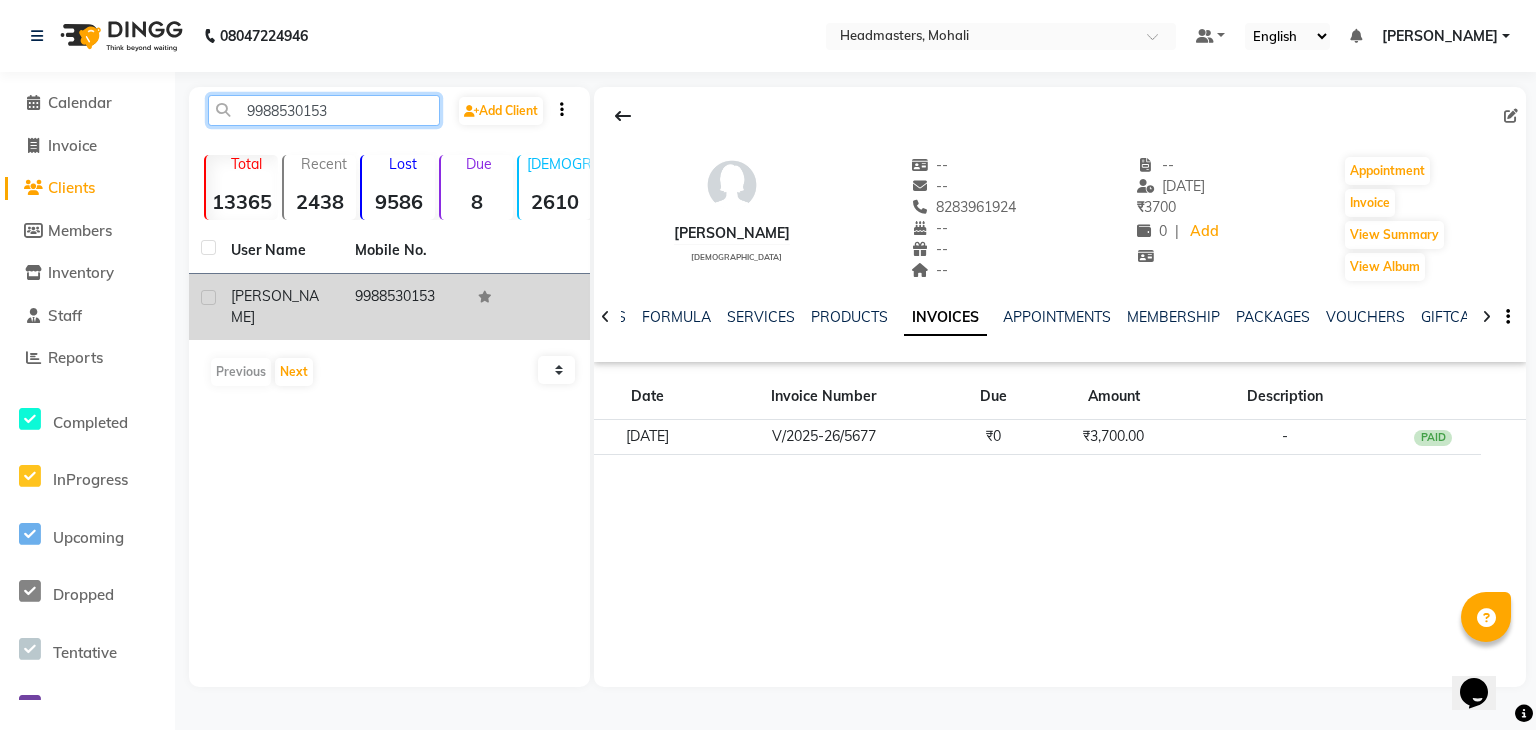 type on "9988530153" 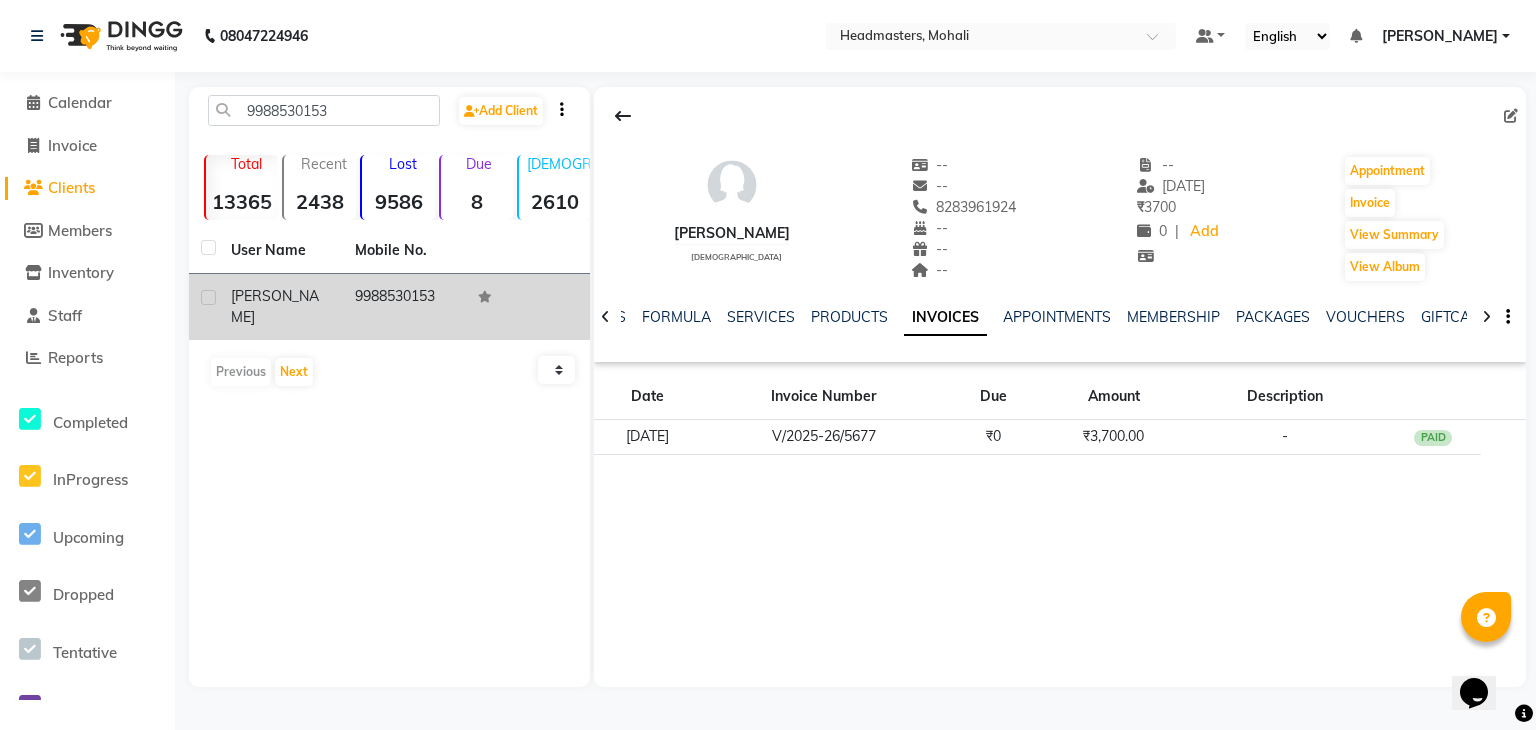 click on "9988530153" 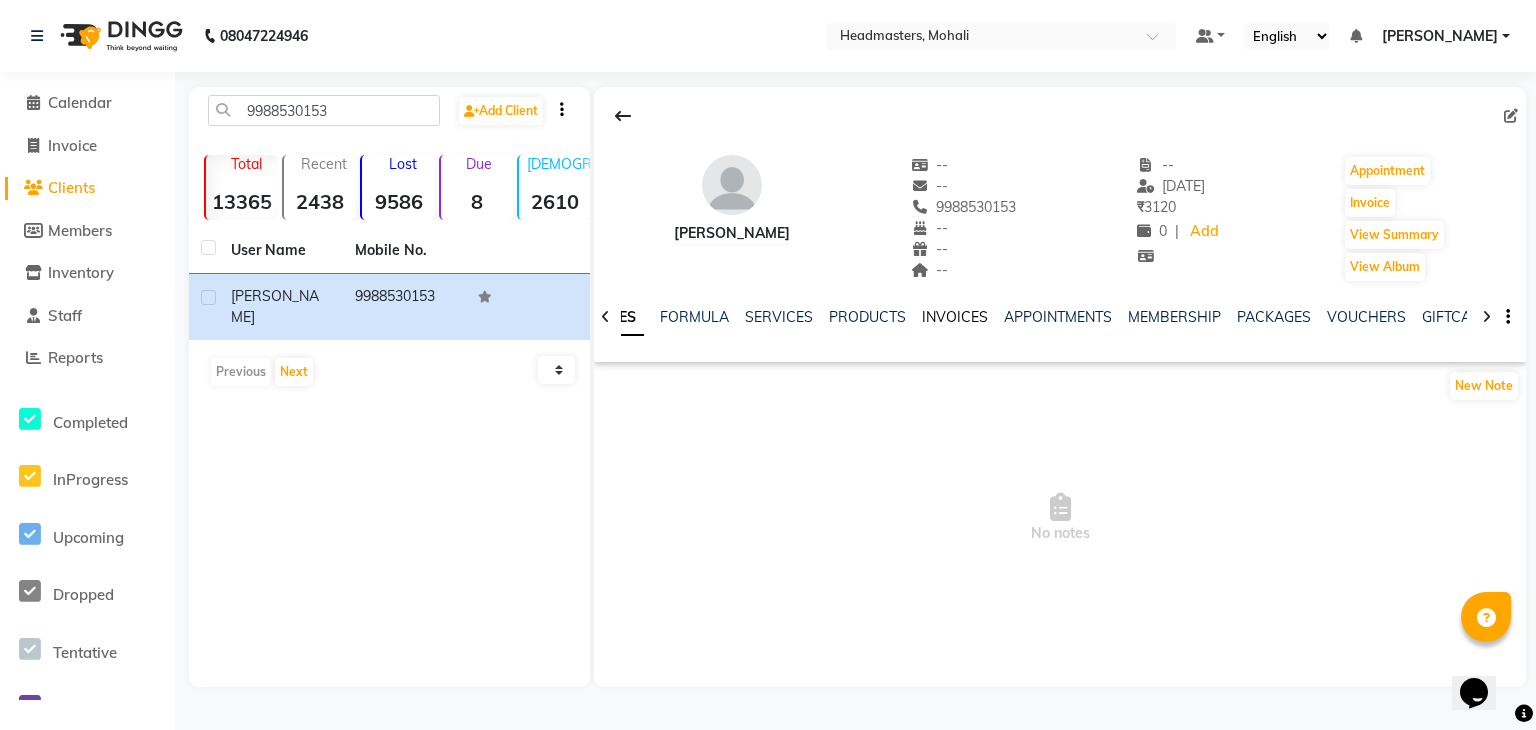 click on "INVOICES" 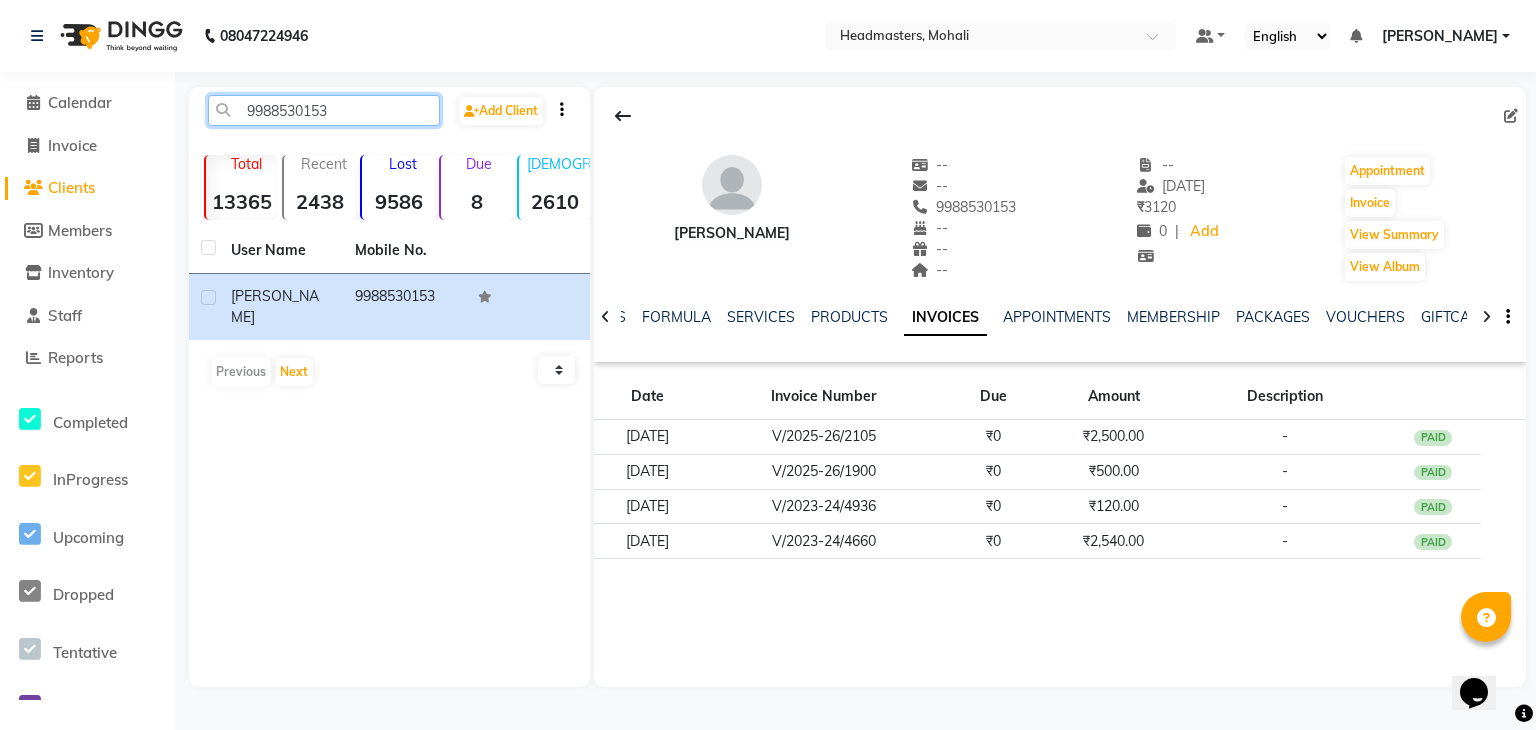 drag, startPoint x: 360, startPoint y: 115, endPoint x: 204, endPoint y: 118, distance: 156.02884 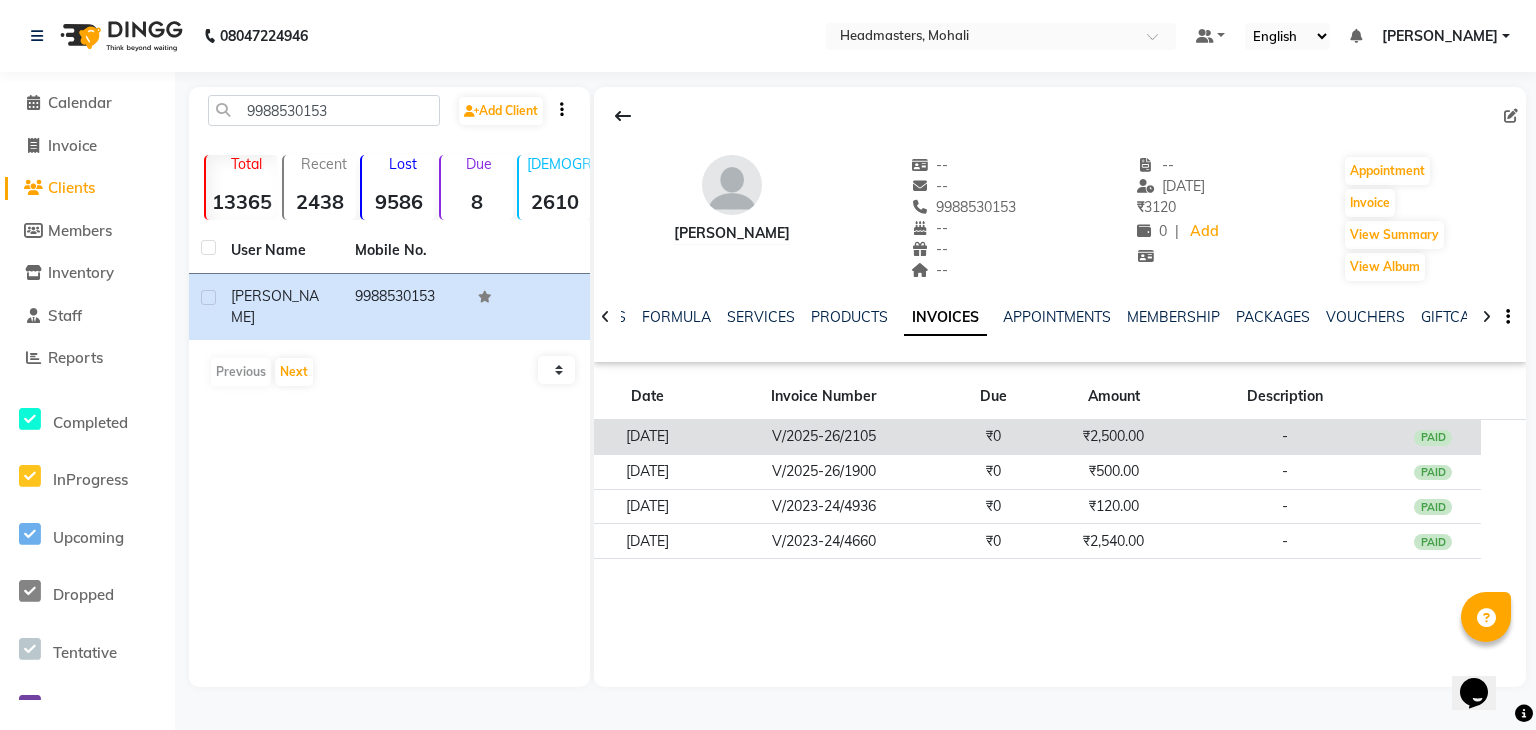 click on "V/2025-26/2105" 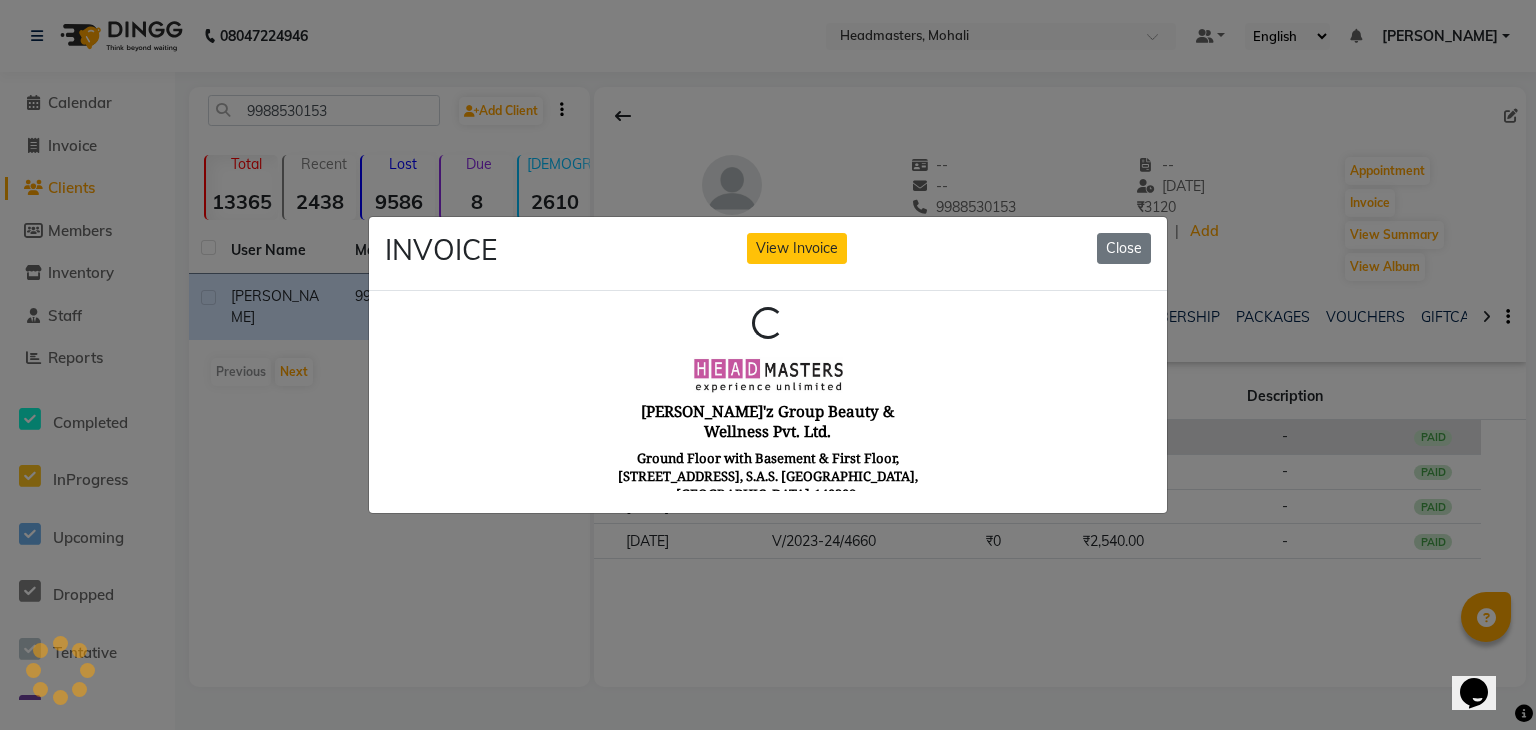 scroll, scrollTop: 0, scrollLeft: 0, axis: both 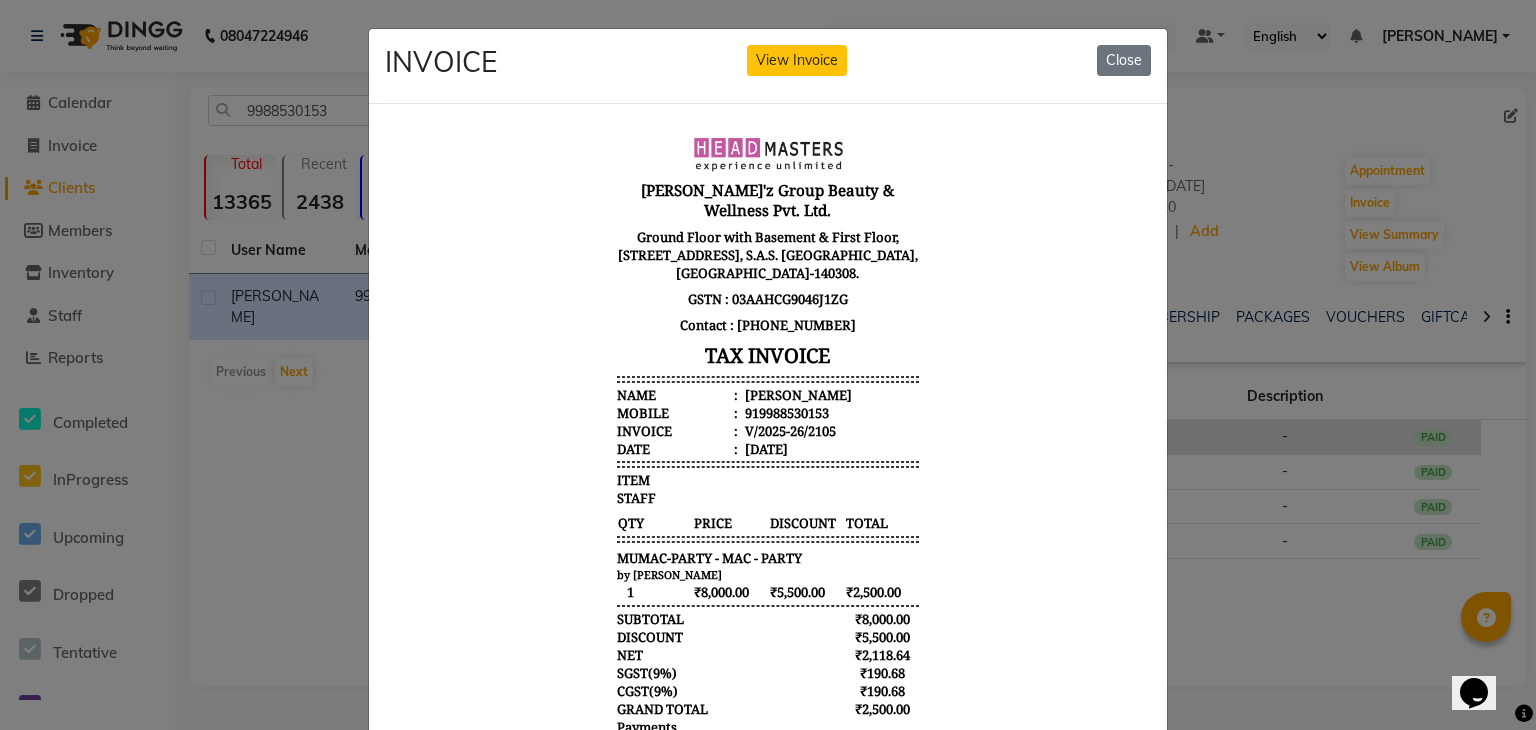 type 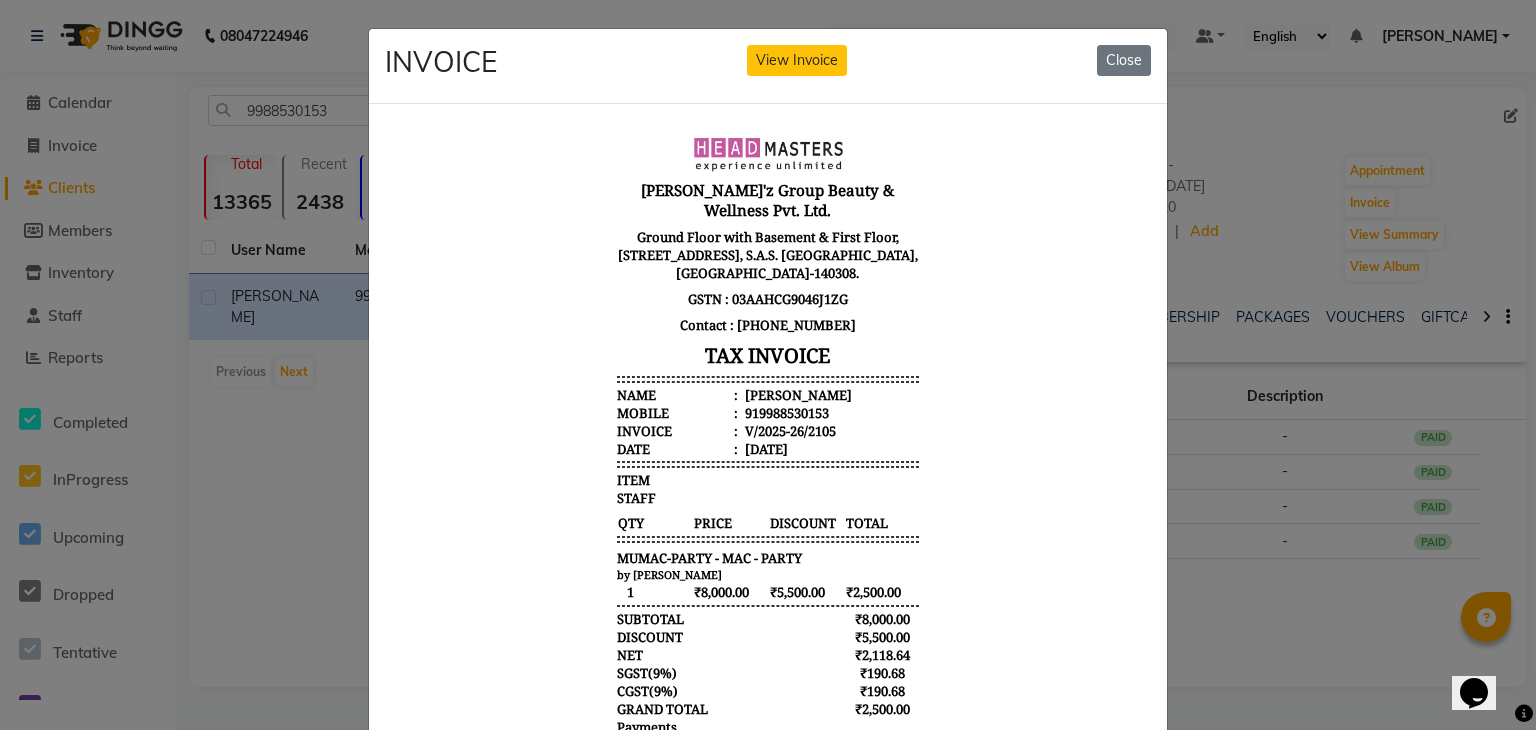 click on "INVOICE View Invoice Close" 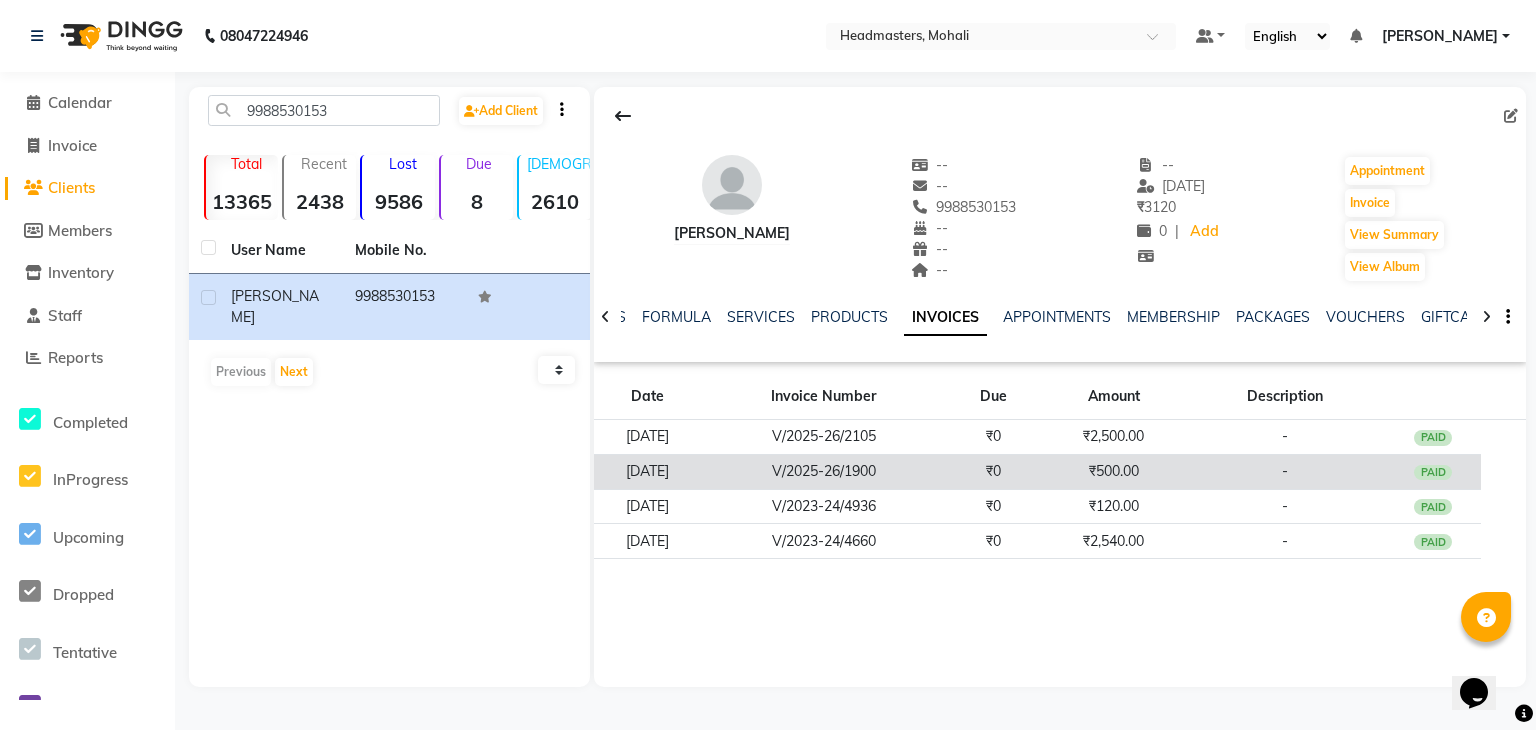 click on "₹500.00" 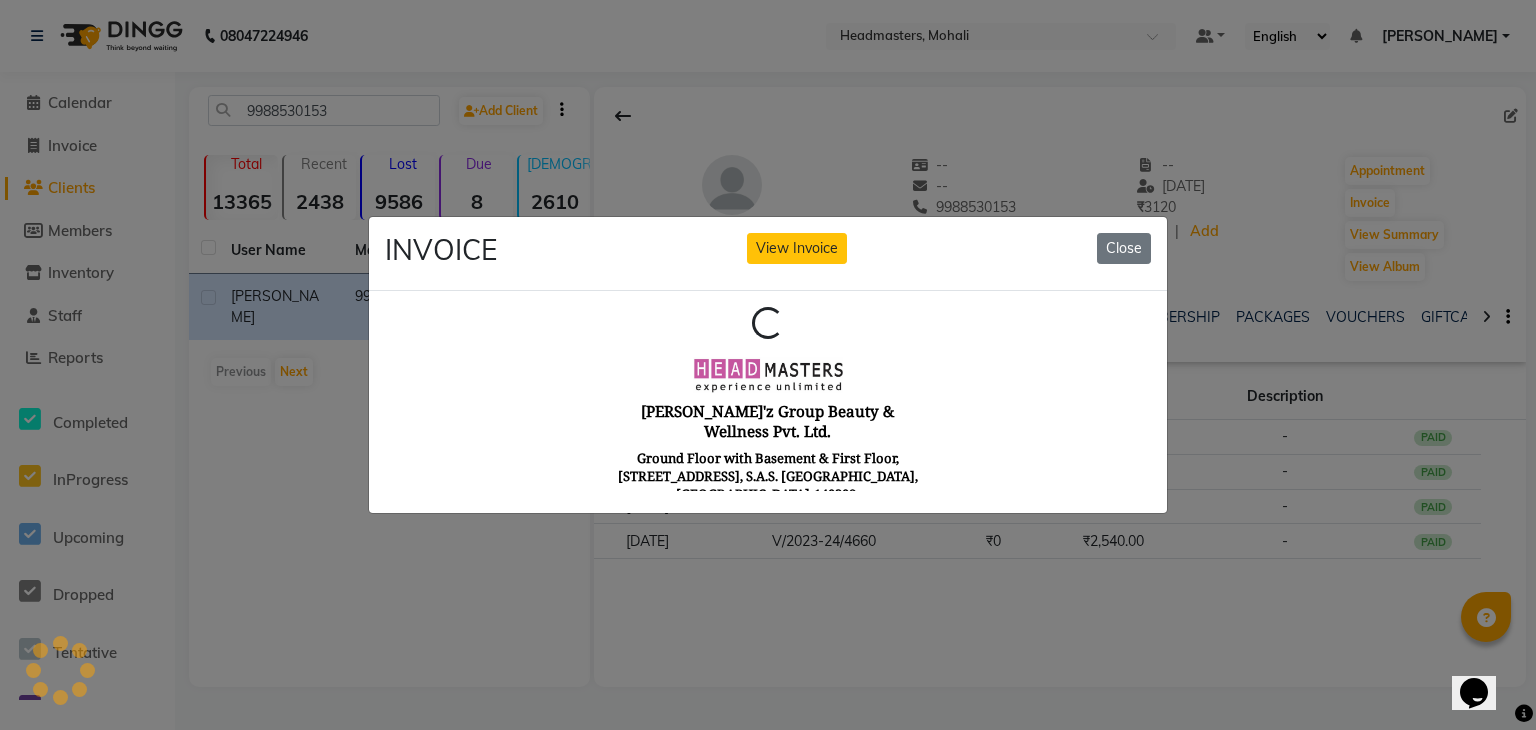 scroll, scrollTop: 0, scrollLeft: 0, axis: both 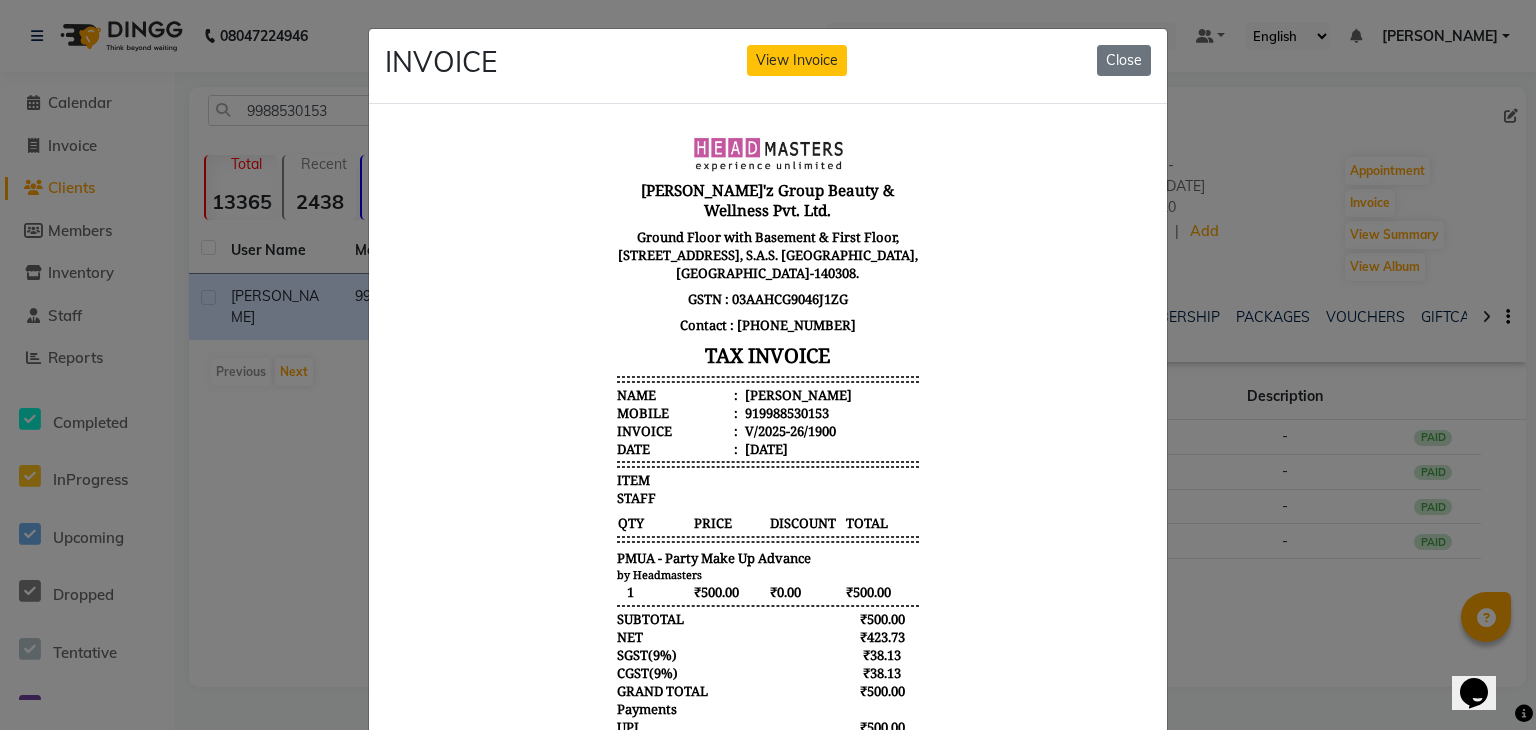 click on "INVOICE View Invoice Close" 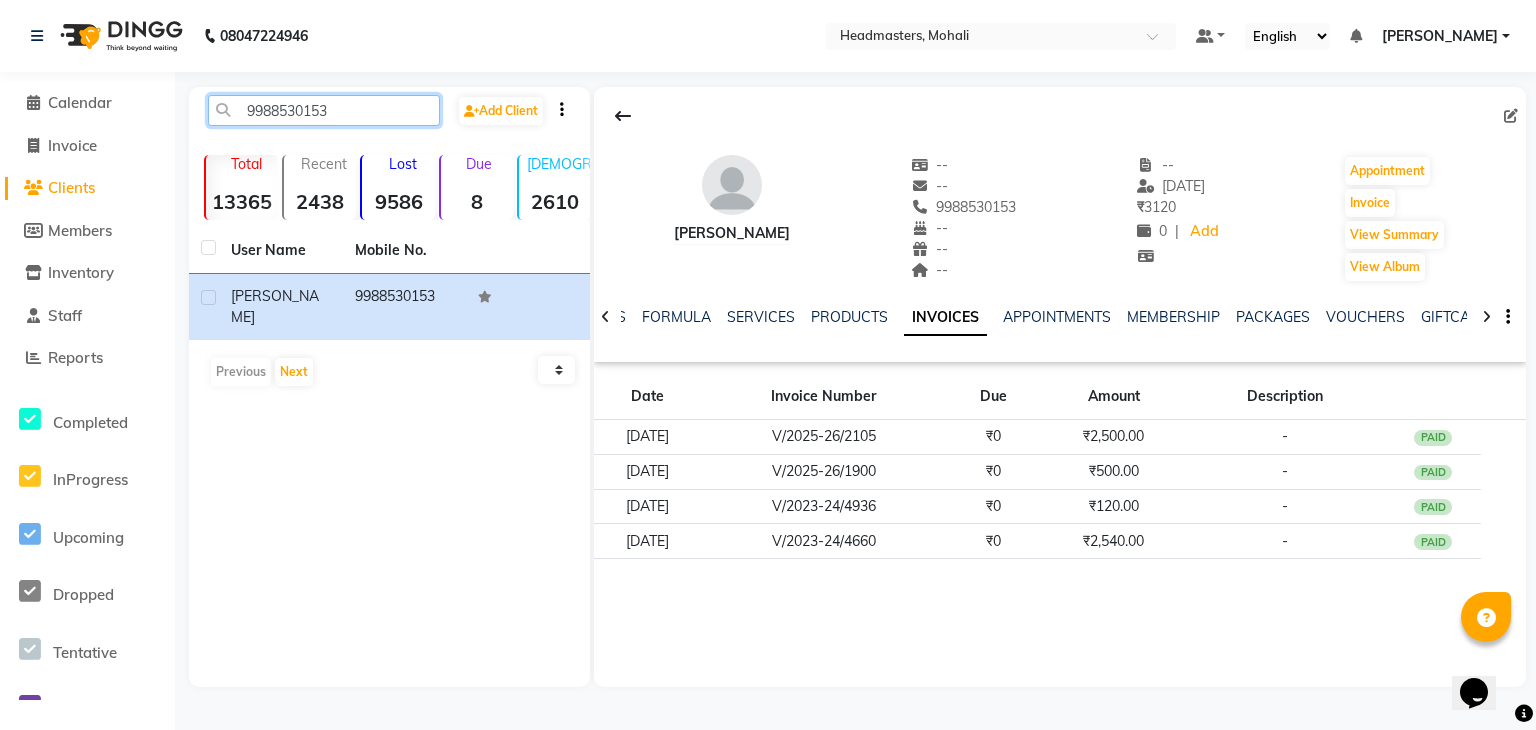 drag, startPoint x: 357, startPoint y: 107, endPoint x: 152, endPoint y: 125, distance: 205.78873 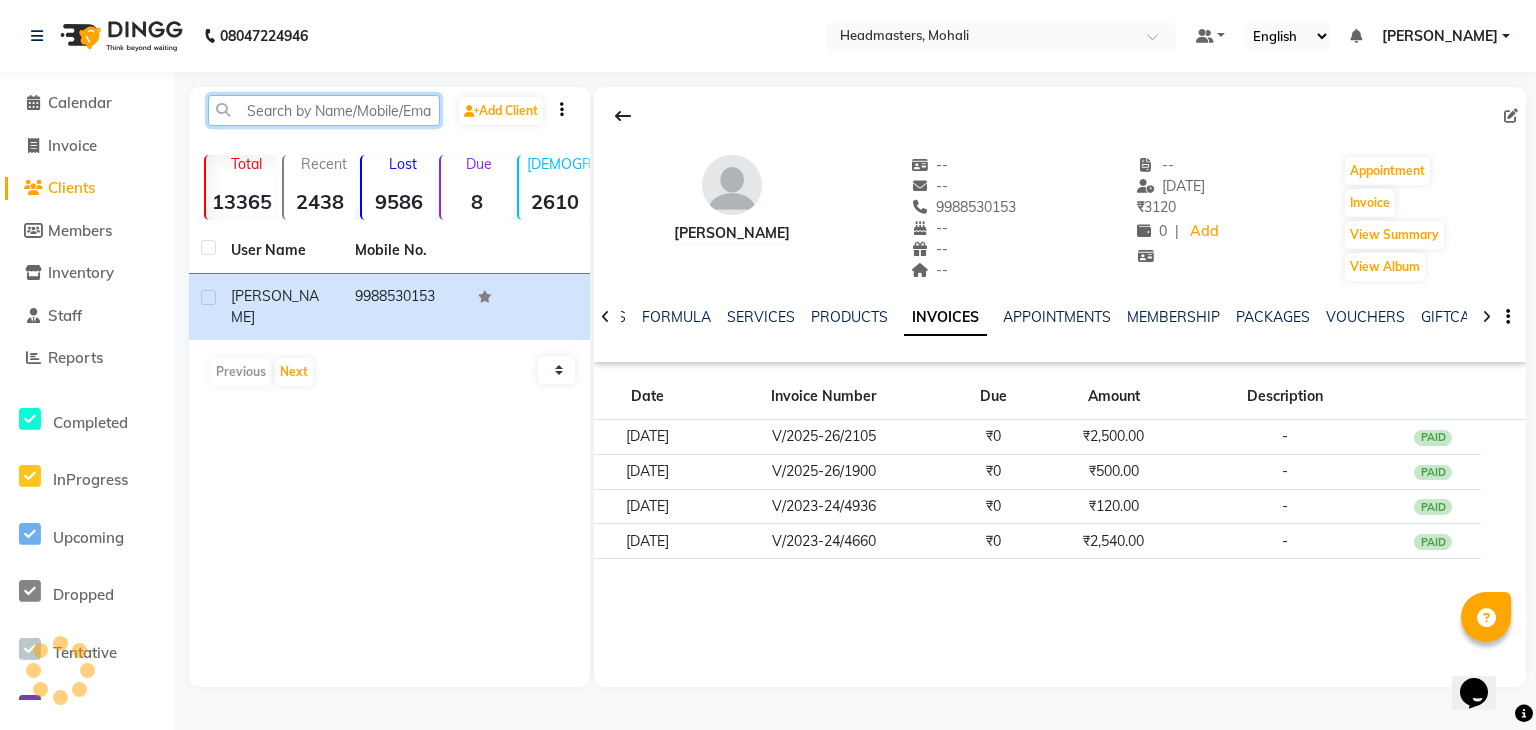 paste on "7973997728" 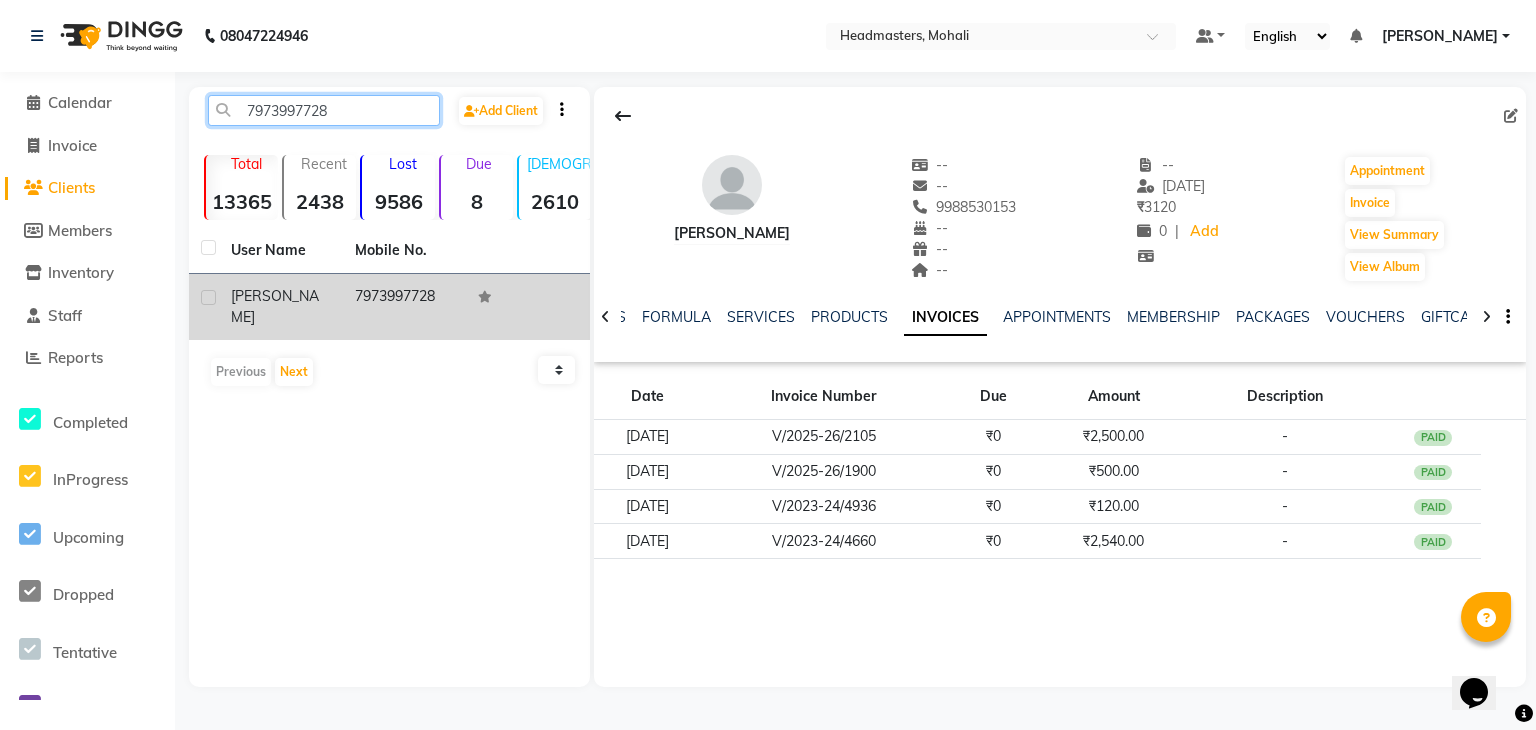 type on "7973997728" 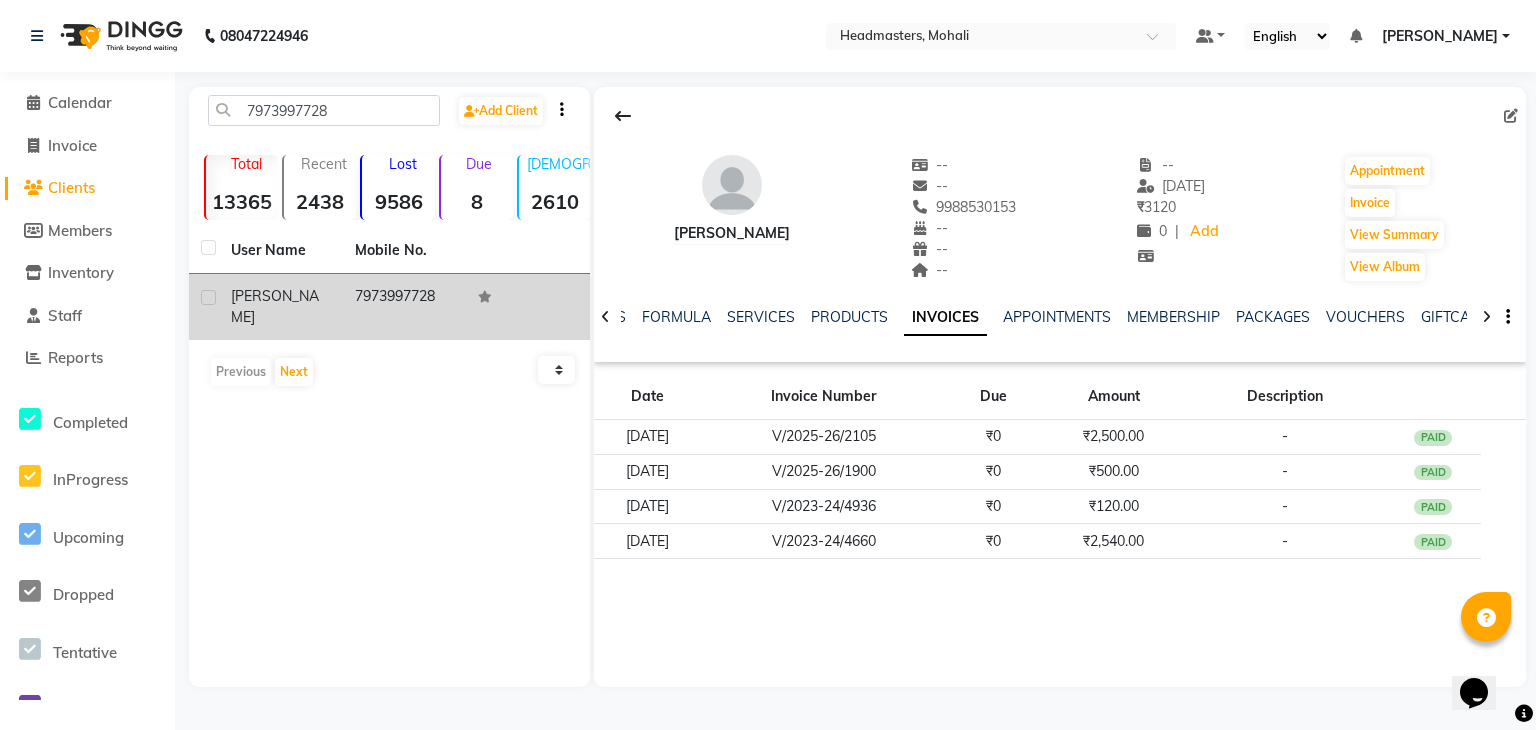 click on "SHRYA SINGH" 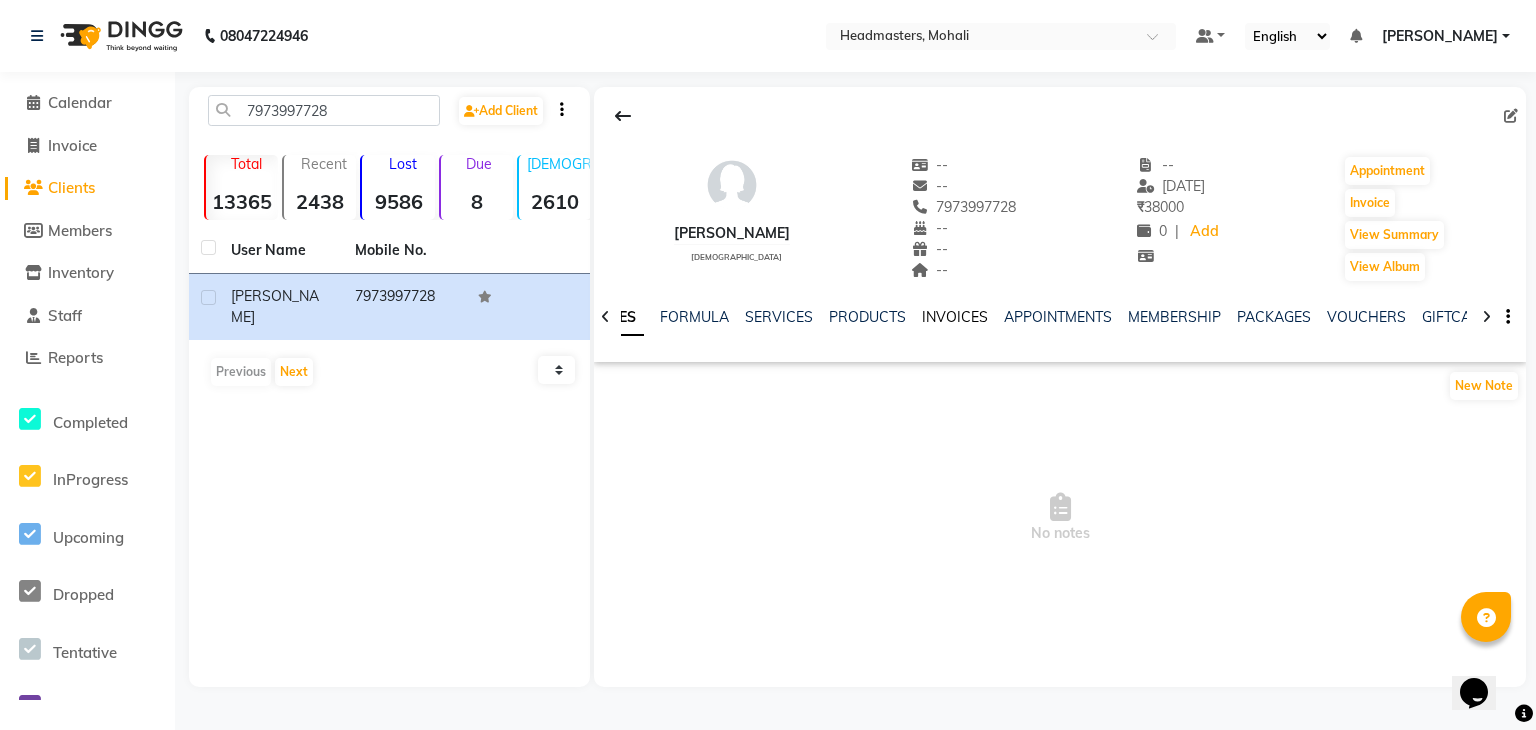 click on "INVOICES" 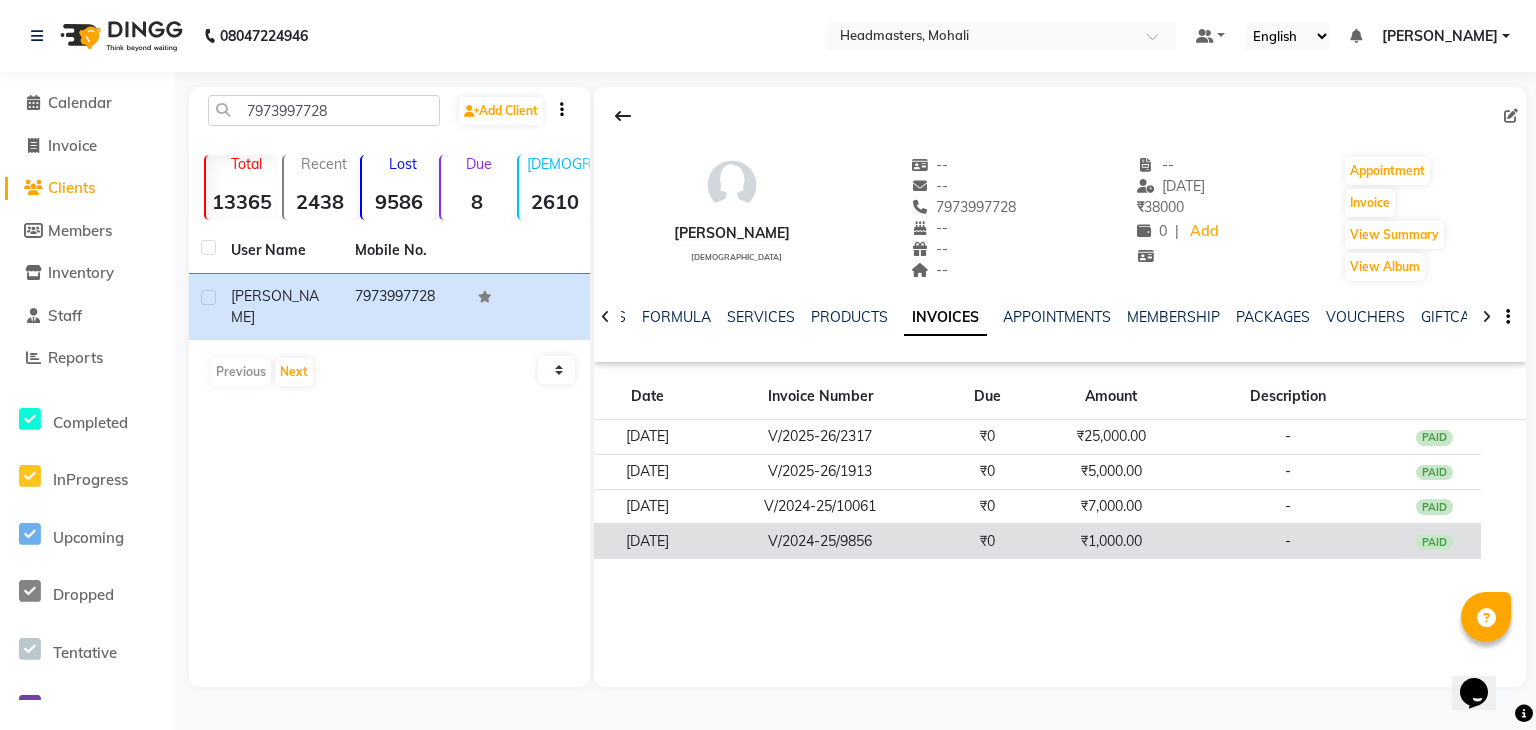 click on "V/2024-25/9856" 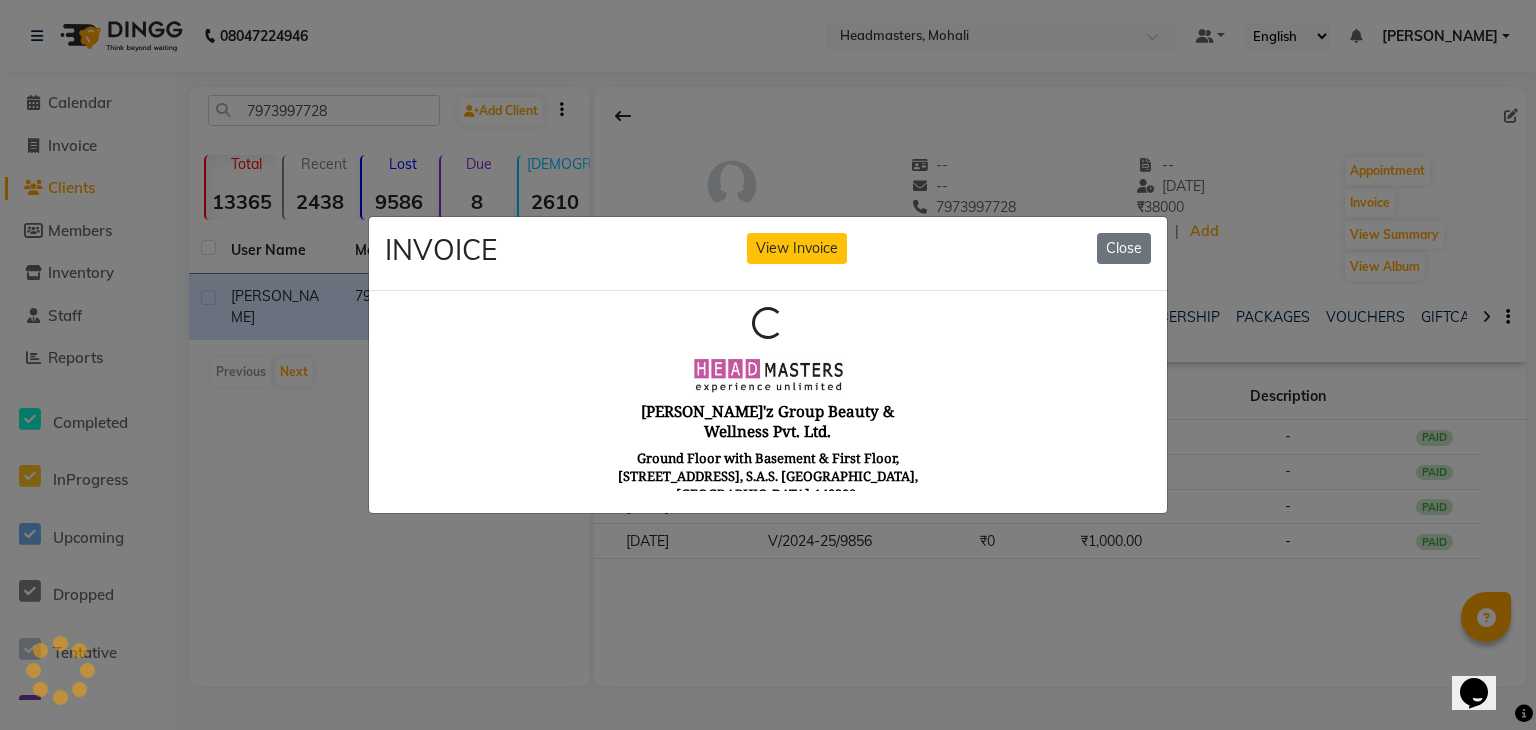 scroll, scrollTop: 0, scrollLeft: 0, axis: both 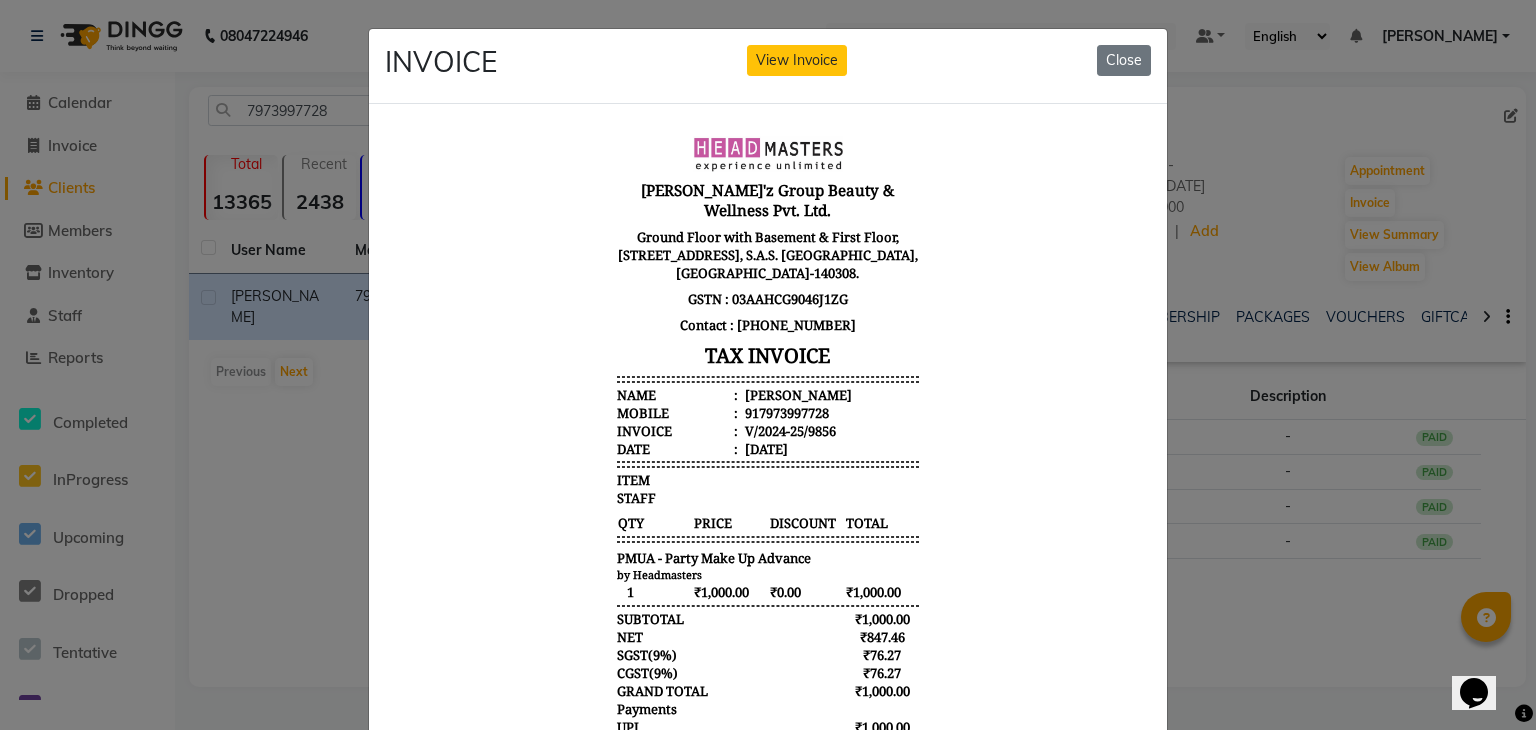 click on "INVOICE View Invoice Close" 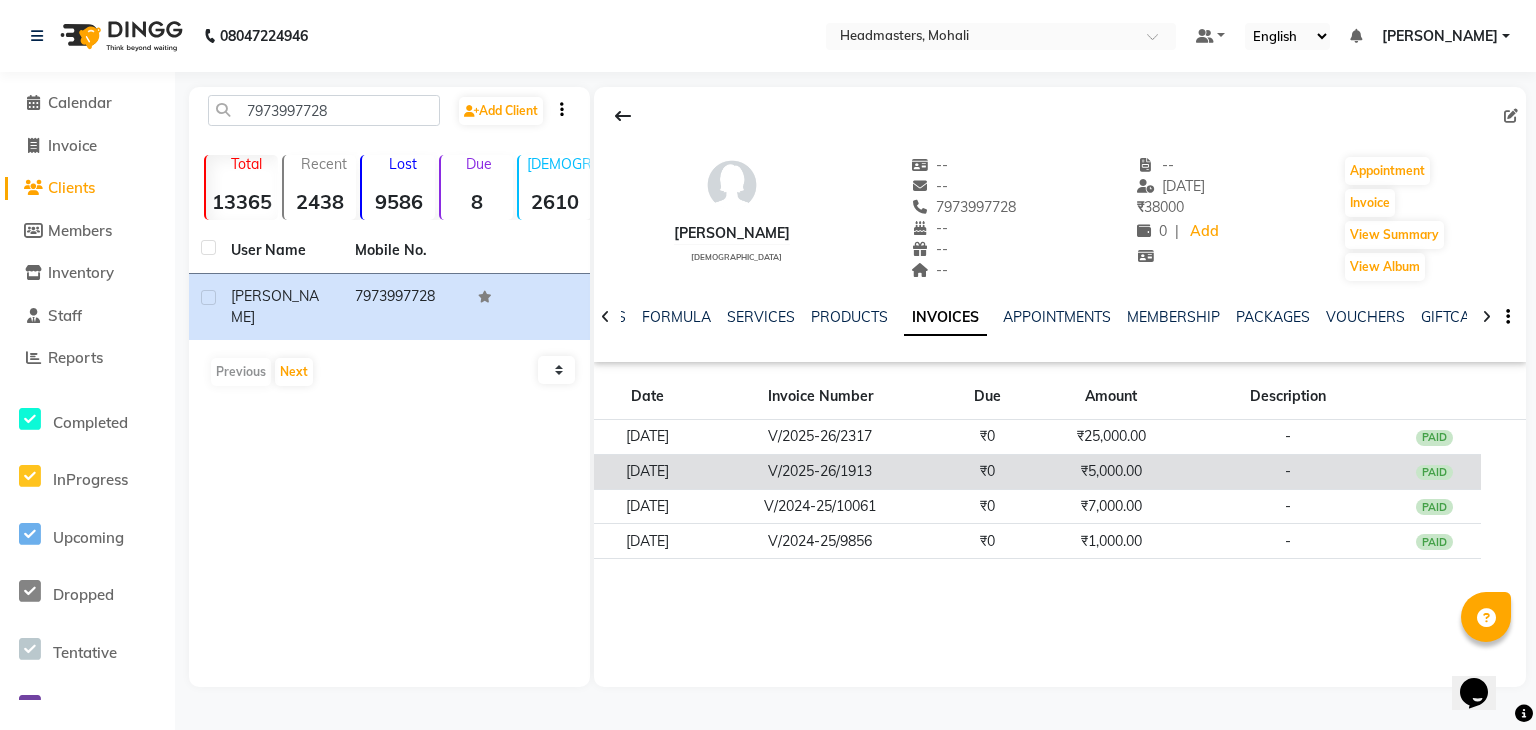 click on "₹5,000.00" 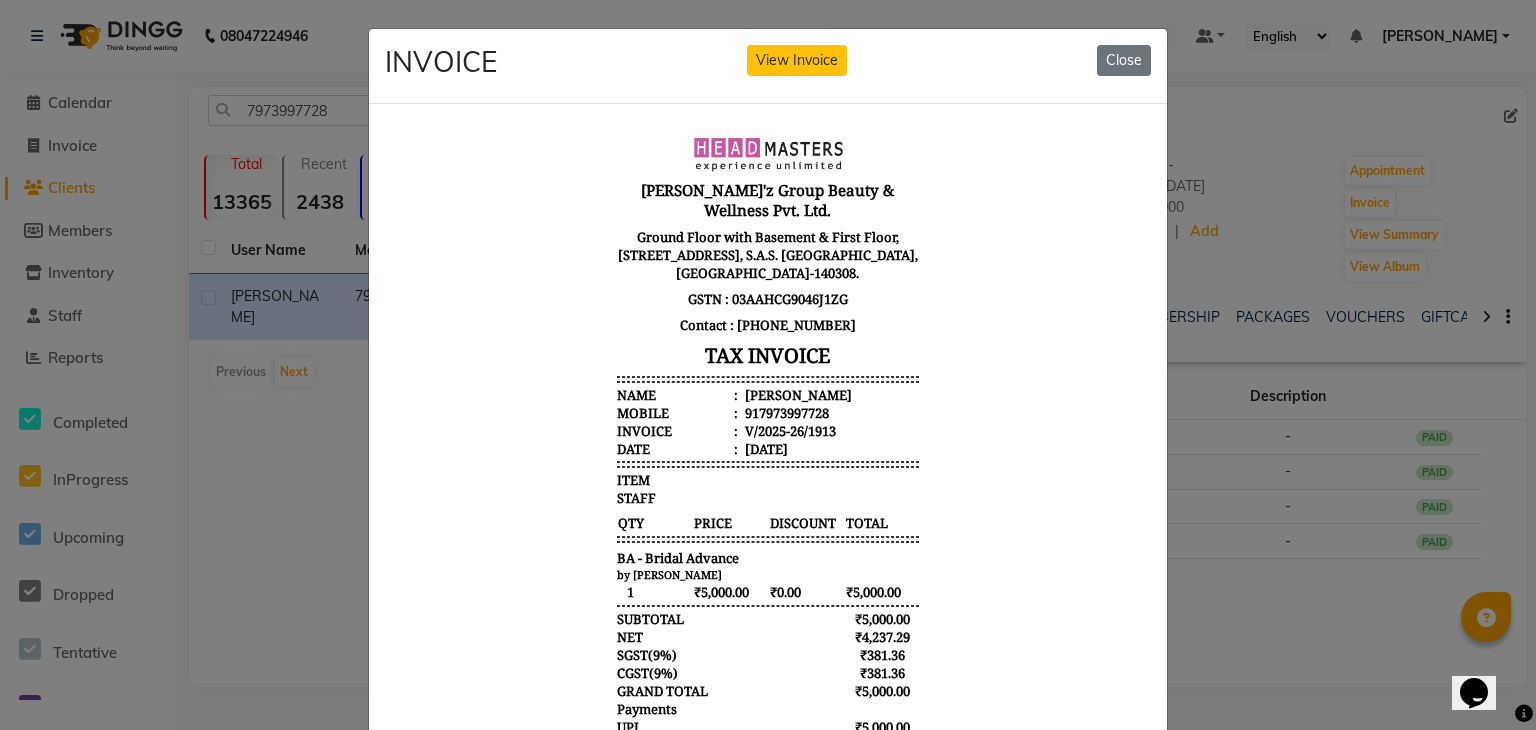 scroll, scrollTop: 0, scrollLeft: 0, axis: both 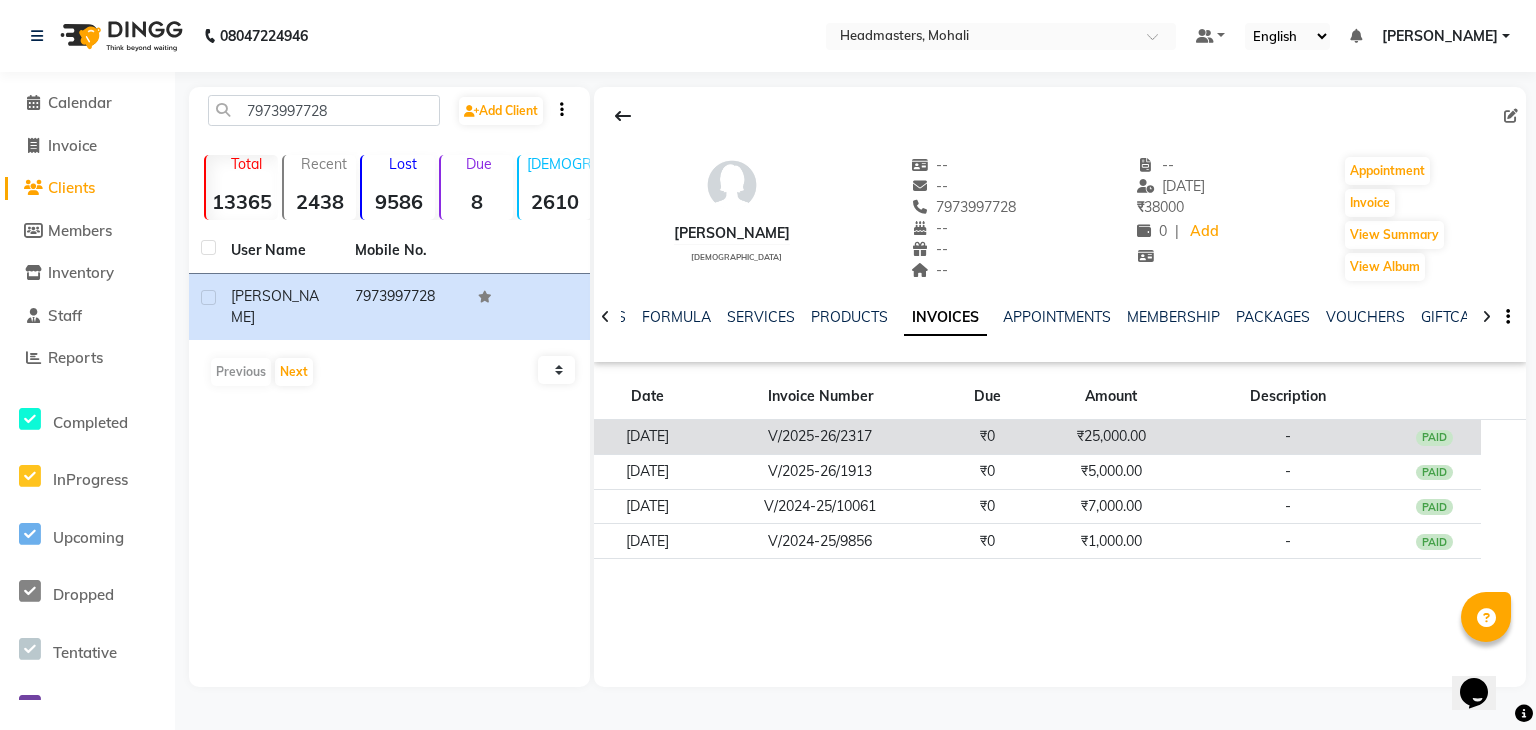 click on "₹25,000.00" 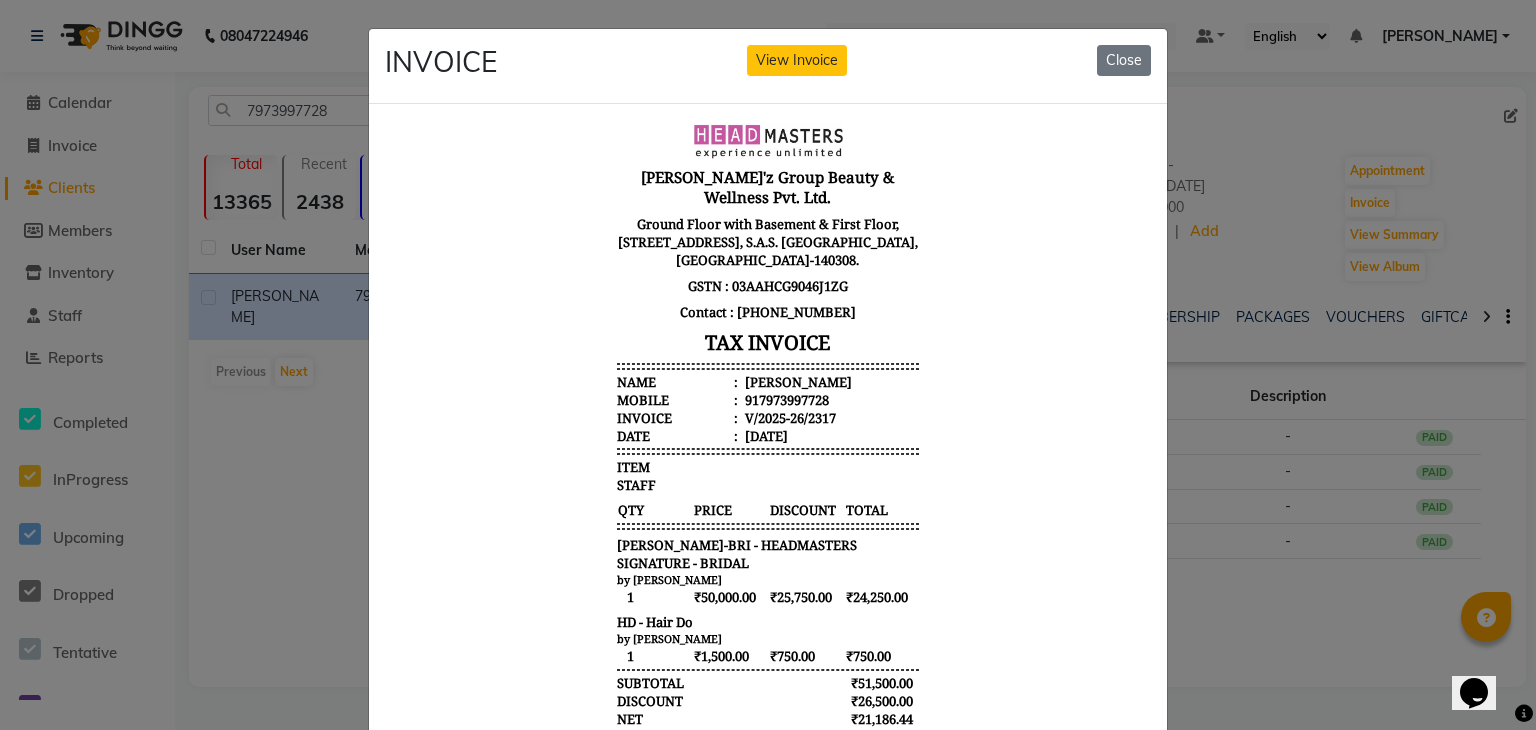 scroll, scrollTop: 15, scrollLeft: 0, axis: vertical 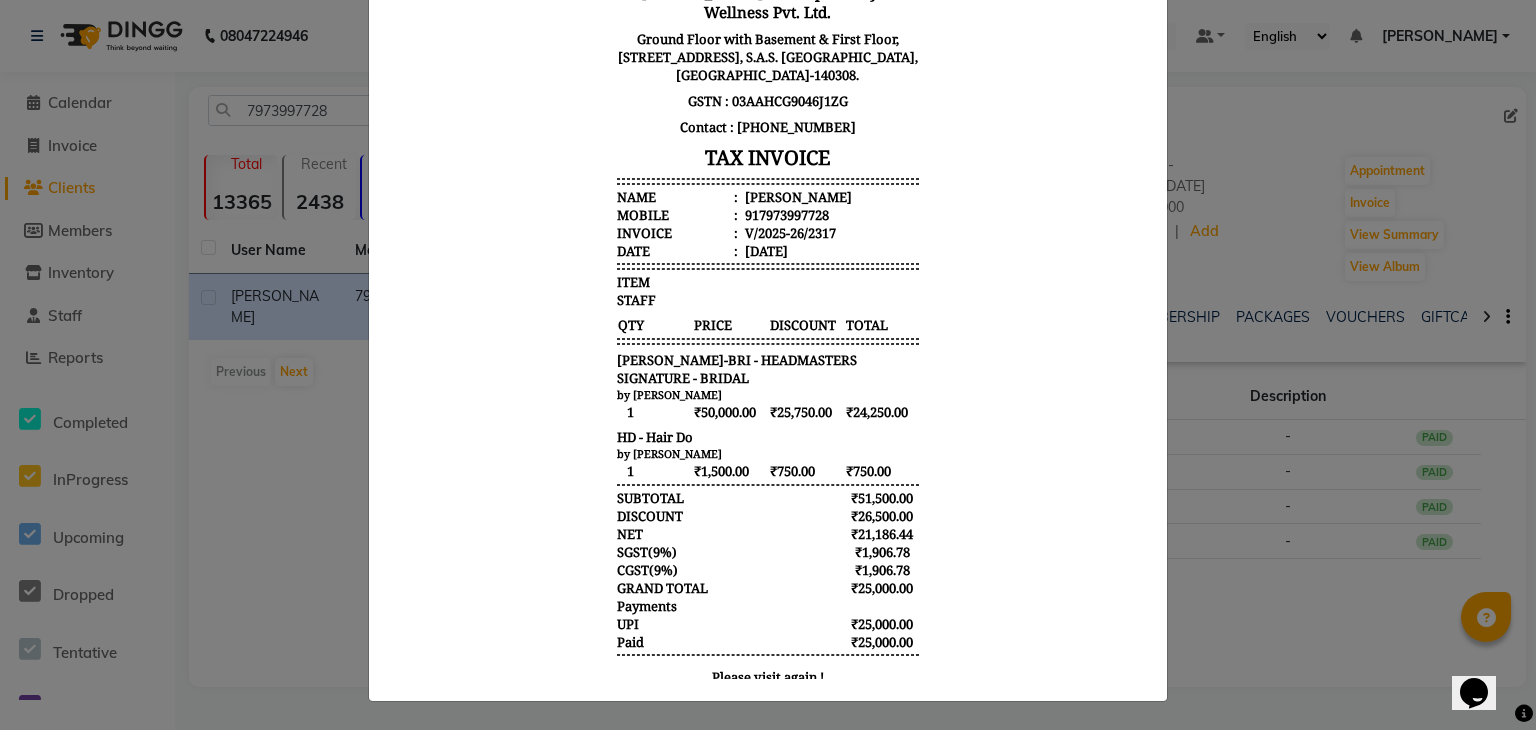 type 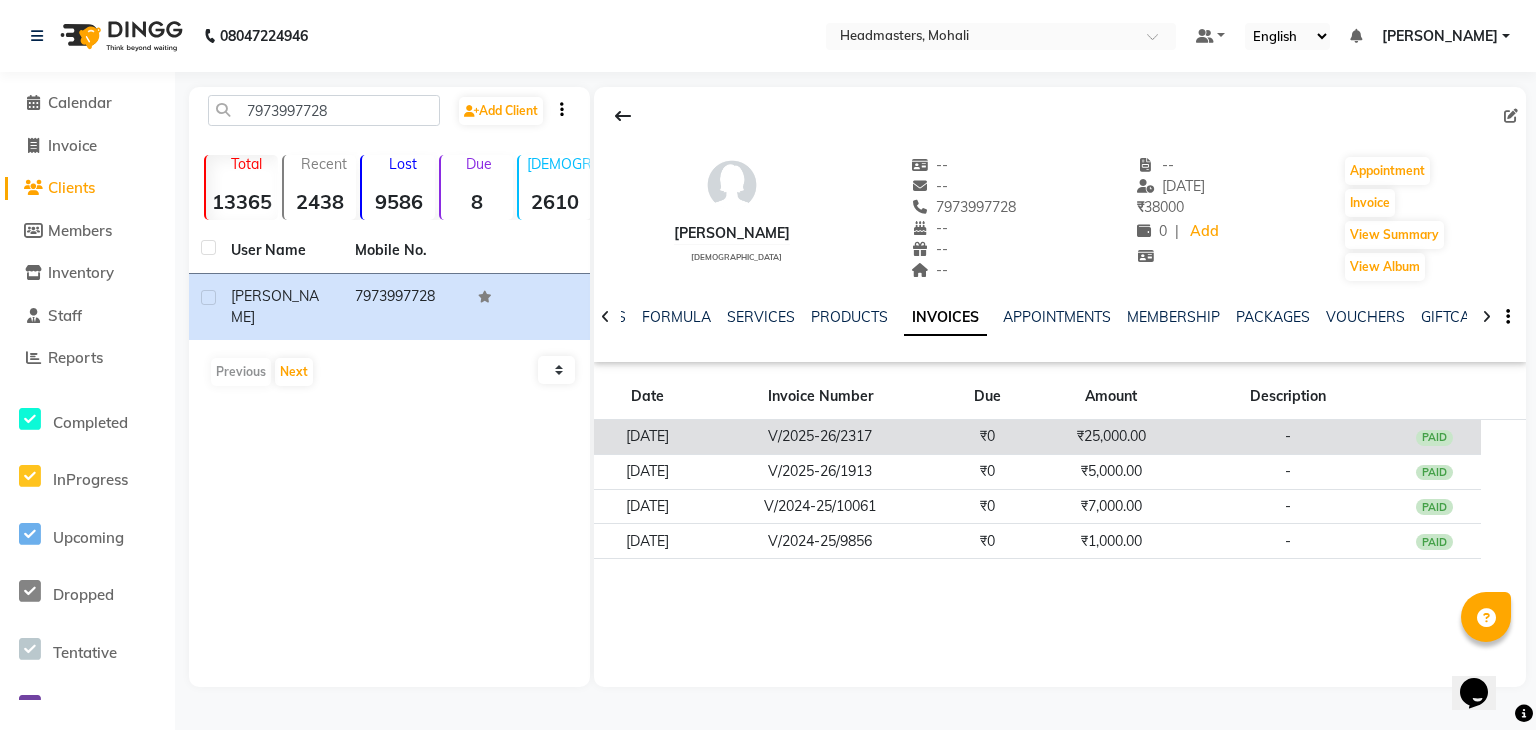 click on "₹25,000.00" 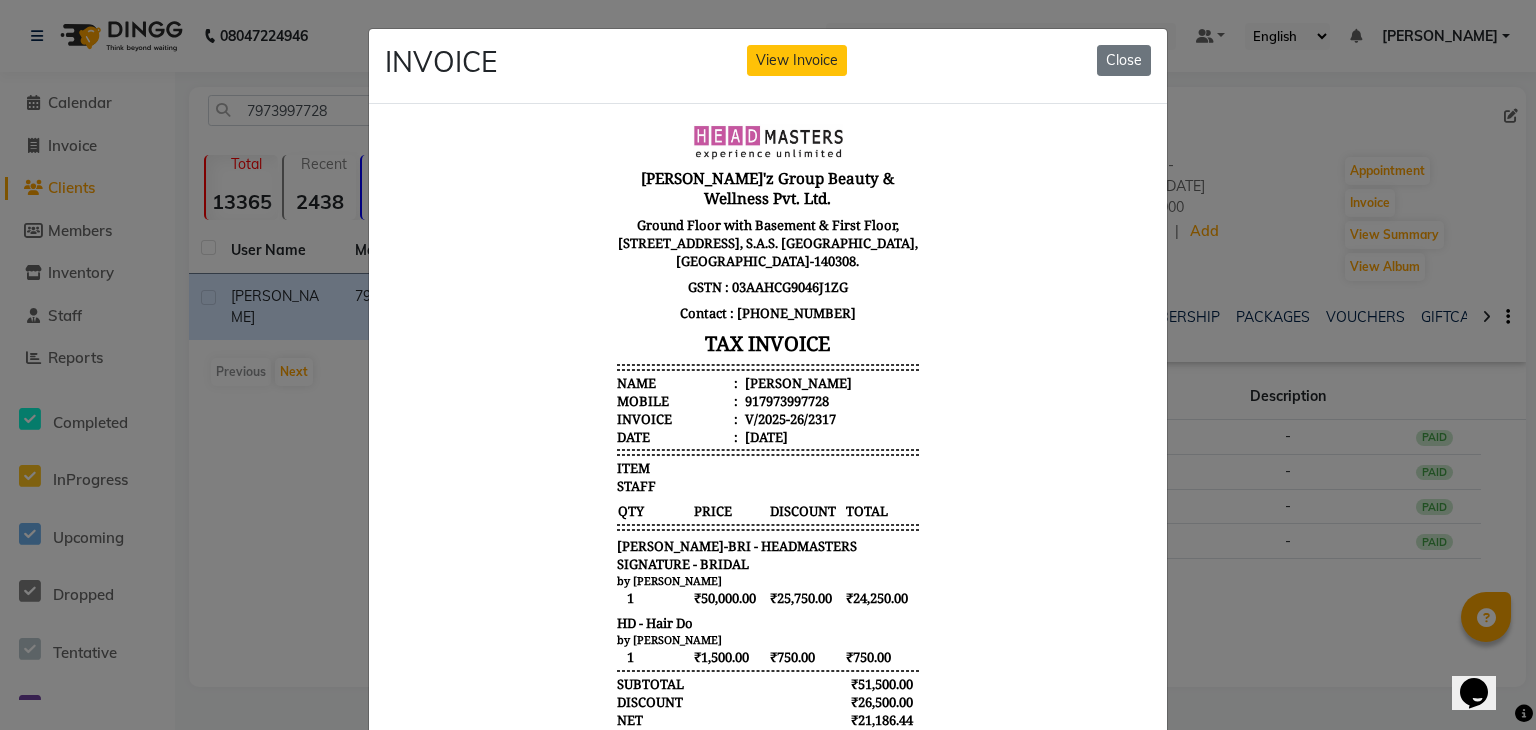 scroll, scrollTop: 15, scrollLeft: 0, axis: vertical 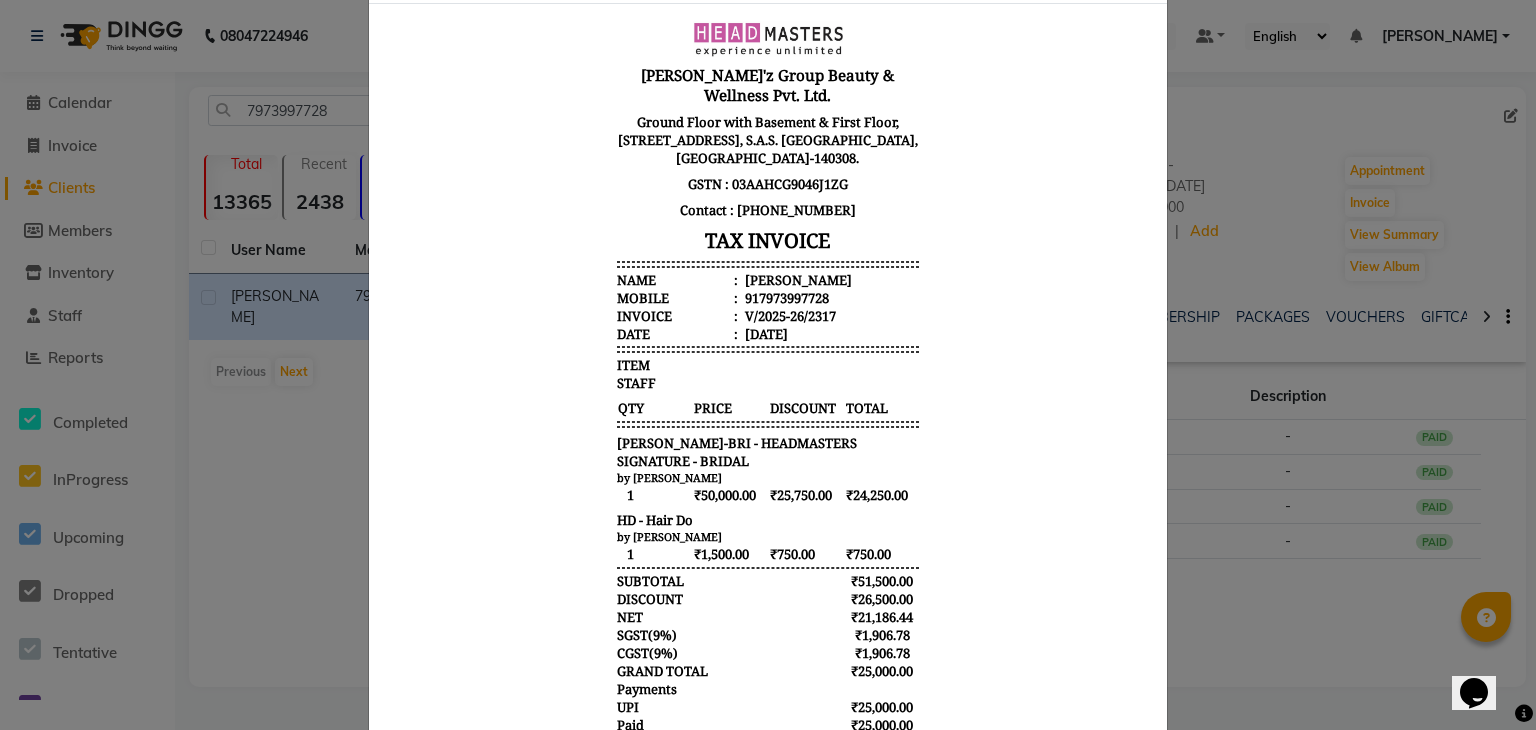 click on "INVOICE View Invoice Close" 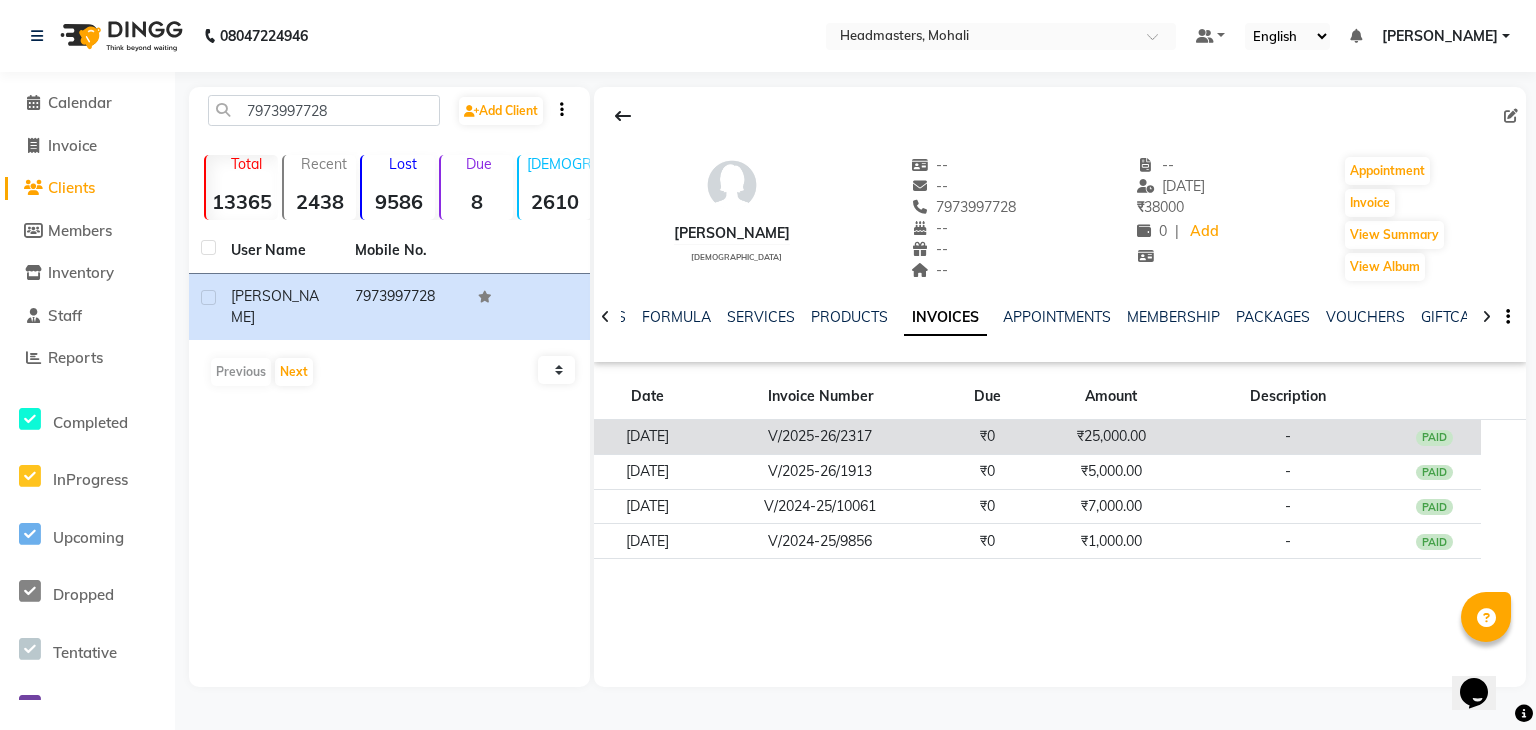 click on "₹25,000.00" 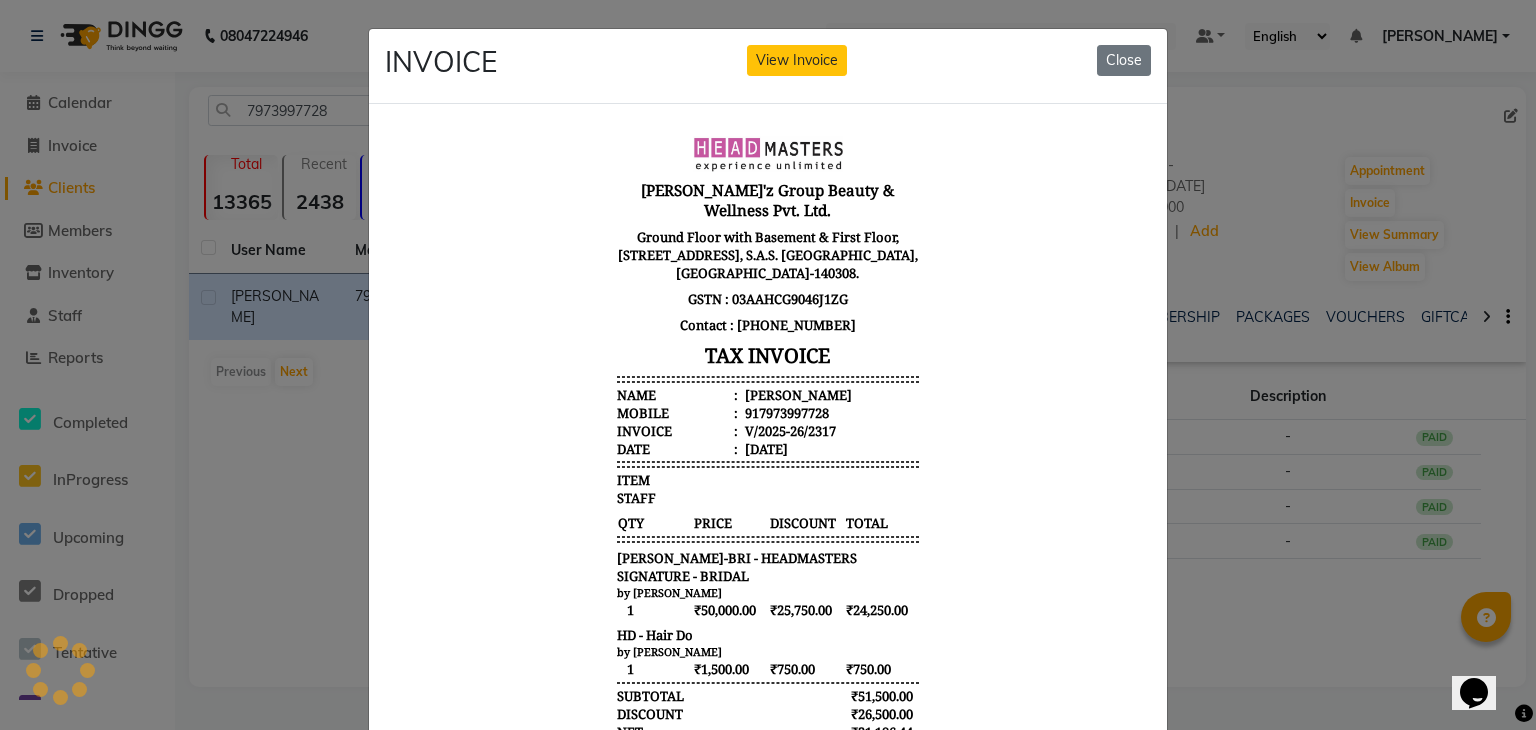 scroll, scrollTop: 0, scrollLeft: 0, axis: both 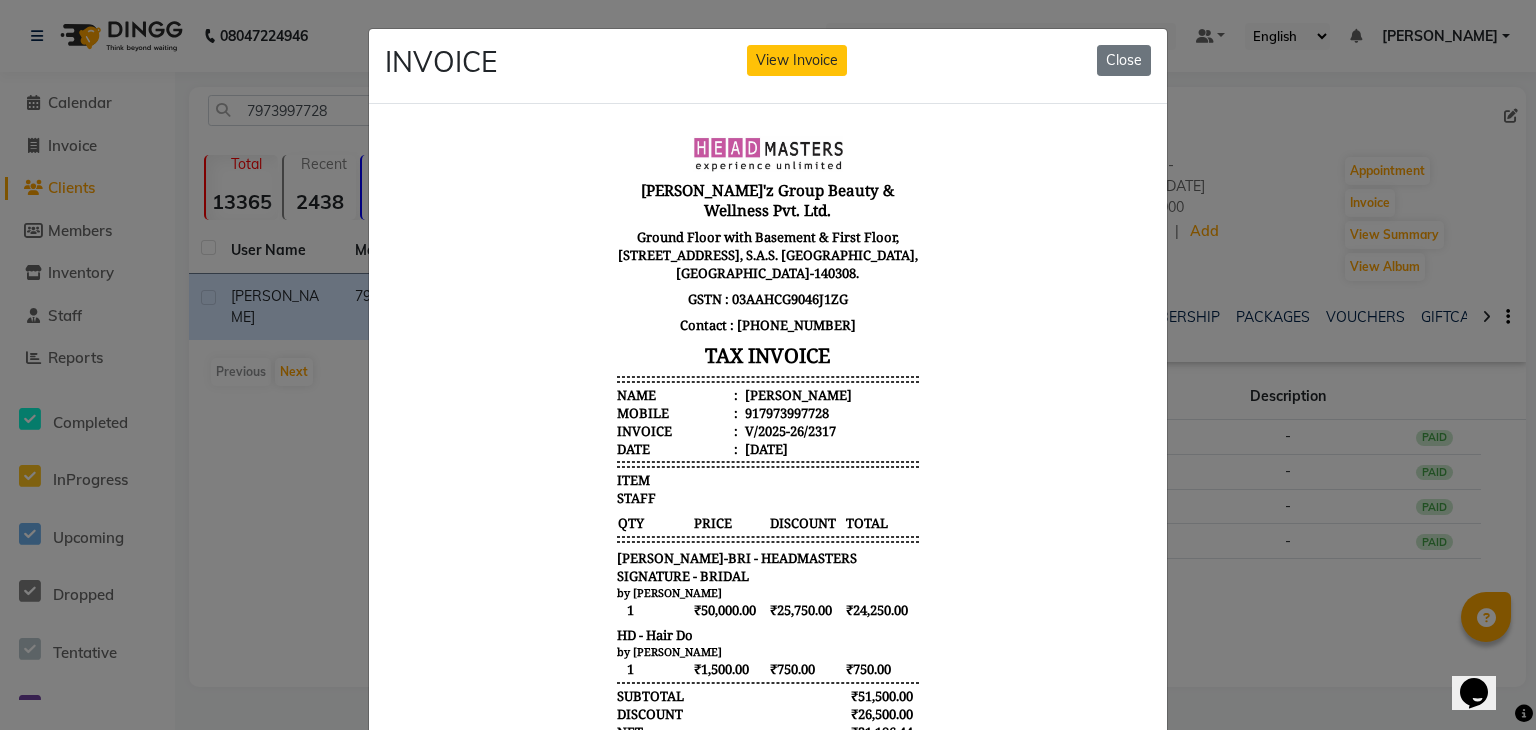 click on "INVOICE View Invoice Close" 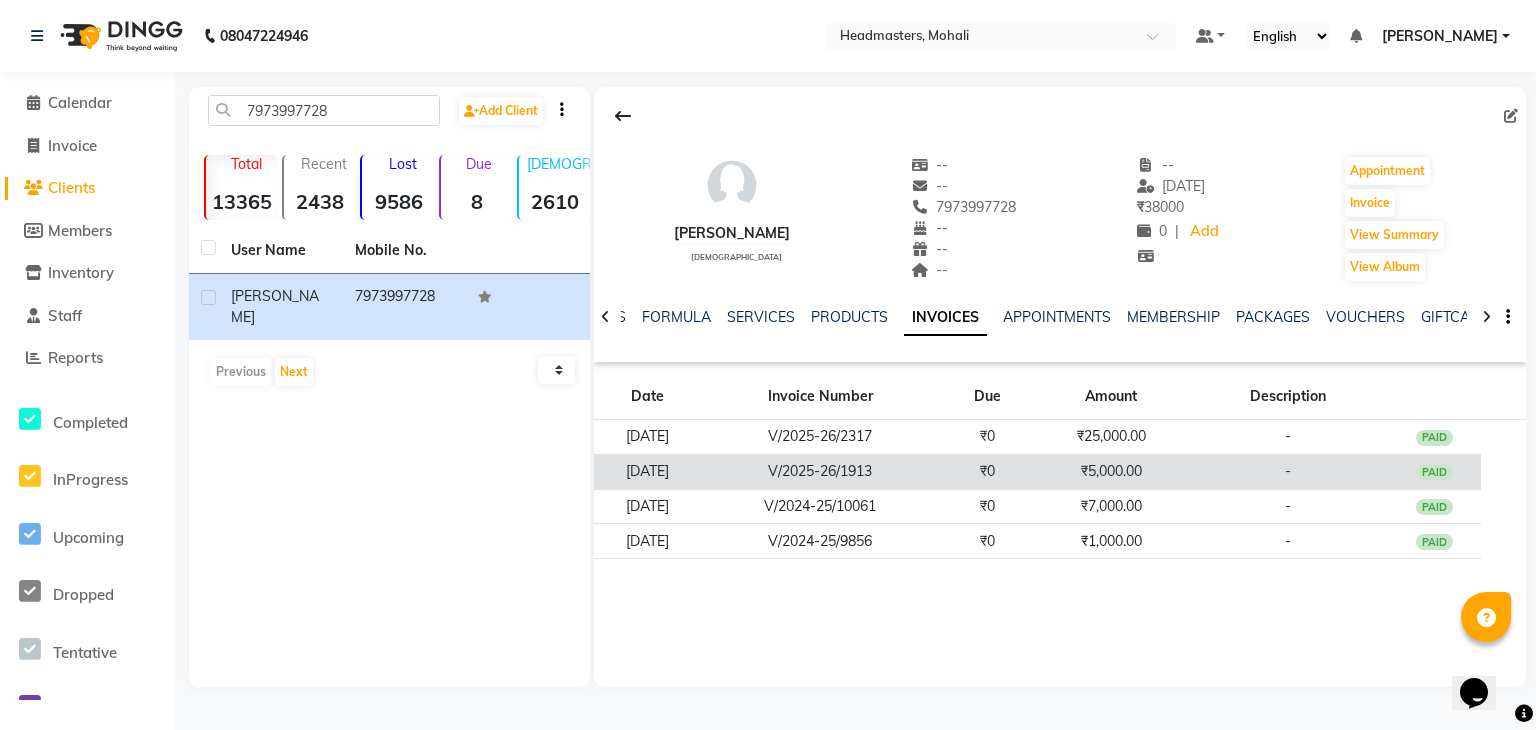 click on "₹5,000.00" 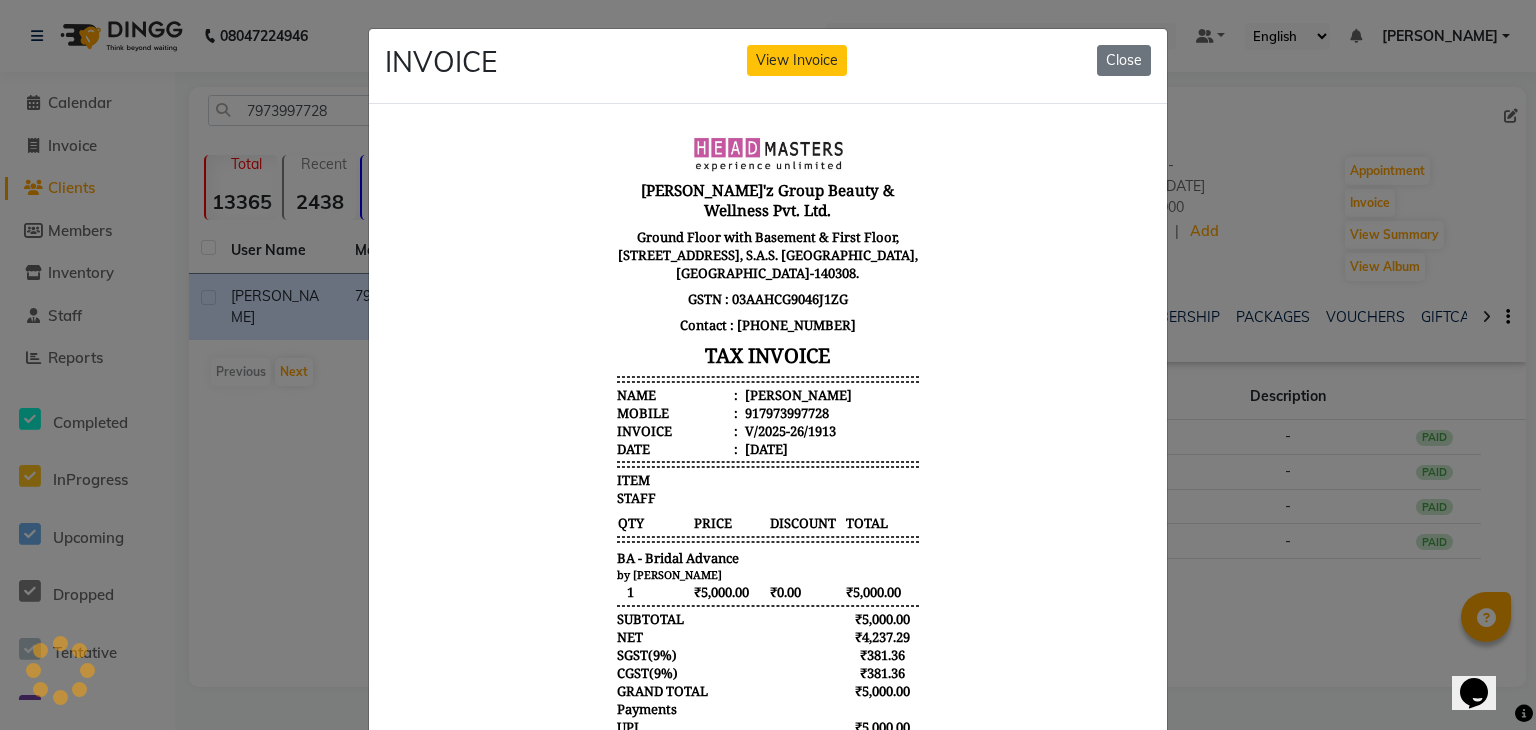 scroll, scrollTop: 0, scrollLeft: 0, axis: both 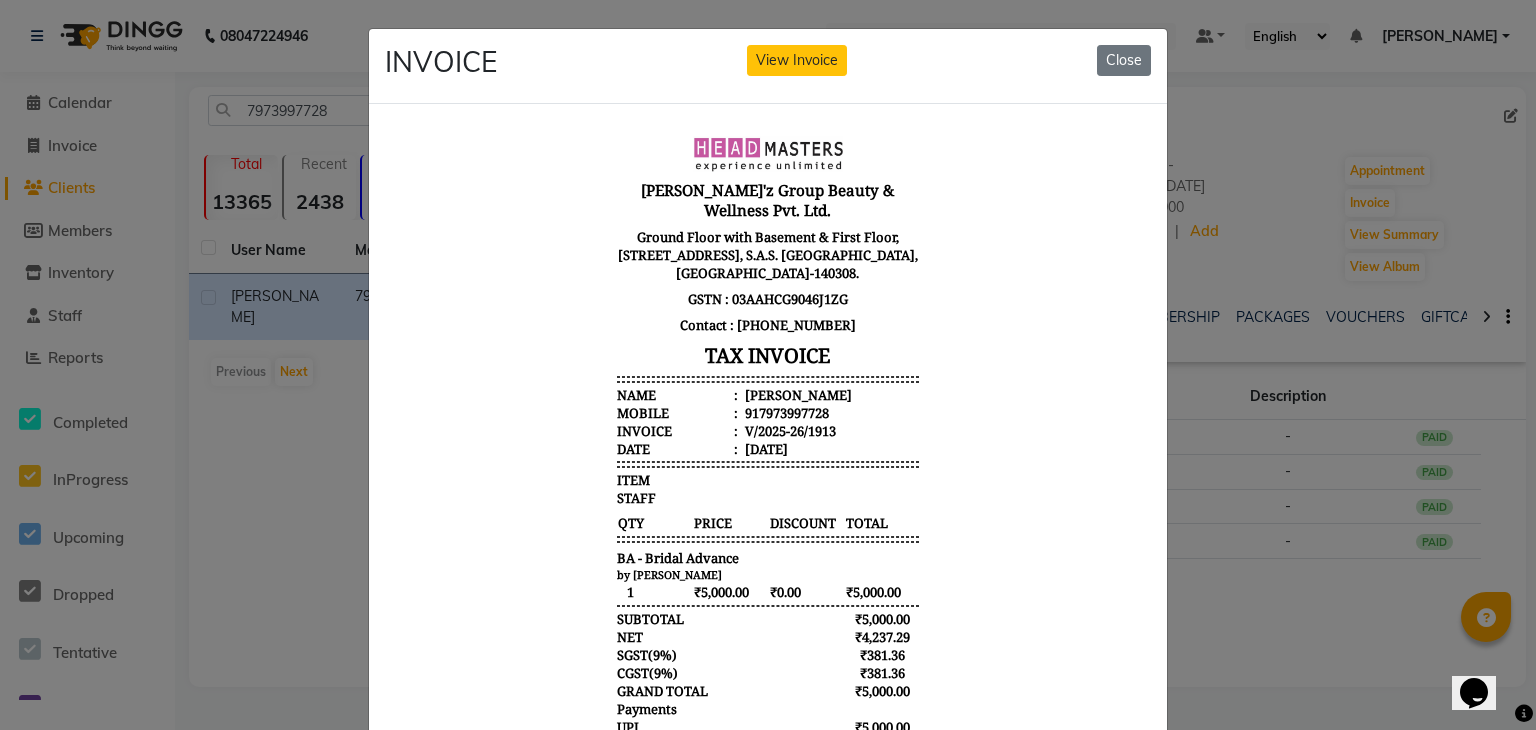 click on "INVOICE View Invoice Close" 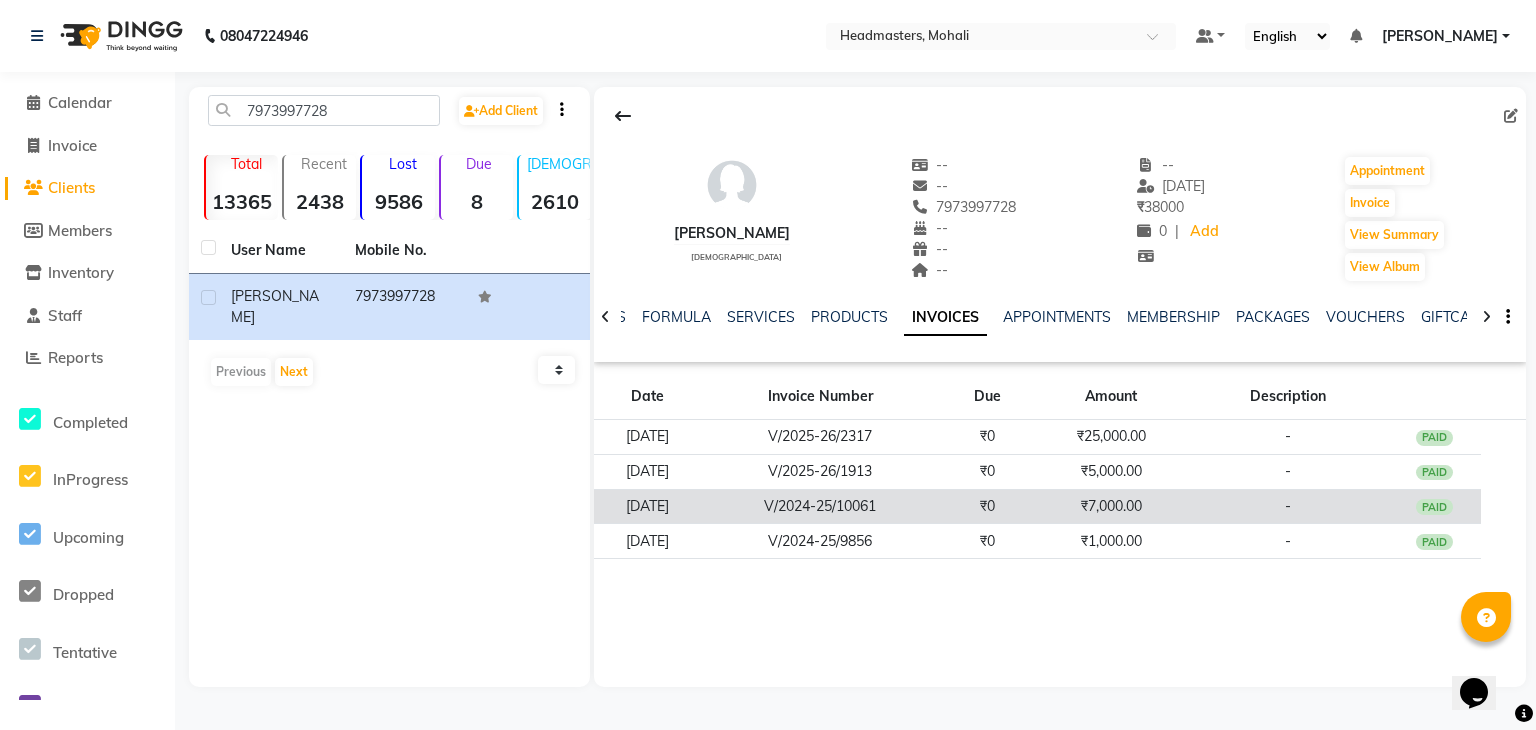 click on "₹7,000.00" 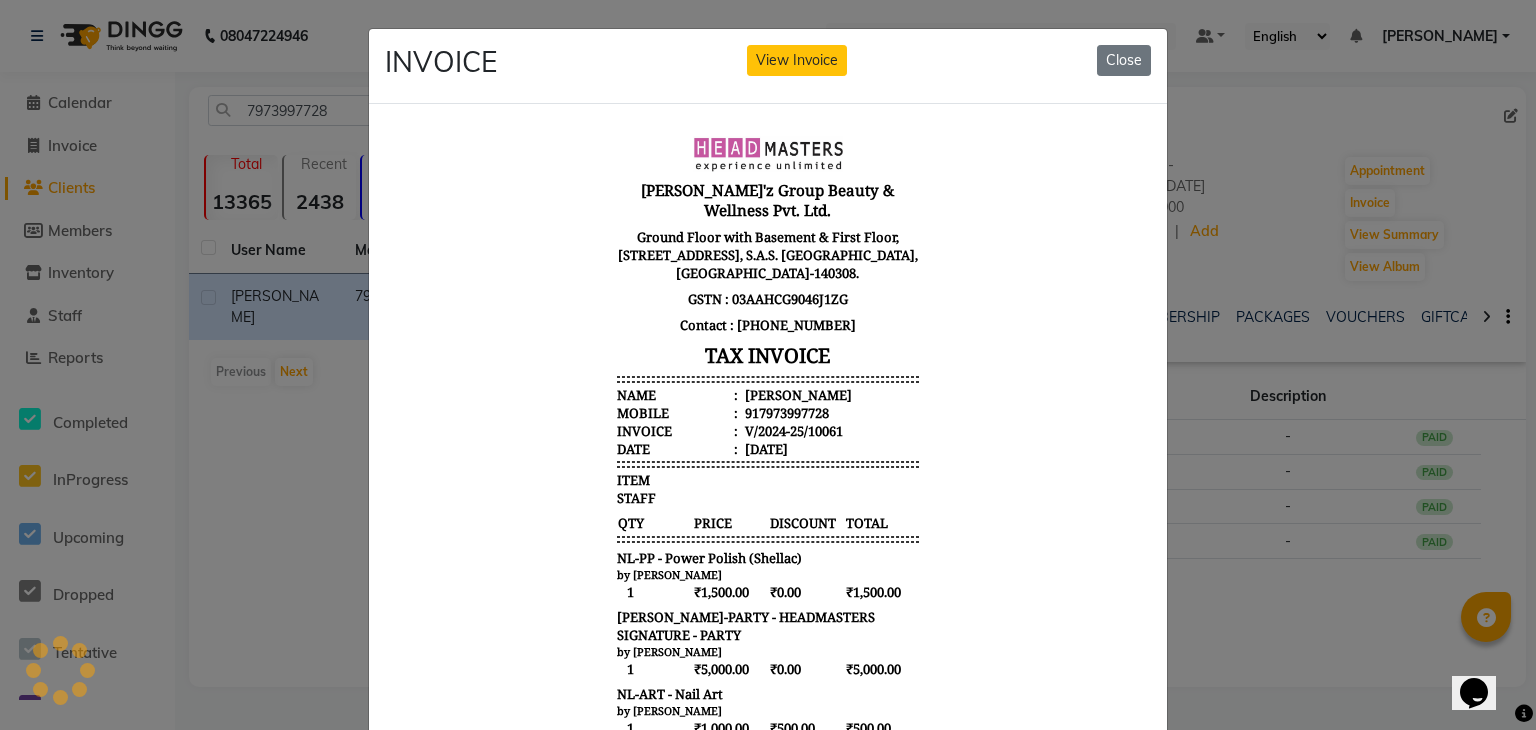 scroll, scrollTop: 0, scrollLeft: 0, axis: both 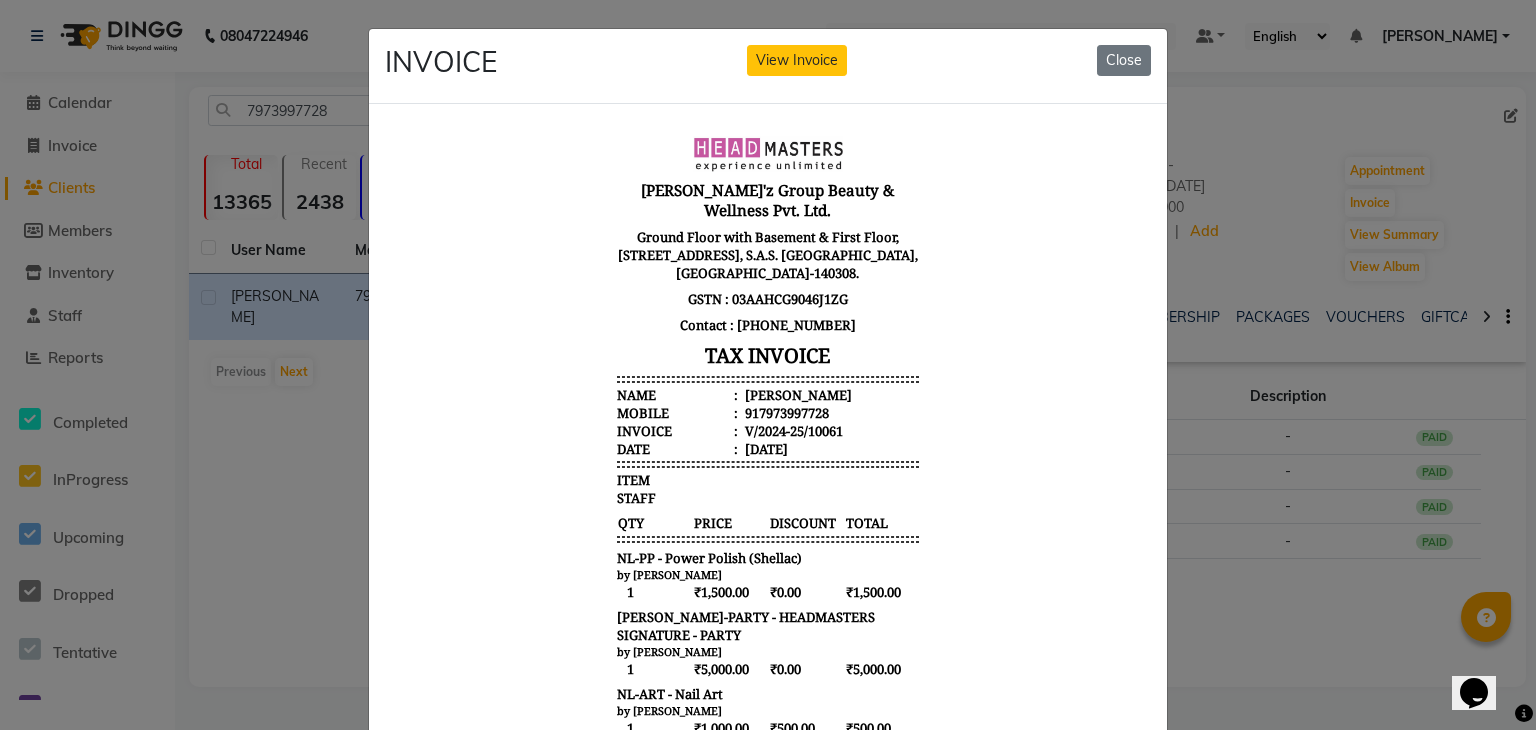 type 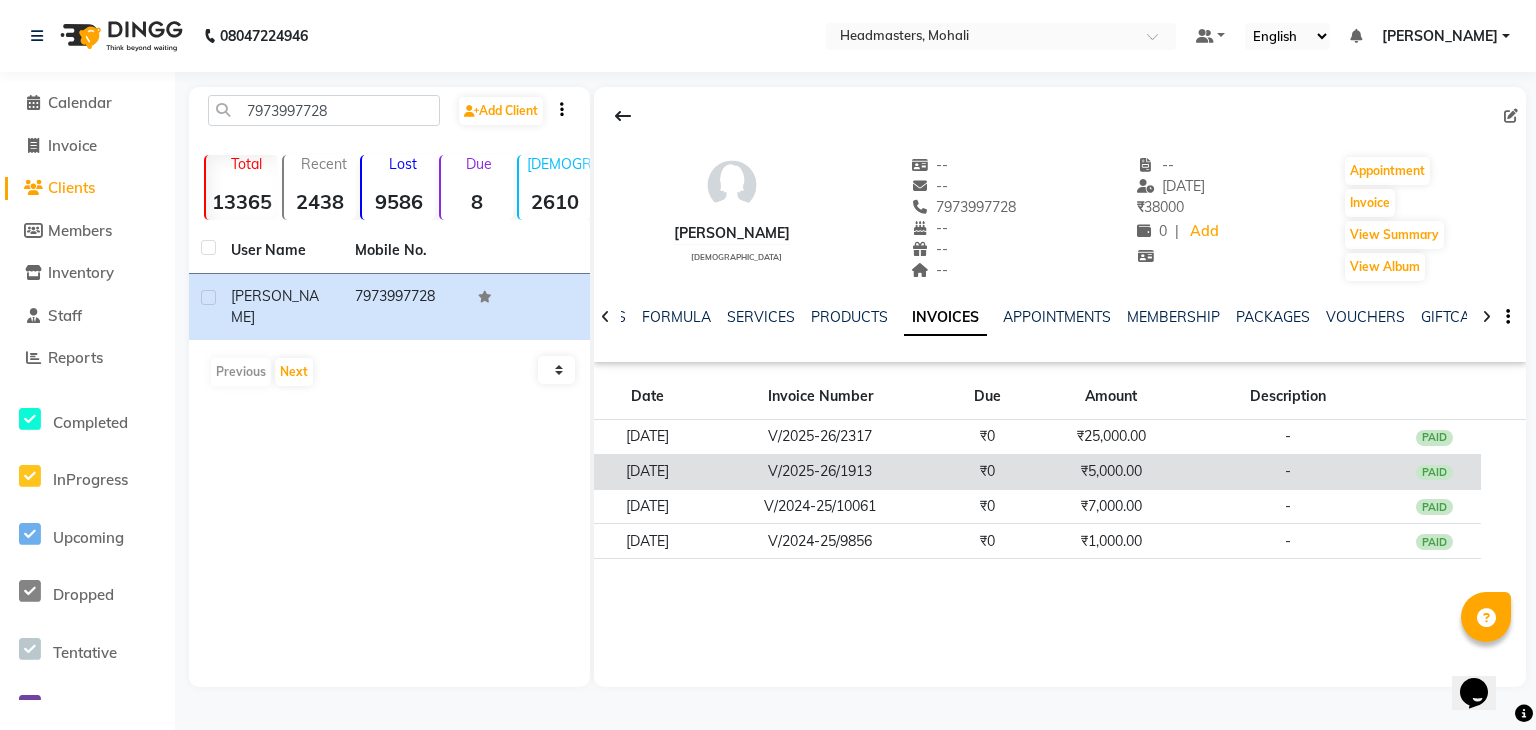 click on "₹5,000.00" 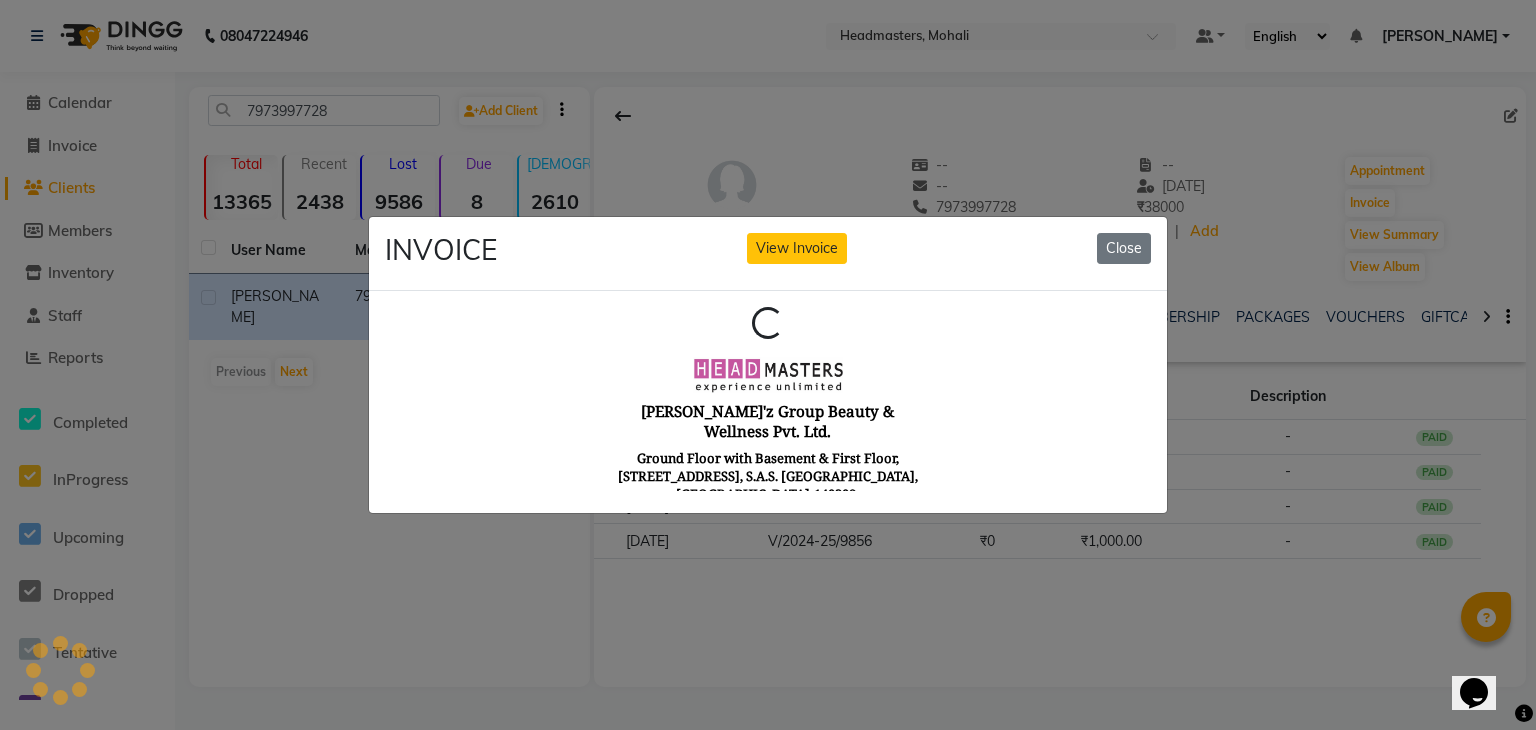 scroll, scrollTop: 0, scrollLeft: 0, axis: both 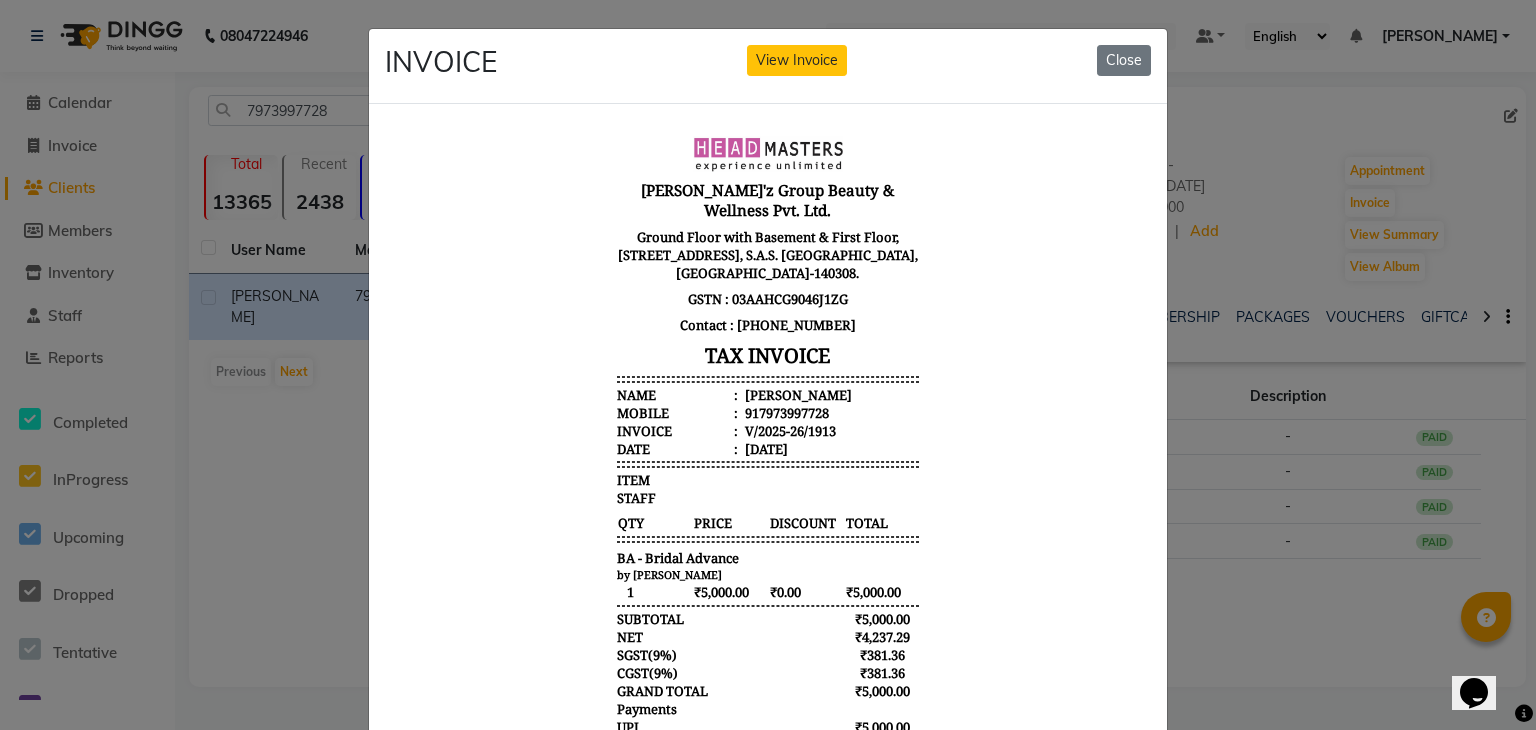 click on "INVOICE View Invoice Close" 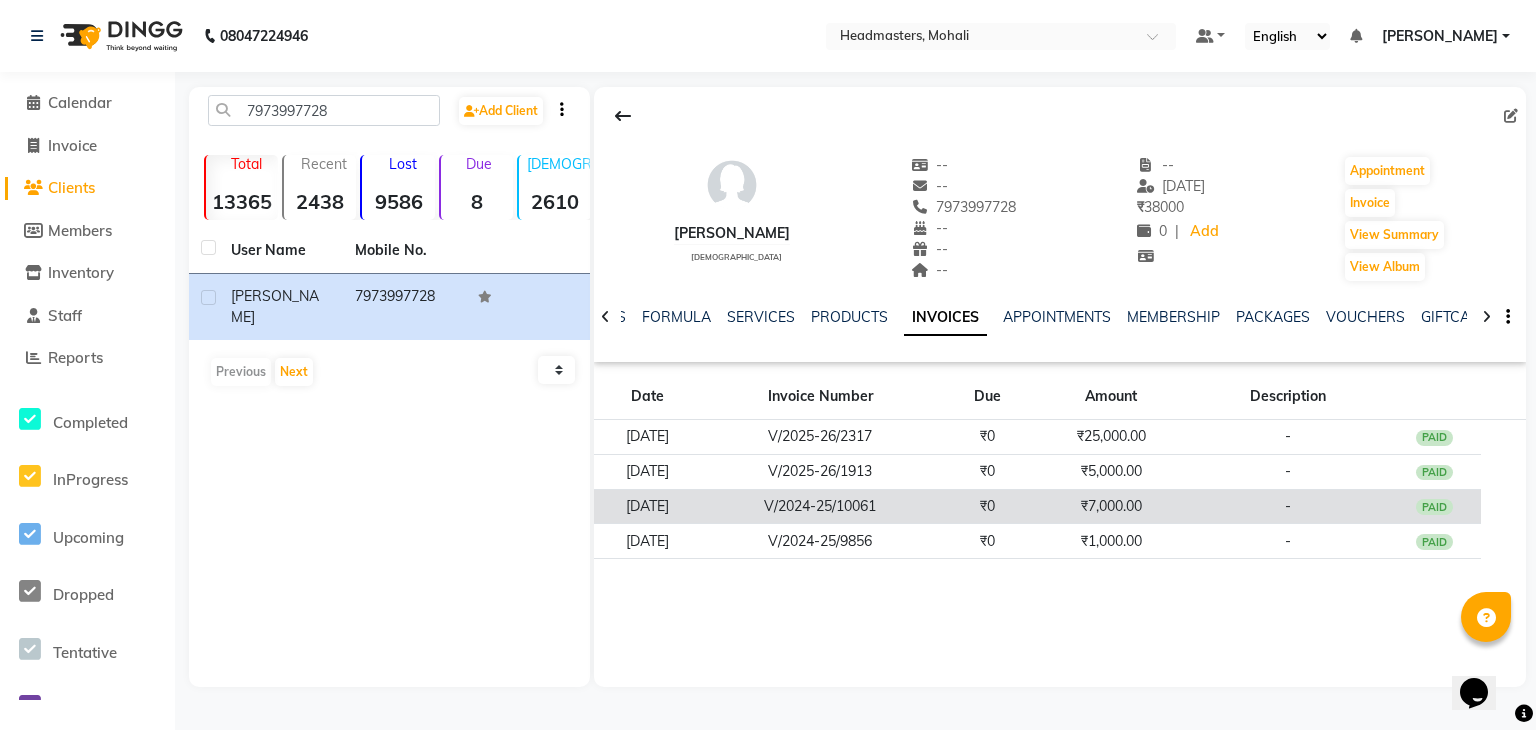 click on "₹7,000.00" 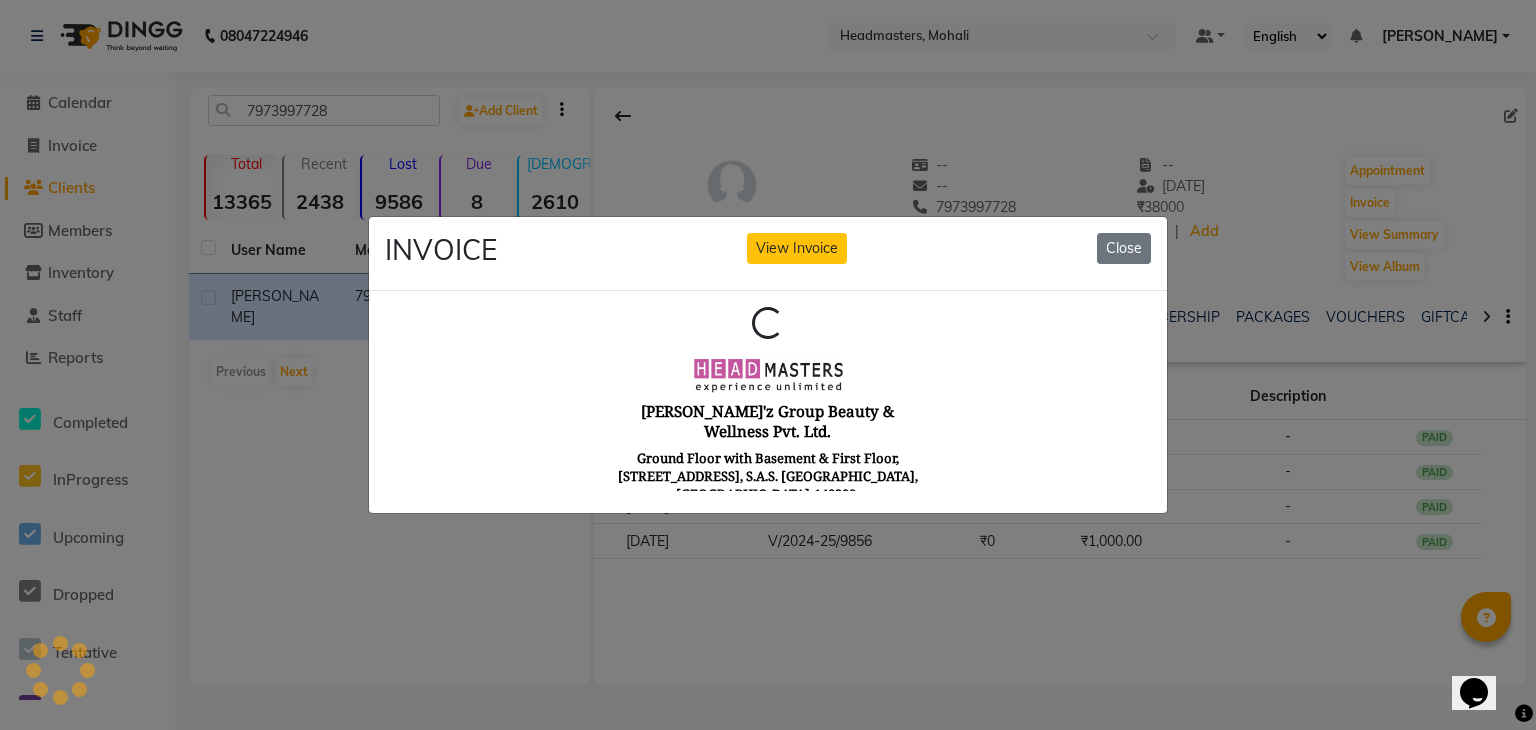 scroll, scrollTop: 0, scrollLeft: 0, axis: both 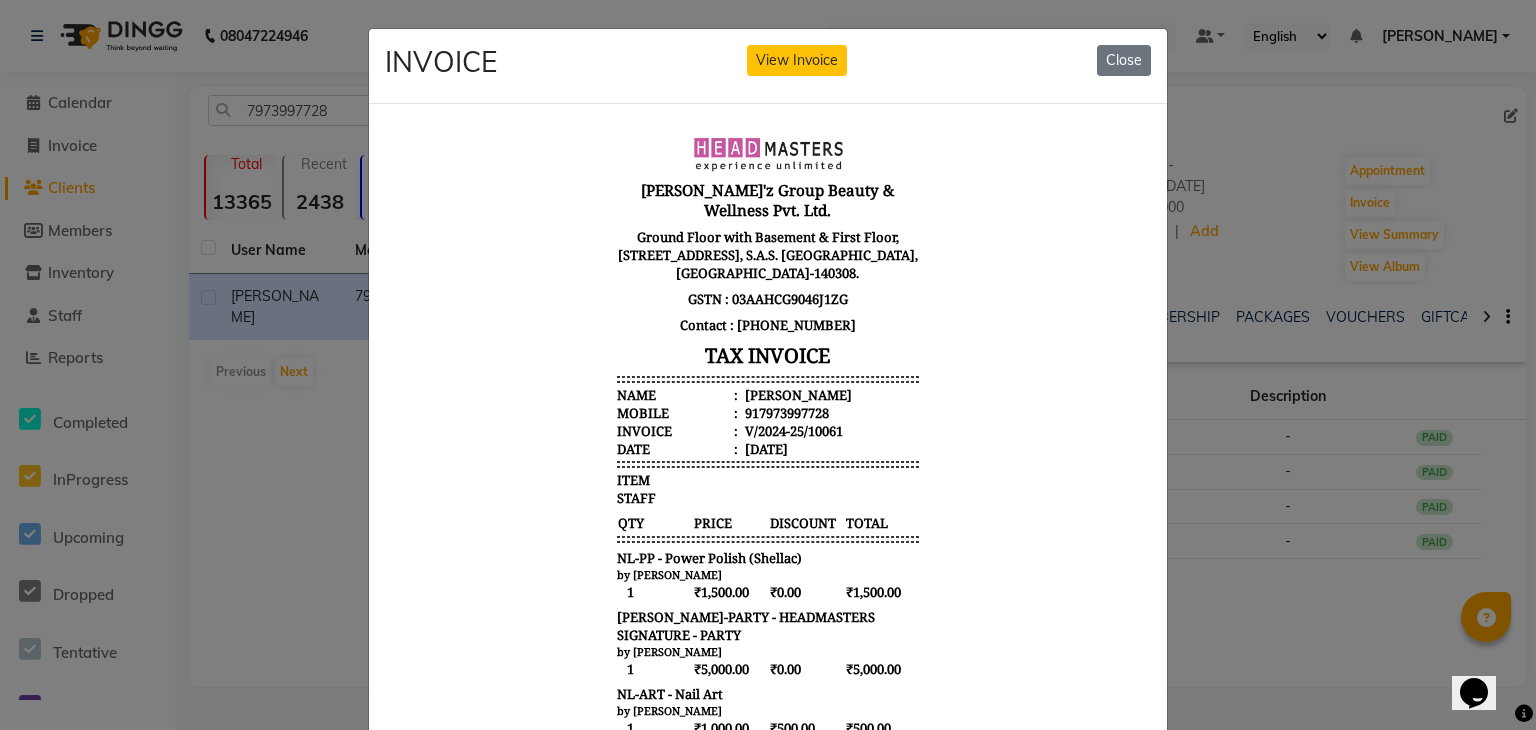 click on "INVOICE View Invoice Close" 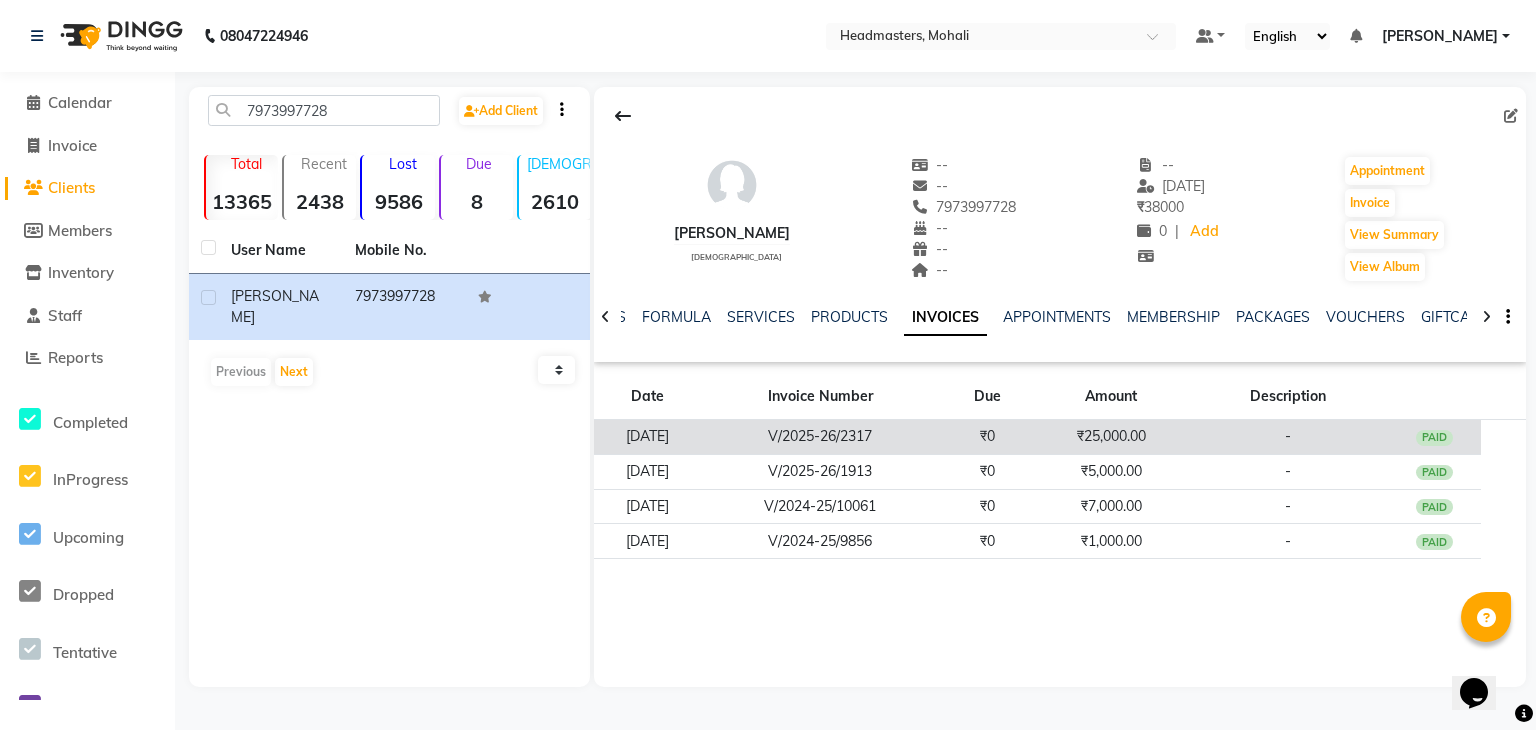 click on "₹25,000.00" 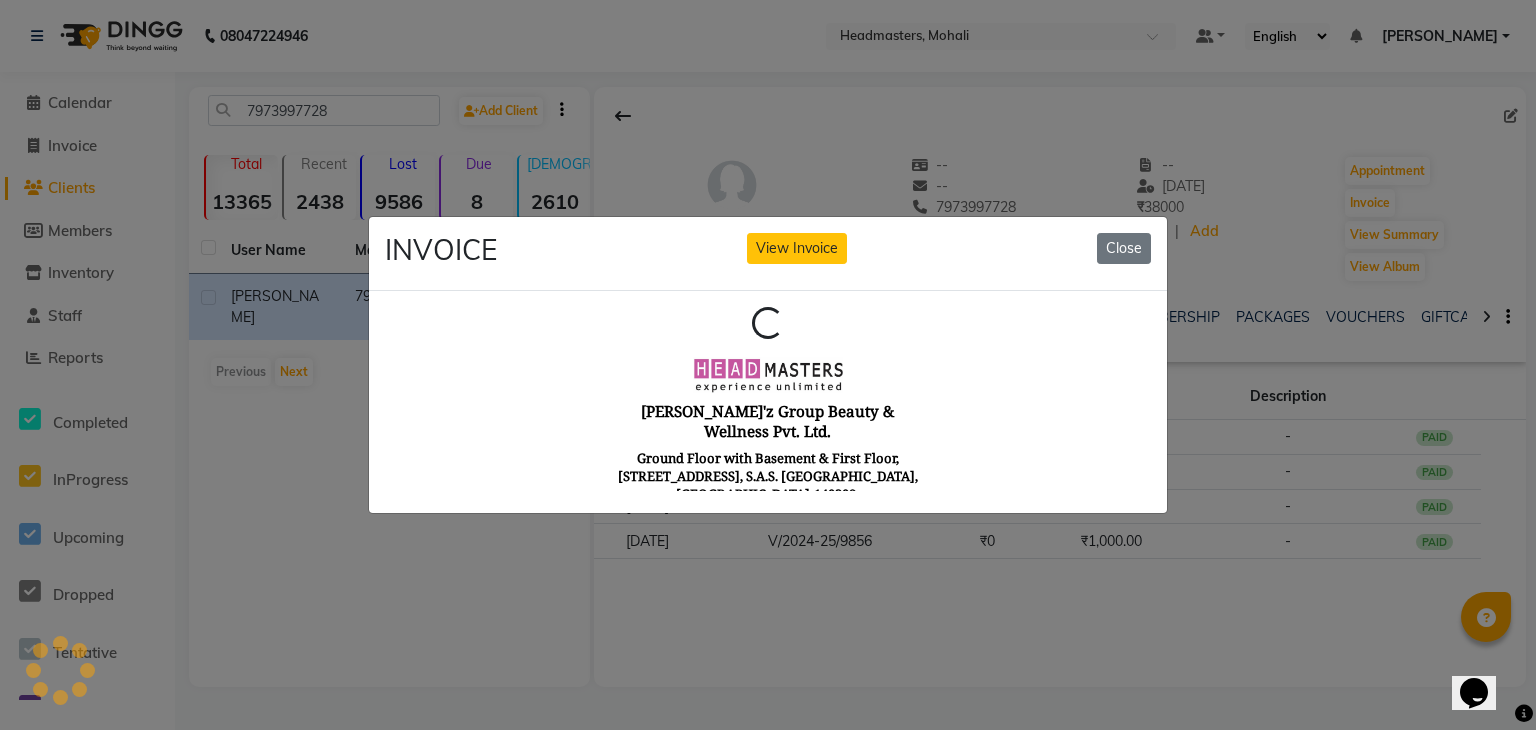 scroll, scrollTop: 0, scrollLeft: 0, axis: both 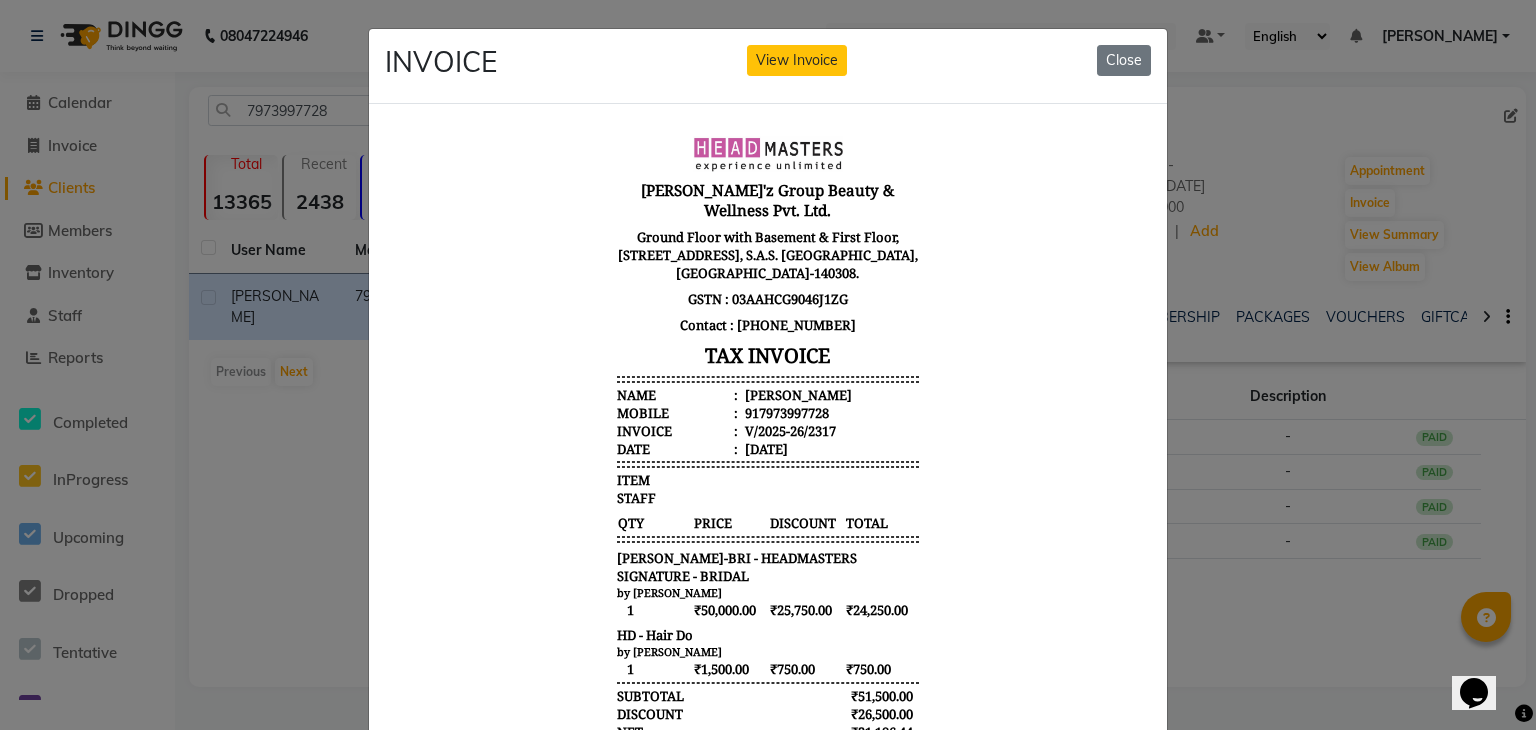 click on "INVOICE View Invoice Close" 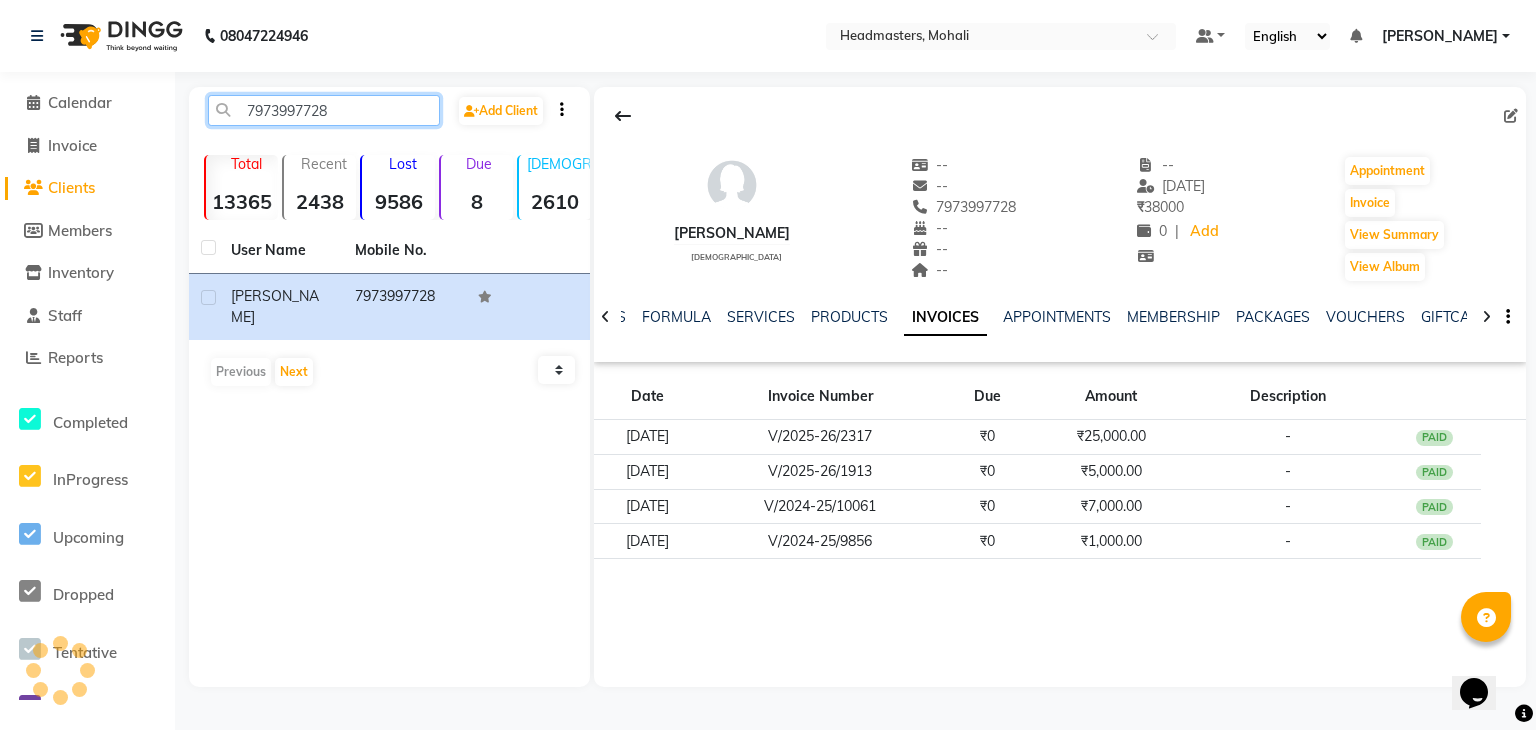 drag, startPoint x: 369, startPoint y: 112, endPoint x: 238, endPoint y: 122, distance: 131.38112 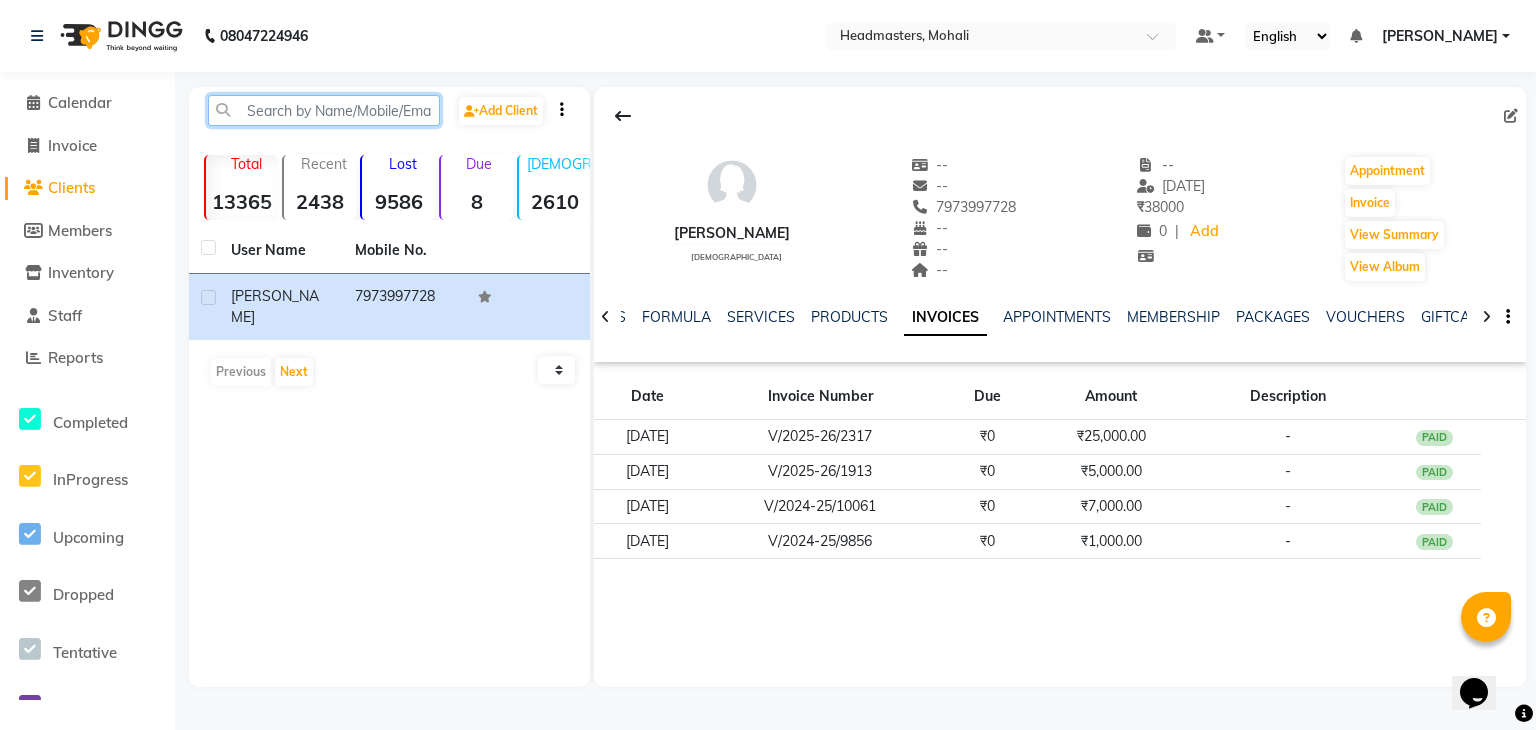 paste on "9915265643" 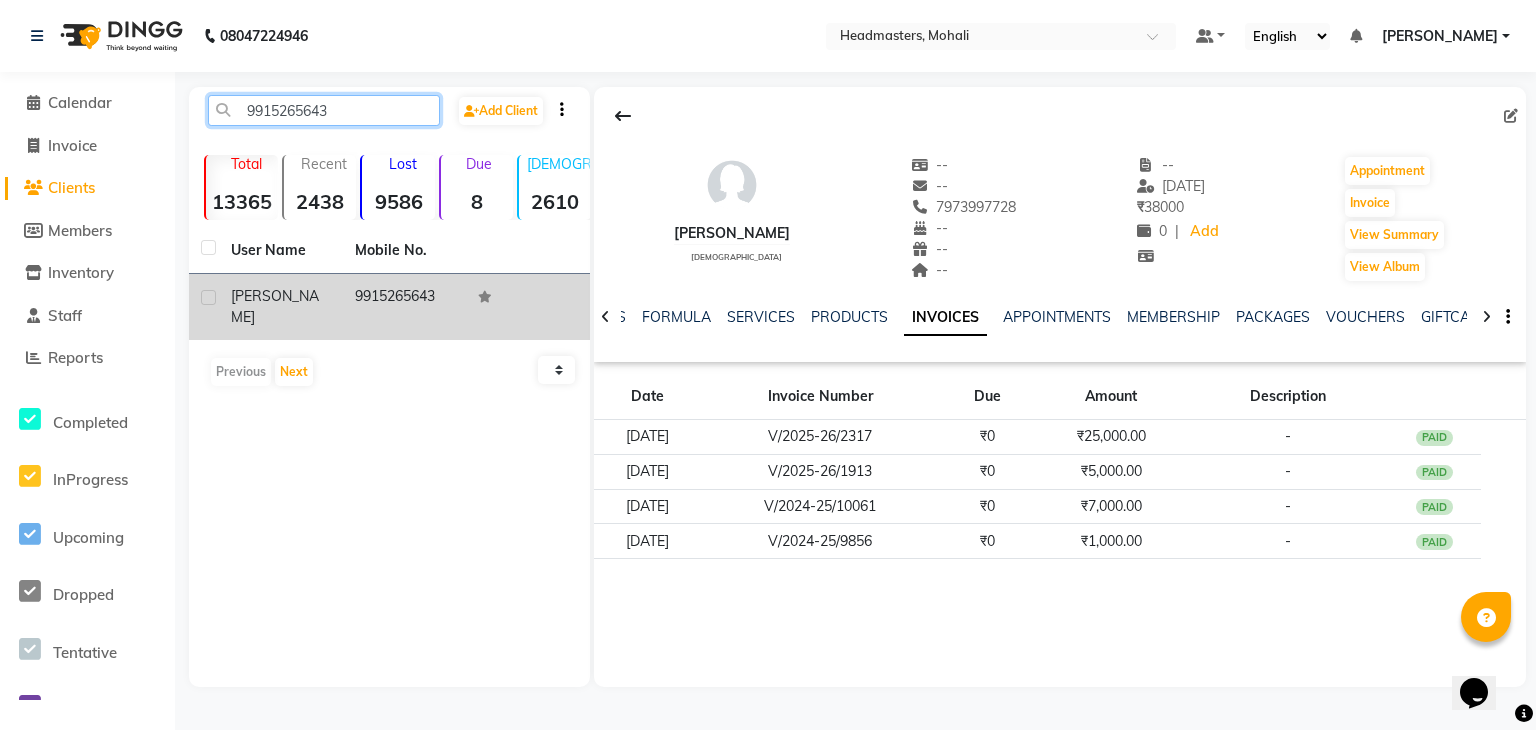 type on "9915265643" 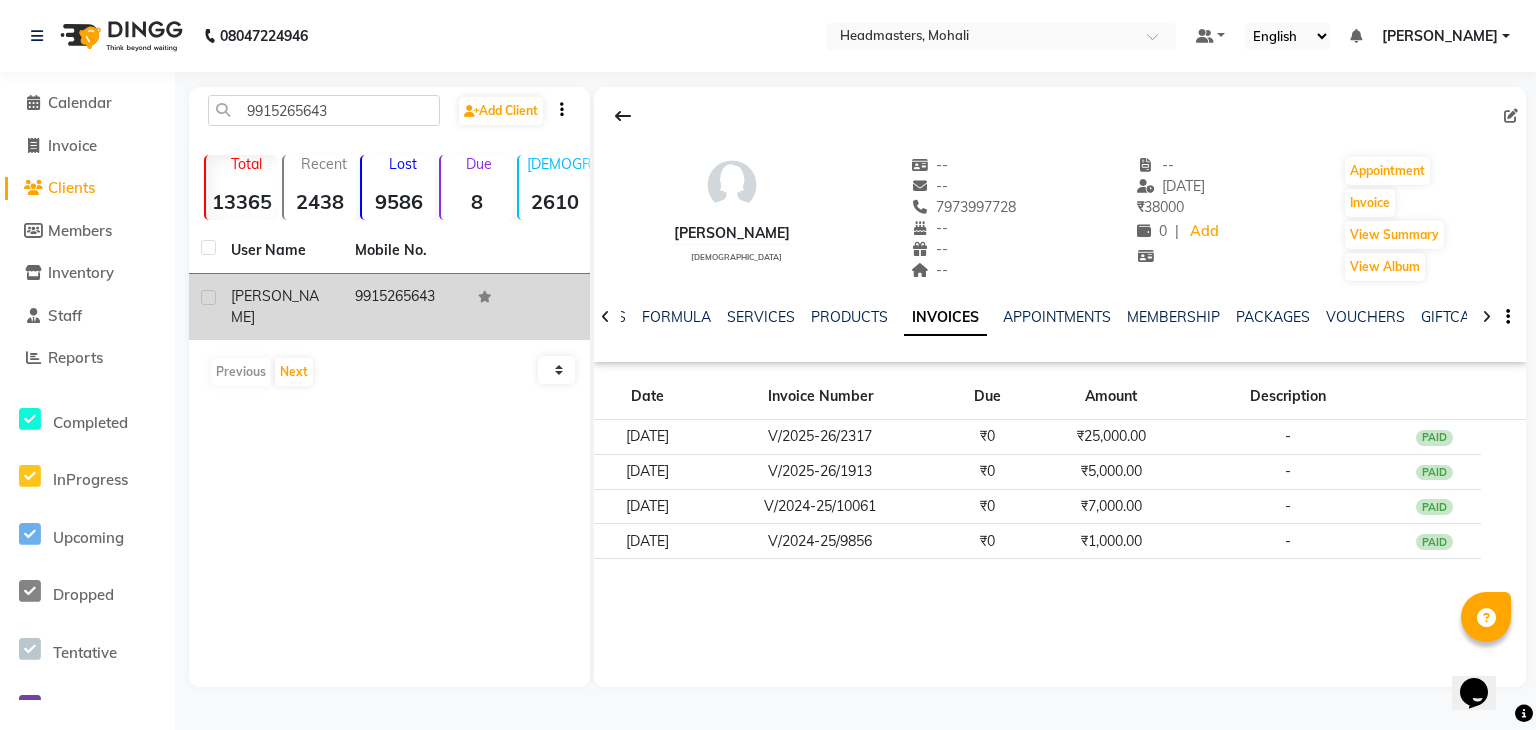 click on "9915265643" 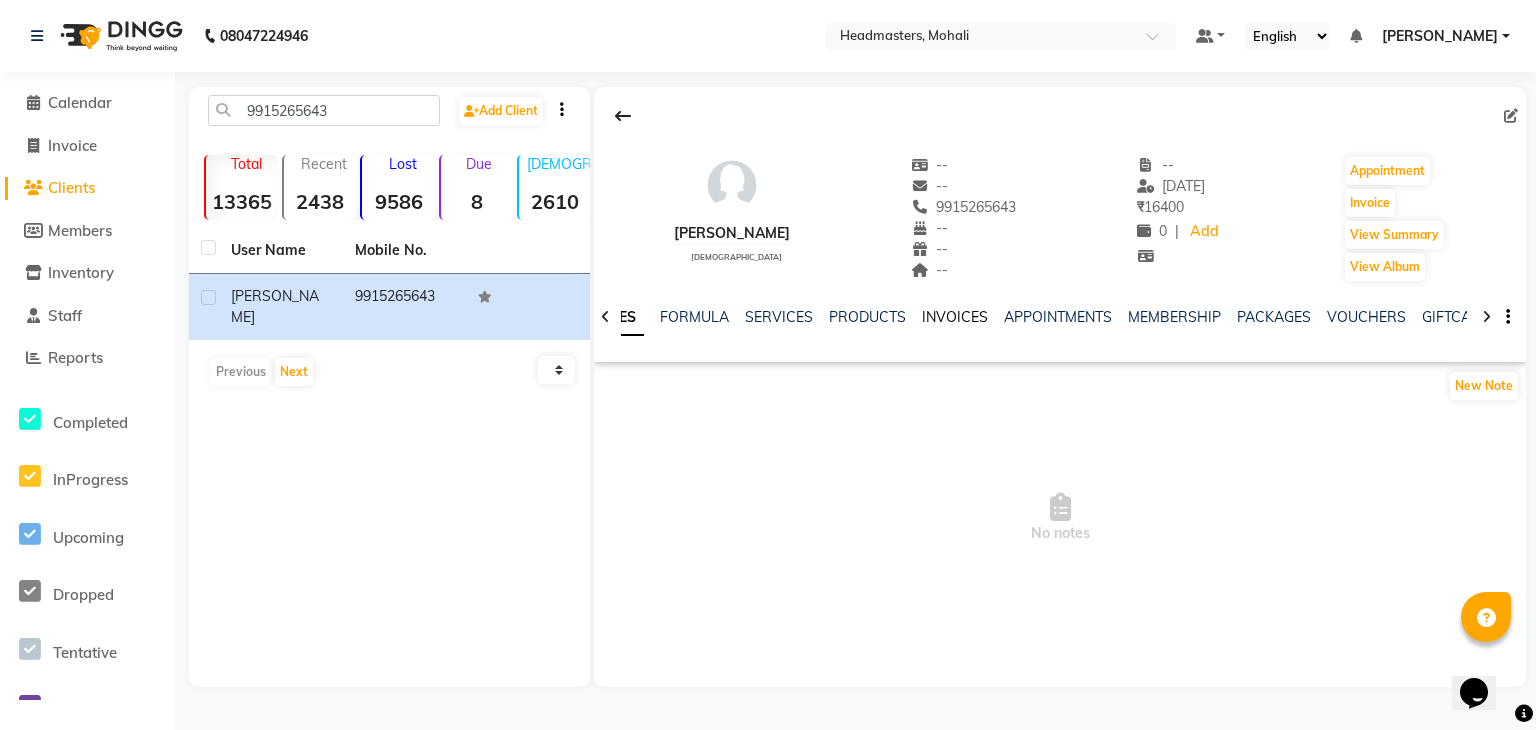click on "INVOICES" 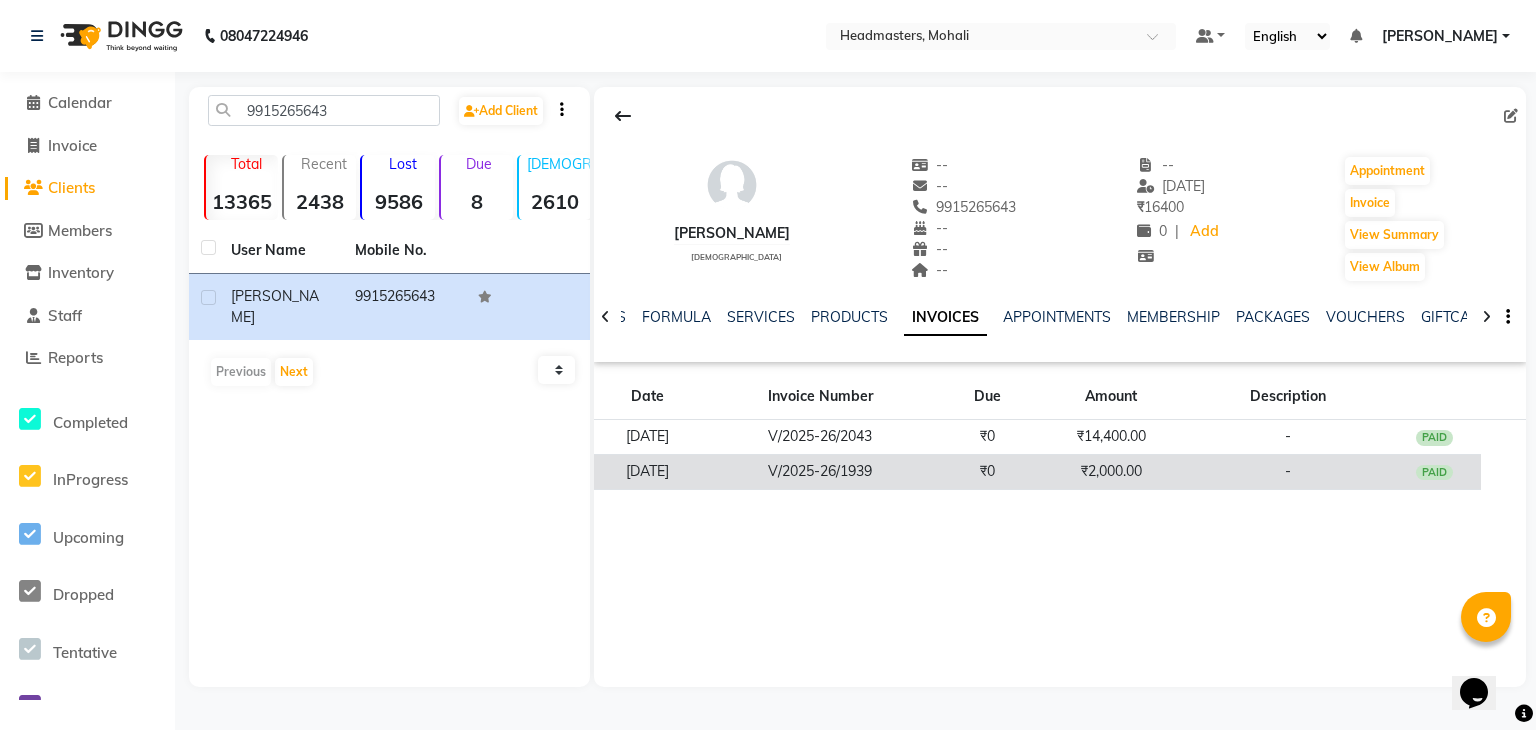 click on "V/2025-26/1939" 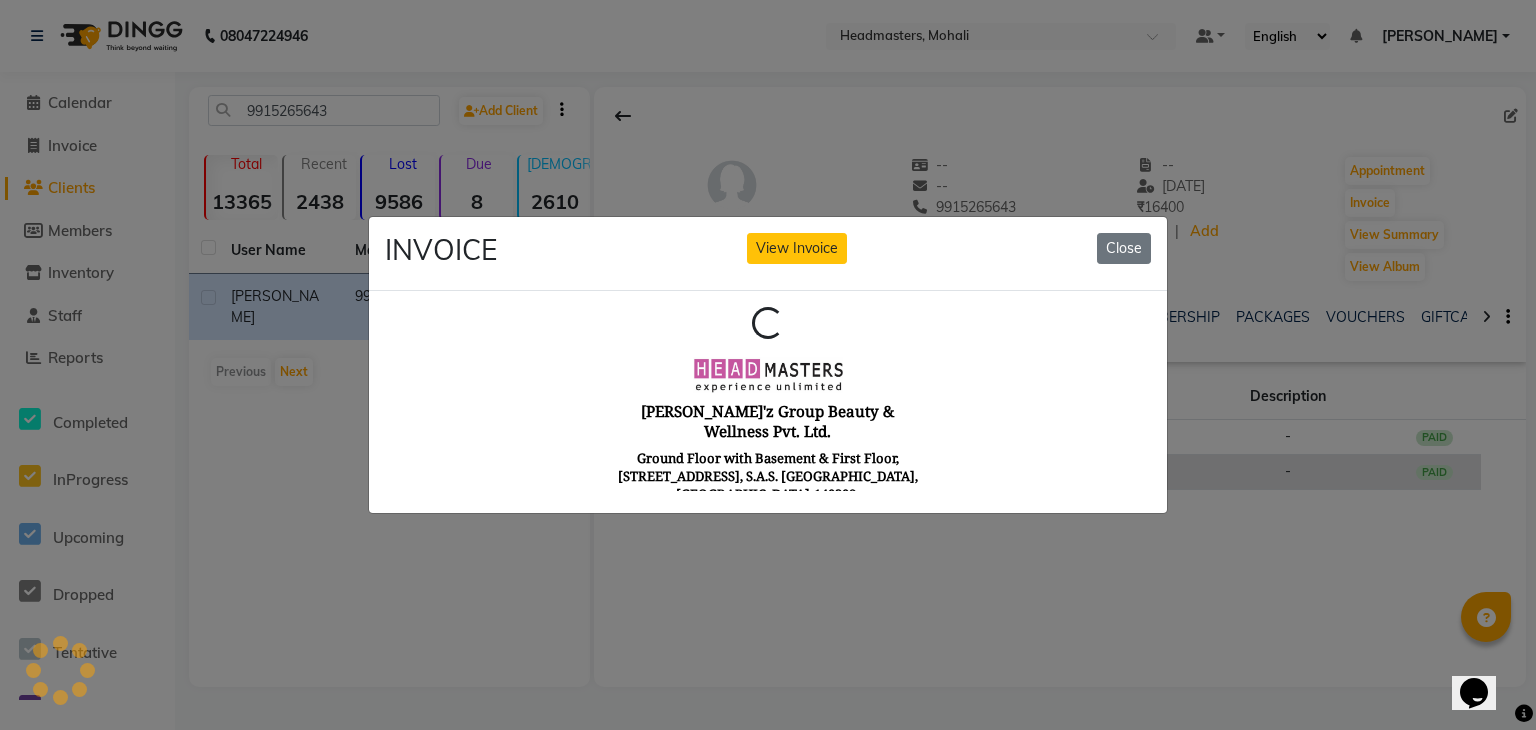scroll, scrollTop: 0, scrollLeft: 0, axis: both 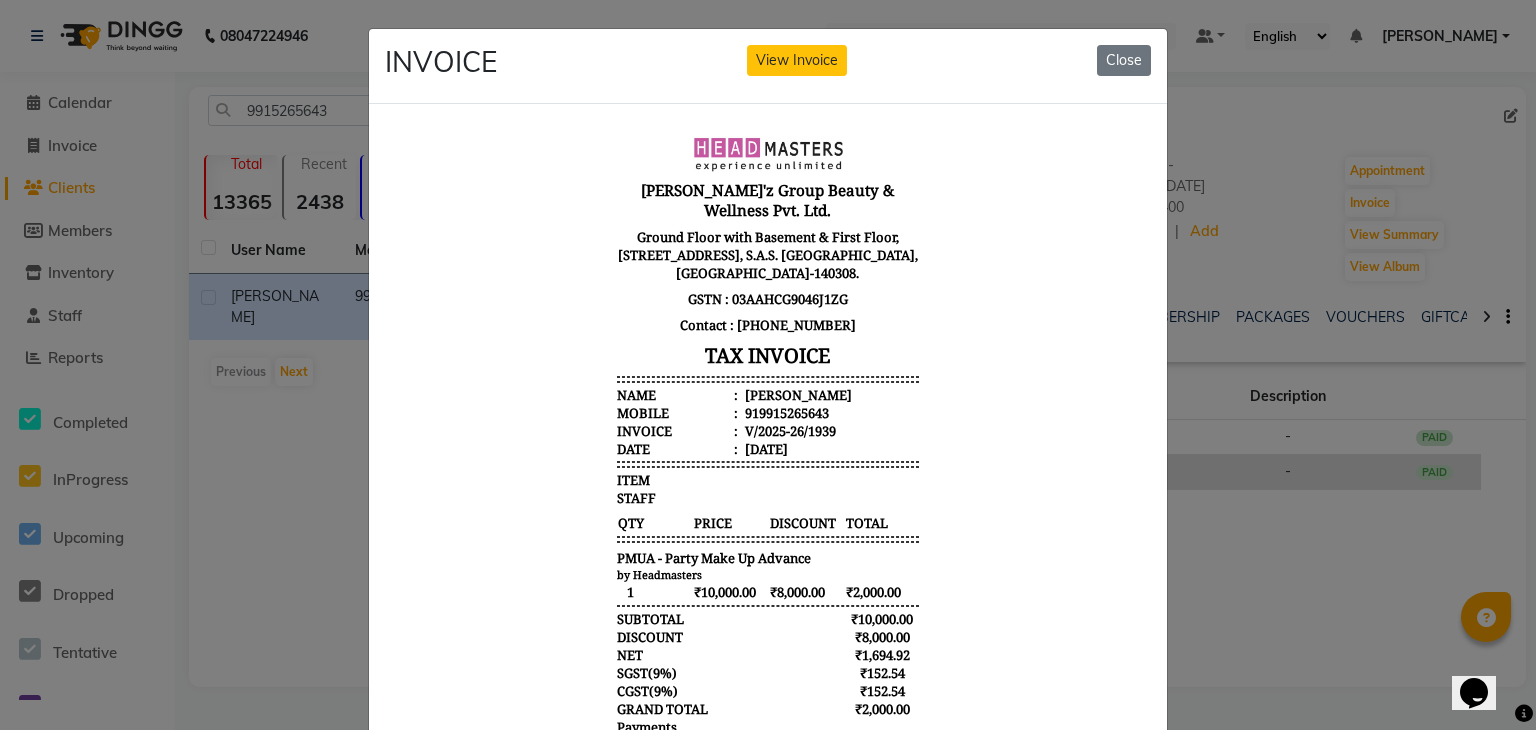 type 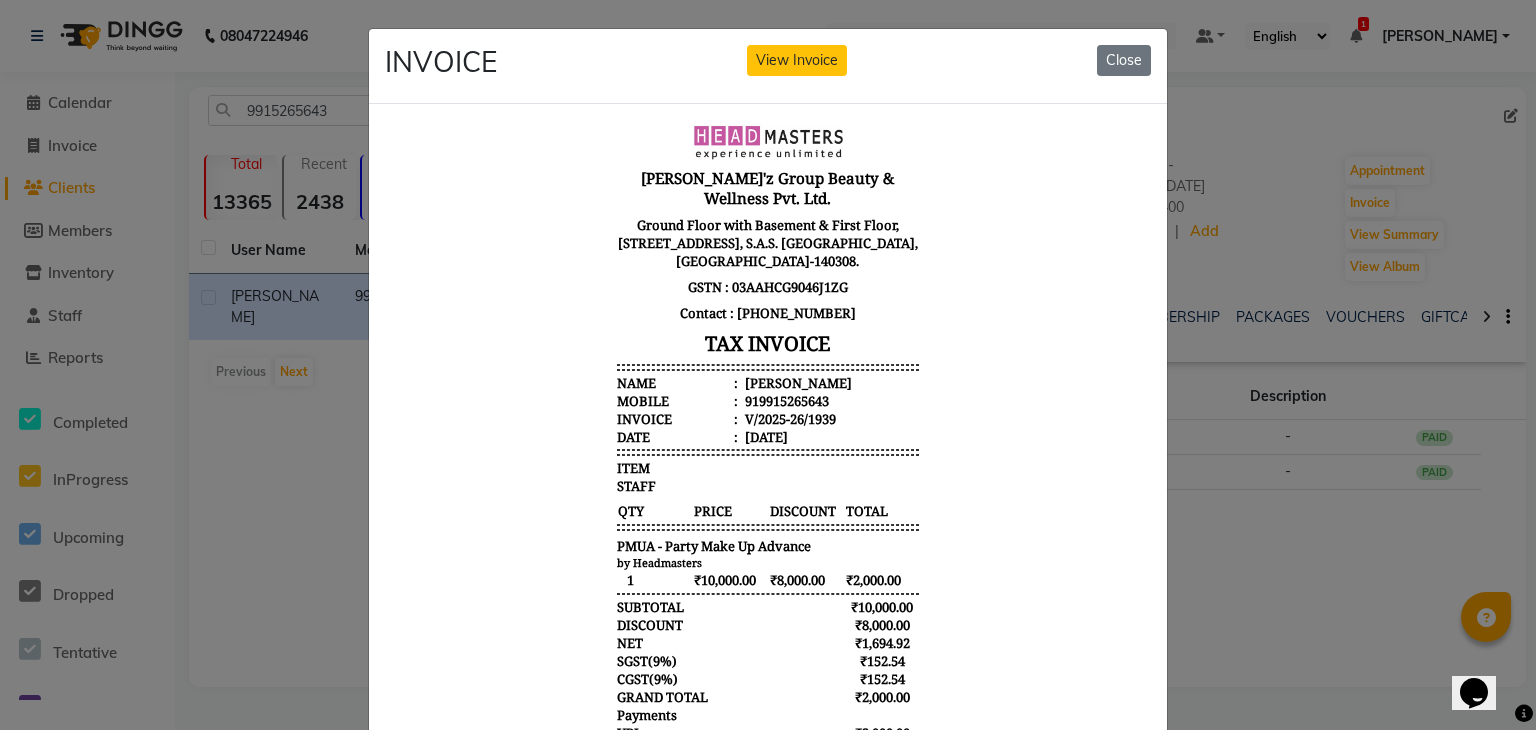 scroll, scrollTop: 16, scrollLeft: 0, axis: vertical 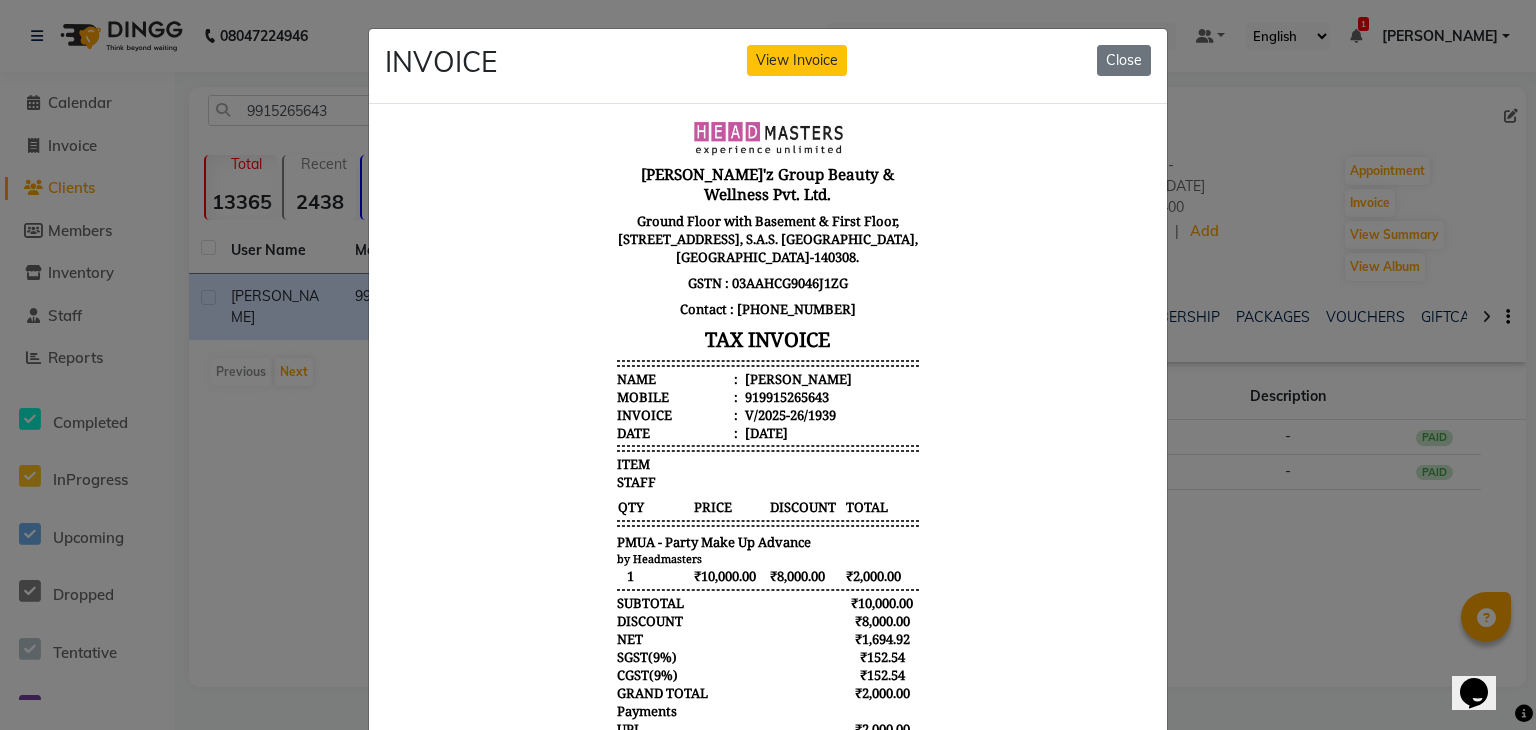 click on "INVOICE View Invoice Close" 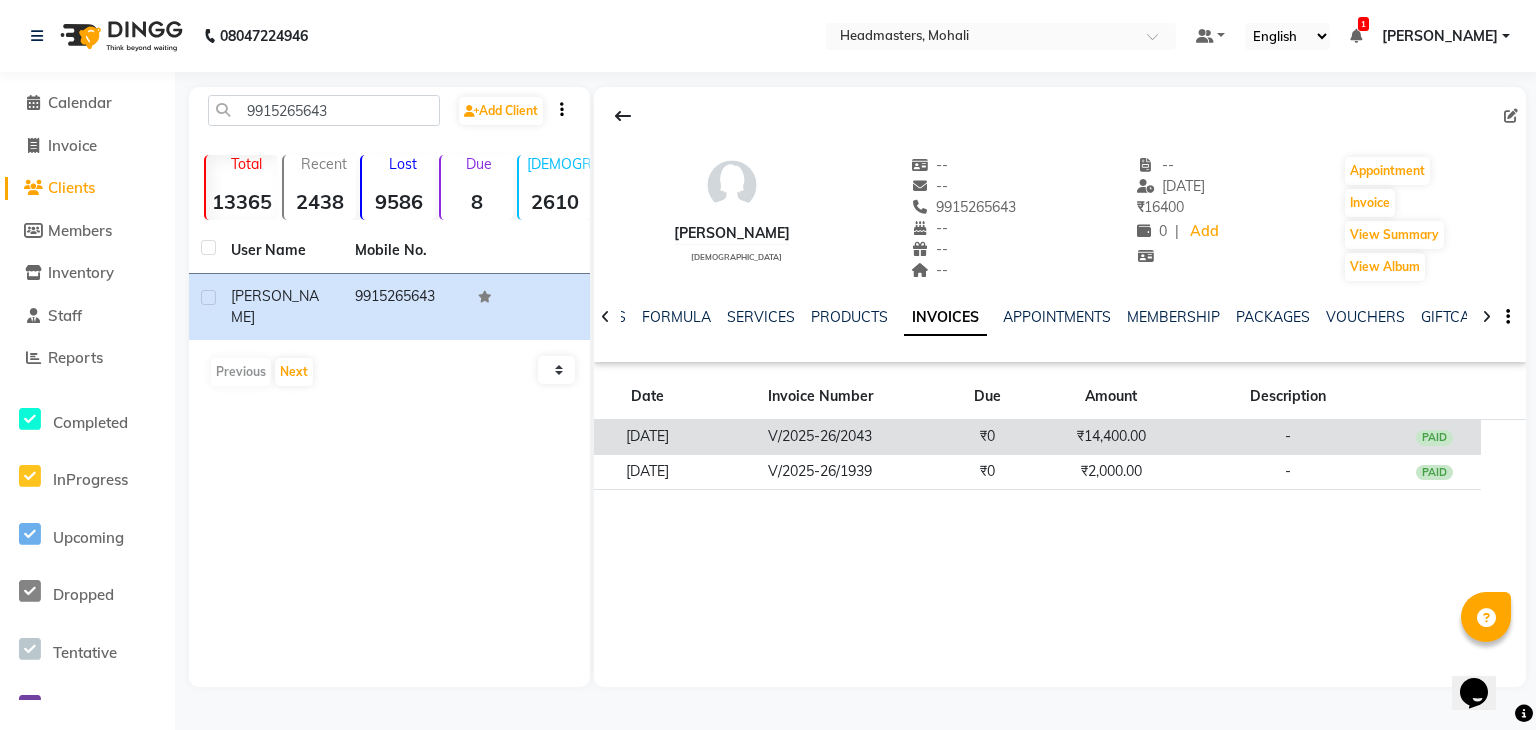 click on "₹14,400.00" 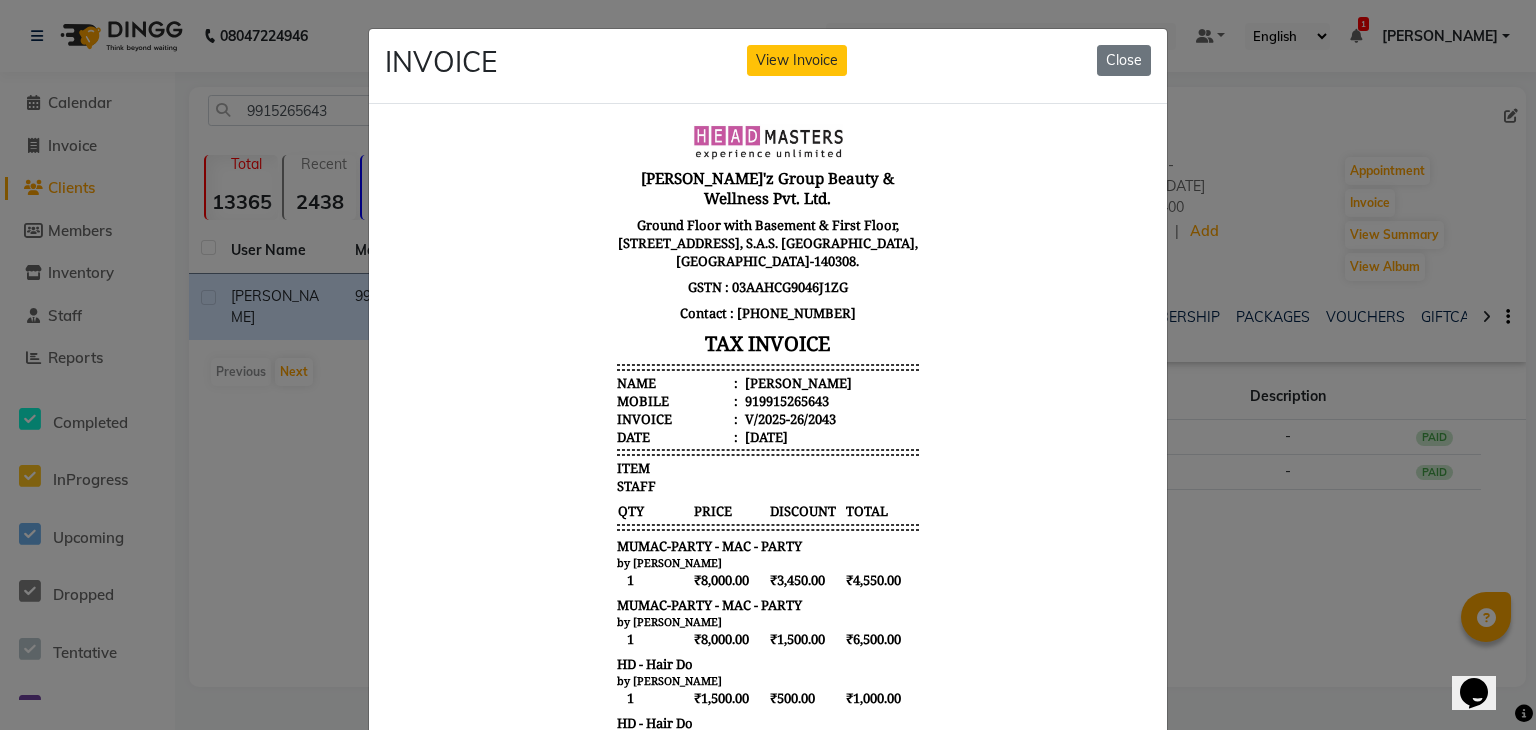 scroll, scrollTop: 16, scrollLeft: 0, axis: vertical 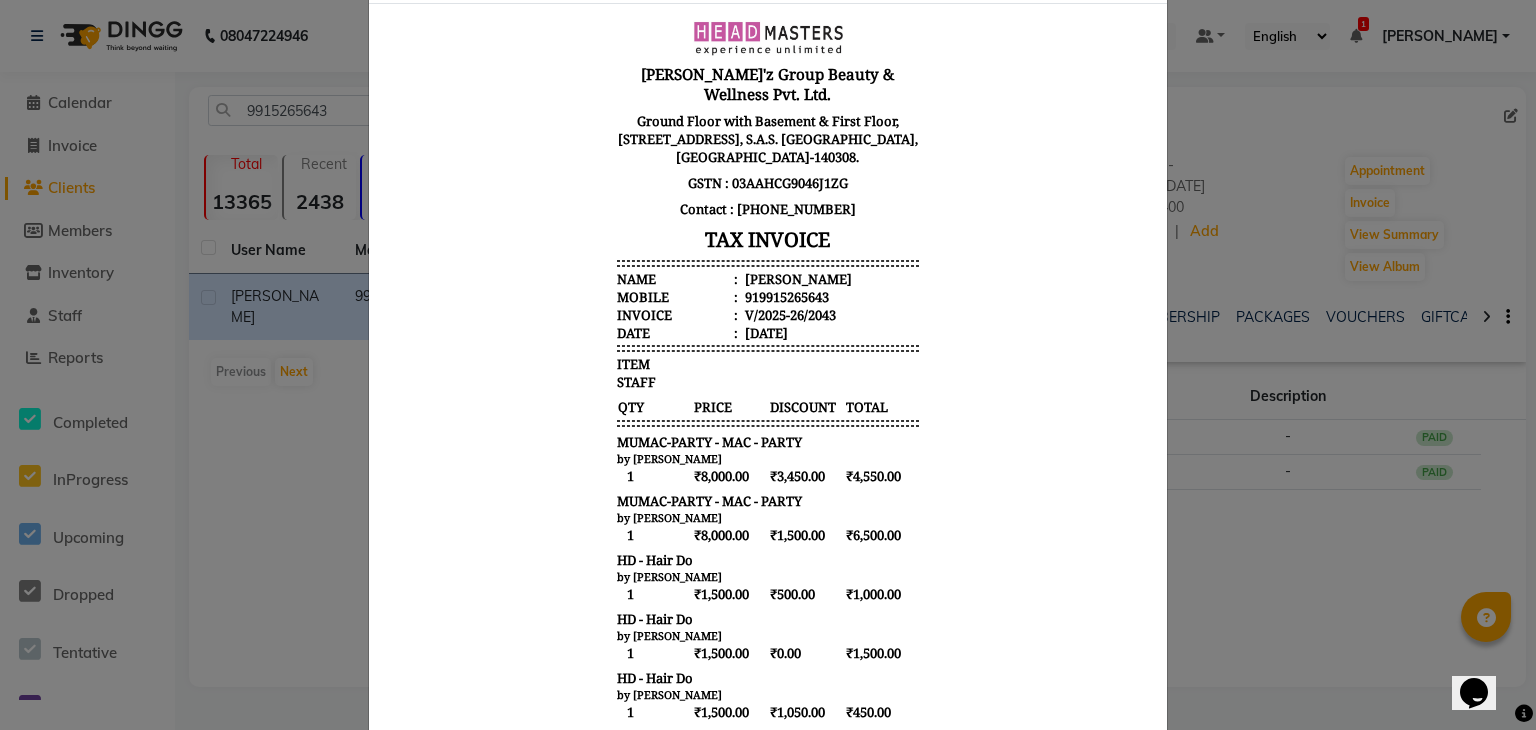 click on "INVOICE View Invoice Close" 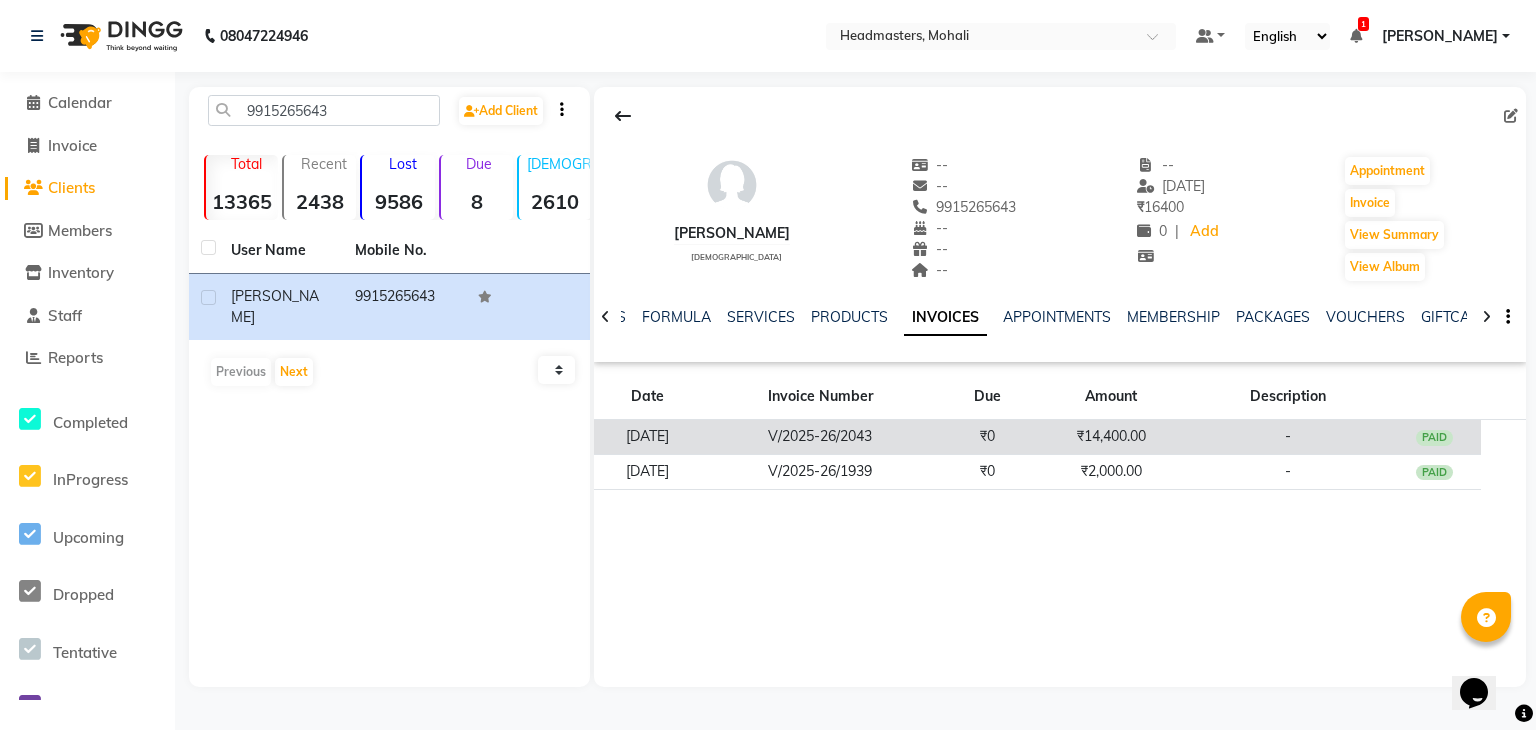click on "₹14,400.00" 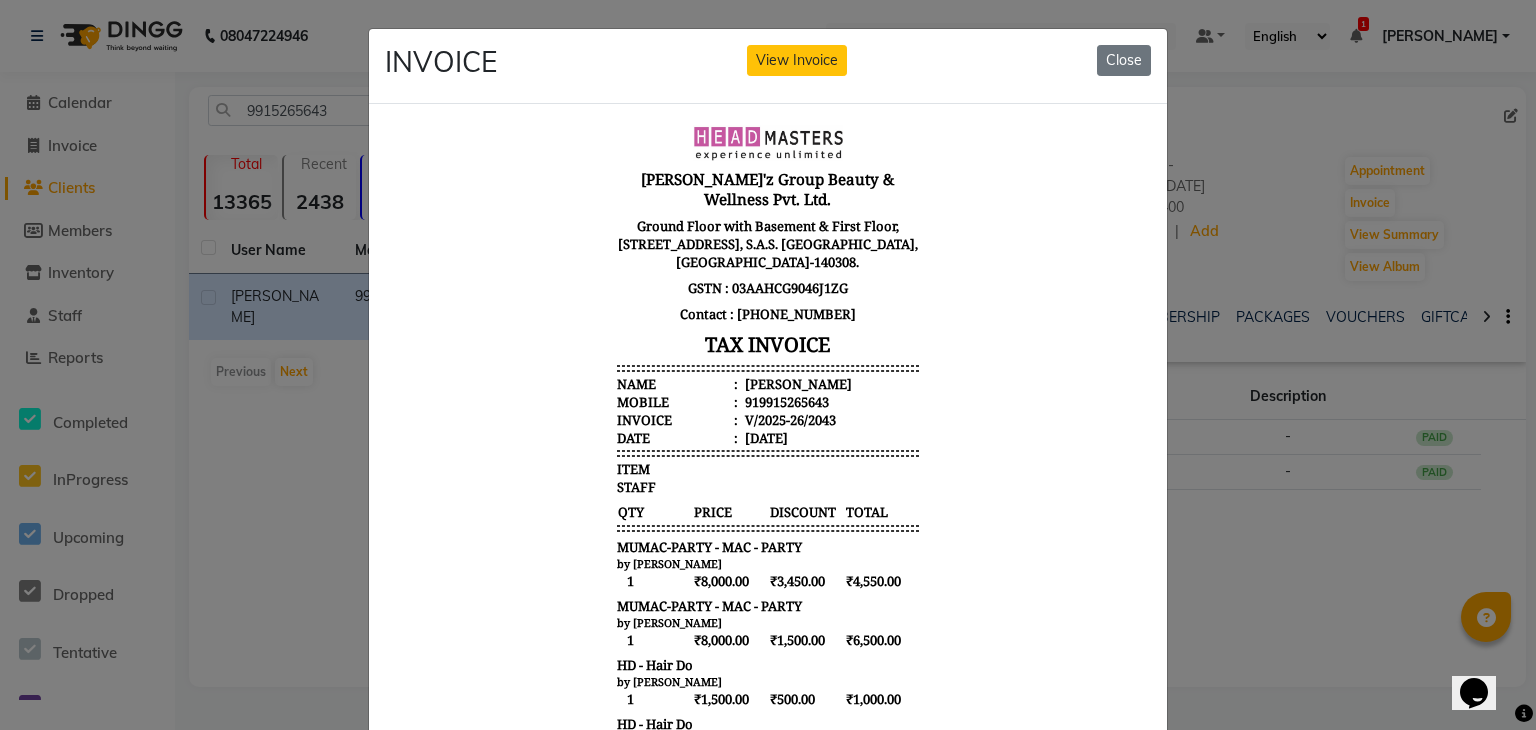 scroll, scrollTop: 16, scrollLeft: 0, axis: vertical 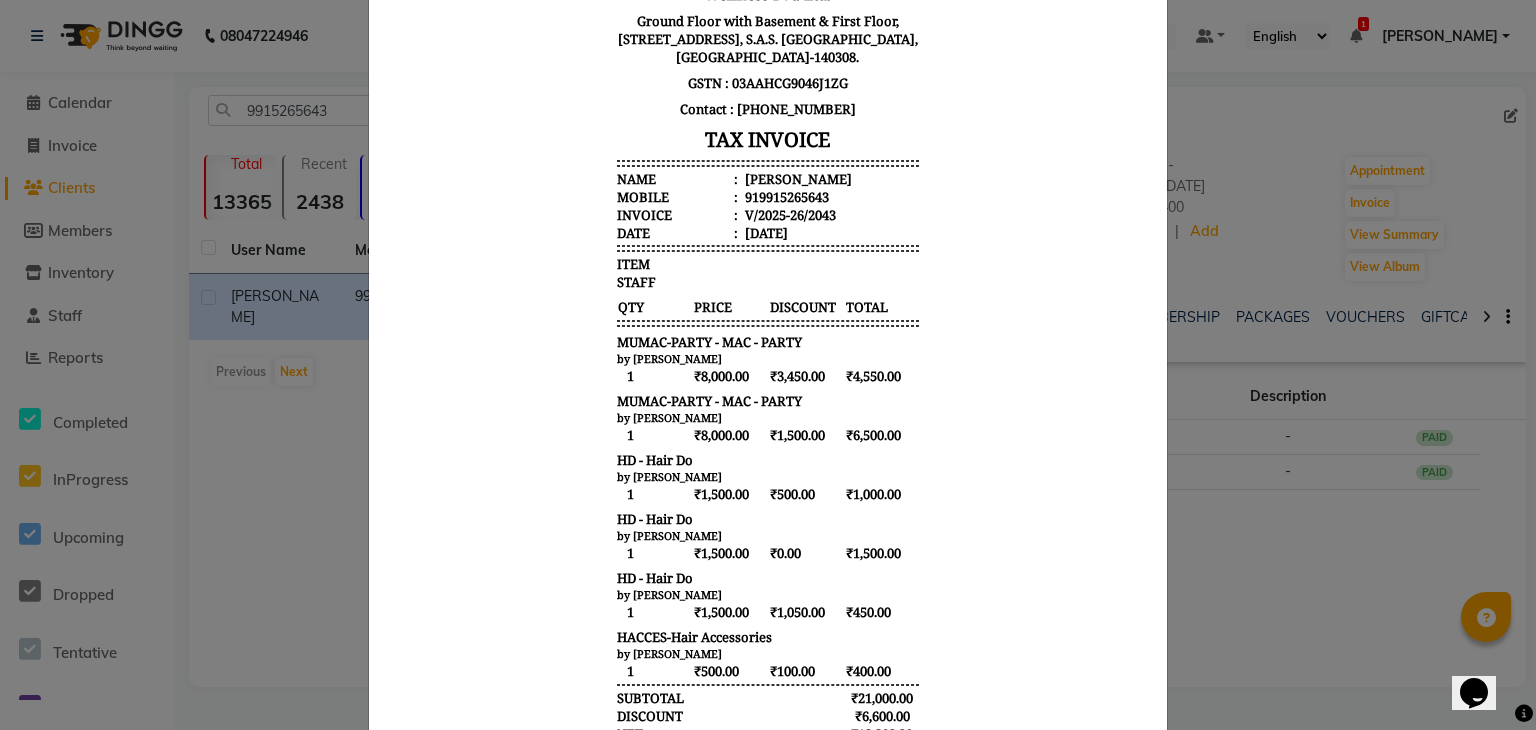 type 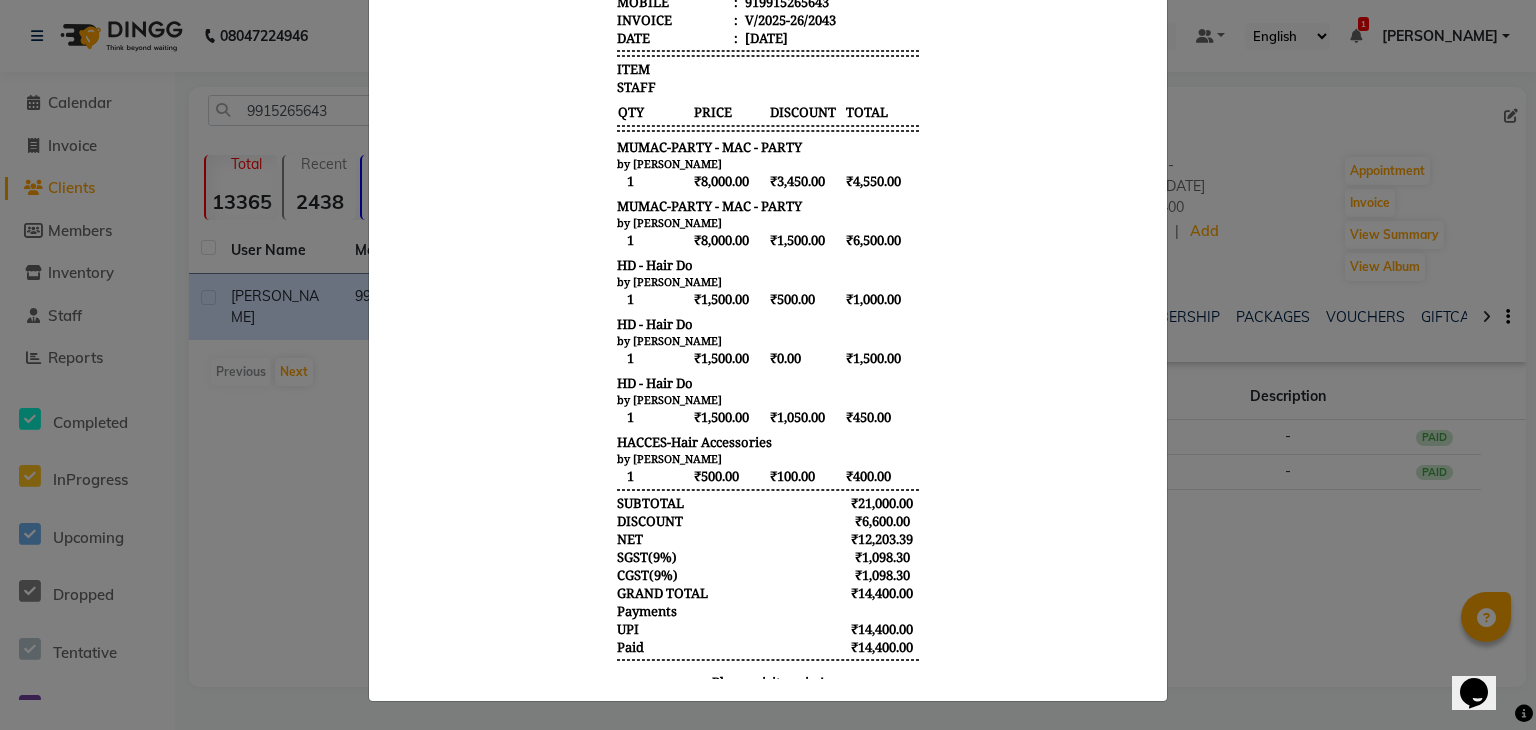 click on "INVOICE View Invoice Close" 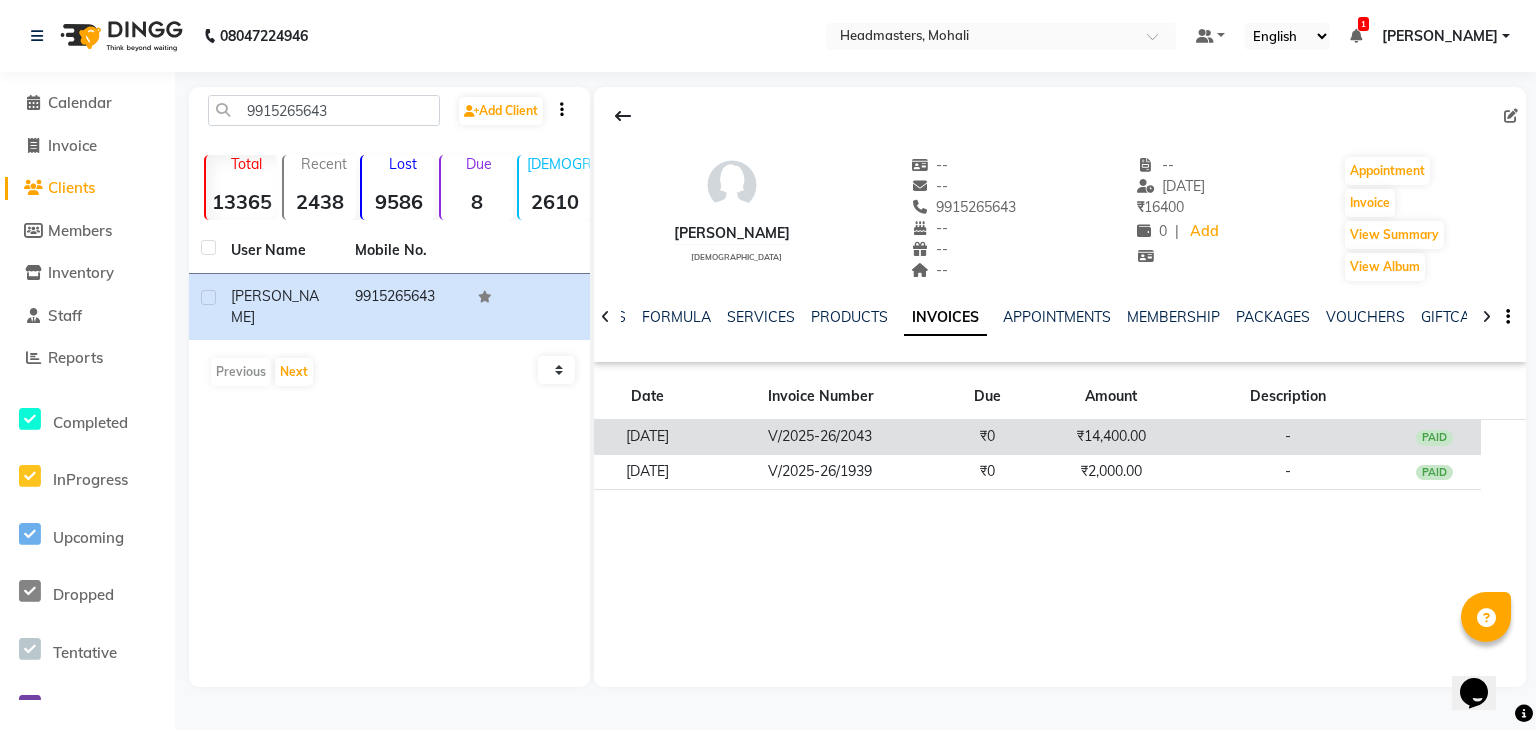 click on "V/2025-26/2043" 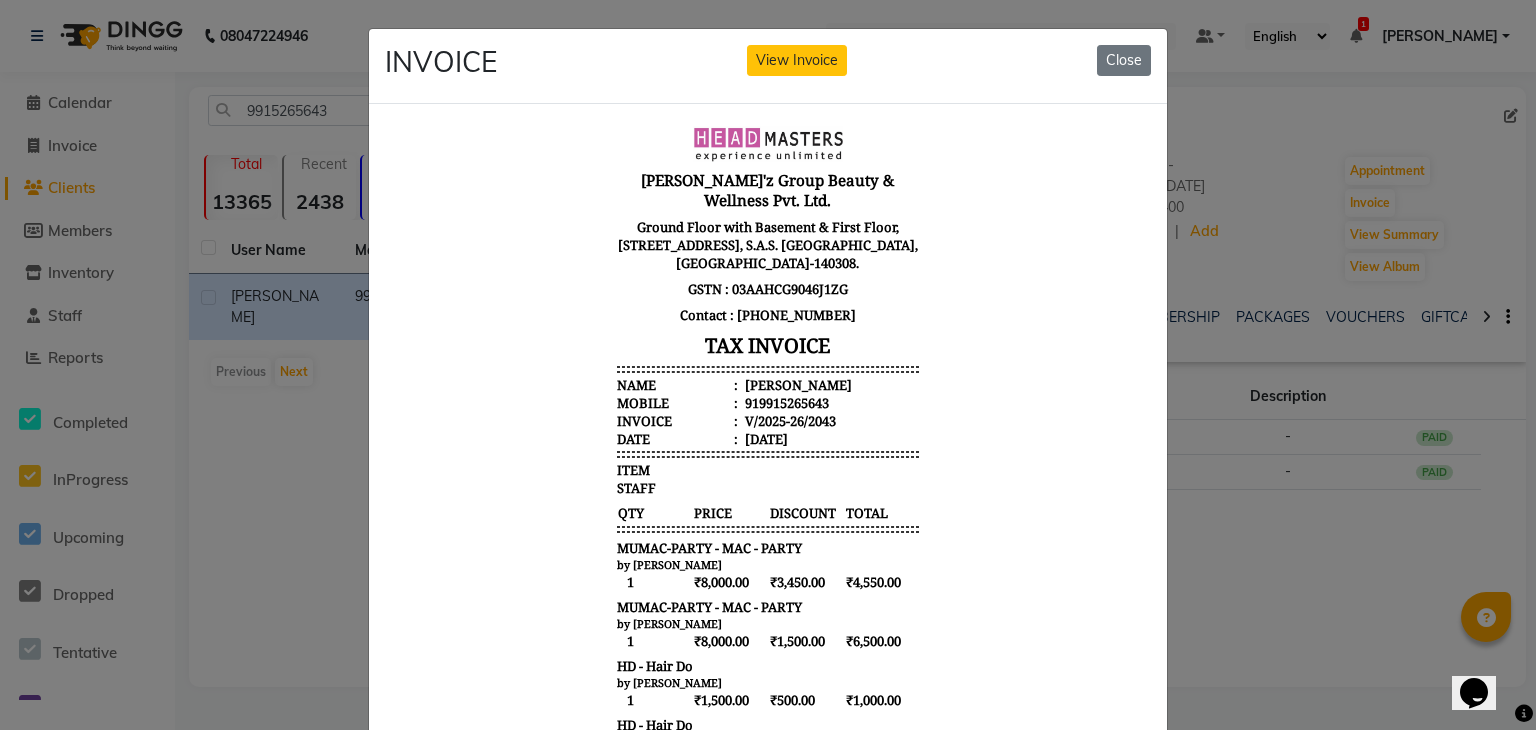 scroll, scrollTop: 16, scrollLeft: 0, axis: vertical 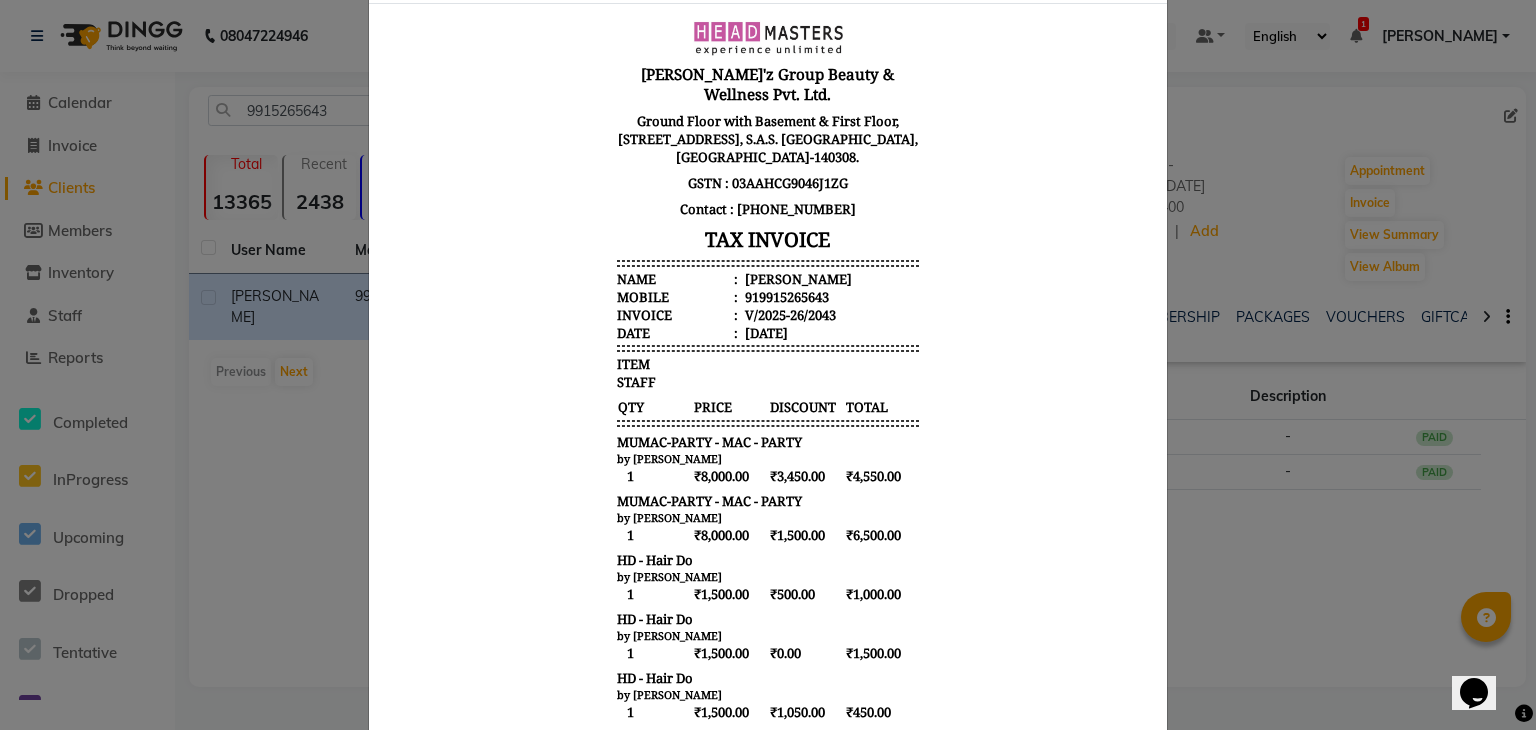 type 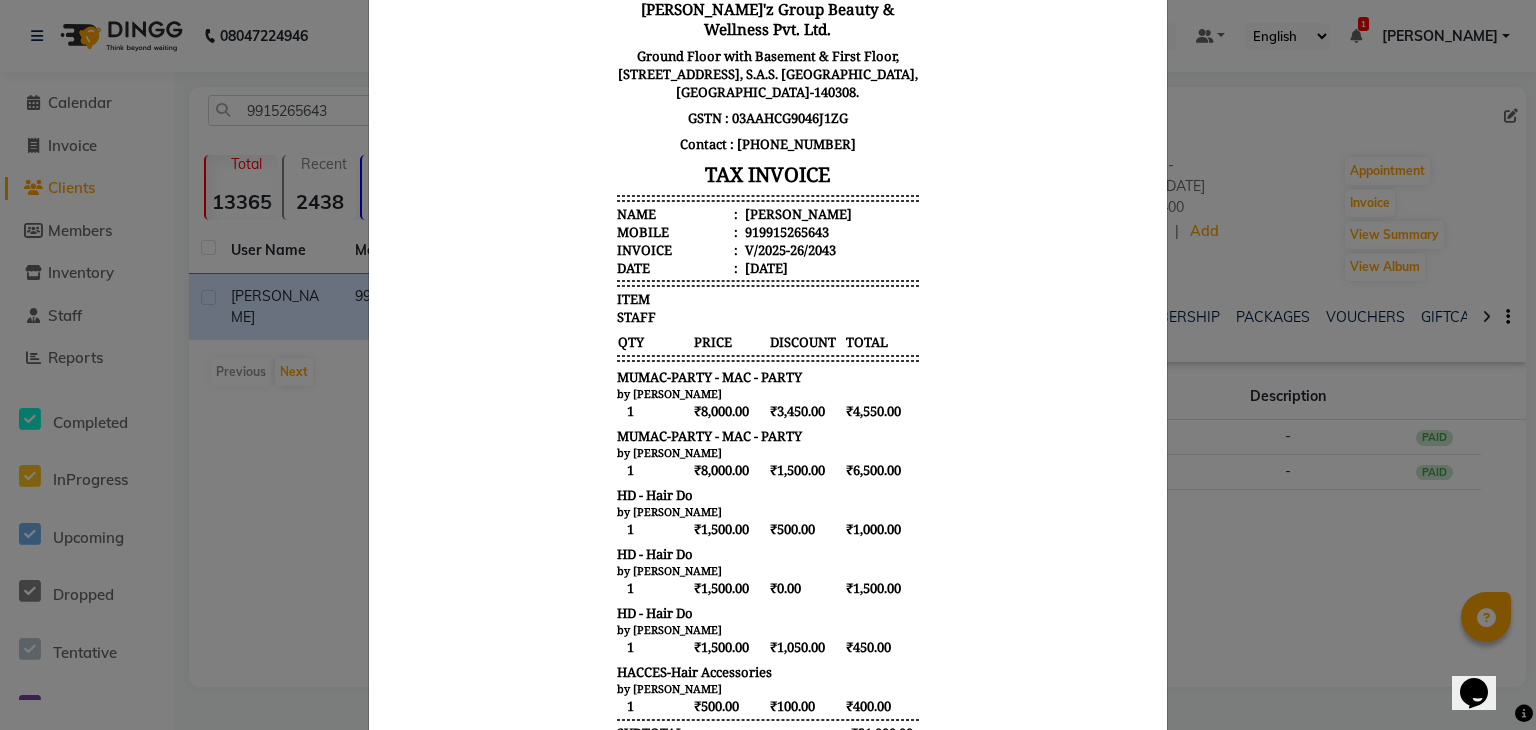 scroll, scrollTop: 200, scrollLeft: 0, axis: vertical 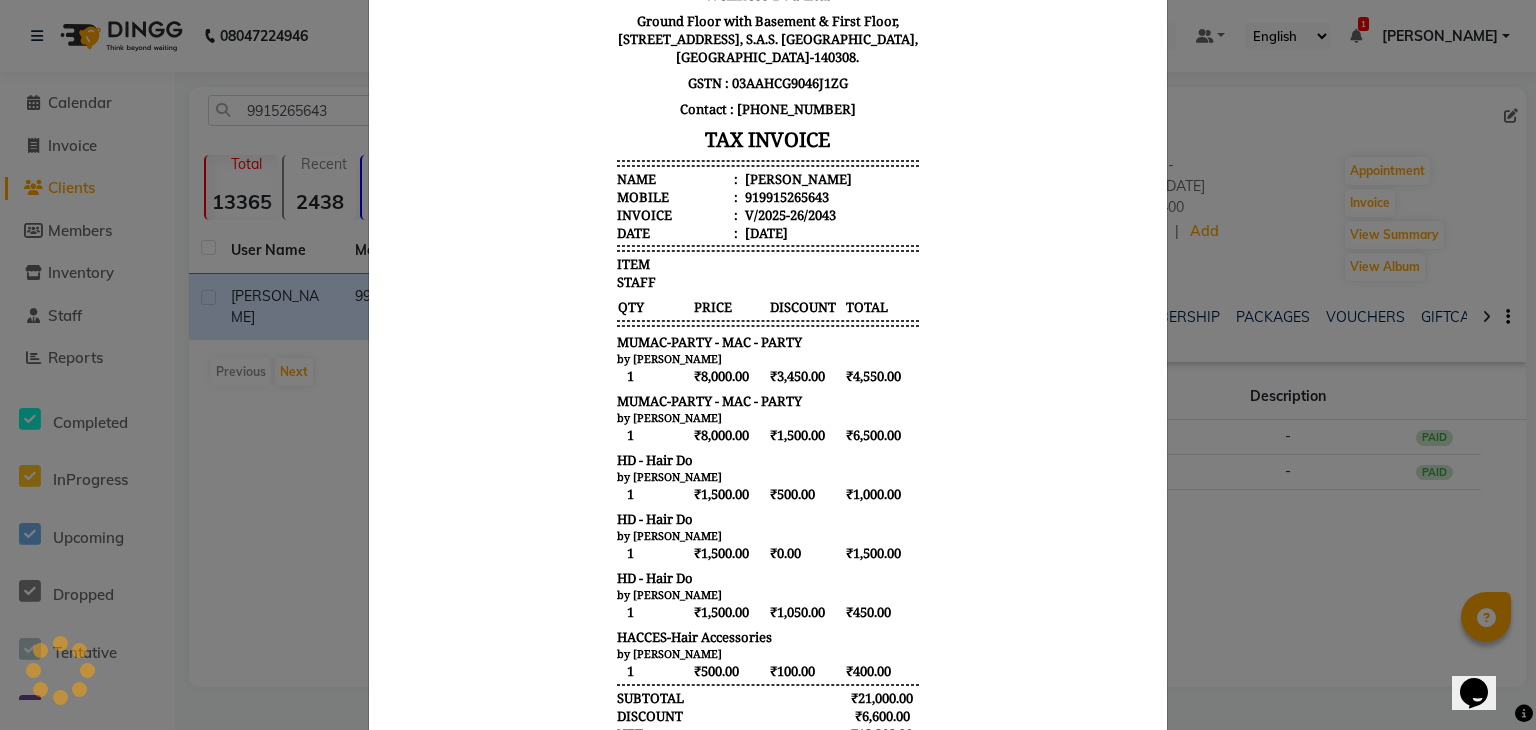 click on "INVOICE View Invoice Close" 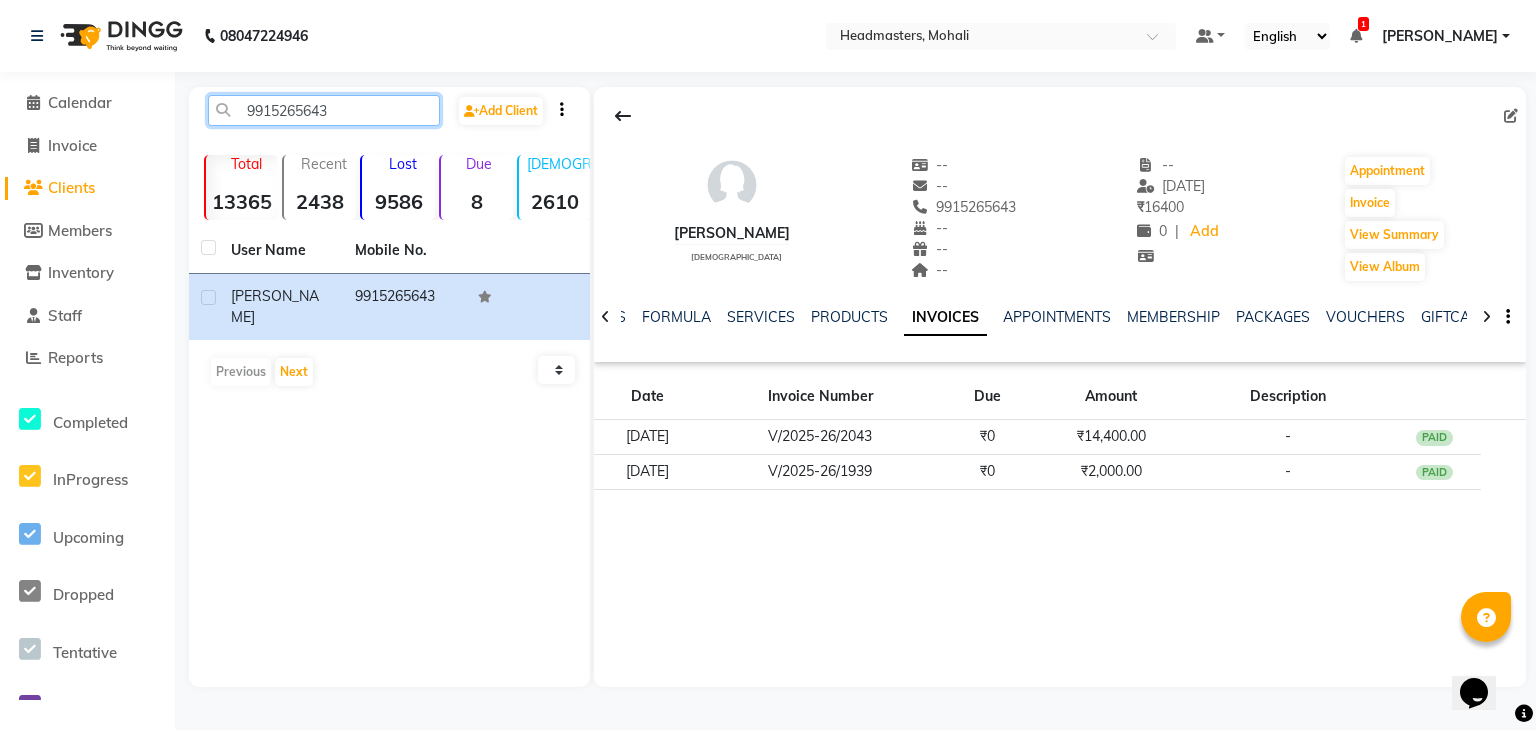 drag, startPoint x: 345, startPoint y: 116, endPoint x: 222, endPoint y: 123, distance: 123.19903 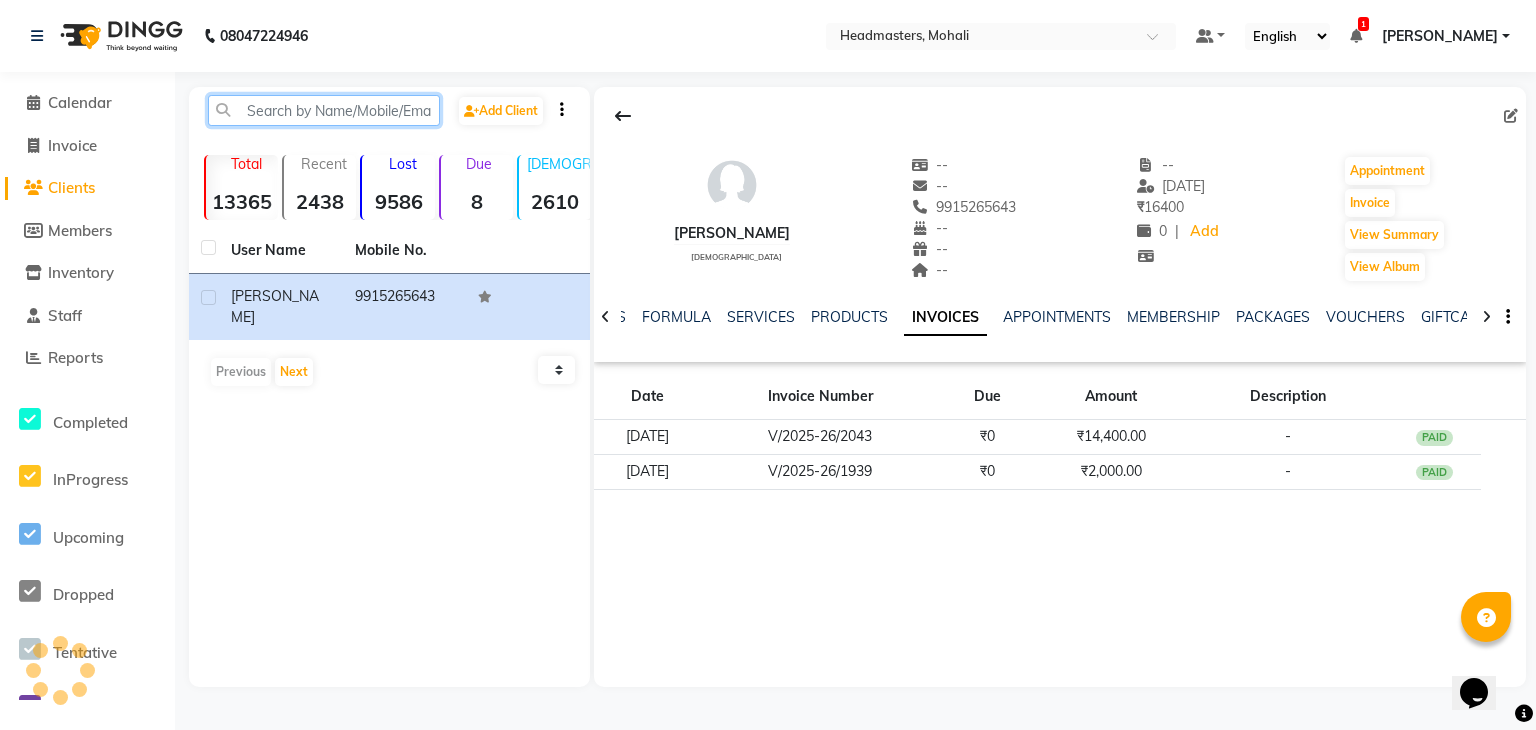 paste on "9888869581" 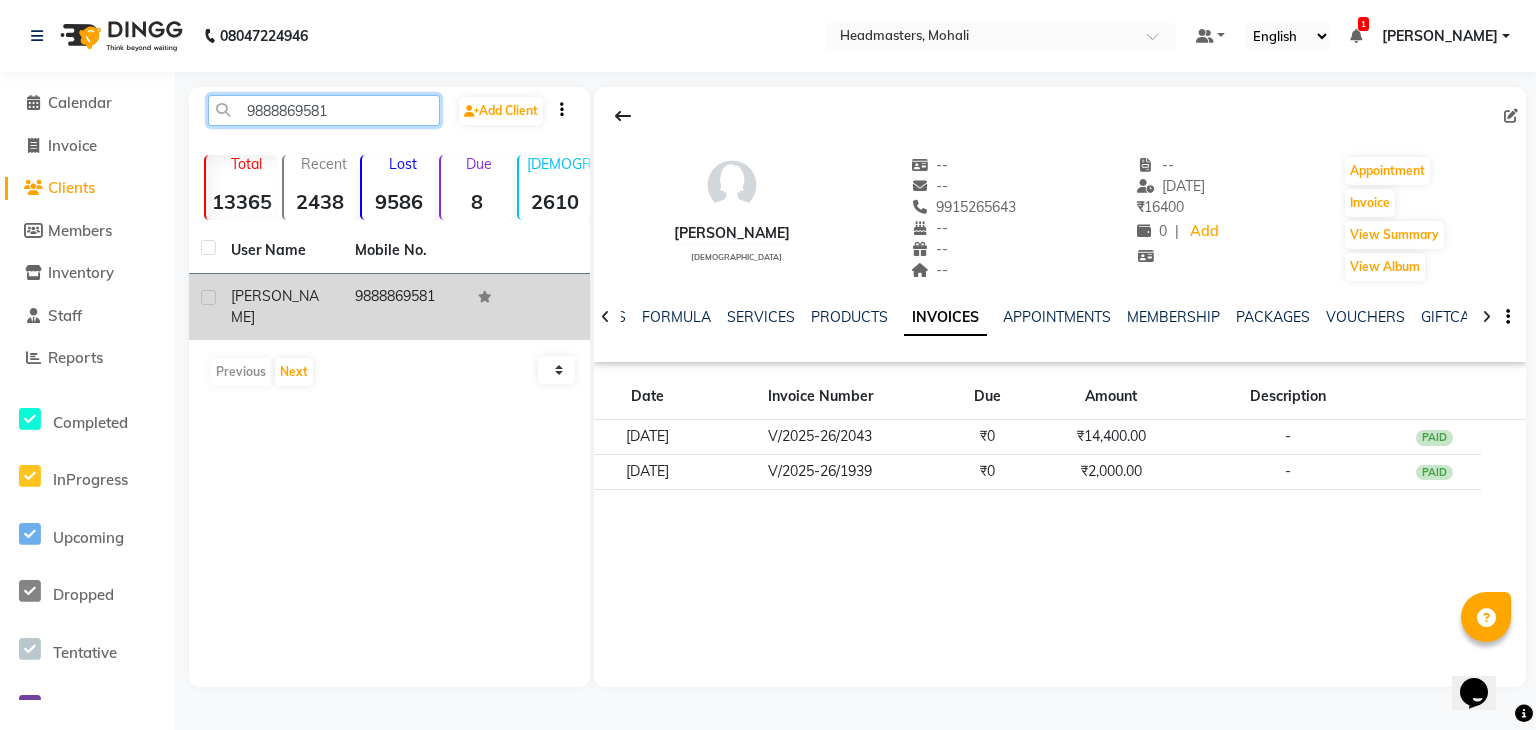 type on "9888869581" 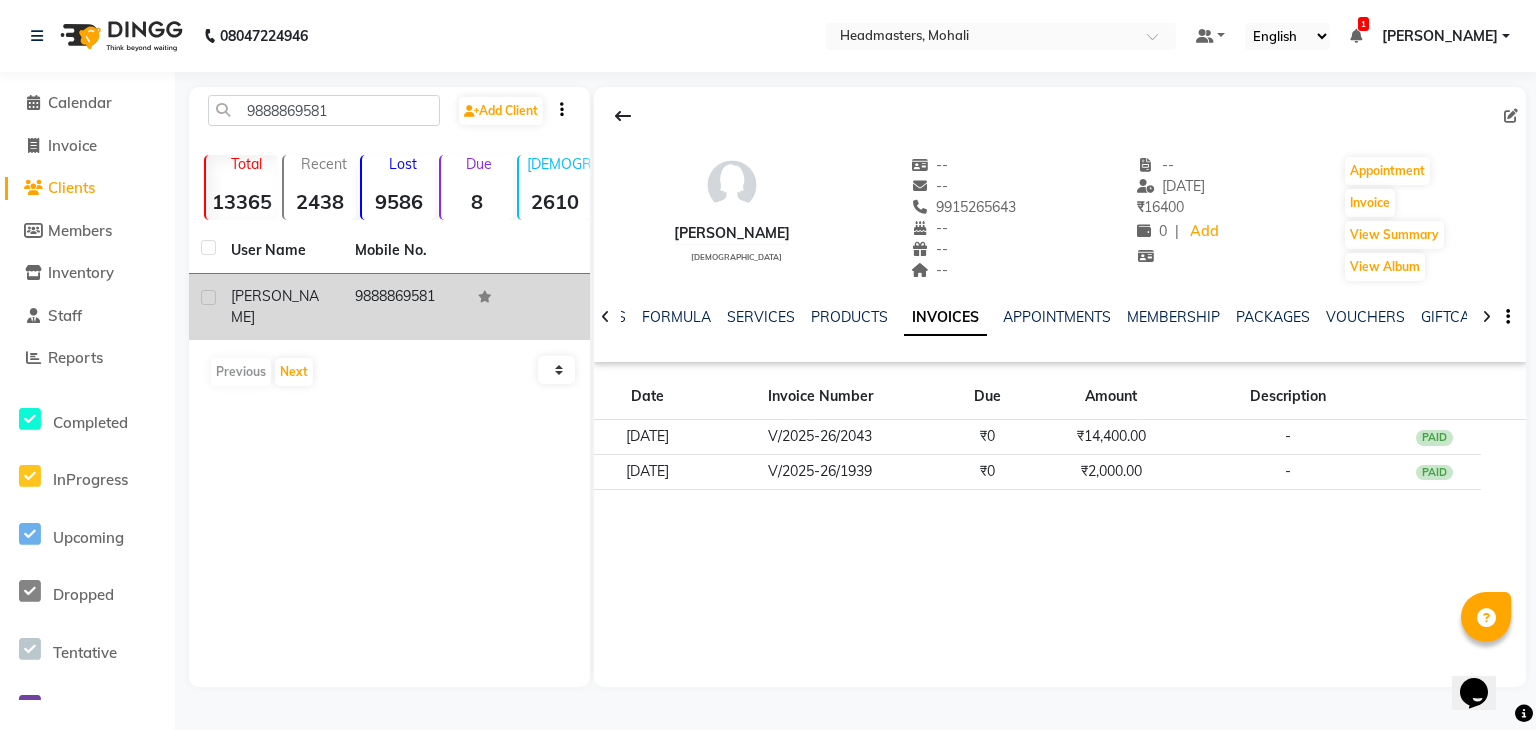 click on "9888869581" 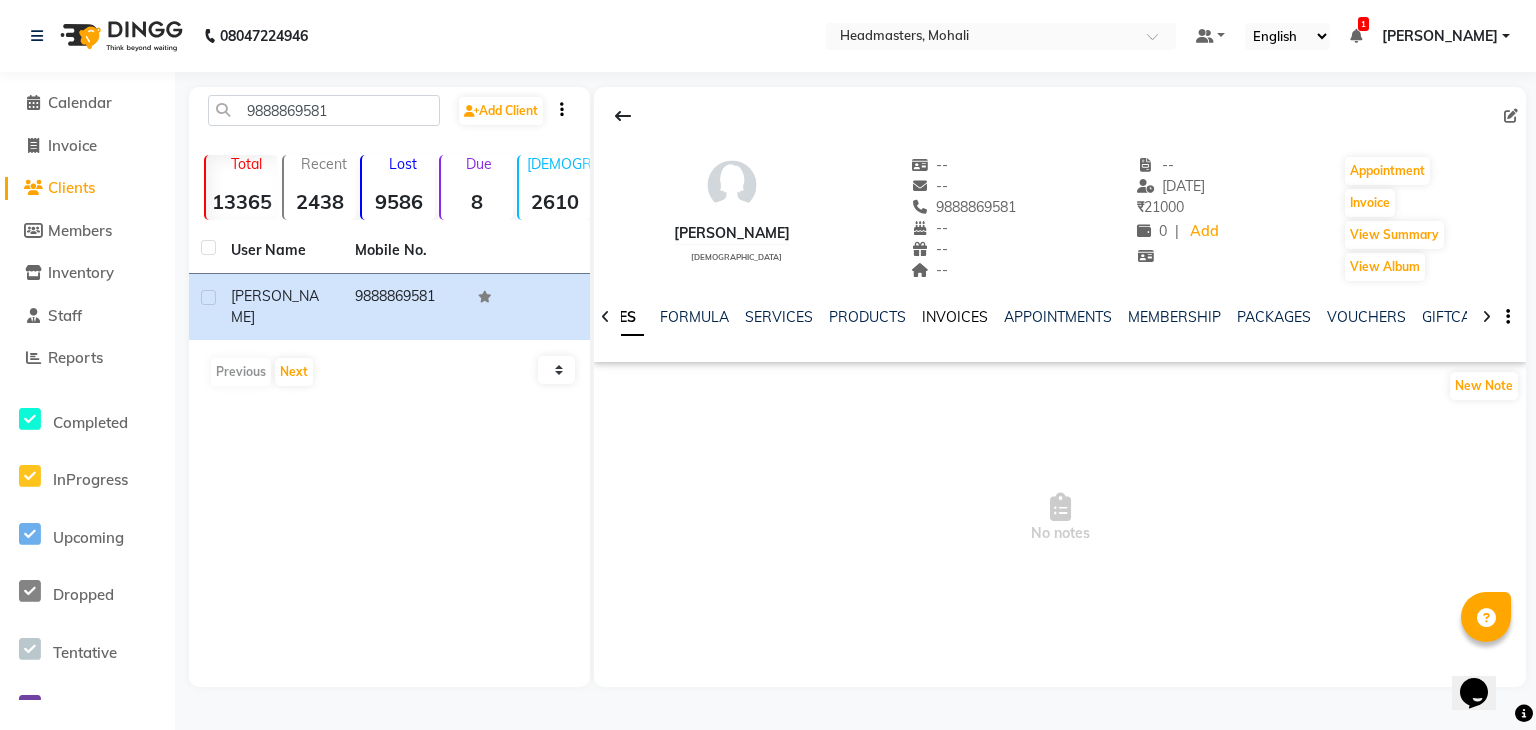 click on "INVOICES" 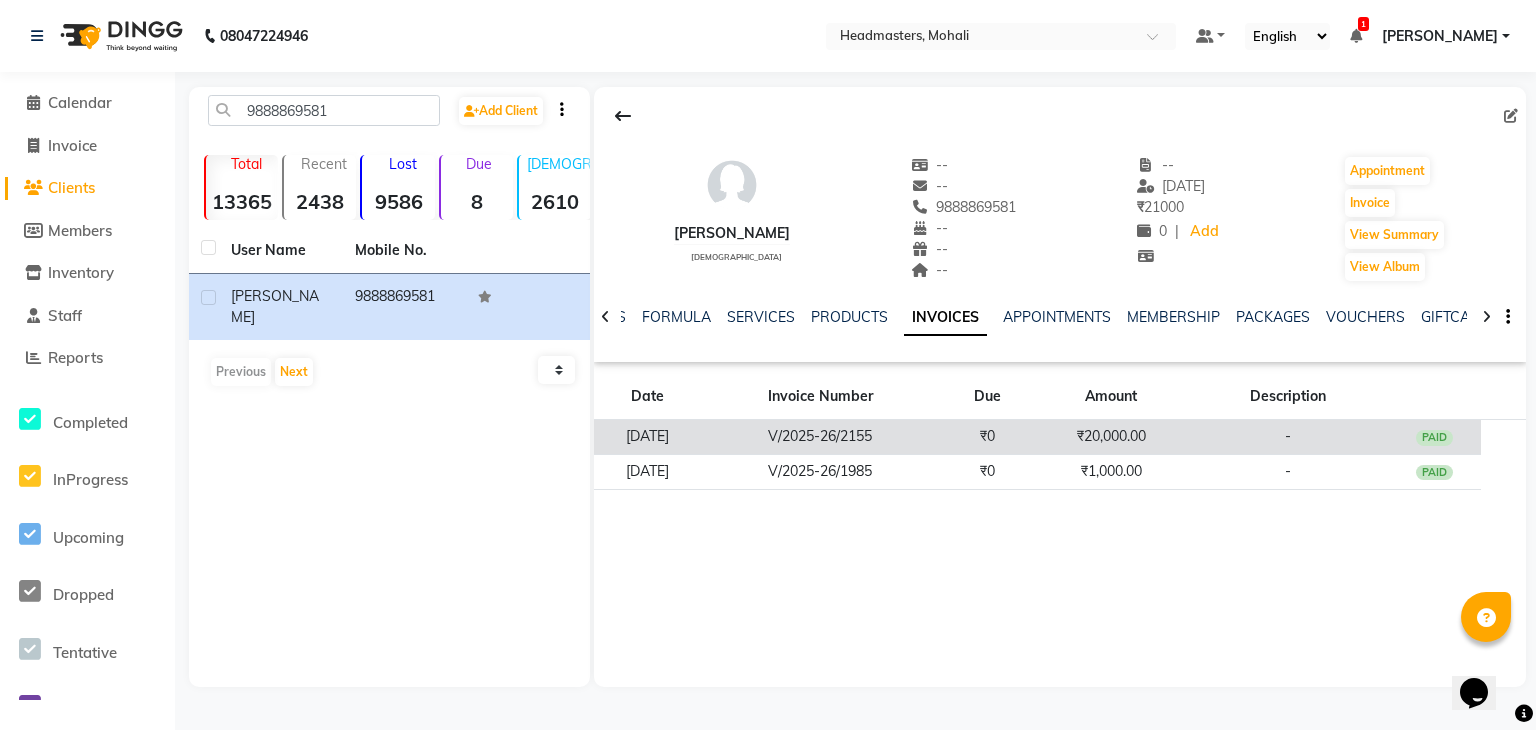 click on "V/2025-26/2155" 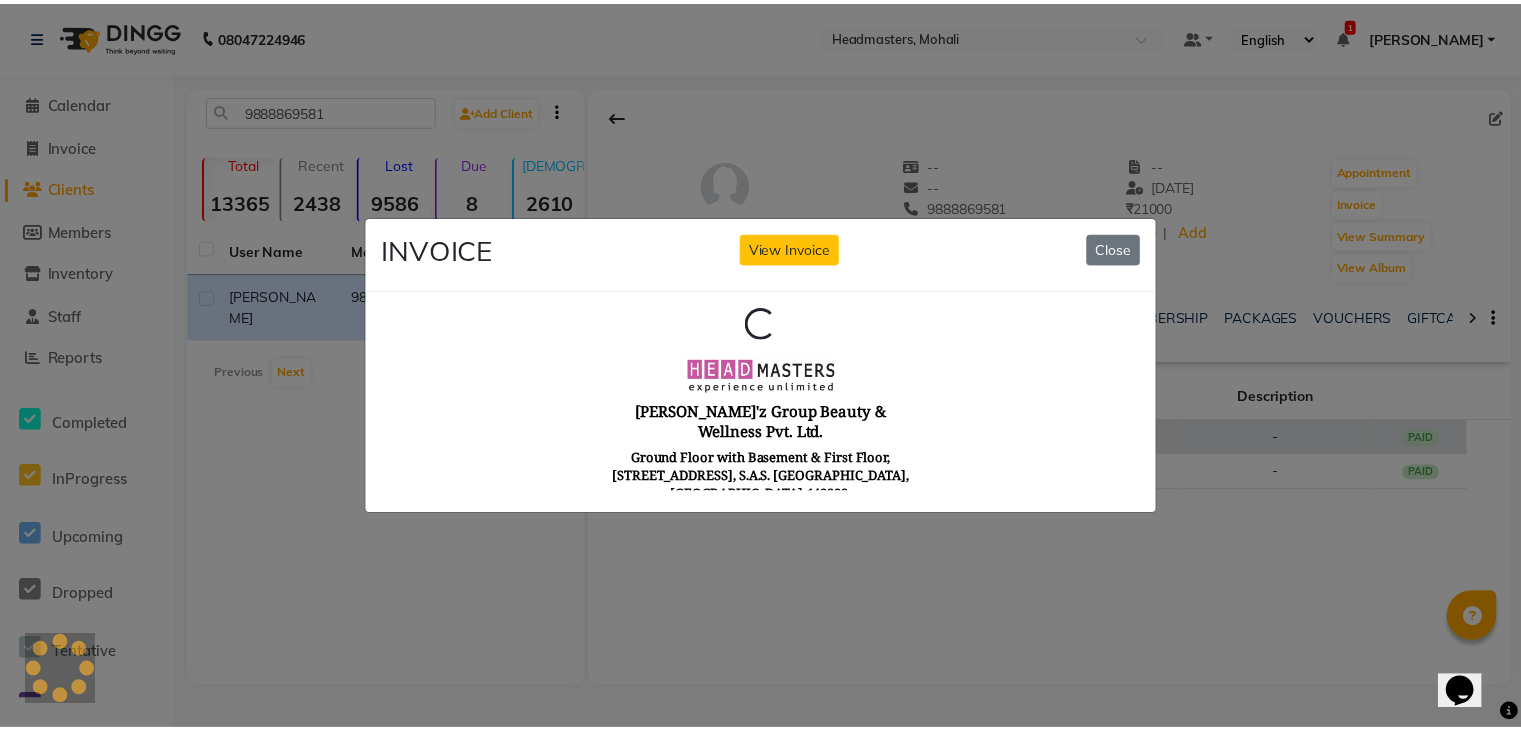 scroll, scrollTop: 0, scrollLeft: 0, axis: both 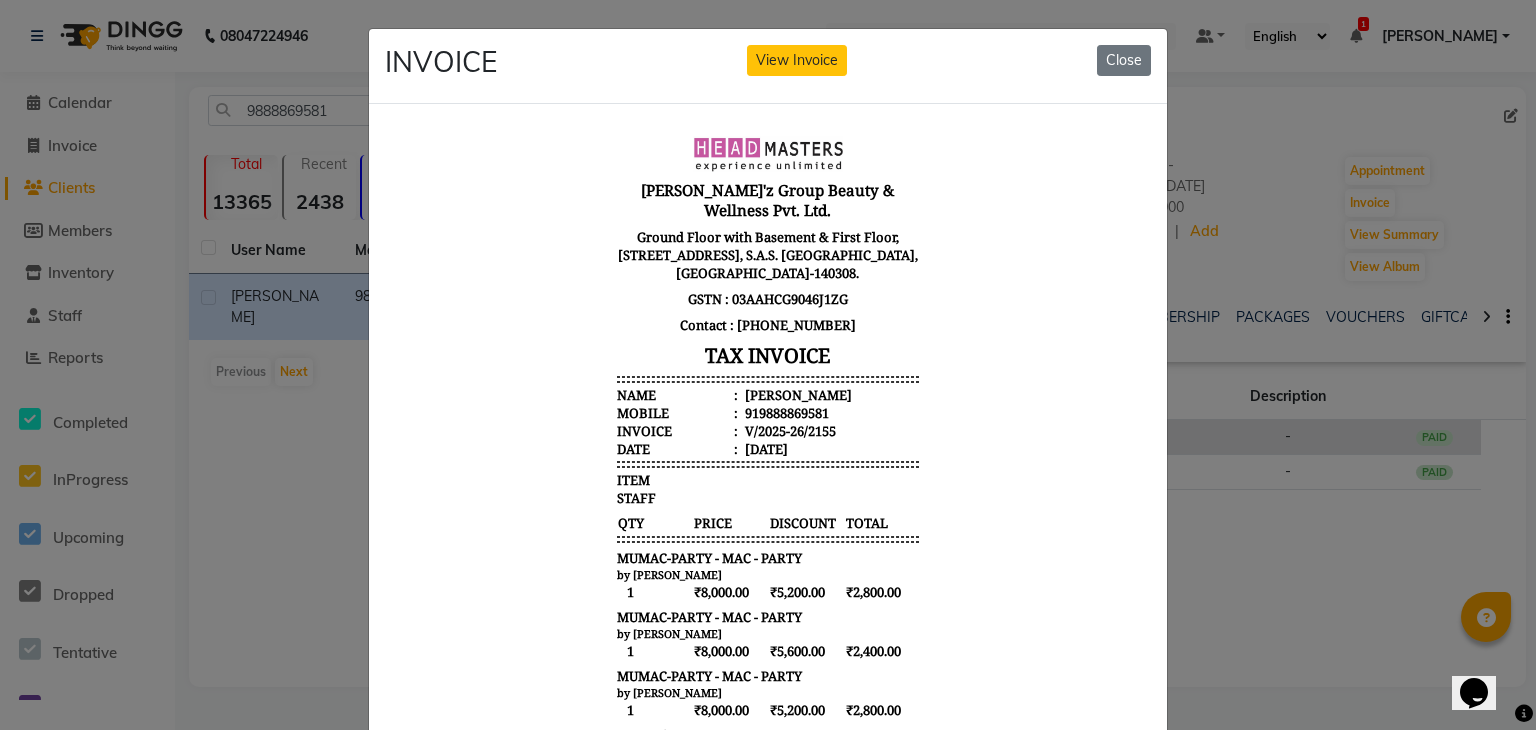 type 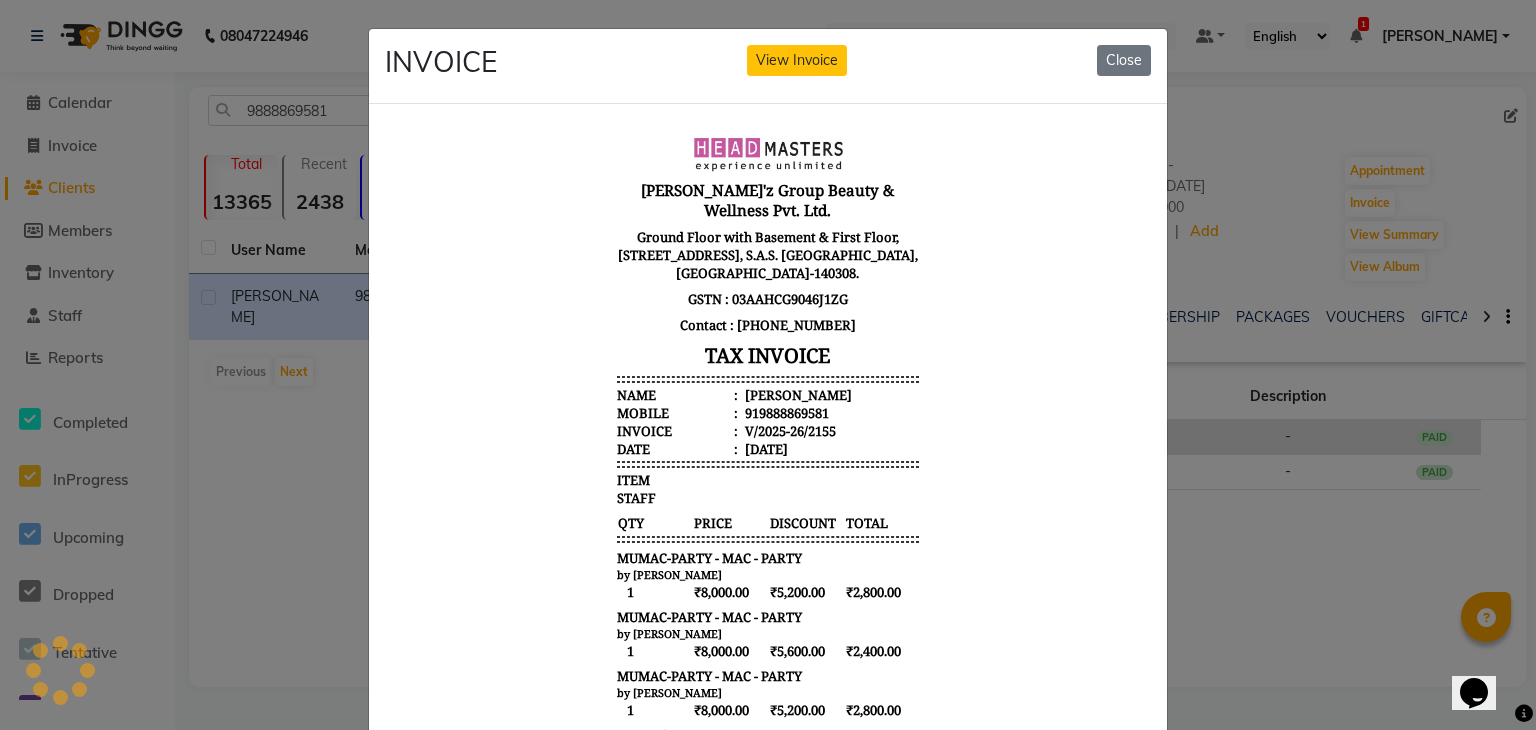 click on "View Invoice" 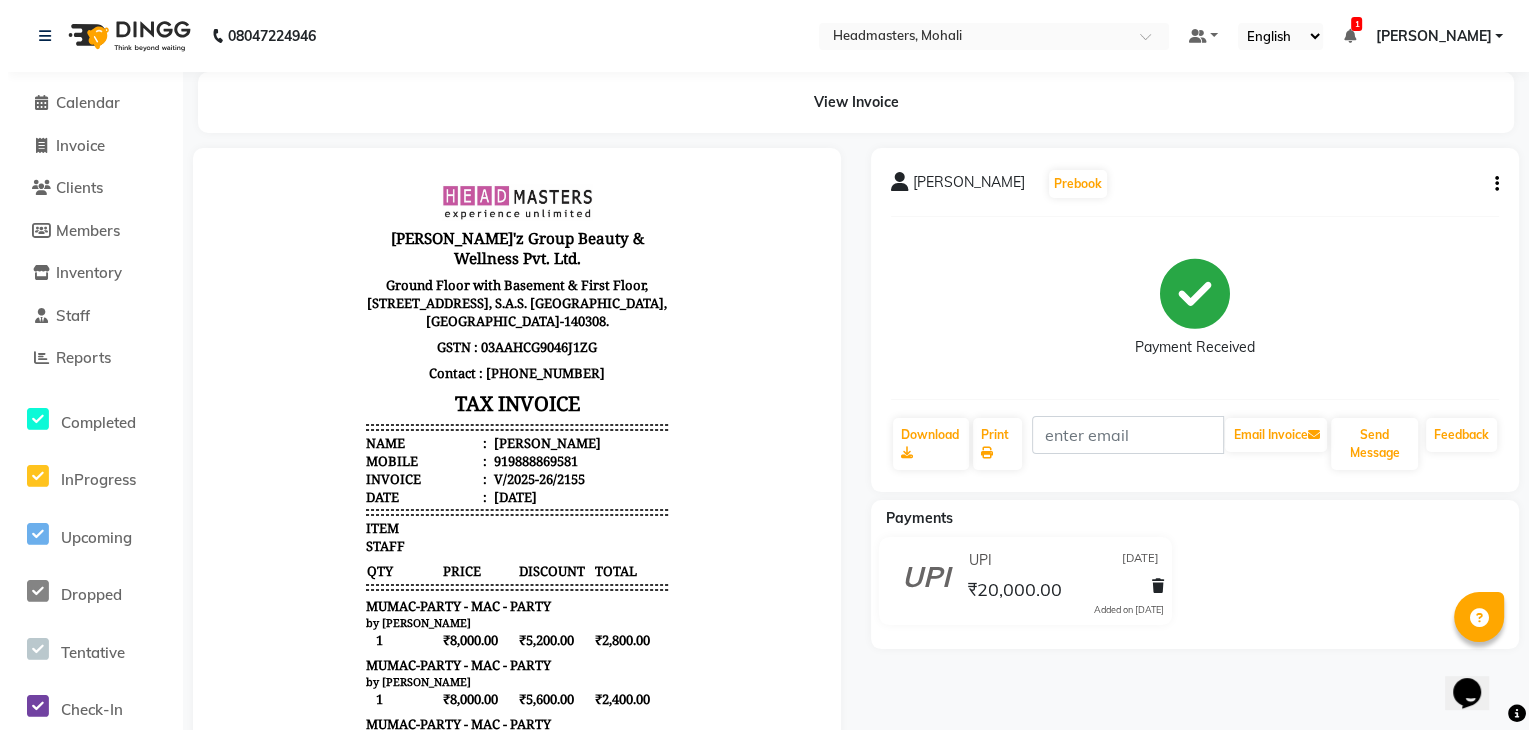 scroll, scrollTop: 0, scrollLeft: 0, axis: both 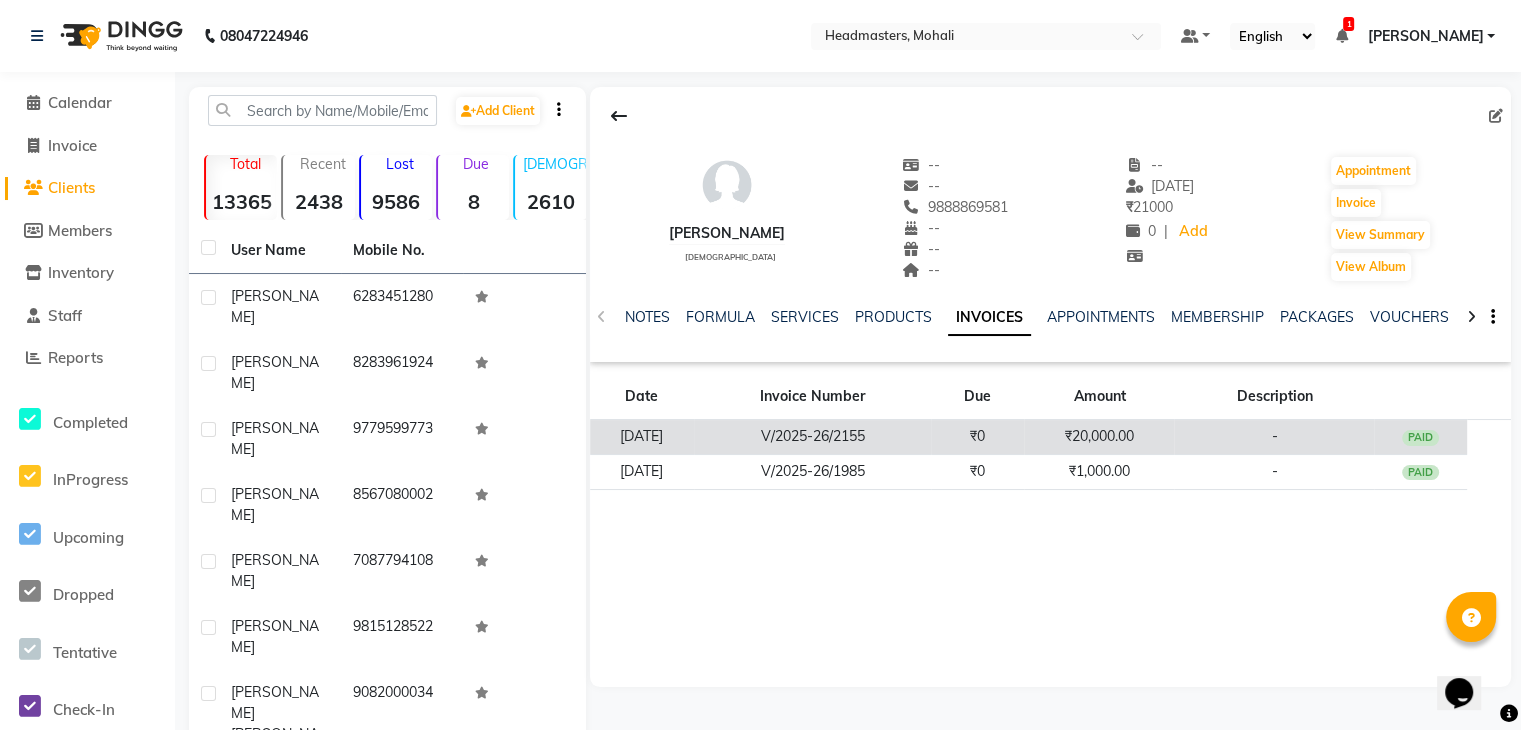 click on "V/2025-26/2155" 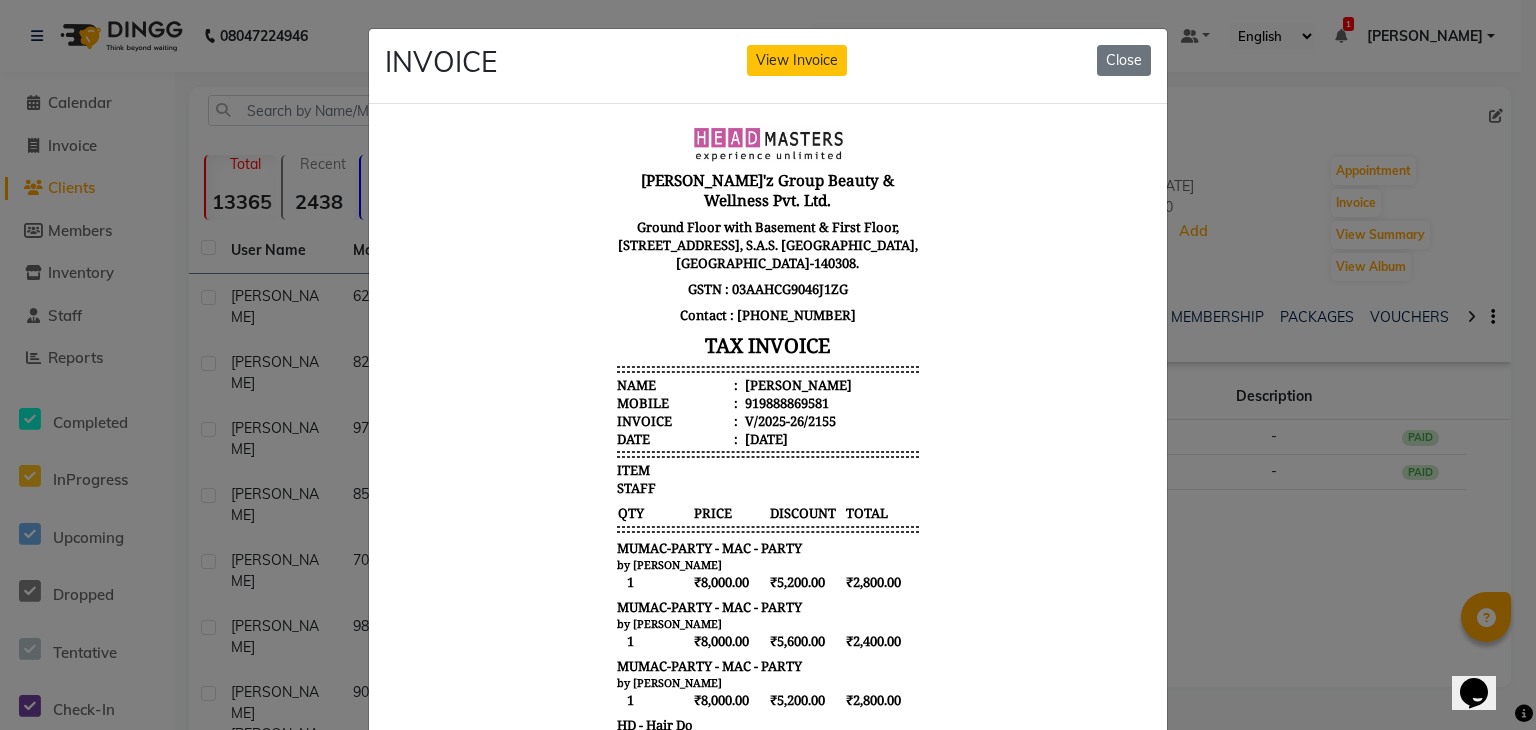 scroll, scrollTop: 16, scrollLeft: 0, axis: vertical 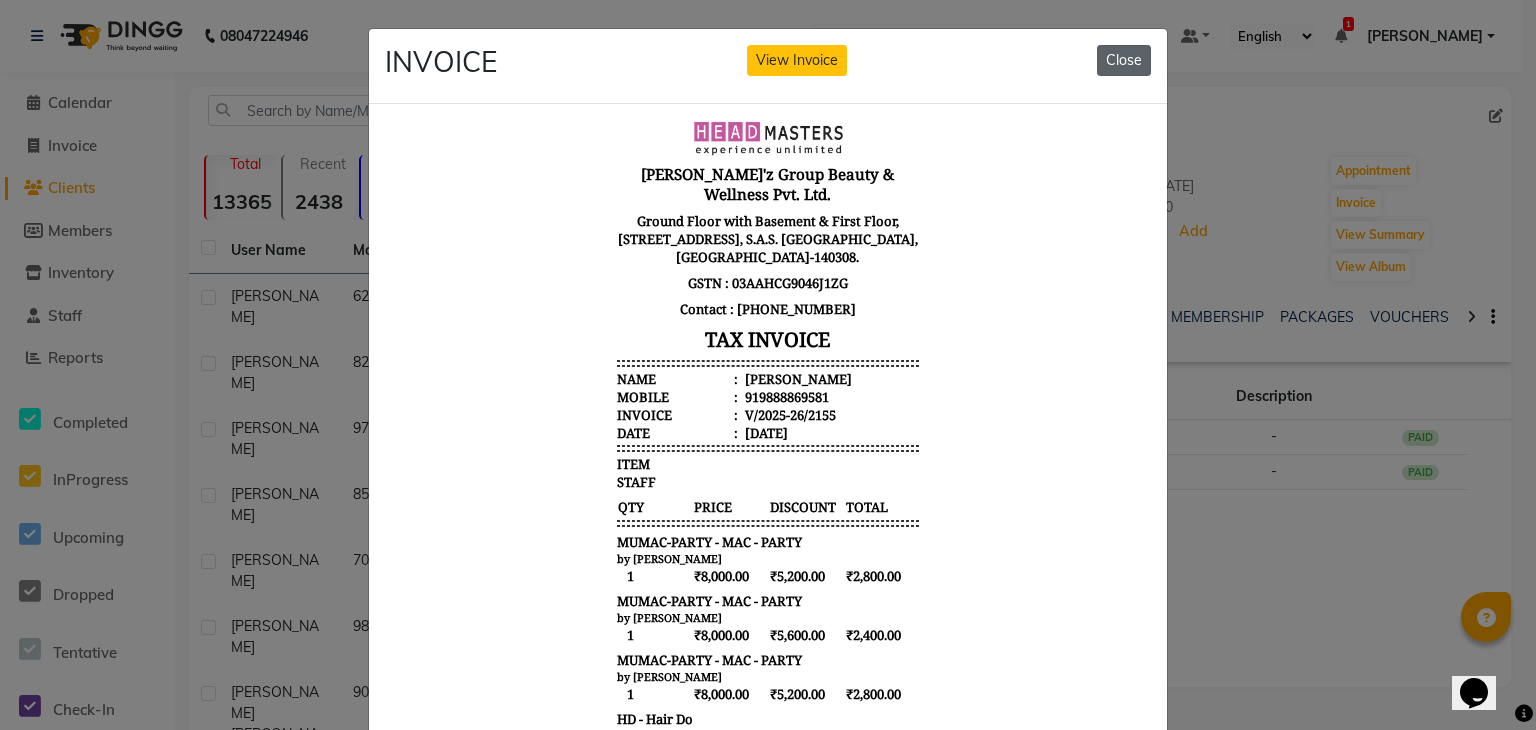 click on "Close" 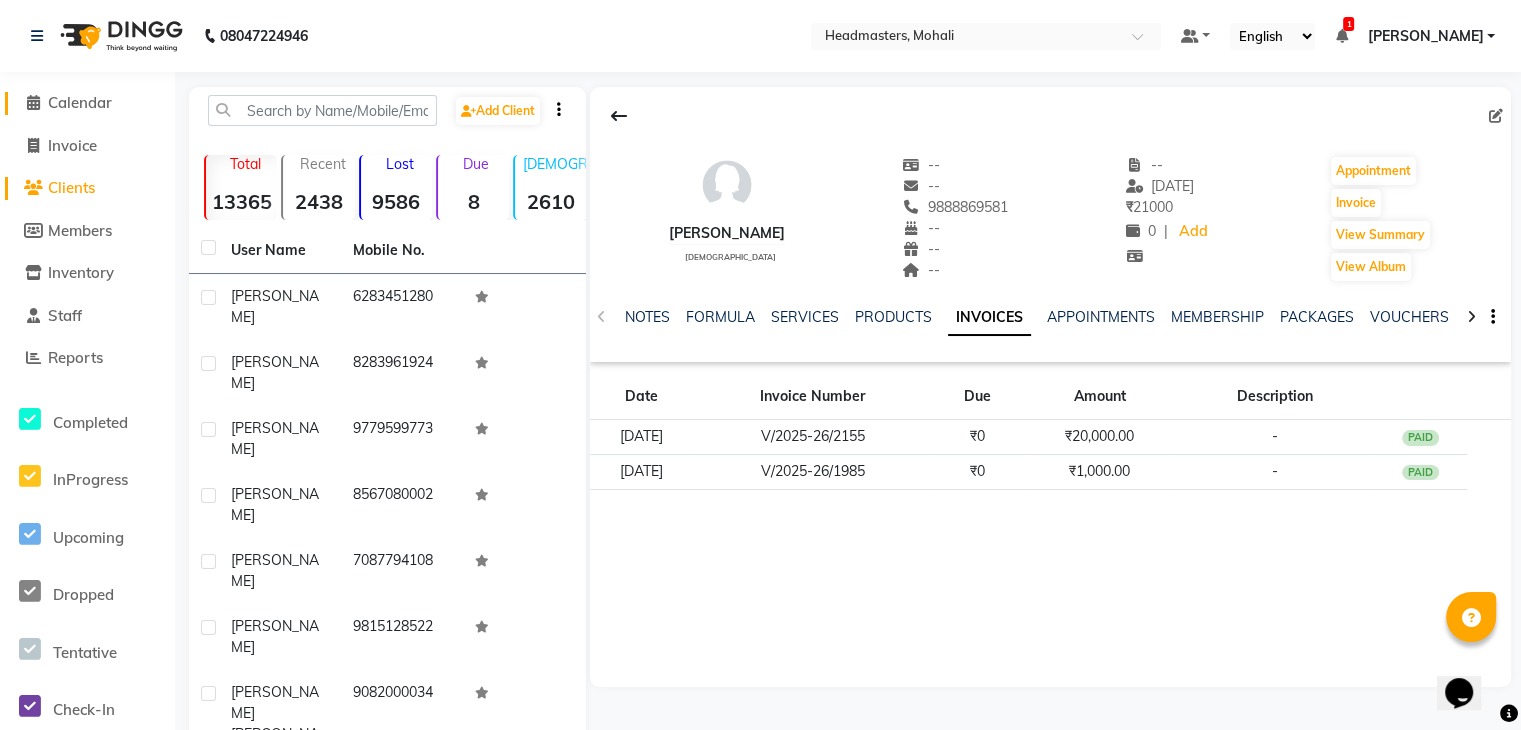 click on "Calendar" 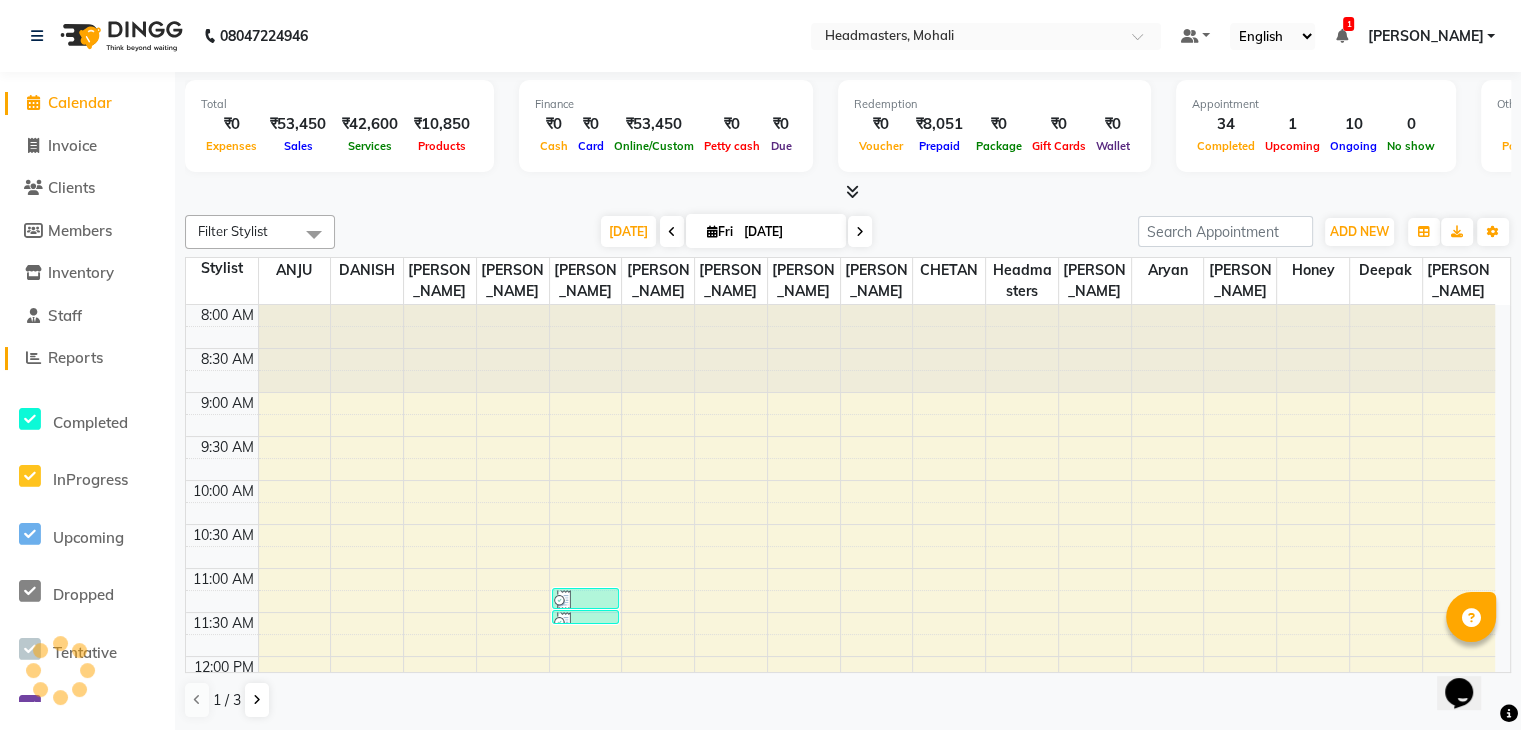 click on "Reports" 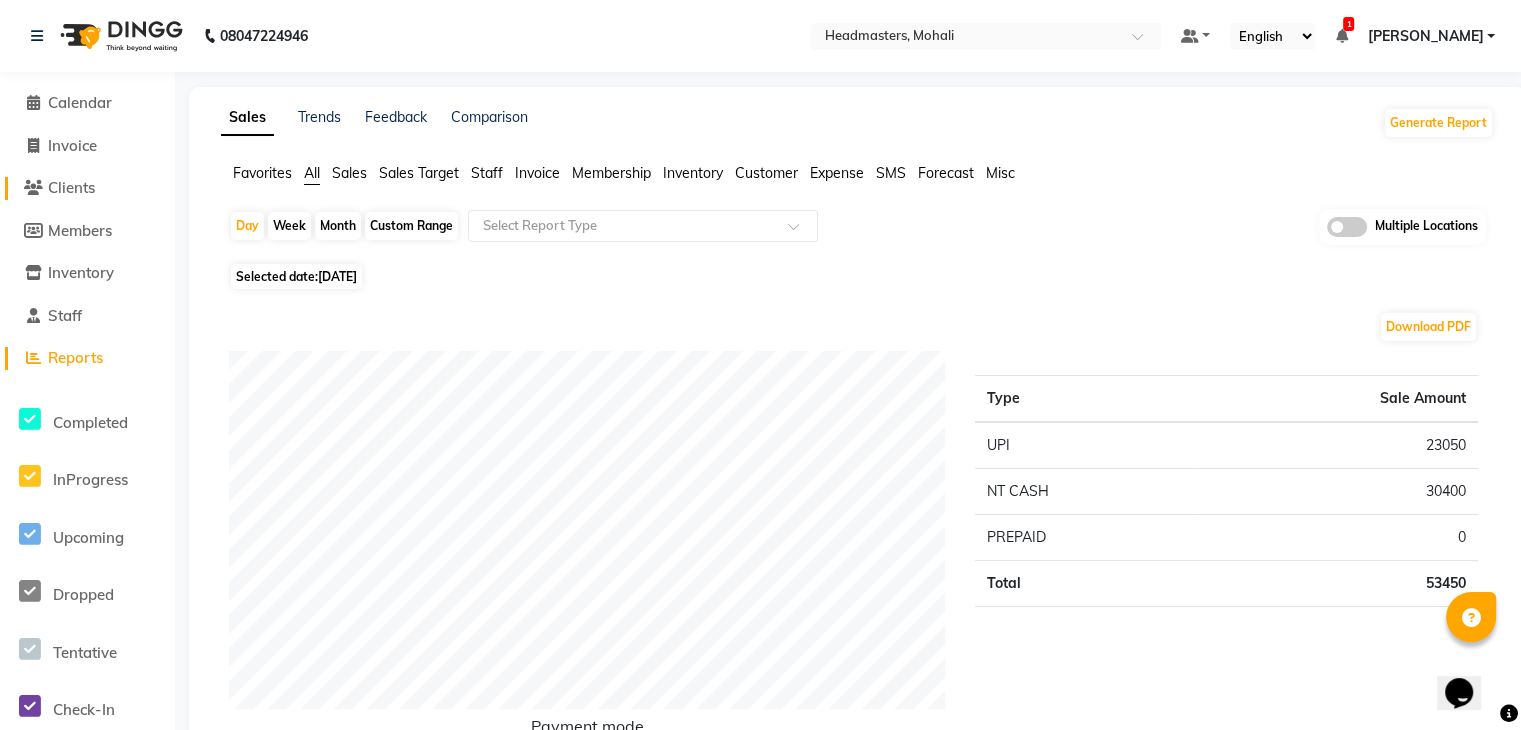 click on "Clients" 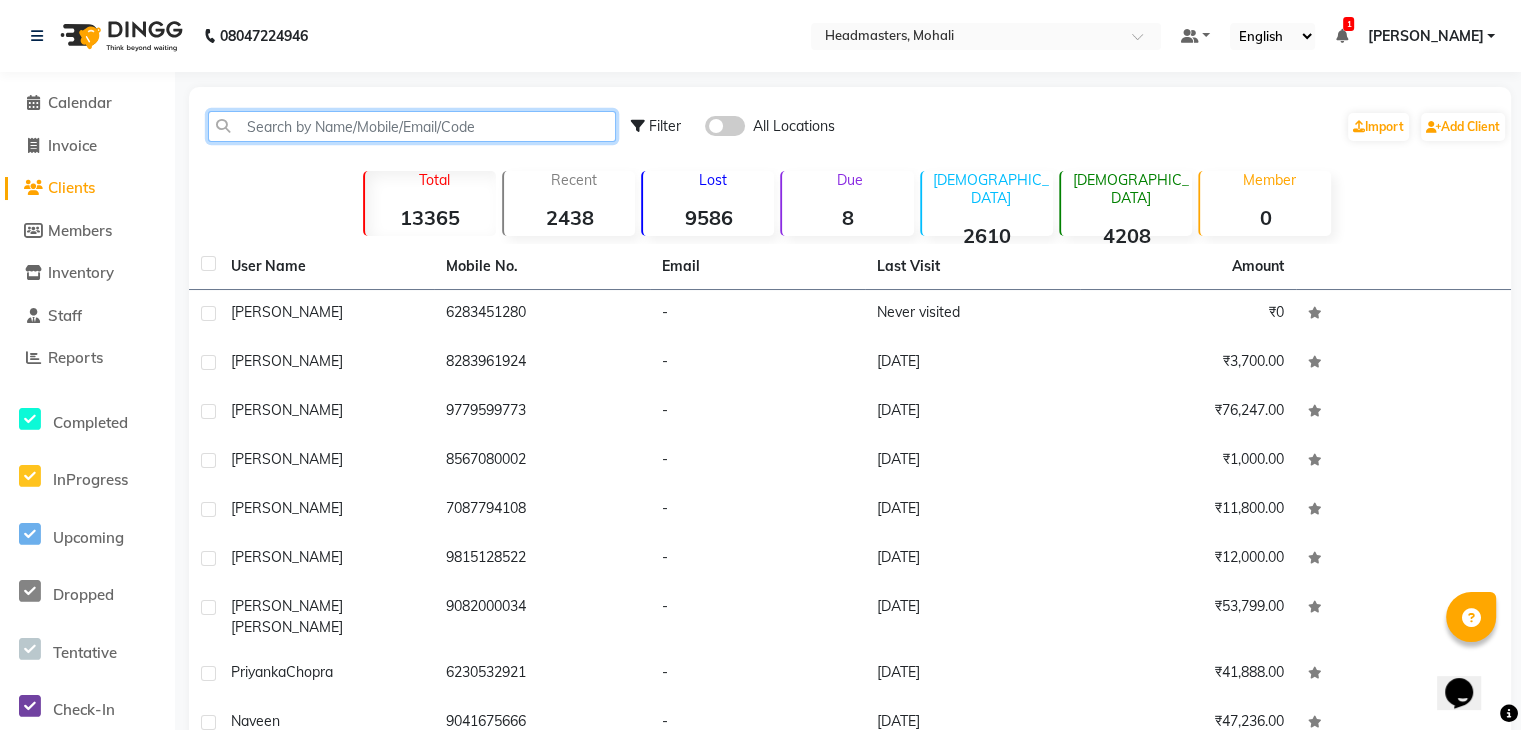 click 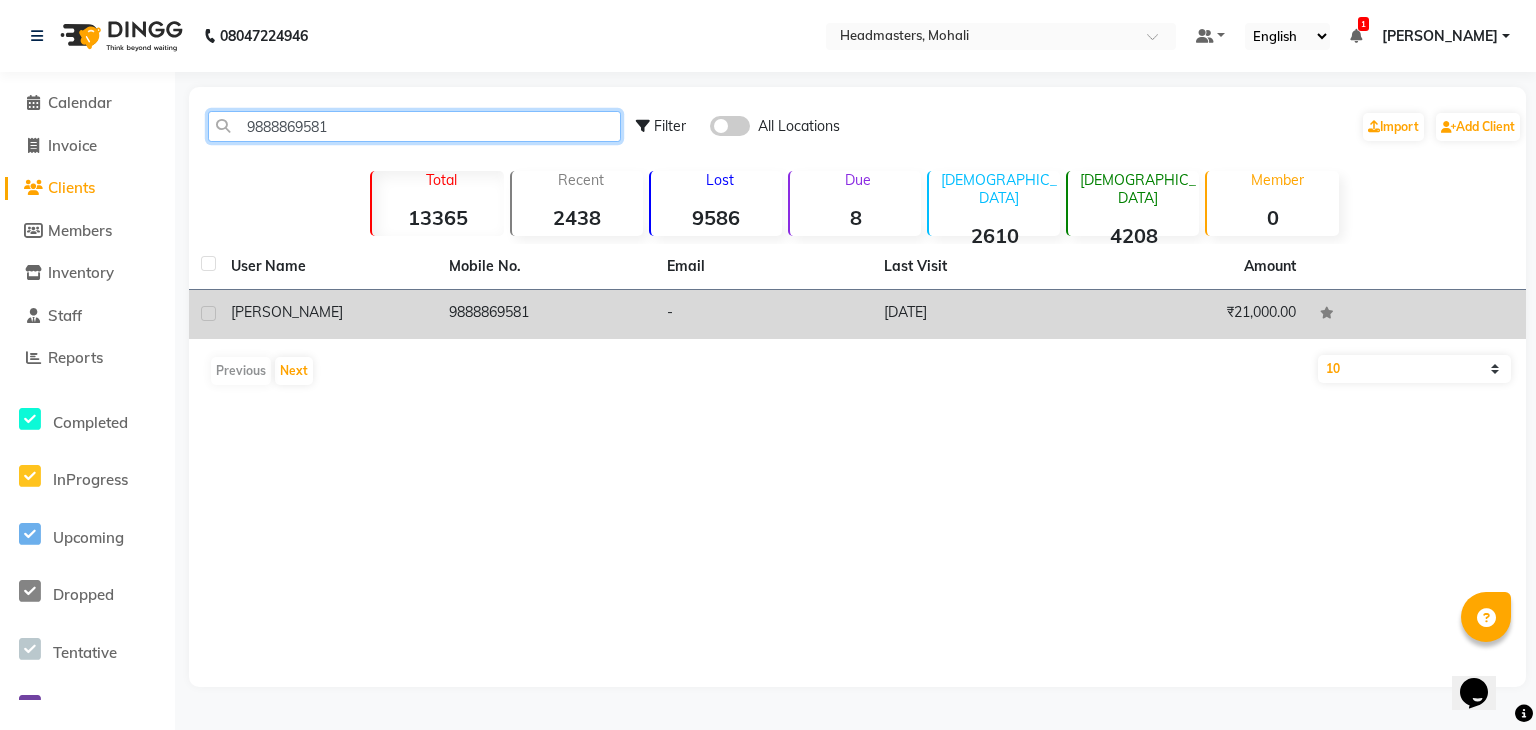 type on "9888869581" 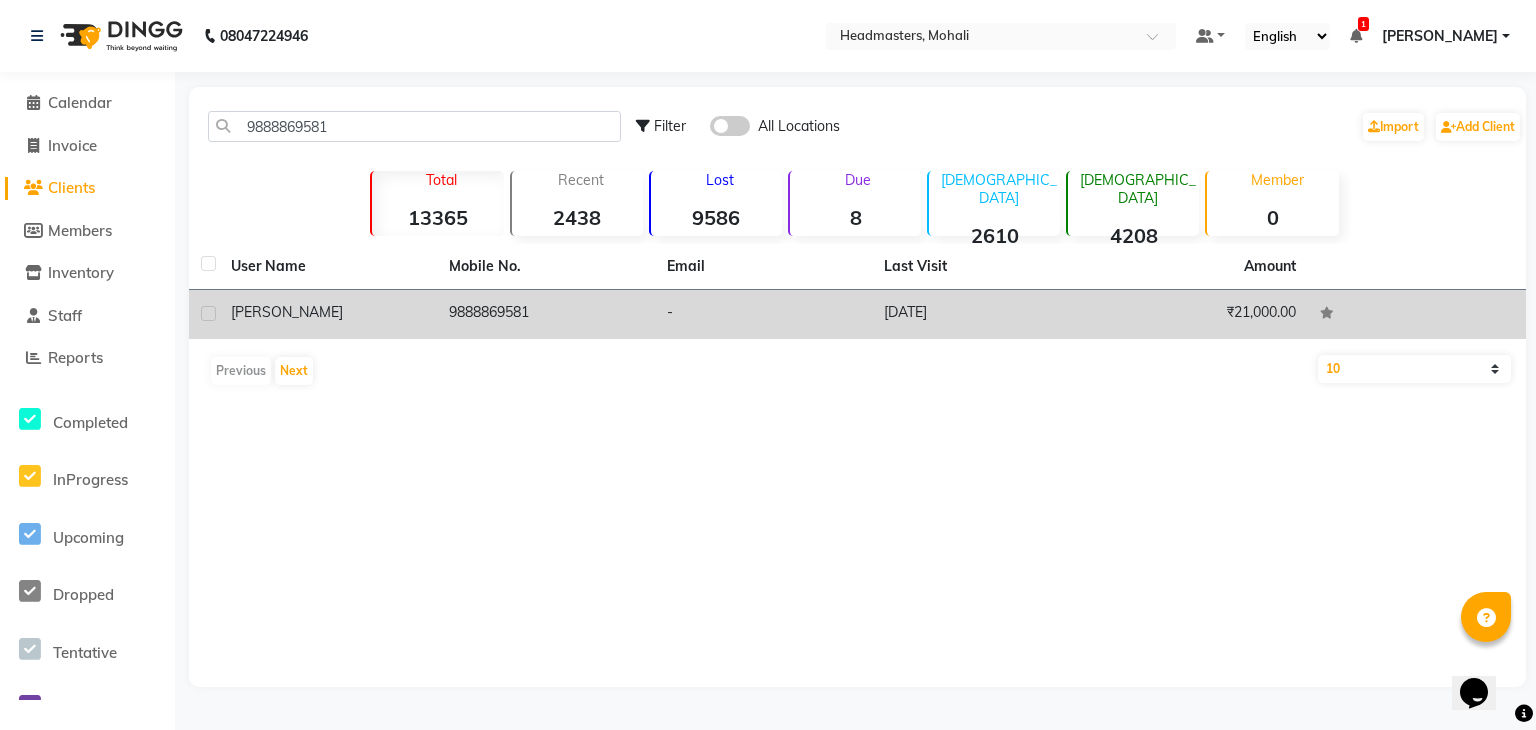 click on "9888869581" 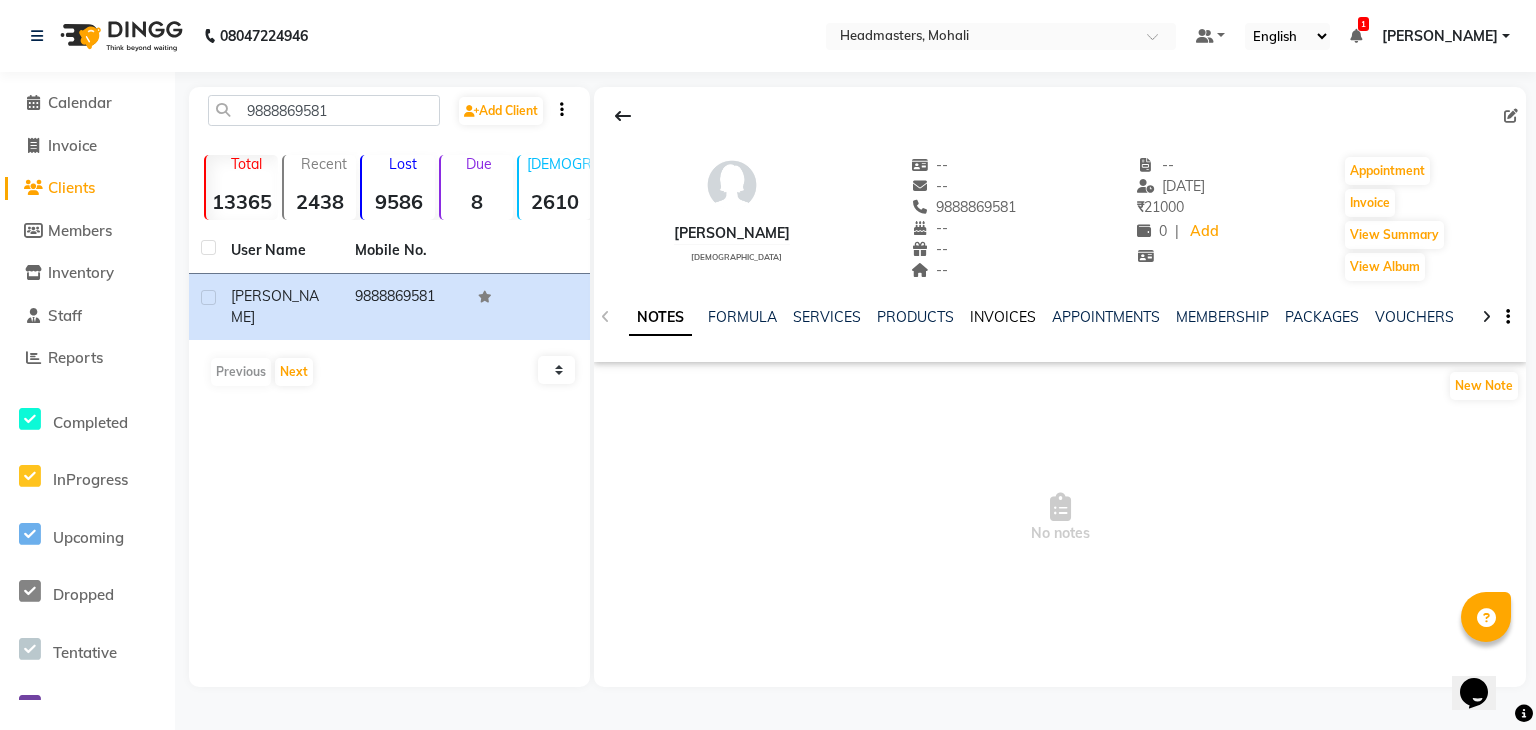 click on "INVOICES" 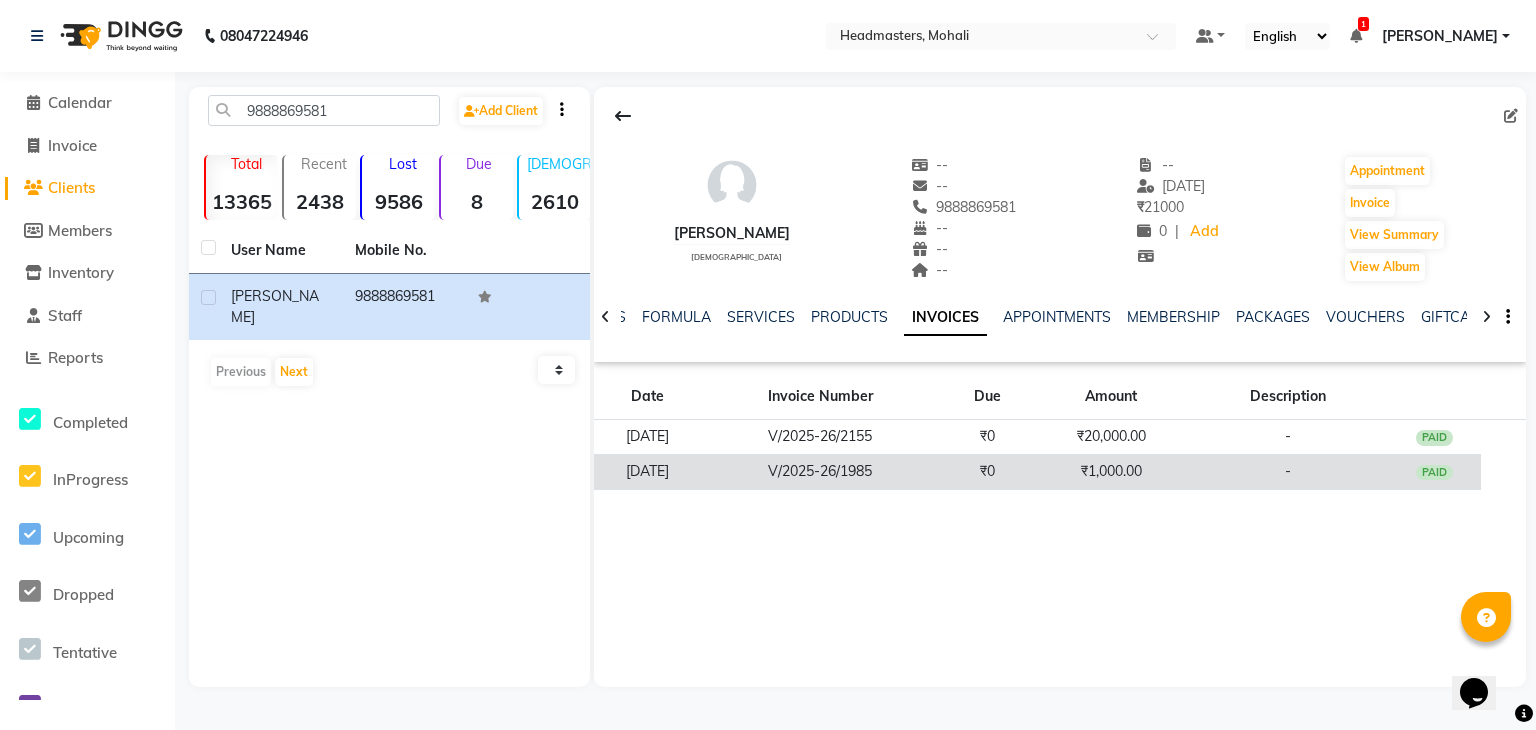 click on "V/2025-26/1985" 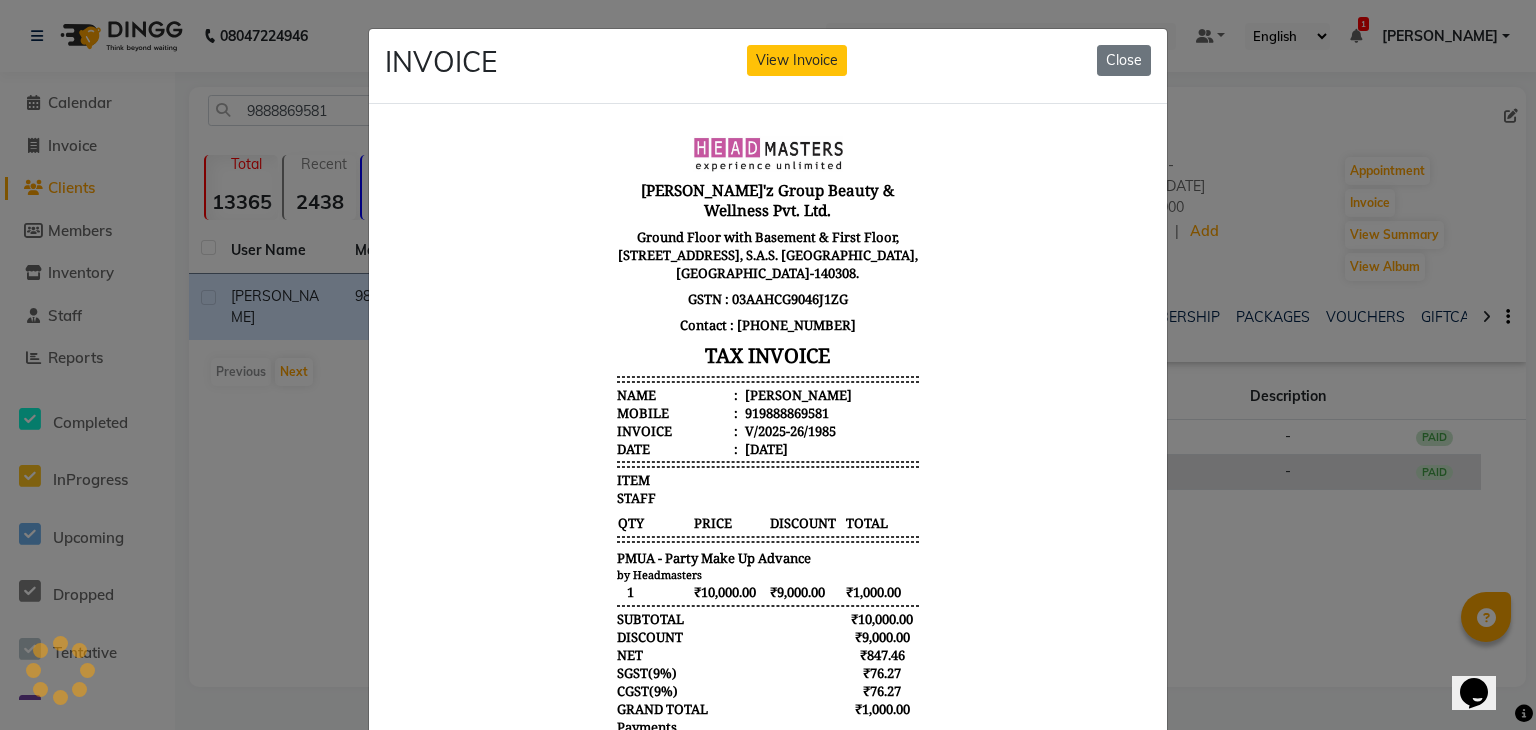 scroll, scrollTop: 0, scrollLeft: 0, axis: both 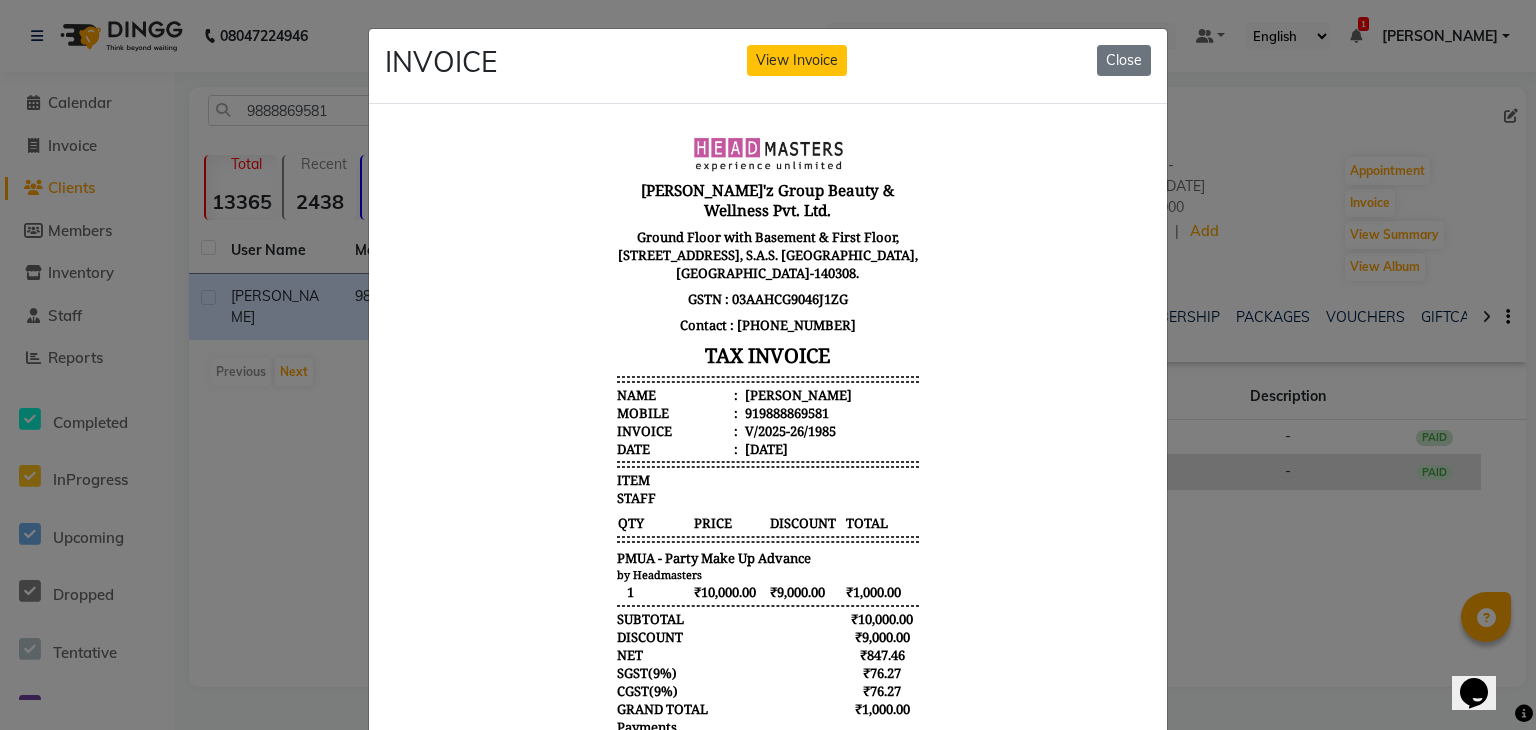 type 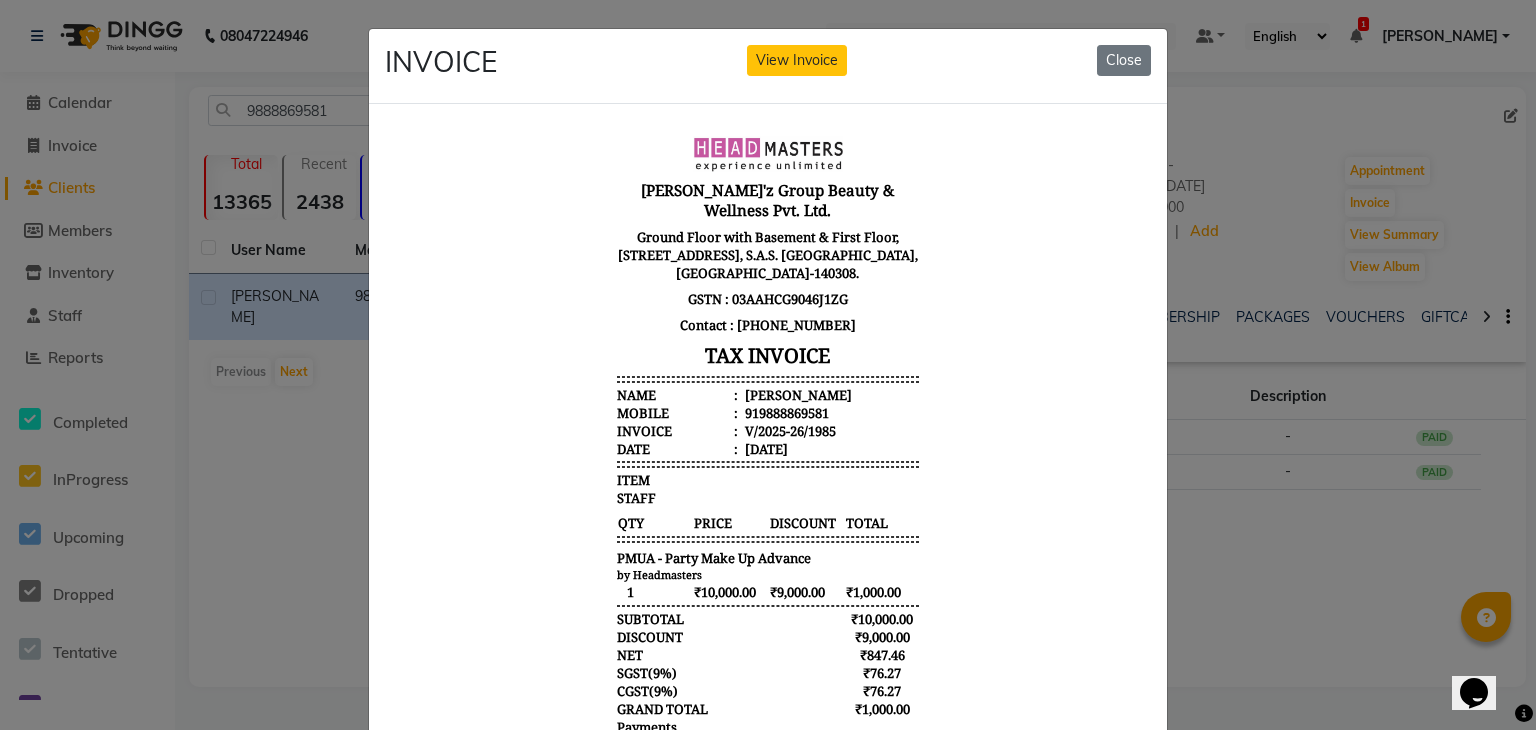click on "INVOICE View Invoice Close" 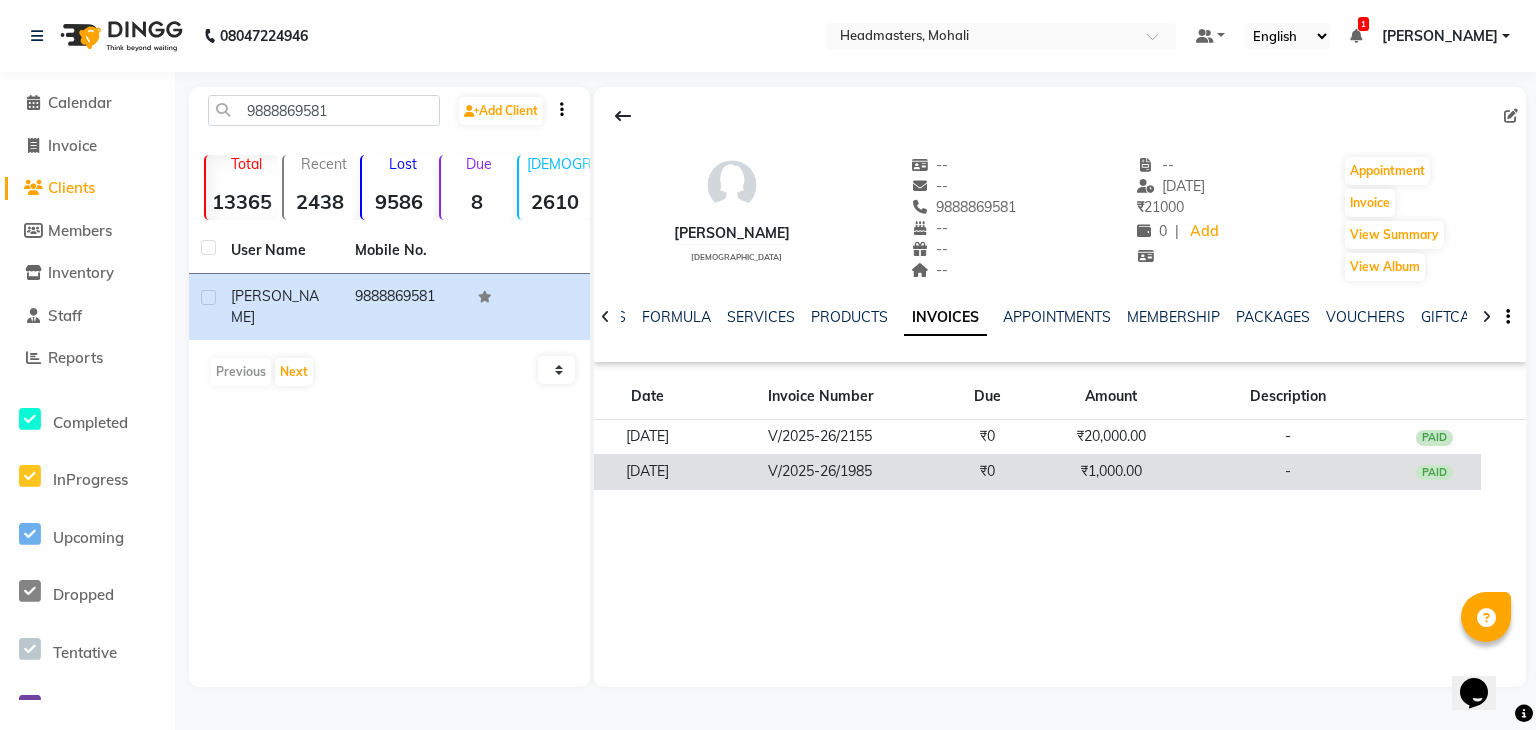 click on "₹1,000.00" 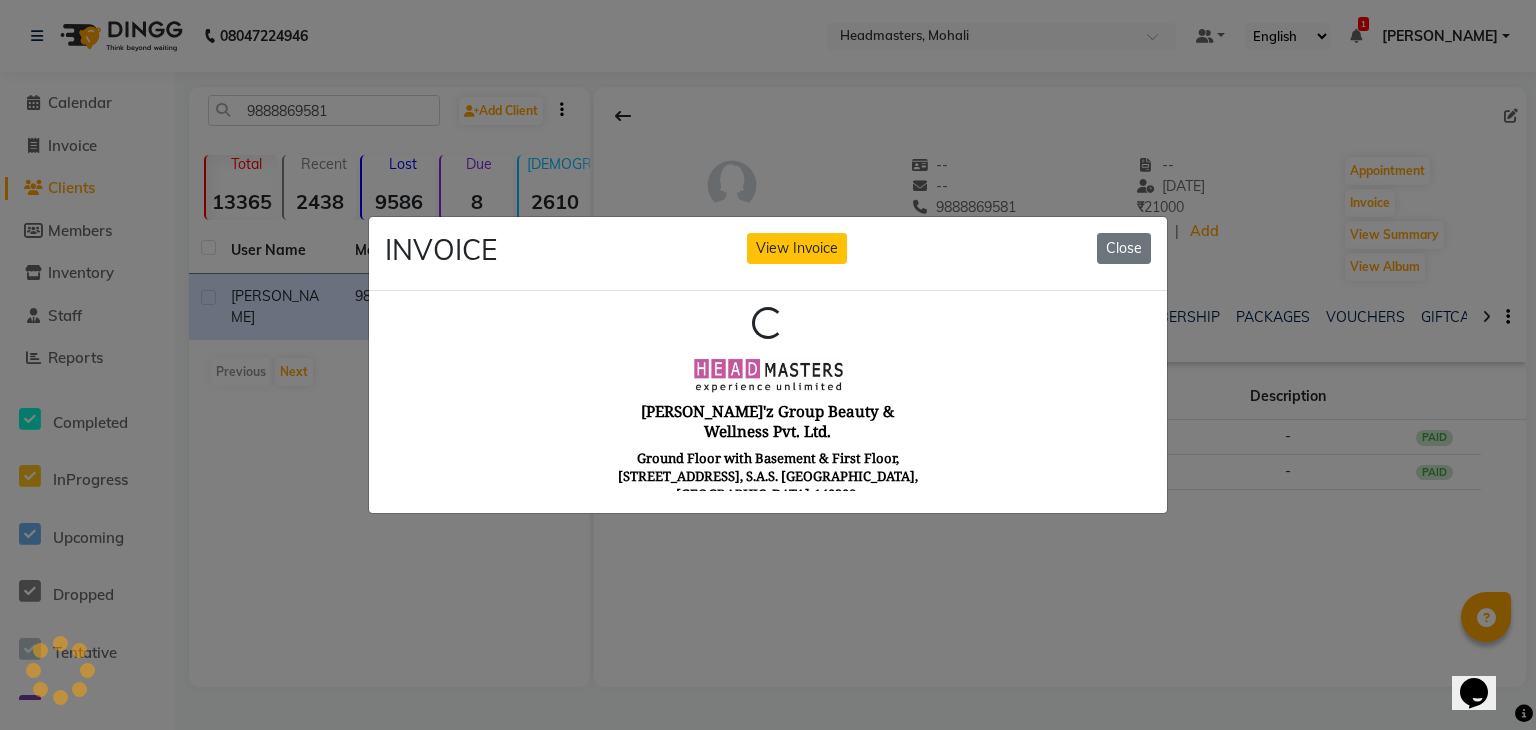 scroll, scrollTop: 0, scrollLeft: 0, axis: both 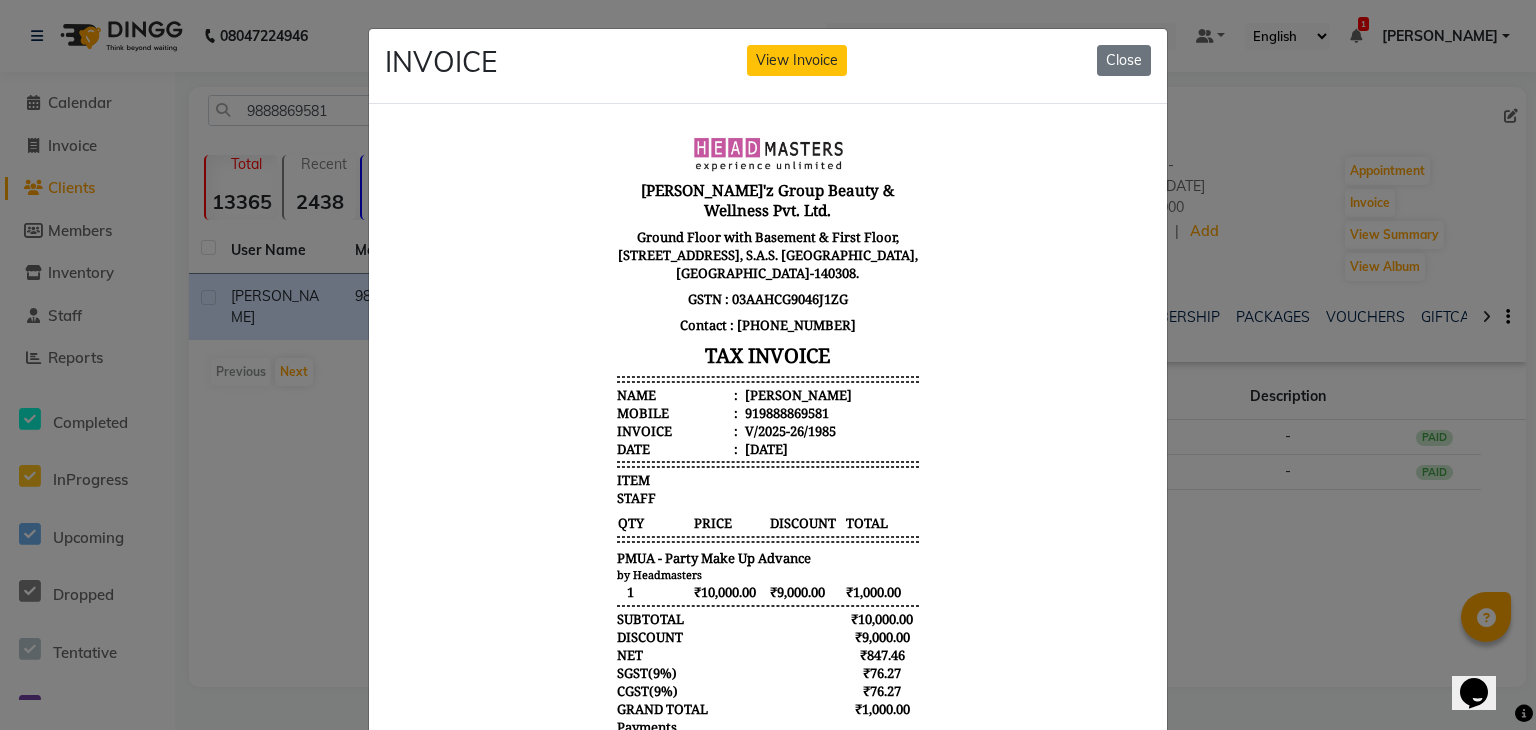 click on "INVOICE View Invoice Close" 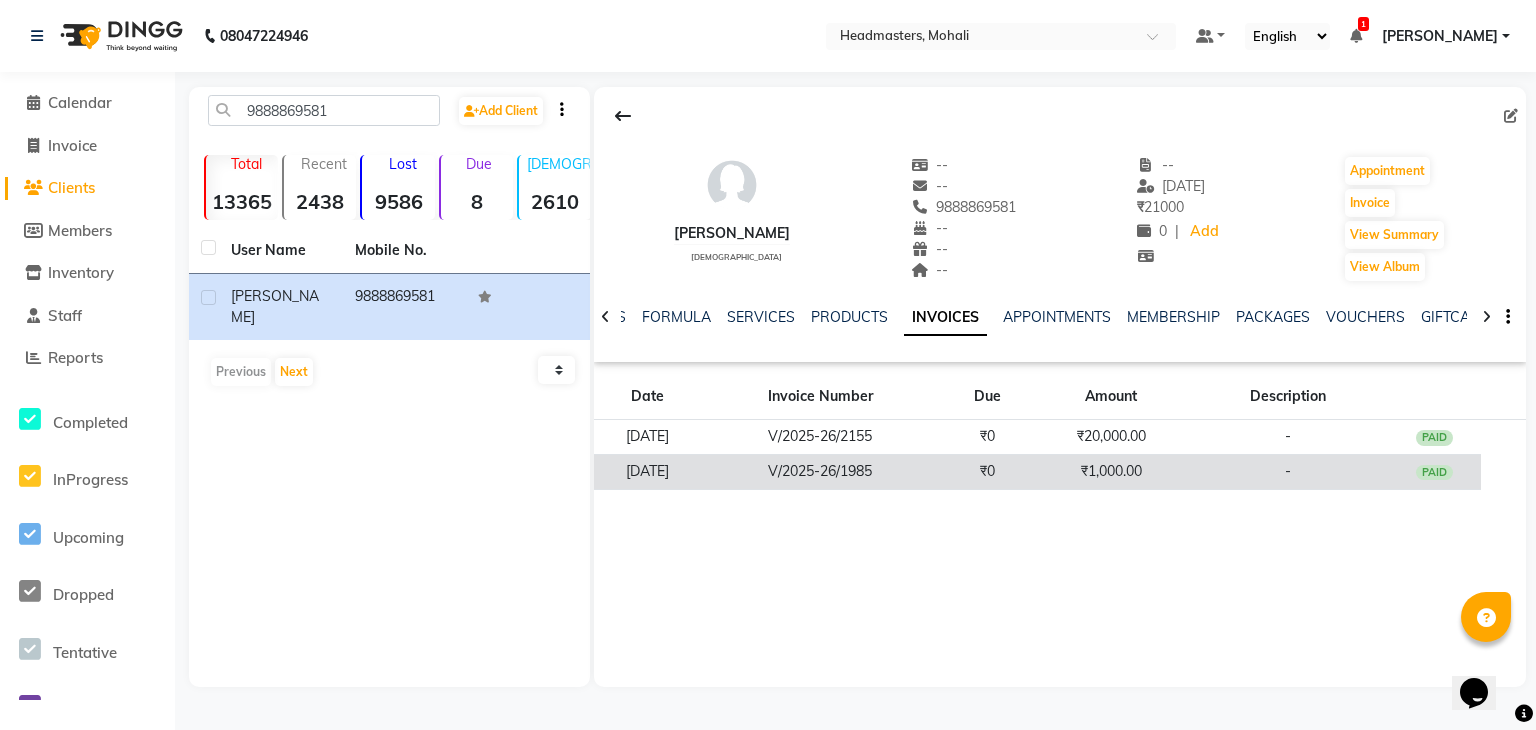 click on "V/2025-26/1985" 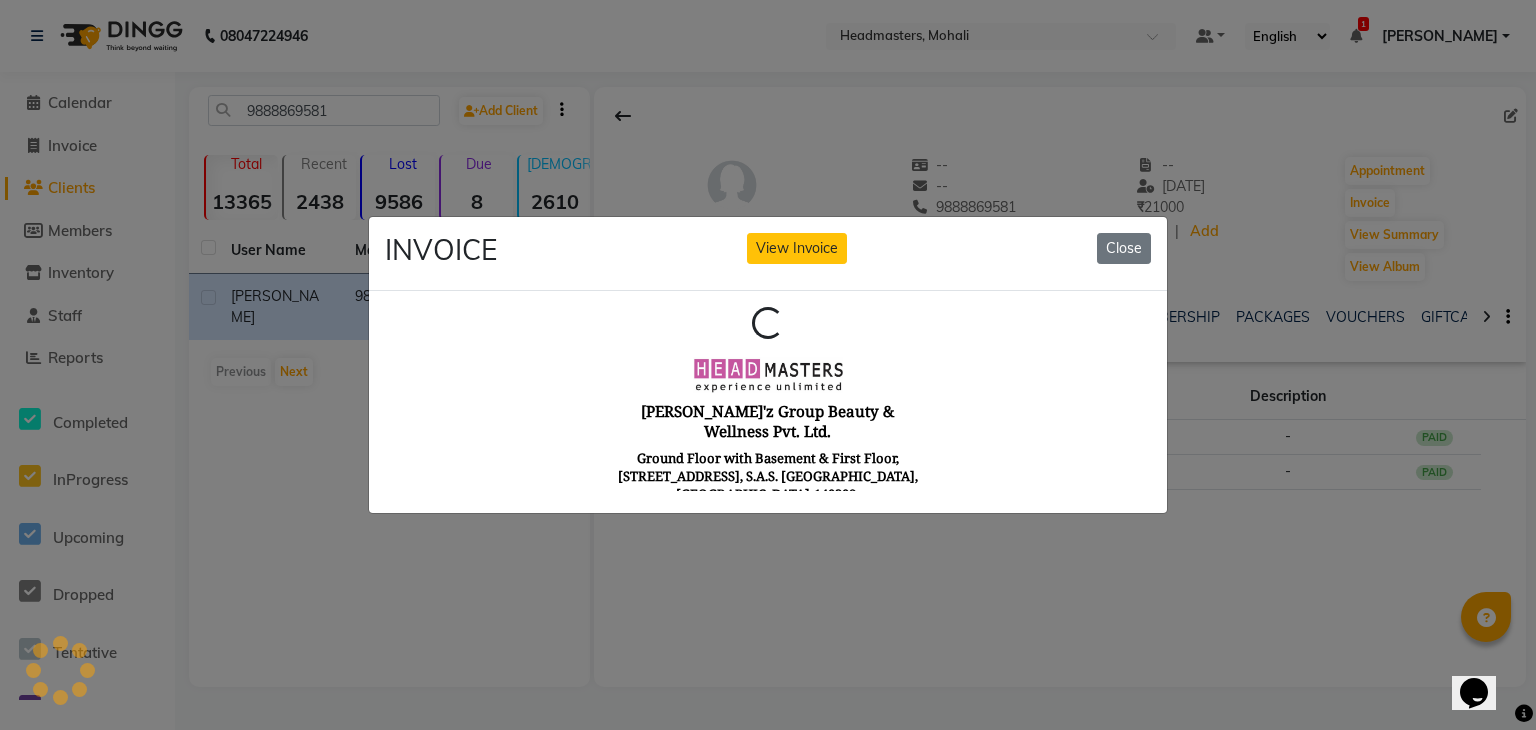 scroll, scrollTop: 0, scrollLeft: 0, axis: both 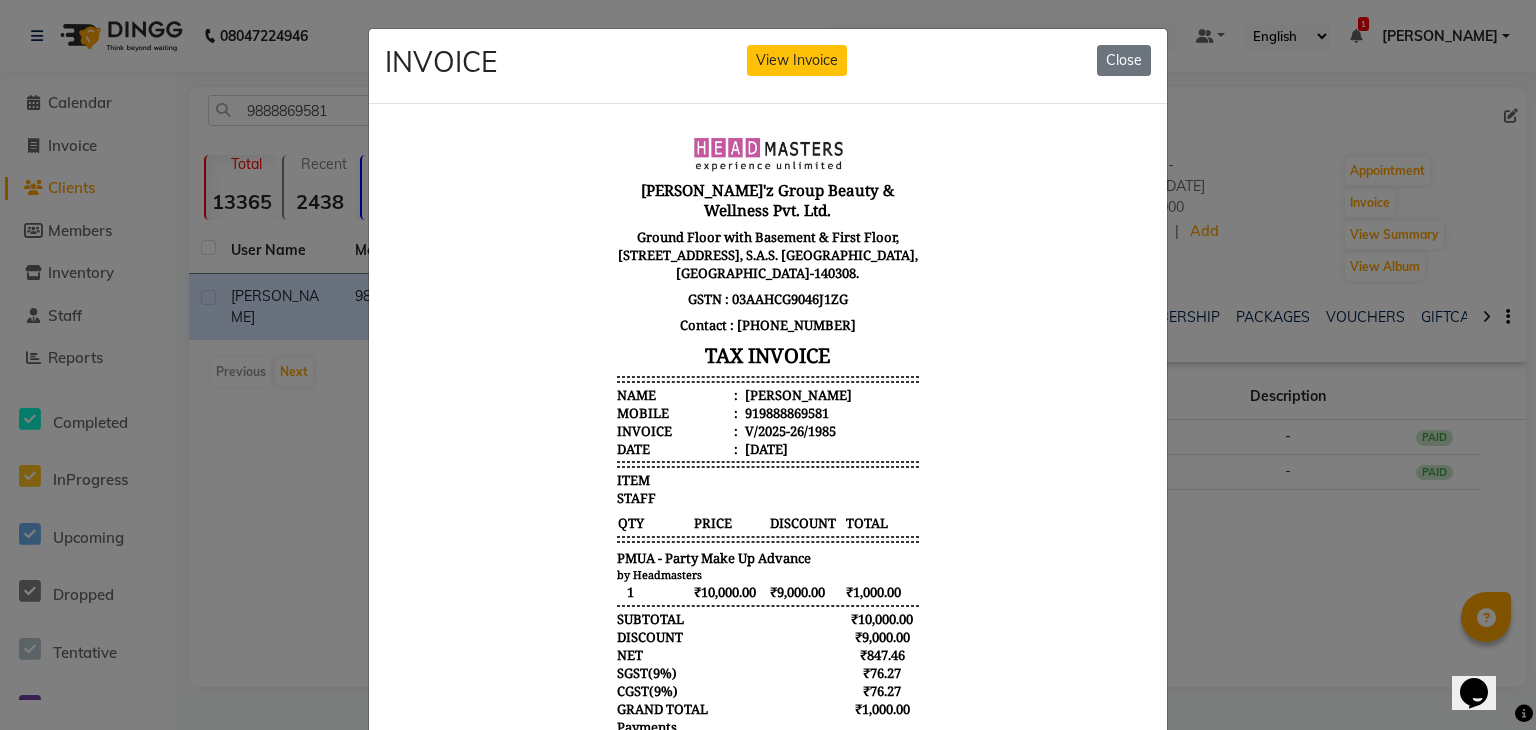 click on "INVOICE View Invoice Close" 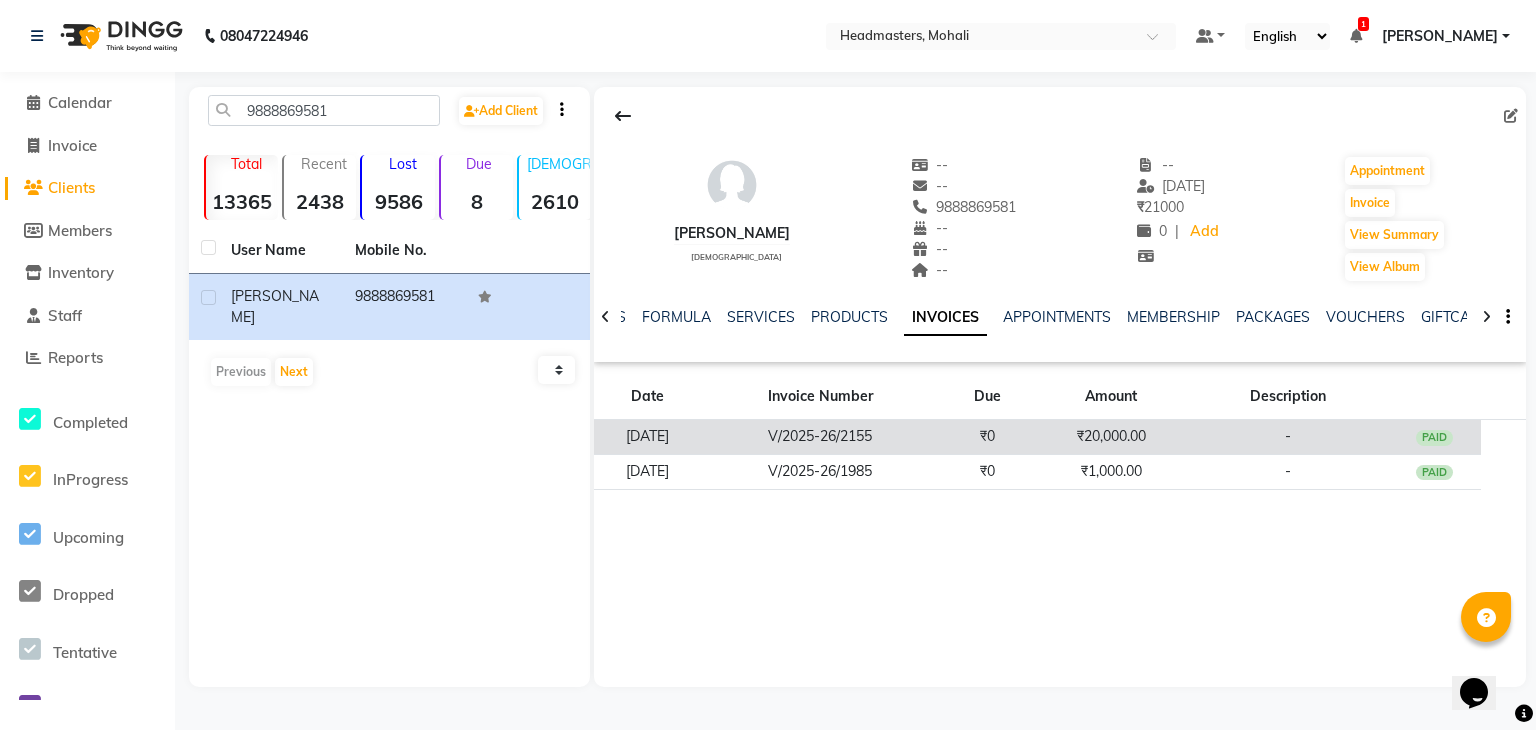 click on "₹20,000.00" 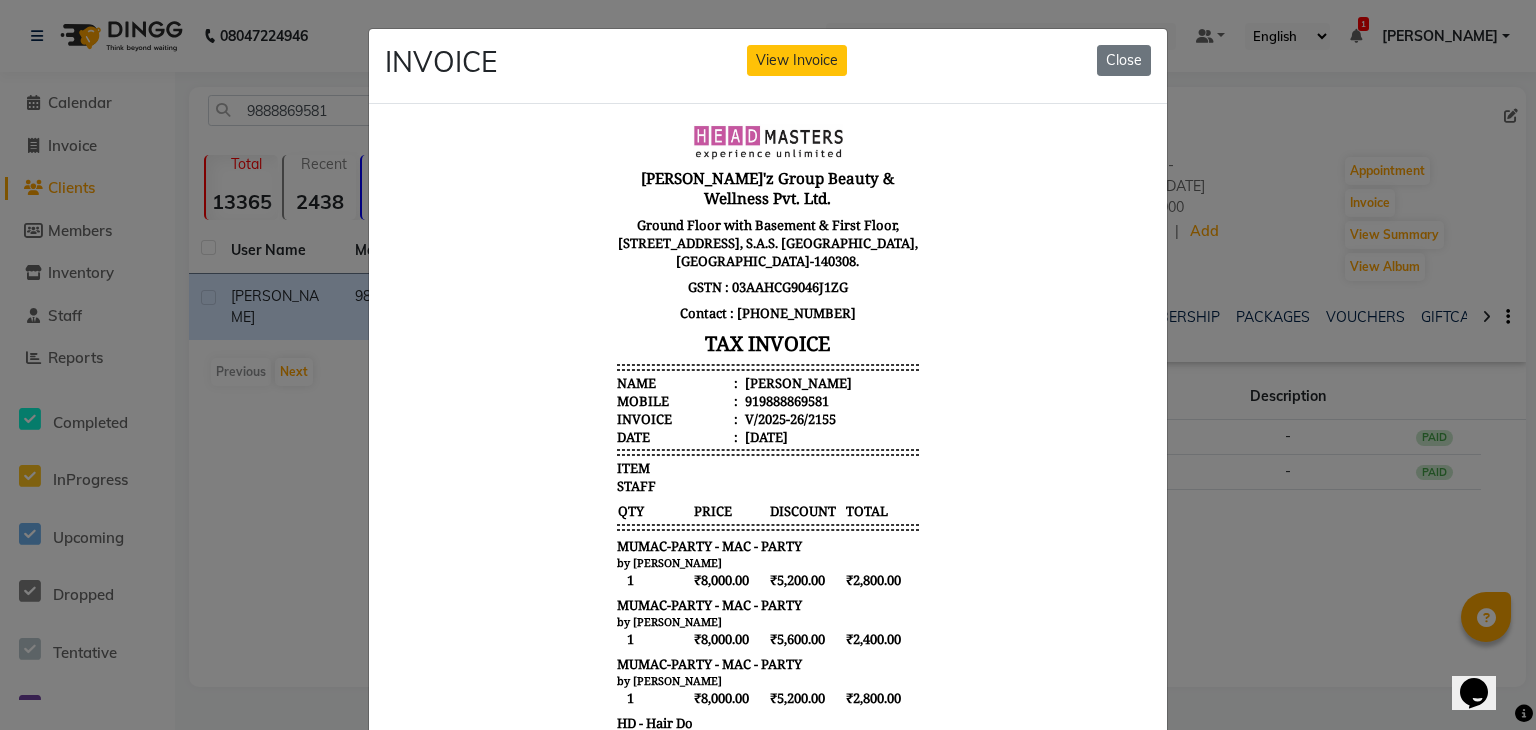 scroll, scrollTop: 16, scrollLeft: 0, axis: vertical 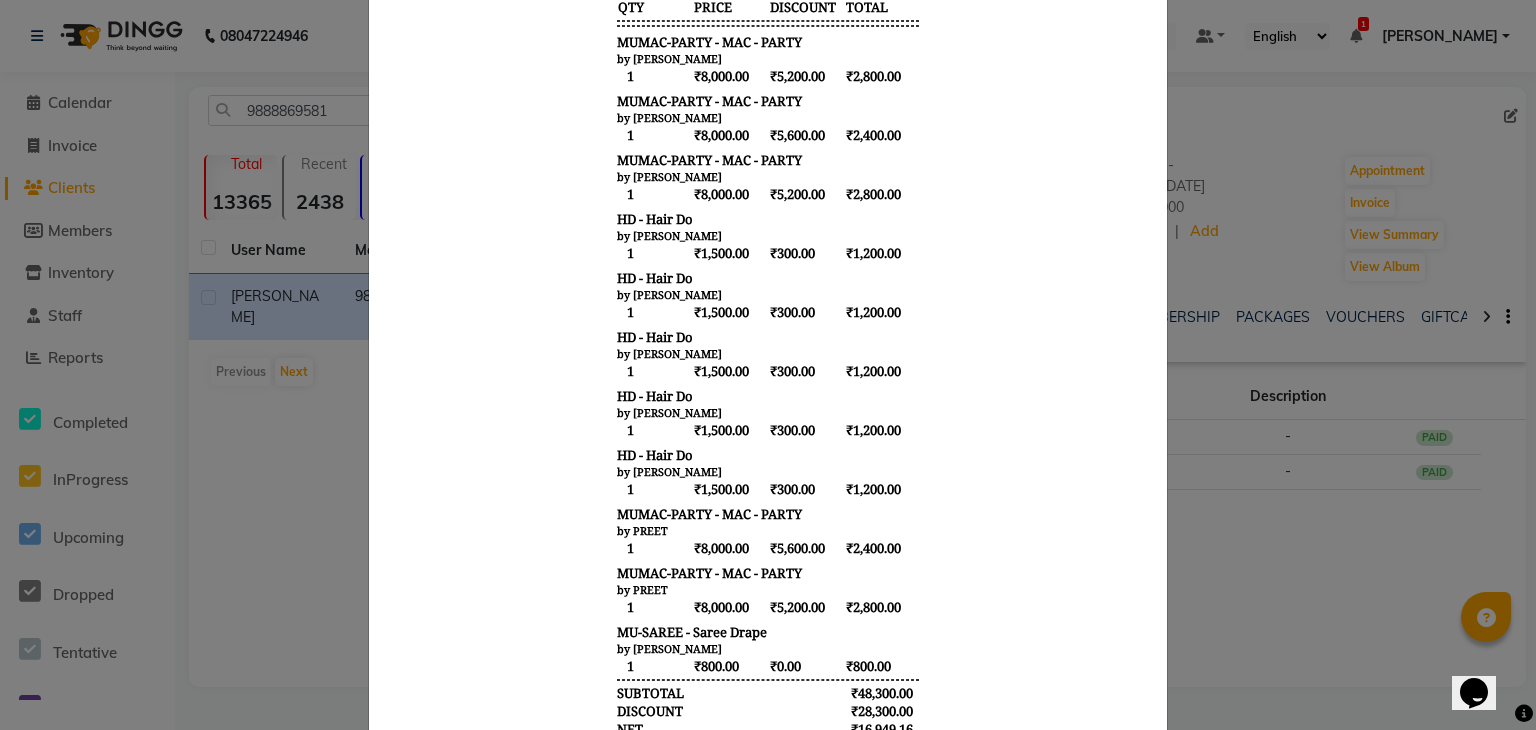 type 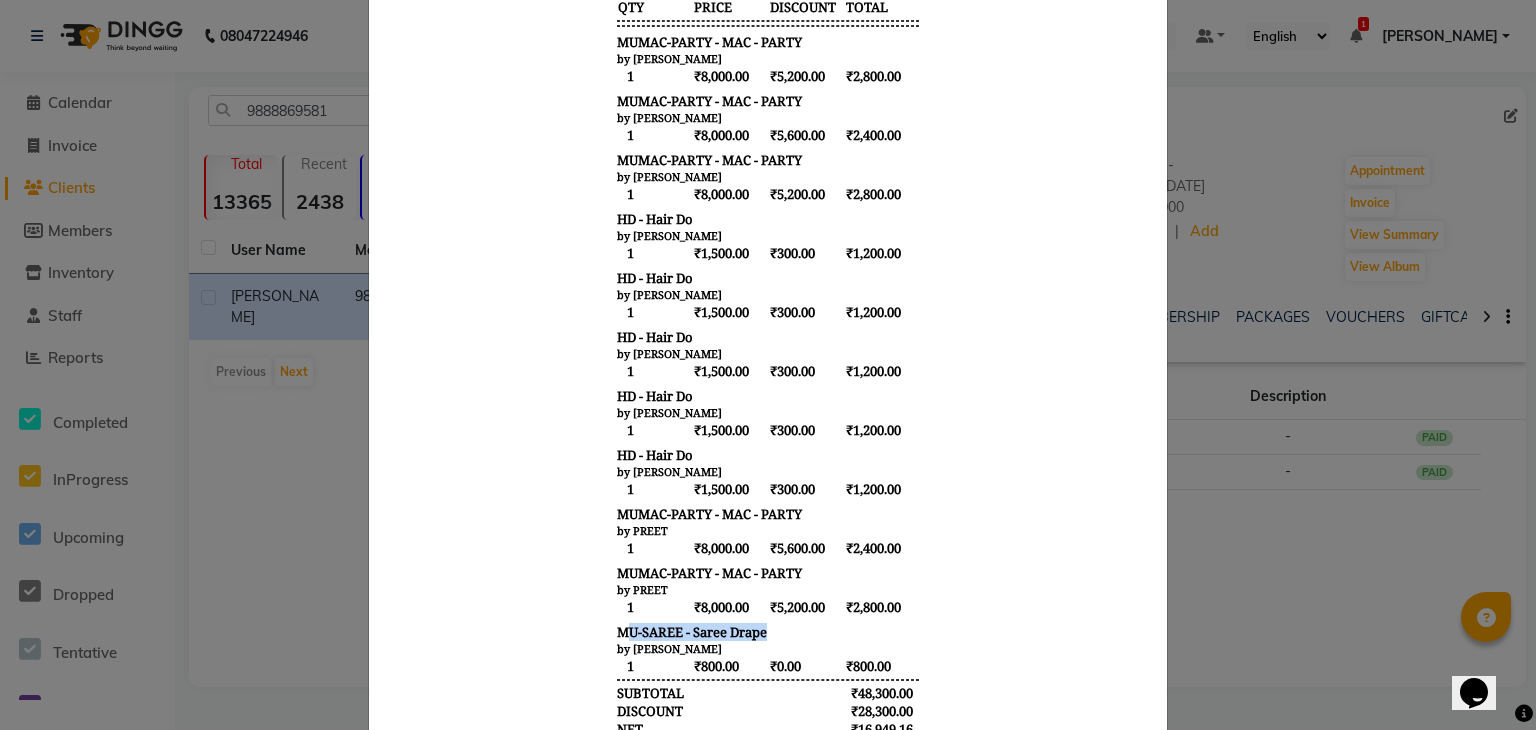 drag, startPoint x: 762, startPoint y: 594, endPoint x: 608, endPoint y: 593, distance: 154.00325 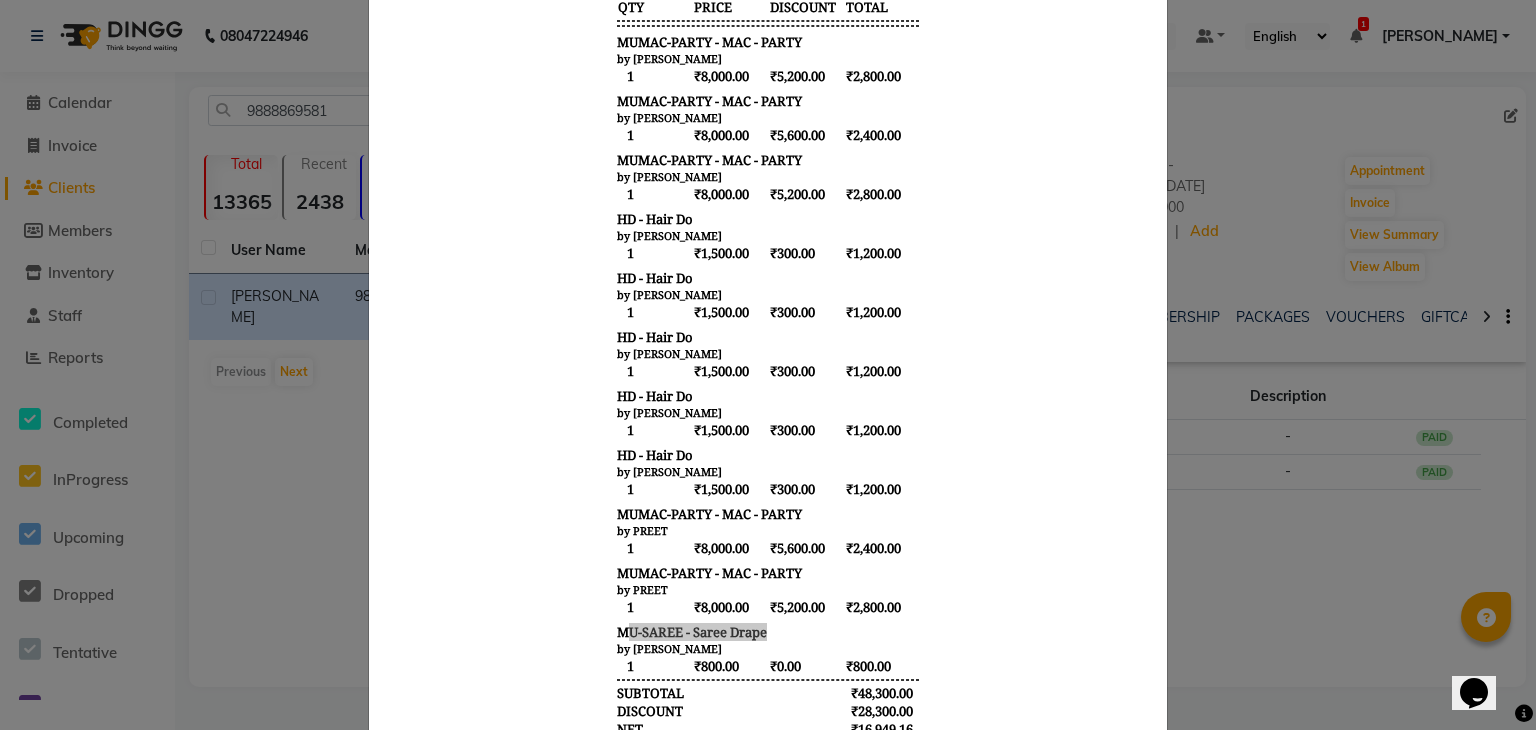 click on "INVOICE View Invoice Close" 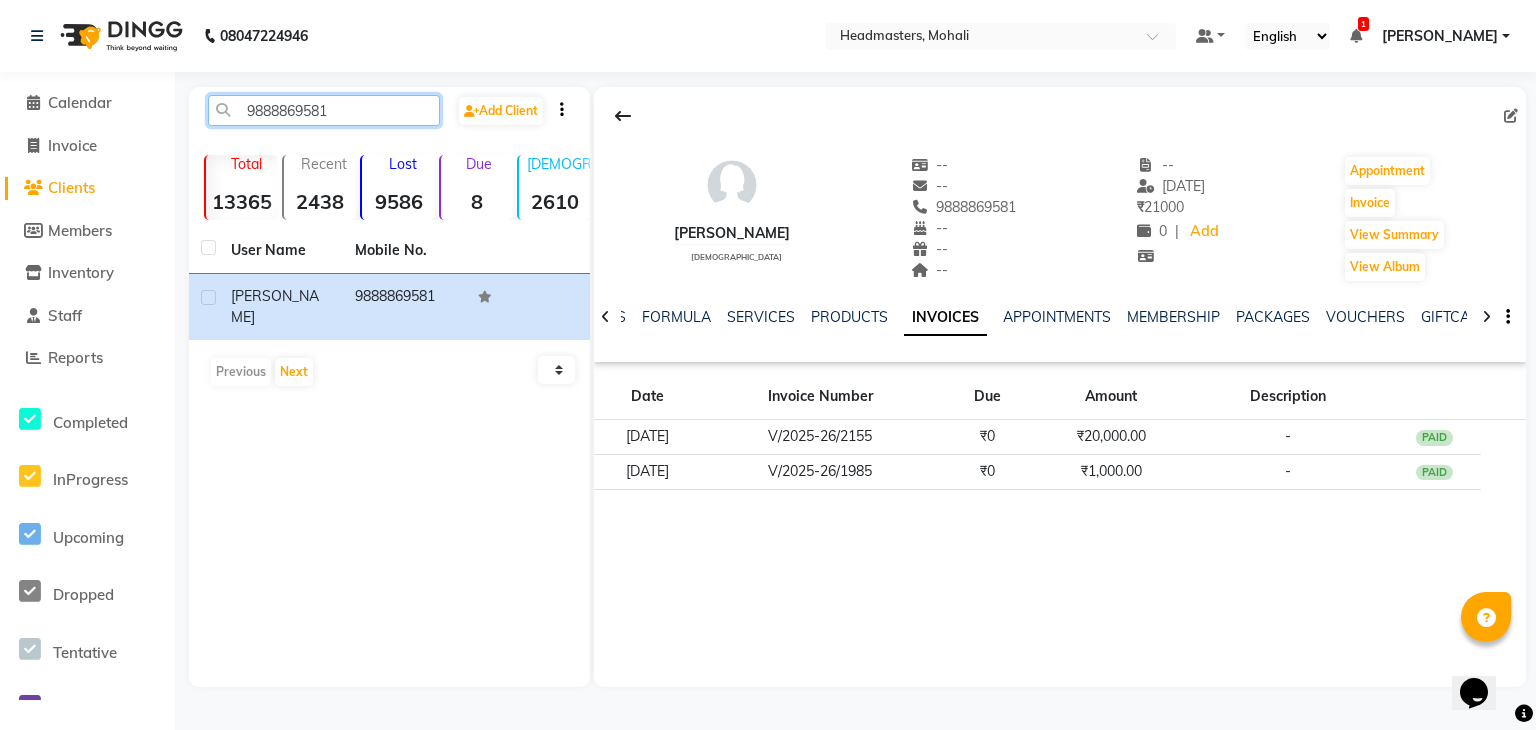 drag, startPoint x: 347, startPoint y: 112, endPoint x: 213, endPoint y: 105, distance: 134.18271 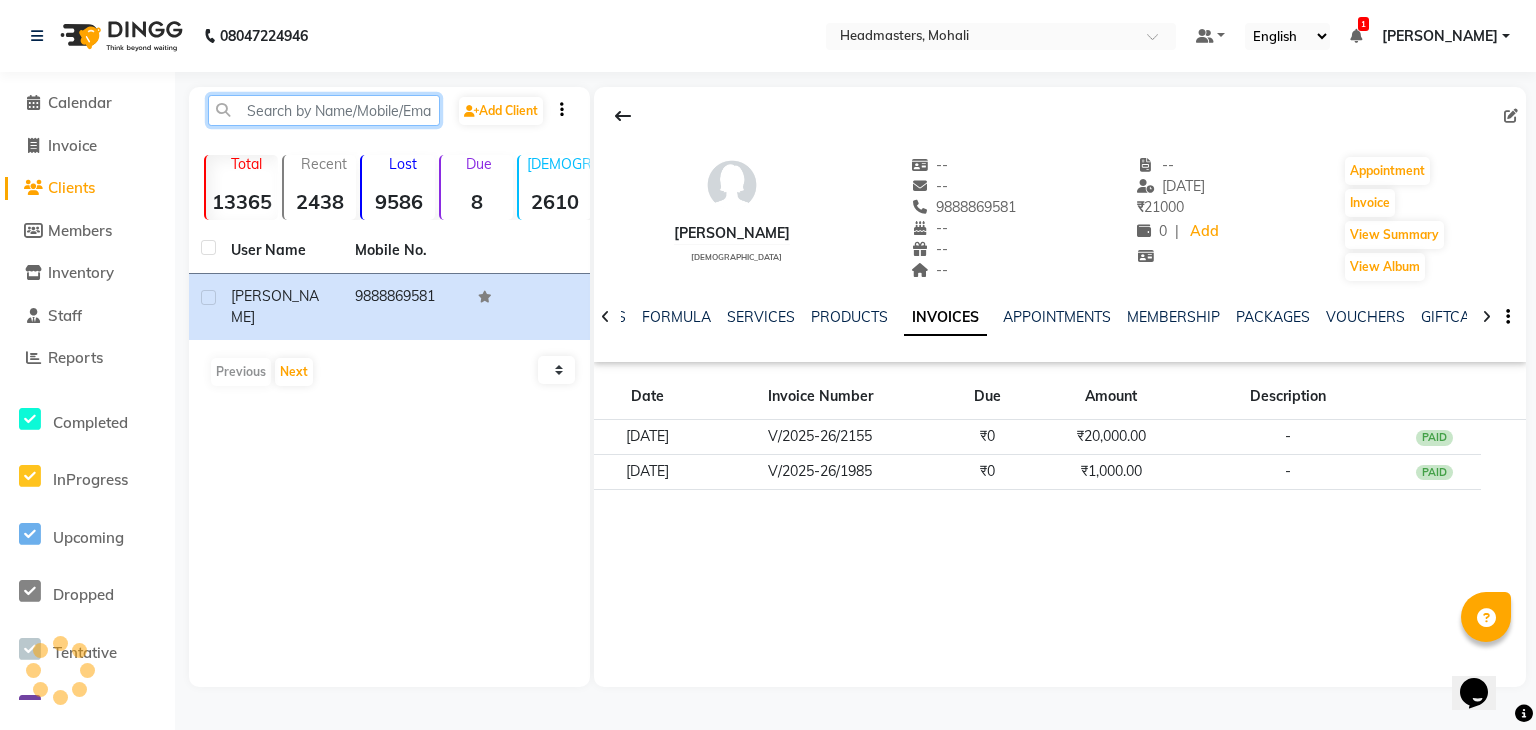 paste on "9876492920" 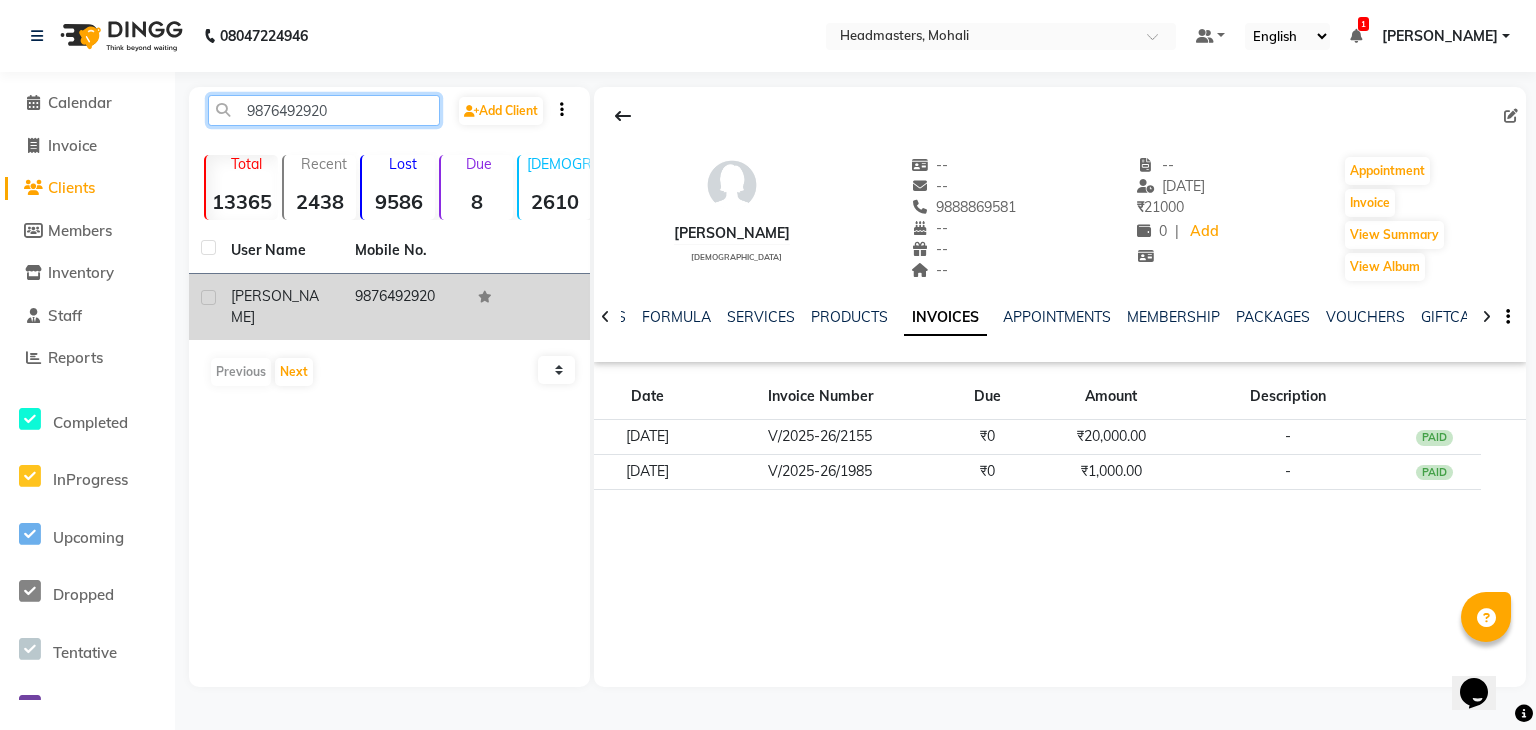type on "9876492920" 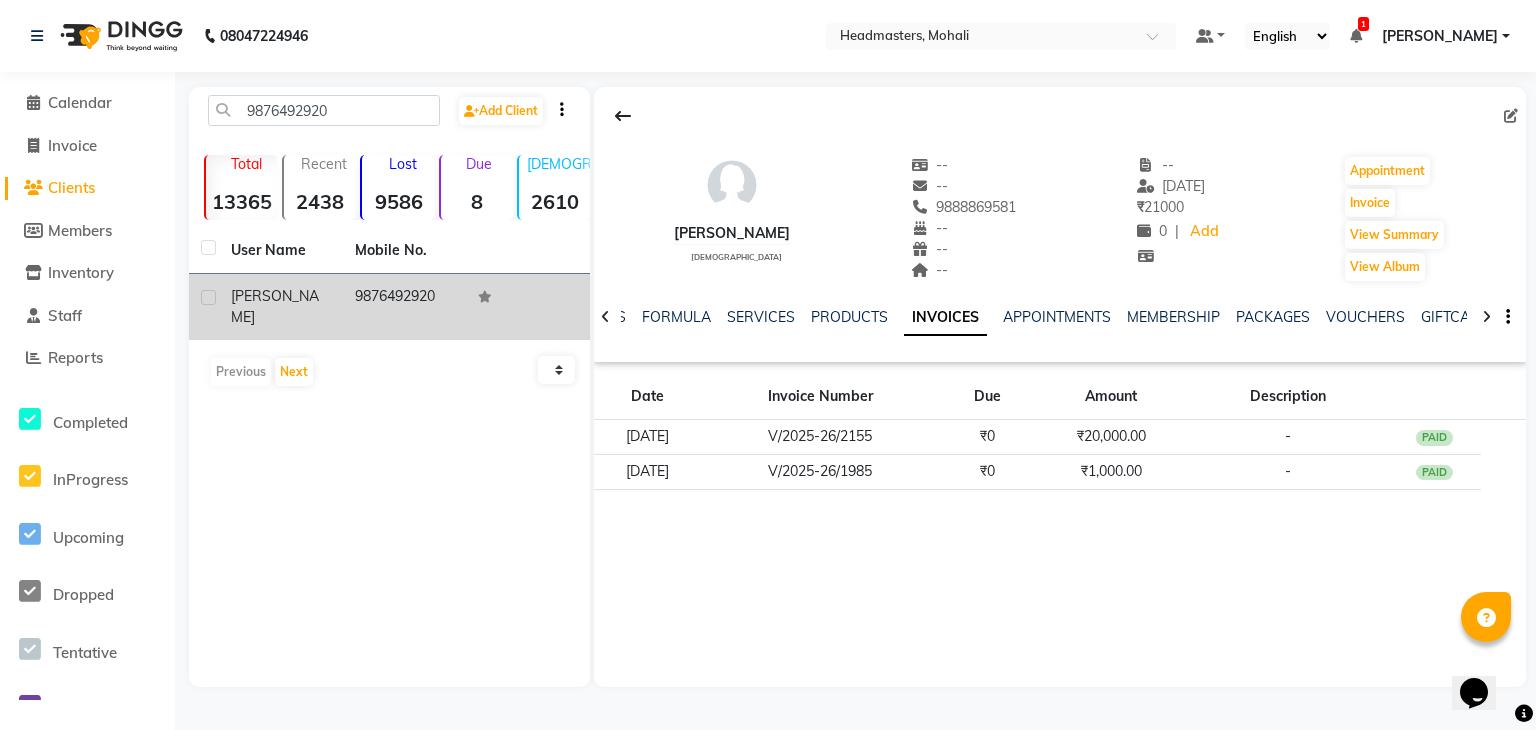 click on "kirat" 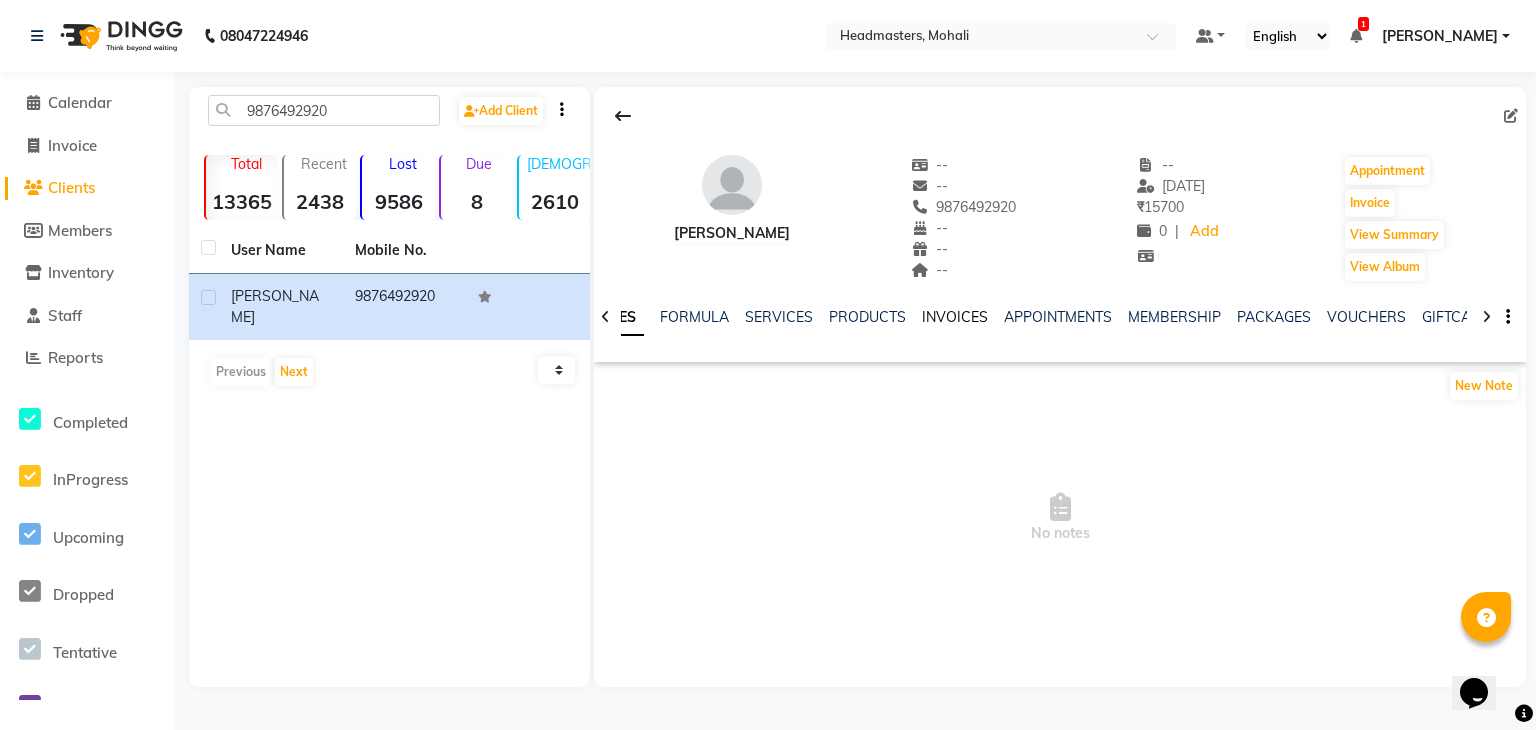 click on "INVOICES" 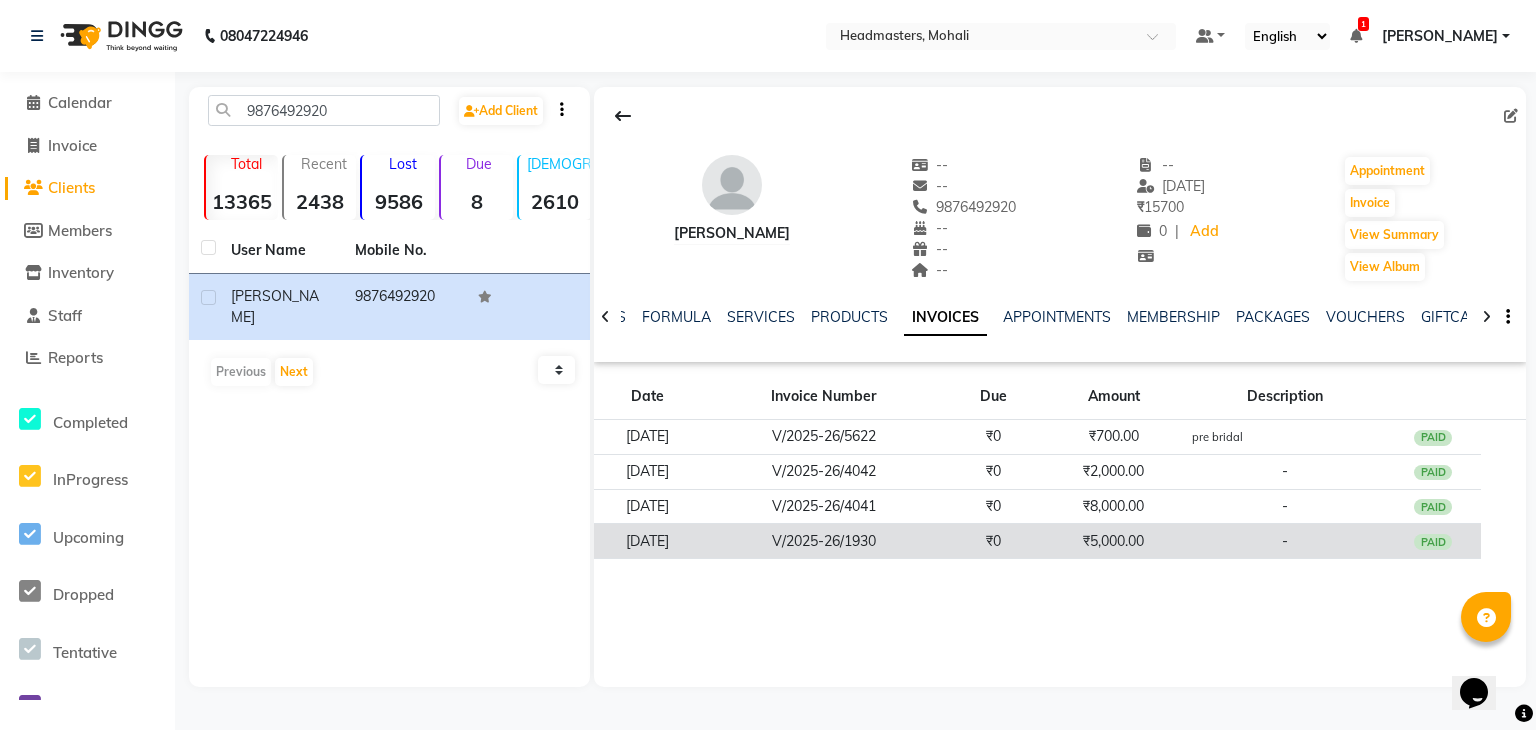 click on "V/2025-26/1930" 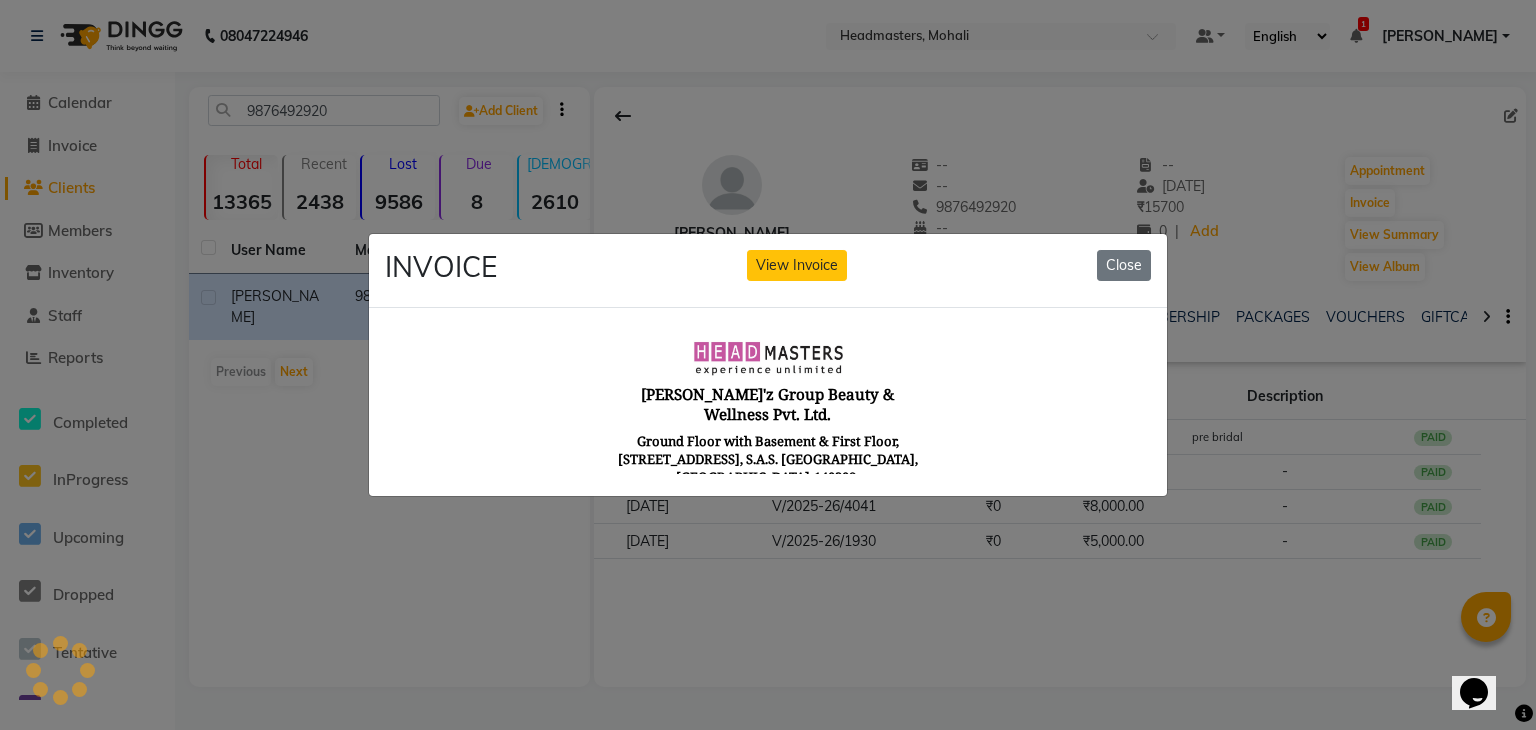 scroll, scrollTop: 0, scrollLeft: 0, axis: both 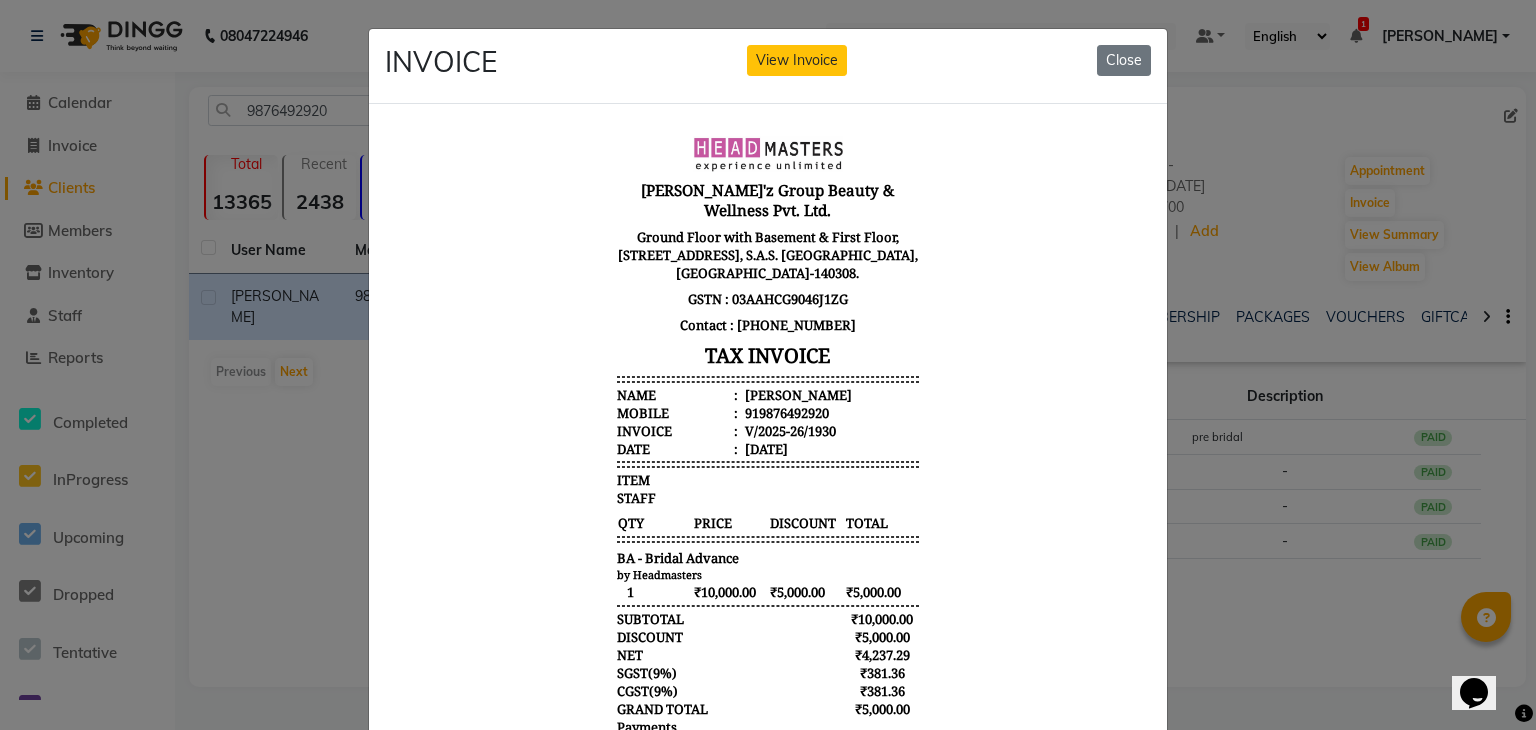 type 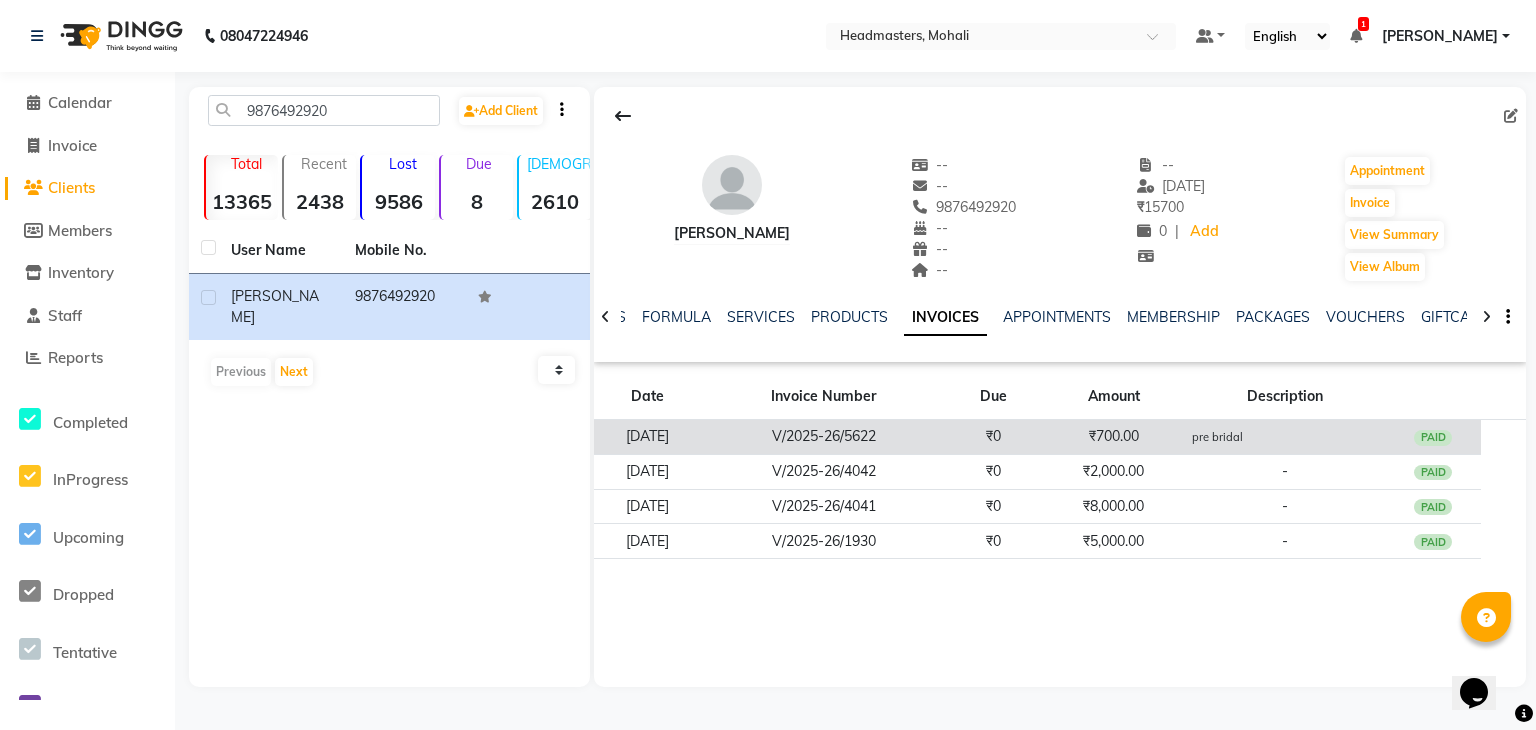 click on "V/2025-26/5622" 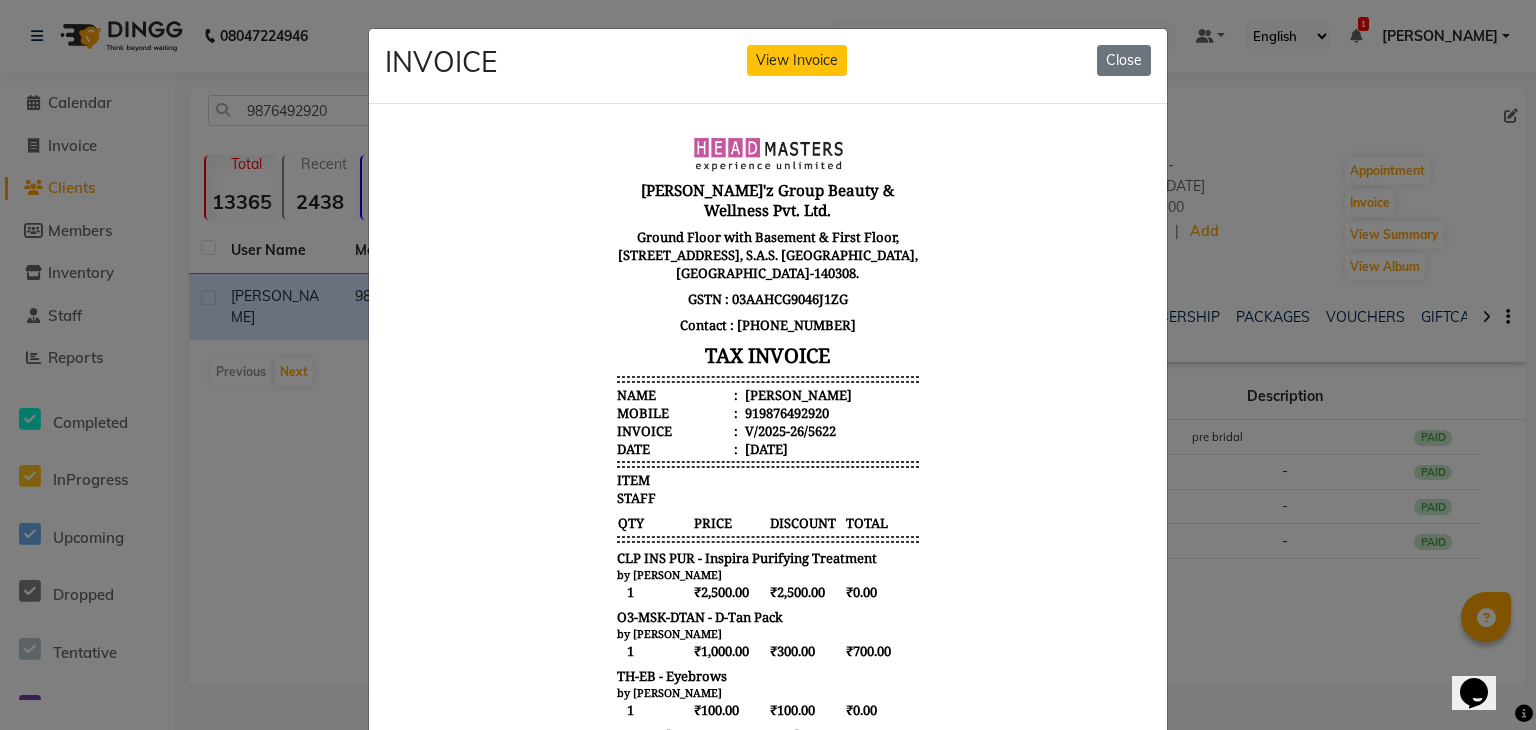 scroll, scrollTop: 0, scrollLeft: 0, axis: both 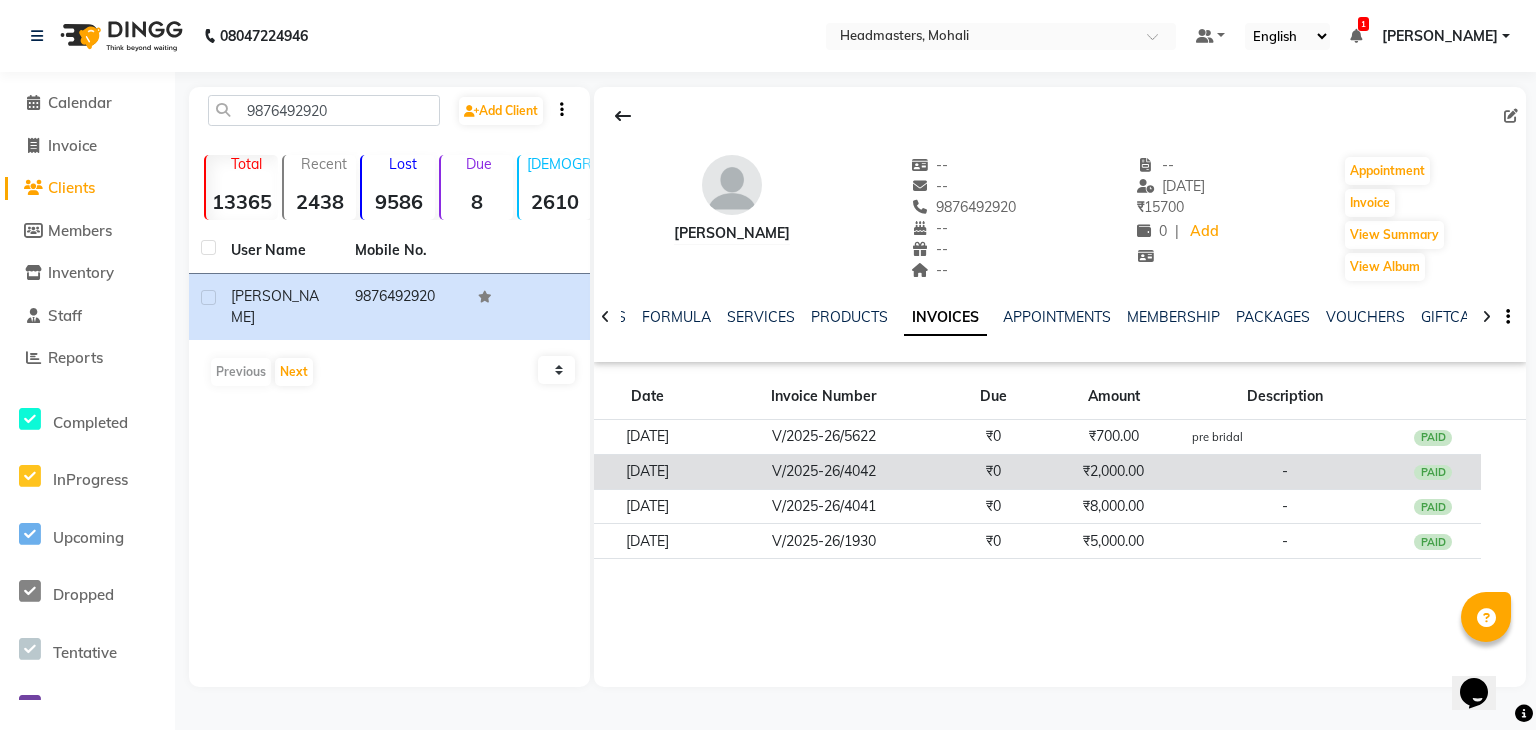 click on "V/2025-26/4042" 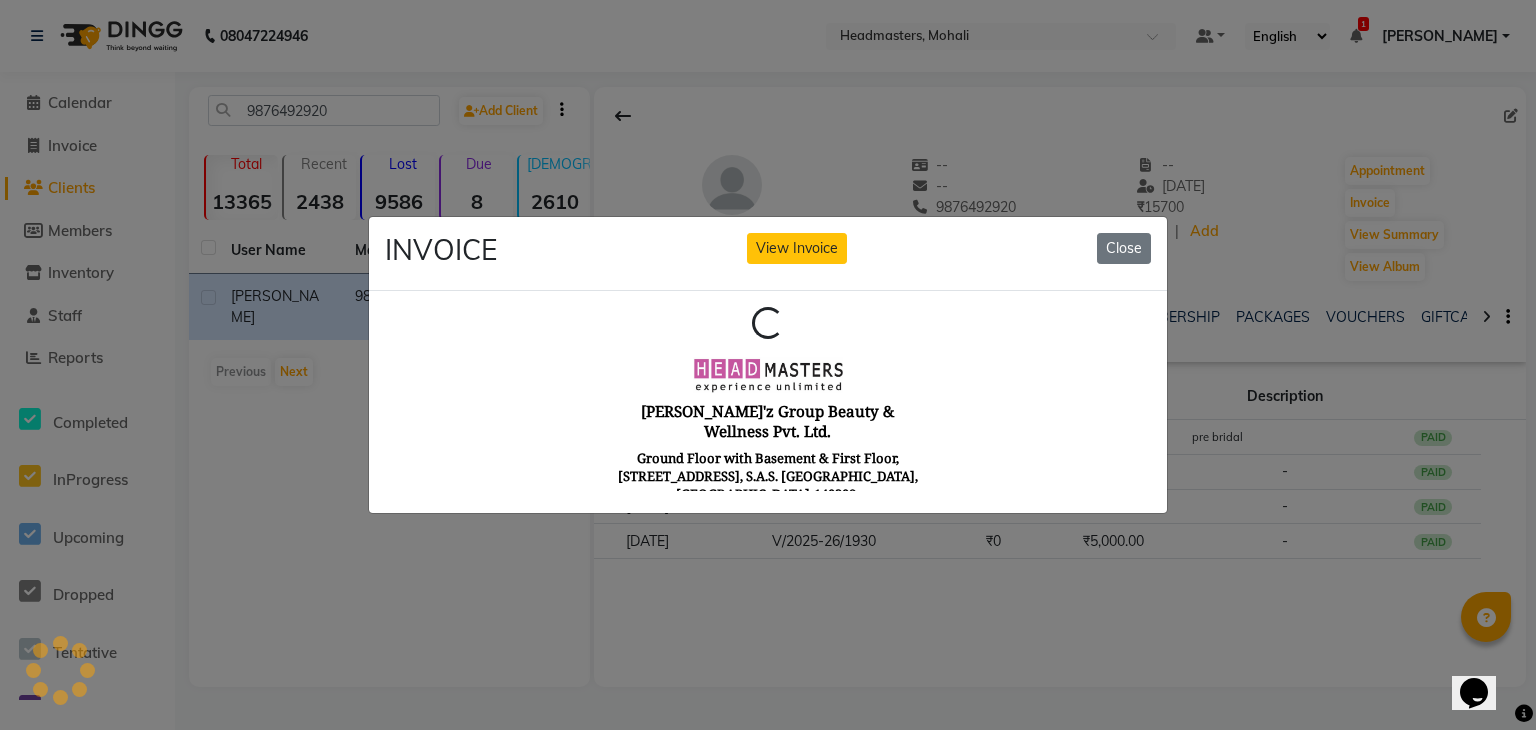 scroll, scrollTop: 0, scrollLeft: 0, axis: both 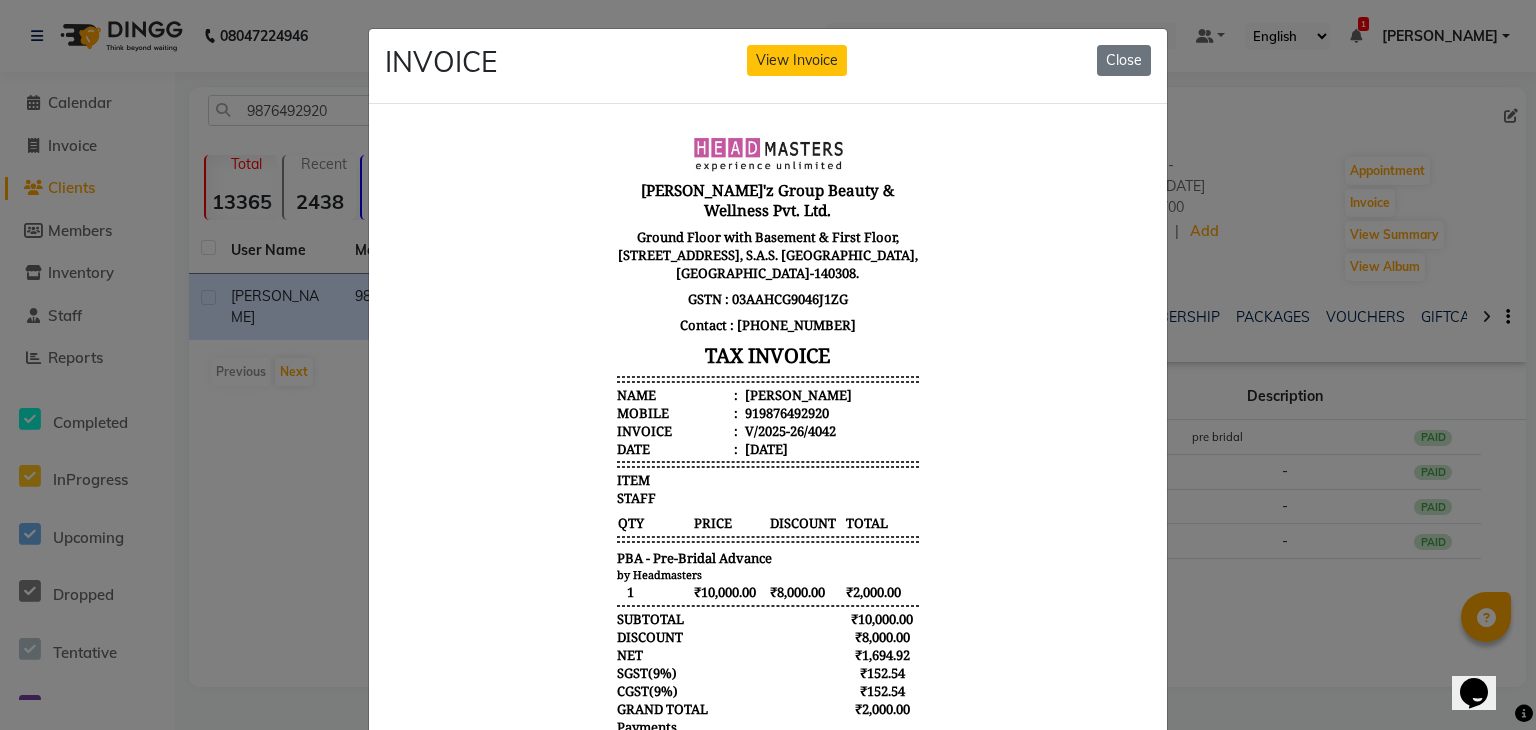 click on "INVOICE View Invoice Close" 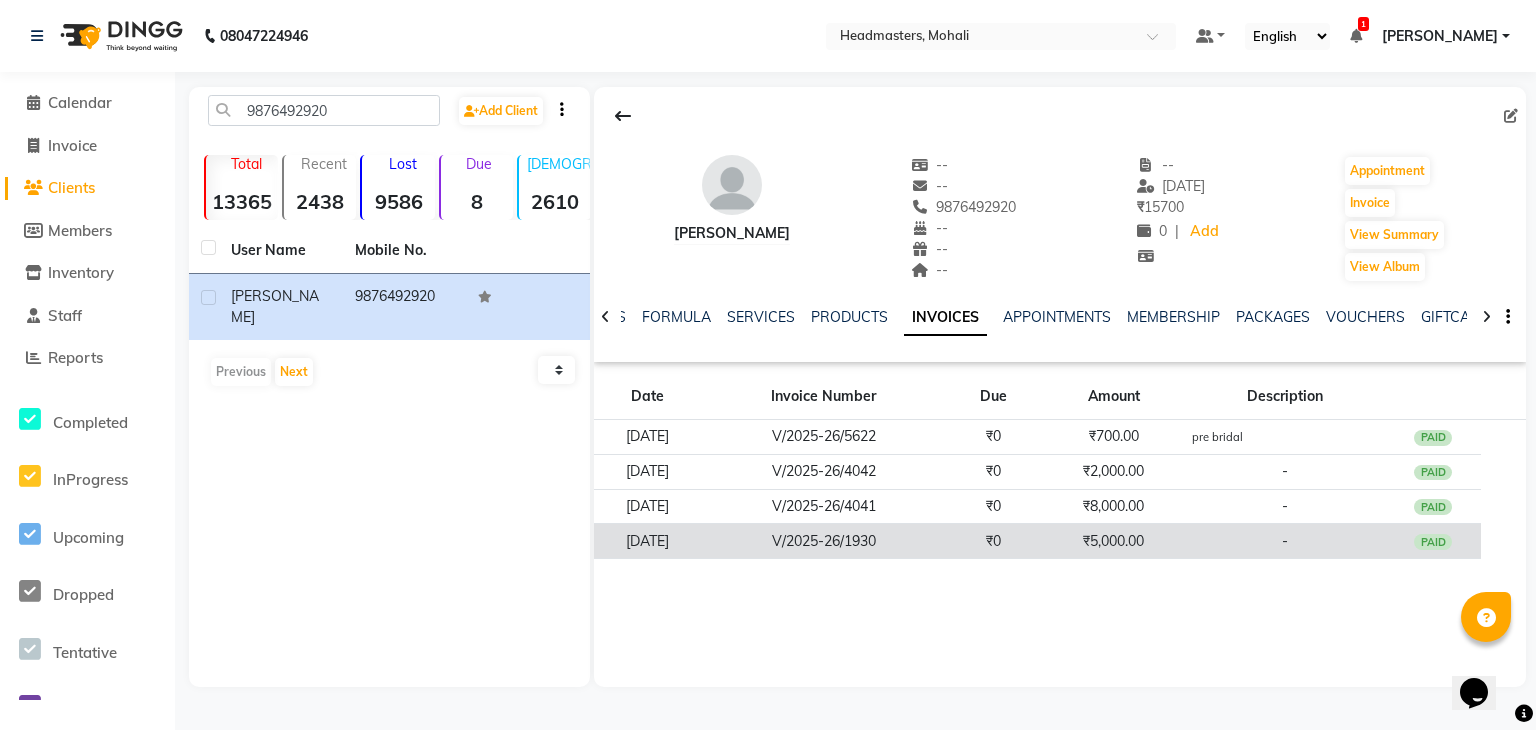 click on "₹5,000.00" 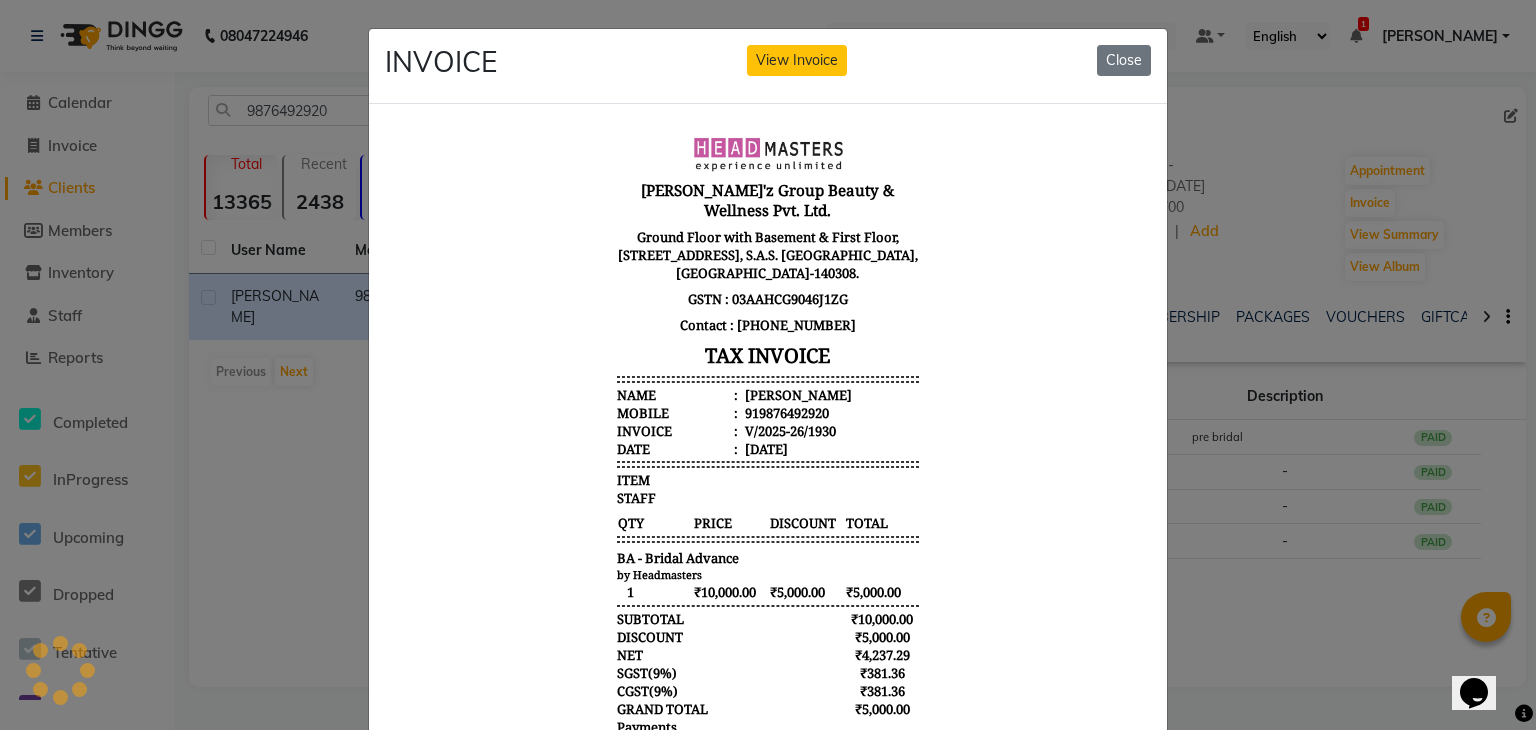 scroll, scrollTop: 0, scrollLeft: 0, axis: both 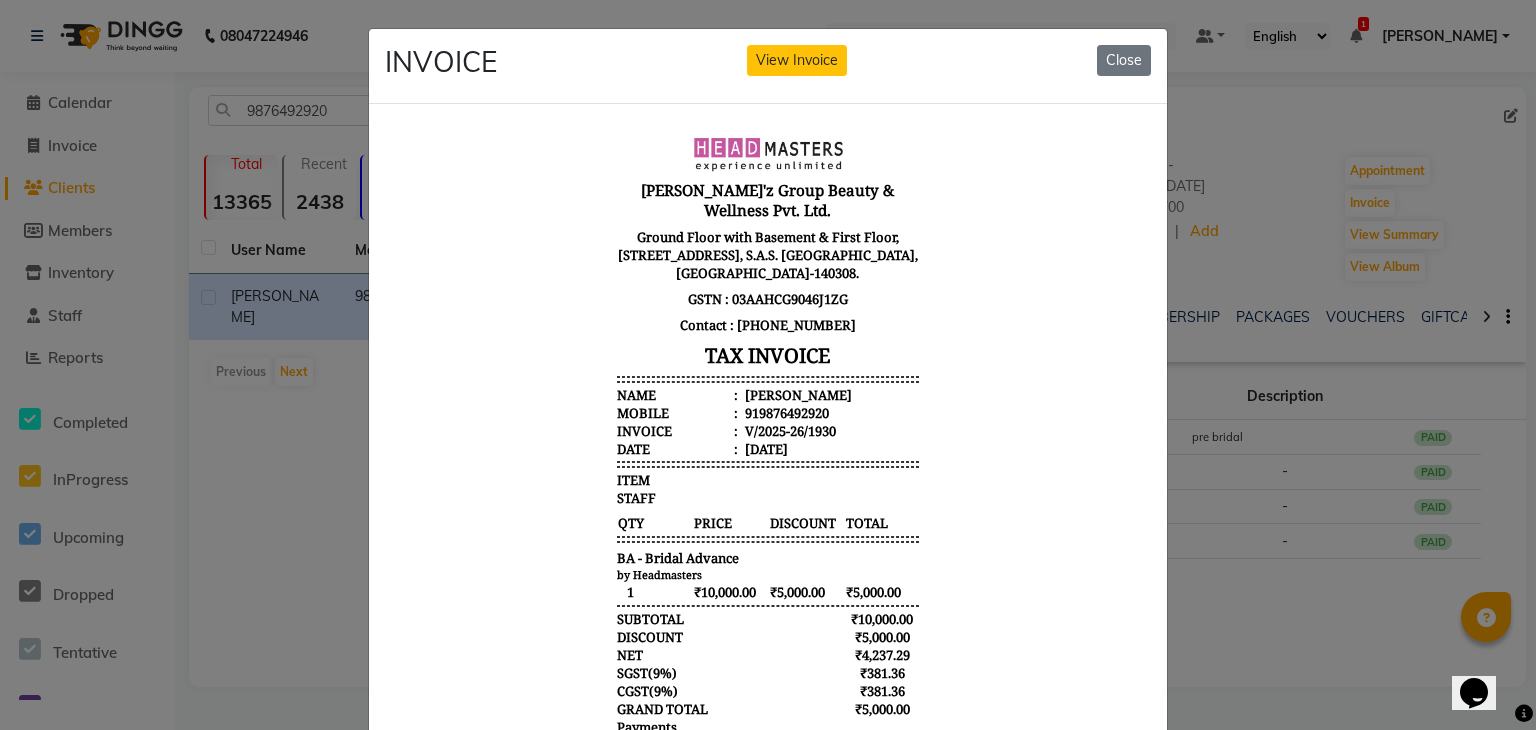 click on "INVOICE View Invoice Close" 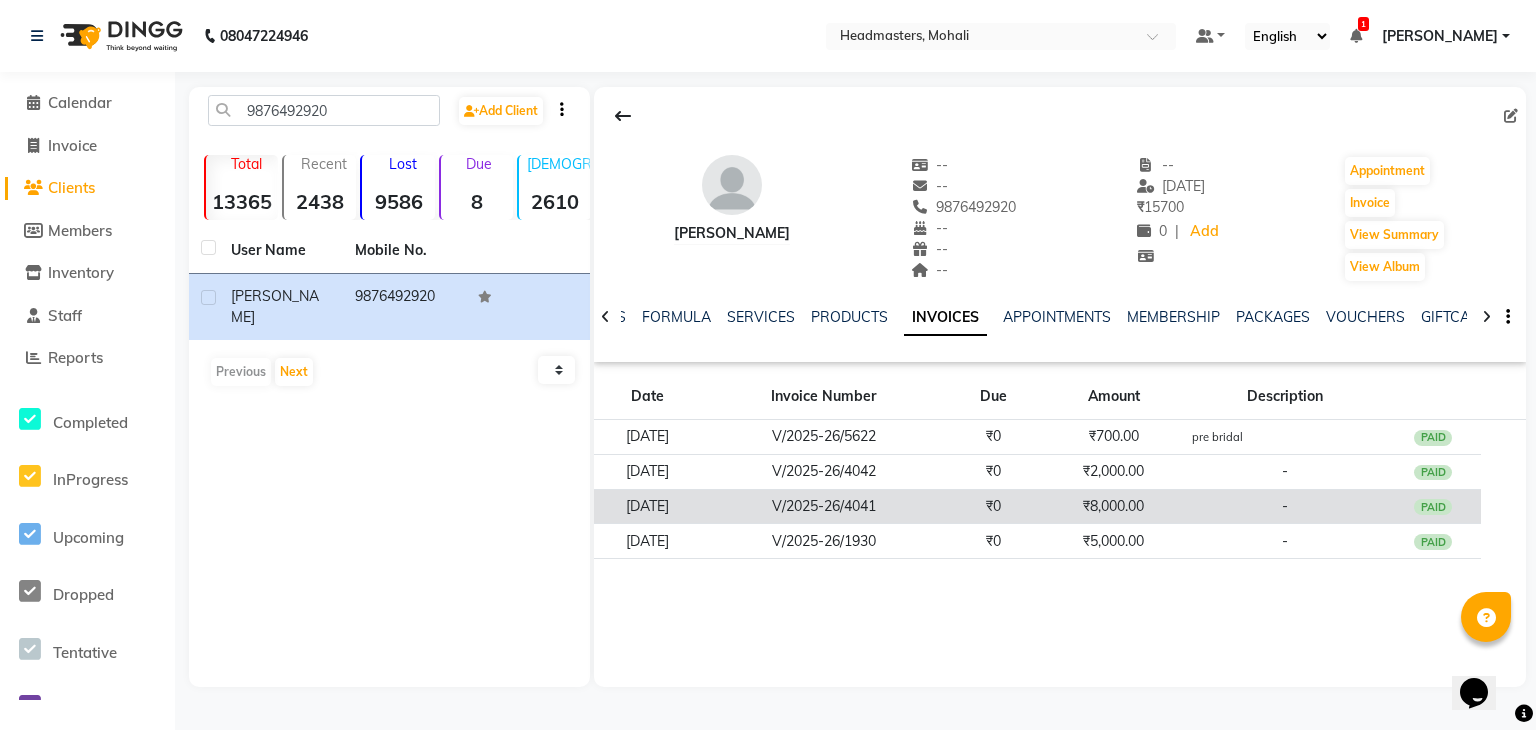 click on "₹8,000.00" 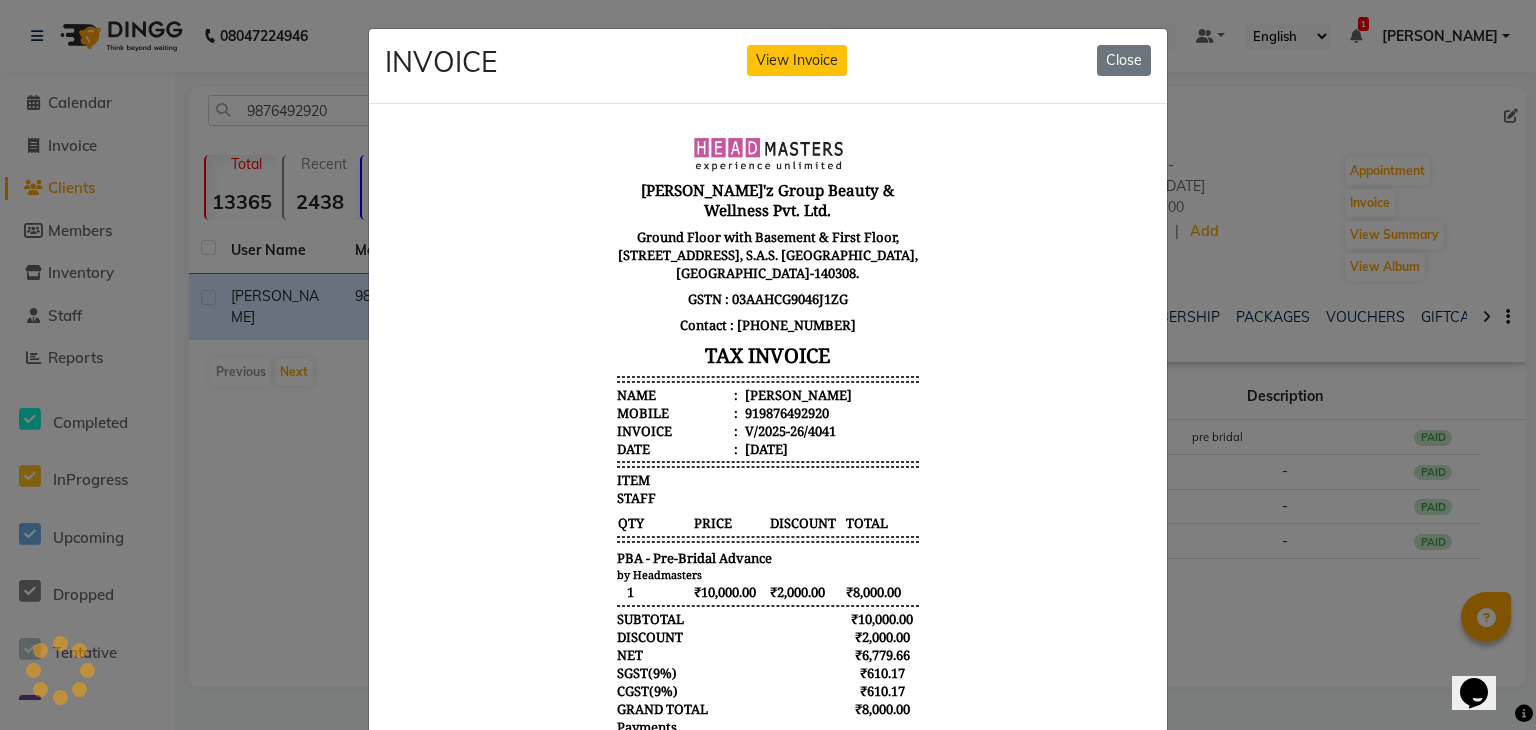 scroll, scrollTop: 0, scrollLeft: 0, axis: both 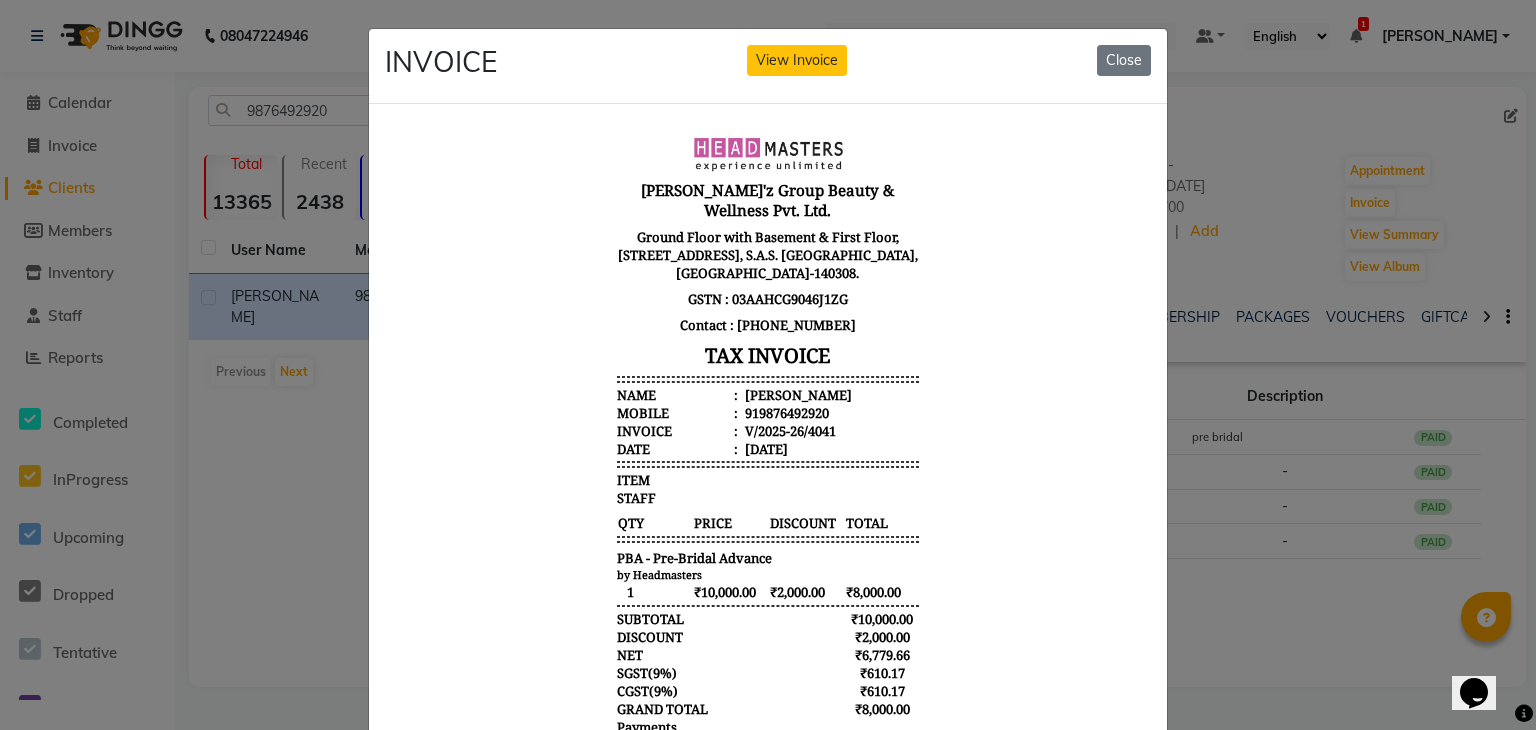 click on "INVOICE View Invoice Close" 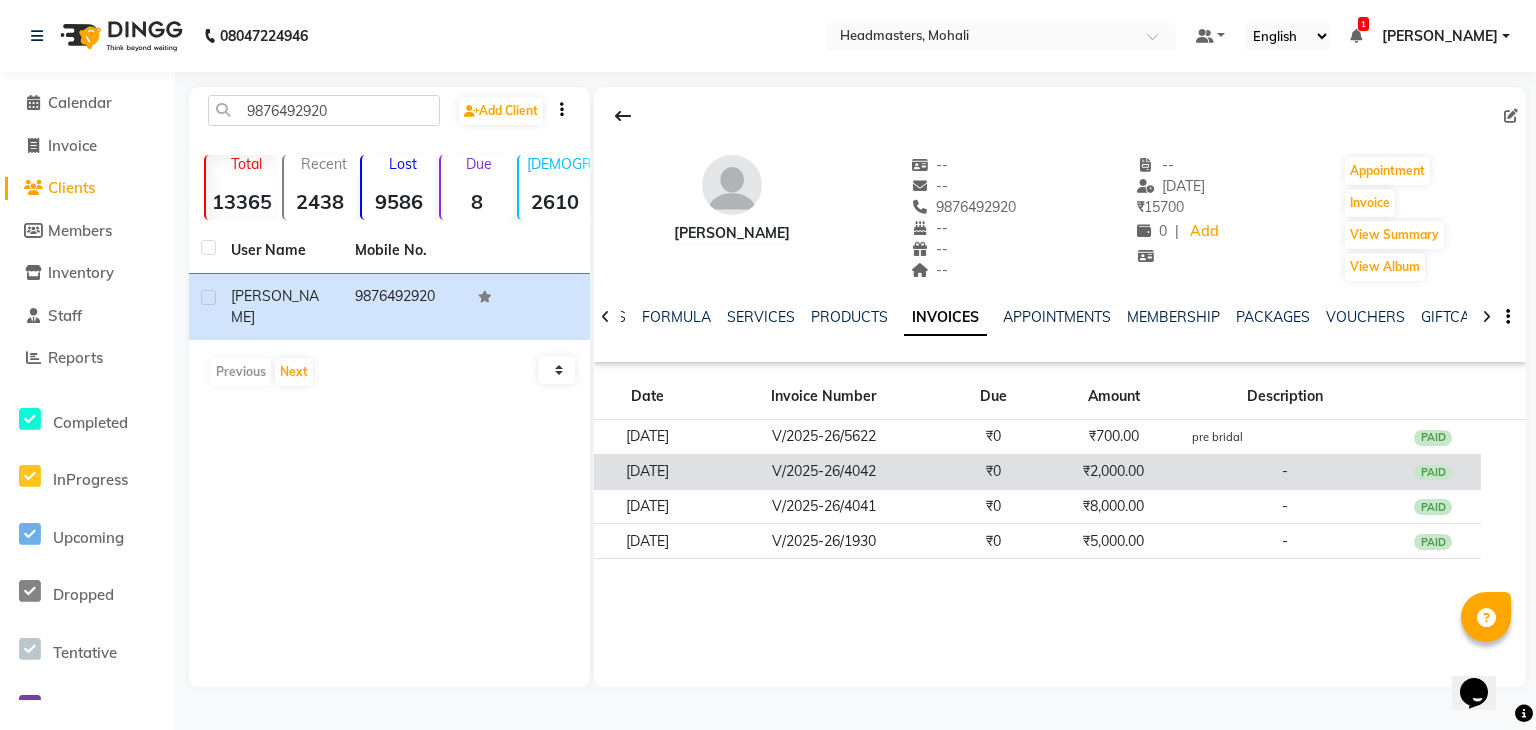 click on "₹2,000.00" 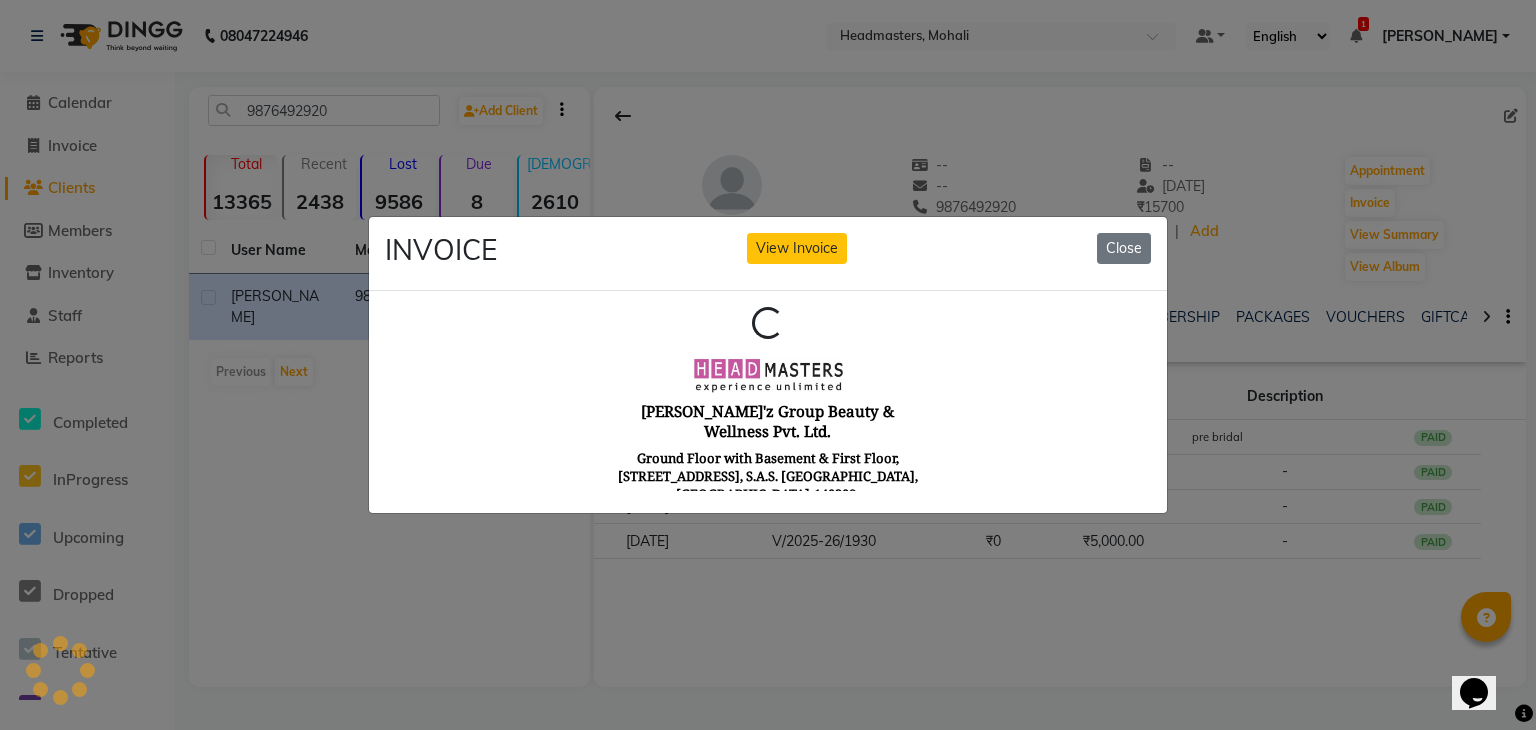 scroll, scrollTop: 0, scrollLeft: 0, axis: both 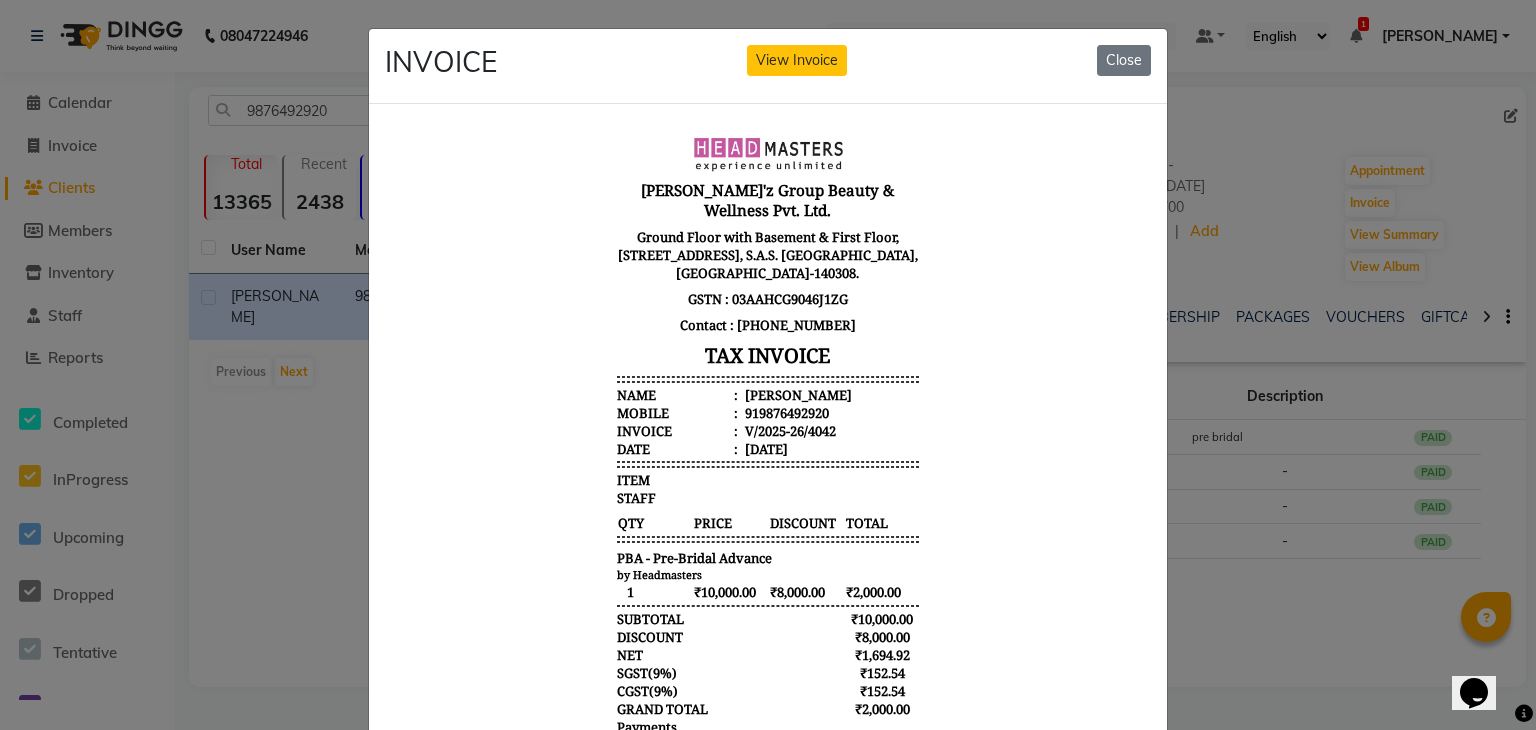 click on "INVOICE View Invoice Close" 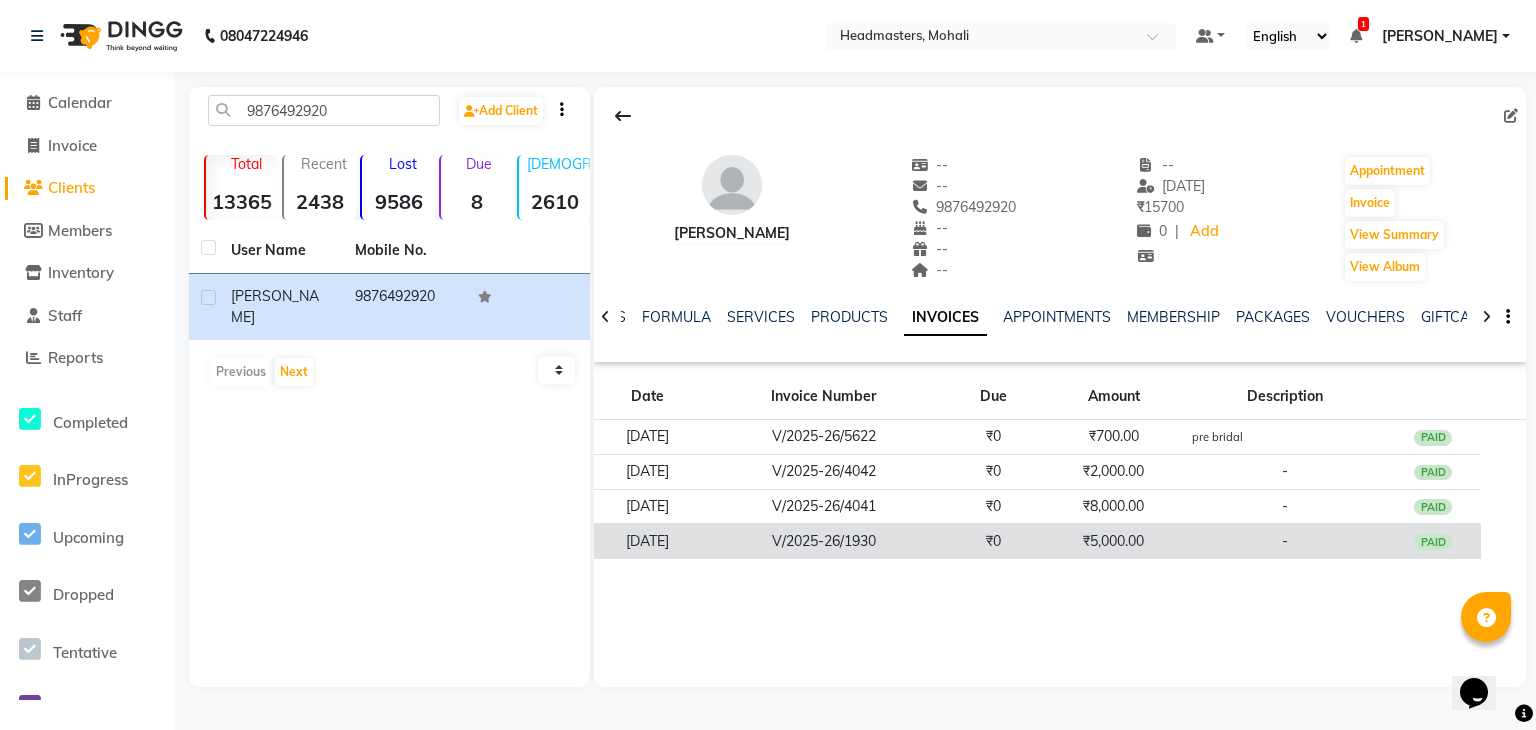 click on "₹5,000.00" 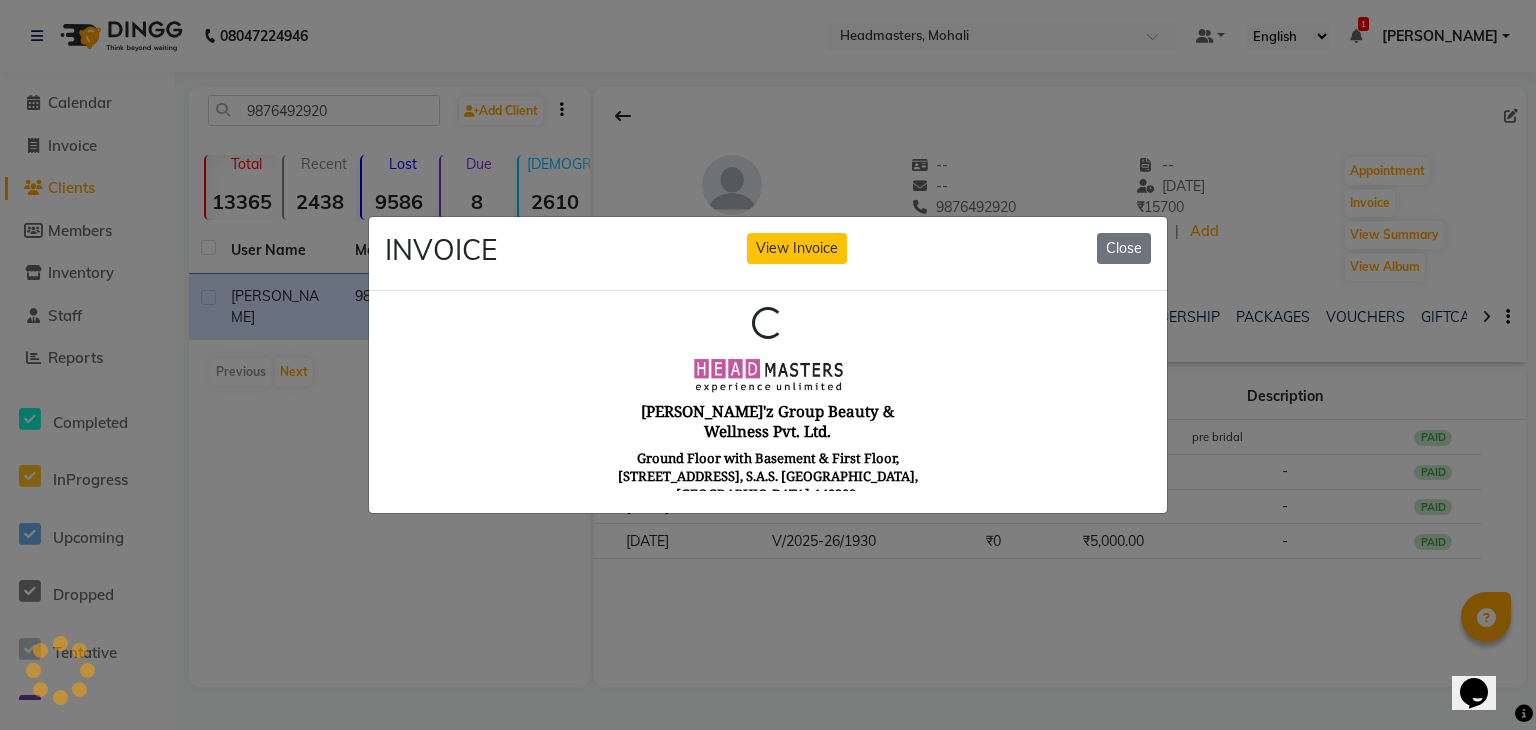 scroll, scrollTop: 0, scrollLeft: 0, axis: both 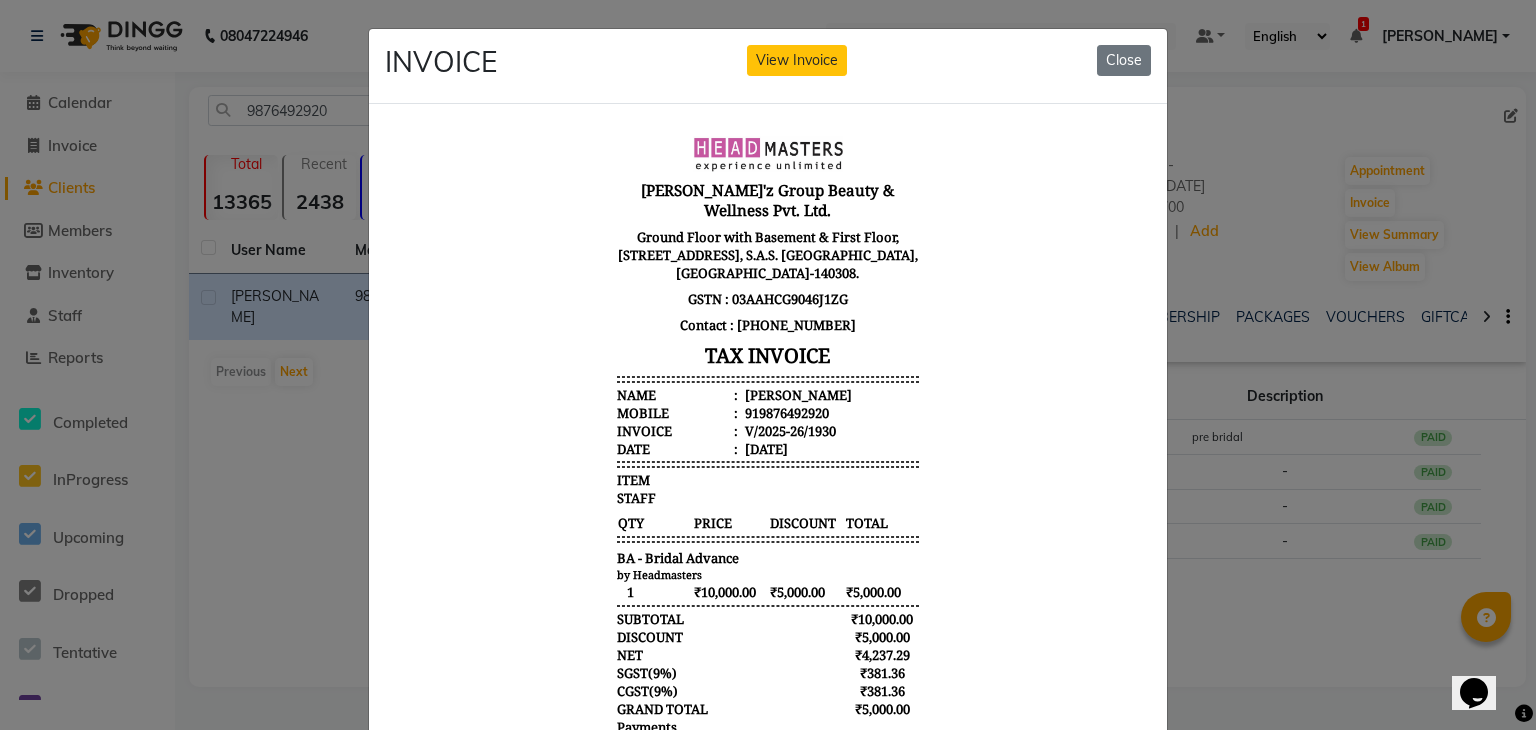 click on "INVOICE View Invoice Close" 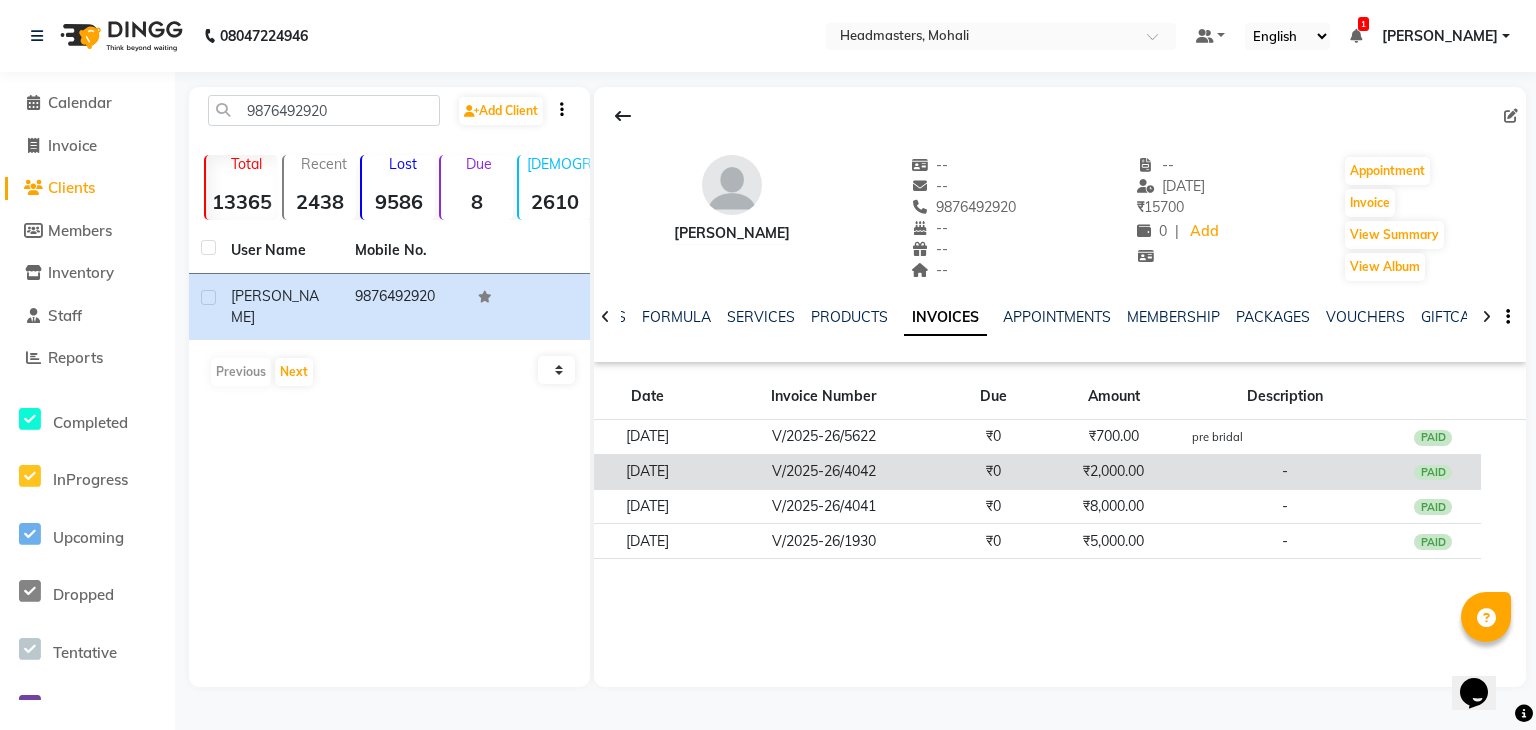click on "₹2,000.00" 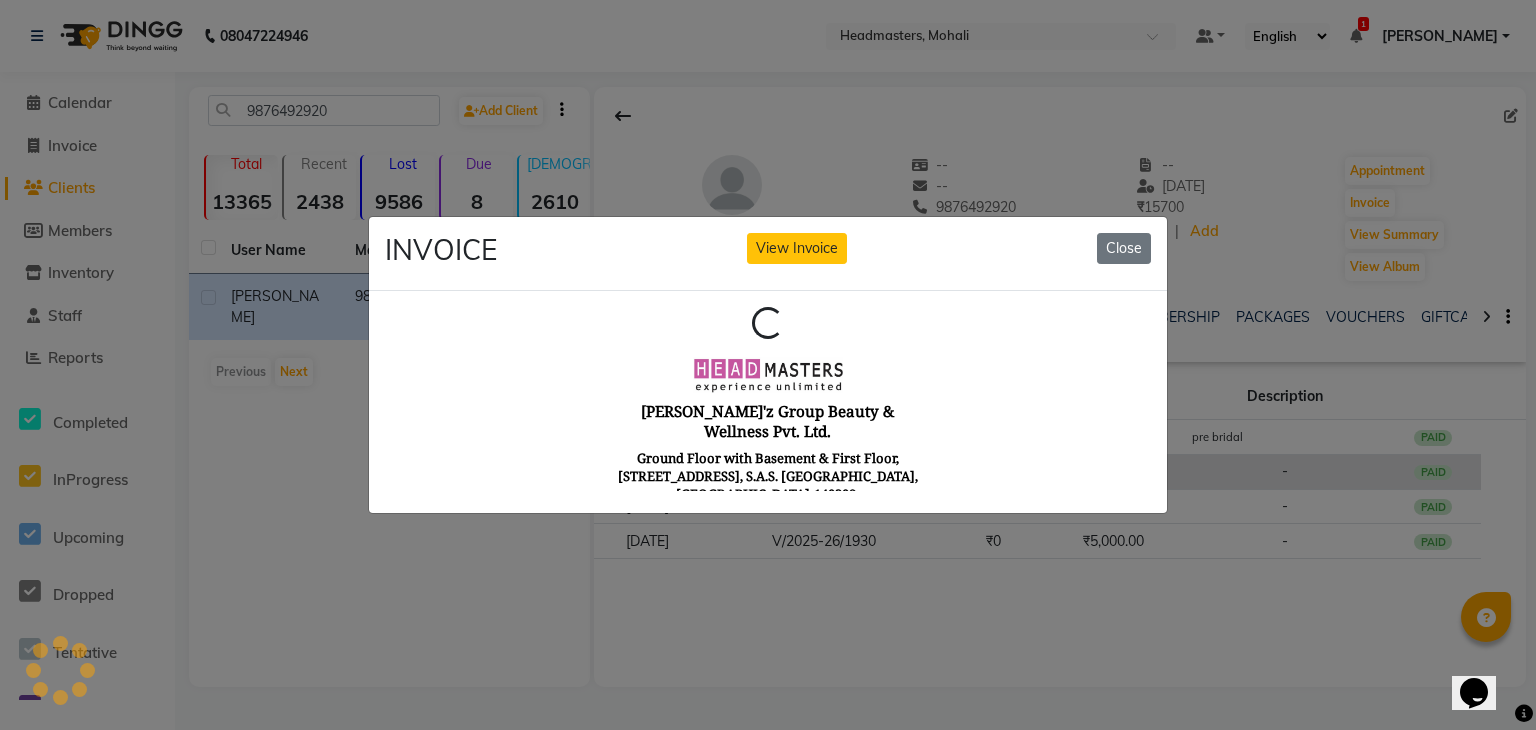 scroll, scrollTop: 0, scrollLeft: 0, axis: both 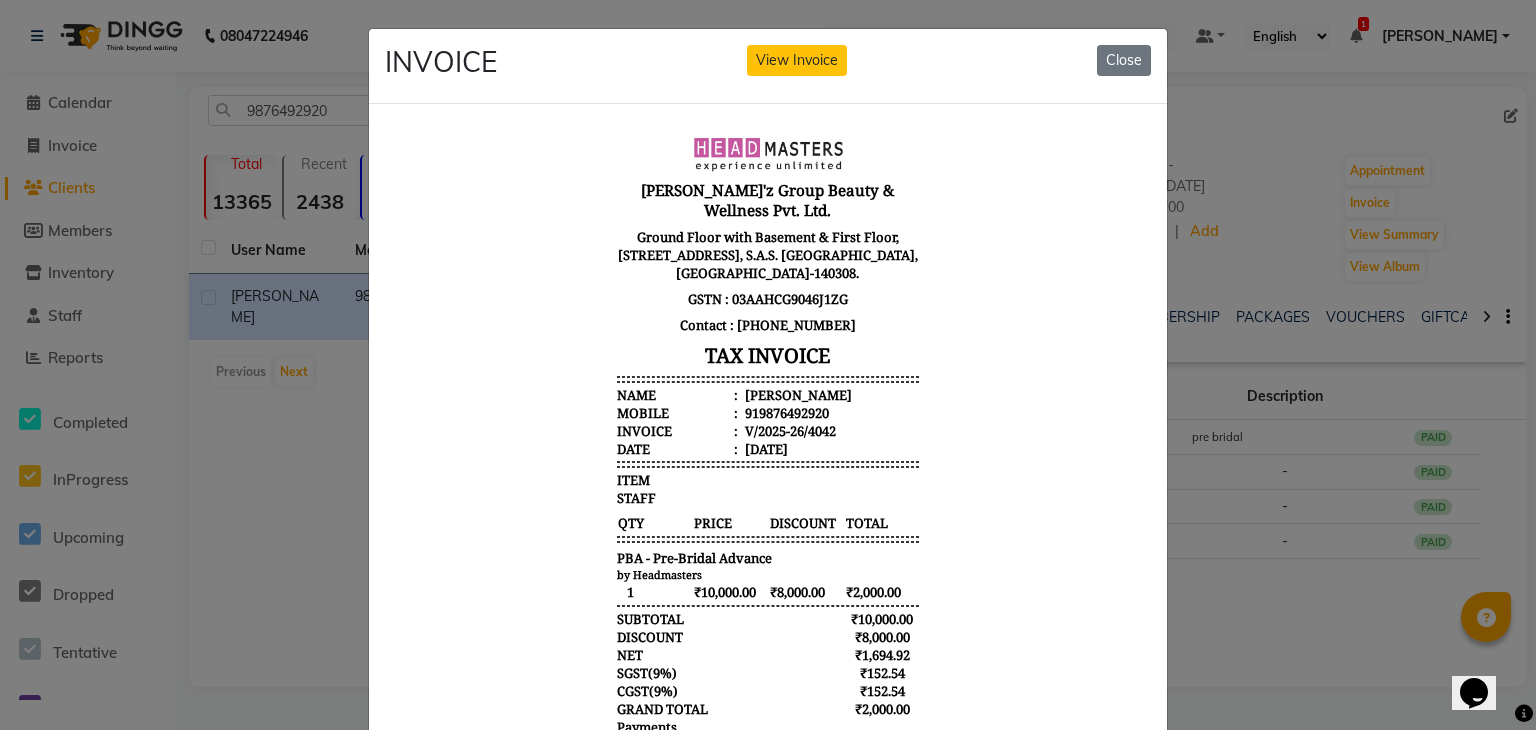 click on "INVOICE View Invoice Close" 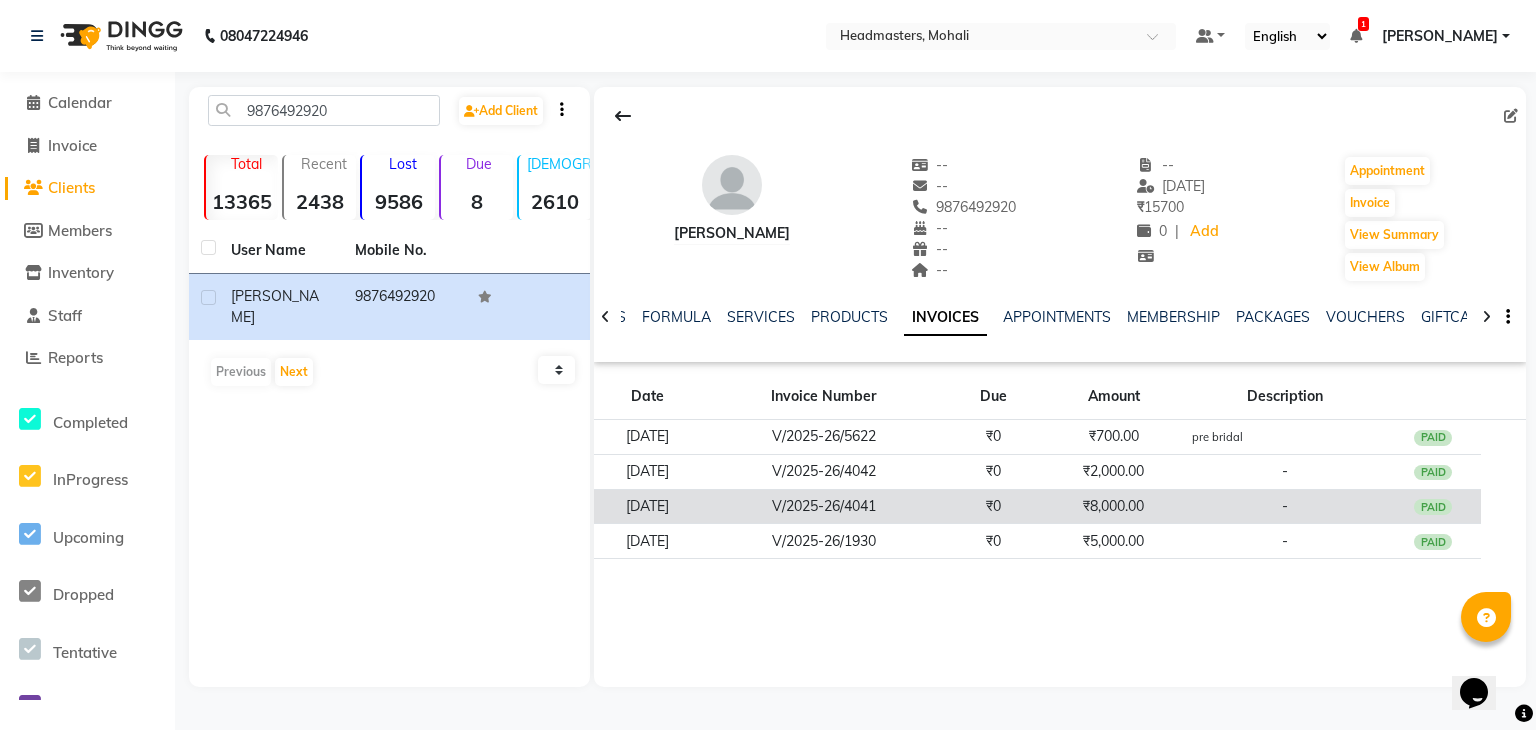 click on "₹8,000.00" 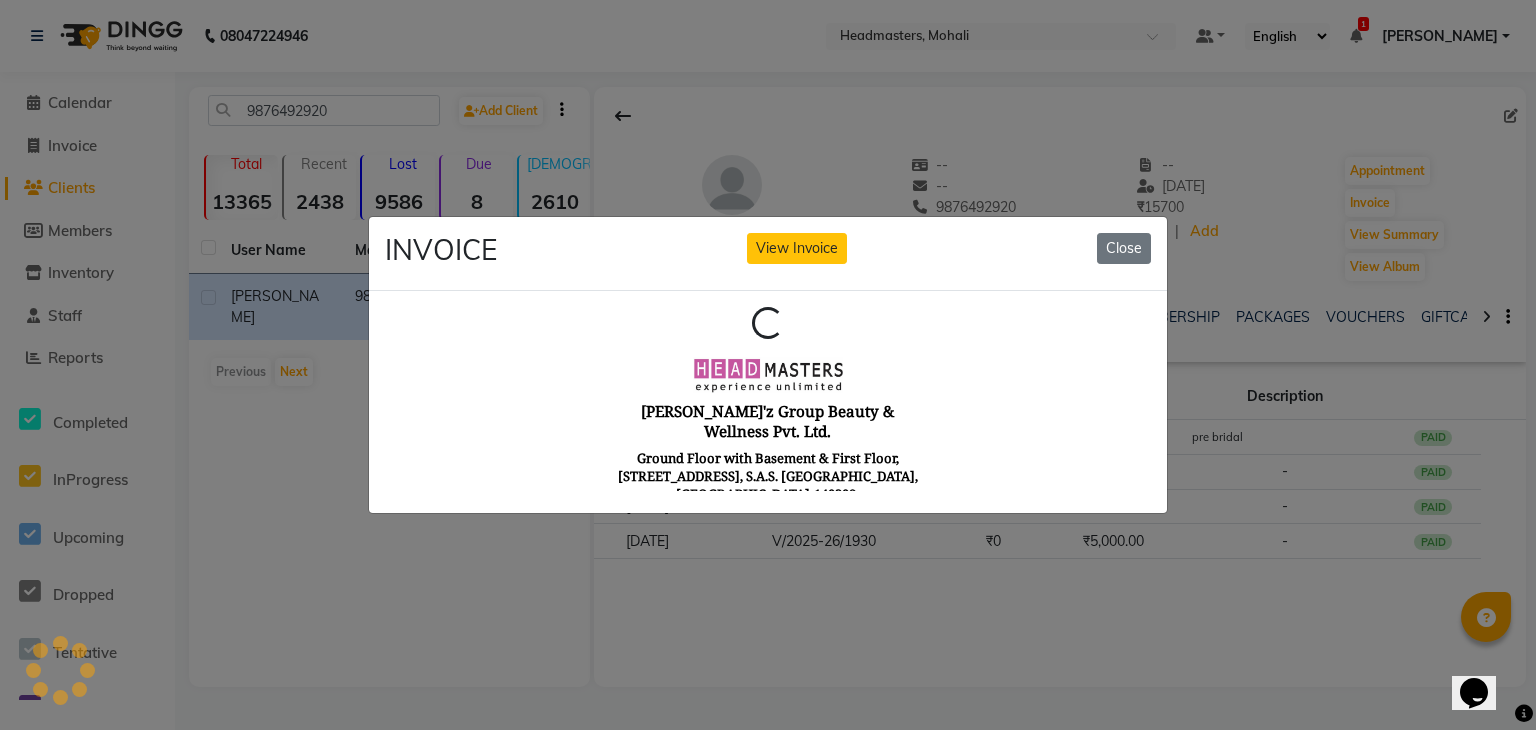 scroll, scrollTop: 0, scrollLeft: 0, axis: both 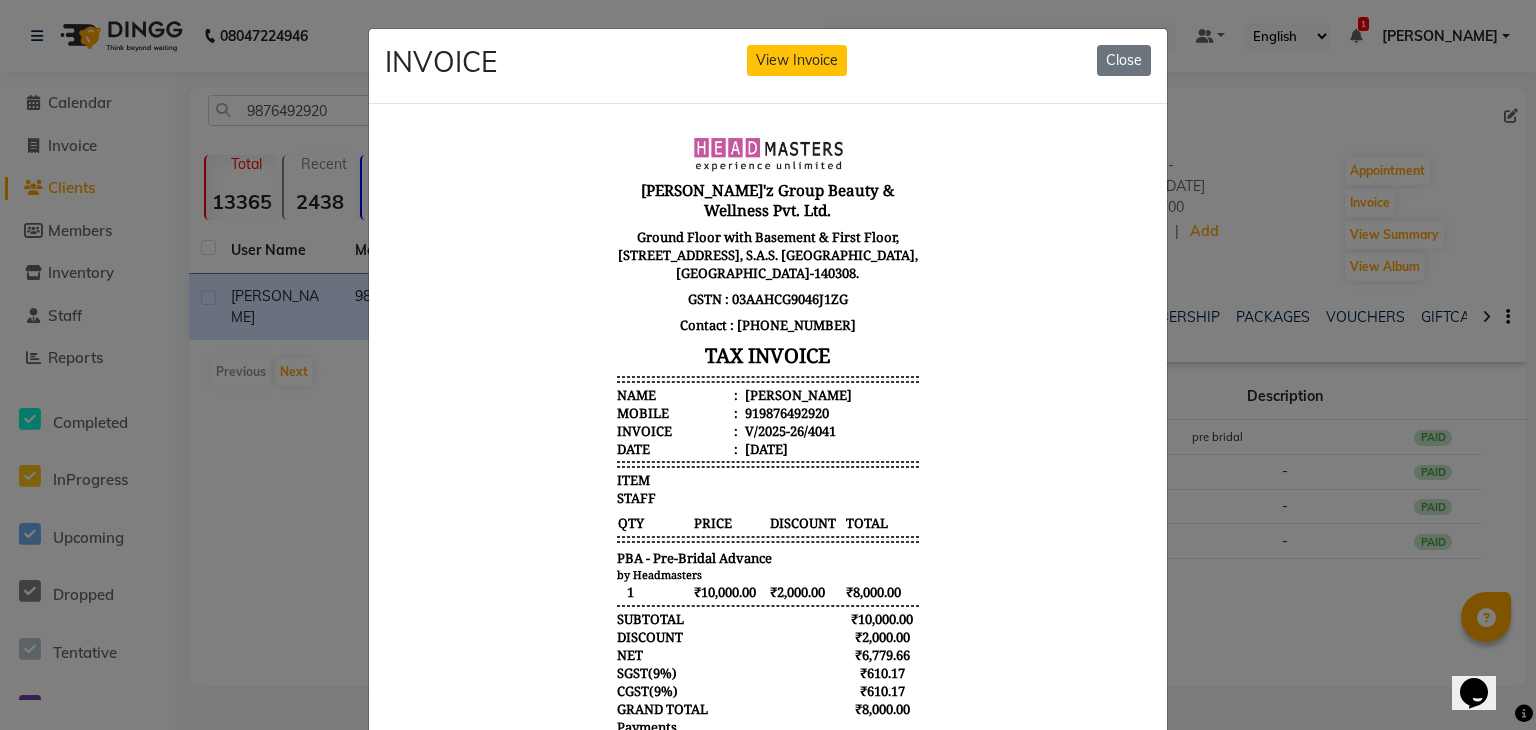 click on "INVOICE View Invoice Close" 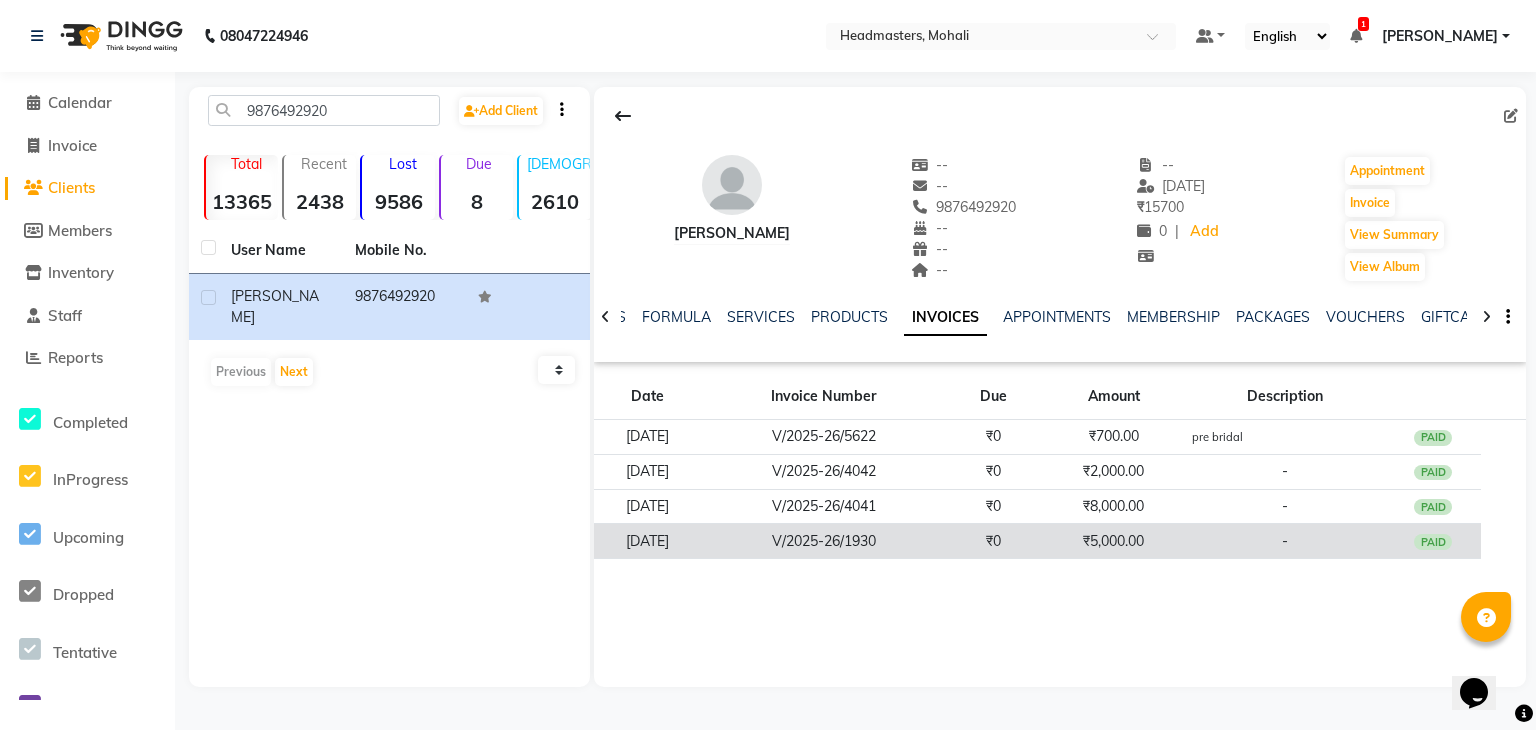 click on "₹5,000.00" 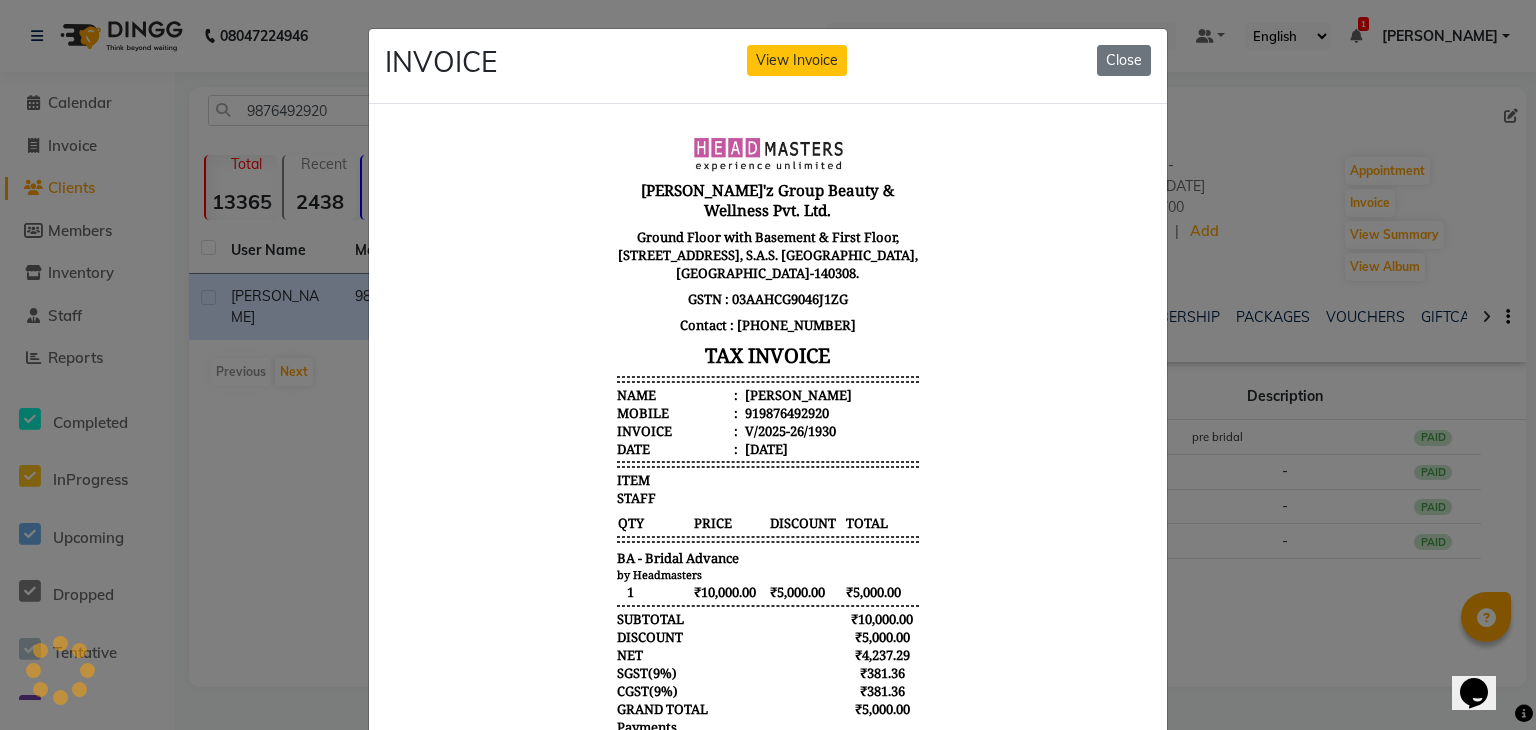 scroll, scrollTop: 0, scrollLeft: 0, axis: both 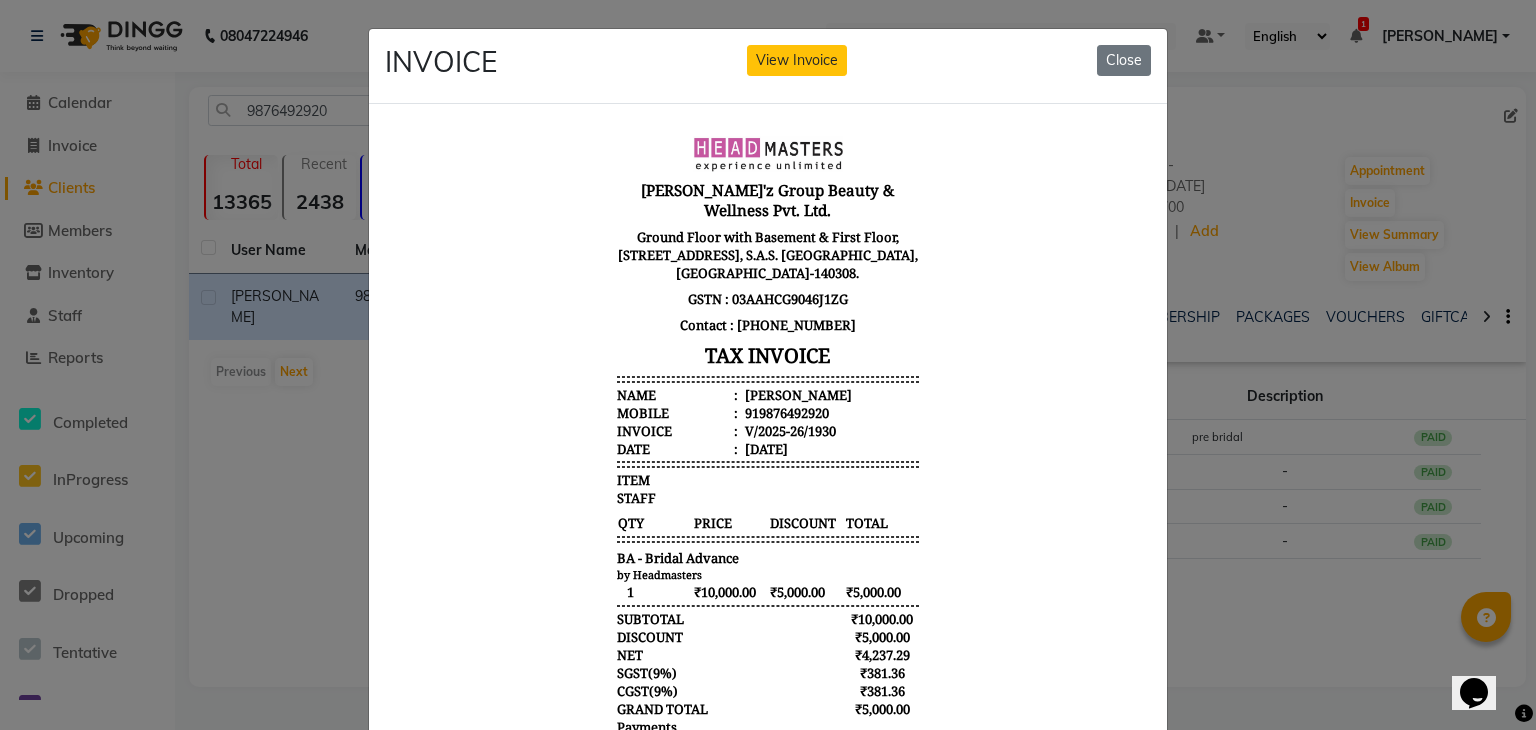 click on "INVOICE View Invoice Close" 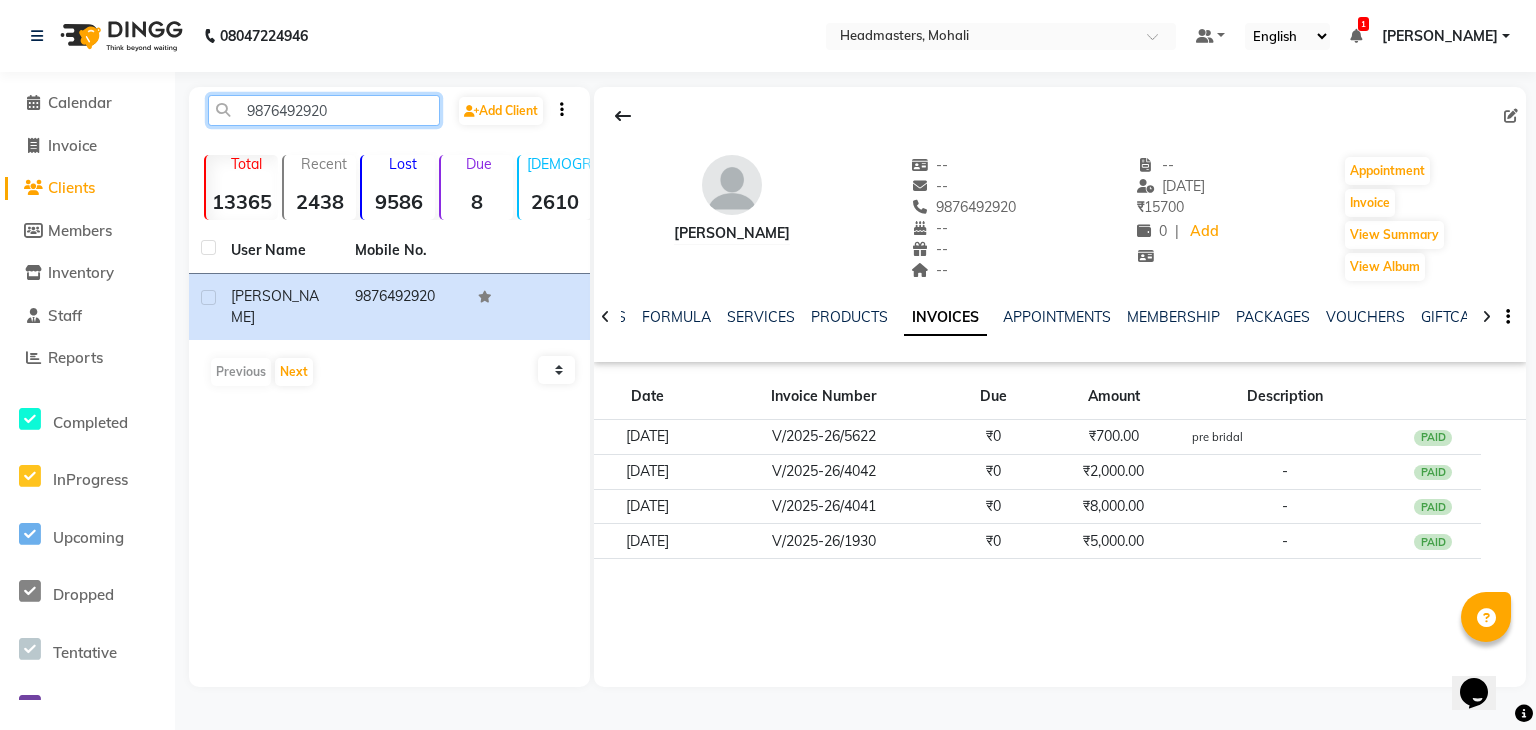 drag, startPoint x: 351, startPoint y: 114, endPoint x: 209, endPoint y: 115, distance: 142.00352 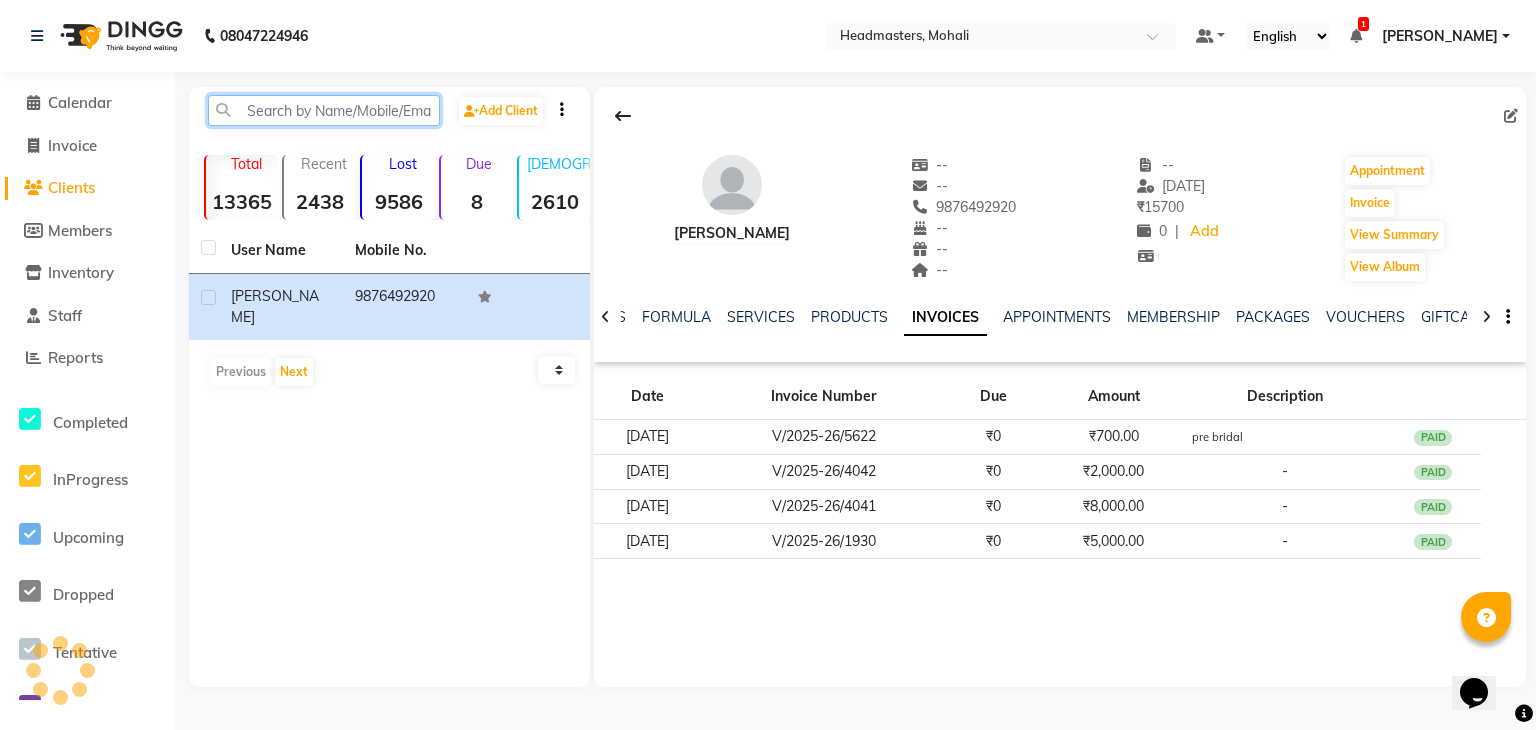 paste on "7696277493" 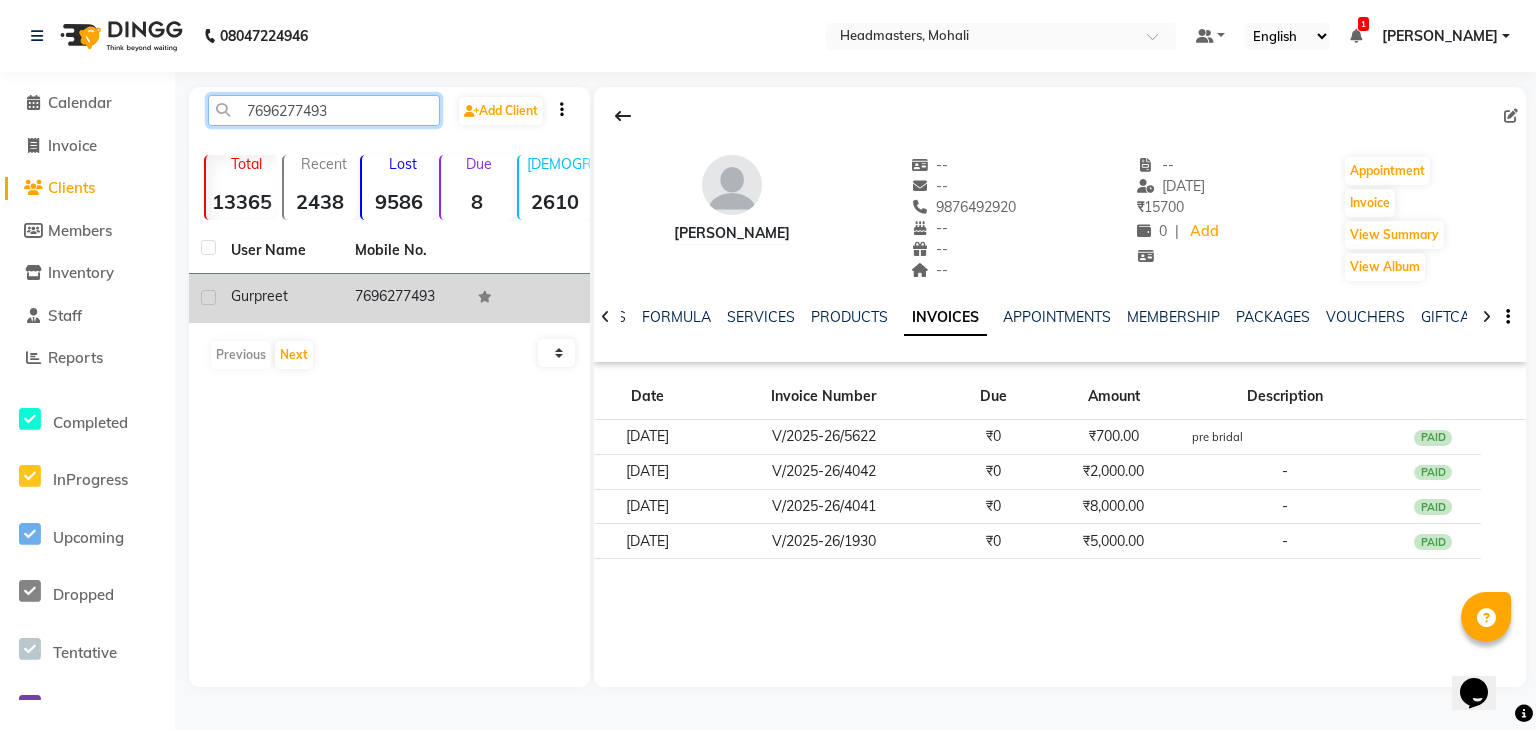 type on "7696277493" 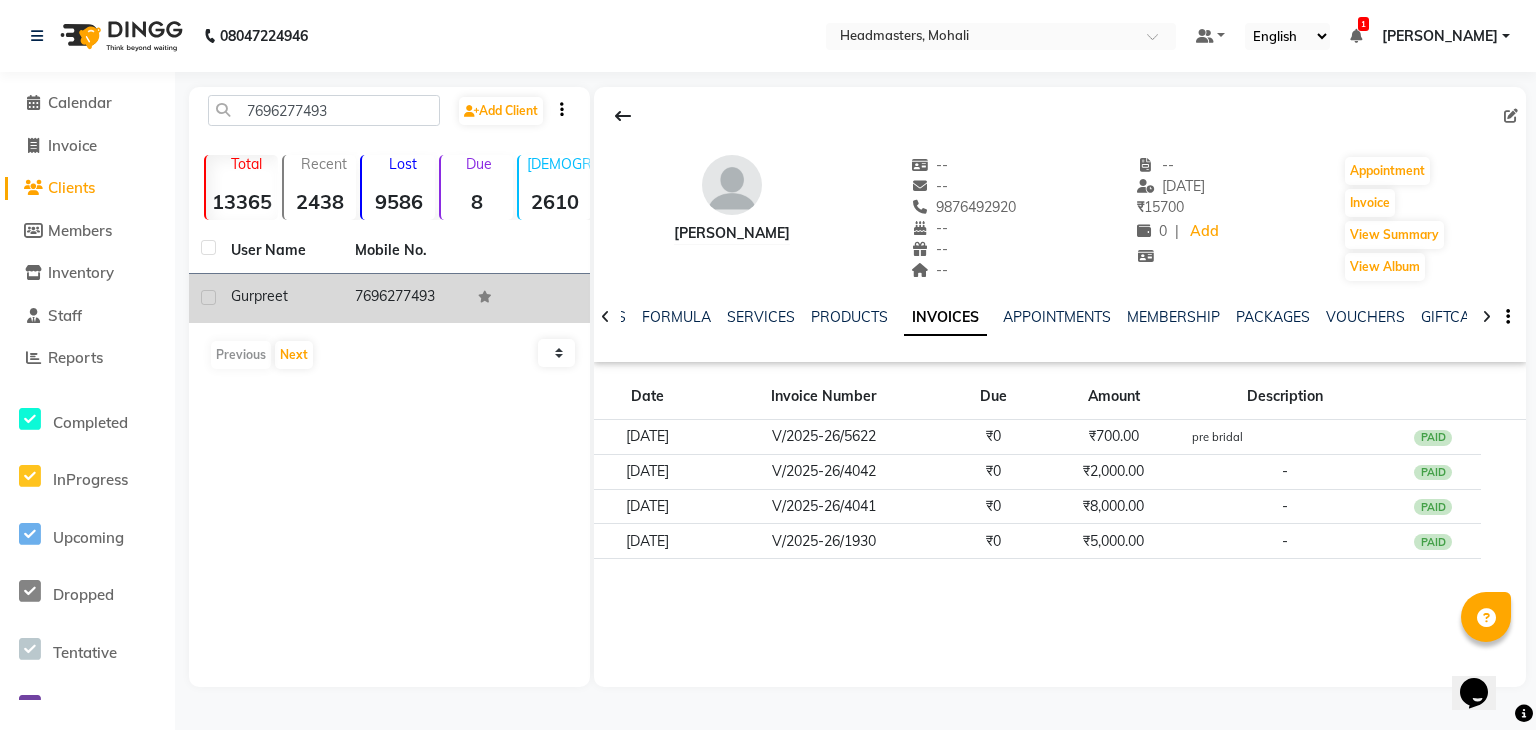 click on "Gurpreet" 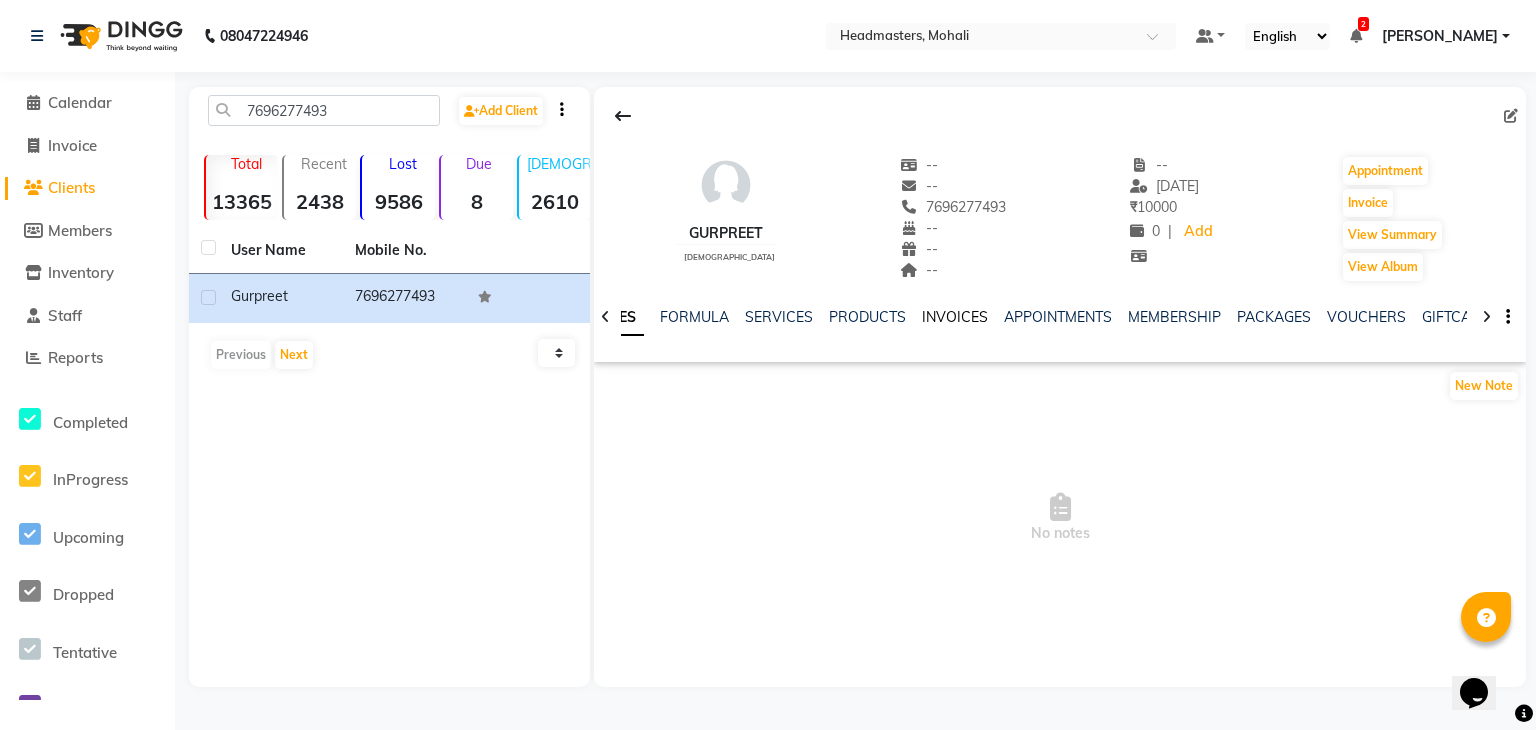click on "INVOICES" 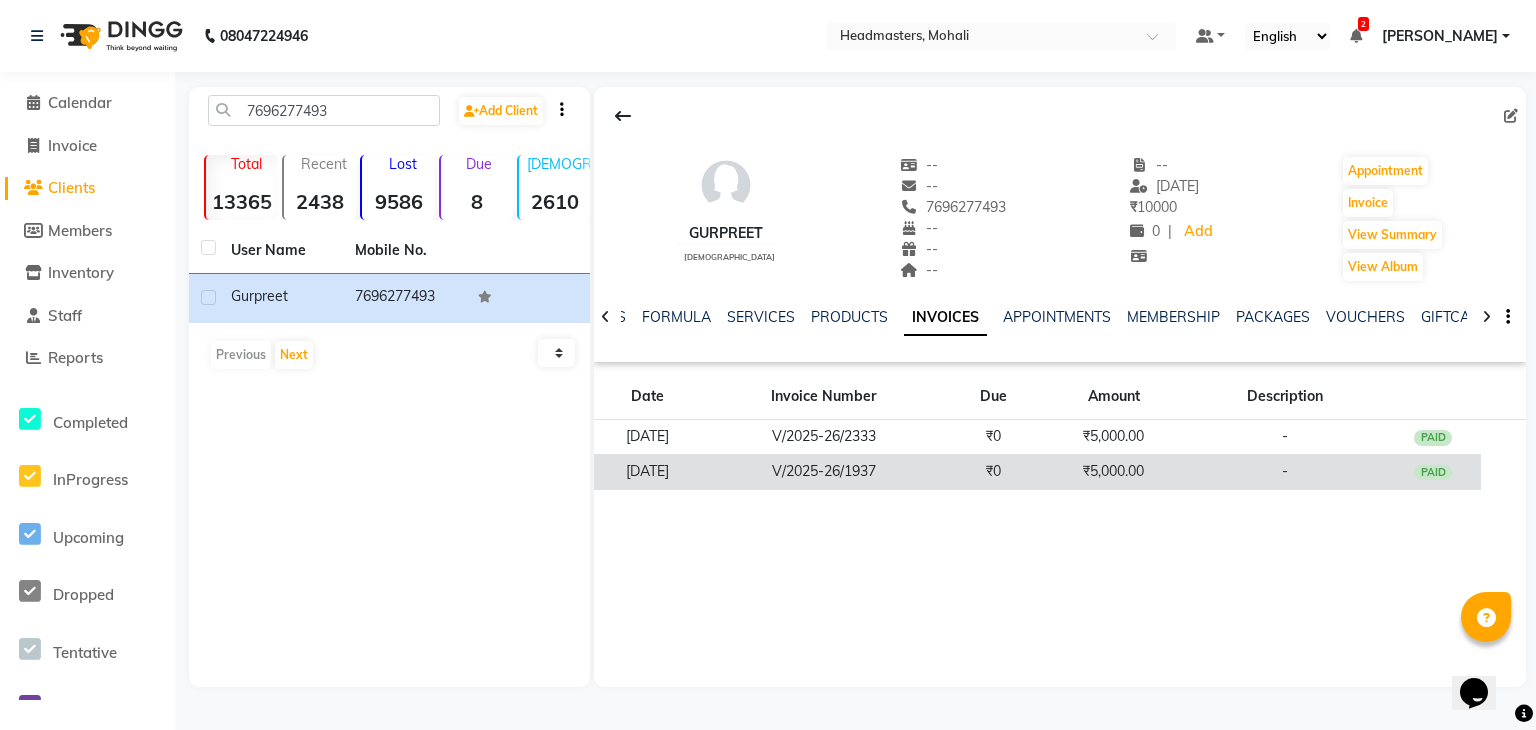 click on "V/2025-26/1937" 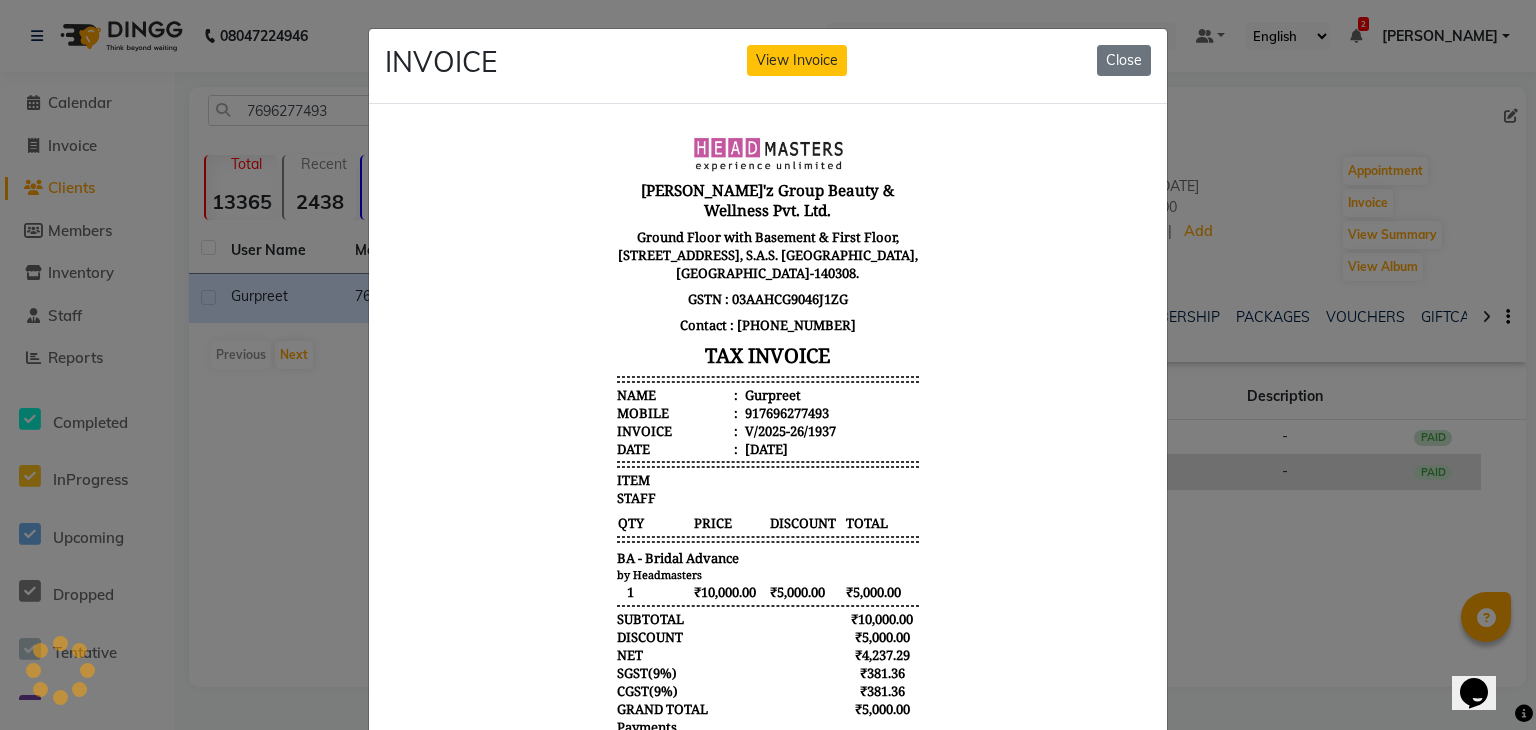 scroll, scrollTop: 0, scrollLeft: 0, axis: both 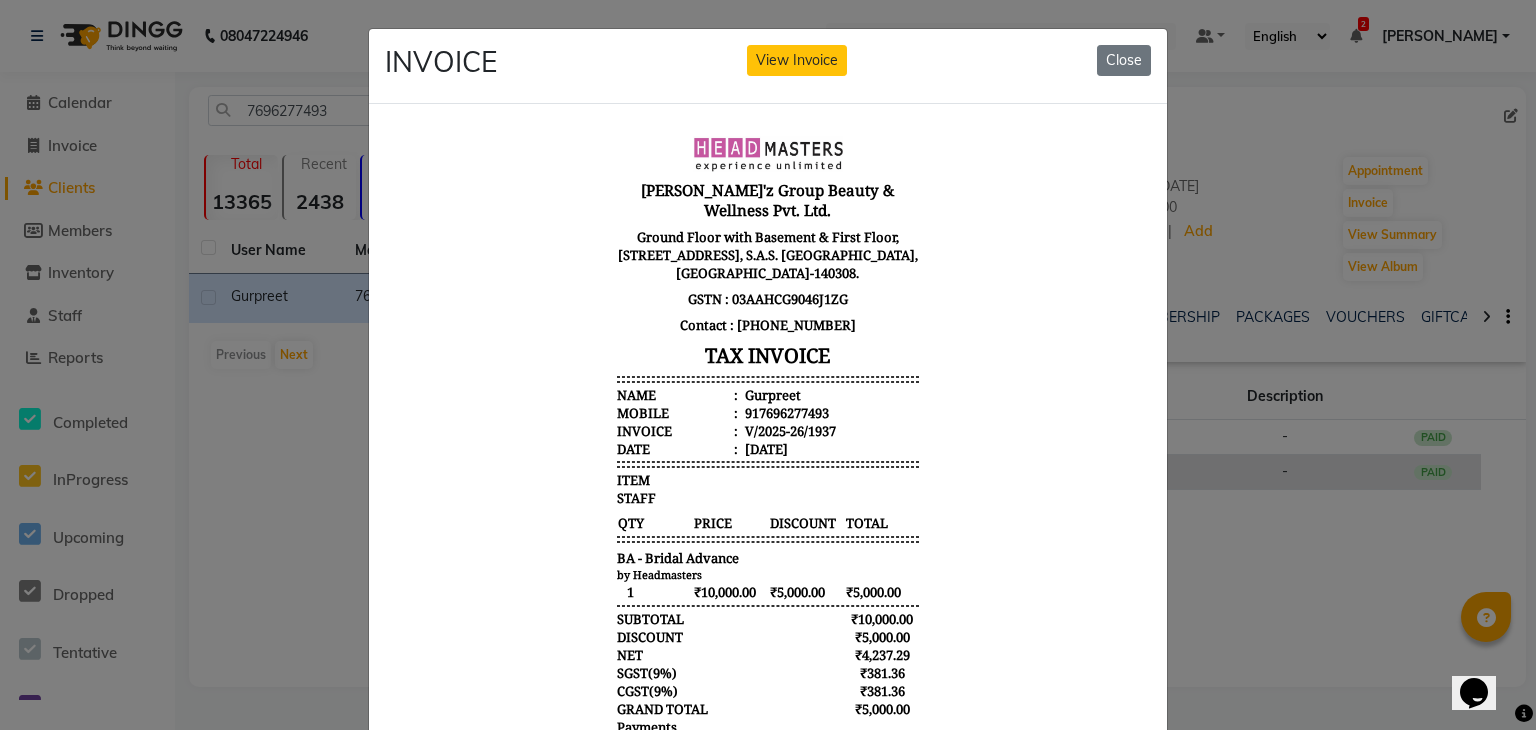 type 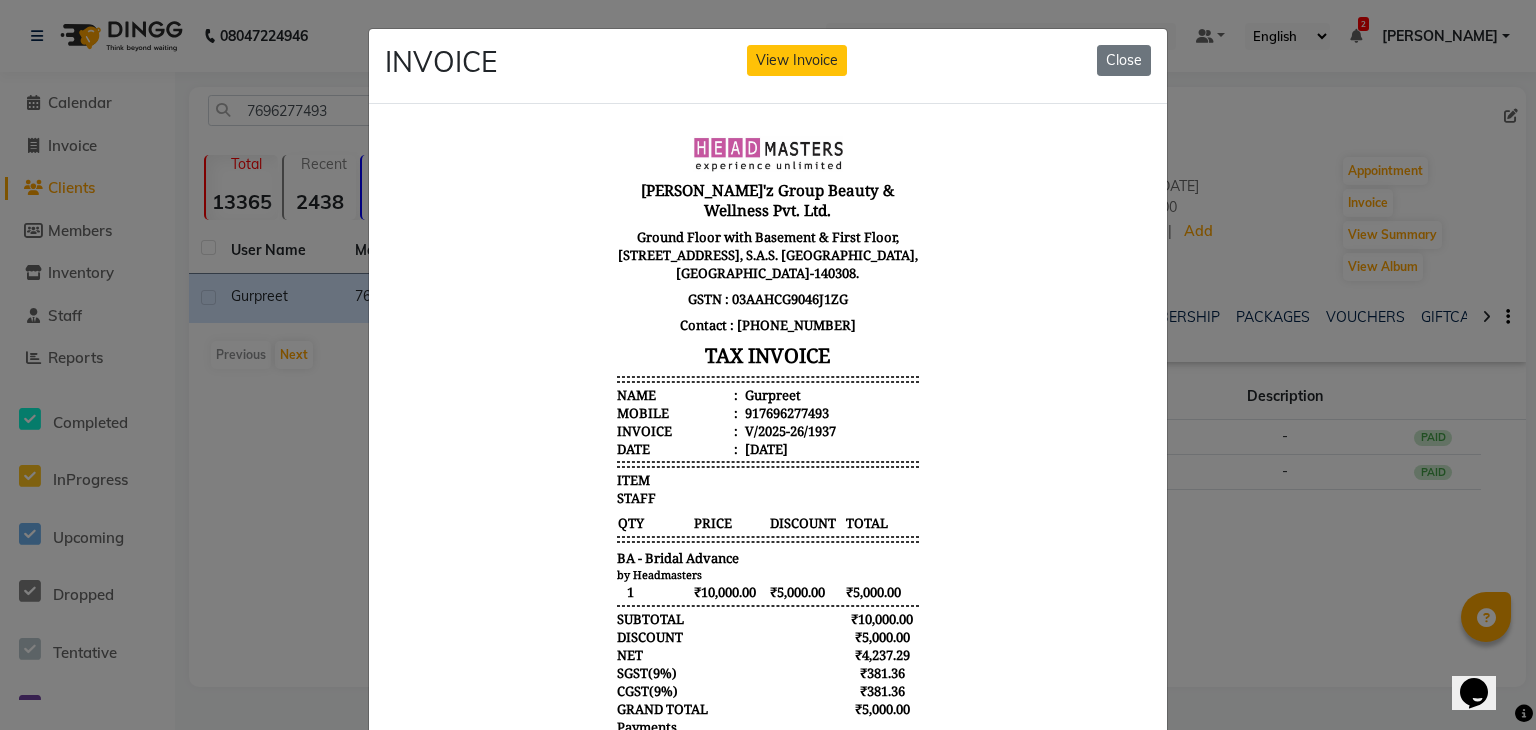 click on "INVOICE View Invoice Close" 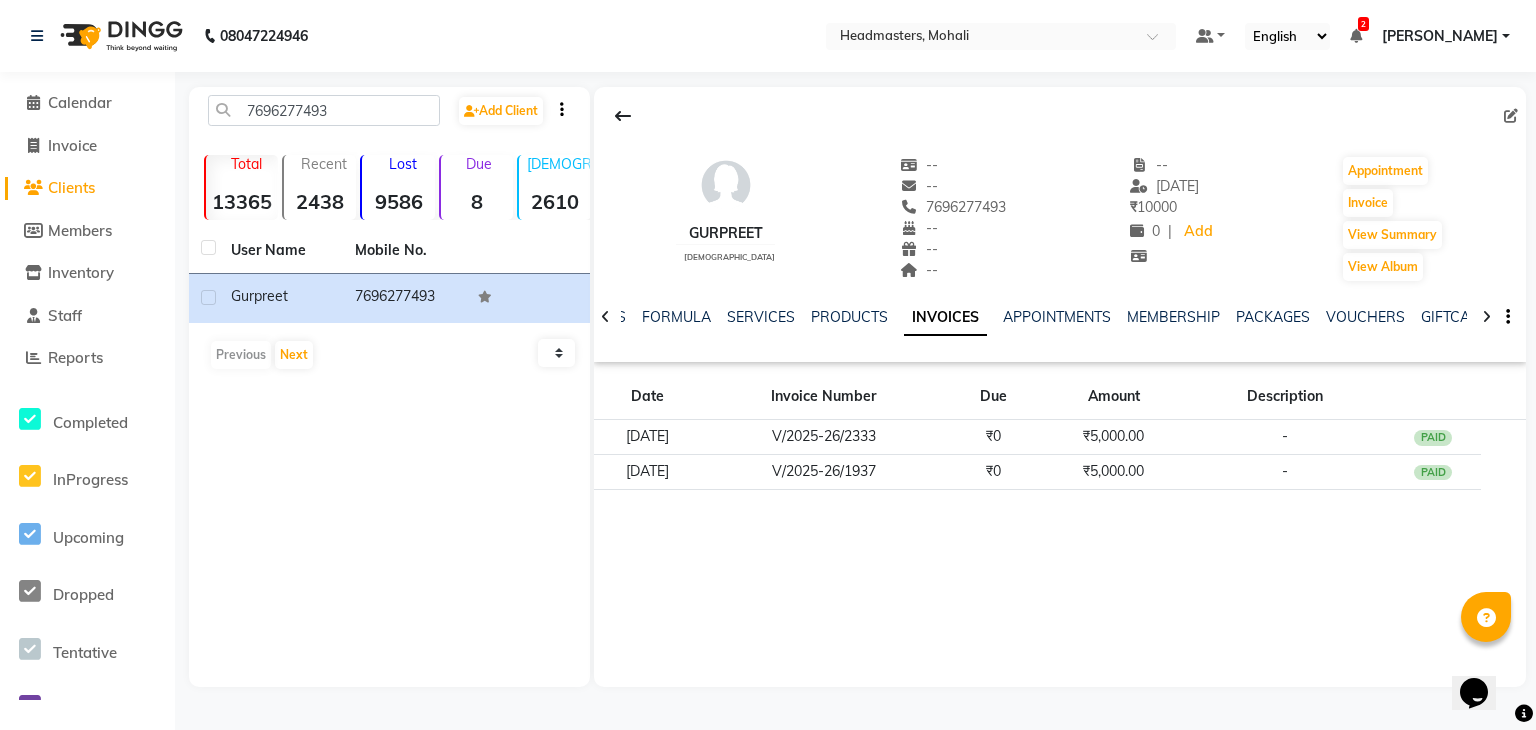 click on "08047224946 Select Location × Headmasters, Mohali Default Panel My Panel English ENGLISH Español العربية मराठी हिंदी ગુજરાતી தமிழ் 中文 2 Notifications nothing to show VISHAL KUMAR Manage Profile Change Password Sign out  Version:3.15.4" 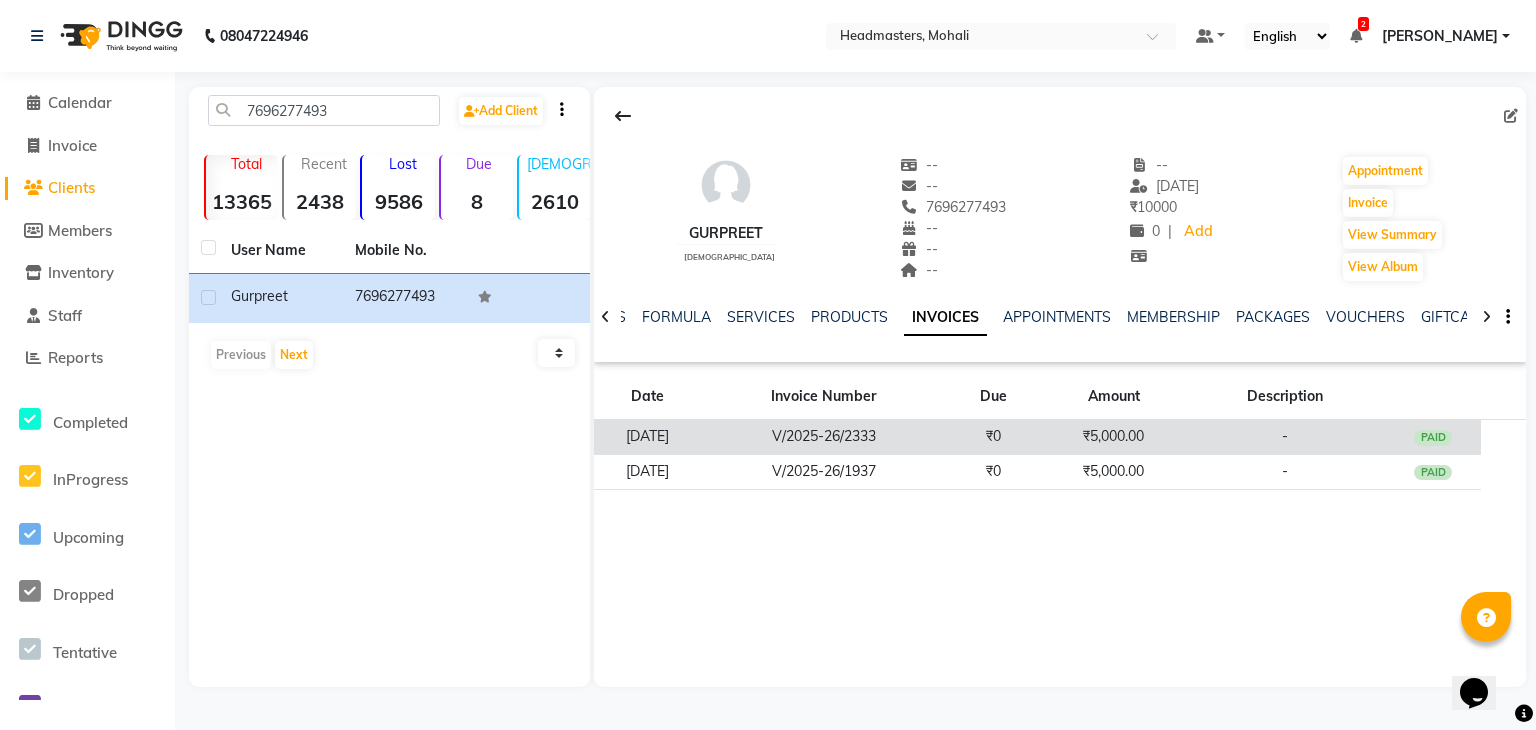 click on "₹5,000.00" 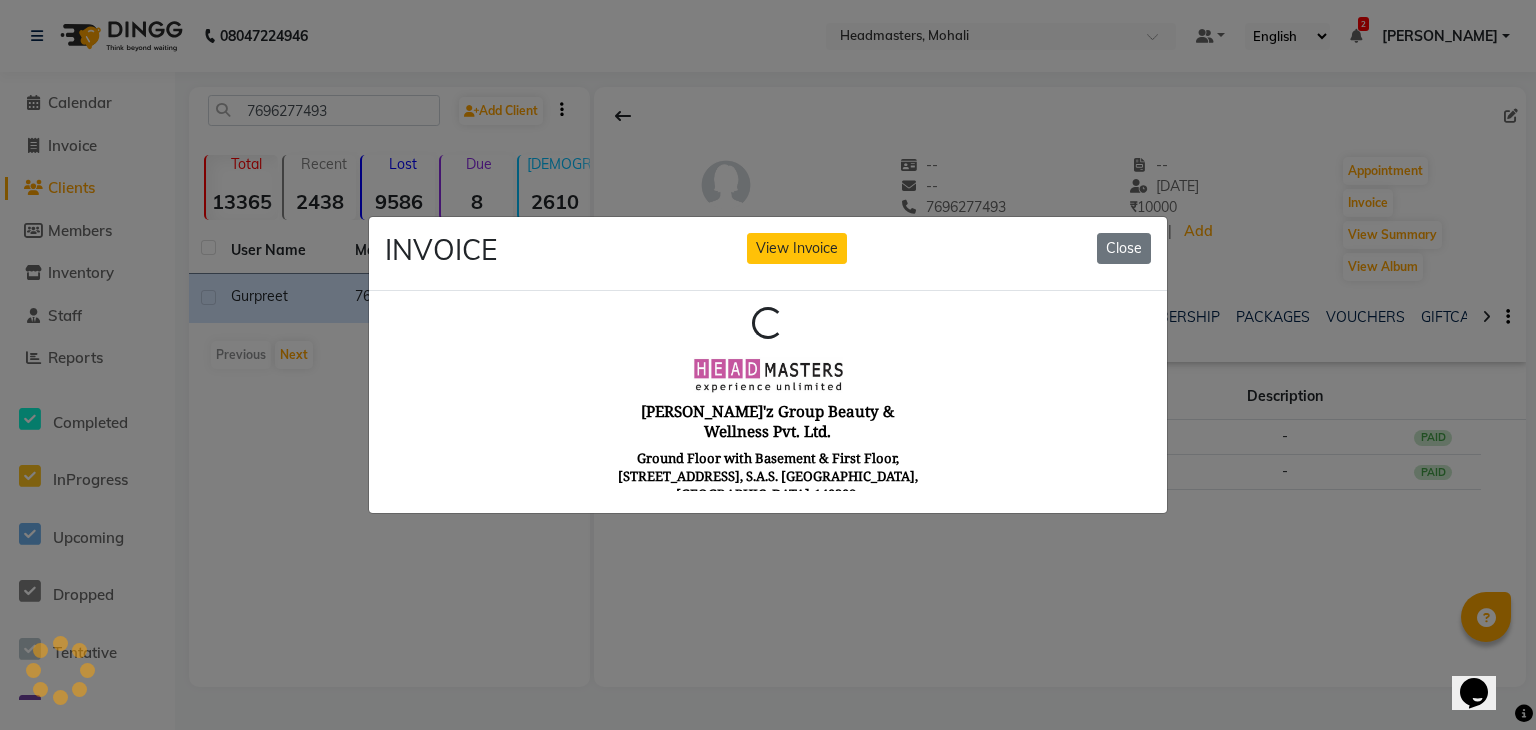 scroll, scrollTop: 0, scrollLeft: 0, axis: both 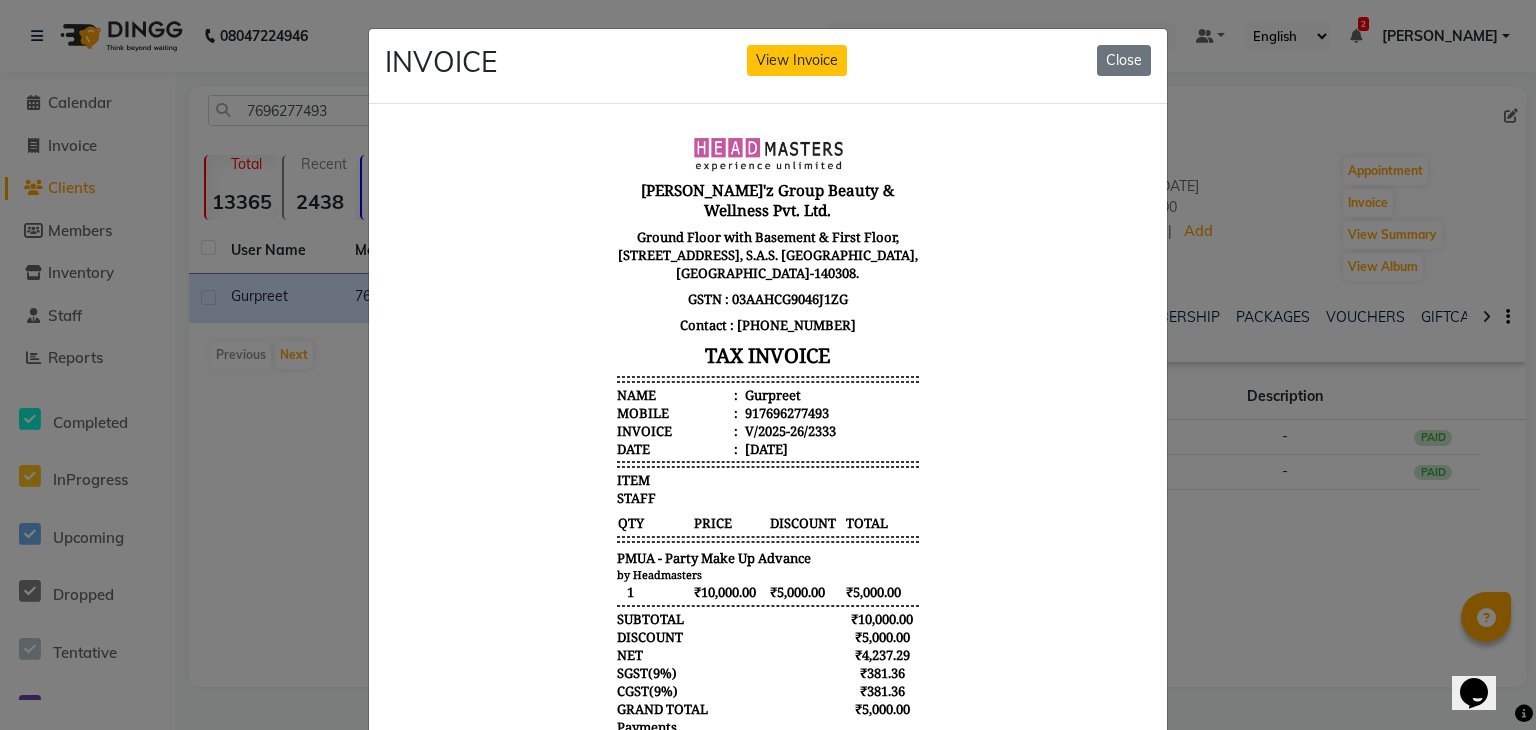 click on "INVOICE View Invoice Close" 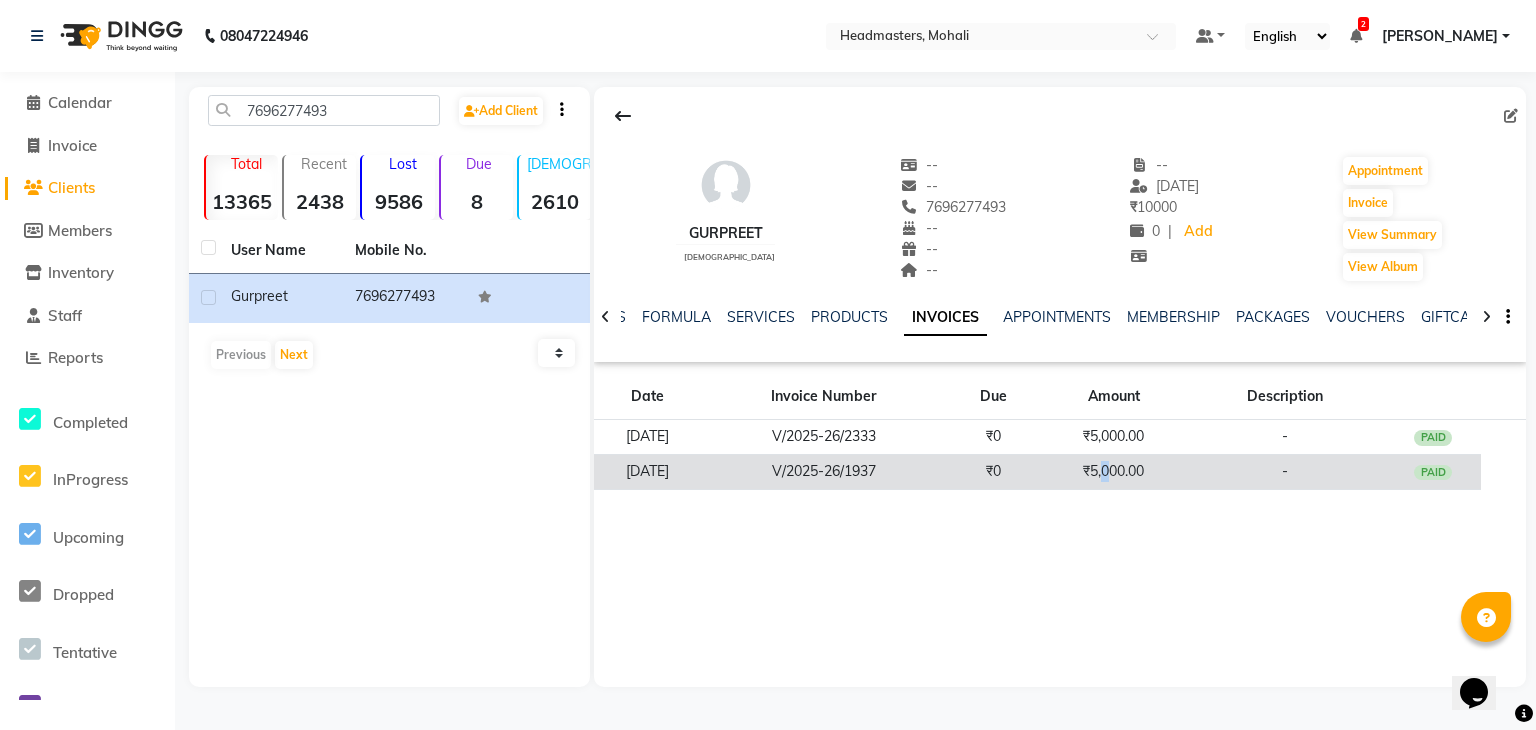 click on "₹5,000.00" 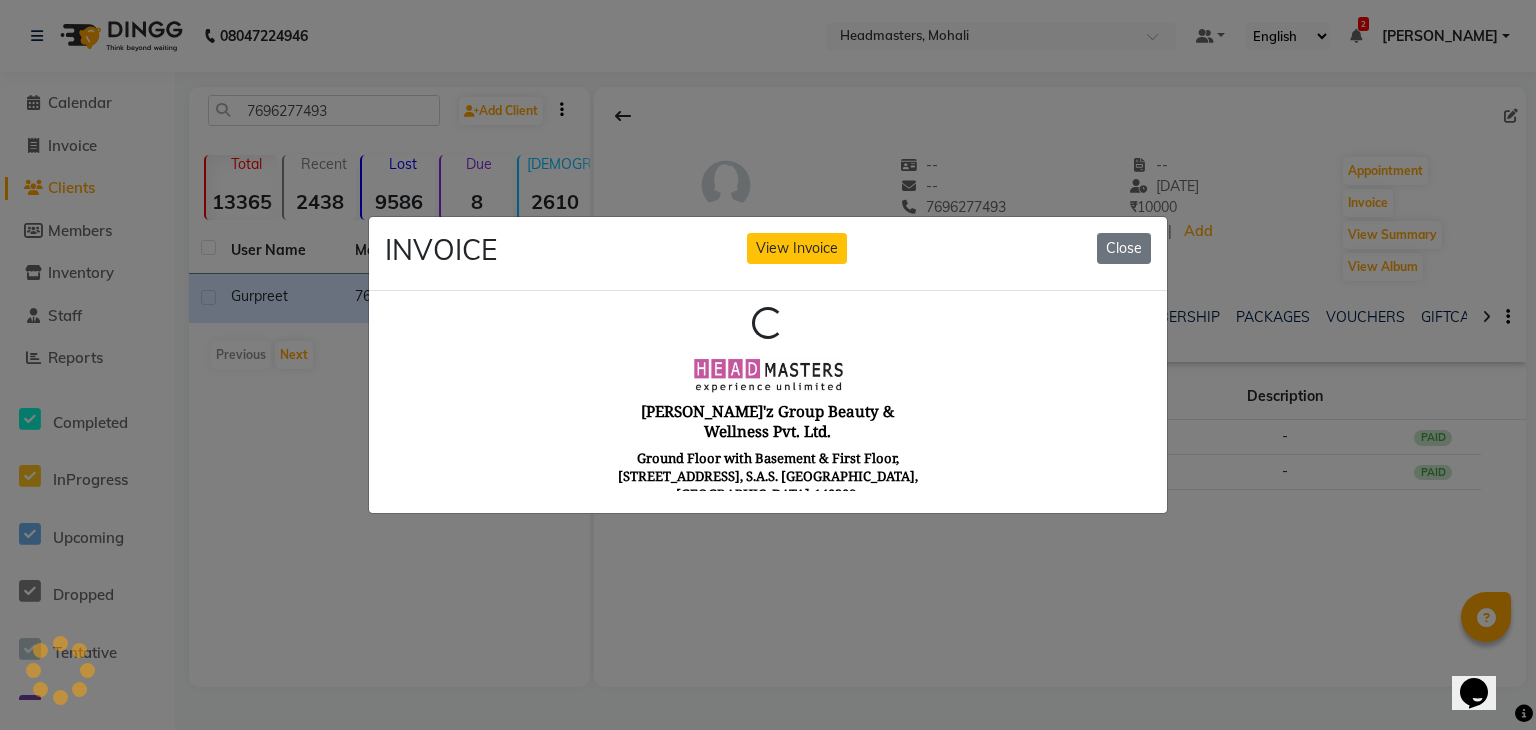 scroll, scrollTop: 0, scrollLeft: 0, axis: both 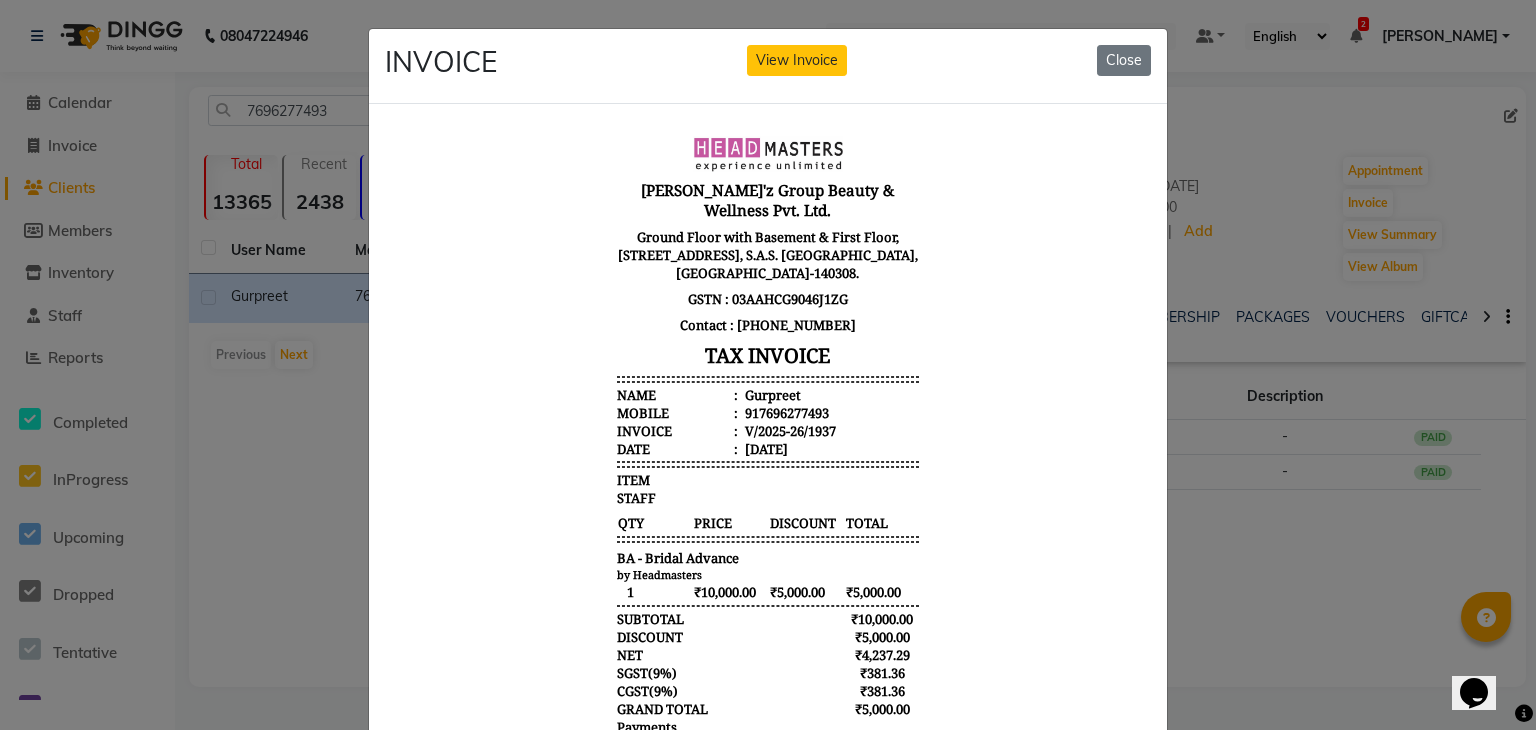 click on "INVOICE View Invoice Close" 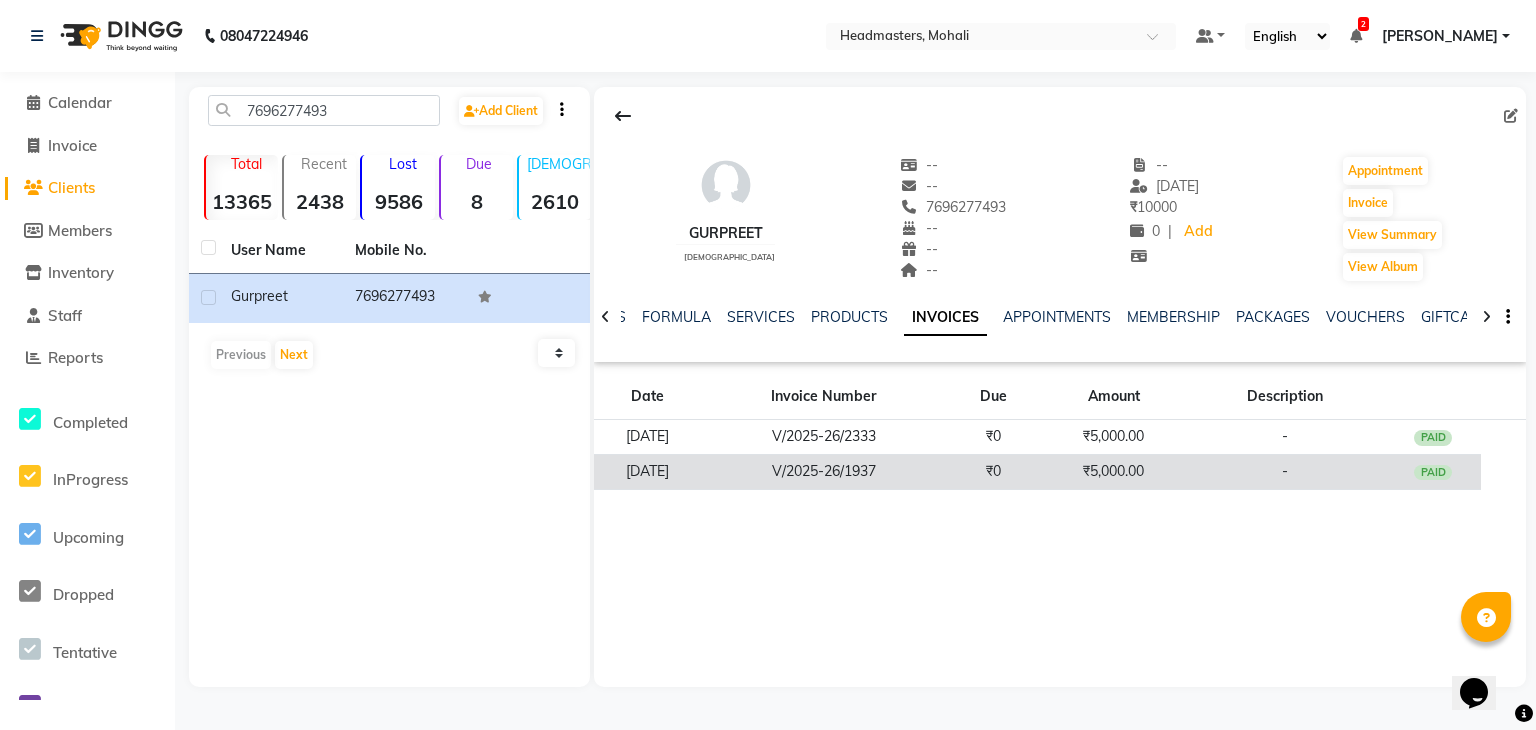click on "₹5,000.00" 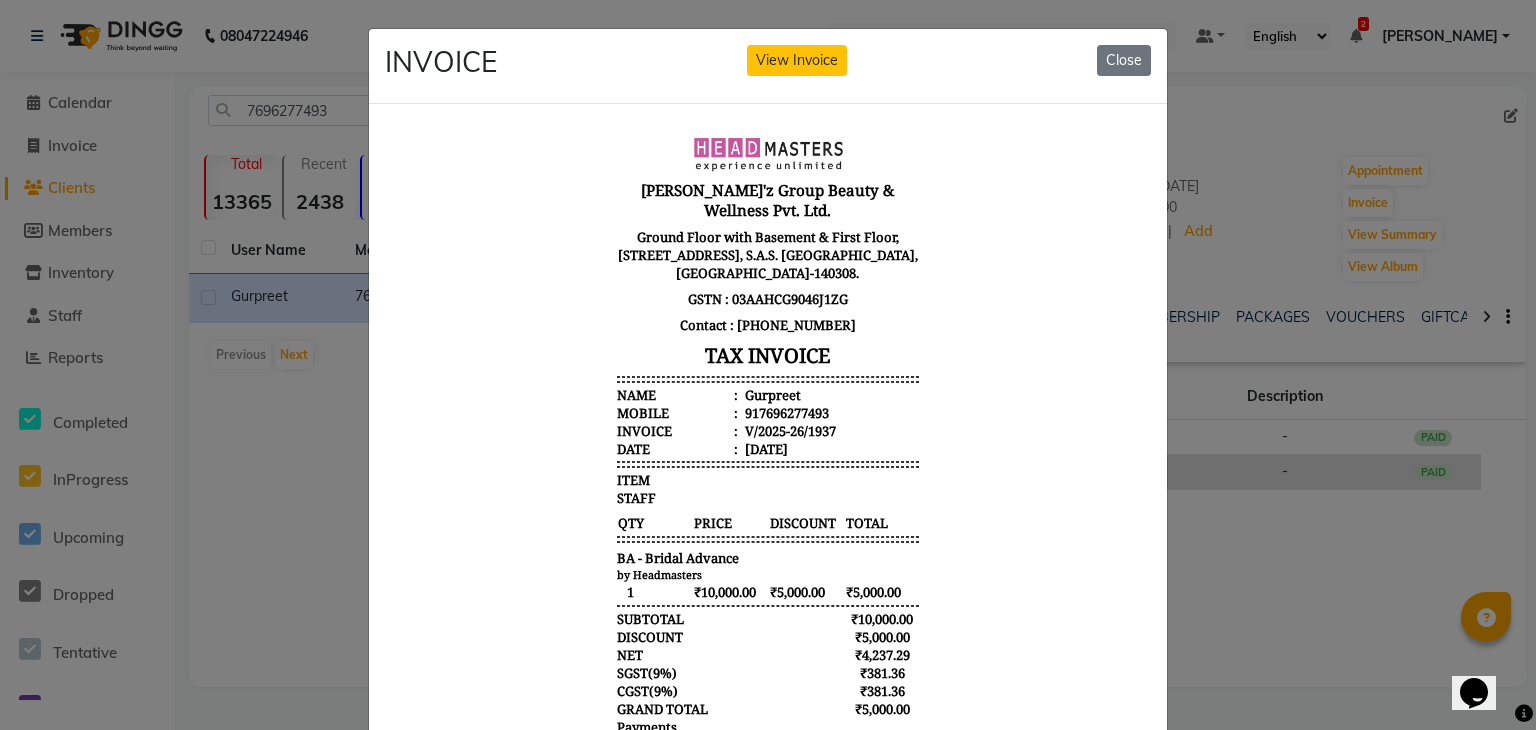 scroll, scrollTop: 0, scrollLeft: 0, axis: both 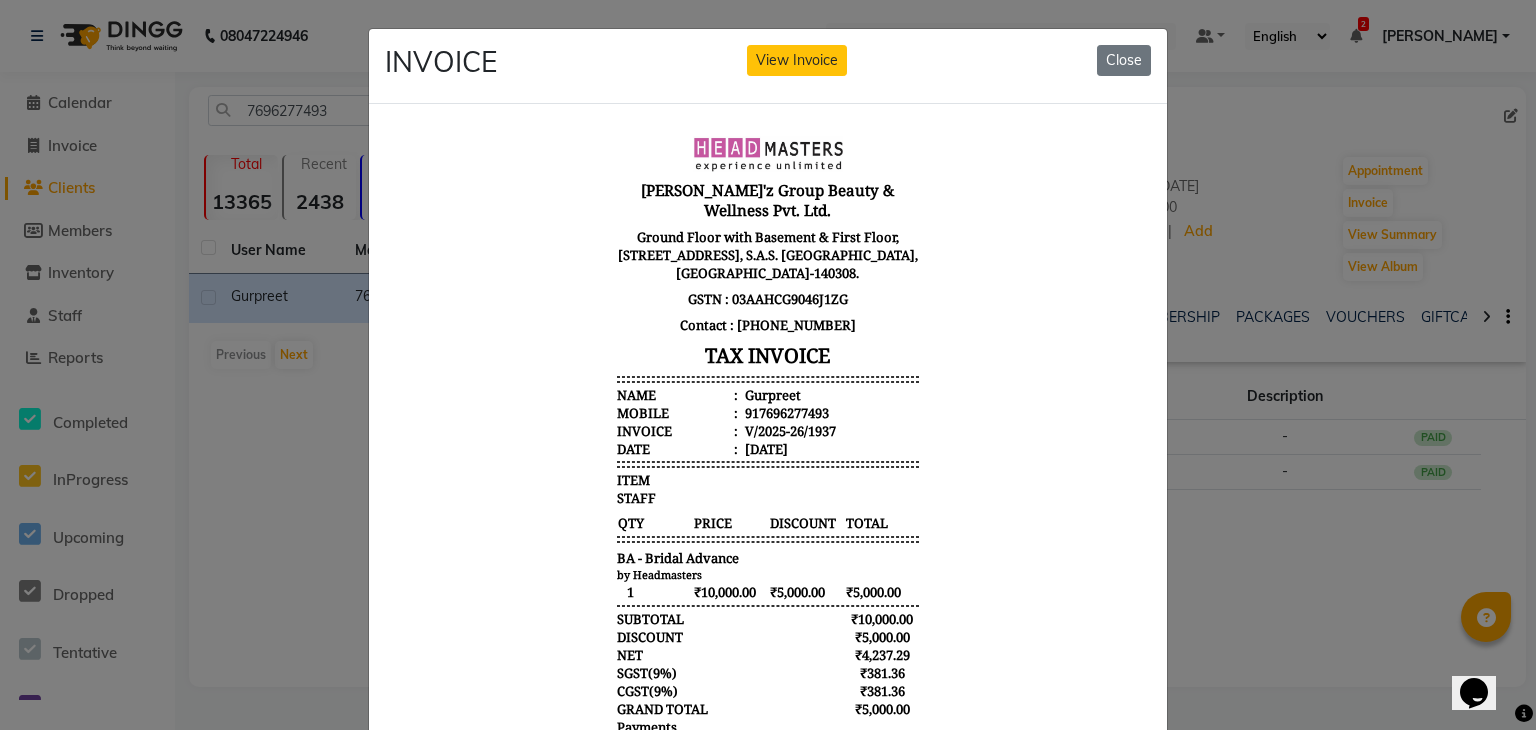 click on "INVOICE View Invoice Close" 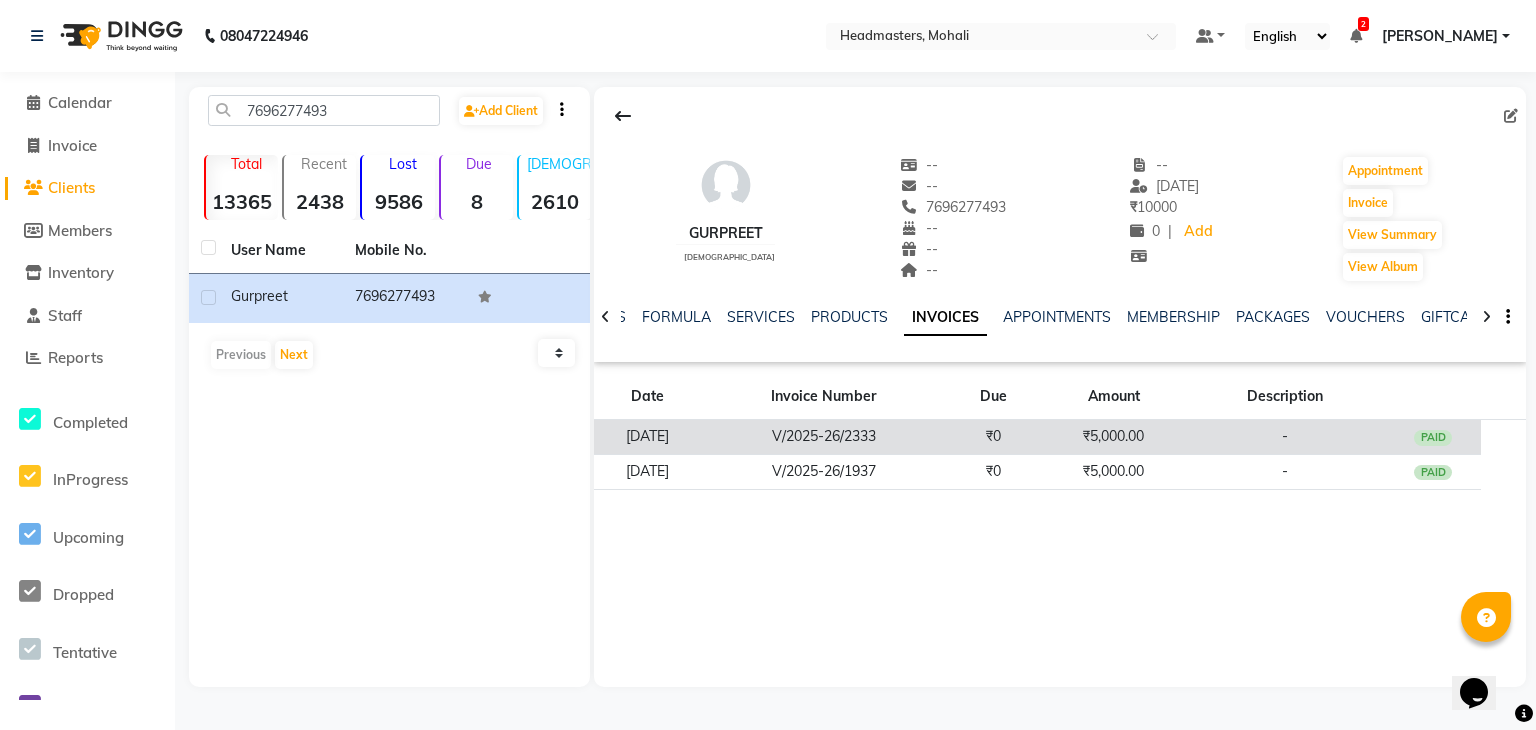 click on "₹5,000.00" 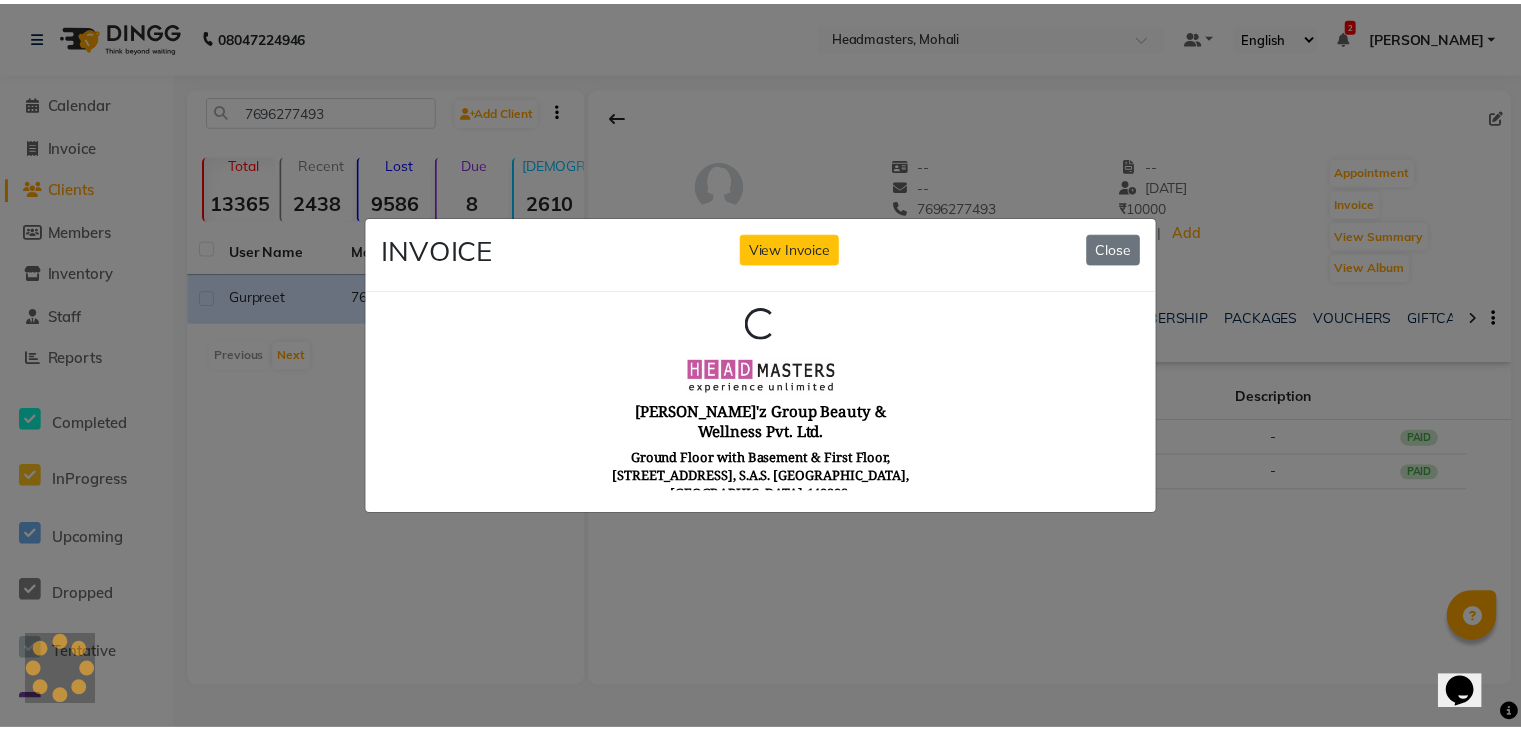 scroll, scrollTop: 0, scrollLeft: 0, axis: both 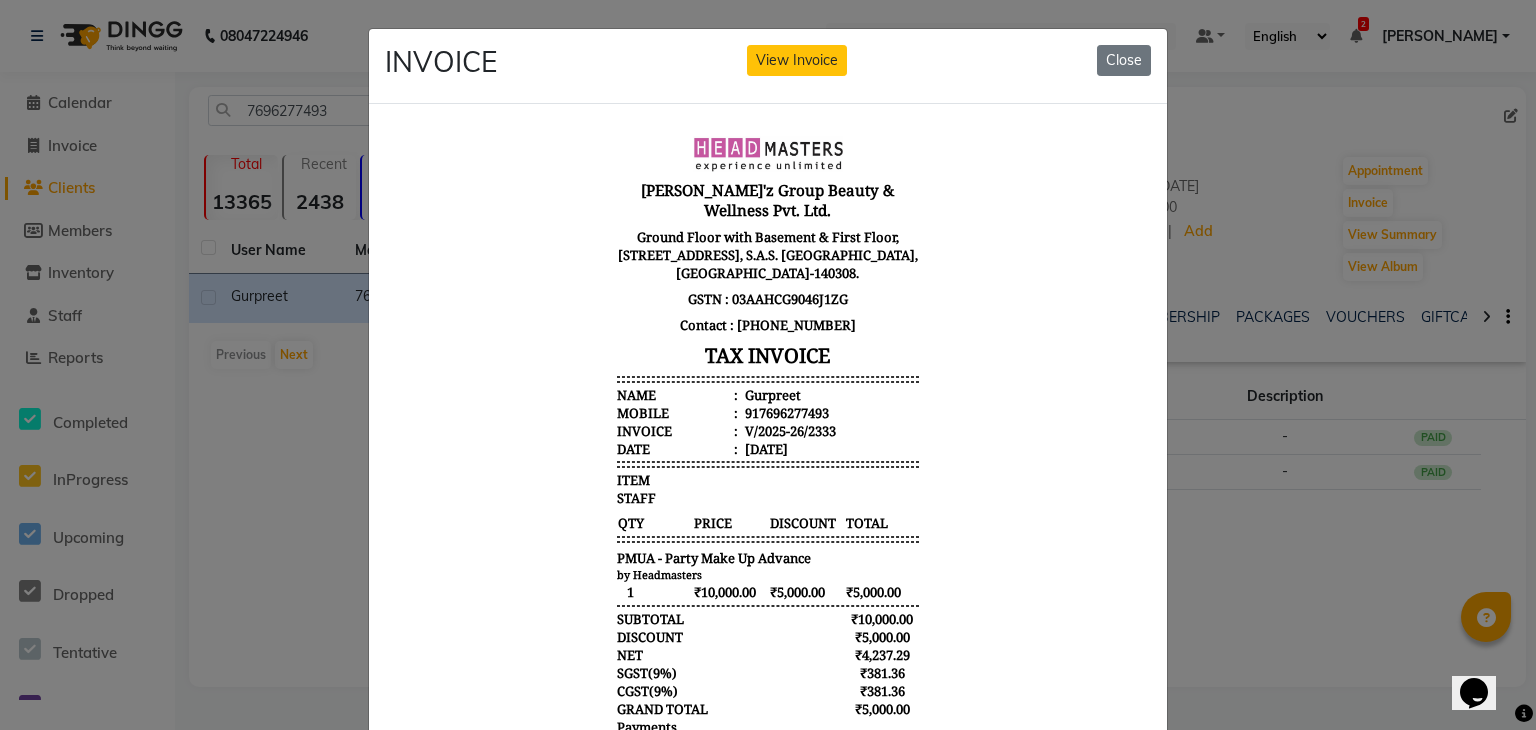 click on "INVOICE View Invoice Close" 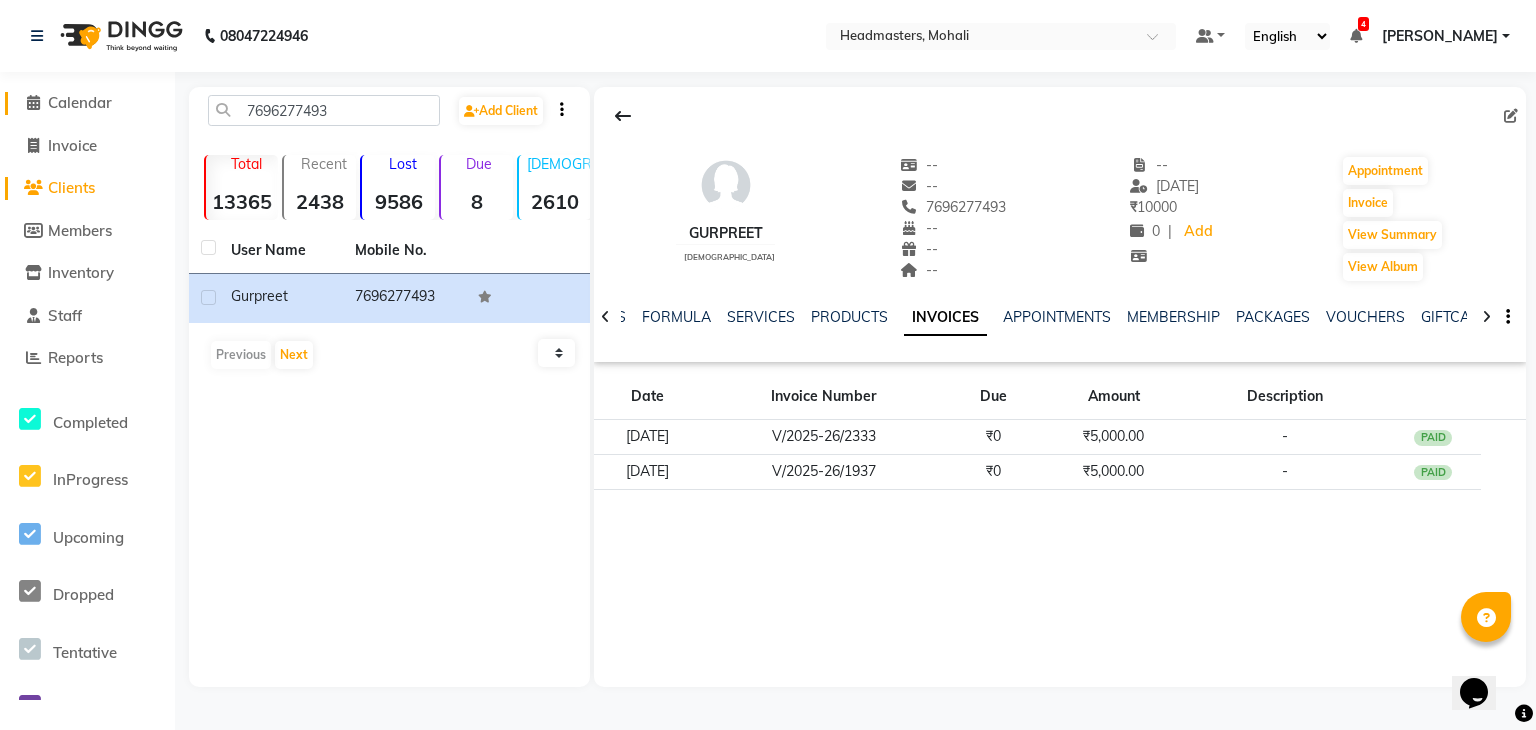 click on "Calendar" 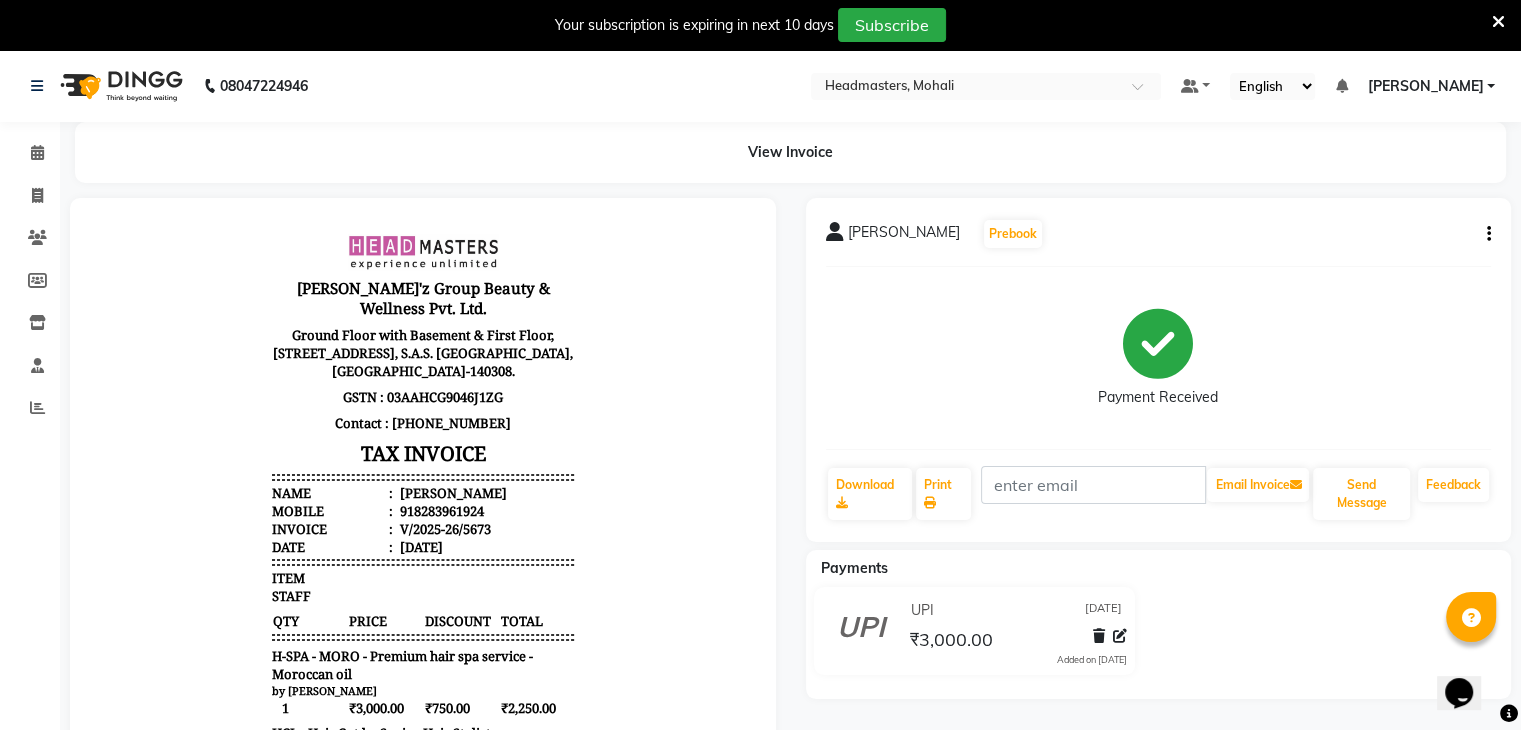 scroll, scrollTop: 0, scrollLeft: 0, axis: both 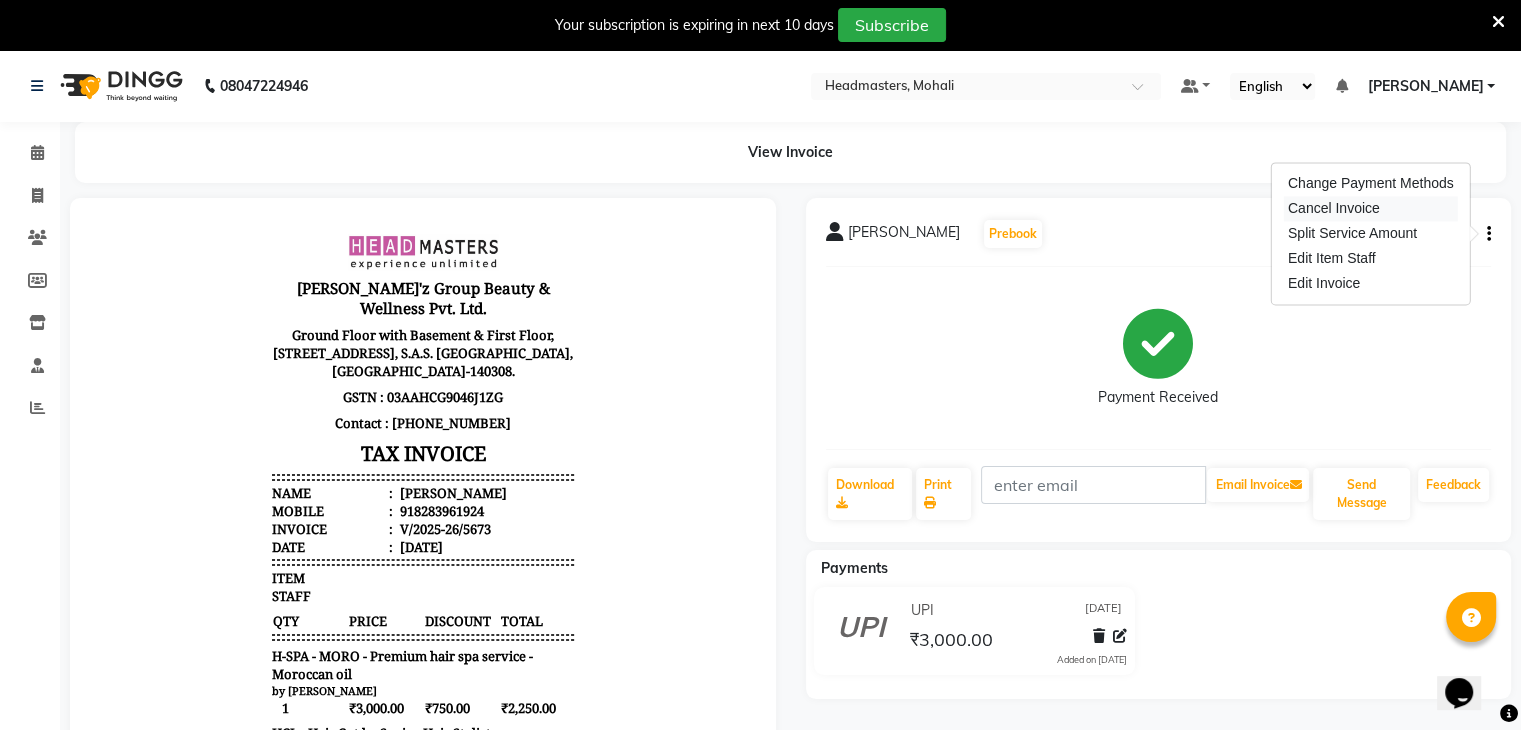 click on "Cancel Invoice" at bounding box center (1371, 208) 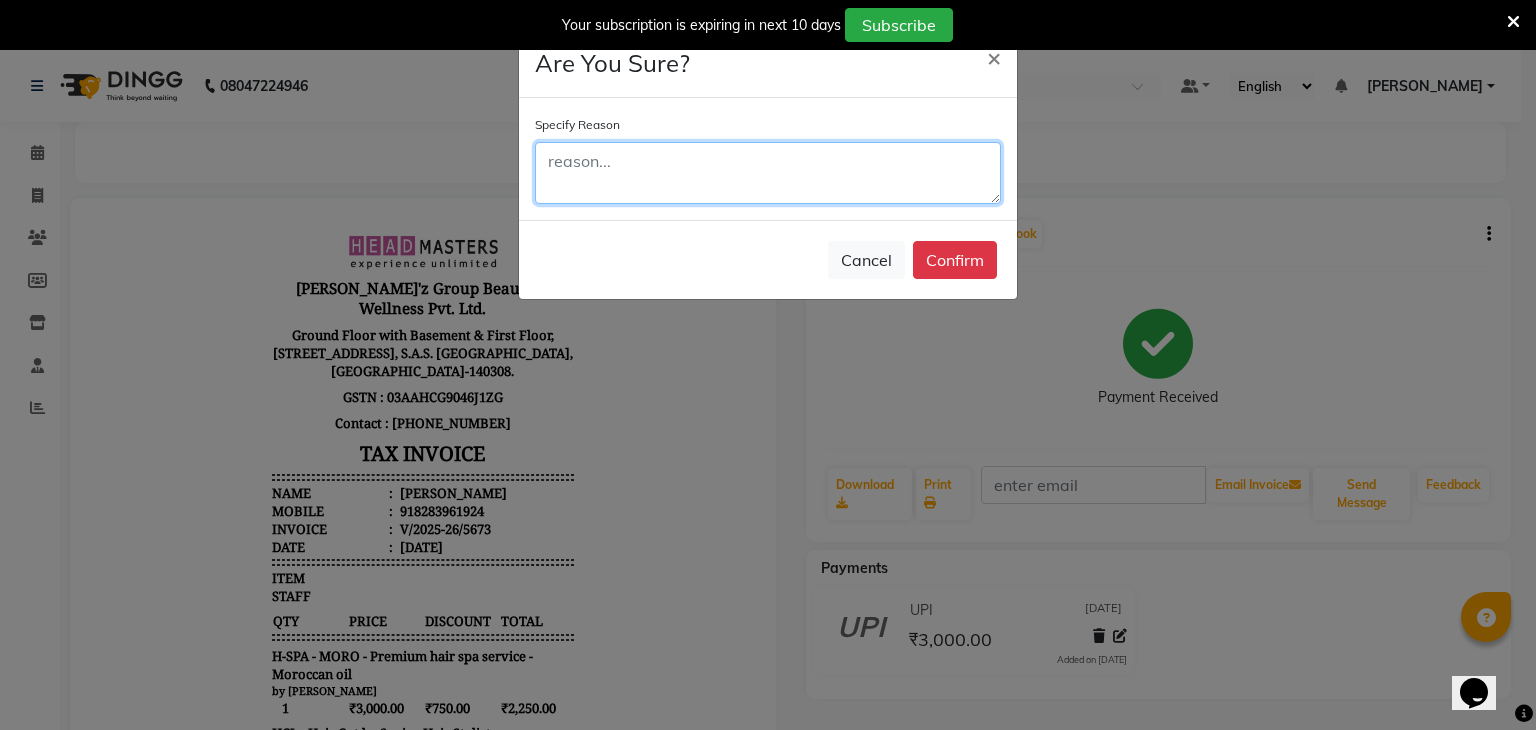 click 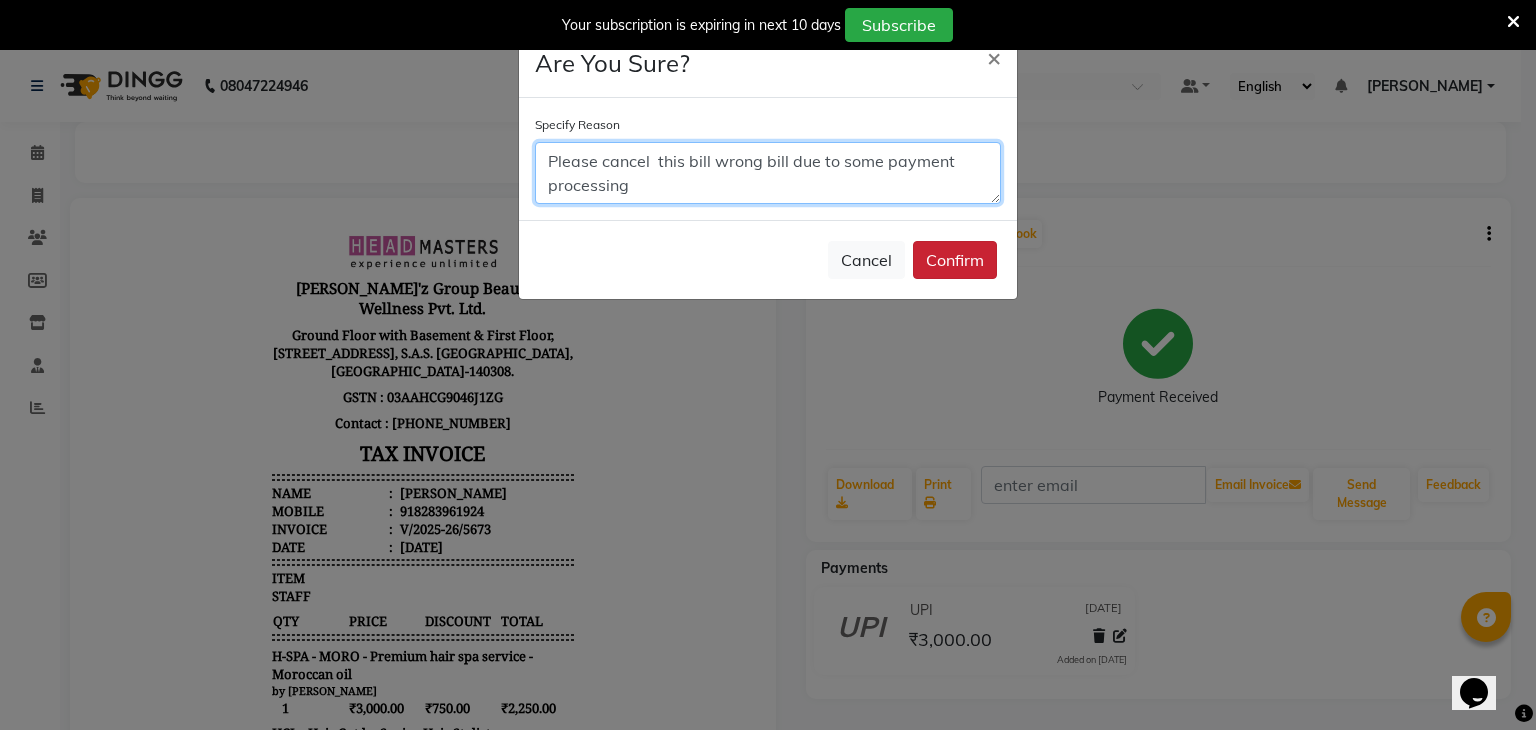 type on "Please cancel  this bill wrong bill due to some payment processing" 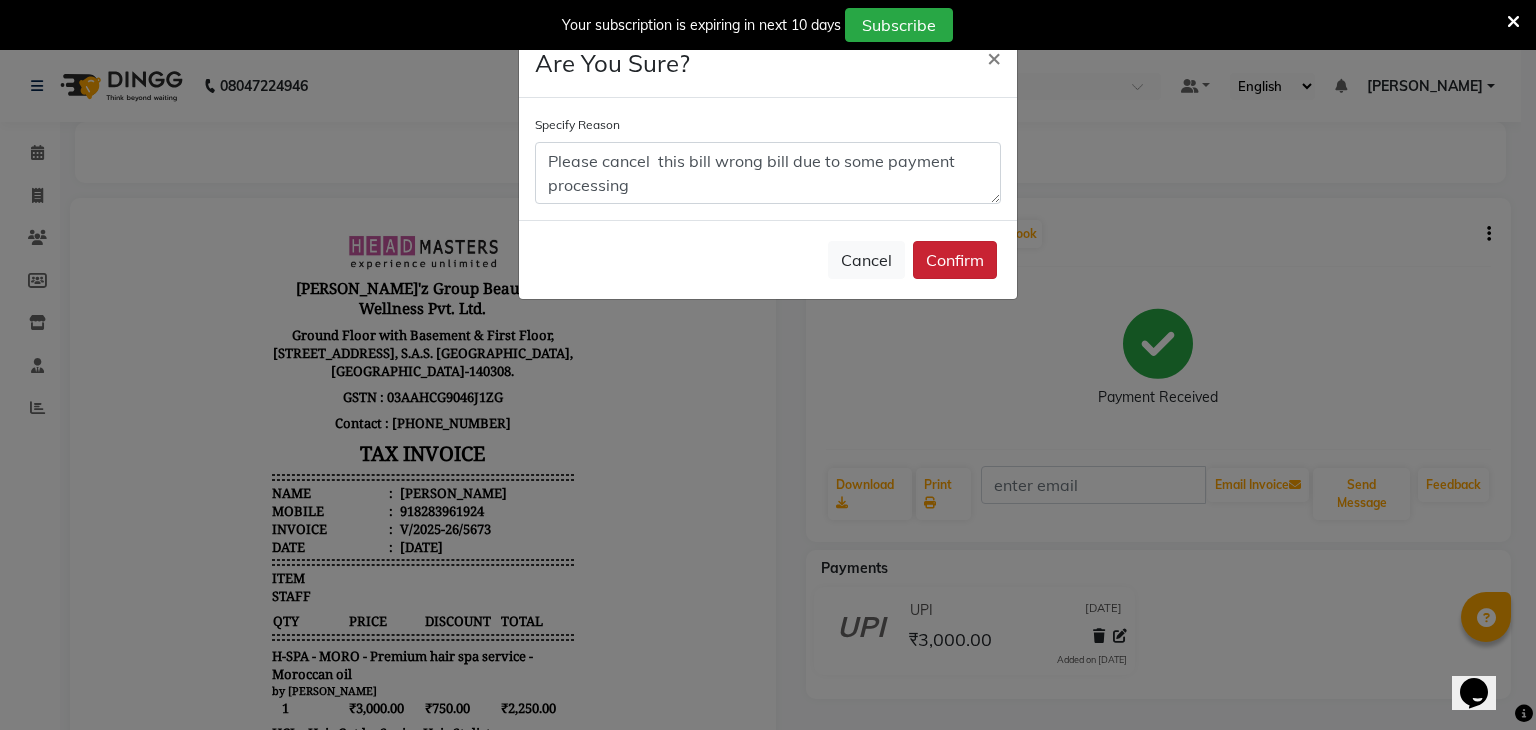click on "Confirm" 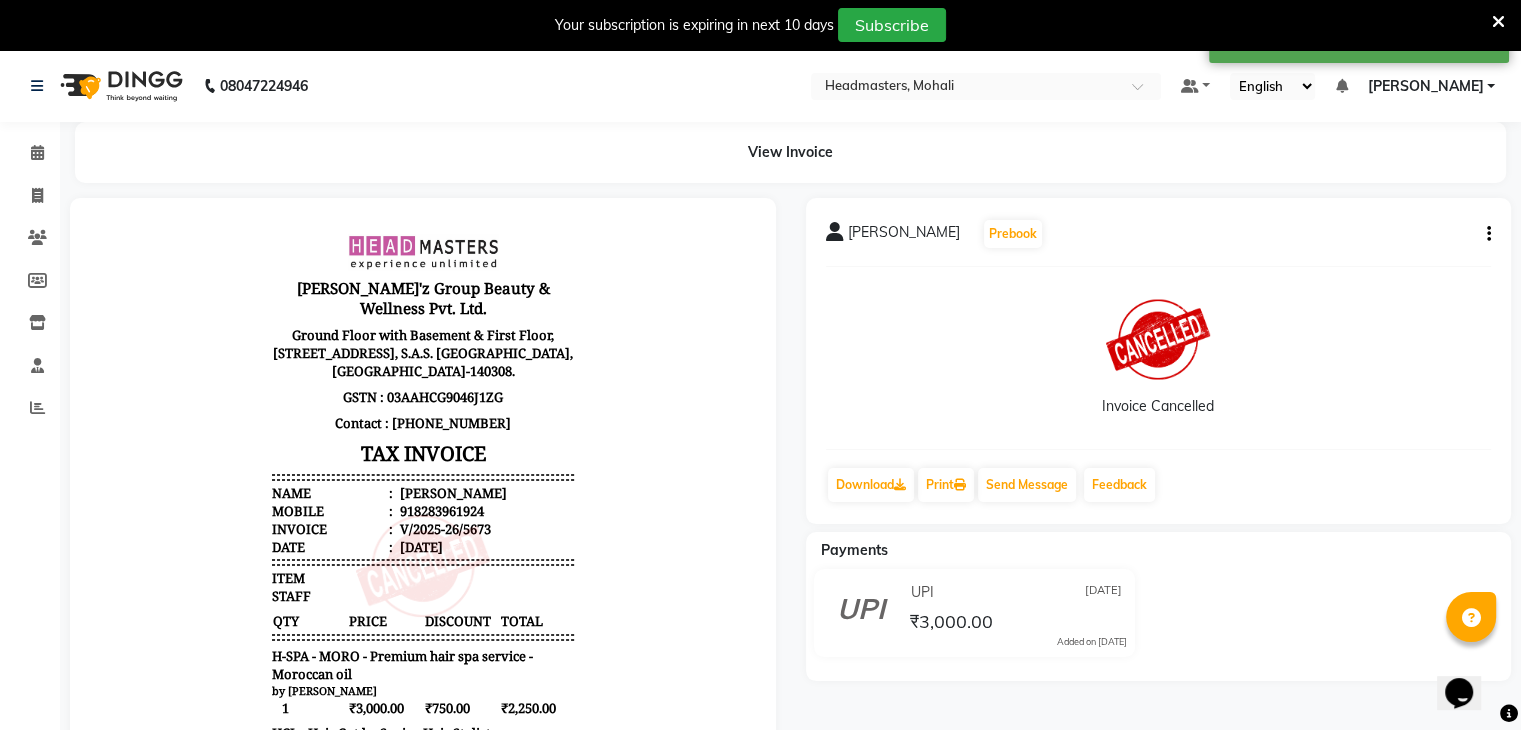 click at bounding box center [1498, 22] 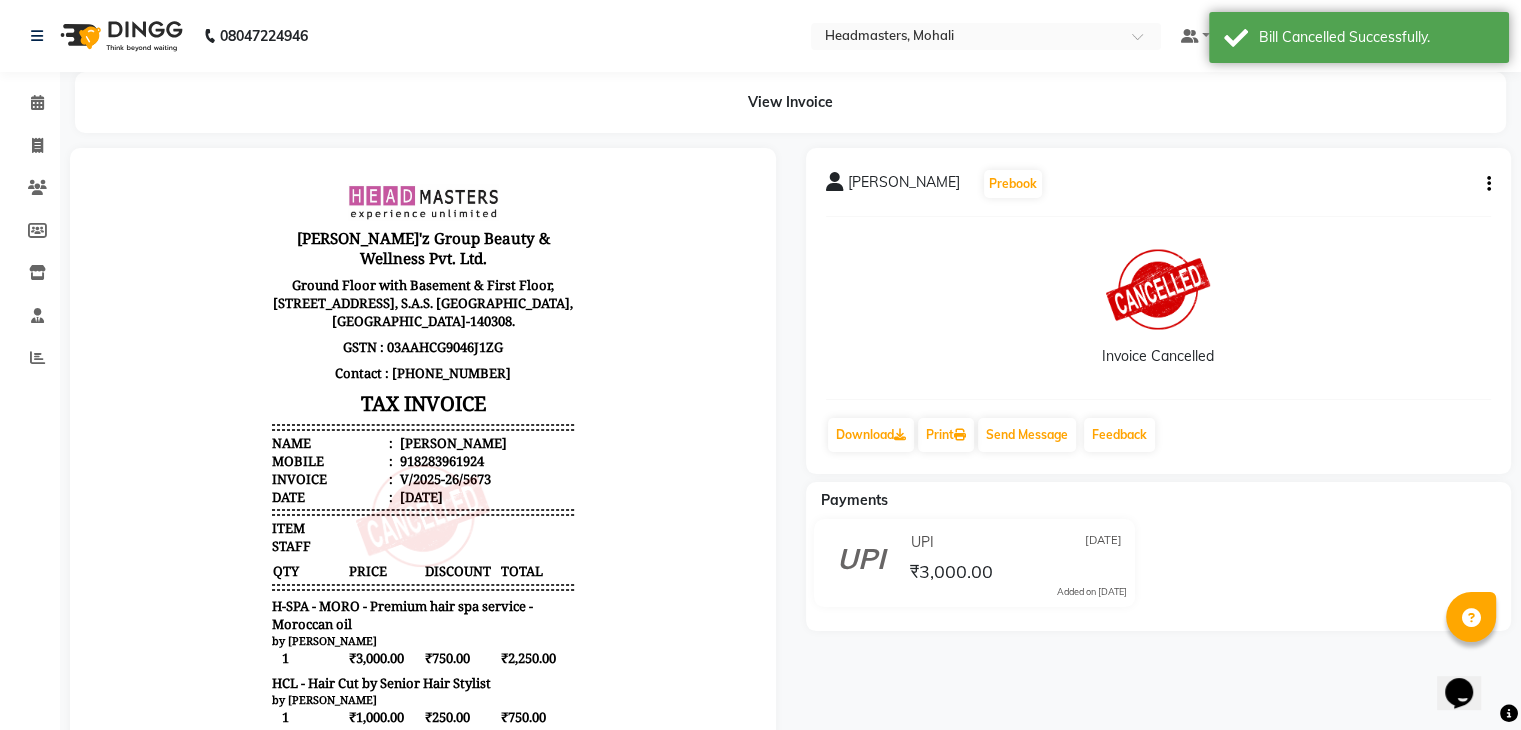 click on "View Invoice" 